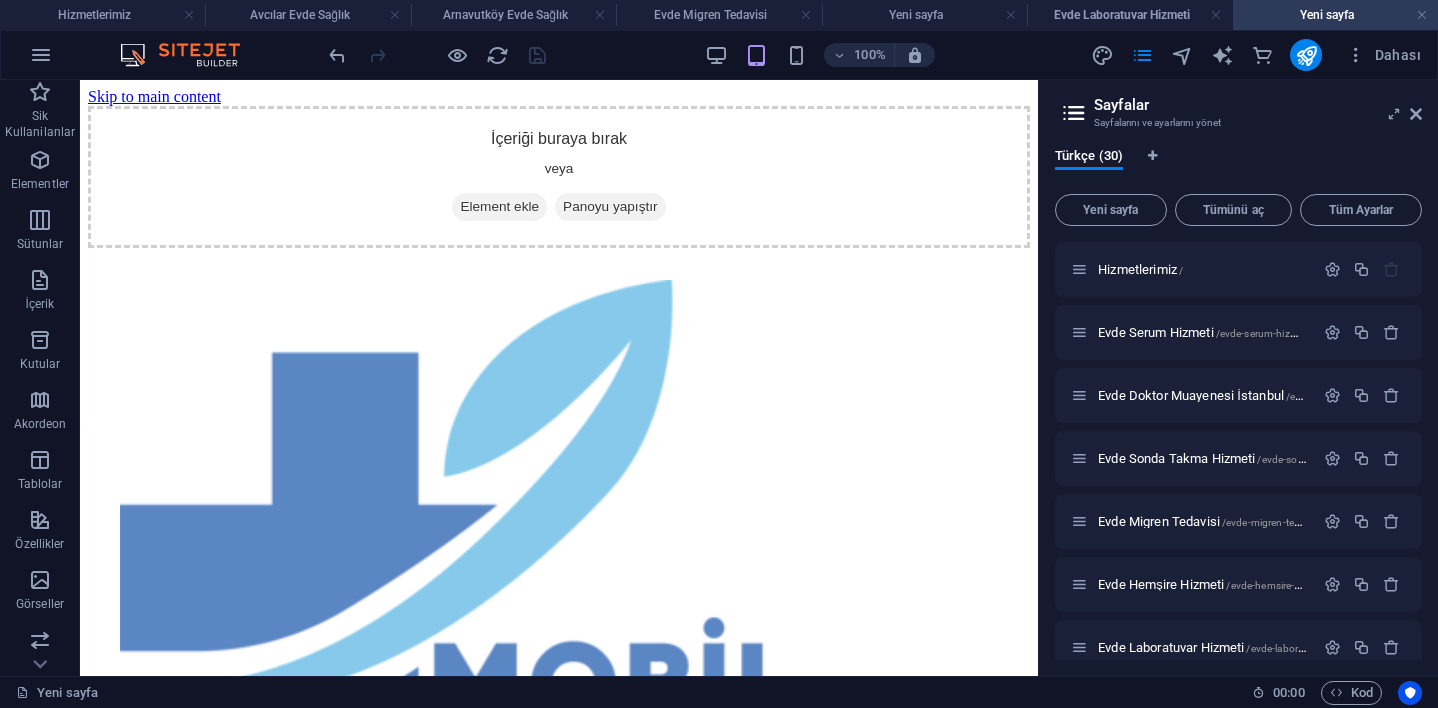 scroll, scrollTop: 3563, scrollLeft: 0, axis: vertical 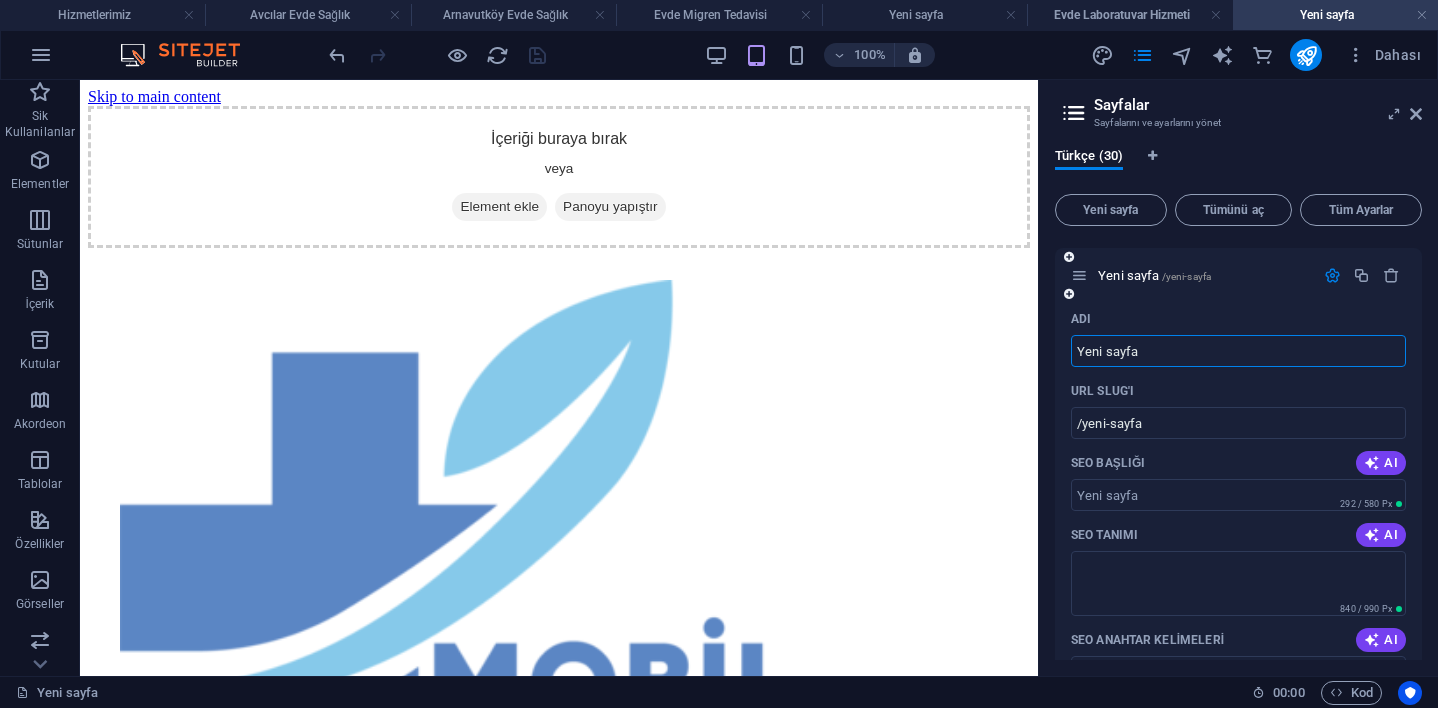 click on "Yeni sayfa" at bounding box center (1238, 351) 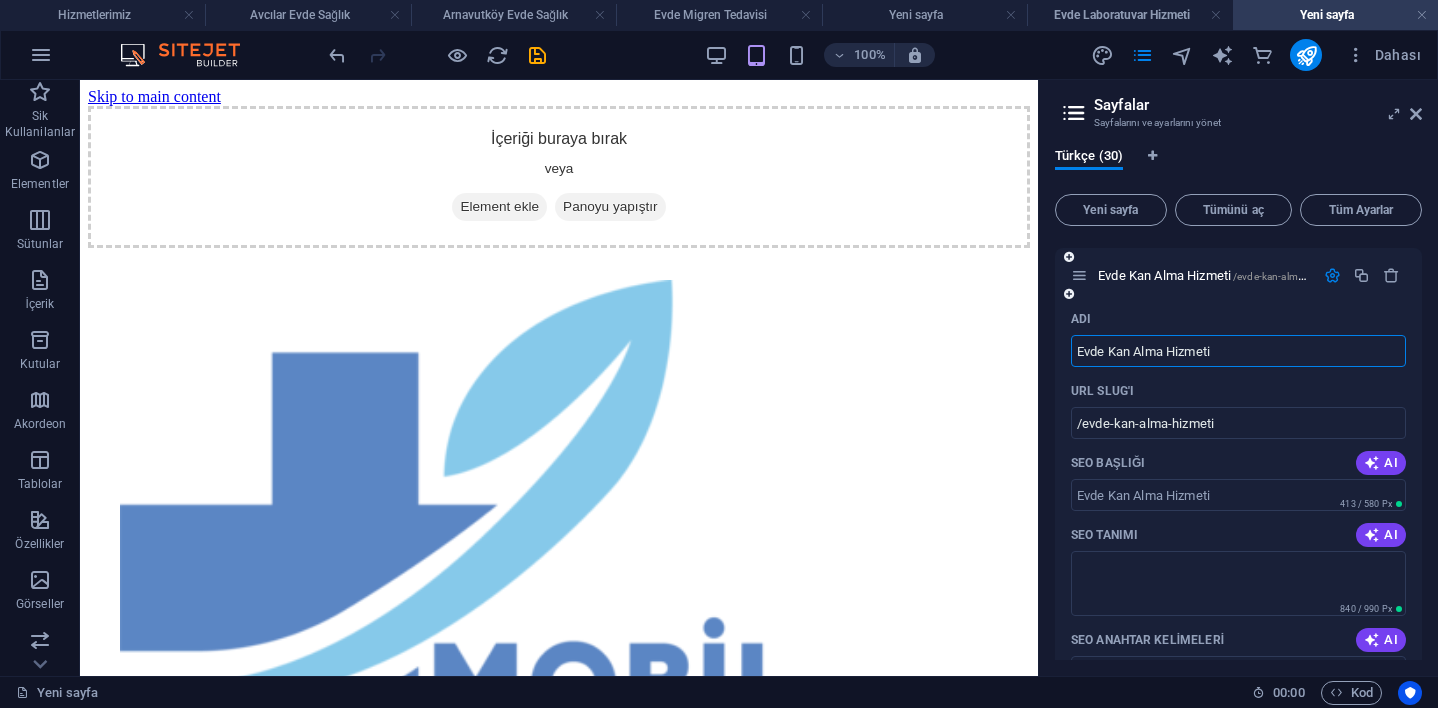 type on "Evde Kan Alma Hizmeti" 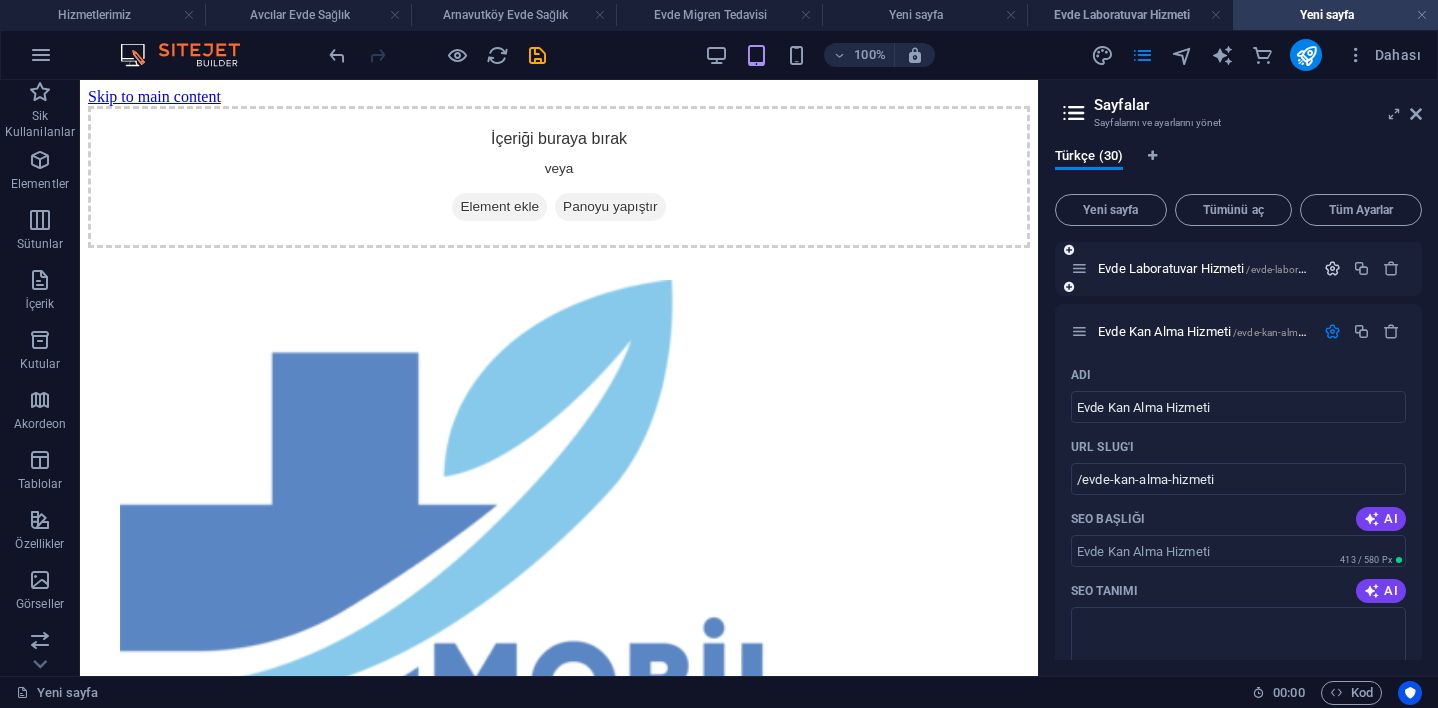 click at bounding box center (1332, 268) 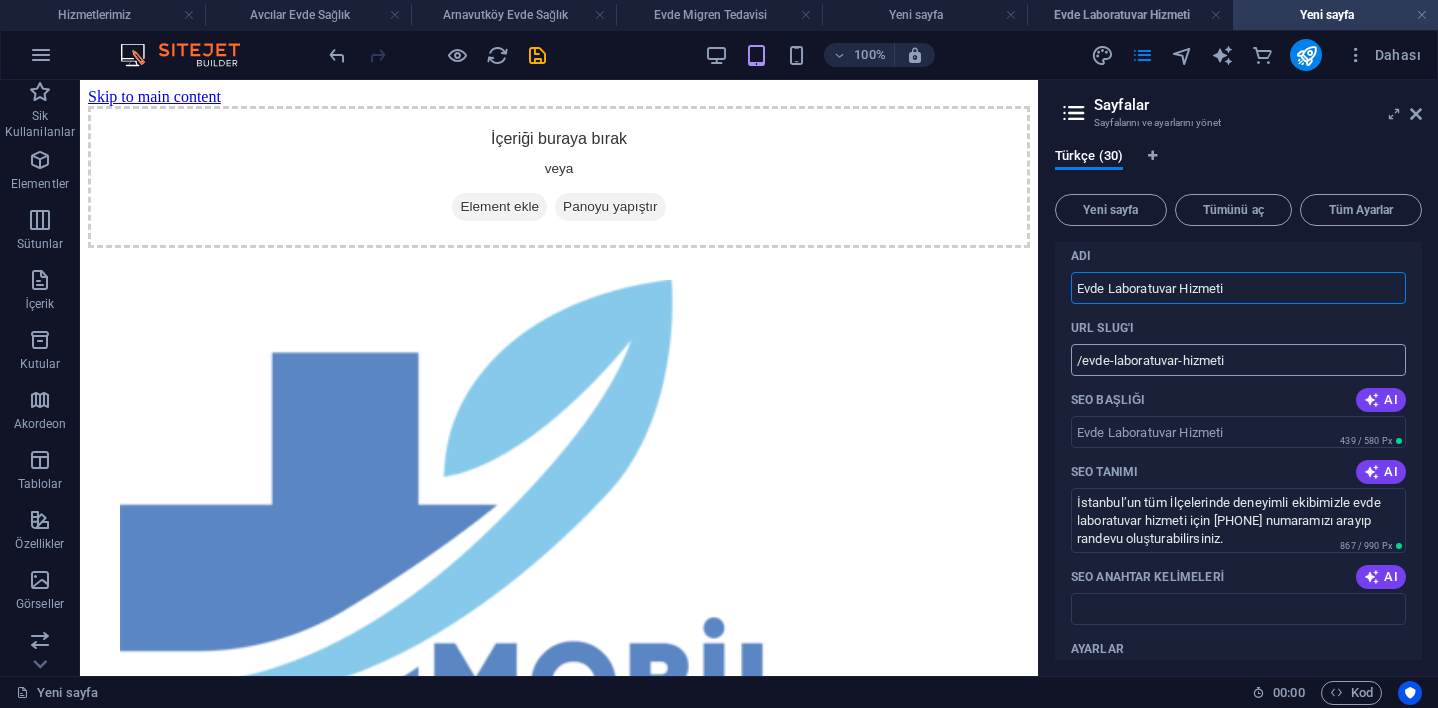 scroll, scrollTop: 436, scrollLeft: 0, axis: vertical 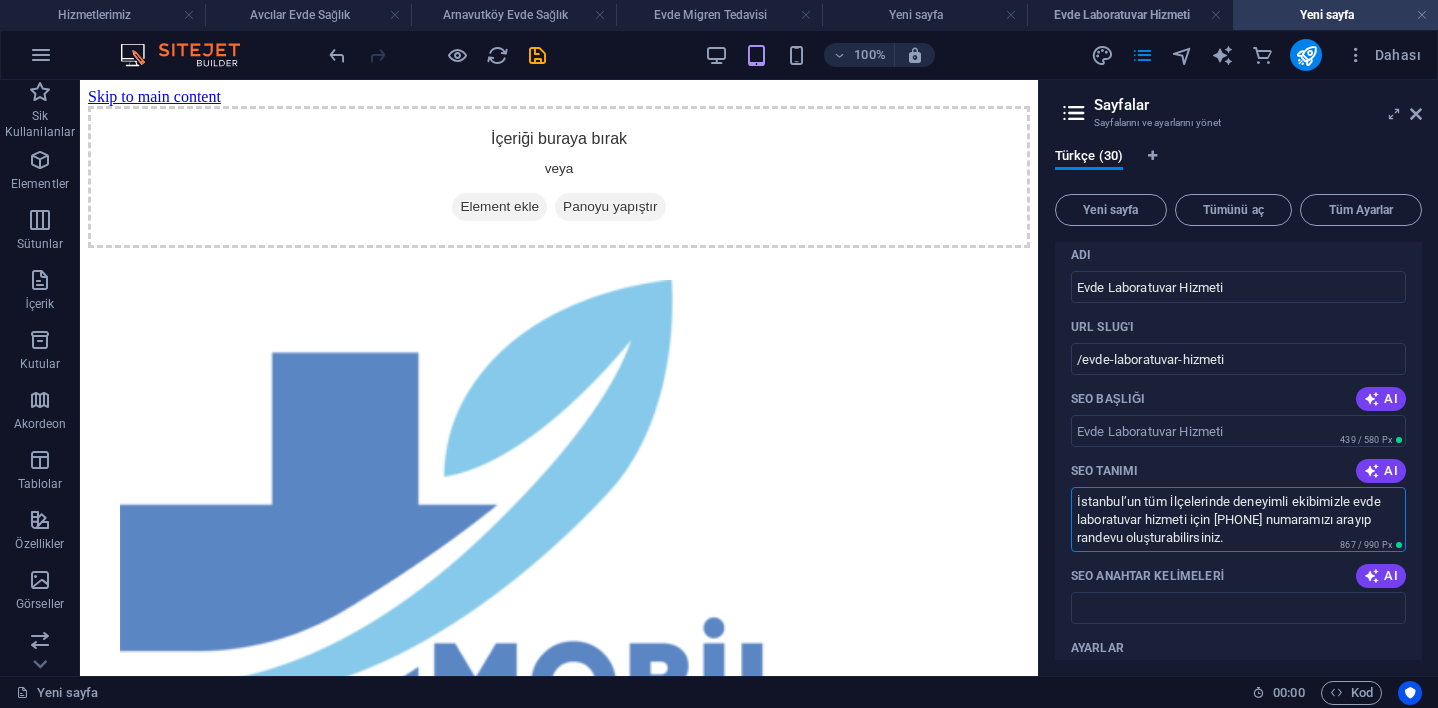 drag, startPoint x: 1073, startPoint y: 499, endPoint x: 1273, endPoint y: 537, distance: 203.57799 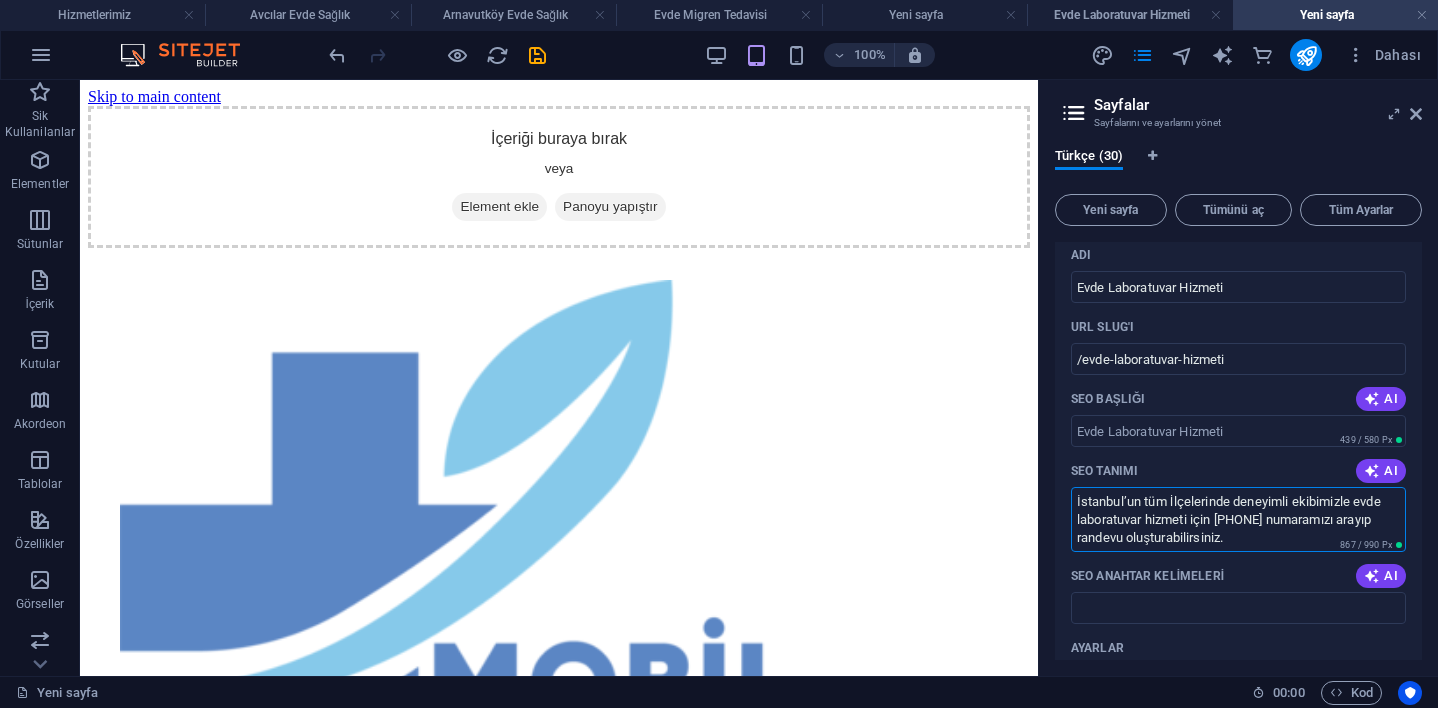 click on "İstanbul’un tüm İlçelerinde deneyimli ekibimizle evde laboratuvar hizmeti için [PHONE] numaramızı arayıp randevu oluşturabilirsiniz." at bounding box center (1238, 519) 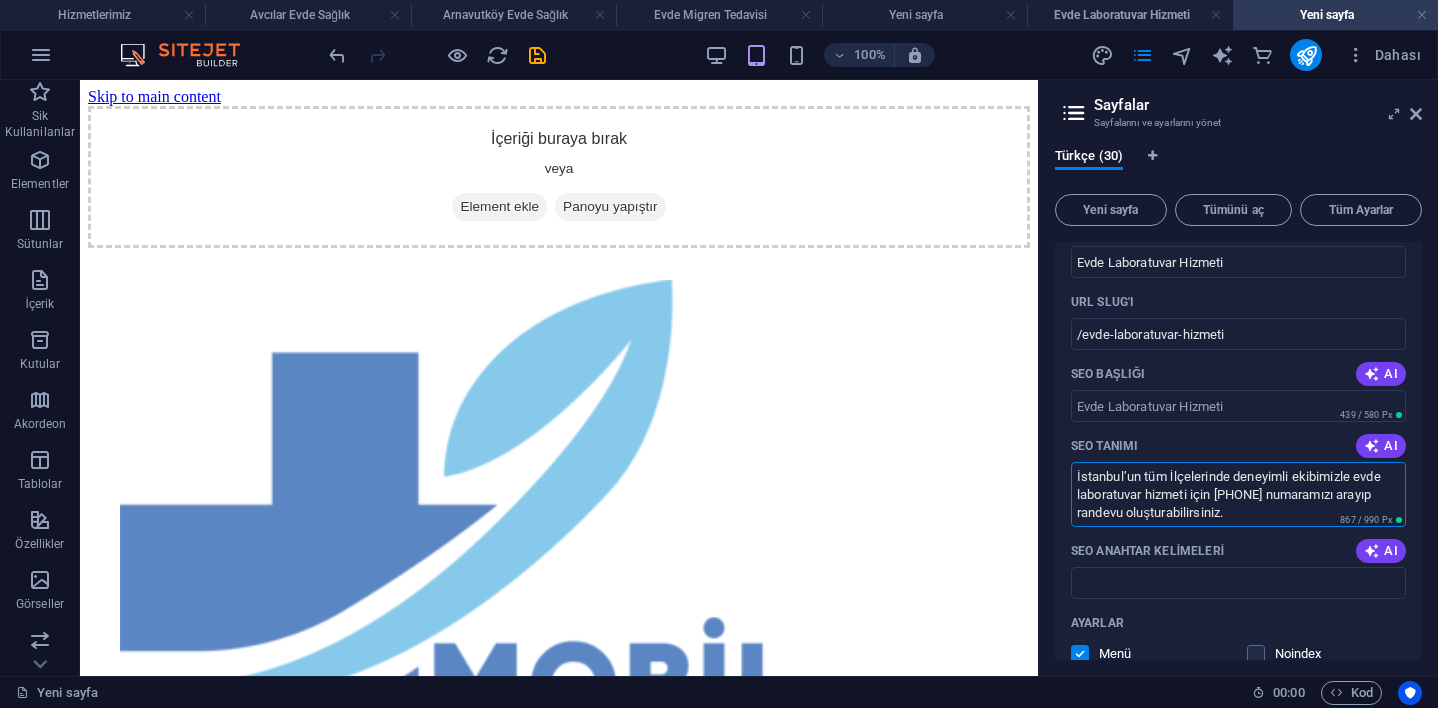 scroll, scrollTop: 325, scrollLeft: 0, axis: vertical 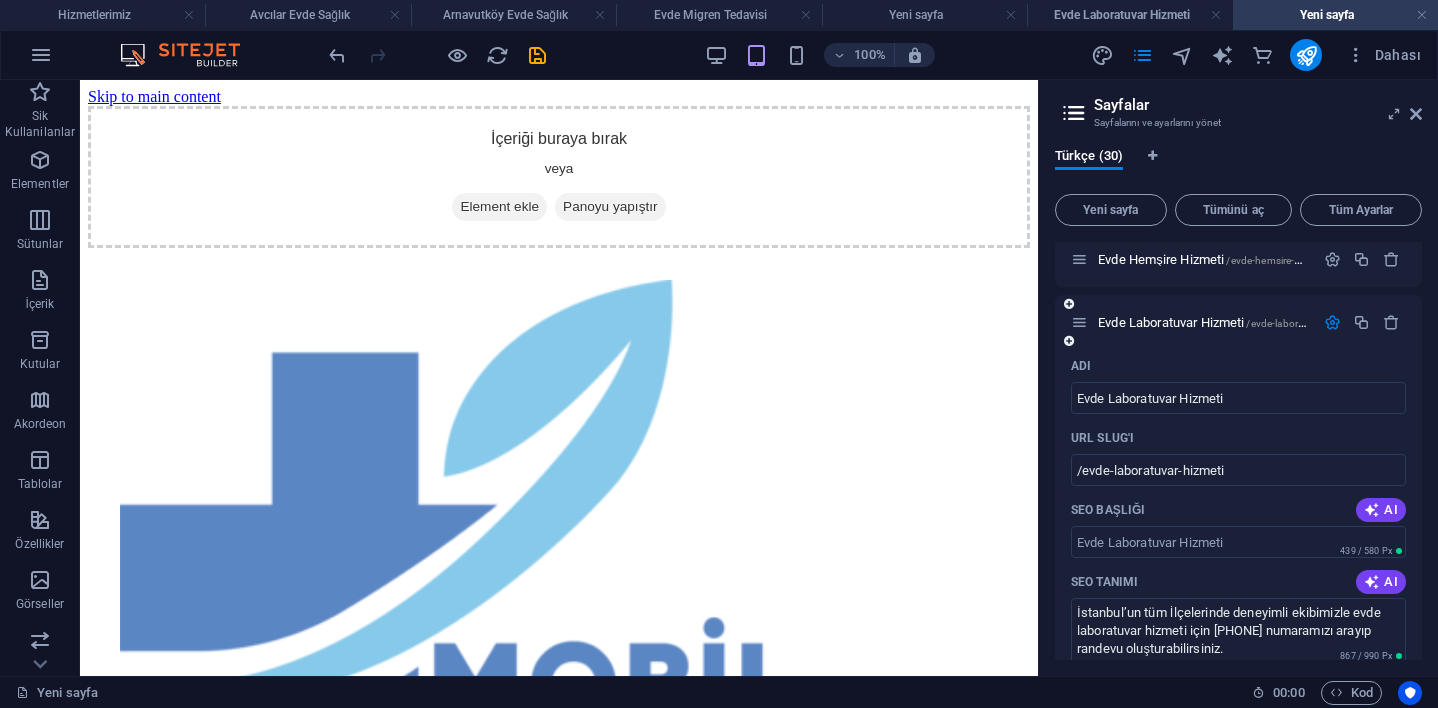 click at bounding box center [1332, 322] 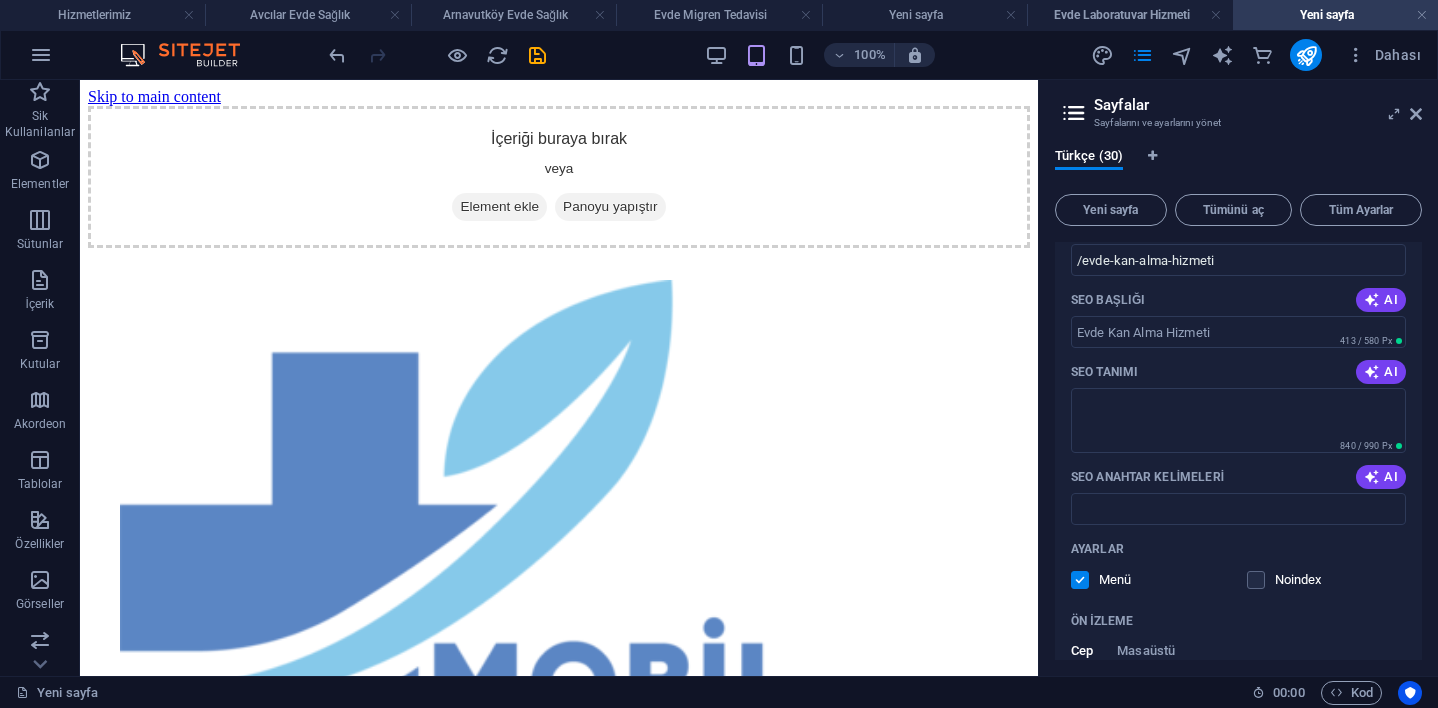 scroll, scrollTop: 600, scrollLeft: 0, axis: vertical 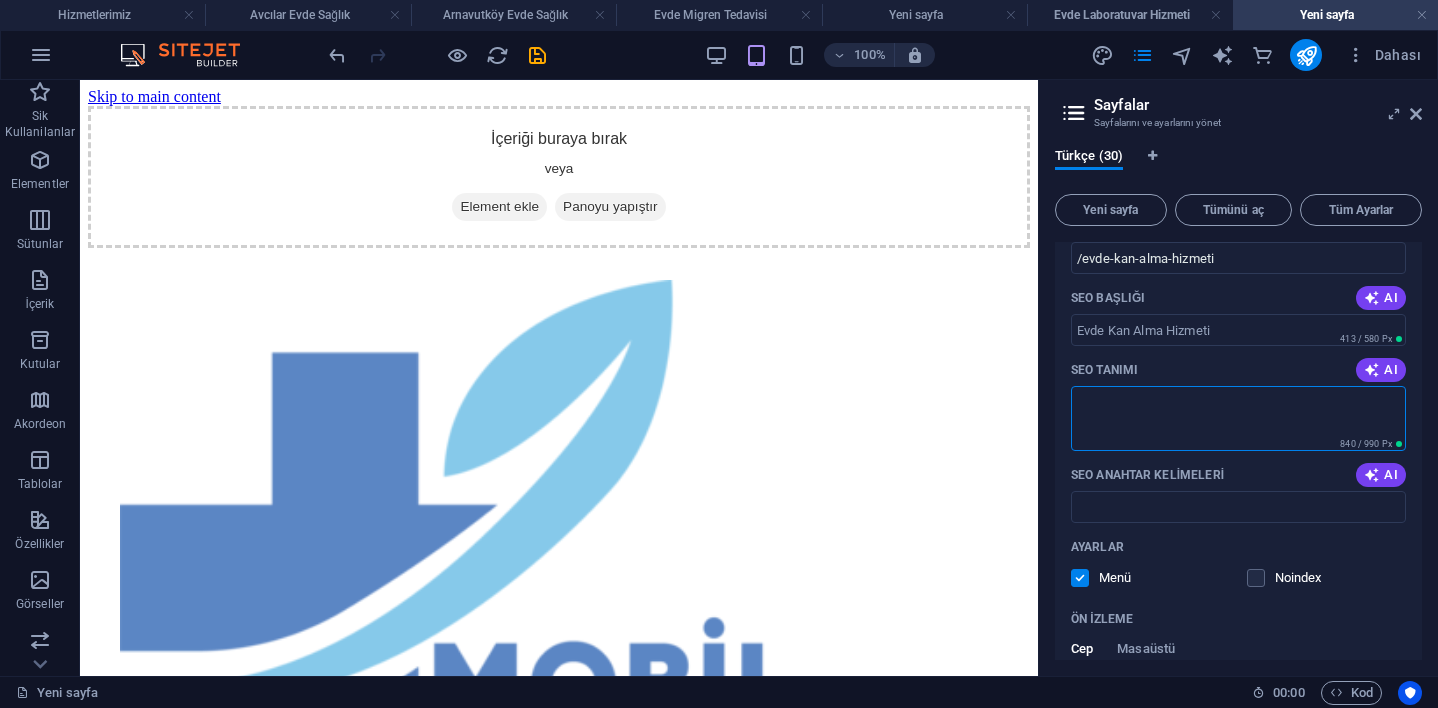 click on "SEO Tanımı" at bounding box center (1238, 418) 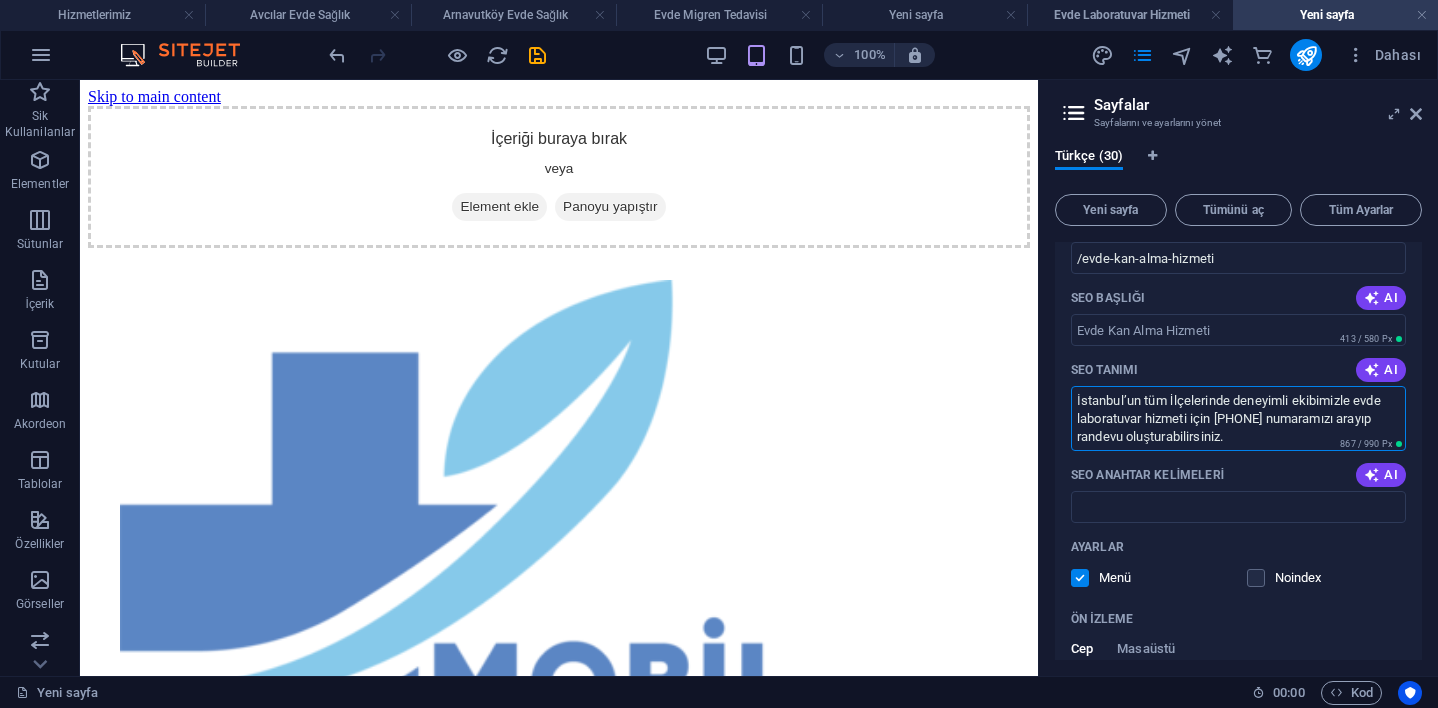click on "İstanbul’un tüm İlçelerinde deneyimli ekibimizle evde laboratuvar hizmeti için [PHONE] numaramızı arayıp randevu oluşturabilirsiniz." at bounding box center [1238, 418] 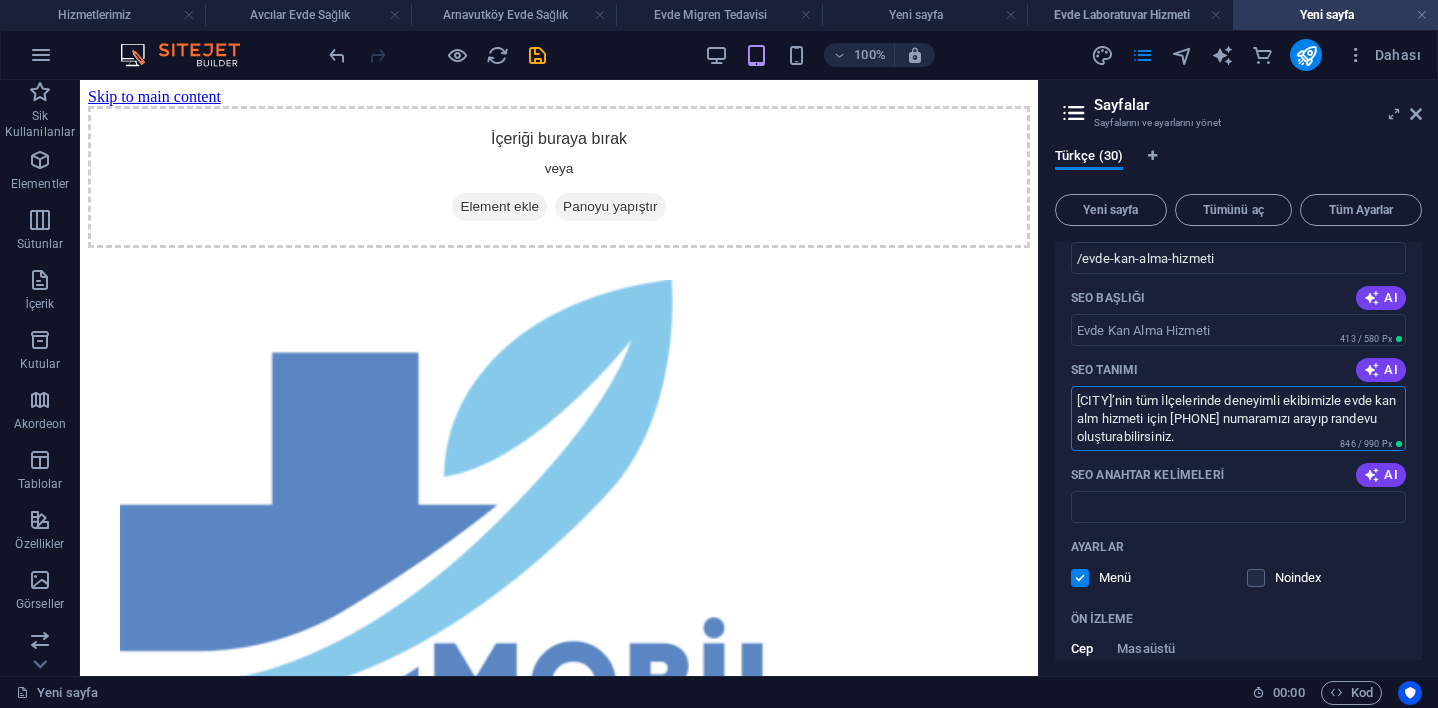 type on "İstanbul’un tüm İlçelerinde deneyimli ekibimizle evde kan alma hizmeti için [PHONE] numaramızı arayıp randevu oluşturabilirsiniz." 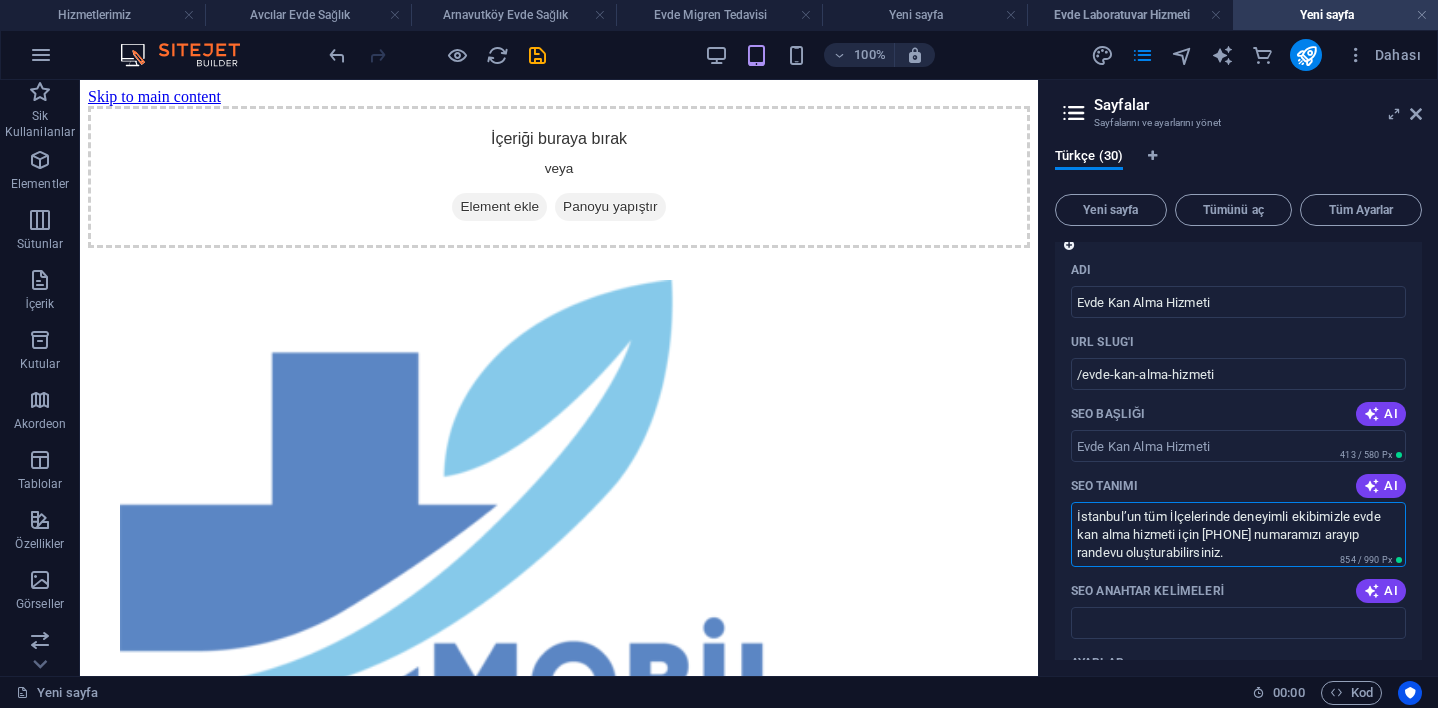 scroll, scrollTop: 485, scrollLeft: 0, axis: vertical 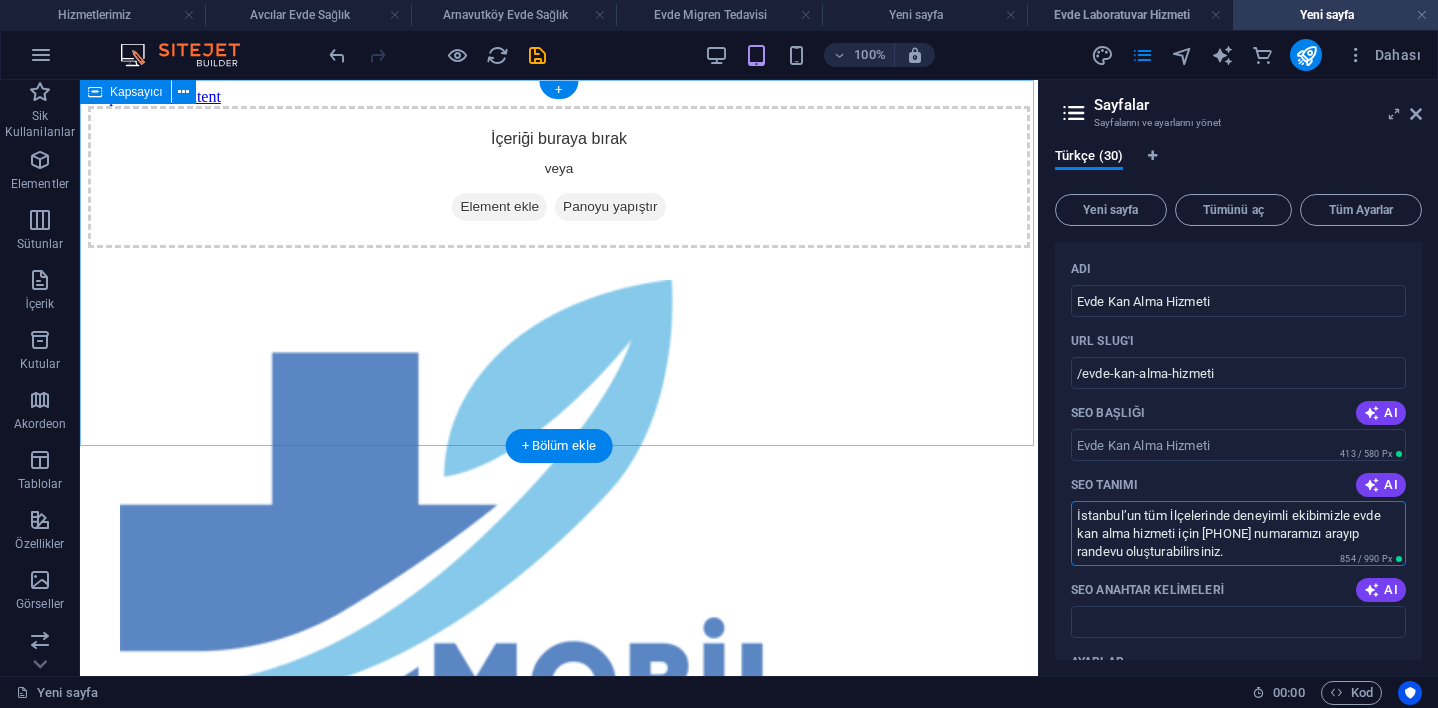click on "Element ekle" at bounding box center [499, 207] 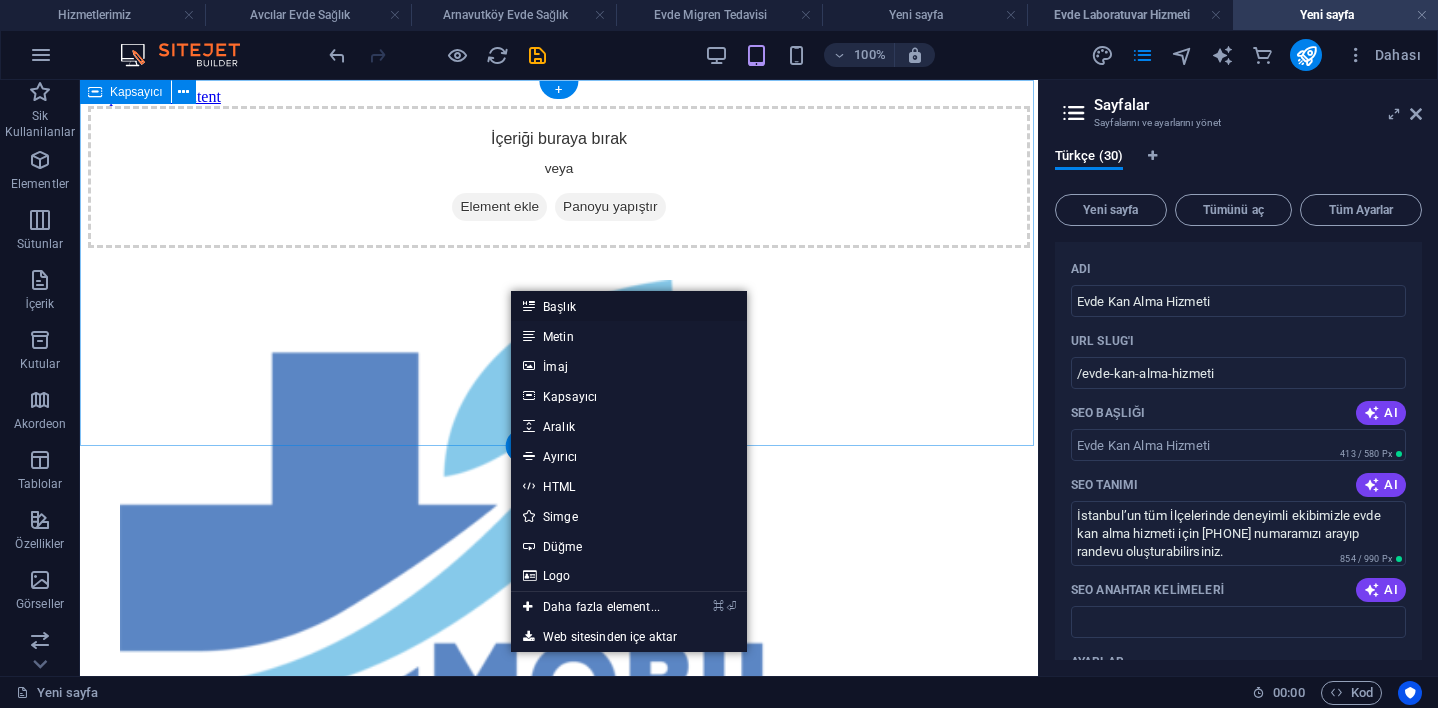 click on "Başlık" at bounding box center (629, 306) 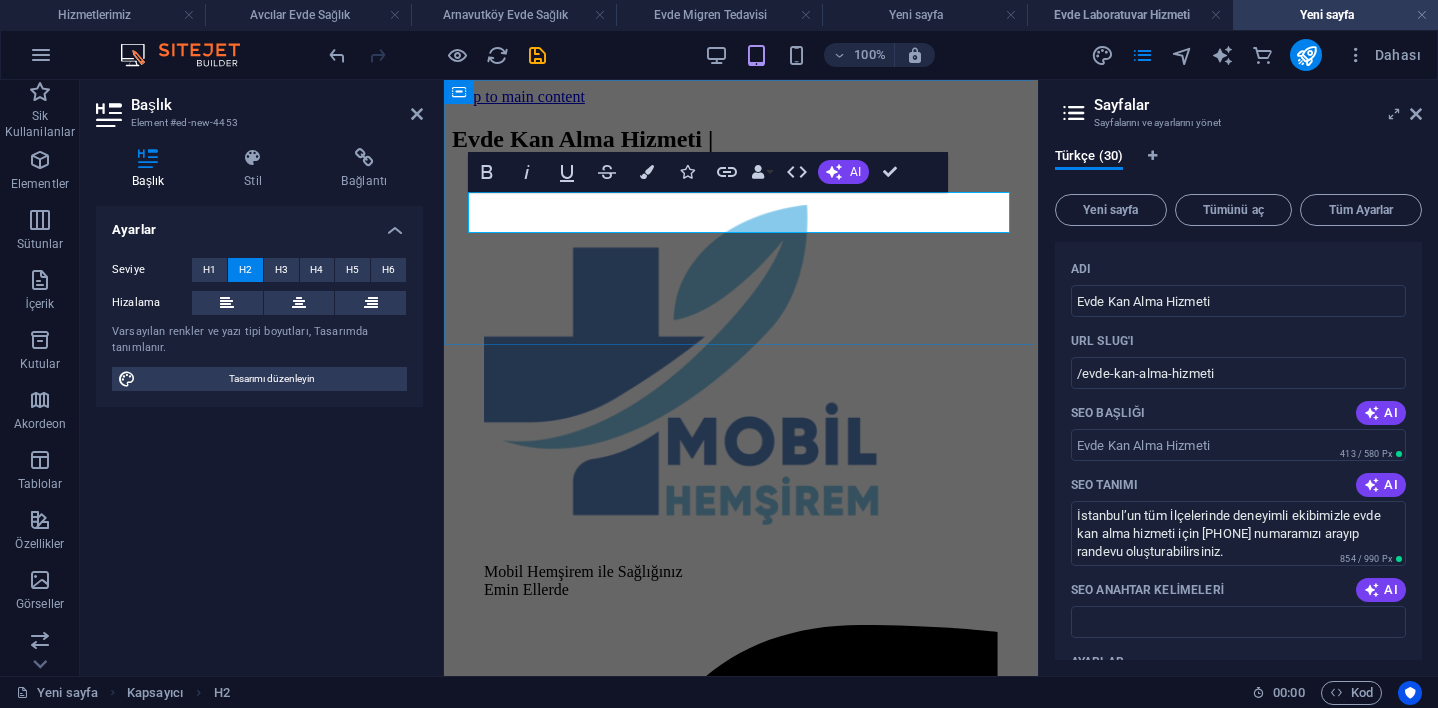 type 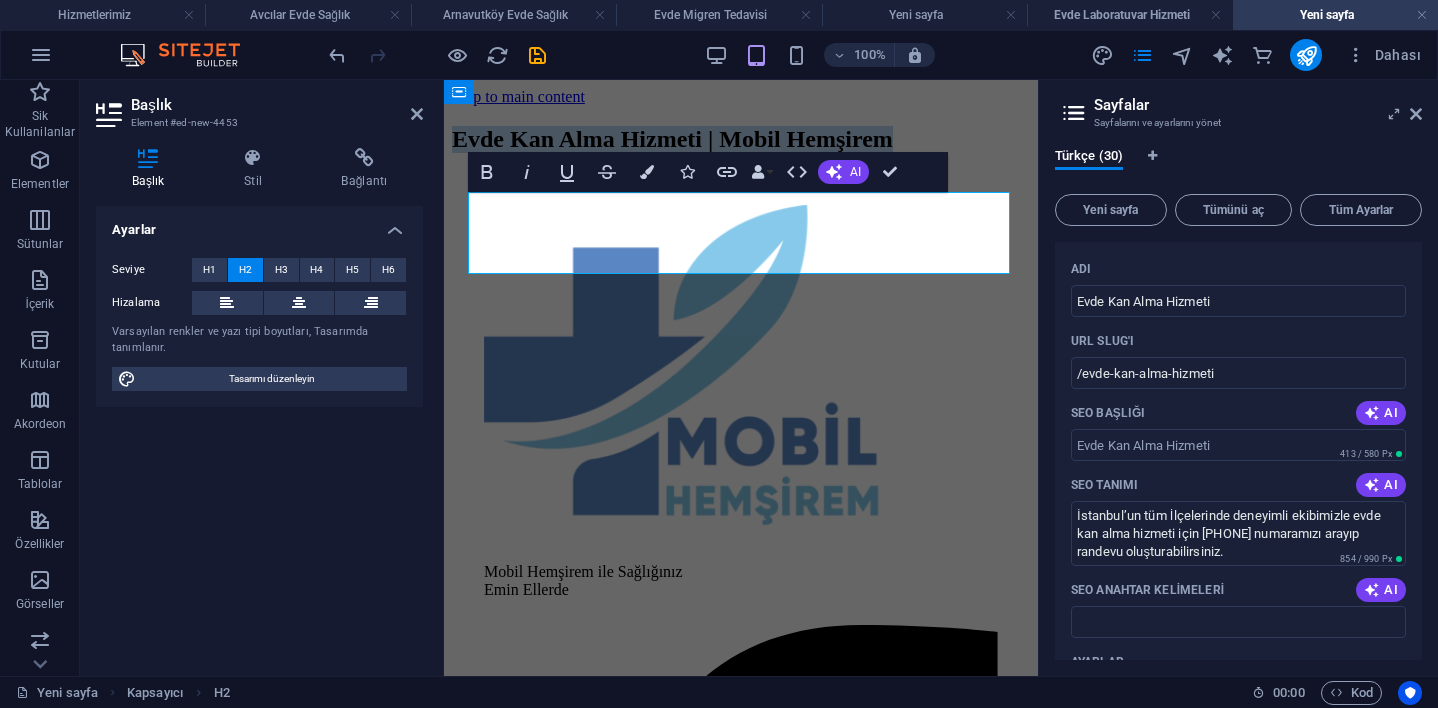 drag, startPoint x: 741, startPoint y: 241, endPoint x: 424, endPoint y: 187, distance: 321.56647 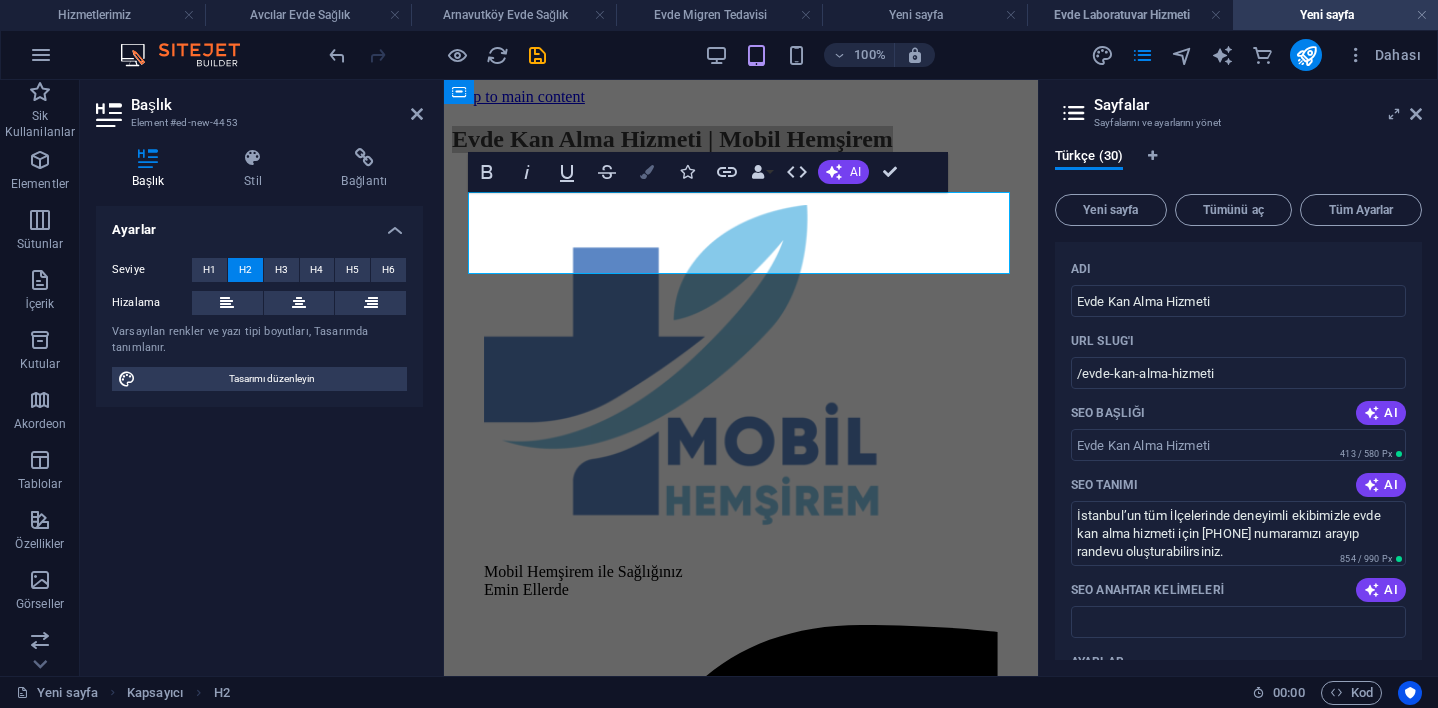 click on "Colors" at bounding box center [647, 172] 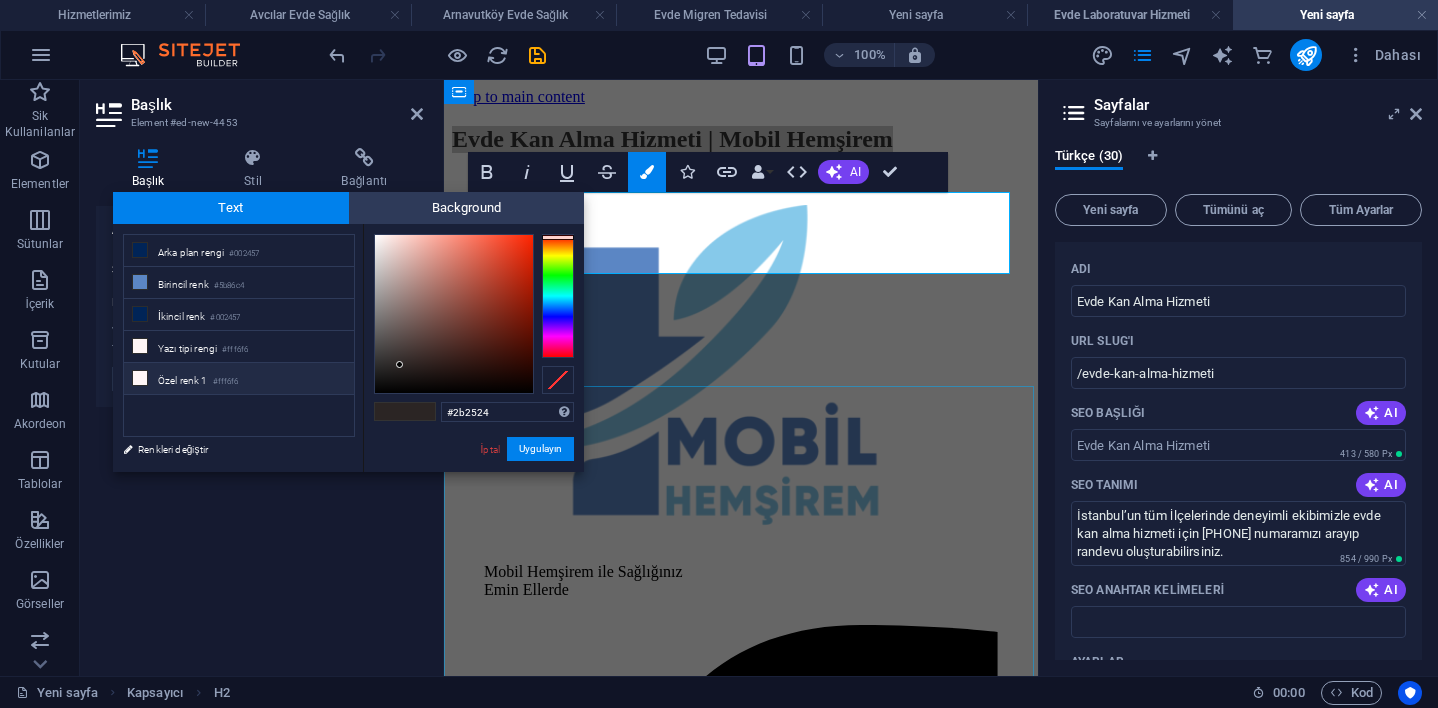 click on "Özel renk 1
#fff6f6" at bounding box center (239, 379) 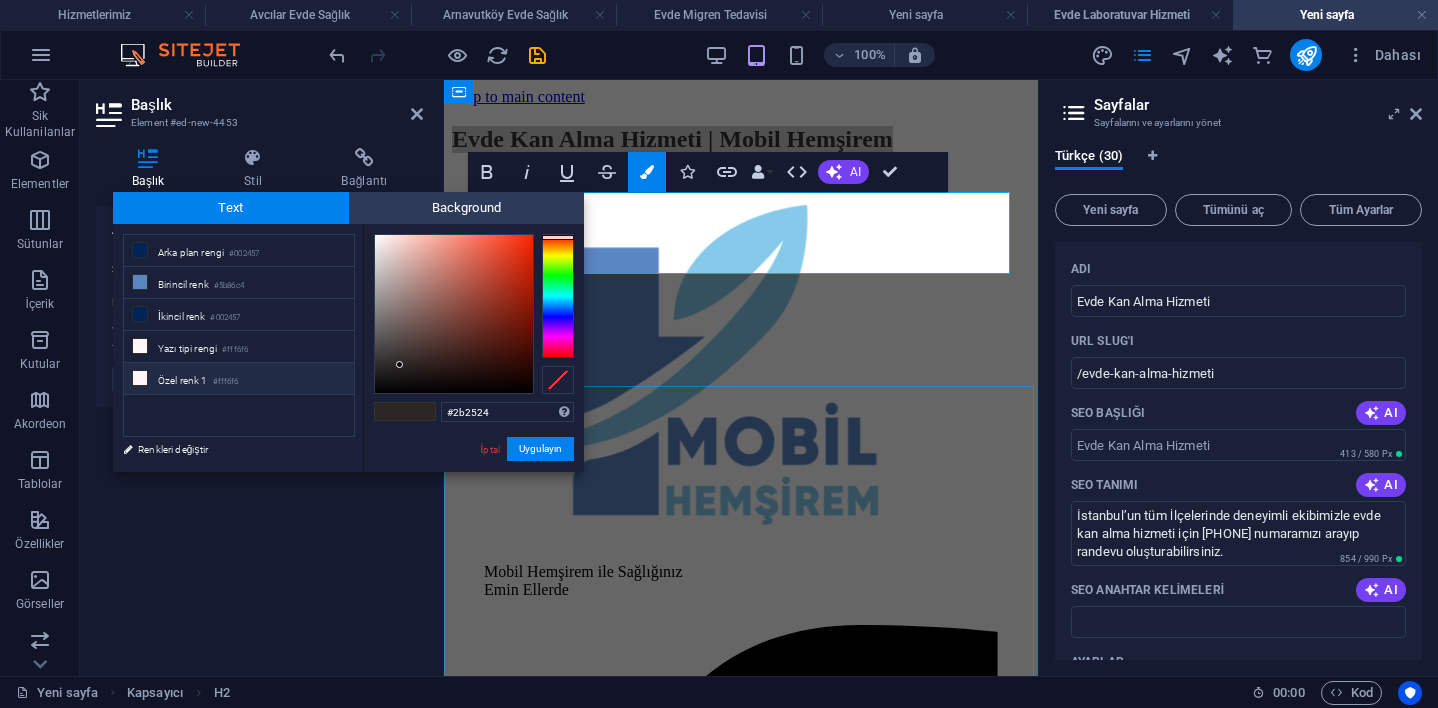 type on "#fff6f6" 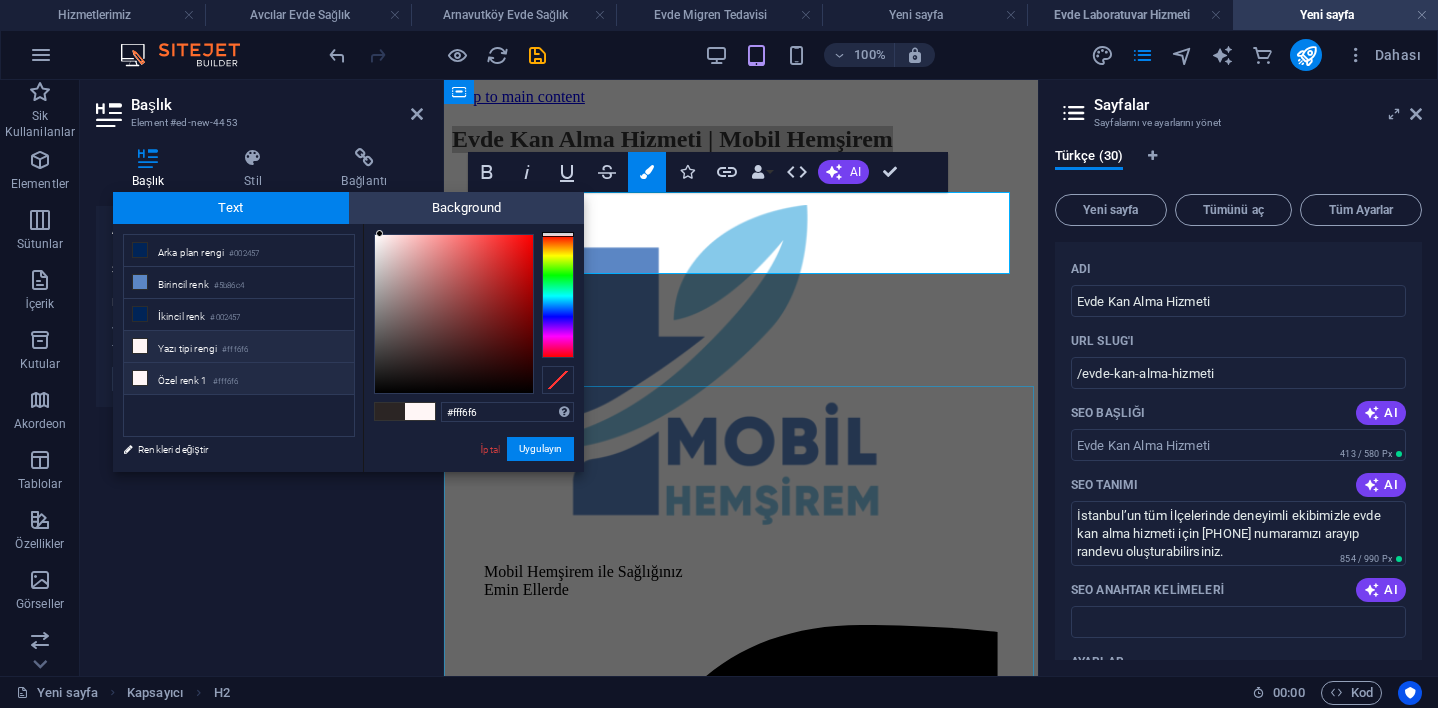 click on "Özel renk 1
#fff6f6" at bounding box center [239, 379] 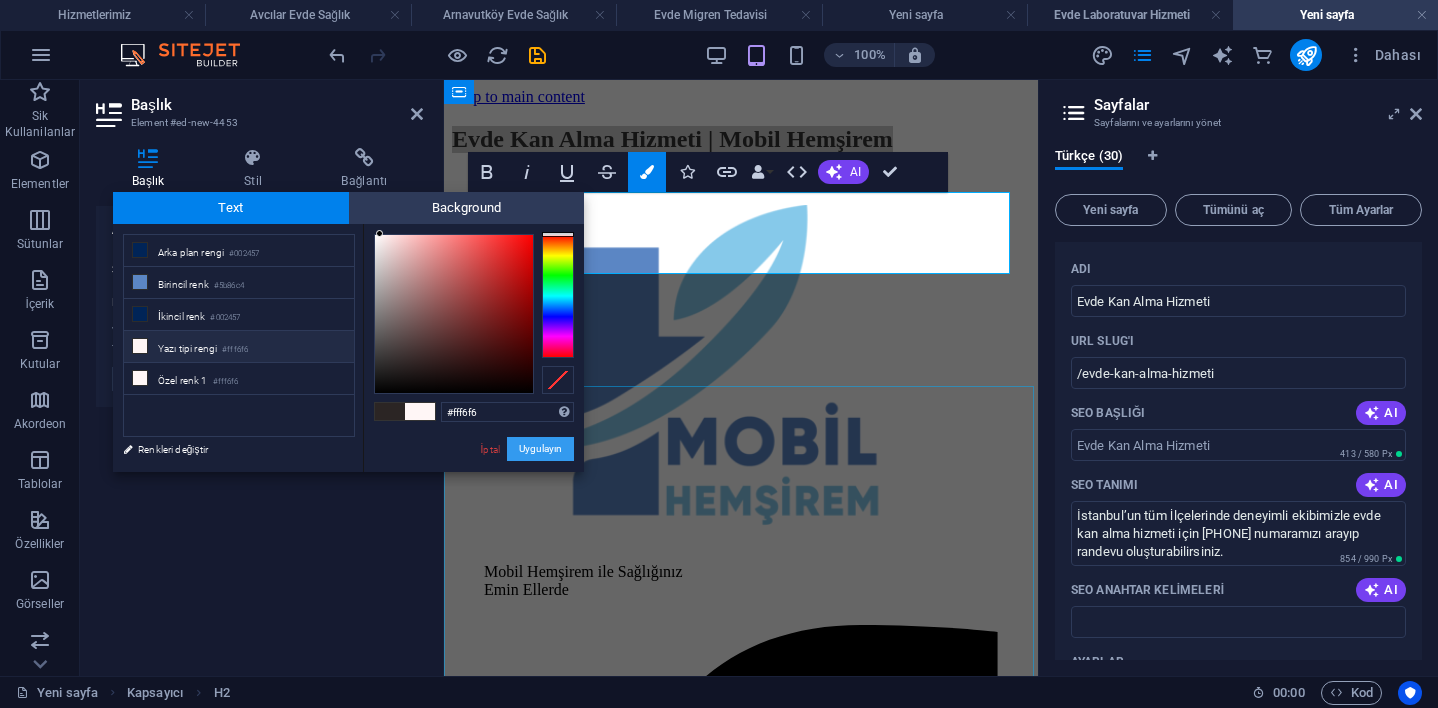 click on "Uygulayın" at bounding box center (540, 449) 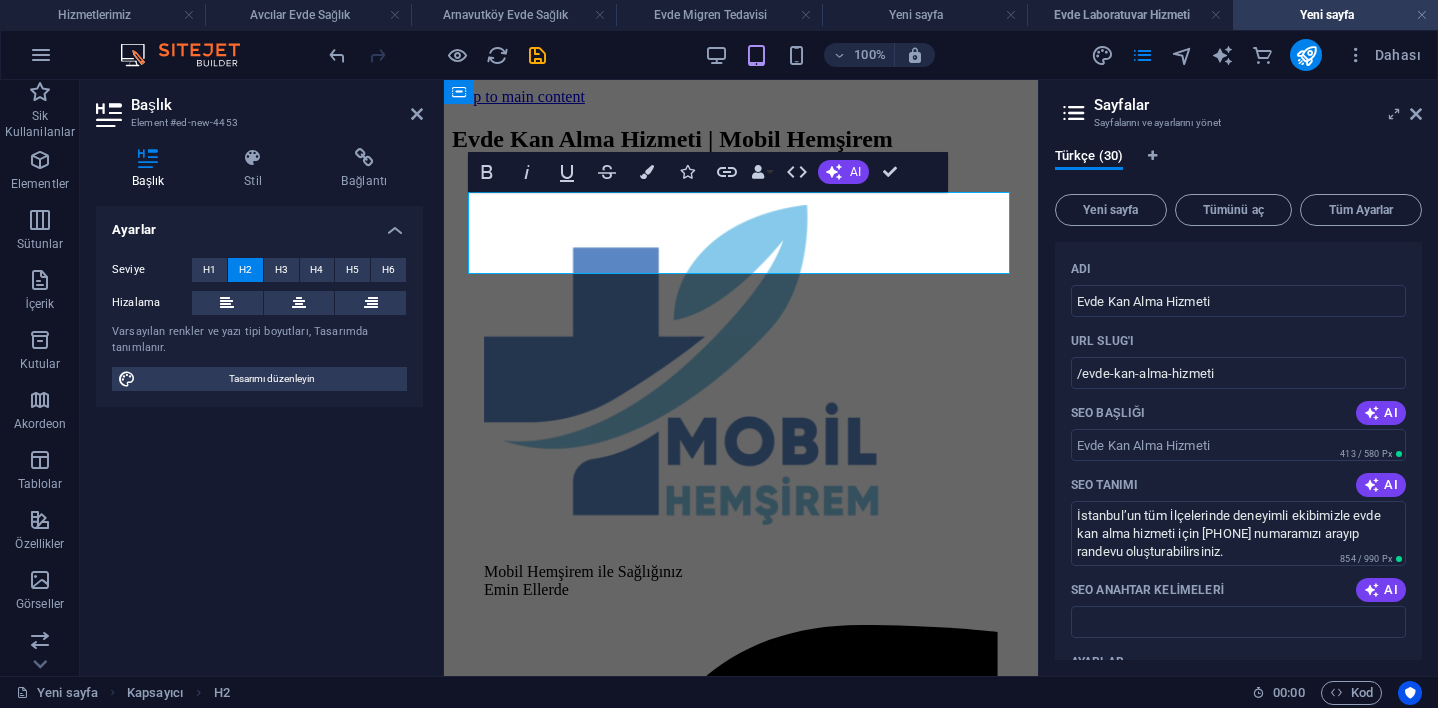 click on "Seviye" at bounding box center [152, 270] 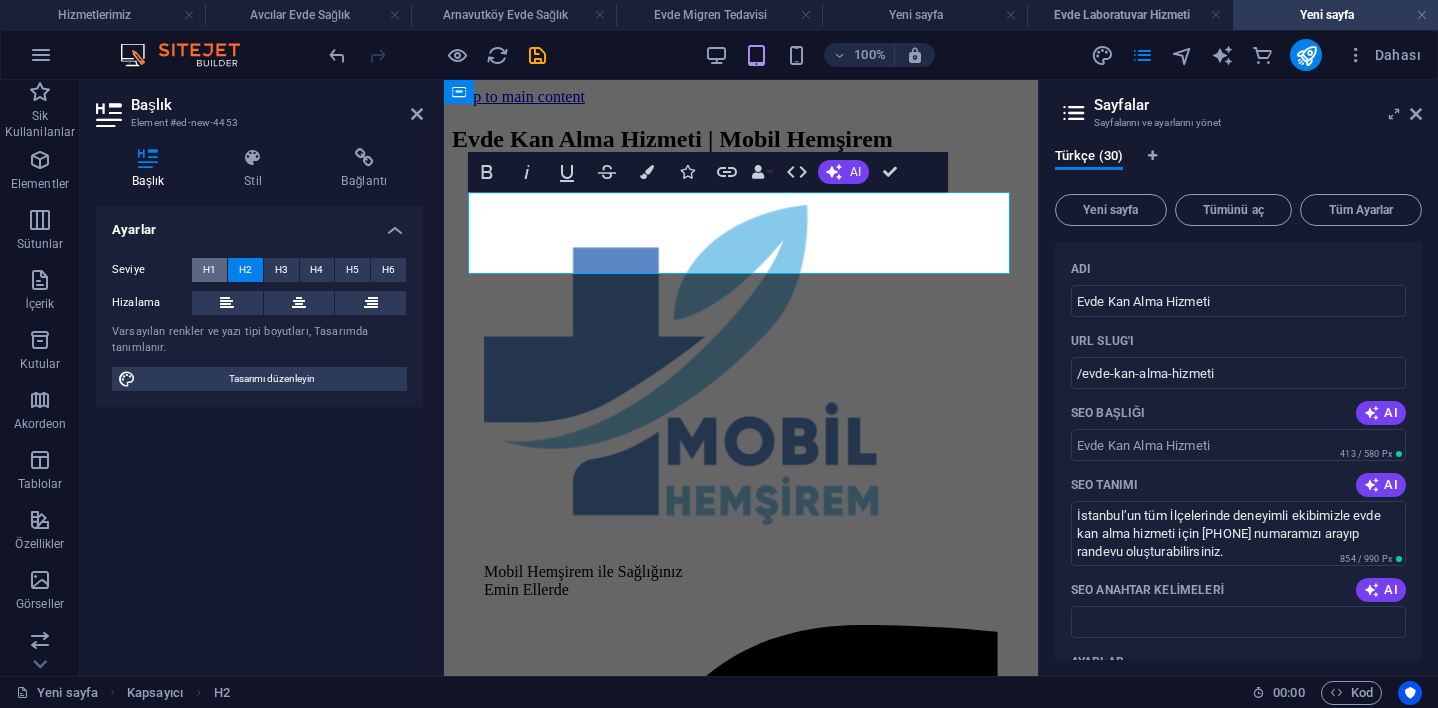click on "H1" at bounding box center (209, 270) 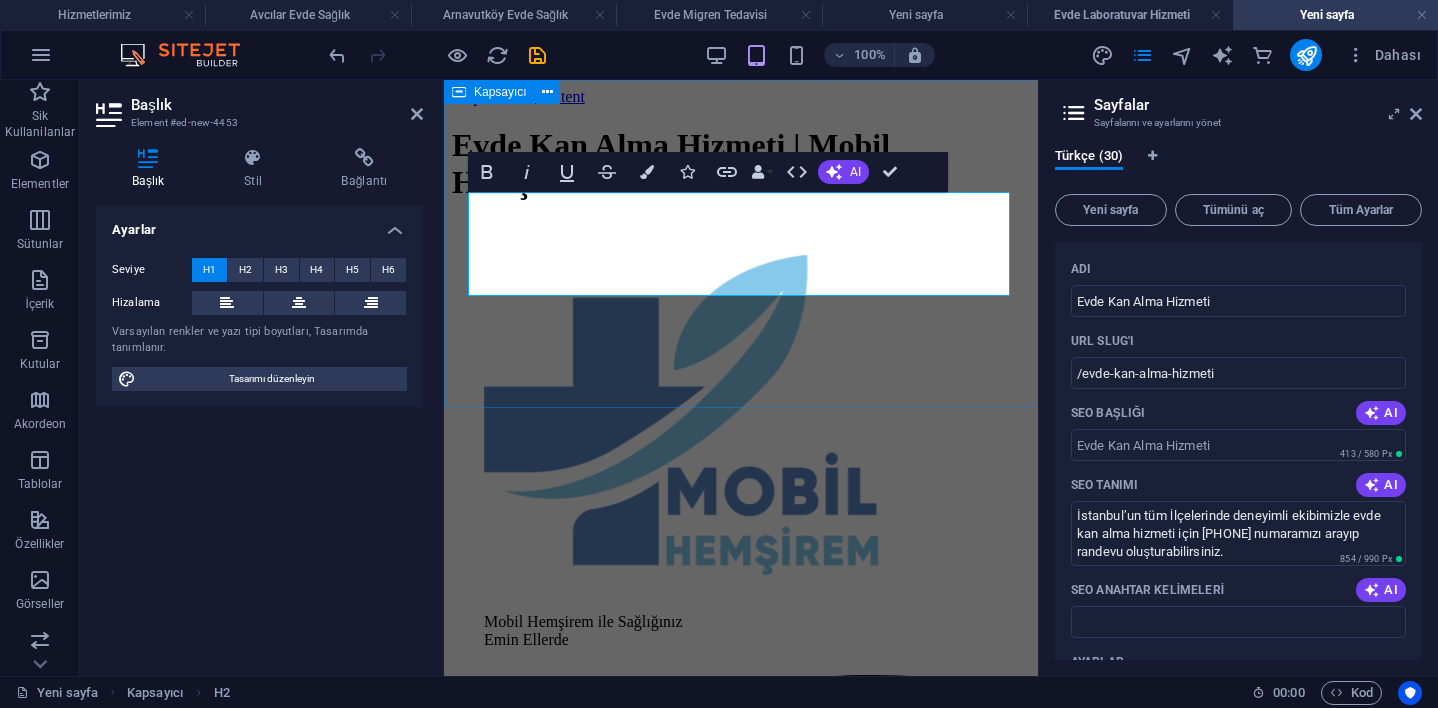 click on "Evde Kan Alma Hizmeti | Mobil Hemşirem" at bounding box center [741, 164] 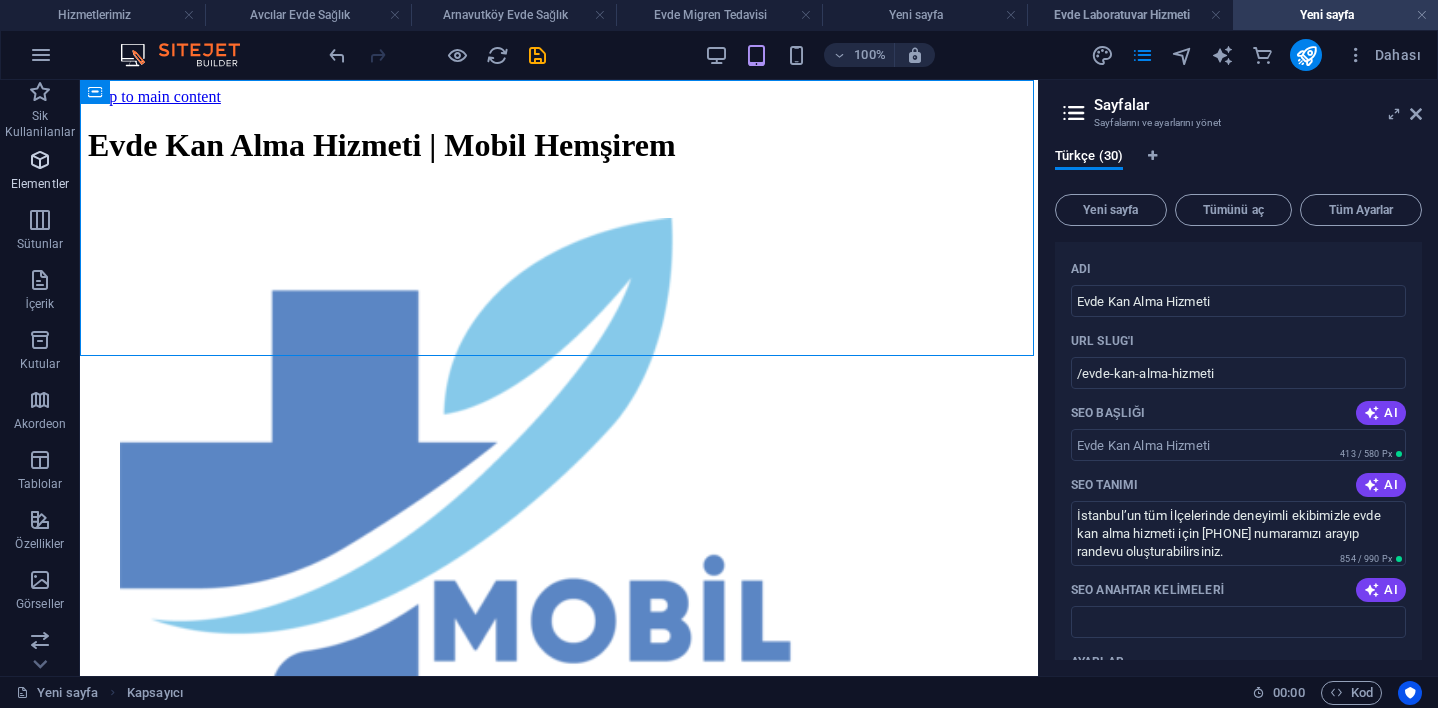 click at bounding box center [40, 160] 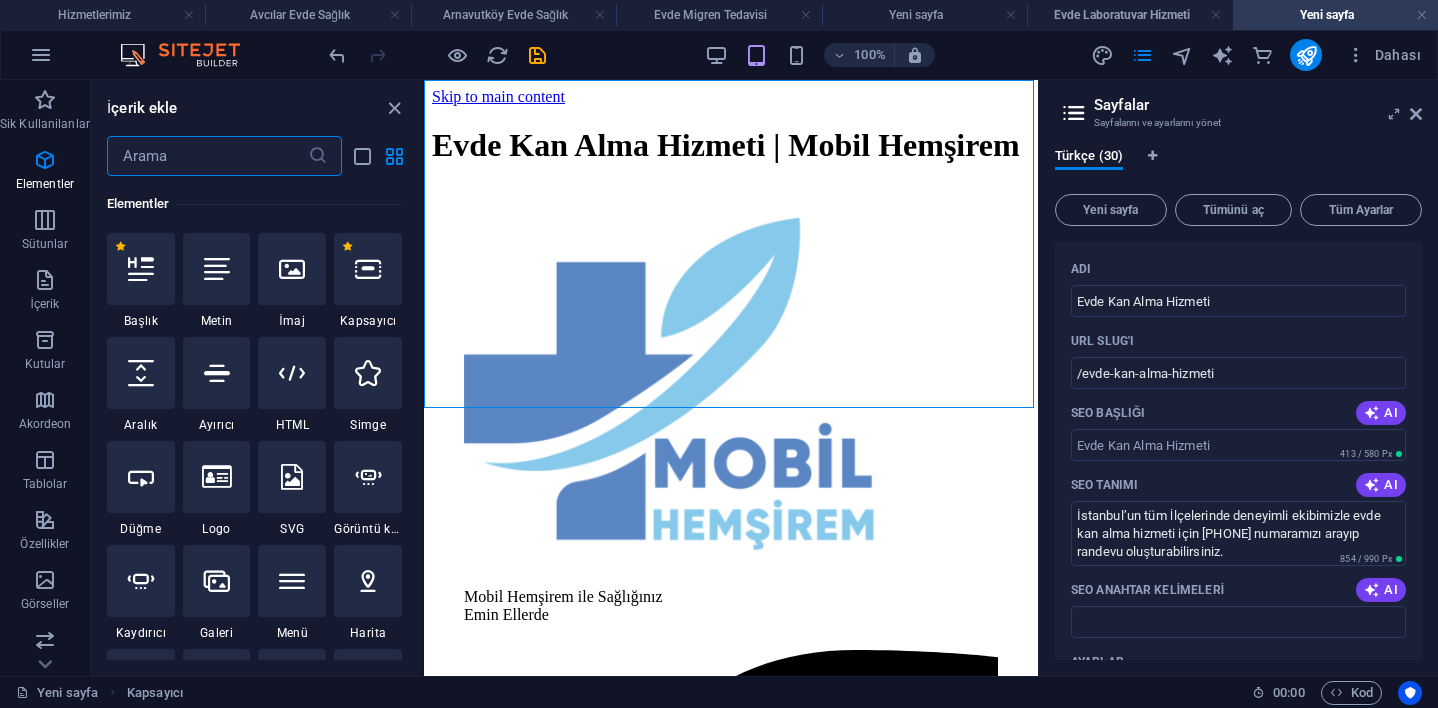 scroll, scrollTop: 213, scrollLeft: 0, axis: vertical 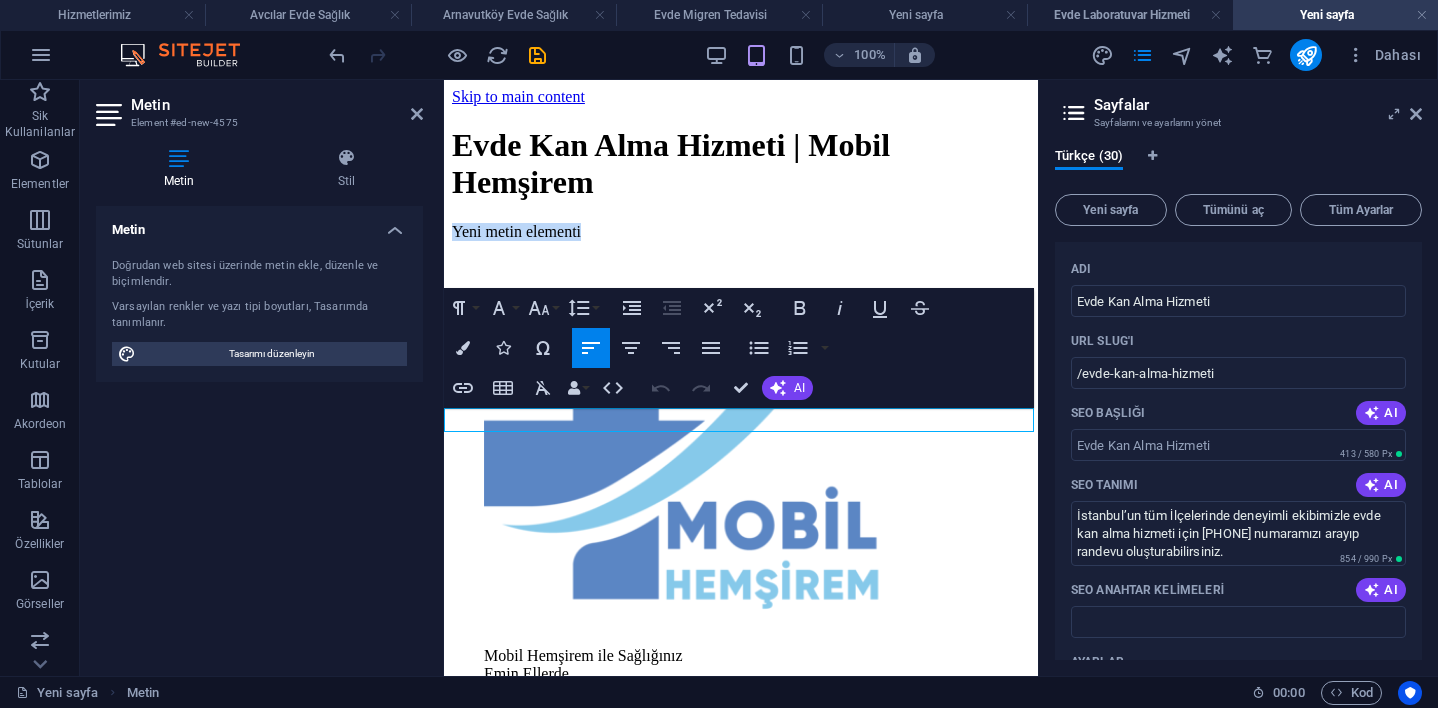 click on "Yeni metin elementi" at bounding box center (741, 232) 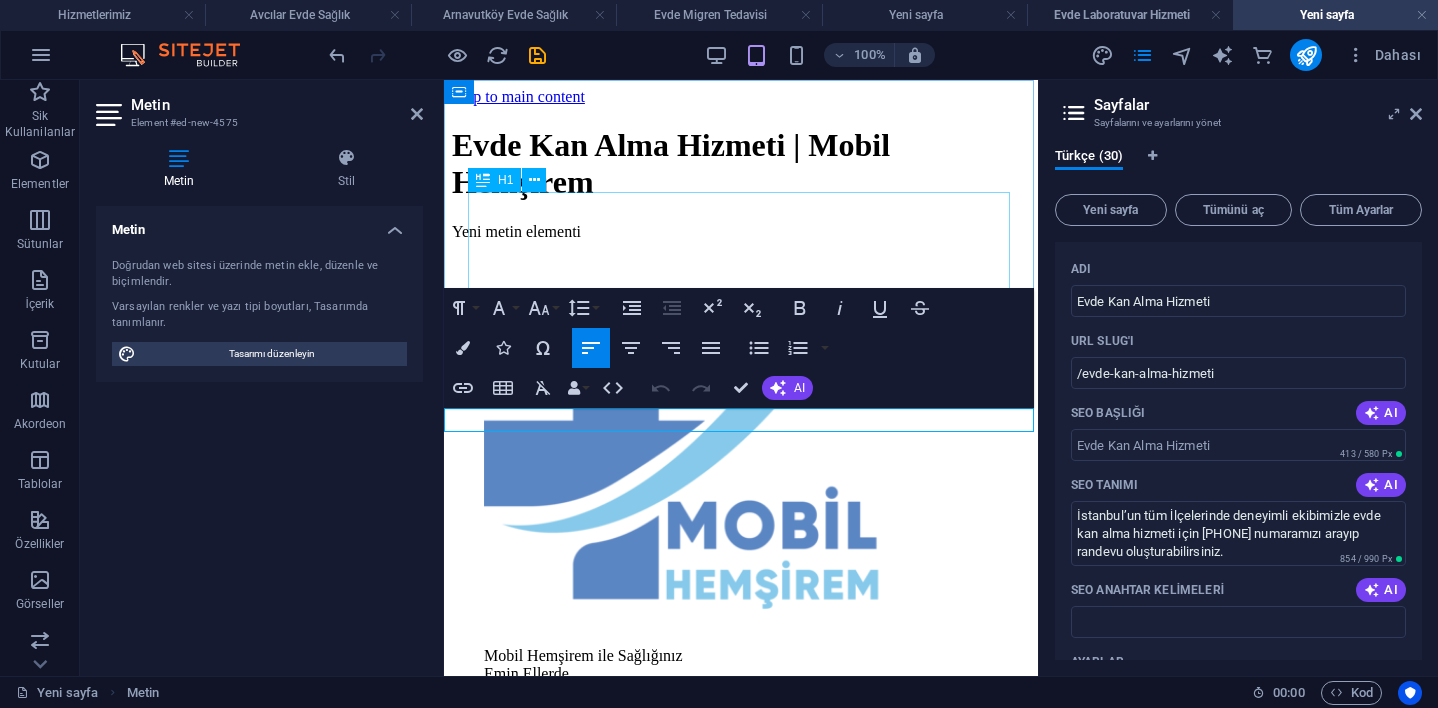 click on "Evde Kan Alma Hizmeti | Mobil Hemşirem" at bounding box center [741, 164] 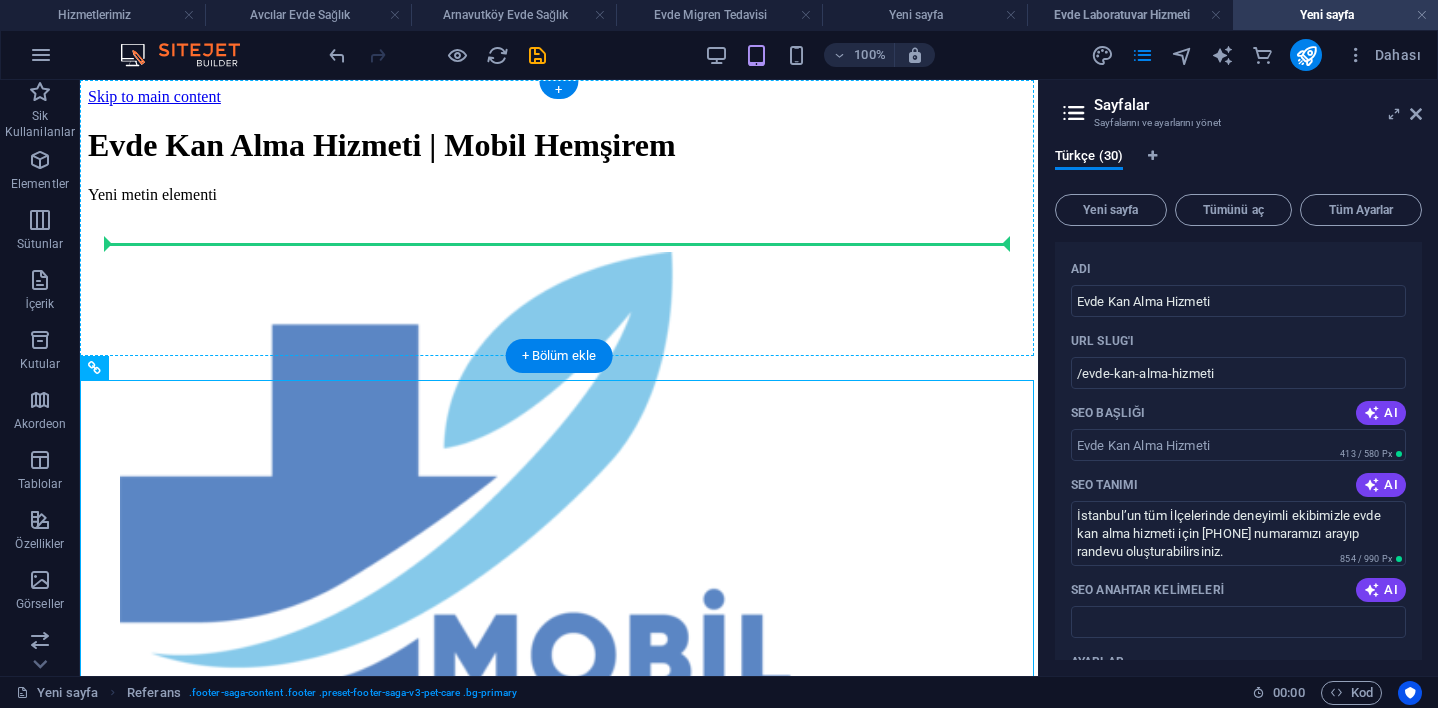 drag, startPoint x: 195, startPoint y: 444, endPoint x: 177, endPoint y: 230, distance: 214.75568 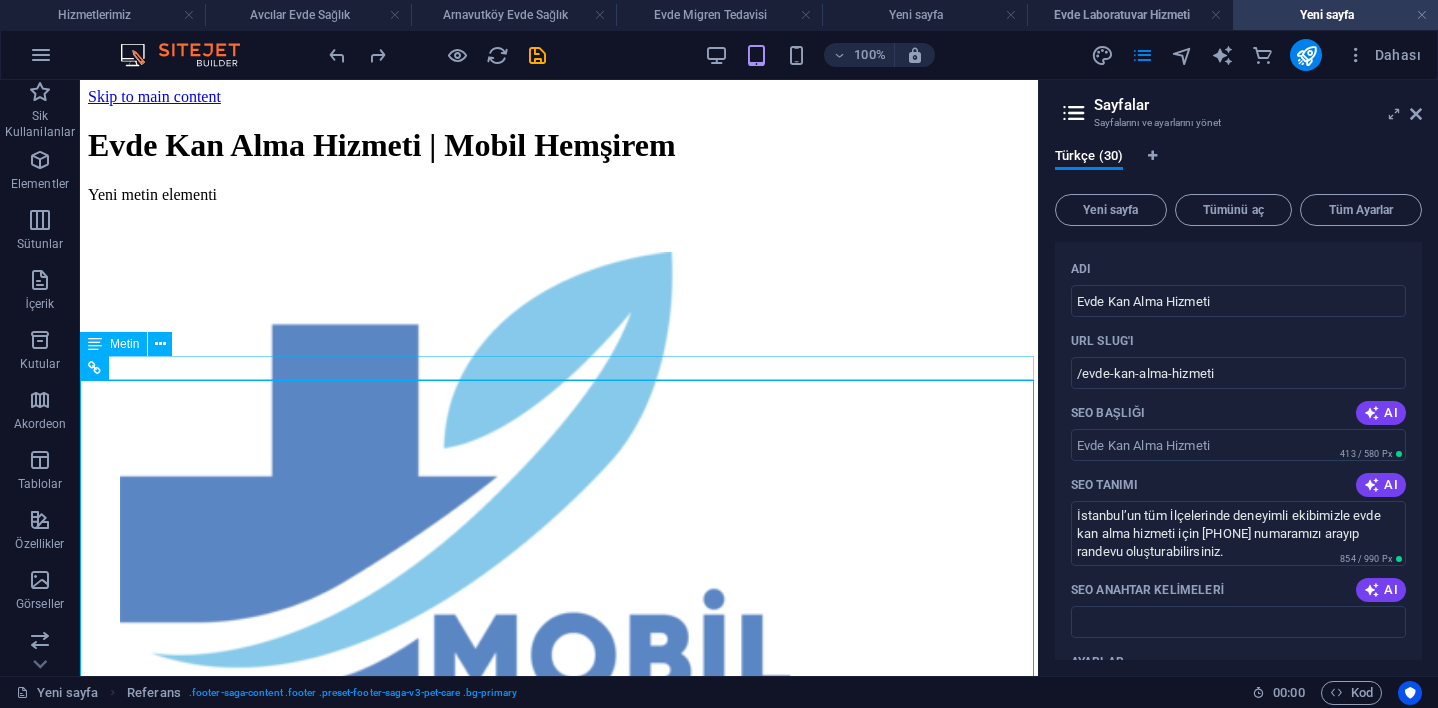 click on "Yeni metin elementi" at bounding box center (559, 195) 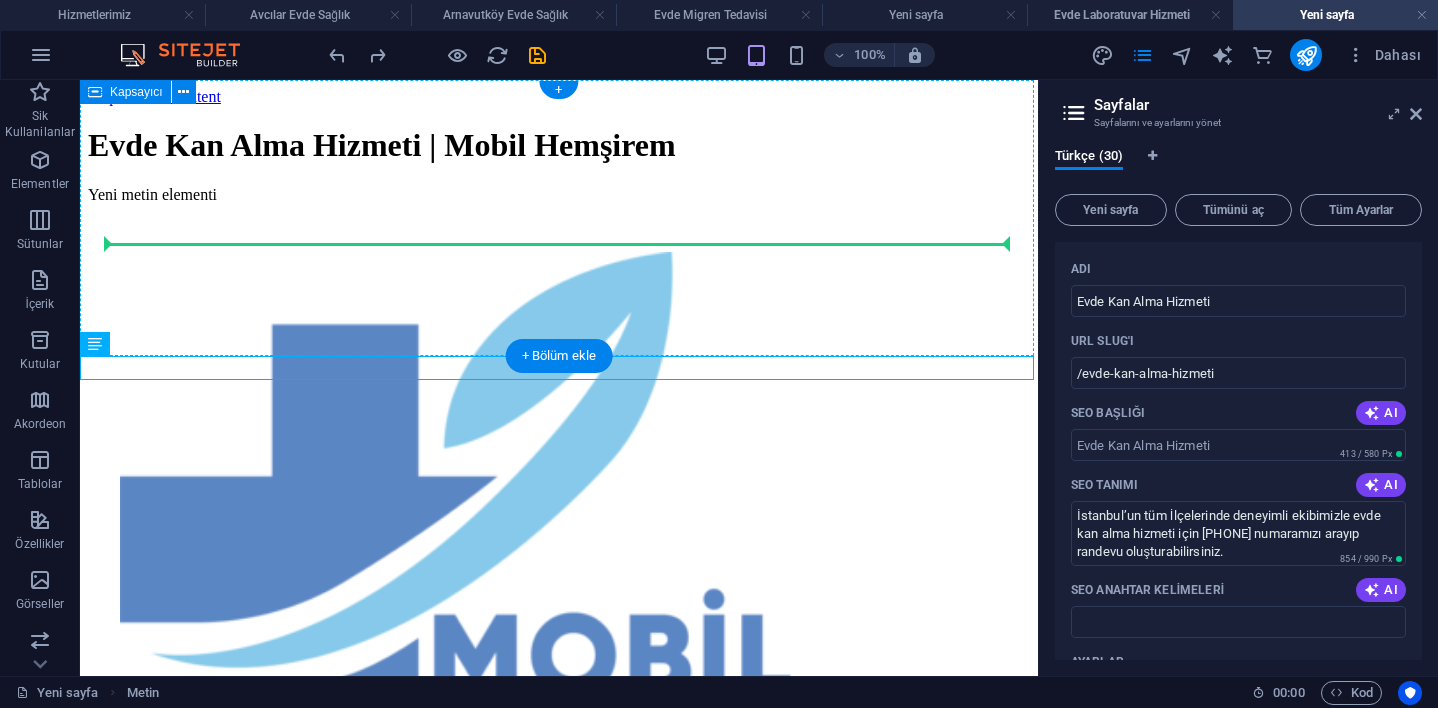 drag, startPoint x: 173, startPoint y: 424, endPoint x: 163, endPoint y: 224, distance: 200.24985 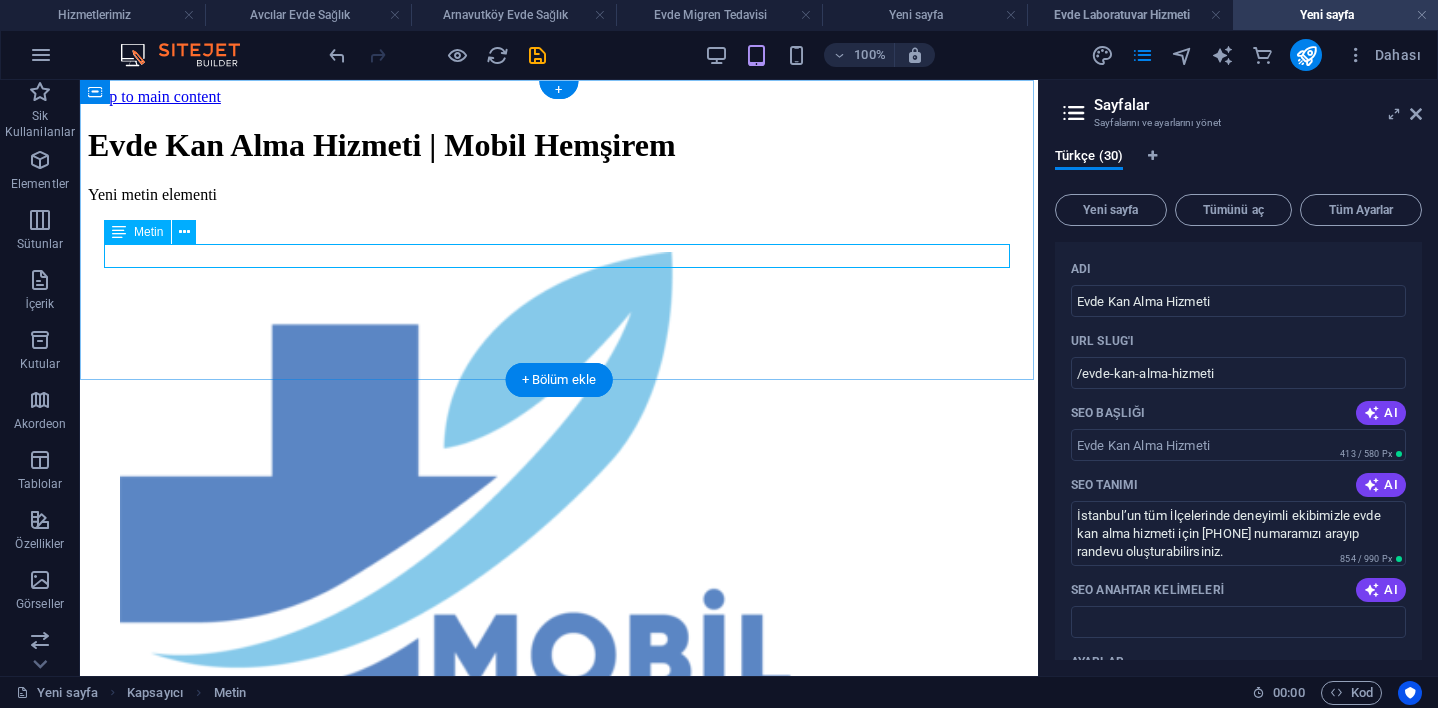 click on "Yeni metin elementi" at bounding box center [559, 195] 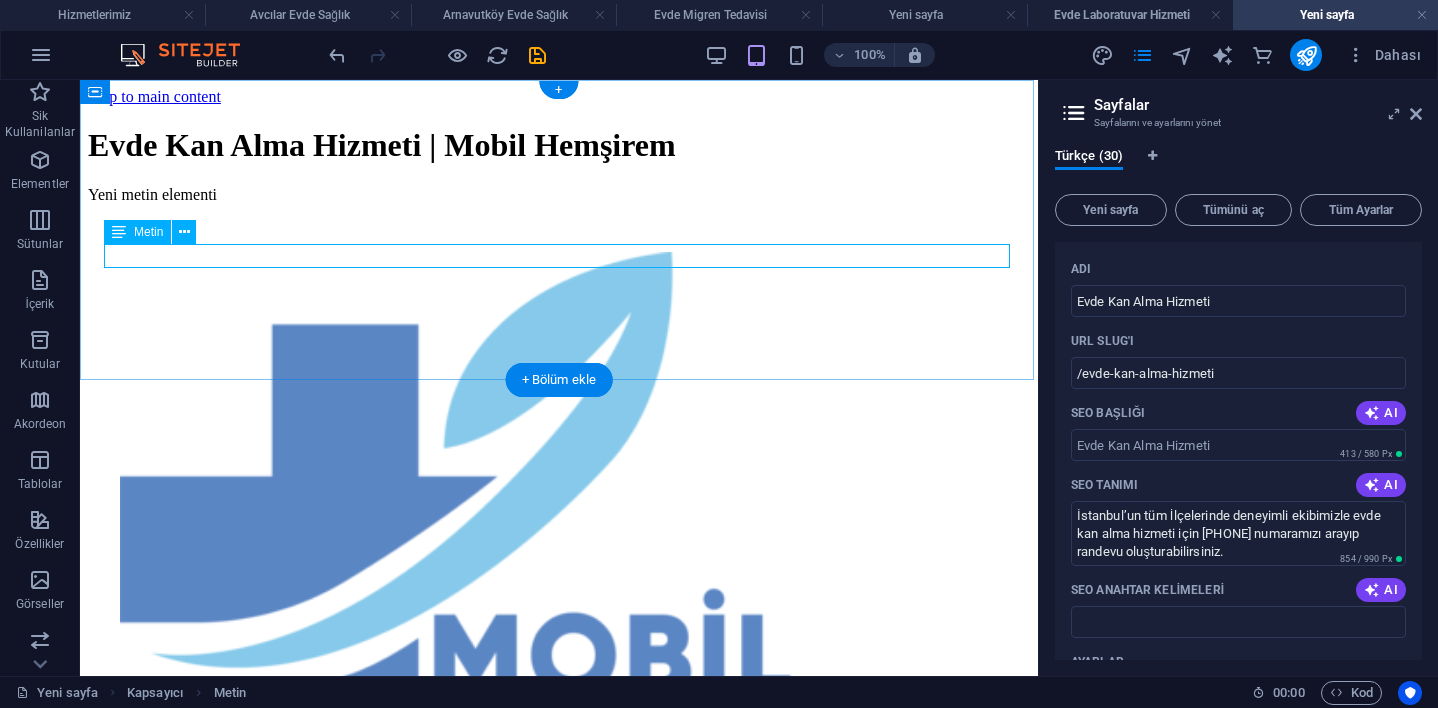 click on "Yeni metin elementi" at bounding box center (559, 195) 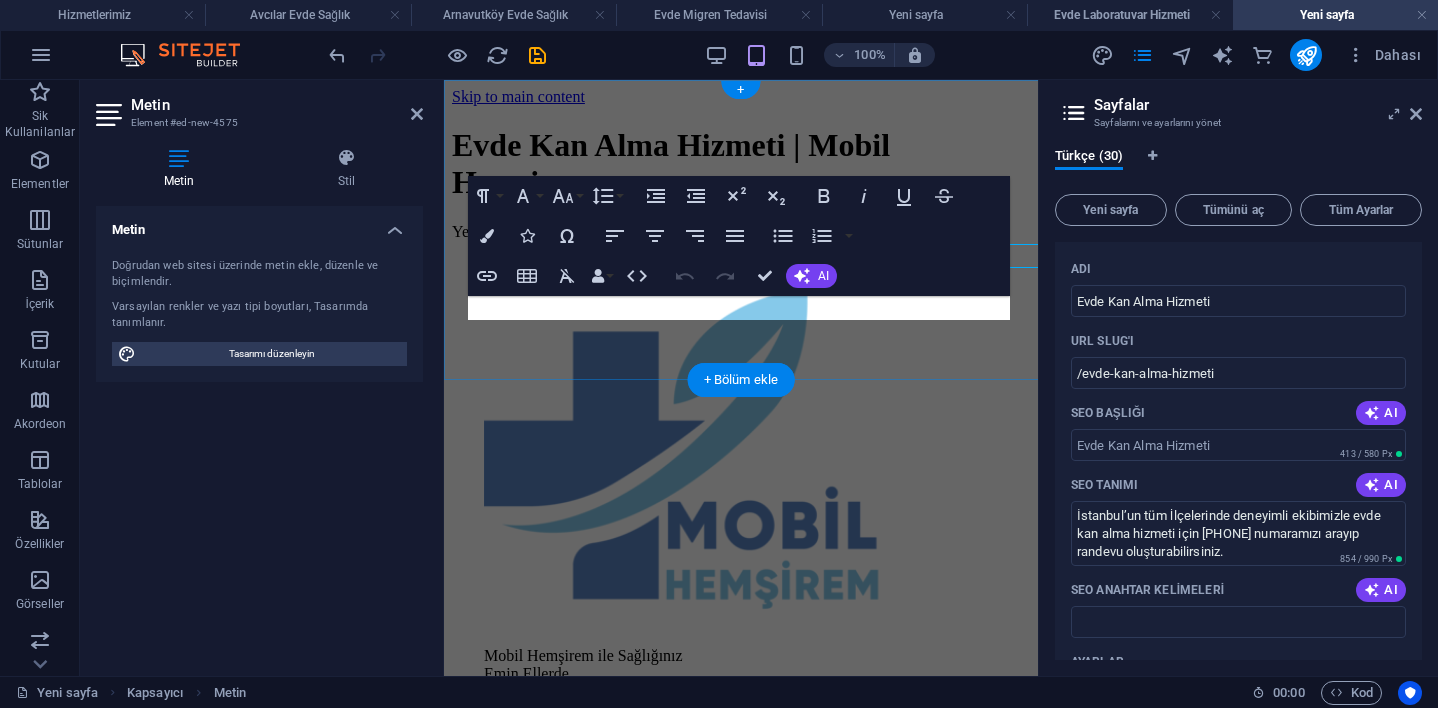 click on "Doğrudan web sitesi üzerinde metin ekle, düzenle ve biçimlendir. Varsayılan renkler ve yazı tipi boyutları, Tasarımda tanımlanır. Tasarımı düzenleyin" at bounding box center [259, 312] 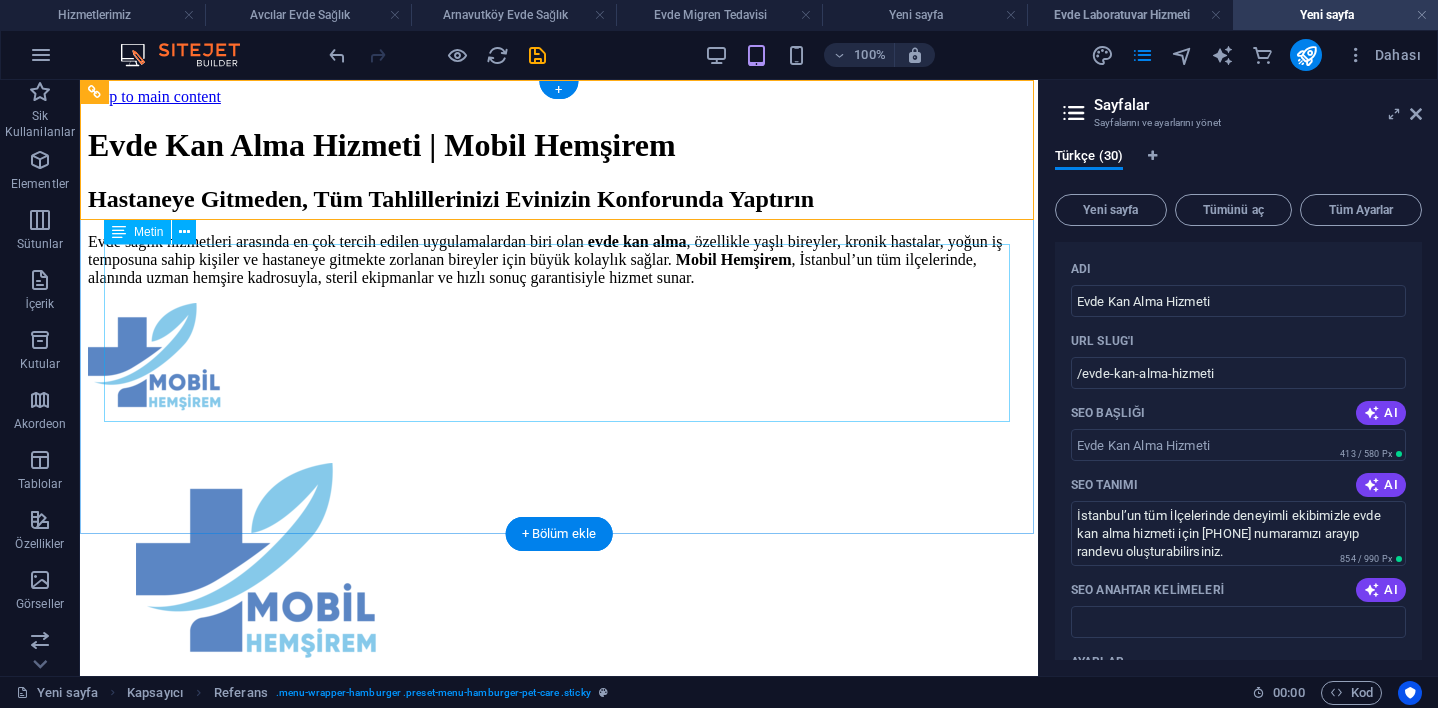 click on "Hastaneye Gitmeden, Tüm Tahlillerinizi Evinizin Konforunda Yaptırın Evde sağlık hizmetleri arasında en çok tercih edilen uygulamalardan biri olan   evde kan alma , özellikle yaşlı bireyler, kronik hastalar, yoğun iş temposuna sahip kişiler ve hastaneye gitmekte zorlanan bireyler için büyük kolaylık sağlar.   Mobil Hemşirem , İstanbul’un tüm ilçelerinde, alanında uzman hemşire kadrosuyla, steril ekipmanlar ve hızlı sonuç garantisiyle hizmet sunar." at bounding box center [559, 236] 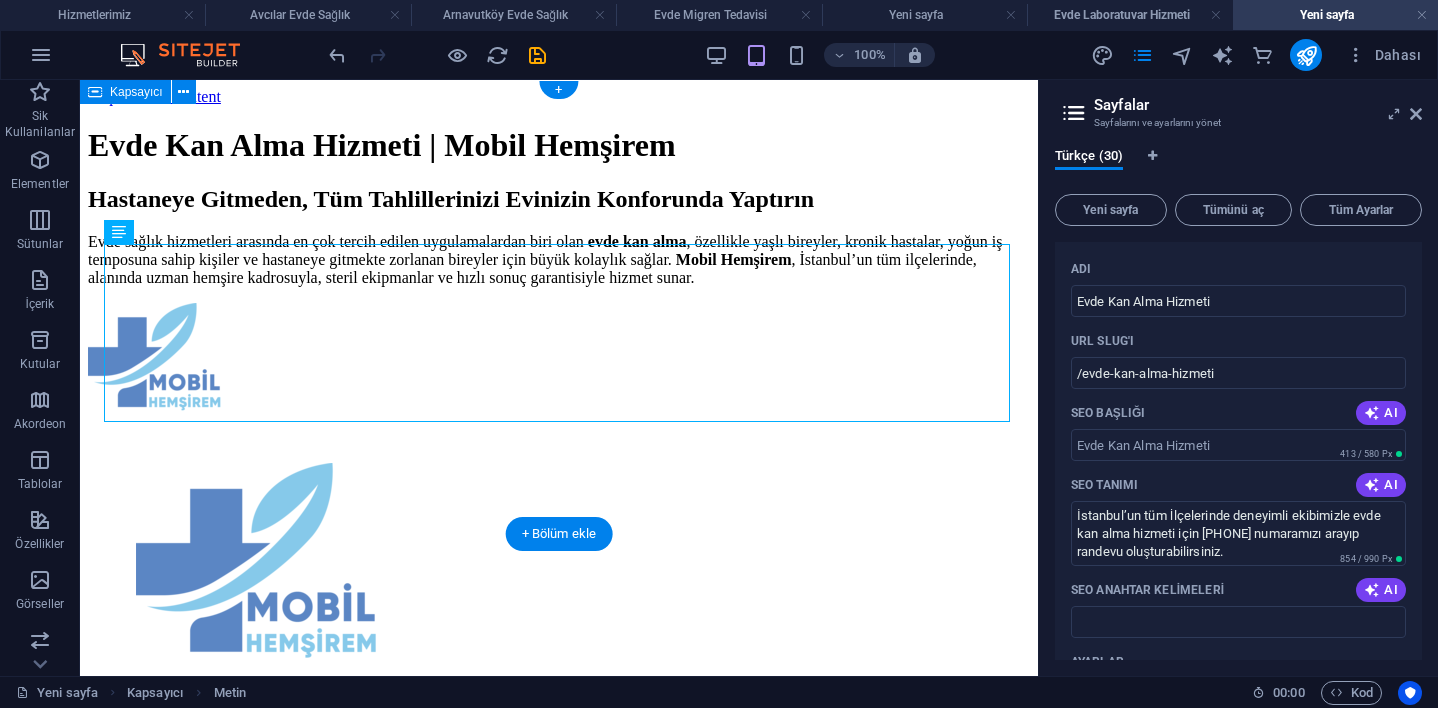 click on "Hastaneye Gitmeden, Tüm Tahlillerinizi Evinizin Konforunda Yaptırın Evde sağlık hizmetleri arasında en çok tercih edilen uygulamalardan biri olan   evde kan alma , özellikle yaşlı bireyler, kronik hastalar, yoğun iş temposuna sahip kişiler ve hastaneye gitmekte zorlanan bireyler için büyük kolaylık sağlar.   Mobil Hemşirem , İstanbul’un tüm ilçelerinde, alanında uzman hemşire kadrosuyla, steril ekipmanlar ve hızlı sonuç garantisiyle hizmet sunar." at bounding box center [559, 236] 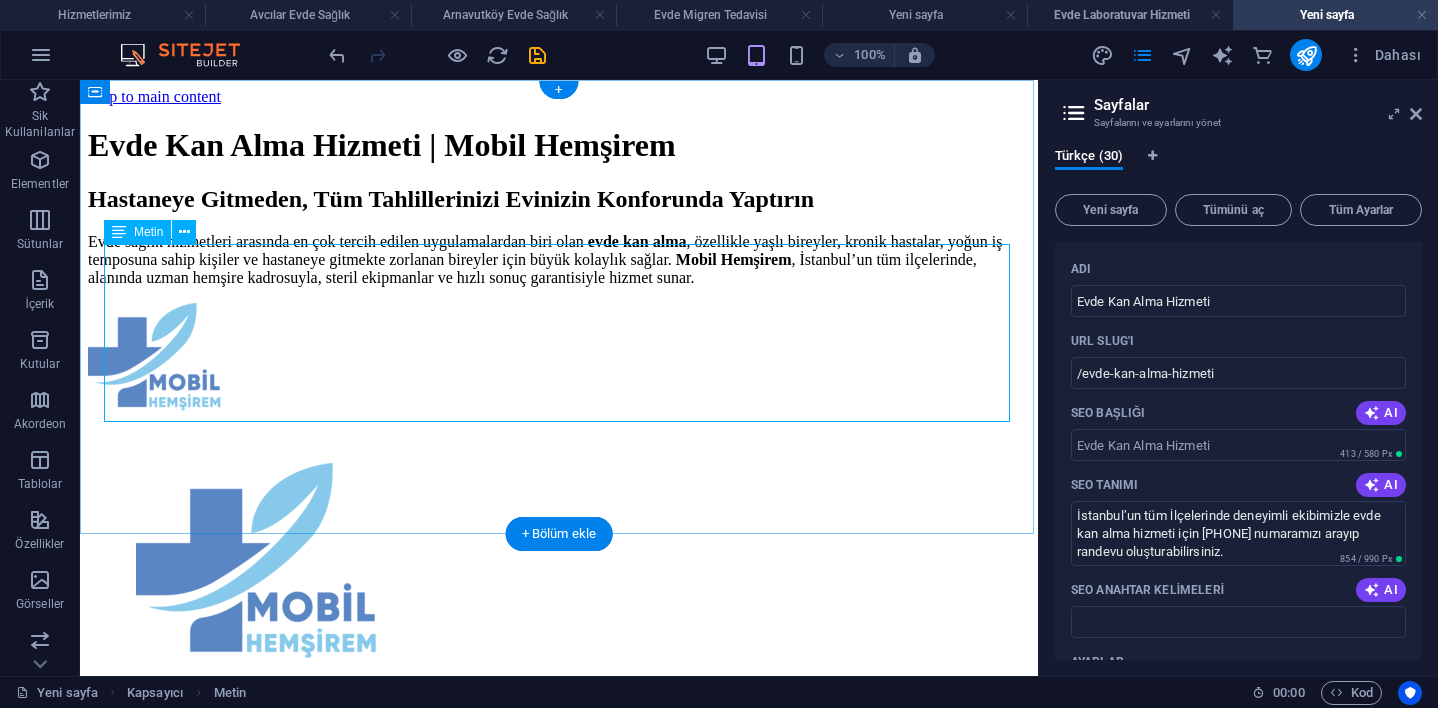click on "Hastaneye Gitmeden, Tüm Tahlillerinizi Evinizin Konforunda Yaptırın Evde sağlık hizmetleri arasında en çok tercih edilen uygulamalardan biri olan   evde kan alma , özellikle yaşlı bireyler, kronik hastalar, yoğun iş temposuna sahip kişiler ve hastaneye gitmekte zorlanan bireyler için büyük kolaylık sağlar.   Mobil Hemşirem , İstanbul’un tüm ilçelerinde, alanında uzman hemşire kadrosuyla, steril ekipmanlar ve hızlı sonuç garantisiyle hizmet sunar." at bounding box center (559, 236) 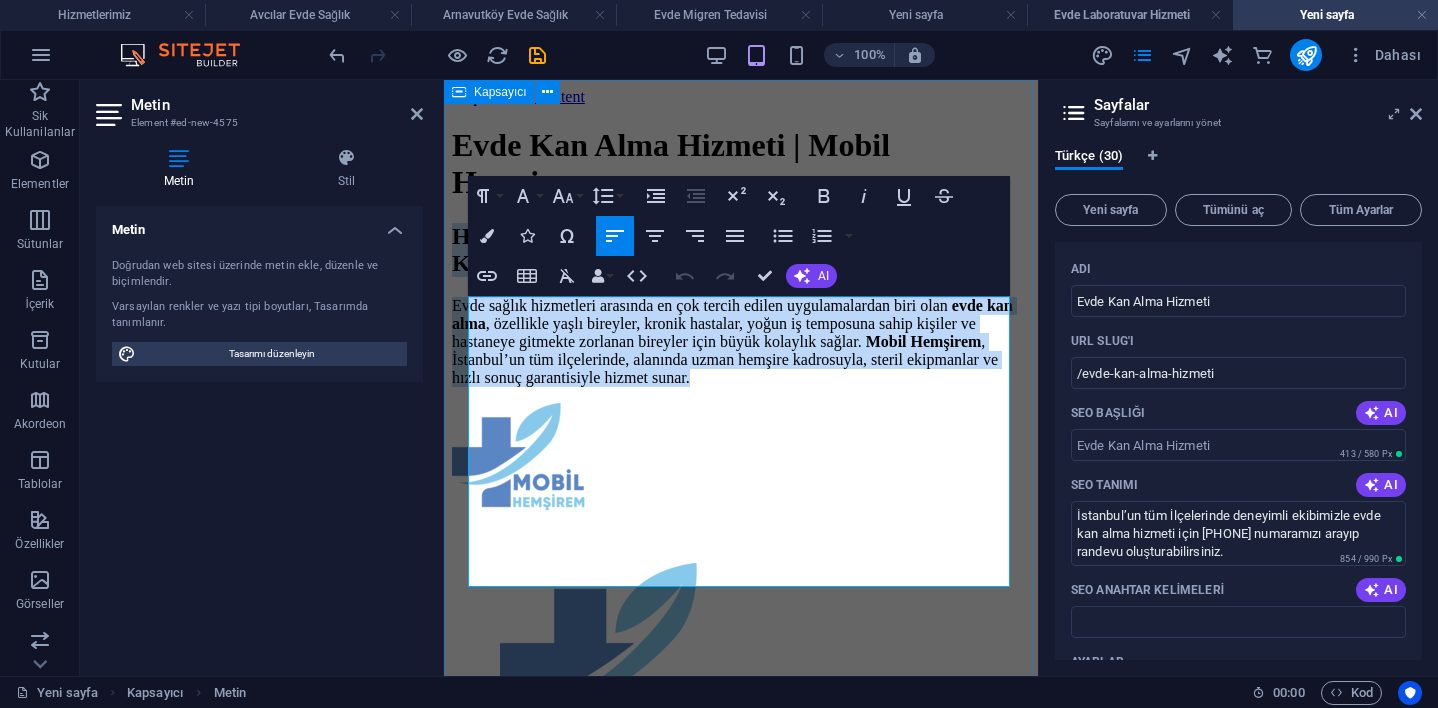 drag, startPoint x: 824, startPoint y: 567, endPoint x: 458, endPoint y: 287, distance: 460.821 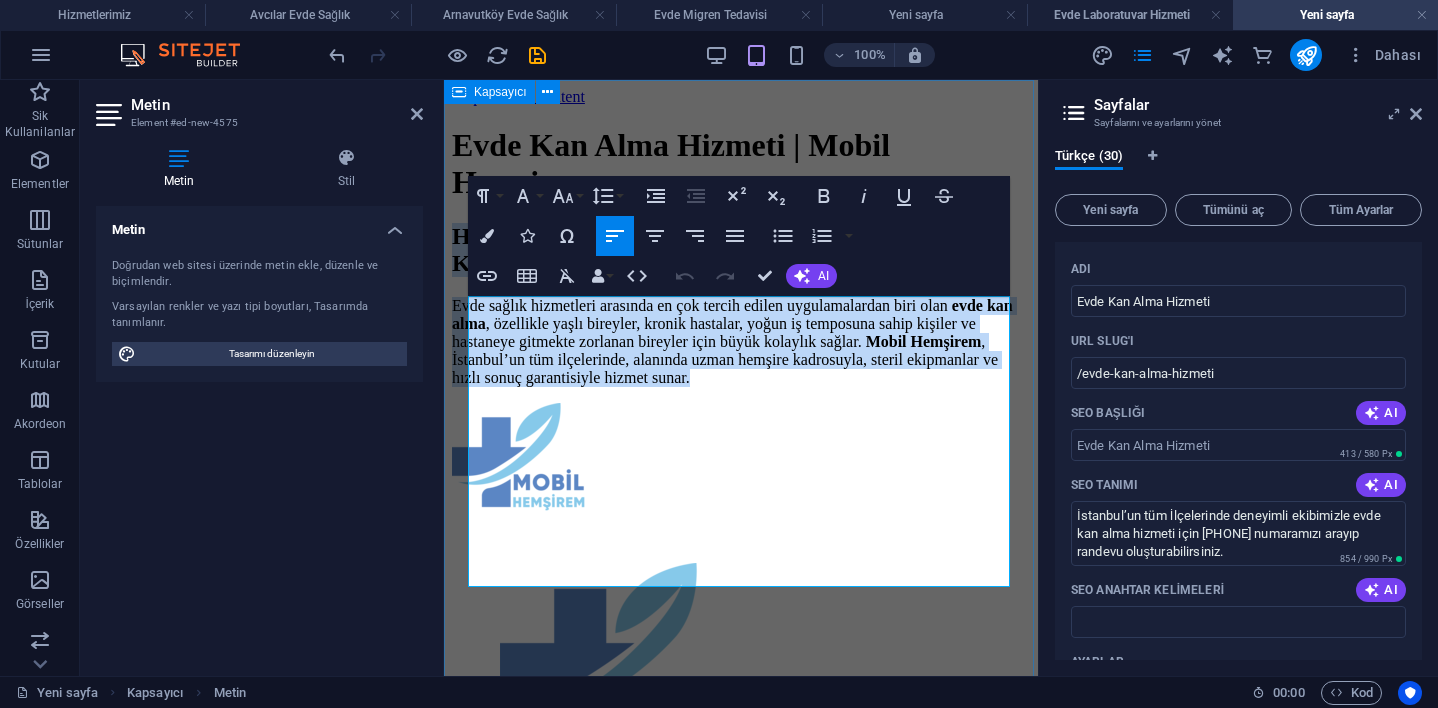 click on "Evde Kan Alma Hizmeti | Mobil Hemşirem Hastaneye Gitmeden, Tüm Tahlillerinizi Evinizin Konforunda Yaptırın Evde sağlık hizmetleri arasında en çok tercih edilen uygulamalardan biri olan   evde kan alma , özellikle yaşlı bireyler, kronik hastalar, yoğun iş temposuna sahip kişiler ve hastaneye gitmekte zorlanan bireyler için büyük kolaylık sağlar.   Mobil Hemşirem , [CITY]’nın tüm ilçelerinde, alanında uzman hemşire kadrosuyla, steril ekipmanlar ve hızlı sonuç garantisiyle hizmet sunar. Hizmetlerimiz Evde Serum Hizmeti İletişim Hizmet Verdiğimiz İlçeler Avrupa Yakası Arnavutköy Evde Sağlık Adalar Evde Sağlık Ataşehir Evde Sağlık Avcılar Evde Sağlık Bağcılar Evde Sağlık Hizmeti  Bahçelievler Evde Sağlık Hizmeti  Bakırköy Evde Sağlık Hizmeti  Başakşehir Evde Sağlık Hizmeti  Bayrampaşa Evde Sağlık Hizmeti  Beşiktaş Evde Sağlık Hizmeti  Beykoz Evde Sağlık Hizmeti  Beylikdüzü Evde Sağlık Beyoğlu Evde Sağlık Büyükçekmece Evde Sağlık" at bounding box center (741, 950) 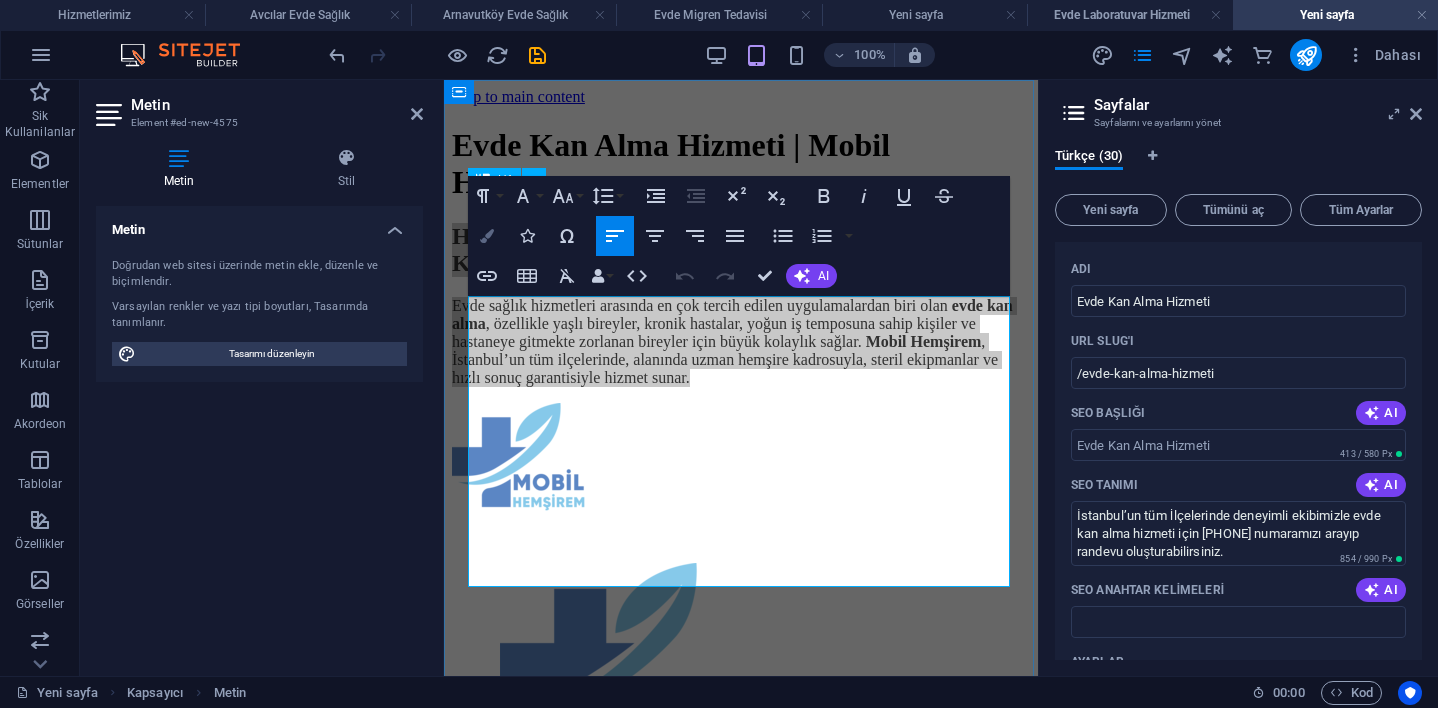 click at bounding box center (487, 236) 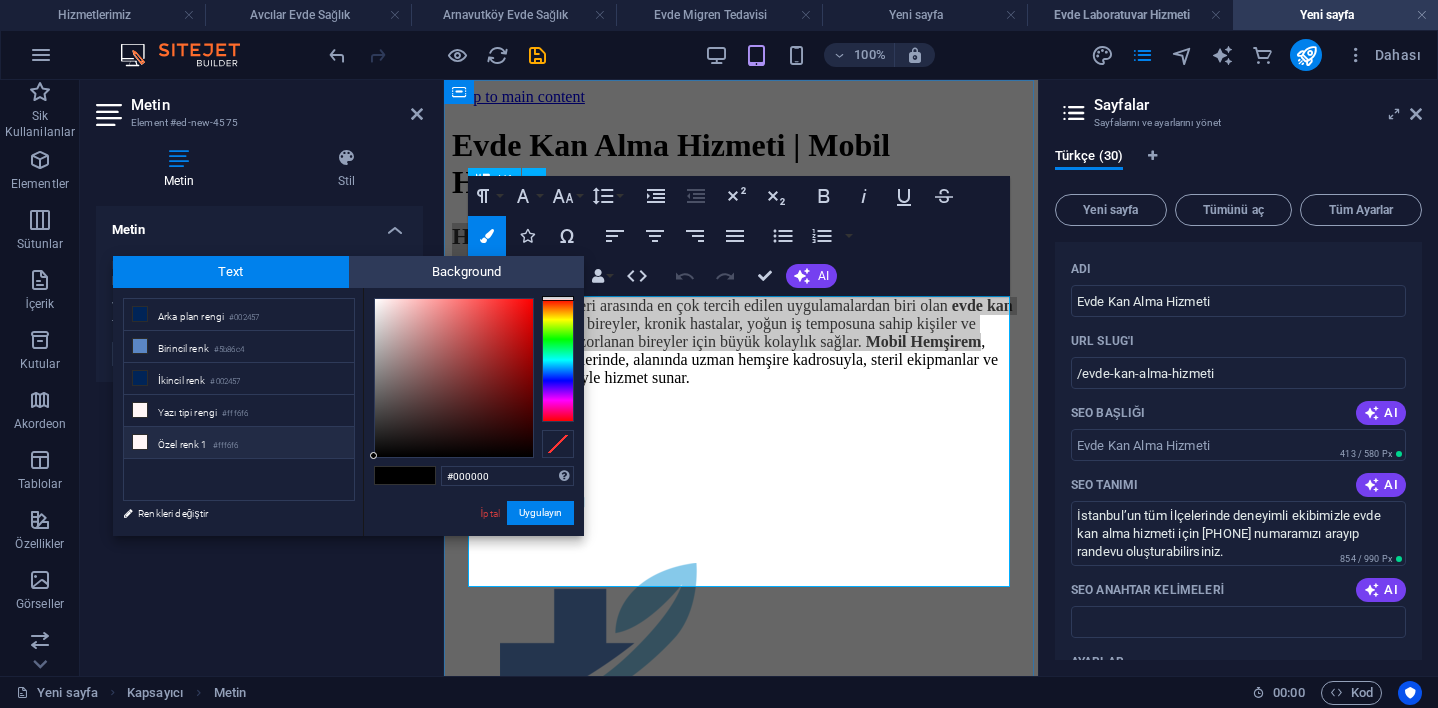 click on "Özel renk 1
#fff6f6" at bounding box center [239, 443] 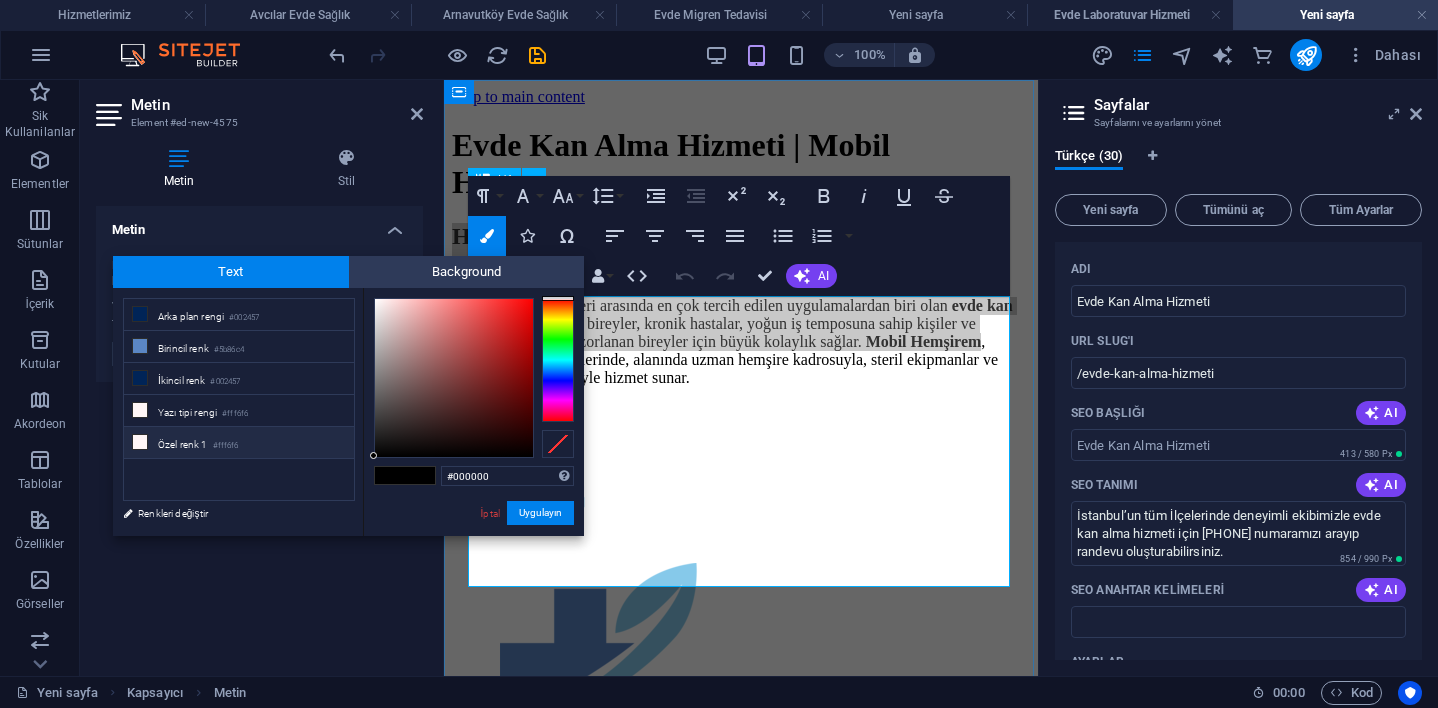 type on "#fff6f6" 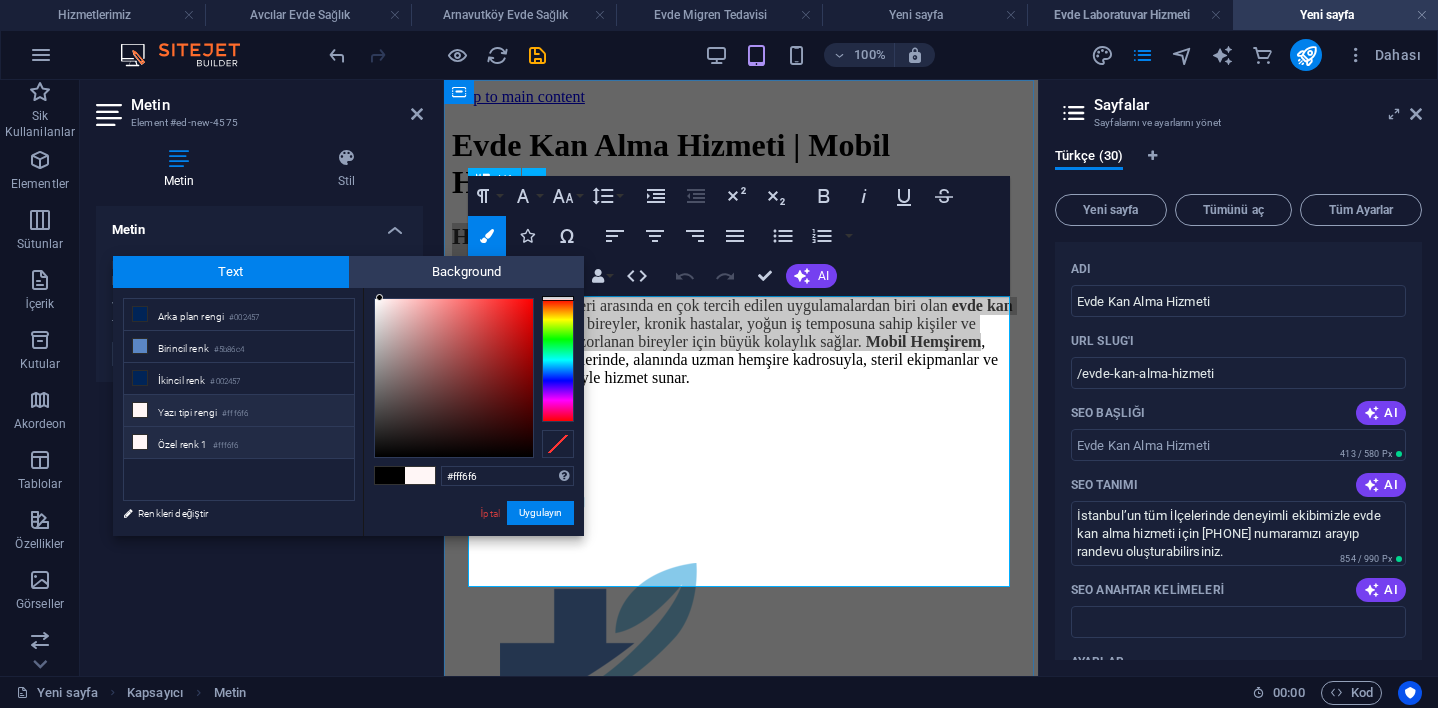 click on "Özel renk 1
#fff6f6" at bounding box center [239, 443] 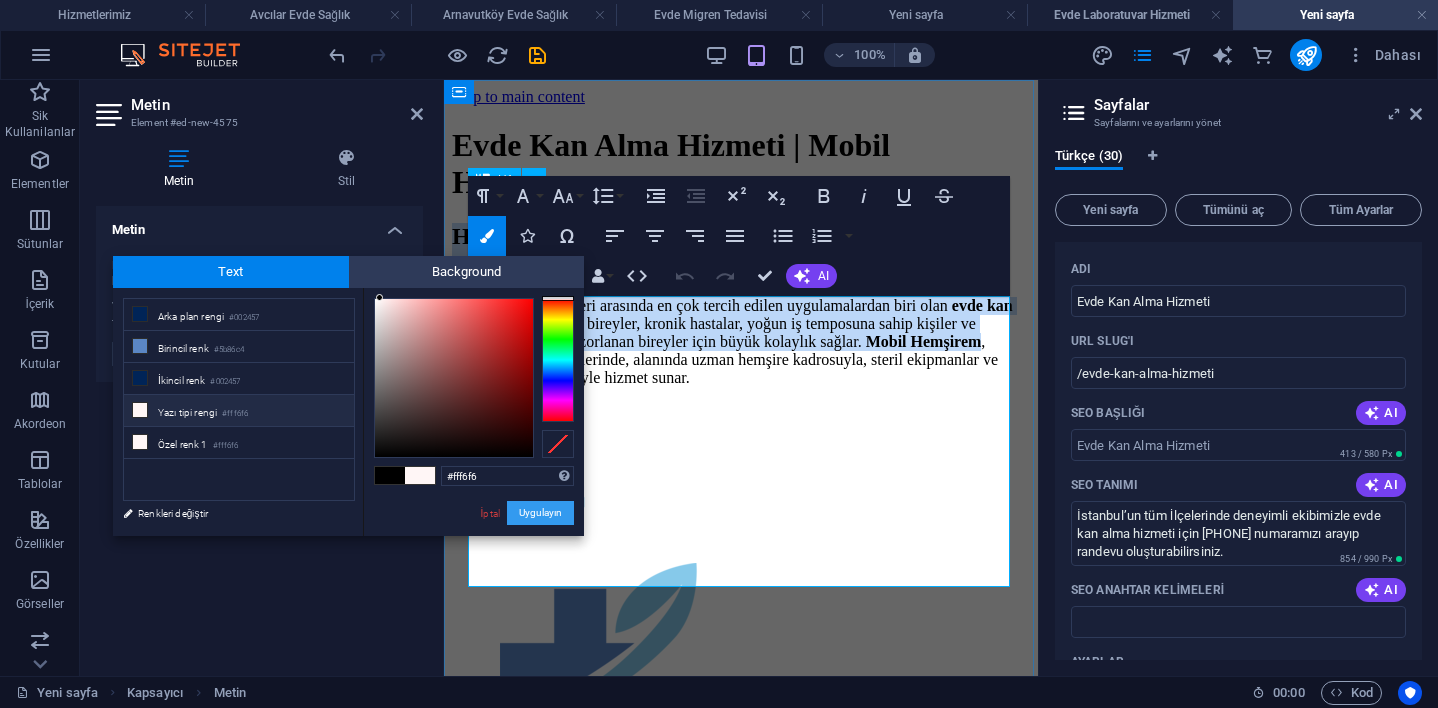 click on "Uygulayın" at bounding box center (540, 513) 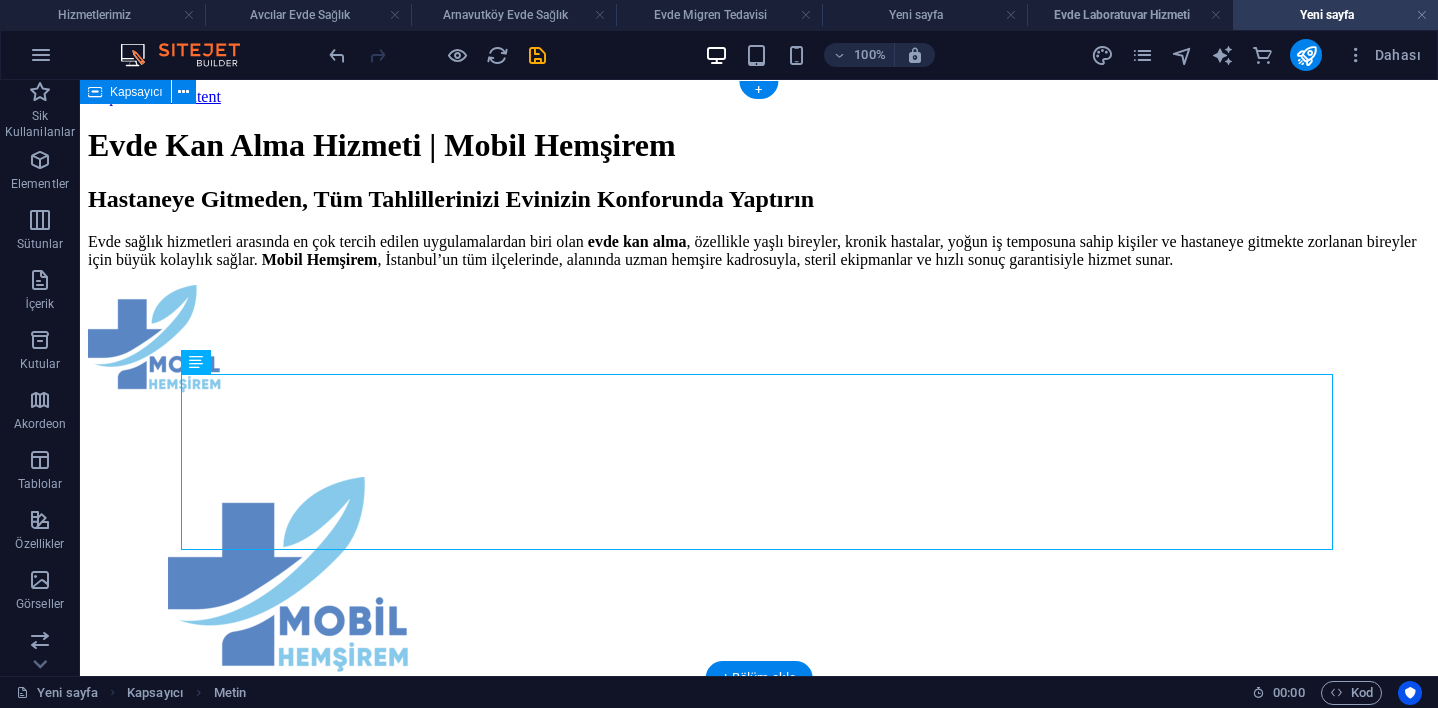 click on "Evde Kan Alma Hizmeti | Mobil Hemşirem Hastaneye Gitmeden, Tüm Tahlillerinizi Evinizin Konforunda Yaptırın Evde sağlık hizmetleri arasında en çok tercih edilen uygulamalardan biri olan   evde kan alma , özellikle yaşlı bireyler, kronik hastalar, yoğun iş temposuna sahip kişiler ve hastaneye gitmekte zorlanan bireyler için büyük kolaylık sağlar.   Mobil Hemşirem , [CITY]’nın tüm ilçelerinde, alanında uzman hemşire kadrosuyla, steril ekipmanlar ve hızlı sonuç garantisiyle hizmet sunar. Hizmetlerimiz Evde Serum Hizmeti İletişim Hizmet Verdiğimiz İlçeler Avrupa Yakası Arnavutköy Evde Sağlık Adalar Evde Sağlık Ataşehir Evde Sağlık Avcılar Evde Sağlık Bağcılar Evde Sağlık Hizmeti  Bahçelievler Evde Sağlık Hizmeti  Bakırköy Evde Sağlık Hizmeti  Başakşehir Evde Sağlık Hizmeti  Bayrampaşa Evde Sağlık Hizmeti  Beşiktaş Evde Sağlık Hizmeti  Beykoz Evde Sağlık Hizmeti  Beylikdüzü Evde Sağlık Beyoğlu Evde Sağlık Büyükçekmece Evde Sağlık" at bounding box center [759, 923] 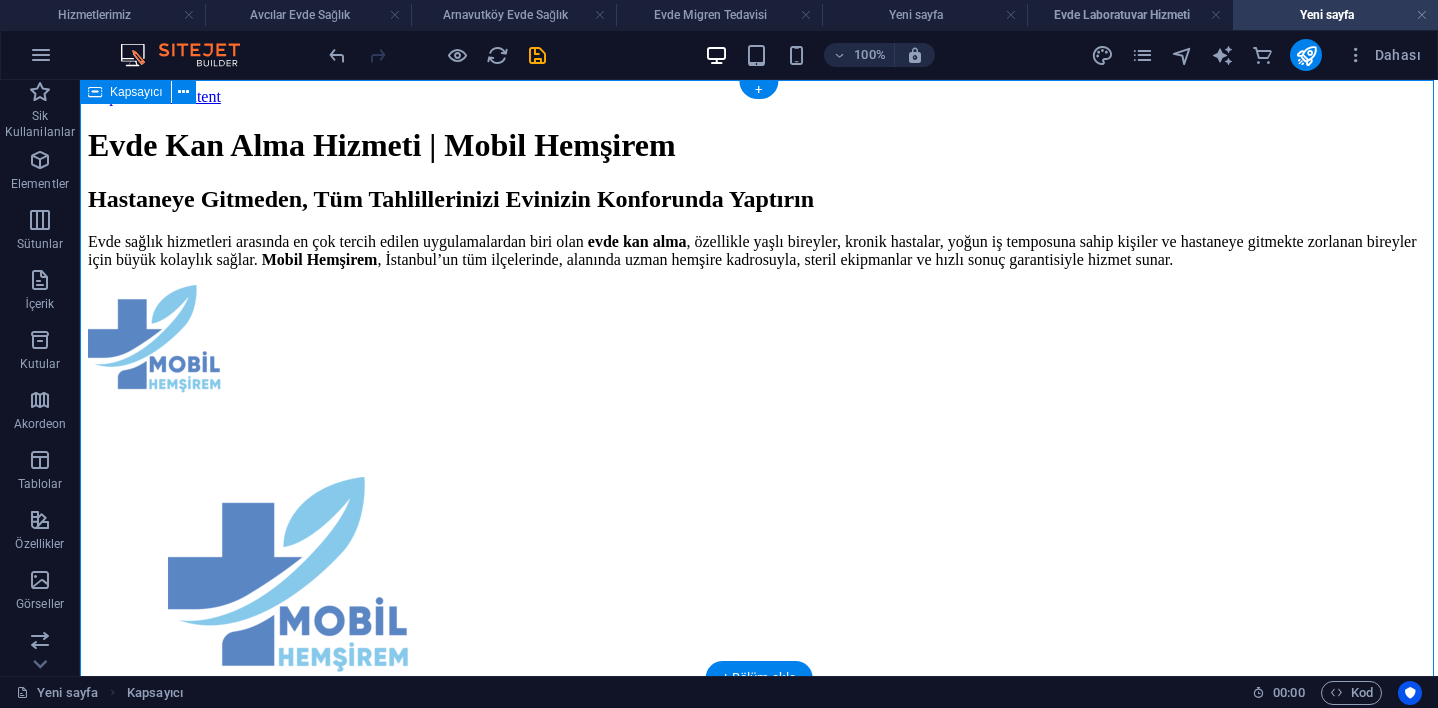click on "Evde Kan Alma Hizmeti | Mobil Hemşirem Hastaneye Gitmeden, Tüm Tahlillerinizi Evinizin Konforunda Yaptırın Evde sağlık hizmetleri arasında en çok tercih edilen uygulamalardan biri olan   evde kan alma , özellikle yaşlı bireyler, kronik hastalar, yoğun iş temposuna sahip kişiler ve hastaneye gitmekte zorlanan bireyler için büyük kolaylık sağlar.   Mobil Hemşirem , [CITY]’nın tüm ilçelerinde, alanında uzman hemşire kadrosuyla, steril ekipmanlar ve hızlı sonuç garantisiyle hizmet sunar. Hizmetlerimiz Evde Serum Hizmeti İletişim Hizmet Verdiğimiz İlçeler Avrupa Yakası Arnavutköy Evde Sağlık Adalar Evde Sağlık Ataşehir Evde Sağlık Avcılar Evde Sağlık Bağcılar Evde Sağlık Hizmeti  Bahçelievler Evde Sağlık Hizmeti  Bakırköy Evde Sağlık Hizmeti  Başakşehir Evde Sağlık Hizmeti  Bayrampaşa Evde Sağlık Hizmeti  Beşiktaş Evde Sağlık Hizmeti  Beykoz Evde Sağlık Hizmeti  Beylikdüzü Evde Sağlık Beyoğlu Evde Sağlık Büyükçekmece Evde Sağlık" at bounding box center (759, 923) 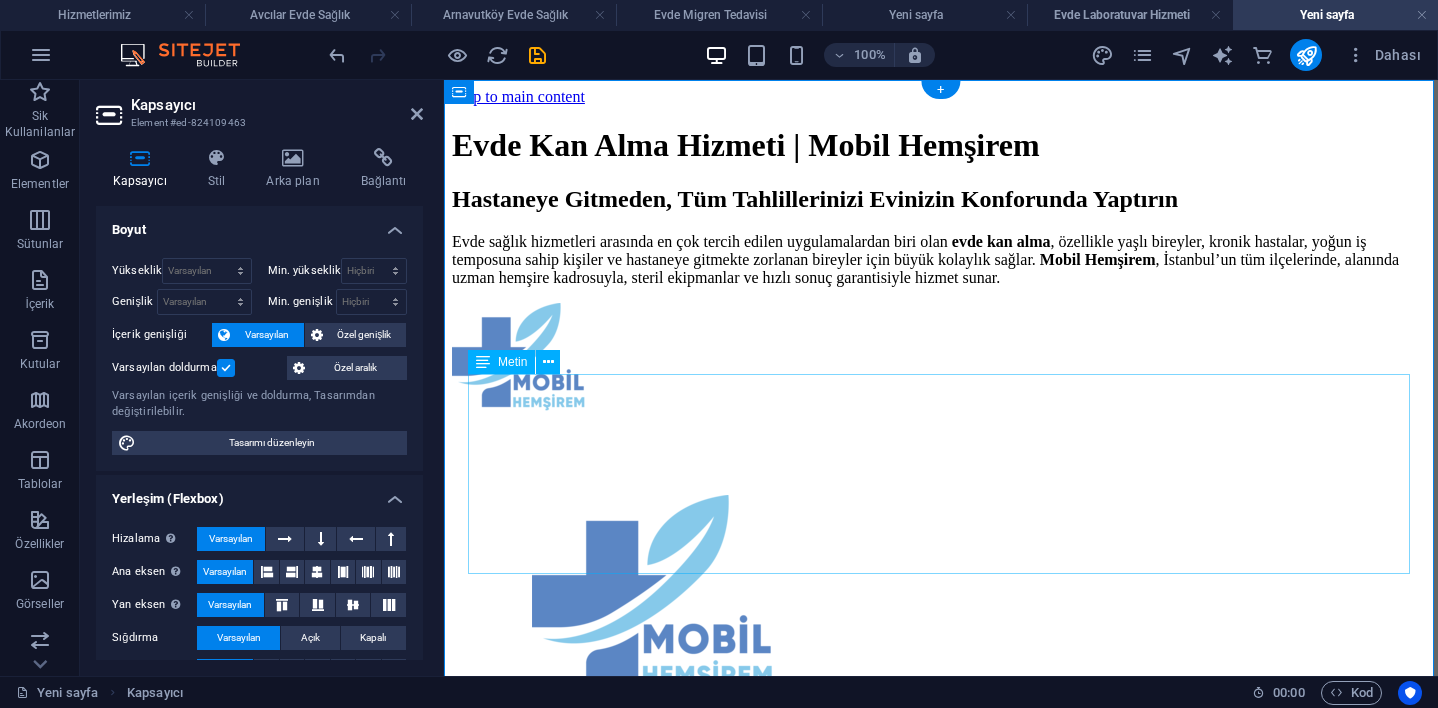 click on "Hastaneye Gitmeden, Tüm Tahlillerinizi Evinizin Konforunda Yaptırın Evde sağlık hizmetleri arasında en çok tercih edilen uygulamalardan biri olan   evde kan alma , özellikle yaşlı bireyler, kronik hastalar, yoğun iş temposuna sahip kişiler ve hastaneye gitmekte zorlanan bireyler için büyük kolaylık sağlar.   Mobil Hemşirem , İstanbul’un tüm ilçelerinde, alanında uzman hemşire kadrosuyla, steril ekipmanlar ve hızlı sonuç garantisiyle hizmet sunar." at bounding box center (941, 236) 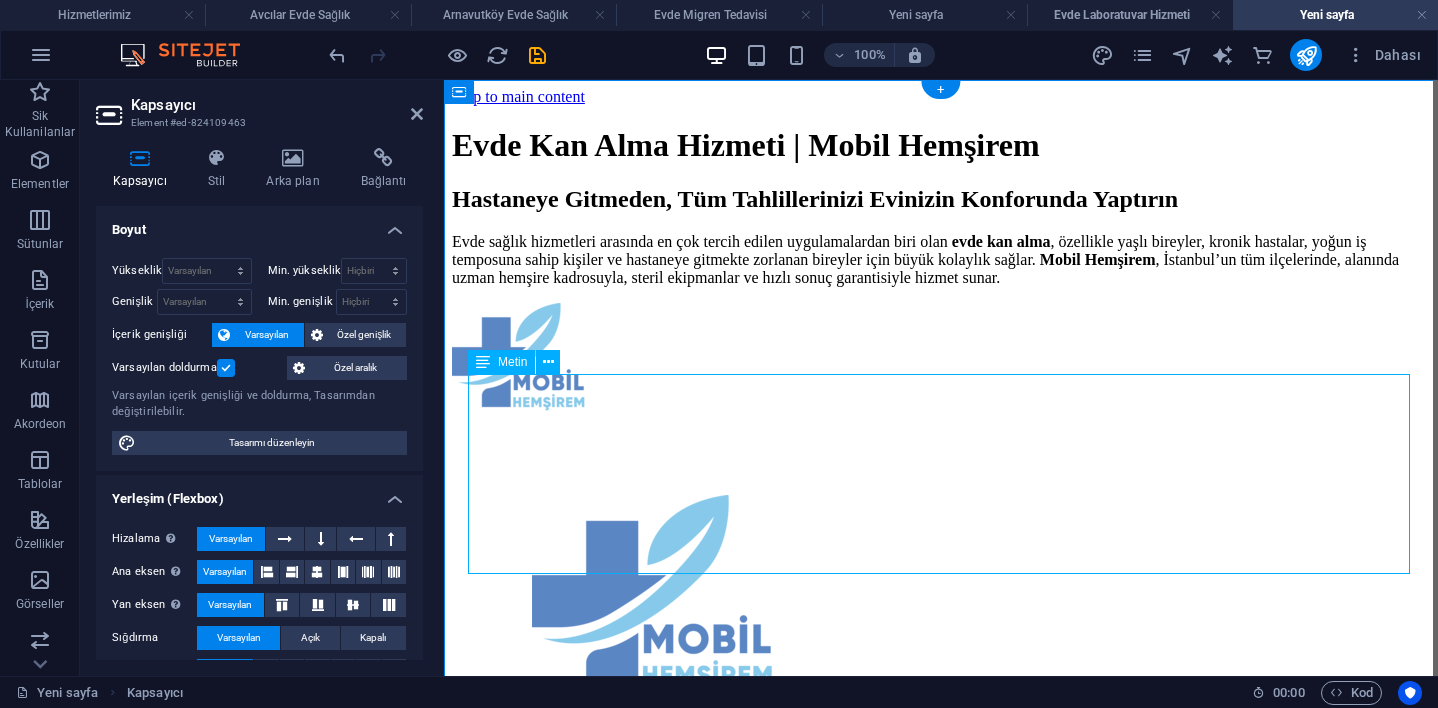 click on "Hastaneye Gitmeden, Tüm Tahlillerinizi Evinizin Konforunda Yaptırın Evde sağlık hizmetleri arasında en çok tercih edilen uygulamalardan biri olan   evde kan alma , özellikle yaşlı bireyler, kronik hastalar, yoğun iş temposuna sahip kişiler ve hastaneye gitmekte zorlanan bireyler için büyük kolaylık sağlar.   Mobil Hemşirem , İstanbul’un tüm ilçelerinde, alanında uzman hemşire kadrosuyla, steril ekipmanlar ve hızlı sonuç garantisiyle hizmet sunar." at bounding box center [941, 236] 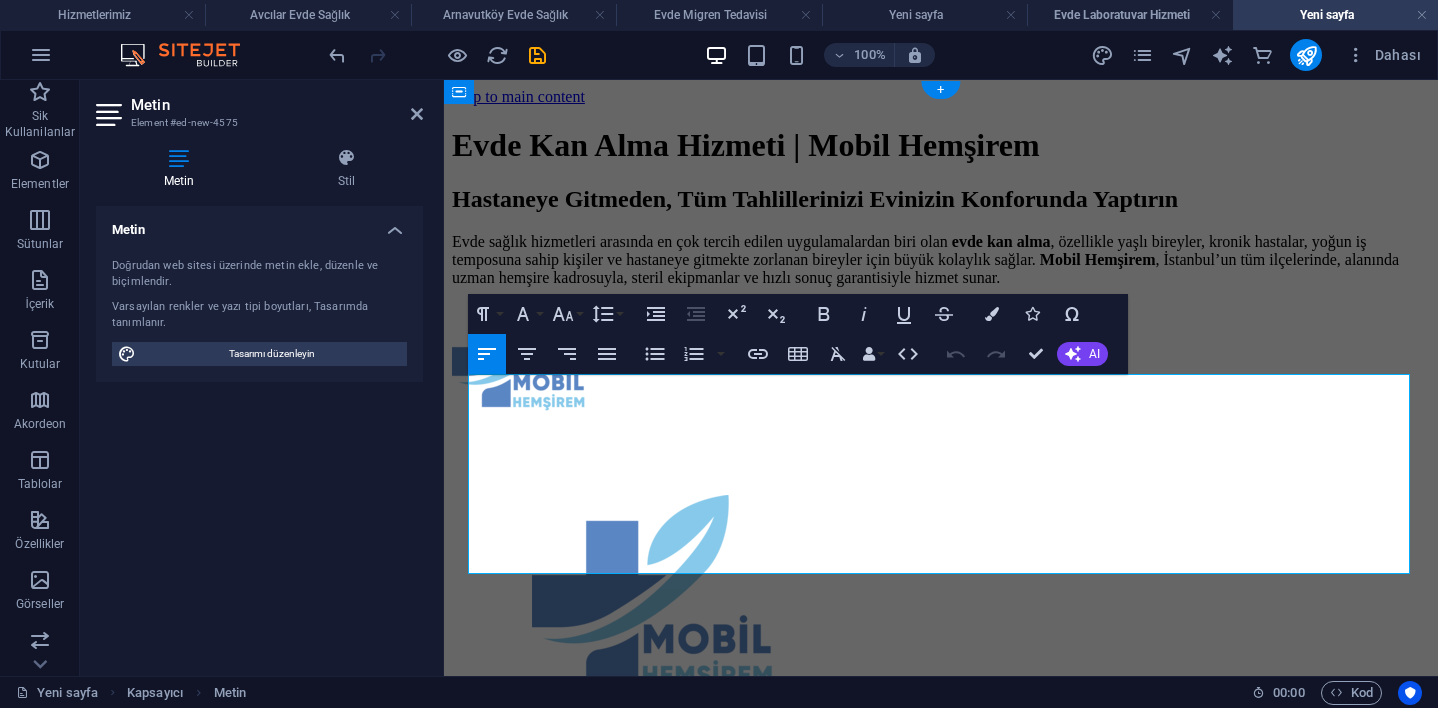 click on "Hastaneye Gitmeden, Tüm Tahlillerinizi Evinizin Konforunda Yaptırın" at bounding box center (815, 199) 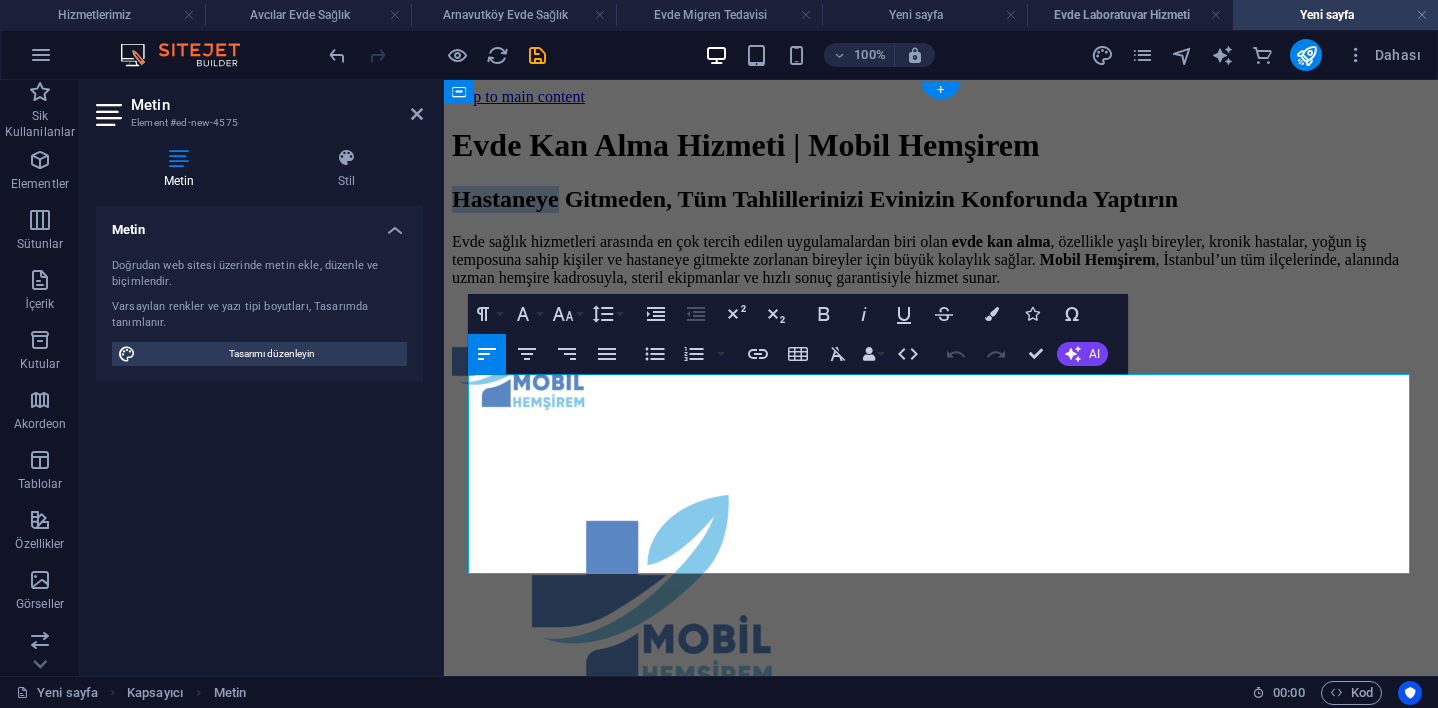 click on "Hastaneye Gitmeden, Tüm Tahlillerinizi Evinizin Konforunda Yaptırın" at bounding box center [815, 199] 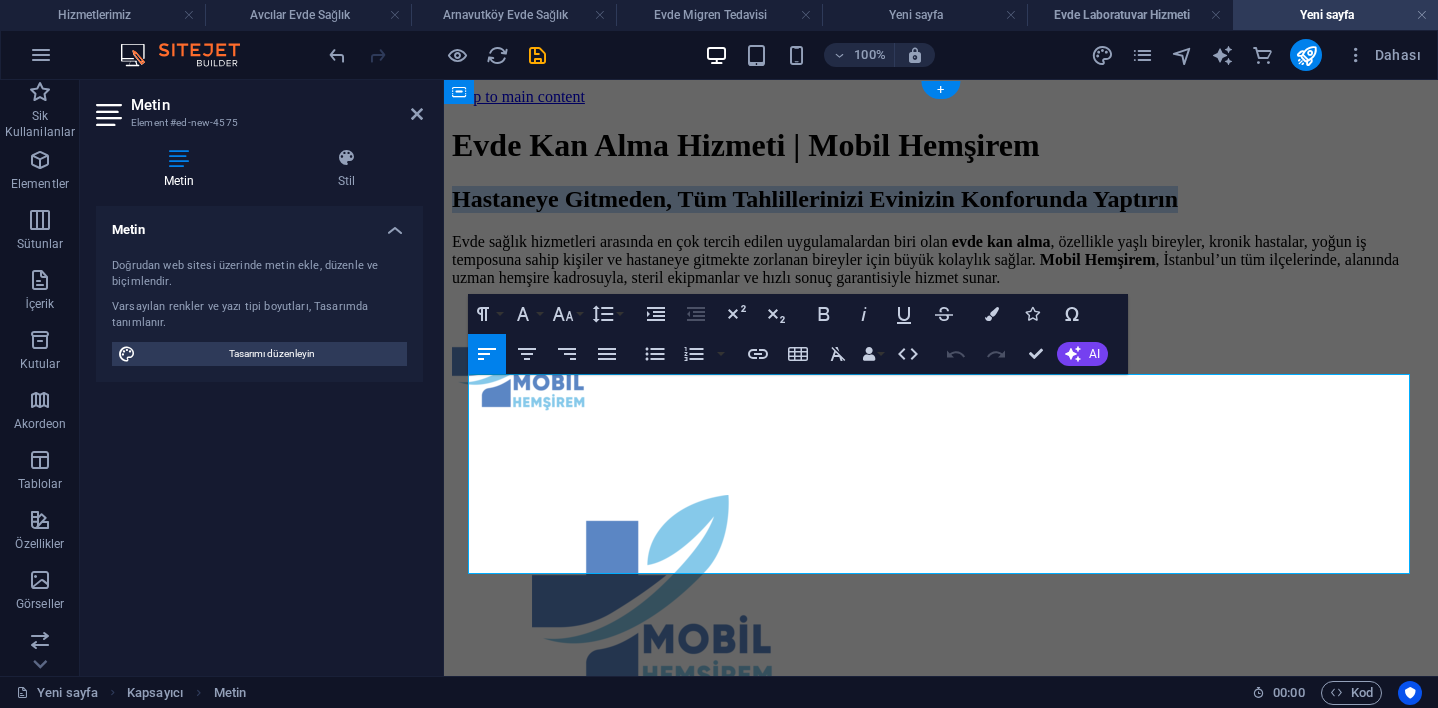 click on "Hastaneye Gitmeden, Tüm Tahlillerinizi Evinizin Konforunda Yaptırın" at bounding box center (815, 199) 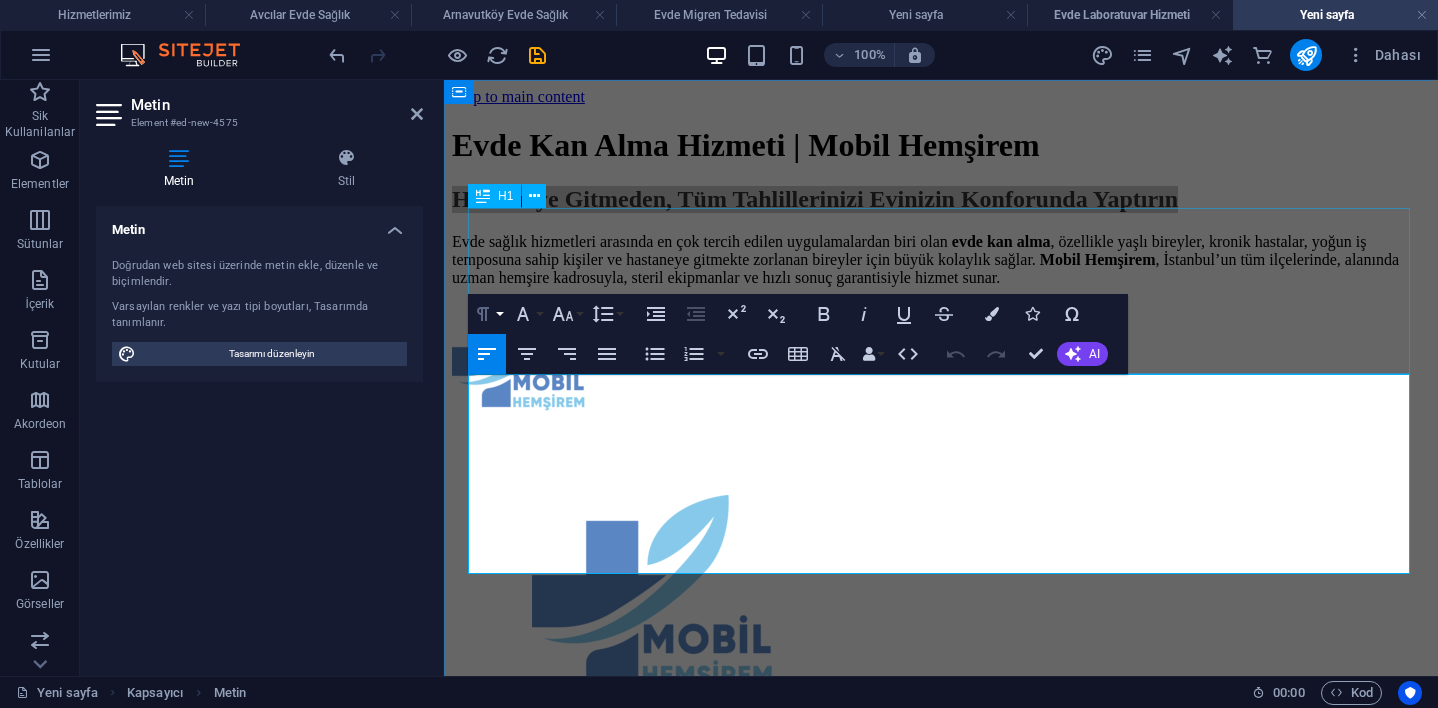 click on "Paragraph Format" at bounding box center (487, 314) 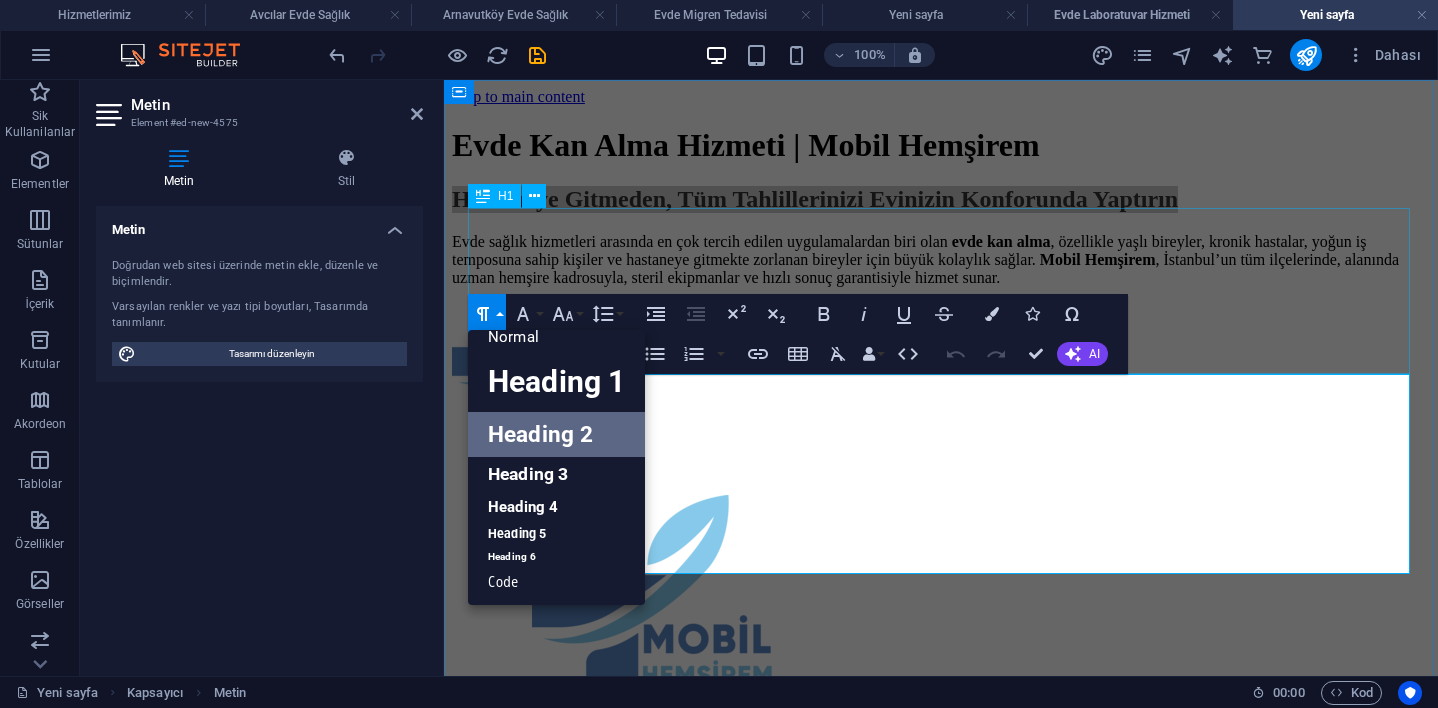 scroll, scrollTop: 15, scrollLeft: 0, axis: vertical 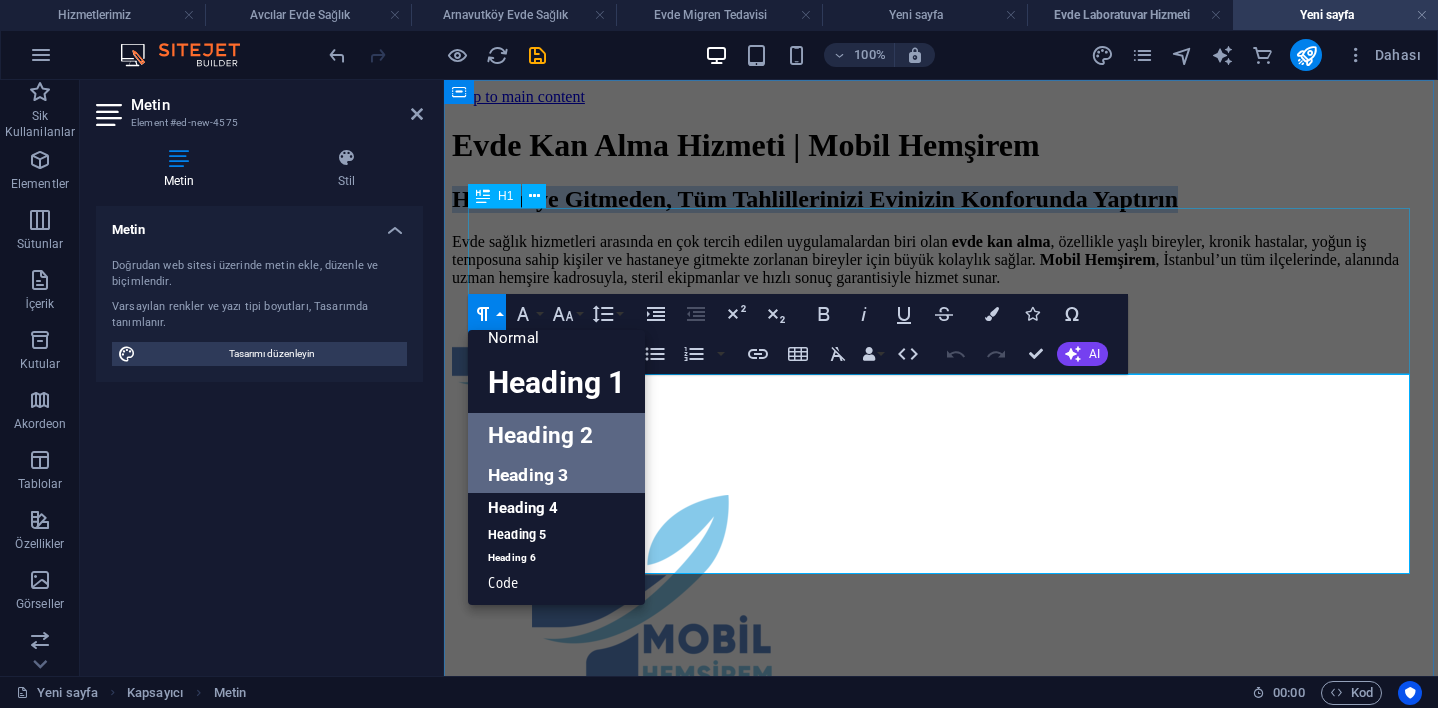 click on "Heading 3" at bounding box center [556, 475] 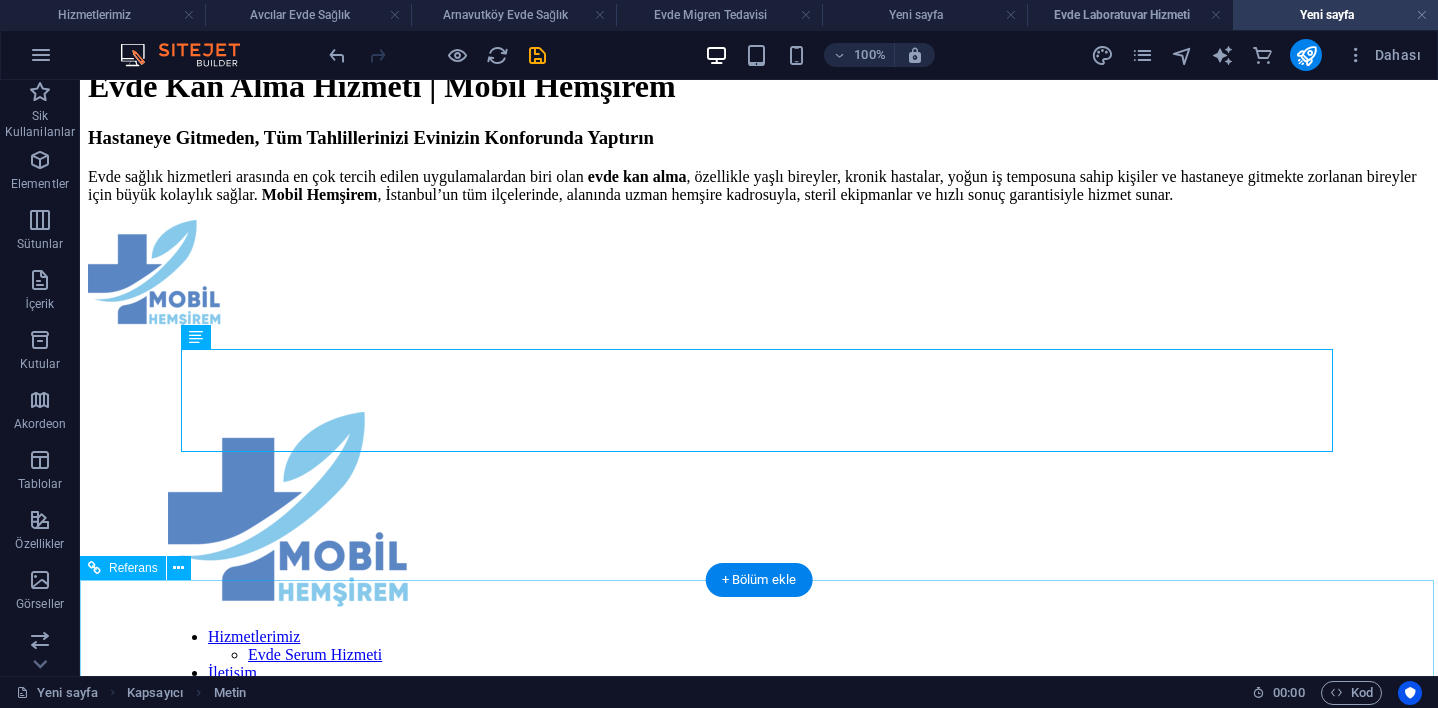 scroll, scrollTop: 15, scrollLeft: 0, axis: vertical 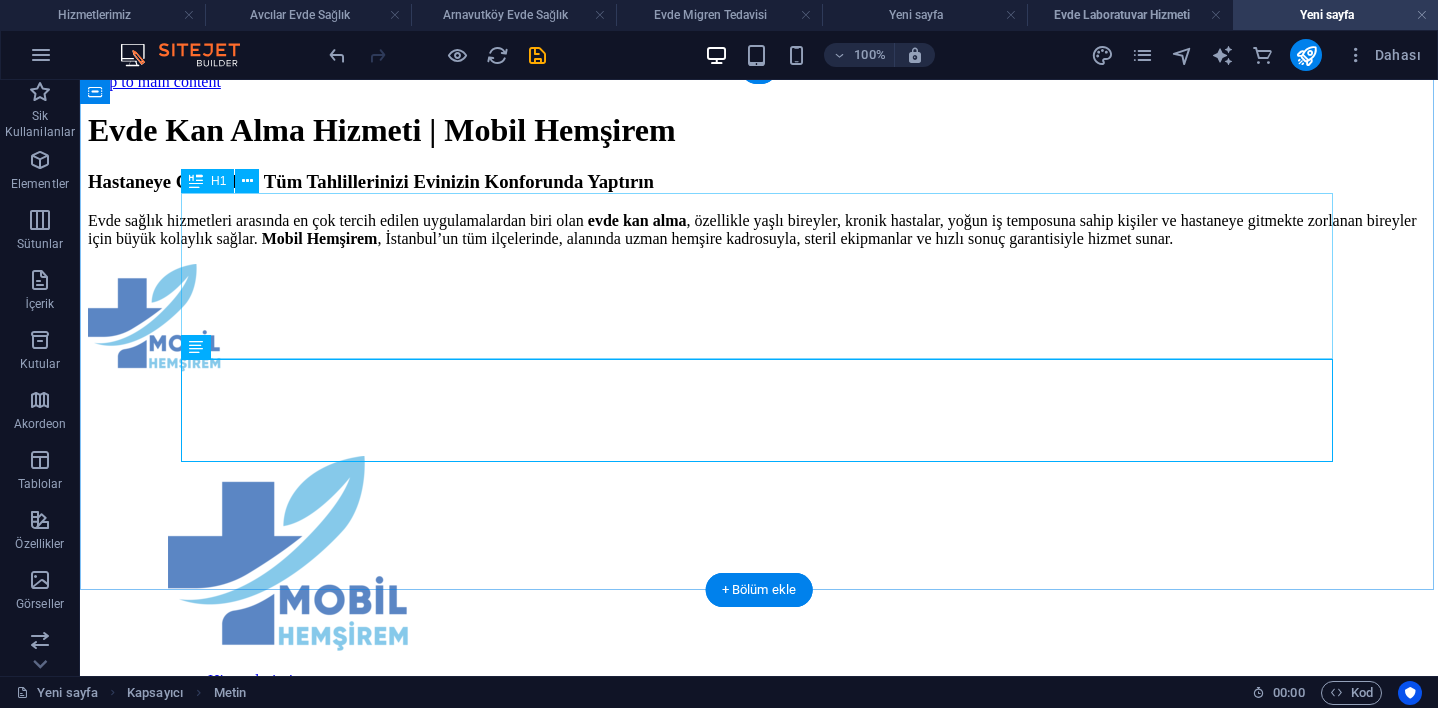 click on "Evde Kan Alma Hizmeti | Mobil Hemşirem" at bounding box center (759, 130) 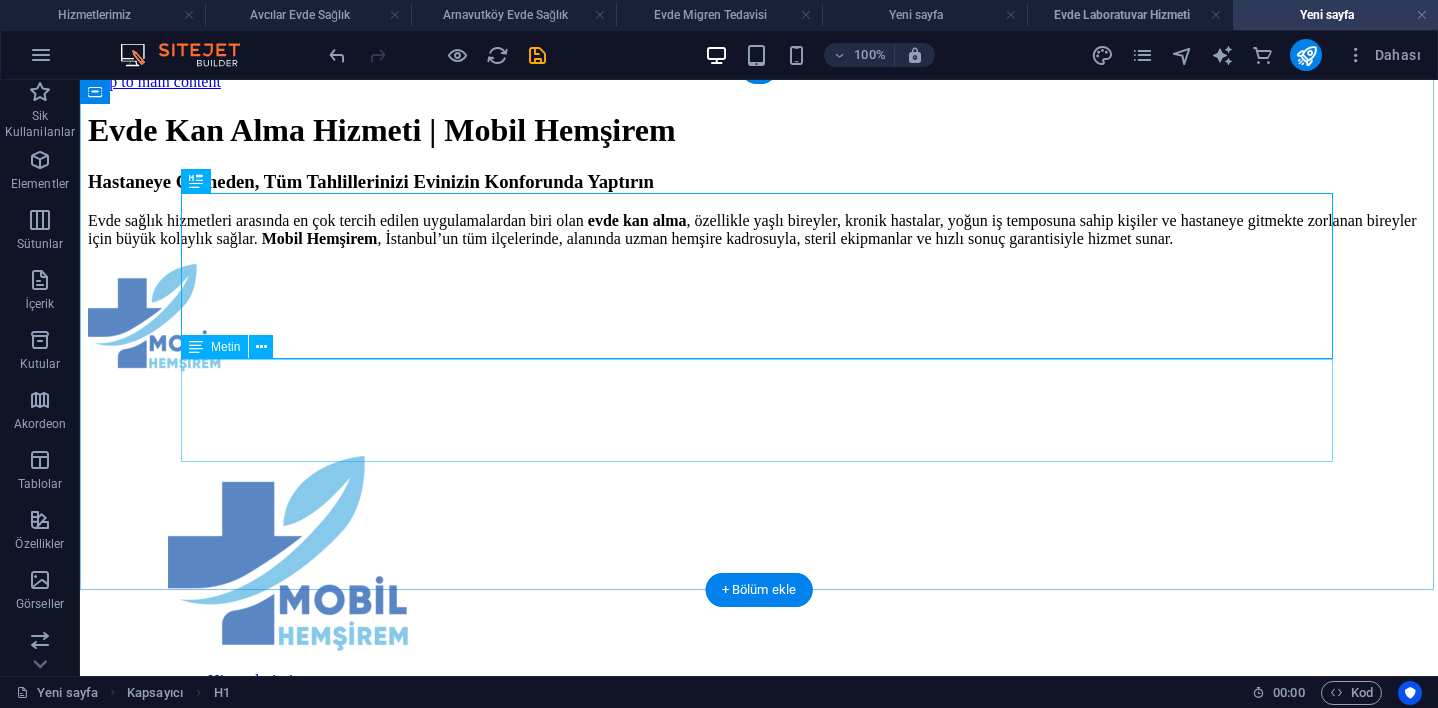 click on "Hastaneye Gitmeden, Tüm Tahlillerinizi Evinizin Konforunda Yaptırın Evde sağlık hizmetleri arasında en çok tercih edilen uygulamalardan biri olan   evde kan alma , özellikle yaşlı bireyler, kronik hastalar, yoğun iş temposuna sahip kişiler ve hastaneye gitmekte zorlanan bireyler için büyük kolaylık sağlar.   Mobil Hemşirem , İstanbul’un tüm ilçelerinde, alanında uzman hemşire kadrosuyla, steril ekipmanlar ve hızlı sonuç garantisiyle hizmet sunar." at bounding box center (759, 209) 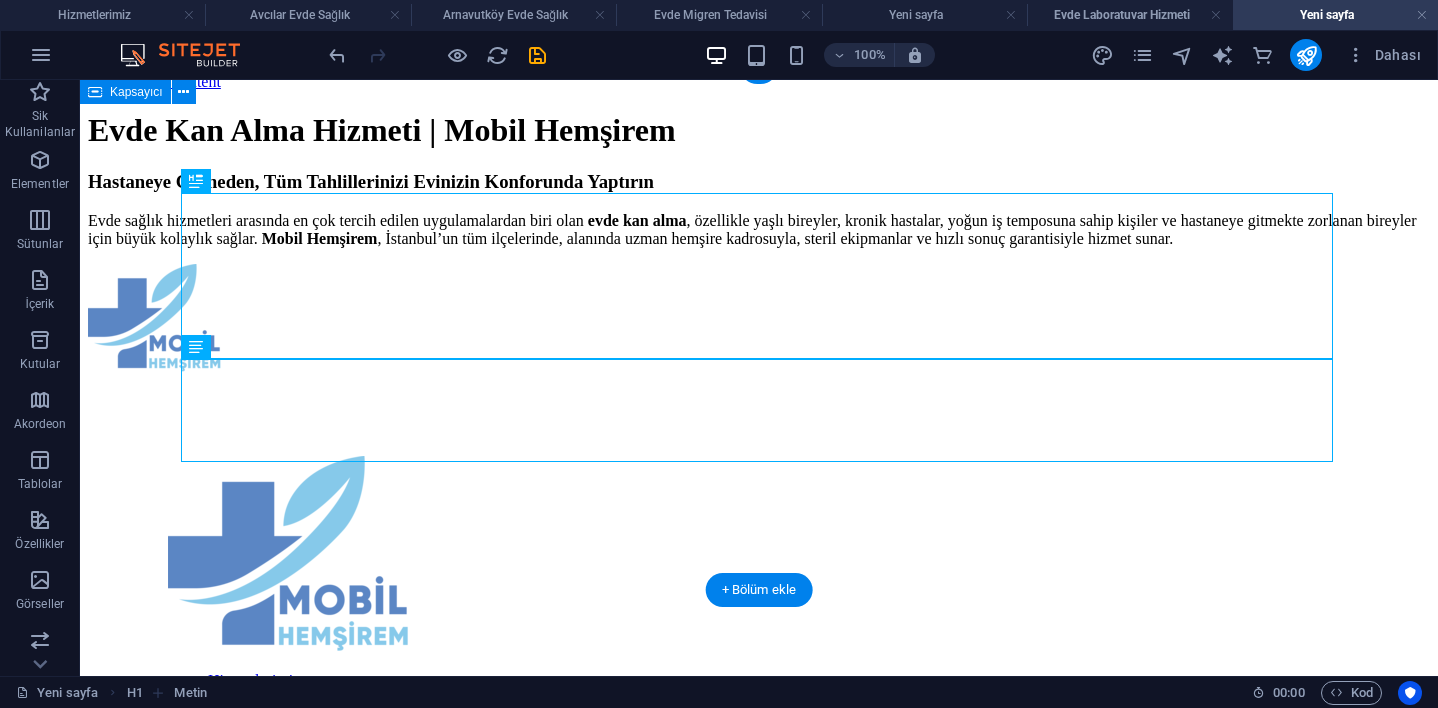 click on "Evde Kan Alma Hizmeti | Mobil Hemşirem Hastaneye Gitmeden, Tüm Tahlillerinizi Evinizin Konforunda Yaptırın Evde sağlık hizmetleri arasında en çok tercih edilen uygulamalardan biri olan   evde kan alma , özellikle yaşlı bireyler, kronik hastalar, yoğun iş temposuna sahip kişiler ve hastaneye gitmekte zorlanan bireyler için büyük kolaylık sağlar.   Mobil Hemşirem , [CITY]’nın tüm ilçelerinde, alanında uzman hemşire kadrosuyla, steril ekipmanlar ve hızlı sonuç garantisiyle hizmet sunar. Hizmetlerimiz Evde Serum Hizmeti İletişim Hizmet Verdiğimiz İlçeler Avrupa Yakası Arnavutköy Evde Sağlık Adalar Evde Sağlık Ataşehir Evde Sağlık Avcılar Evde Sağlık Bağcılar Evde Sağlık Hizmeti  Bahçelievler Evde Sağlık Hizmeti  Bakırköy Evde Sağlık Hizmeti  Başakşehir Evde Sağlık Hizmeti  Bayrampaşa Evde Sağlık Hizmeti  Beşiktaş Evde Sağlık Hizmeti  Beykoz Evde Sağlık Hizmeti  Beylikdüzü Evde Sağlık Beyoğlu Evde Sağlık Büyükçekmece Evde Sağlık" at bounding box center [759, 905] 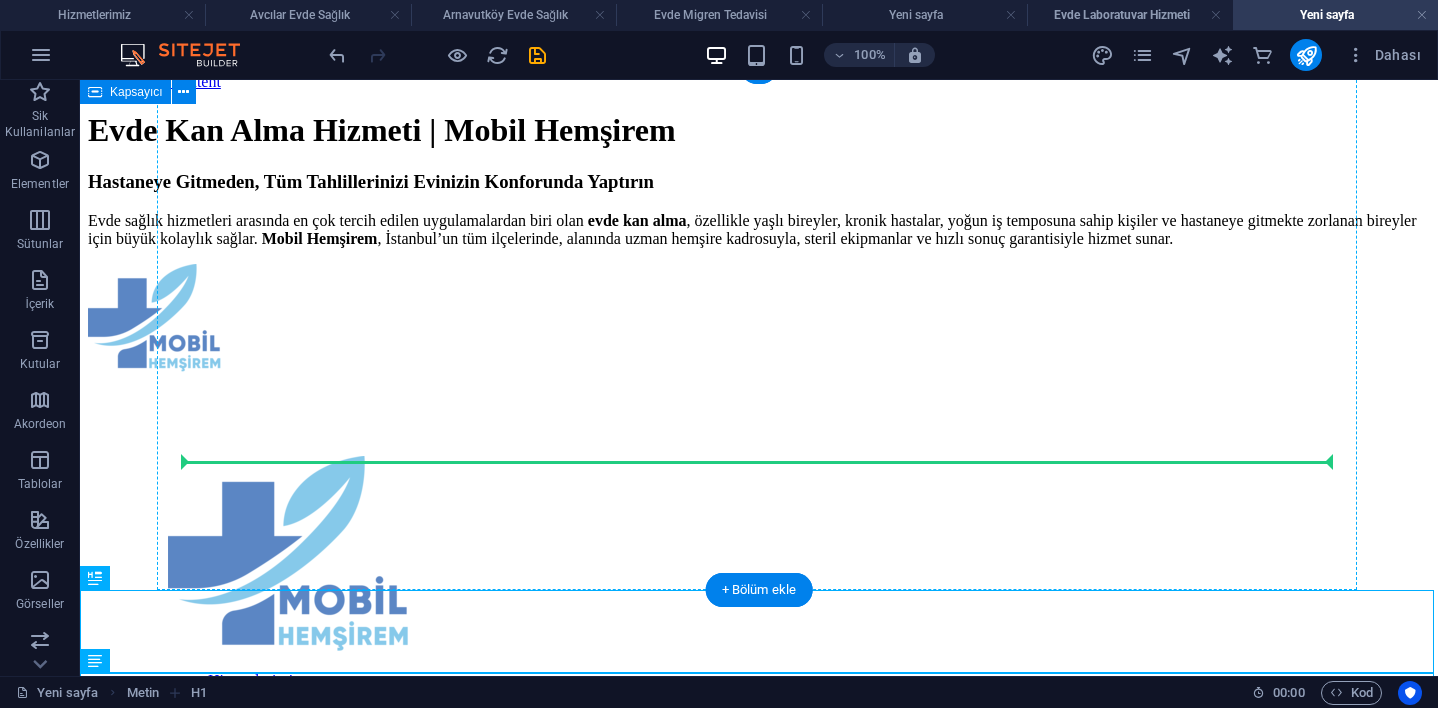 drag, startPoint x: 177, startPoint y: 651, endPoint x: 225, endPoint y: 451, distance: 205.67937 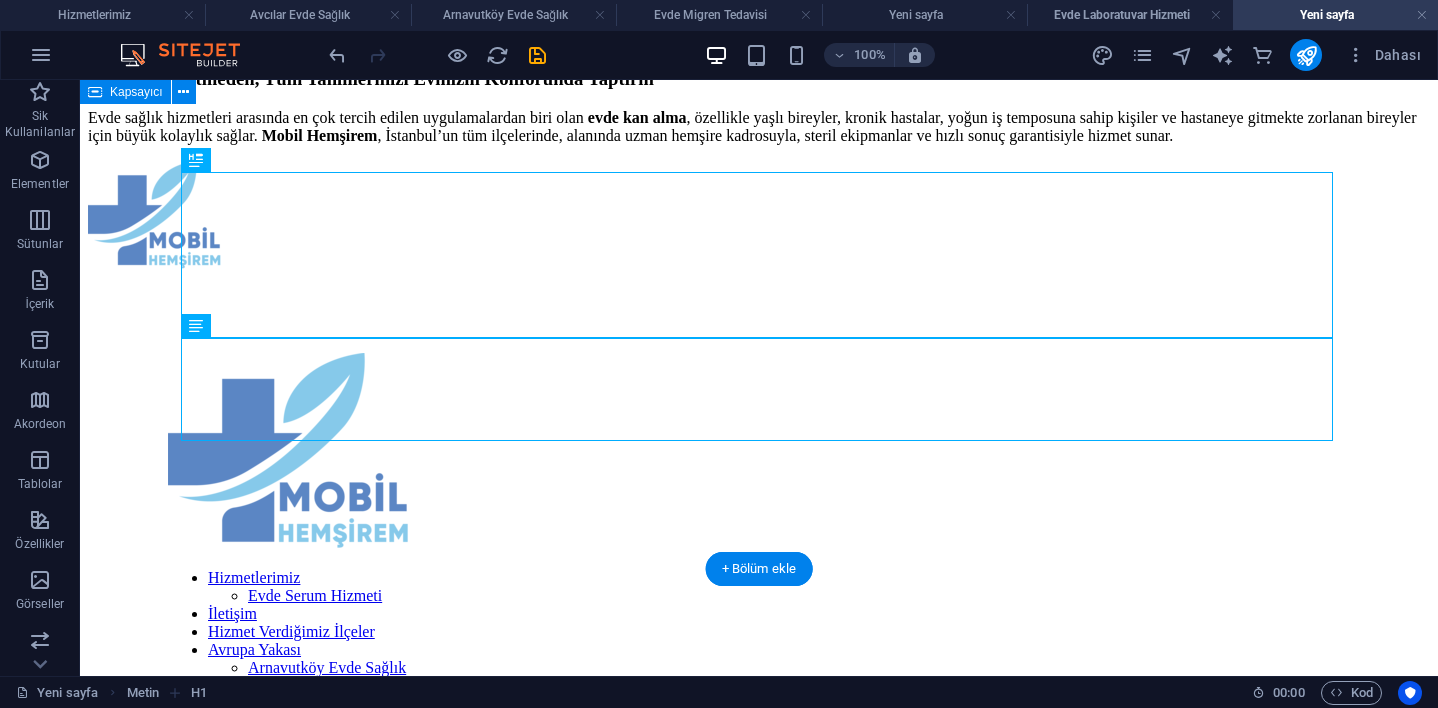 scroll, scrollTop: 402, scrollLeft: 0, axis: vertical 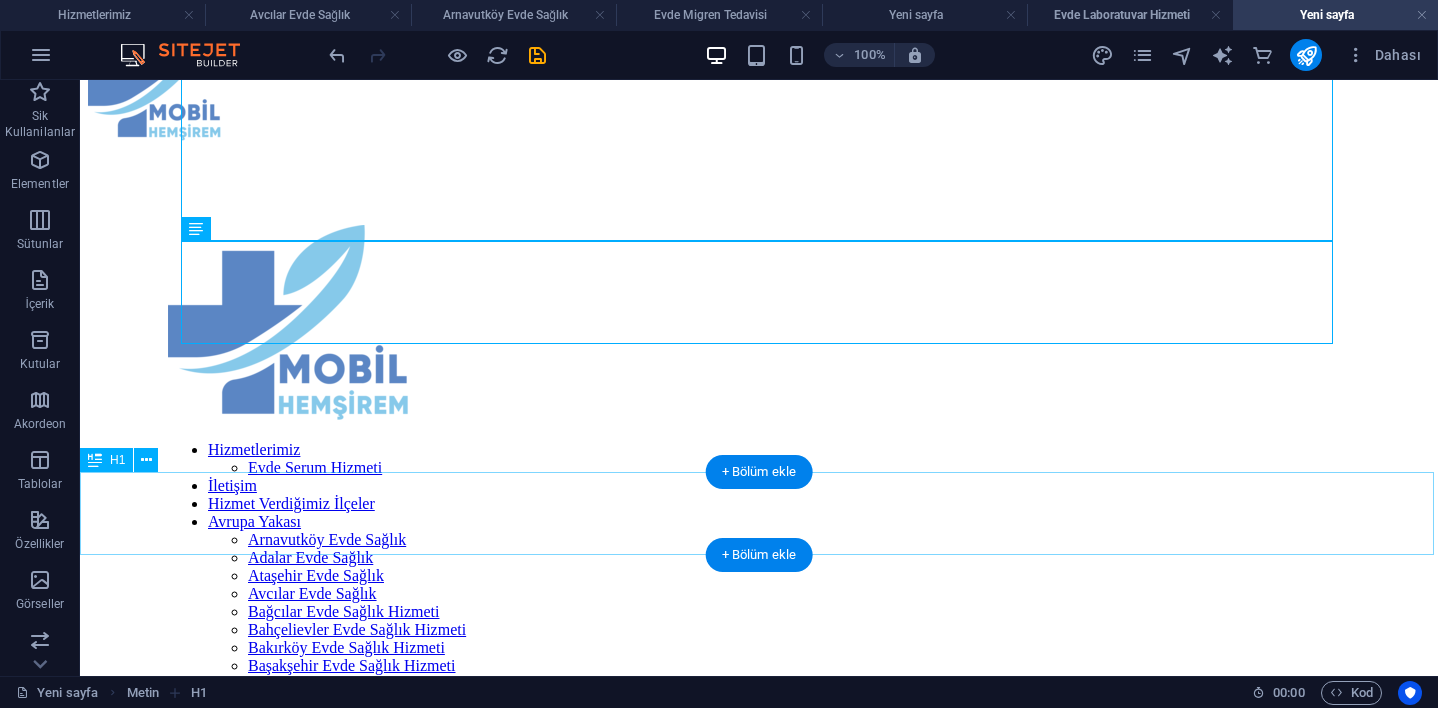 click on "Evde Kan Alma Hizmeti | Mobil Hemşirem" at bounding box center (759, 1509) 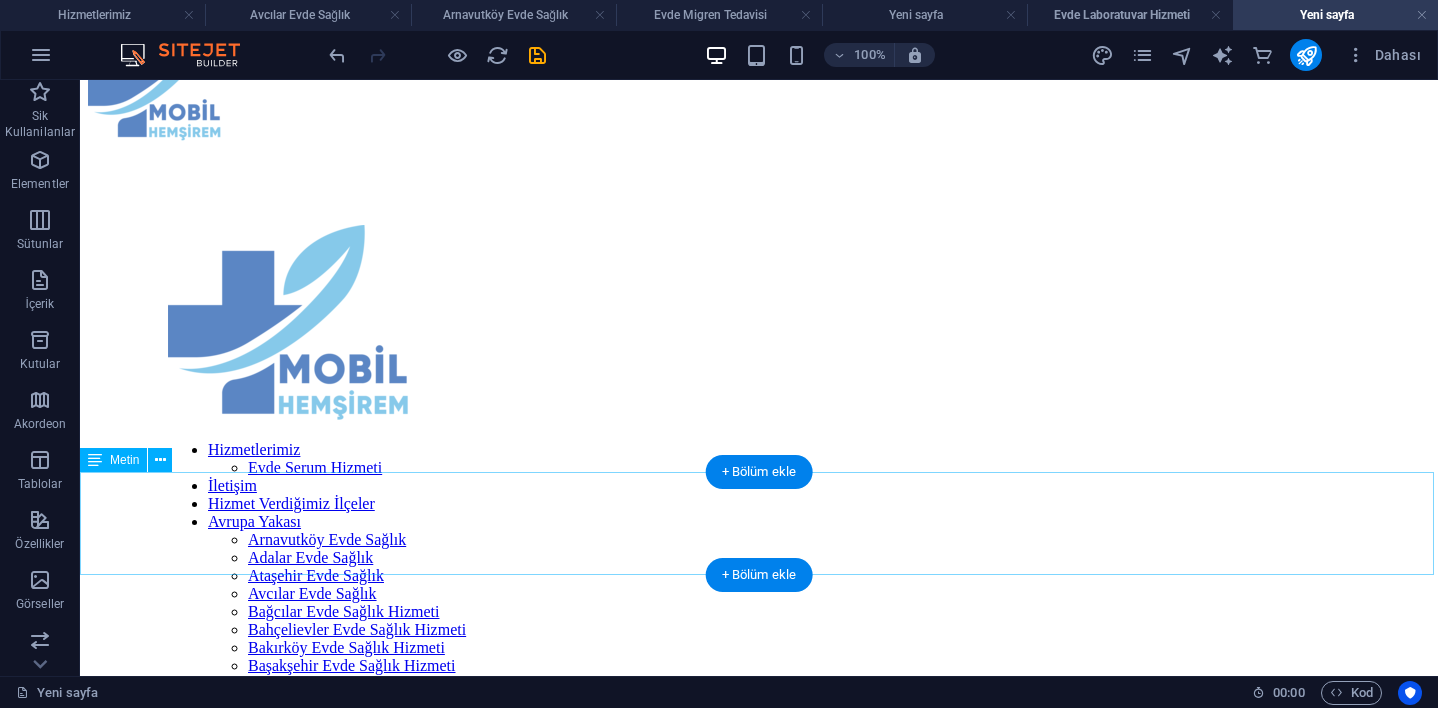 click on "Hastaneye Gitmeden, Tüm Tahlillerinizi Evinizin Konforunda Yaptırın Evde sağlık hizmetleri arasında en çok tercih edilen uygulamalardan biri olan   evde kan alma , özellikle yaşlı bireyler, kronik hastalar, yoğun iş temposuna sahip kişiler ve hastaneye gitmekte zorlanan bireyler için büyük kolaylık sağlar.   Mobil Hemşirem , İstanbul’un tüm ilçelerinde, alanında uzman hemşire kadrosuyla, steril ekipmanlar ve hızlı sonuç garantisiyle hizmet sunar." at bounding box center [759, 1526] 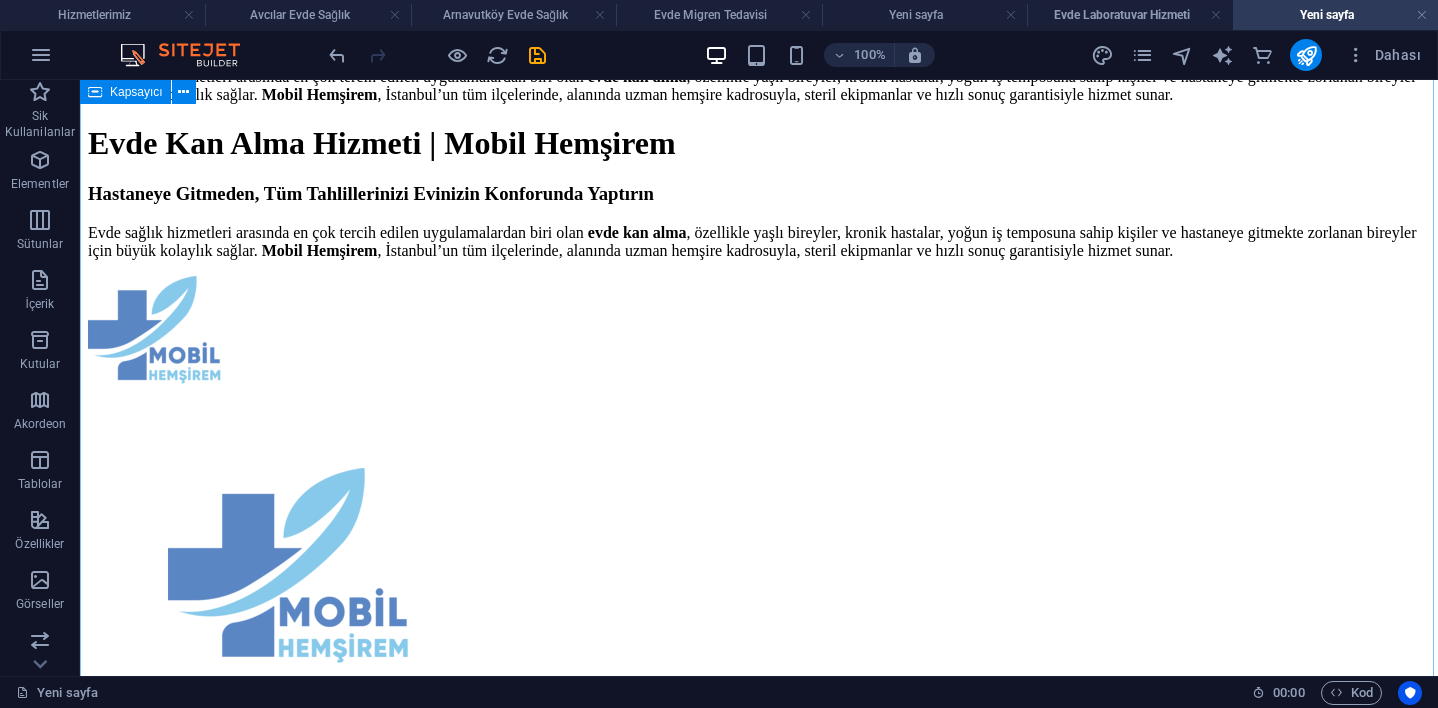 scroll, scrollTop: 160, scrollLeft: 0, axis: vertical 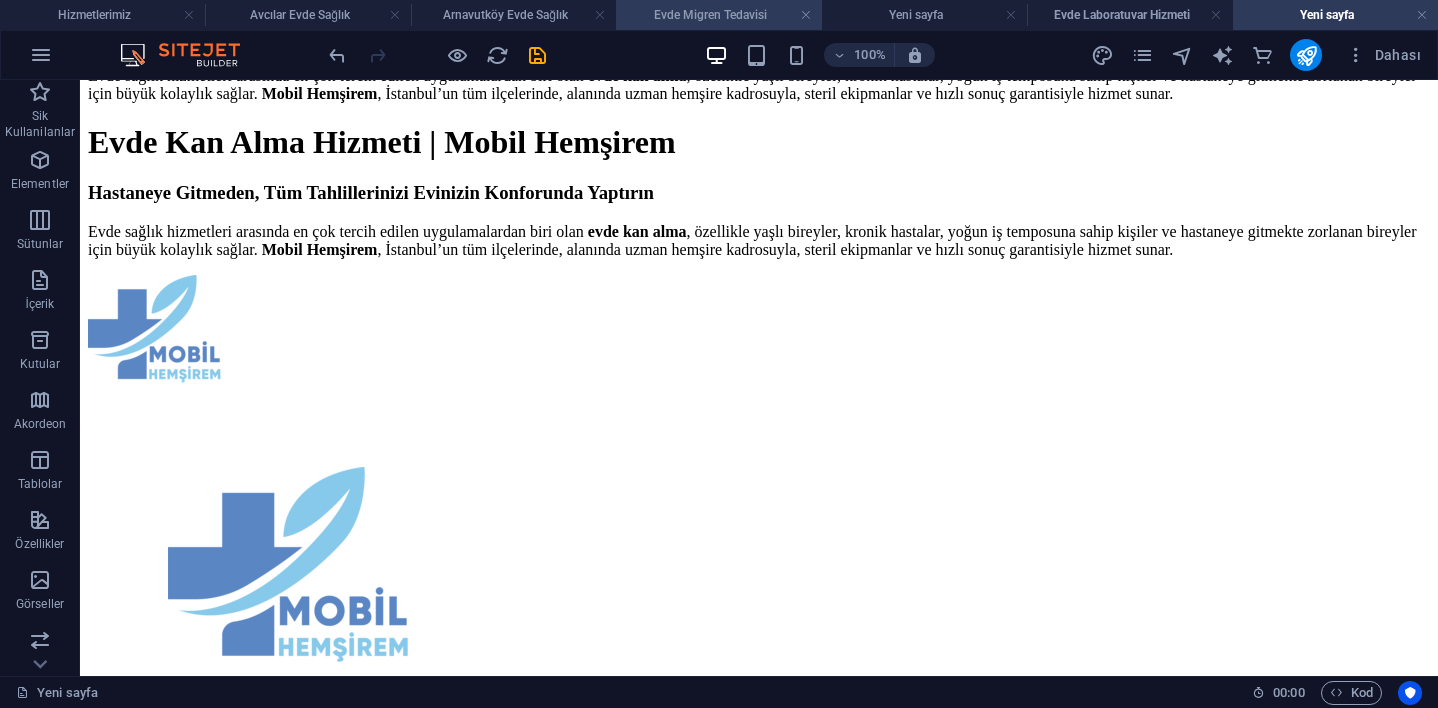 click on "Evde Migren Tedavisi" at bounding box center (718, 15) 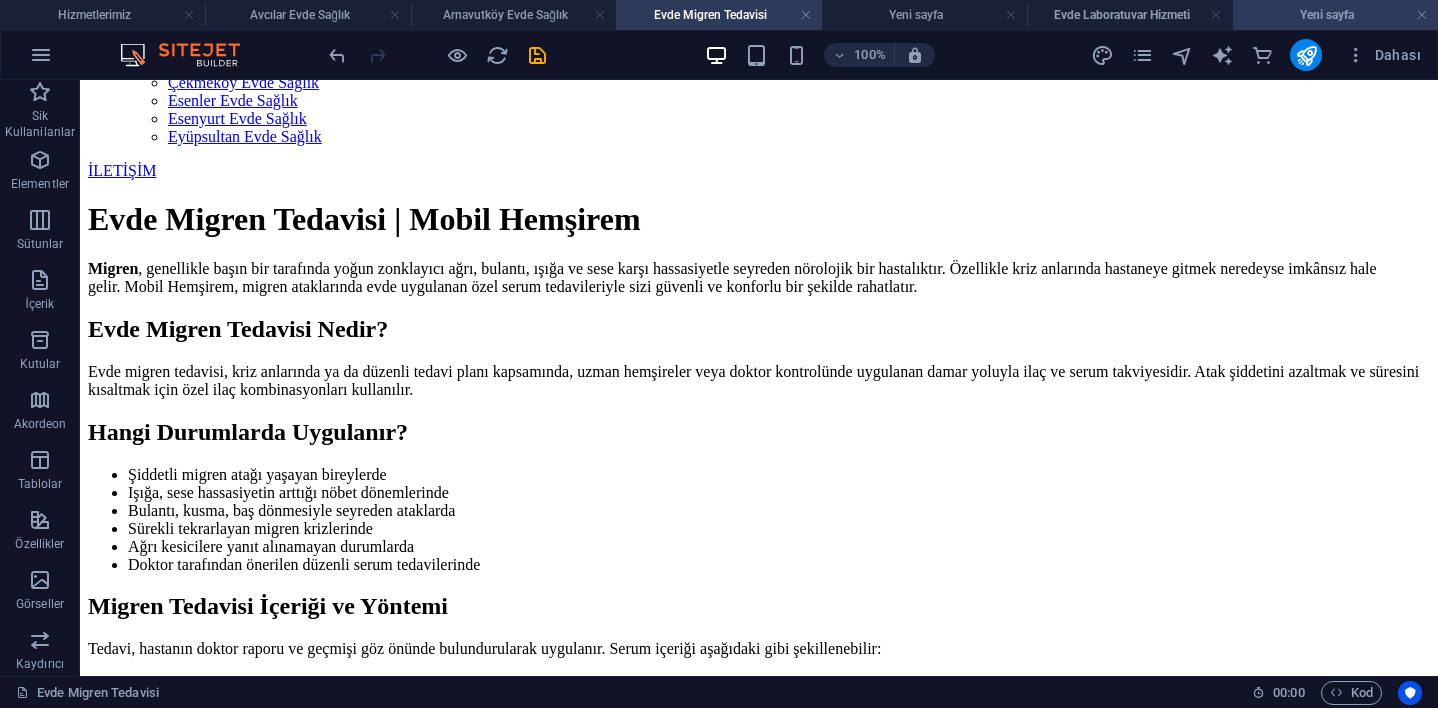click on "Yeni sayfa" at bounding box center (1335, 15) 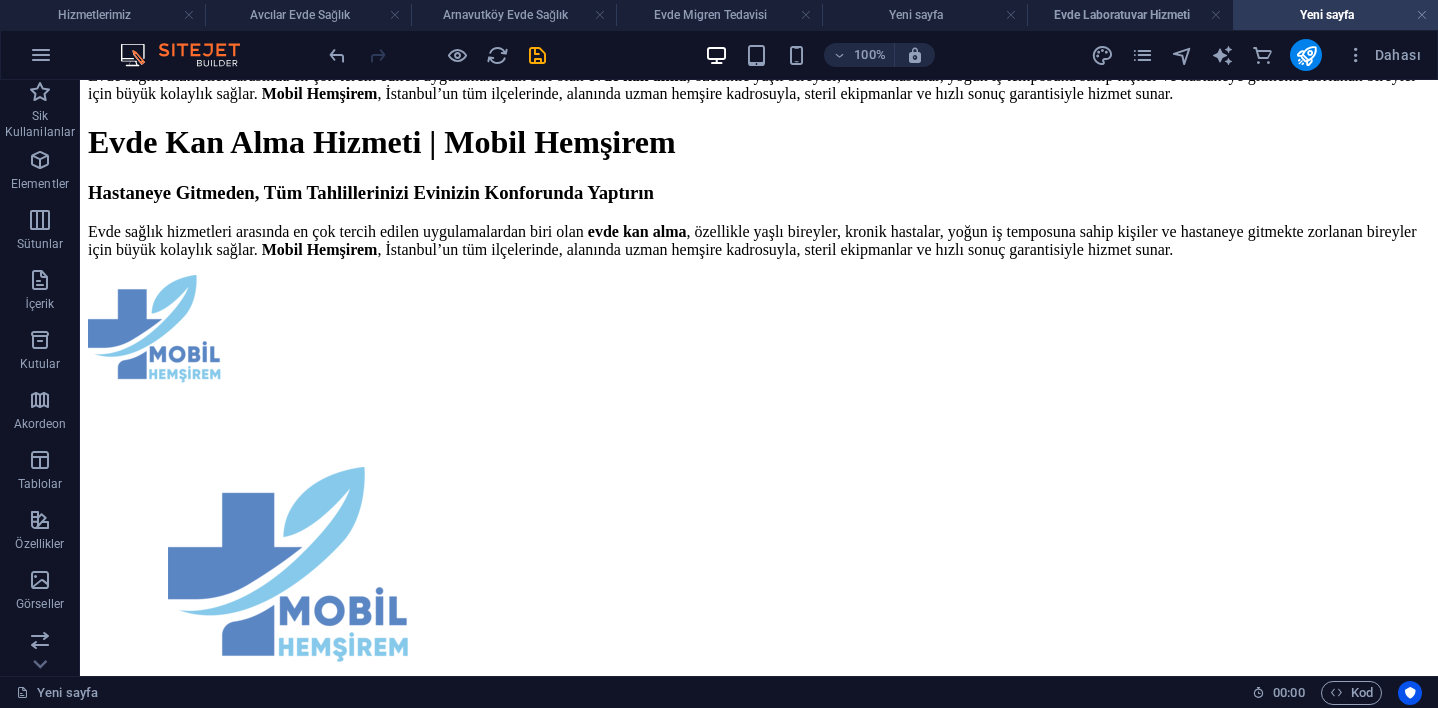 click on "Yeni sayfa" at bounding box center [1335, 15] 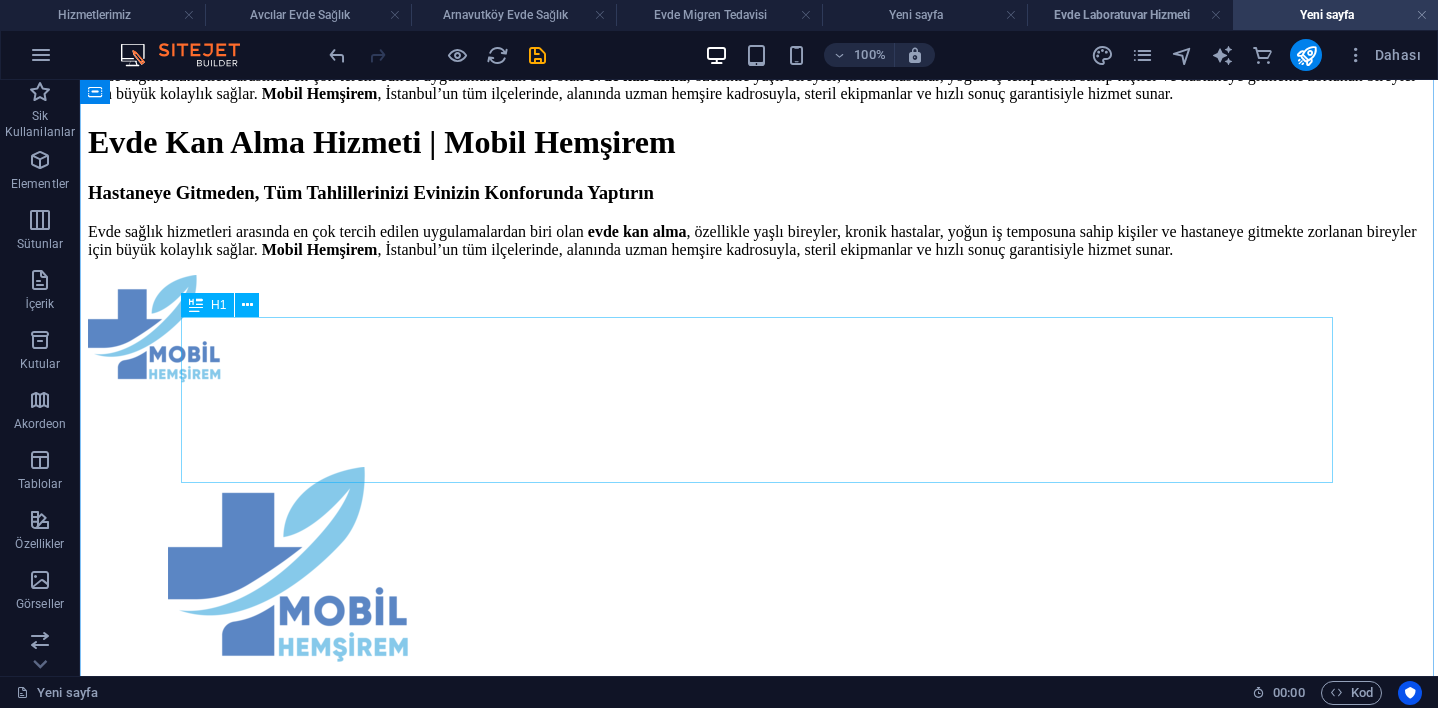 click on "Evde Kan Alma Hizmeti | Mobil Hemşirem" at bounding box center (759, 142) 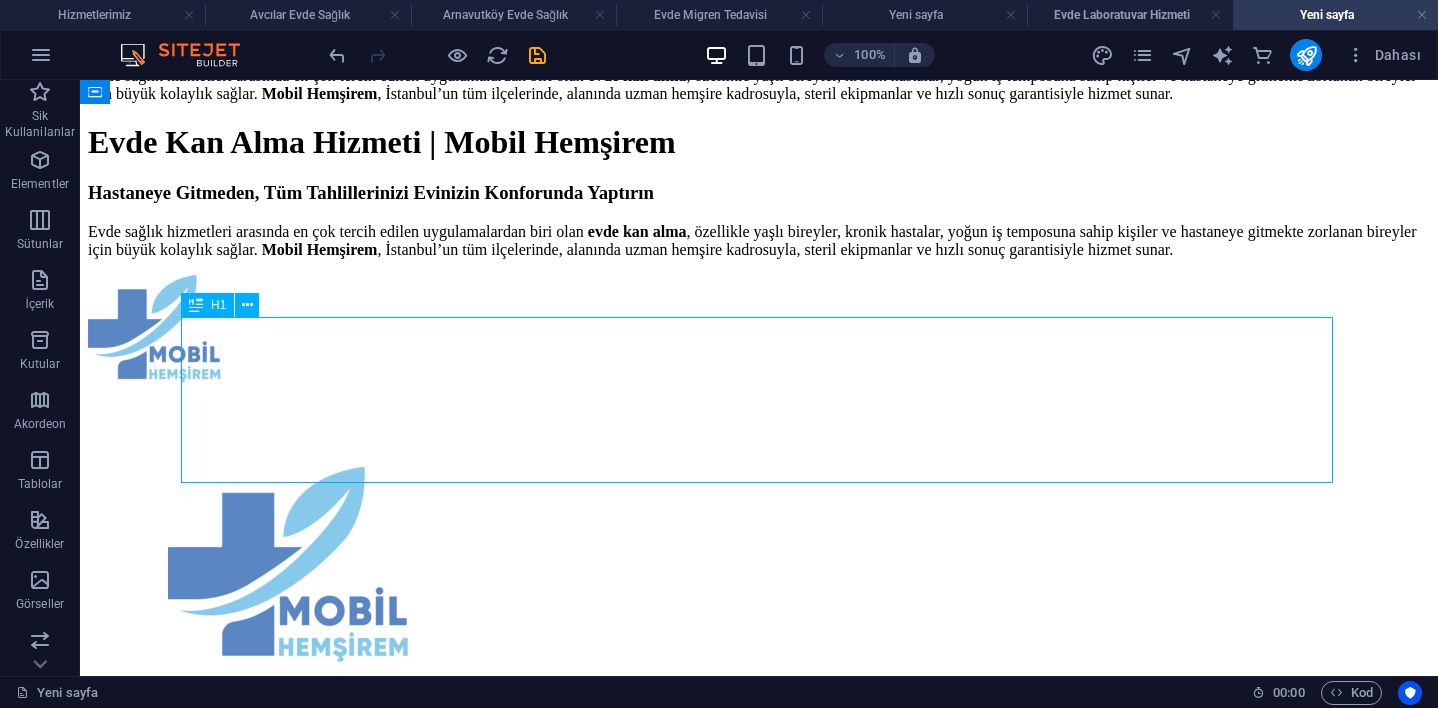 click on "Evde Kan Alma Hizmeti | Mobil Hemşirem" at bounding box center (759, 142) 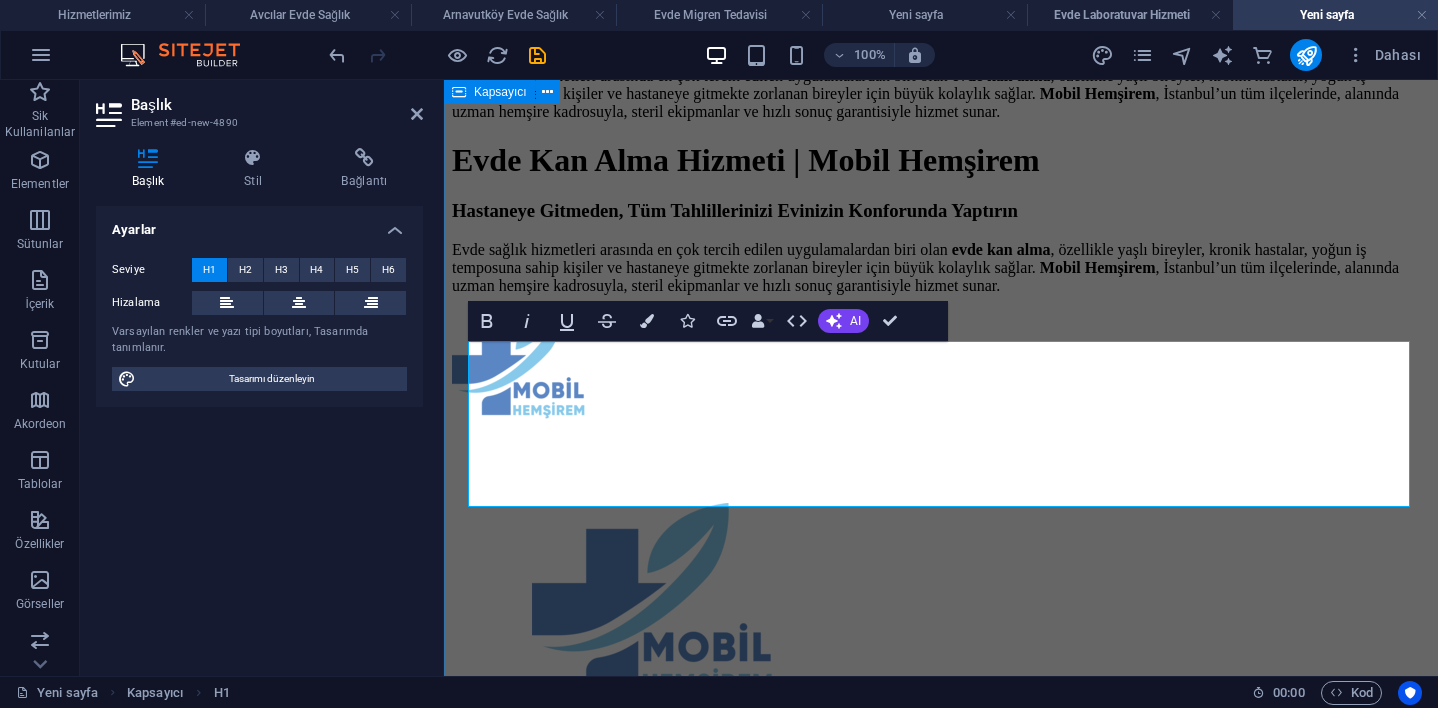 click on "Evde Kan Alma Hizmeti | Mobil Hemşirem Hastaneye Gitmeden, Tüm Tahlillerinizi Evinizin Konforunda Yaptırın Evde sağlık hizmetleri arasında en çok tercih edilen uygulamalardan biri olan   evde kan alma , özellikle yaşlı bireyler, kronik hastalar, yoğun iş temposuna sahip kişiler ve hastaneye gitmekte zorlanan bireyler için büyük kolaylık sağlar.   Mobil Hemşirem , İstanbul’un tüm ilçelerinde, alanında uzman hemşire kadrosuyla, steril ekipmanlar ve hızlı sonuç garantisiyle hizmet sunar. Evde Kan Alma Hizmeti | Mobil Hemşirem Hastaneye Gitmeden, Tüm Tahlillerinizi Evinizin Konforunda Yaptırın Evde sağlık hizmetleri arasında en çok tercih edilen uygulamalardan biri olan   evde kan alma , özellikle yaşlı bireyler, kronik hastalar, yoğun iş temposuna sahip kişiler ve hastaneye gitmekte zorlanan bireyler için büyük kolaylık sağlar.   Mobil Hemşirem Hizmetlerimiz Evde Serum Hizmeti İletişim Hizmet Verdiğimiz İlçeler Avrupa Yakası Arnavutköy Evde Sağlık" at bounding box center (941, 857) 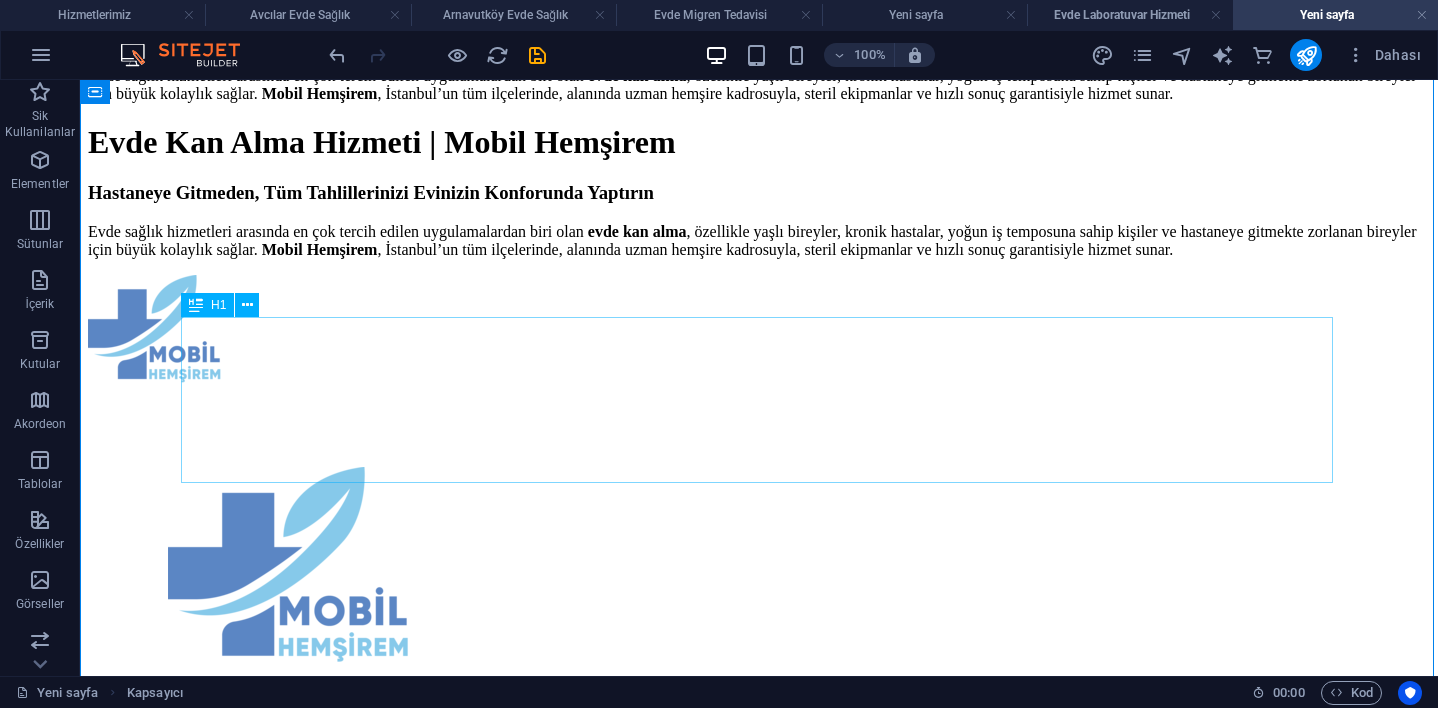 click on "Evde Kan Alma Hizmeti | Mobil Hemşirem" at bounding box center (759, 142) 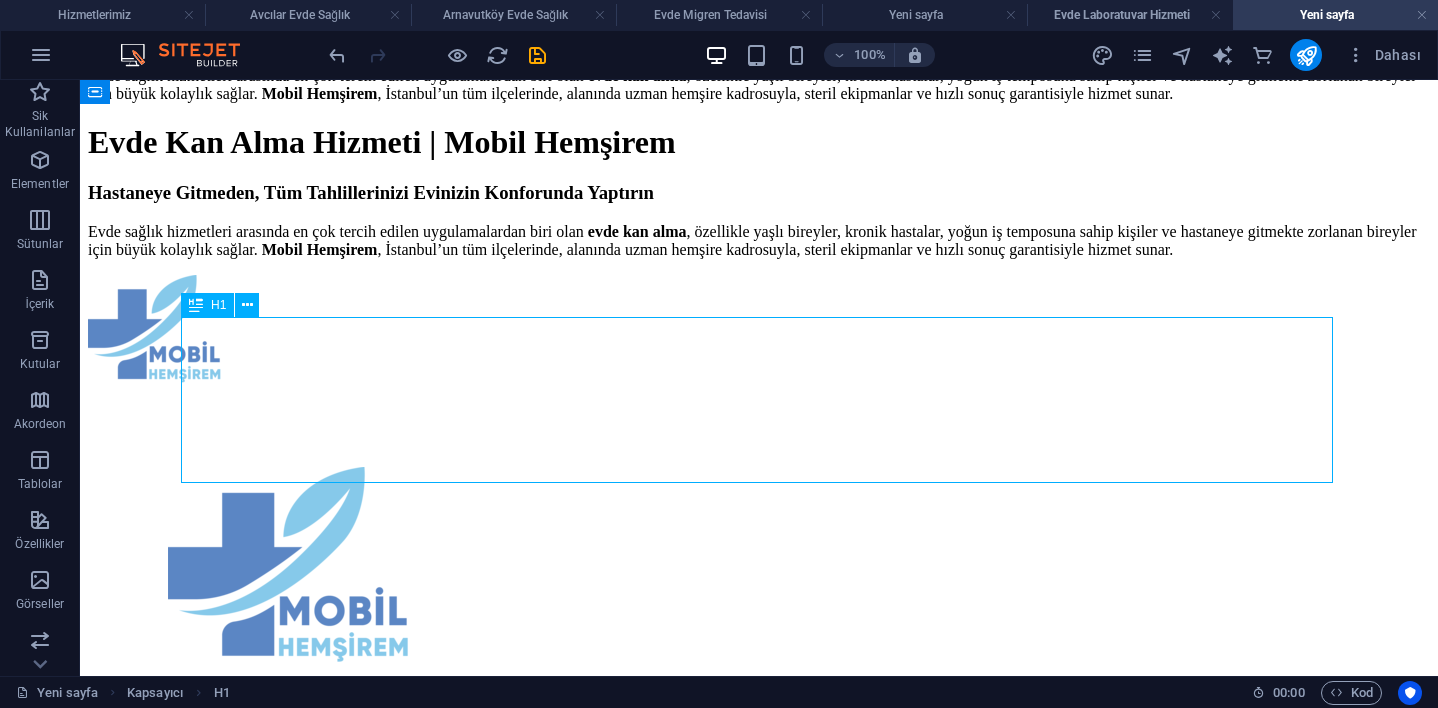 click on "Evde Kan Alma Hizmeti | Mobil Hemşirem" at bounding box center [759, 142] 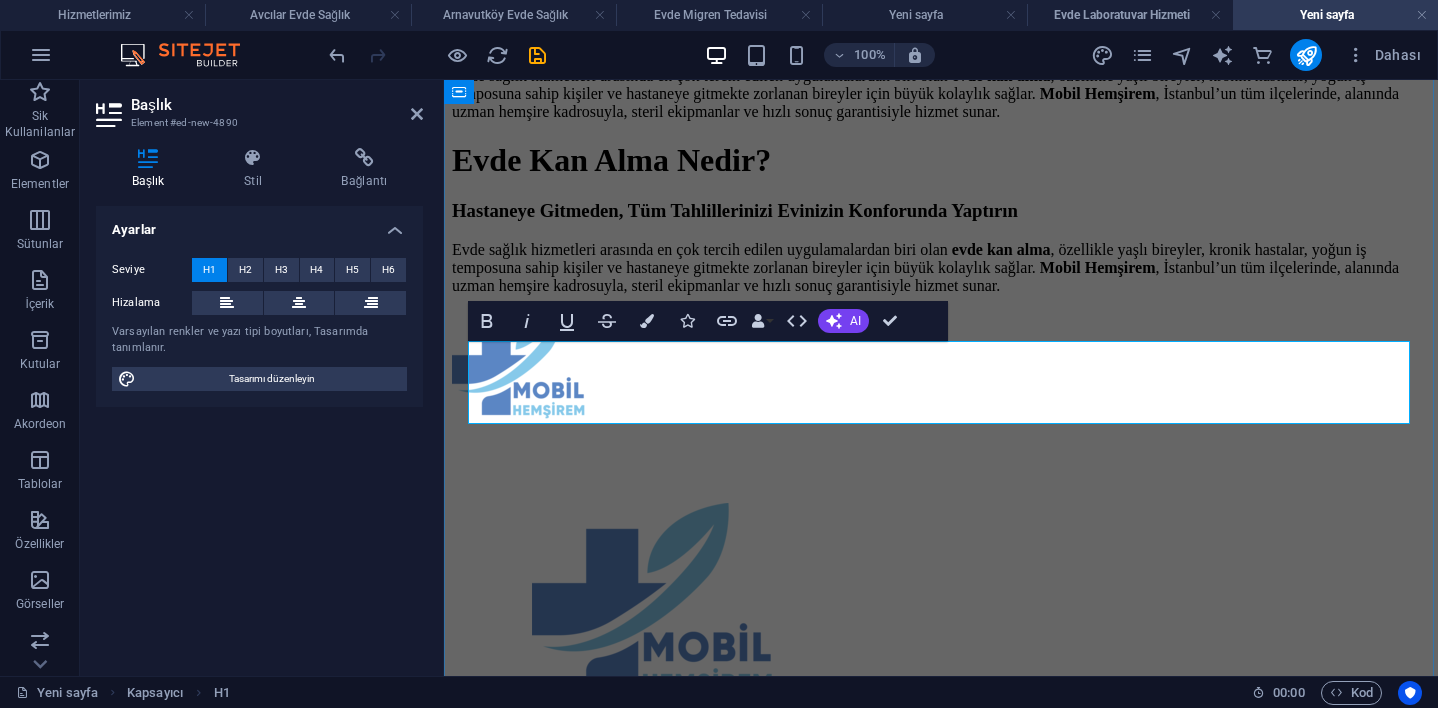 click on "Evde Kan Alma Nedir?" at bounding box center [611, 160] 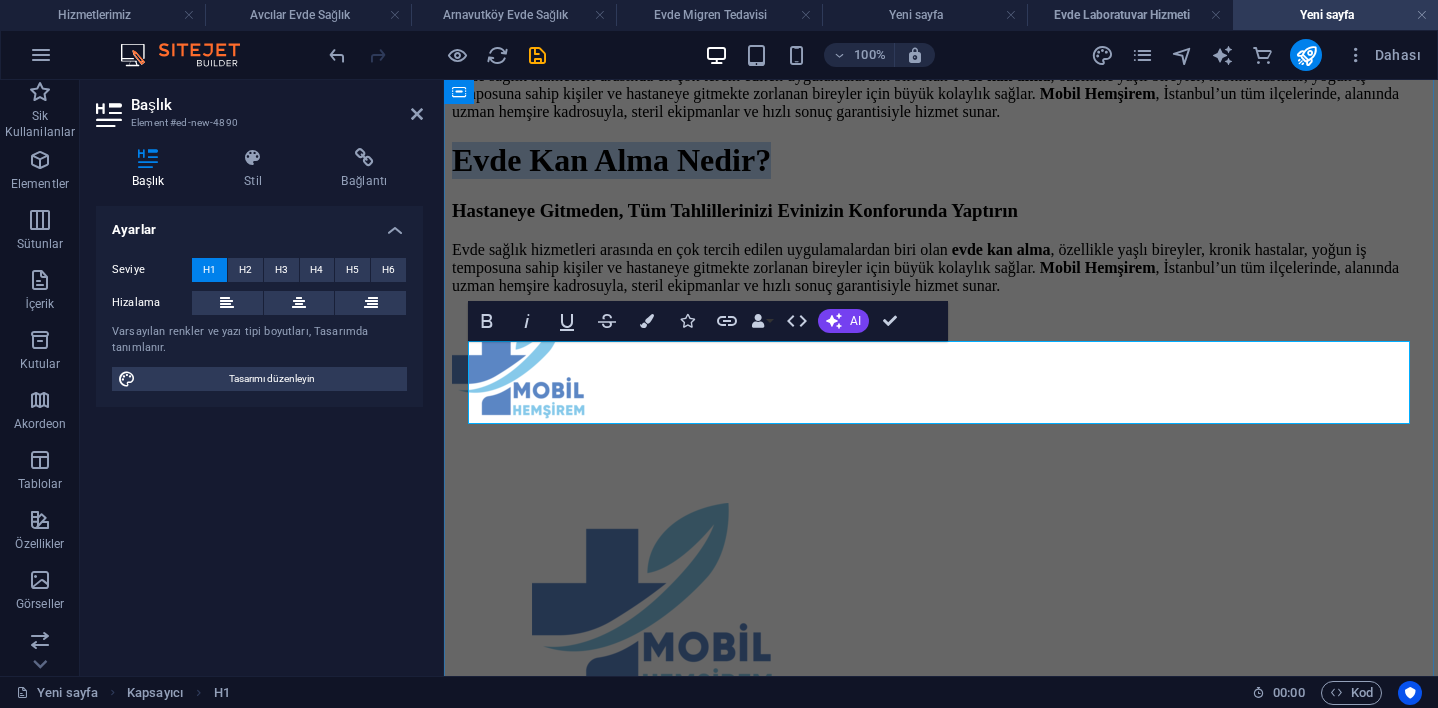click on "Evde Kan Alma Nedir?" at bounding box center [611, 160] 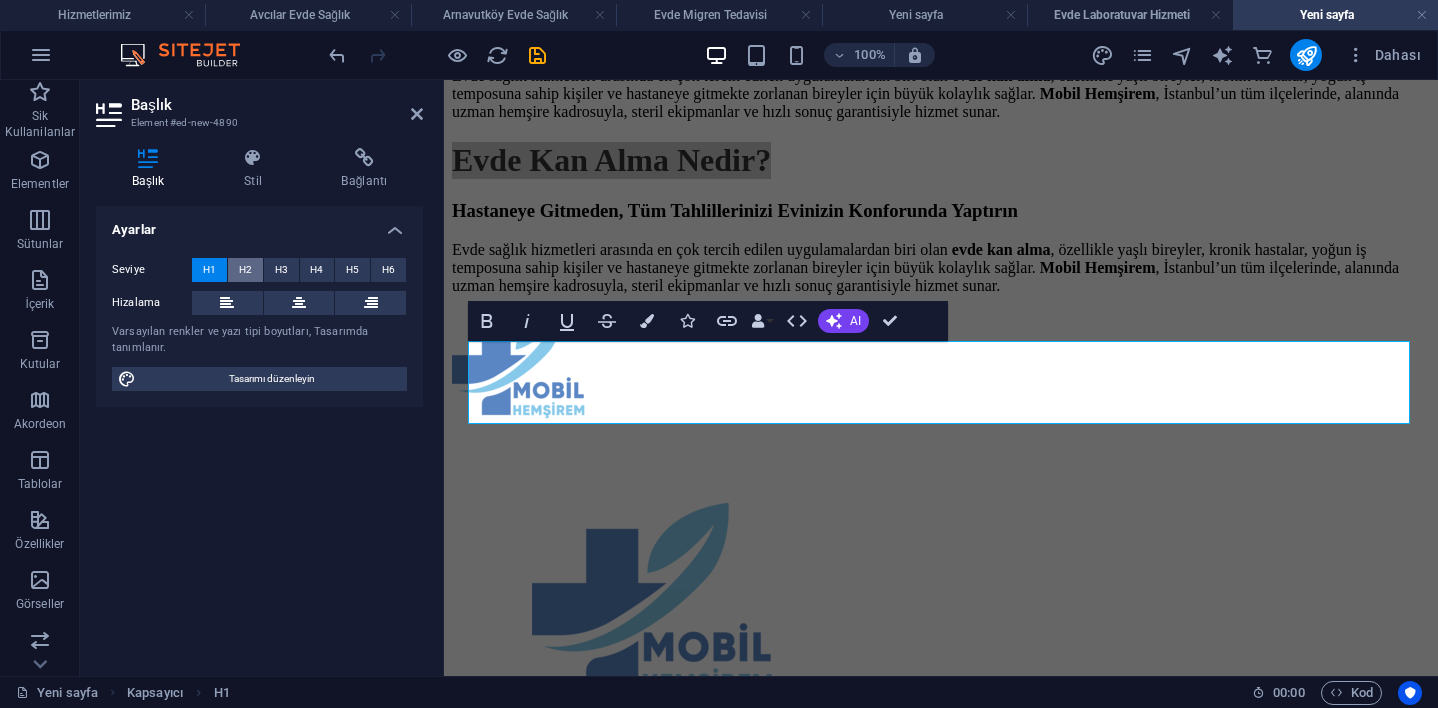 click on "H2" at bounding box center (245, 270) 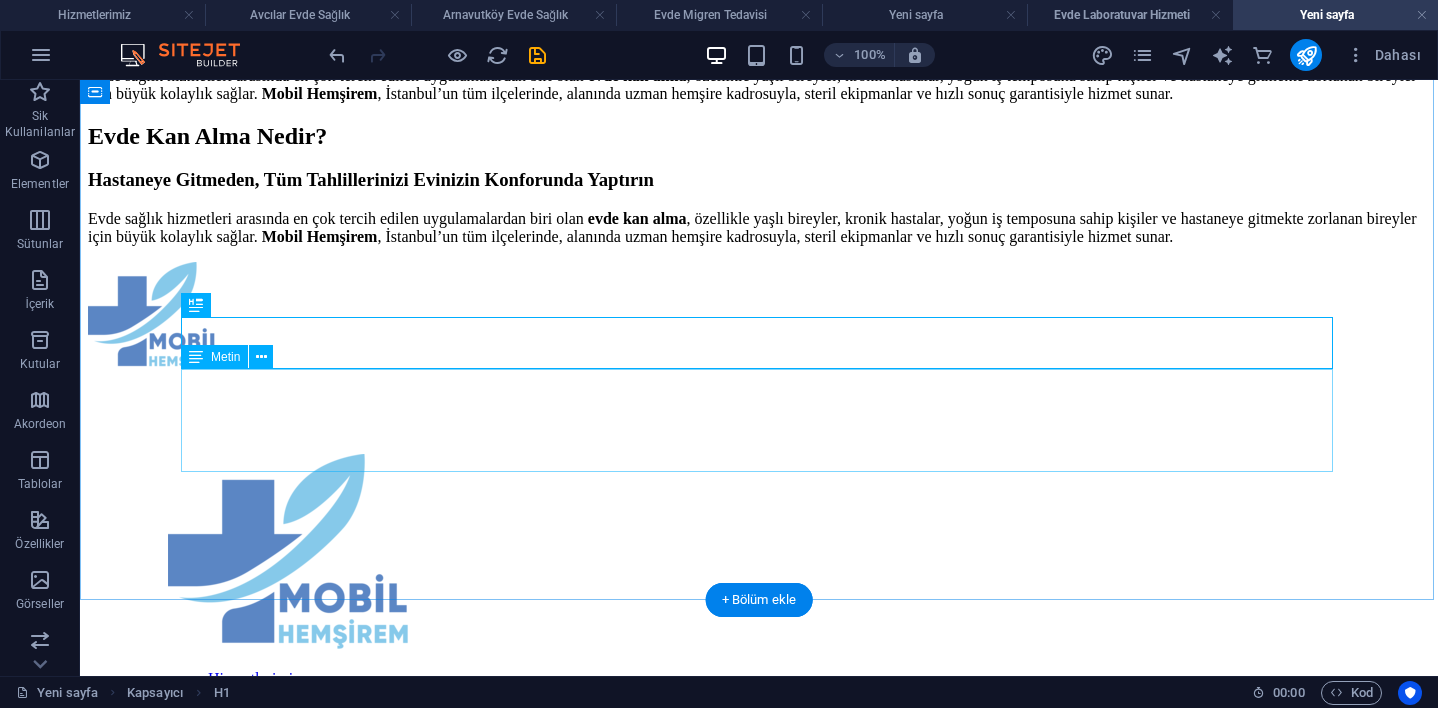 click on "Hastaneye Gitmeden, Tüm Tahlillerinizi Evinizin Konforunda Yaptırın Evde sağlık hizmetleri arasında en çok tercih edilen uygulamalardan biri olan   evde kan alma , özellikle yaşlı bireyler, kronik hastalar, yoğun iş temposuna sahip kişiler ve hastaneye gitmekte zorlanan bireyler için büyük kolaylık sağlar.   Mobil Hemşirem , İstanbul’un tüm ilçelerinde, alanında uzman hemşire kadrosuyla, steril ekipmanlar ve hızlı sonuç garantisiyle hizmet sunar." at bounding box center [759, 207] 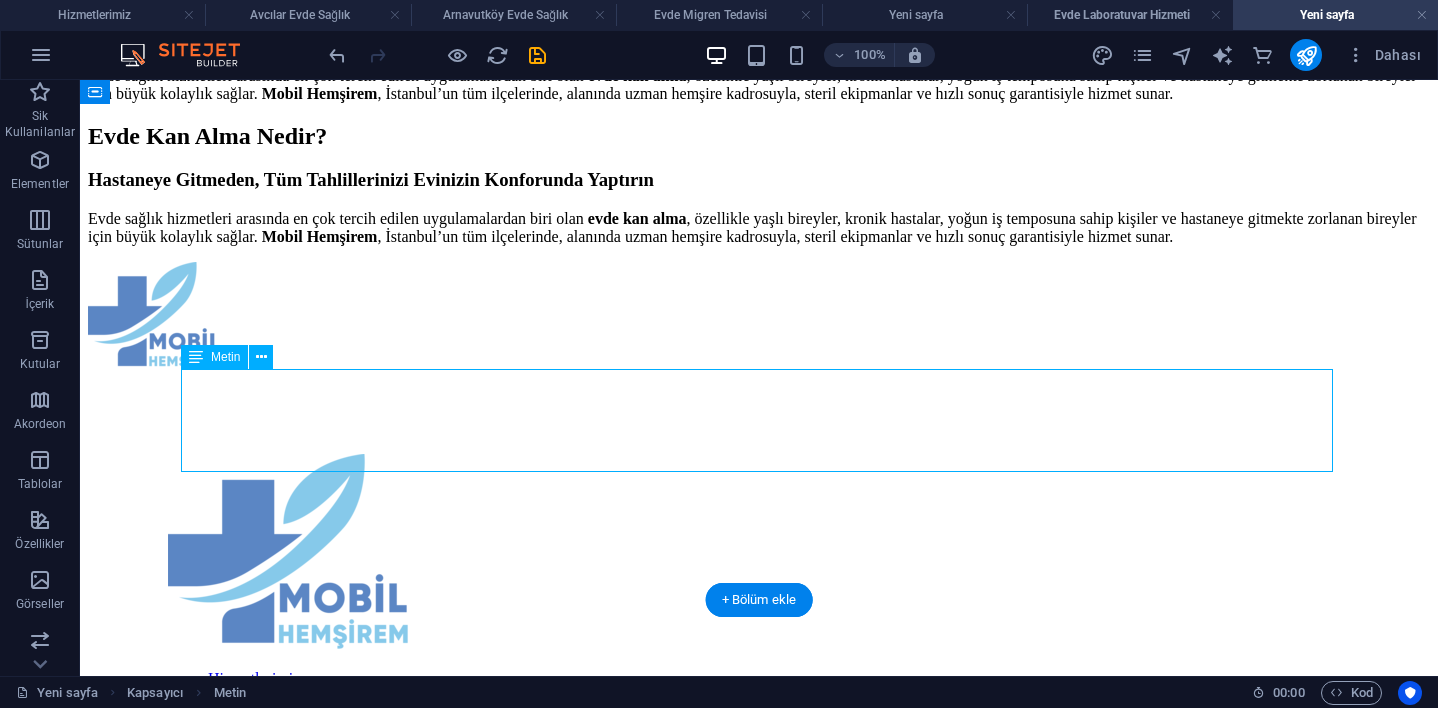 click on "Hastaneye Gitmeden, Tüm Tahlillerinizi Evinizin Konforunda Yaptırın Evde sağlık hizmetleri arasında en çok tercih edilen uygulamalardan biri olan   evde kan alma , özellikle yaşlı bireyler, kronik hastalar, yoğun iş temposuna sahip kişiler ve hastaneye gitmekte zorlanan bireyler için büyük kolaylık sağlar.   Mobil Hemşirem , İstanbul’un tüm ilçelerinde, alanında uzman hemşire kadrosuyla, steril ekipmanlar ve hızlı sonuç garantisiyle hizmet sunar." at bounding box center (759, 207) 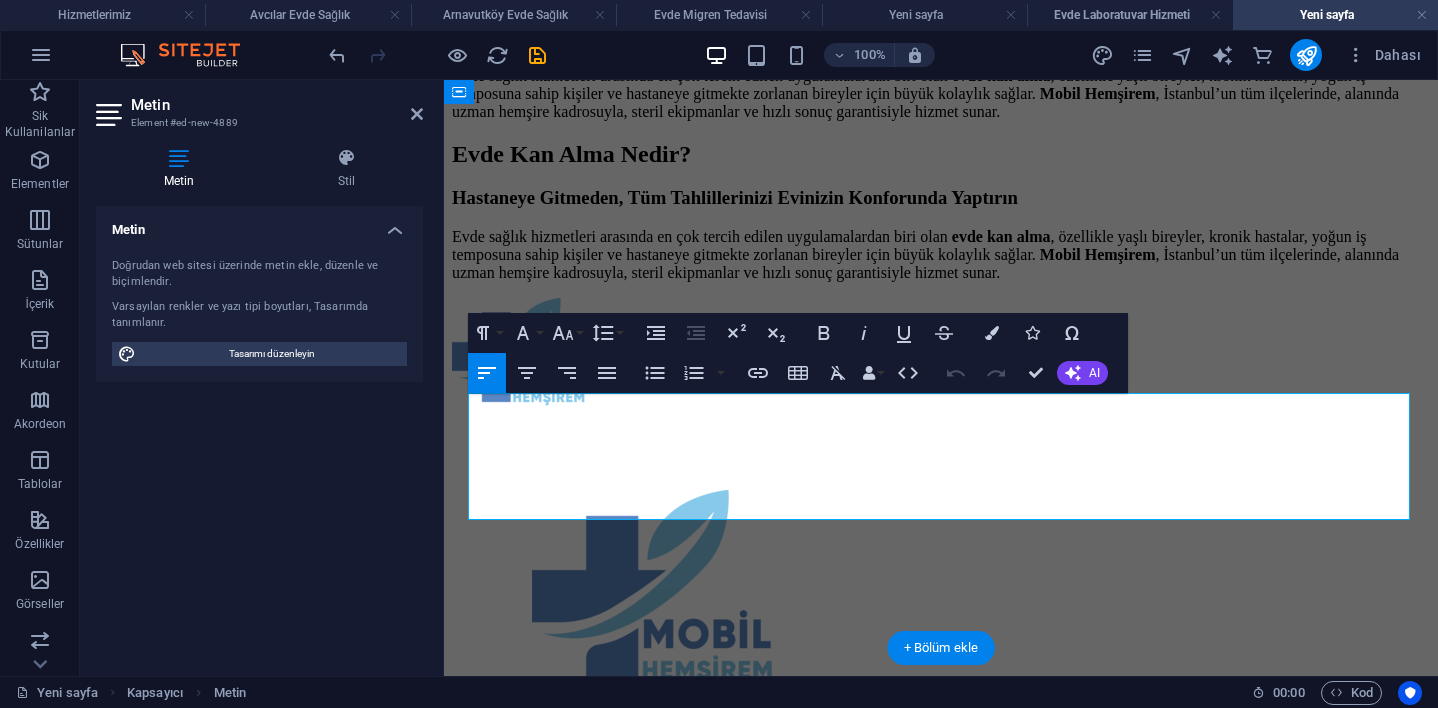 click on "Evde sağlık hizmetleri arasında en çok tercih edilen uygulamalardan biri olan" at bounding box center (700, 236) 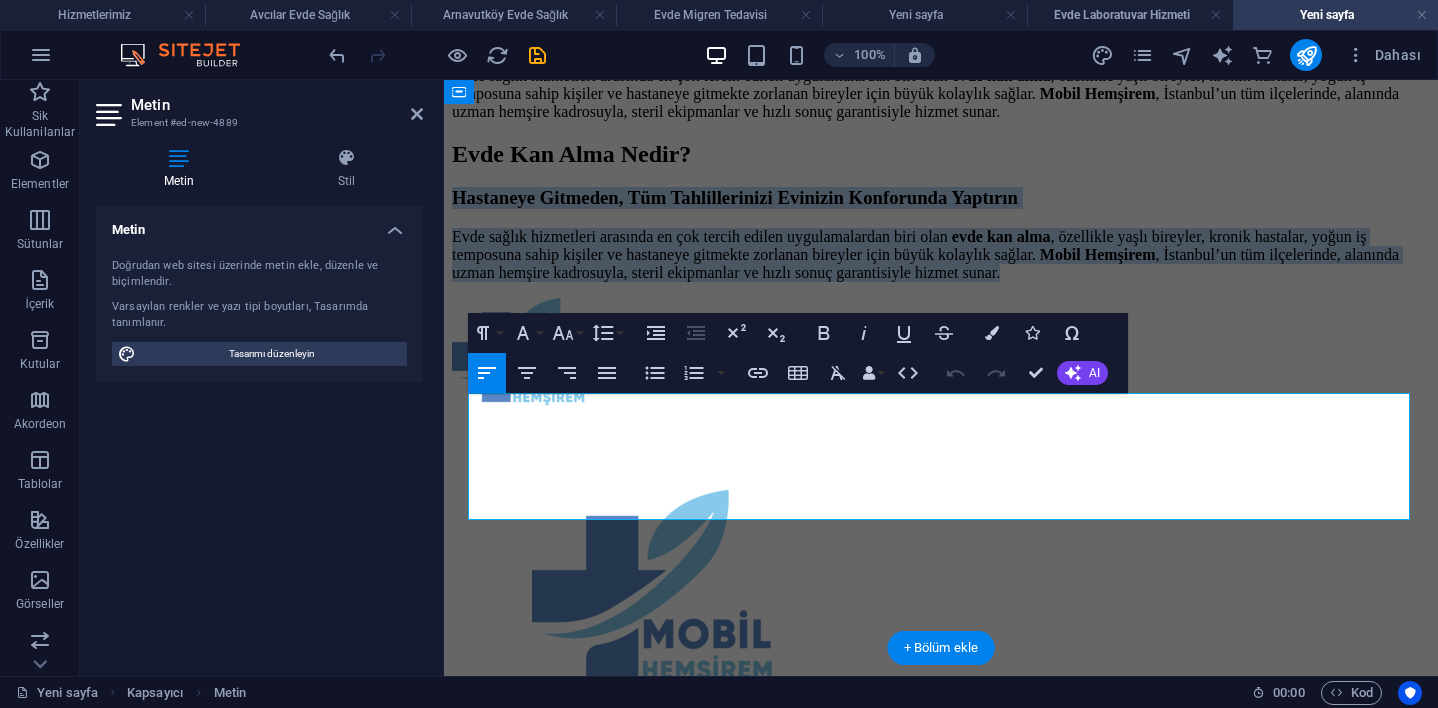 drag, startPoint x: 471, startPoint y: 404, endPoint x: 694, endPoint y: 503, distance: 243.9877 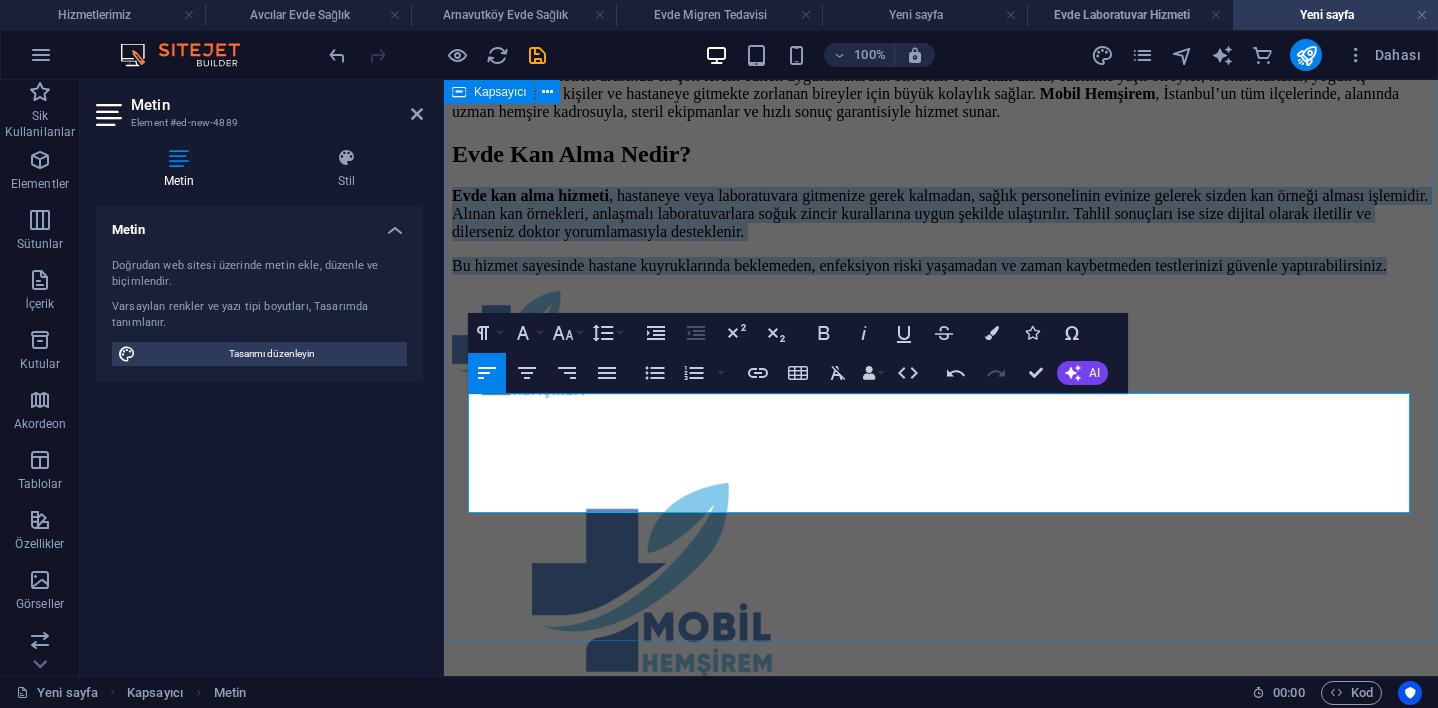 drag, startPoint x: 747, startPoint y: 500, endPoint x: 464, endPoint y: 398, distance: 300.82056 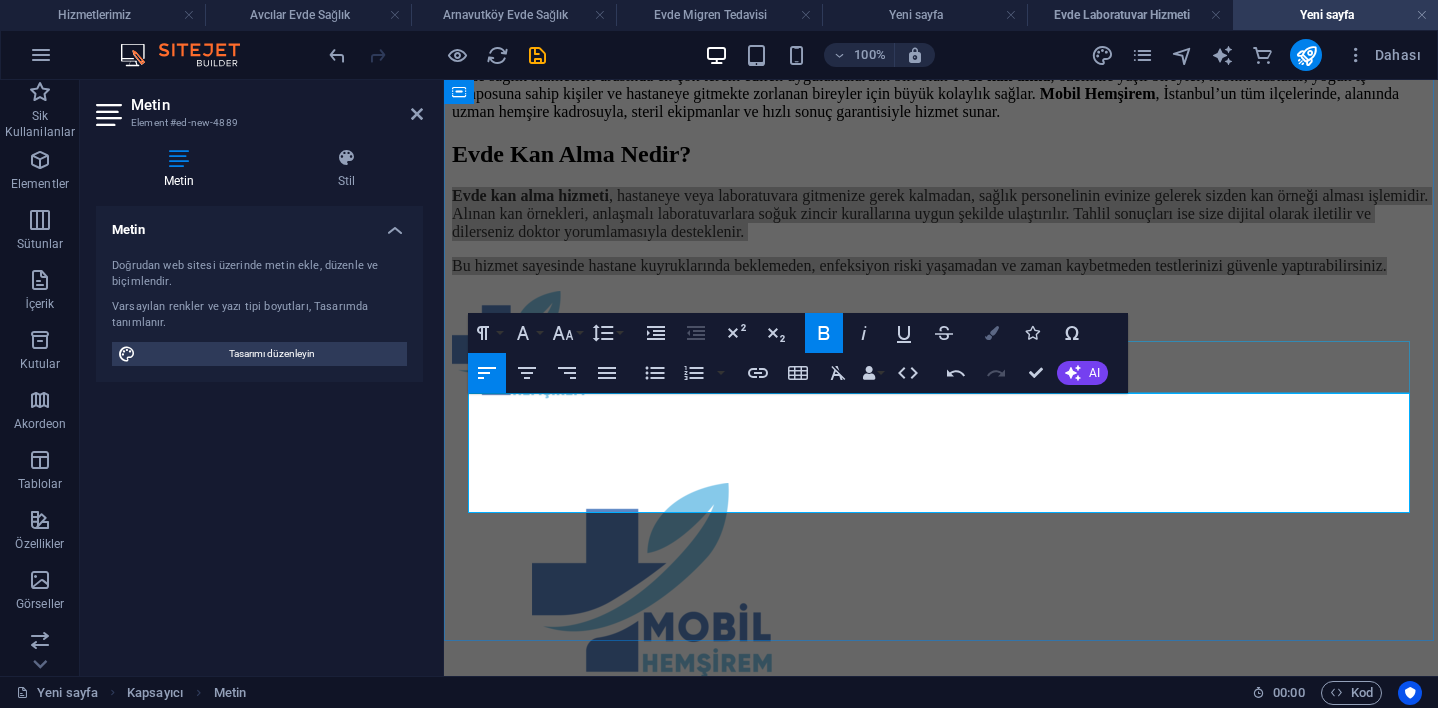 click on "Colors" at bounding box center (992, 333) 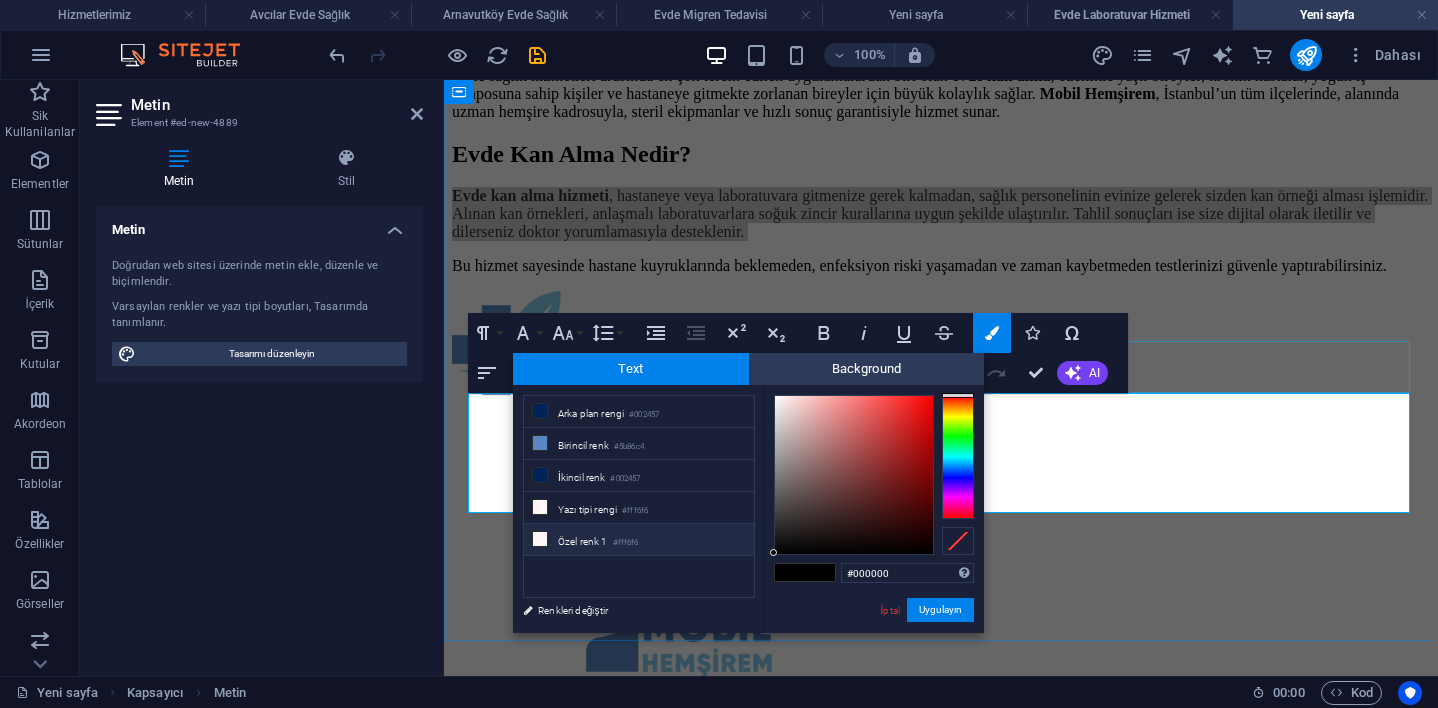 click on "Özel renk 1
#fff6f6" at bounding box center (639, 540) 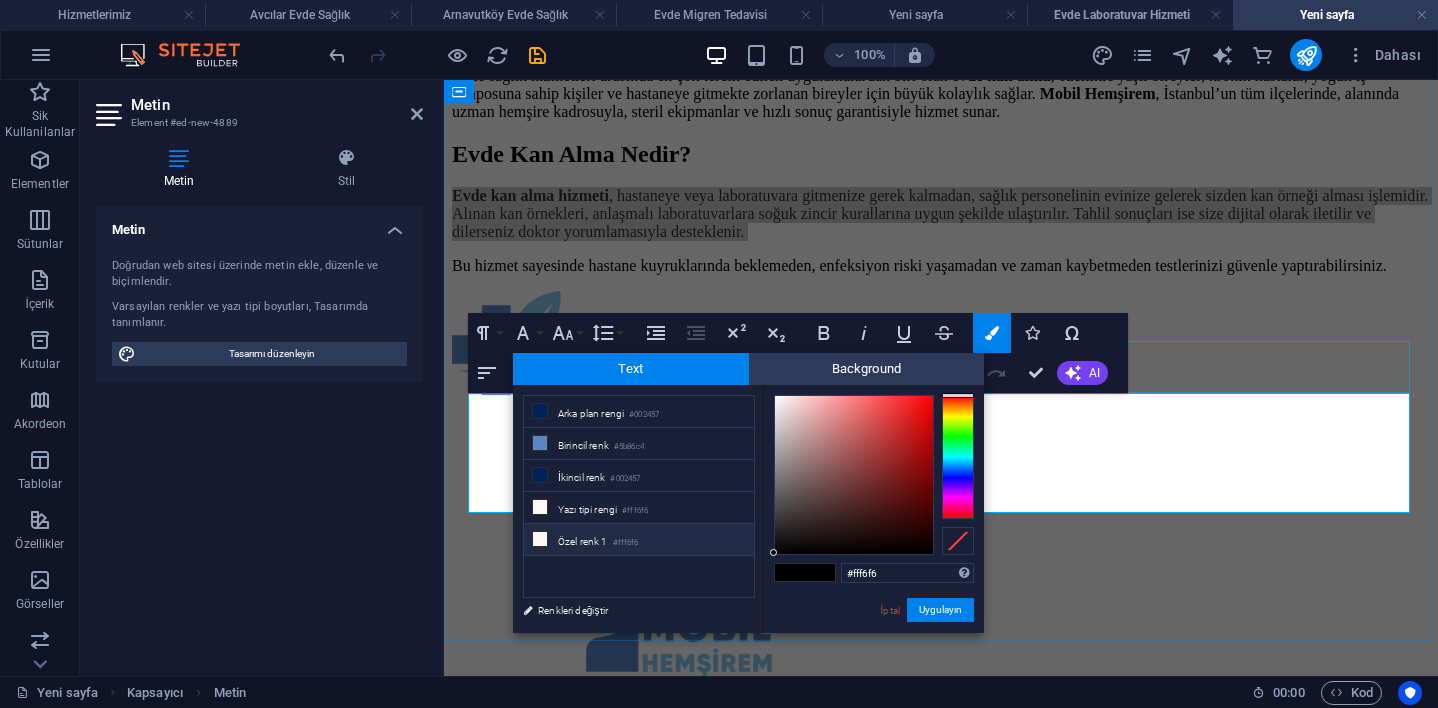 click on "Özel renk 1
#fff6f6" at bounding box center (639, 540) 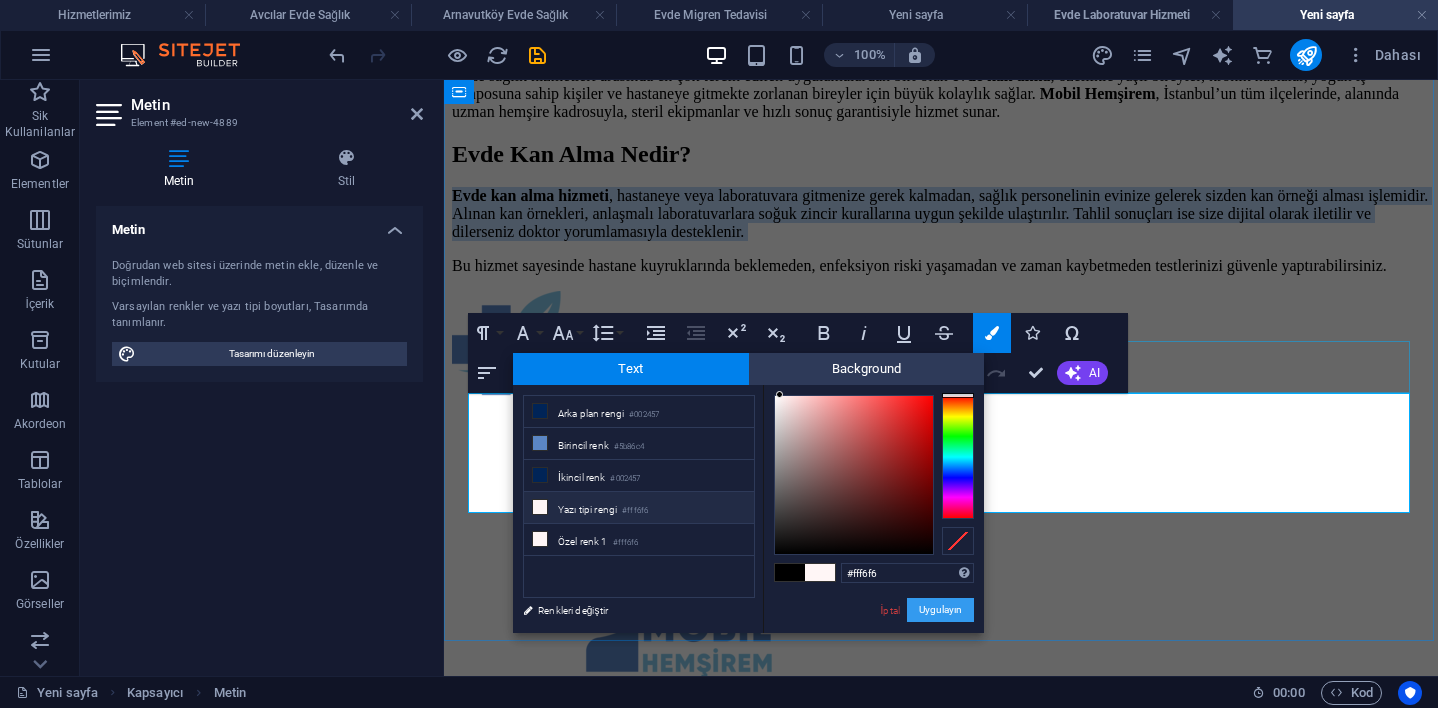 click on "Uygulayın" at bounding box center (940, 610) 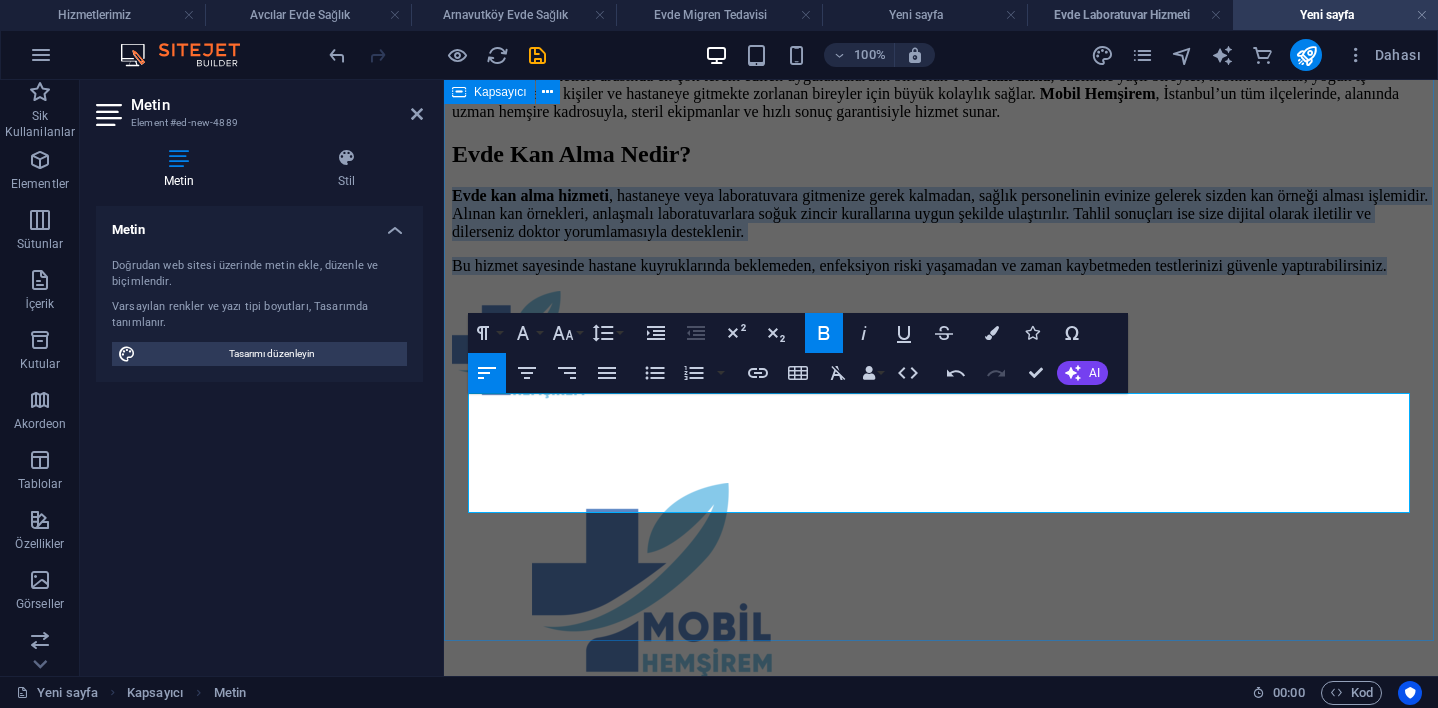 click on "Evde Kan Alma Hizmeti | Mobil Hemşirem Hastaneye Gitmeden, Tüm Tahlillerinizi Evinizin Konforunda Yaptırın Evde sağlık hizmetleri arasında en çok tercih edilen uygulamalardan biri olan   evde kan alma , özellikle yaşlı bireyler, kronik hastalar, yoğun iş temposuna sahip kişiler ve hastaneye gitmekte zorlanan bireyler için büyük kolaylık sağlar.   Mobil Hemşirem , İstanbul’un tüm ilçelerinde, alanında uzman hemşire kadrosuyla, steril ekipmanlar ve hızlı sonuç garantisiyle hizmet sunar. Evde Kan Alma Nedir? Evde kan alma hizmeti , hastaneye veya laboratuvara gitmenize gerek kalmadan, sağlık personelinin evinize gelerek sizden kan örneği alması işlemidir. Alınan kan örnekleri, anlaşmalı laboratuvarlara soğuk zincir kurallarına uygun şekilde ulaştırılır. Tahlil sonuçları ise size dijital olarak iletilir ve dilerseniz doktor yorumlamasıyla desteklenir. Hizmetlerimiz Evde Serum Hizmeti İletişim Hizmet Verdiğimiz İlçeler Avrupa Yakası Adalar Evde Sağlık" at bounding box center [941, 847] 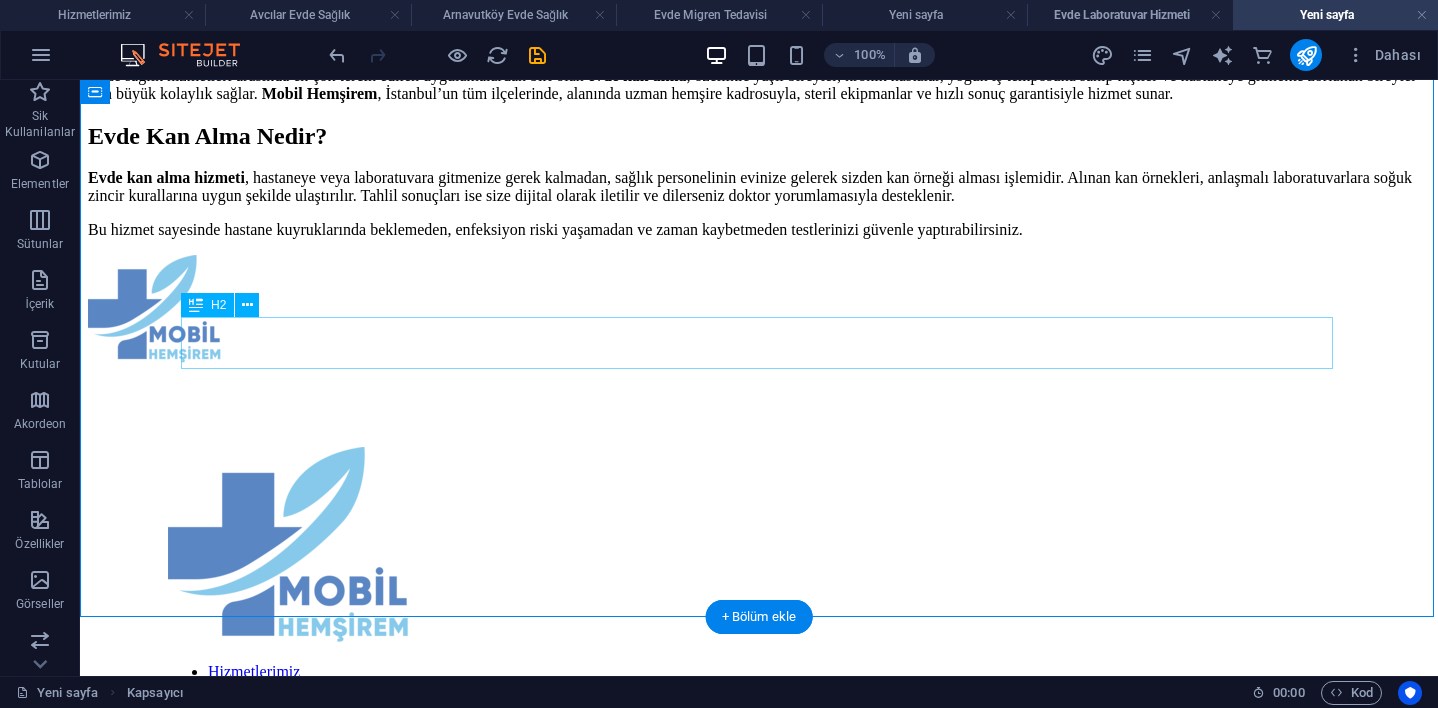 click on "Evde Kan Alma Nedir?" at bounding box center [759, 136] 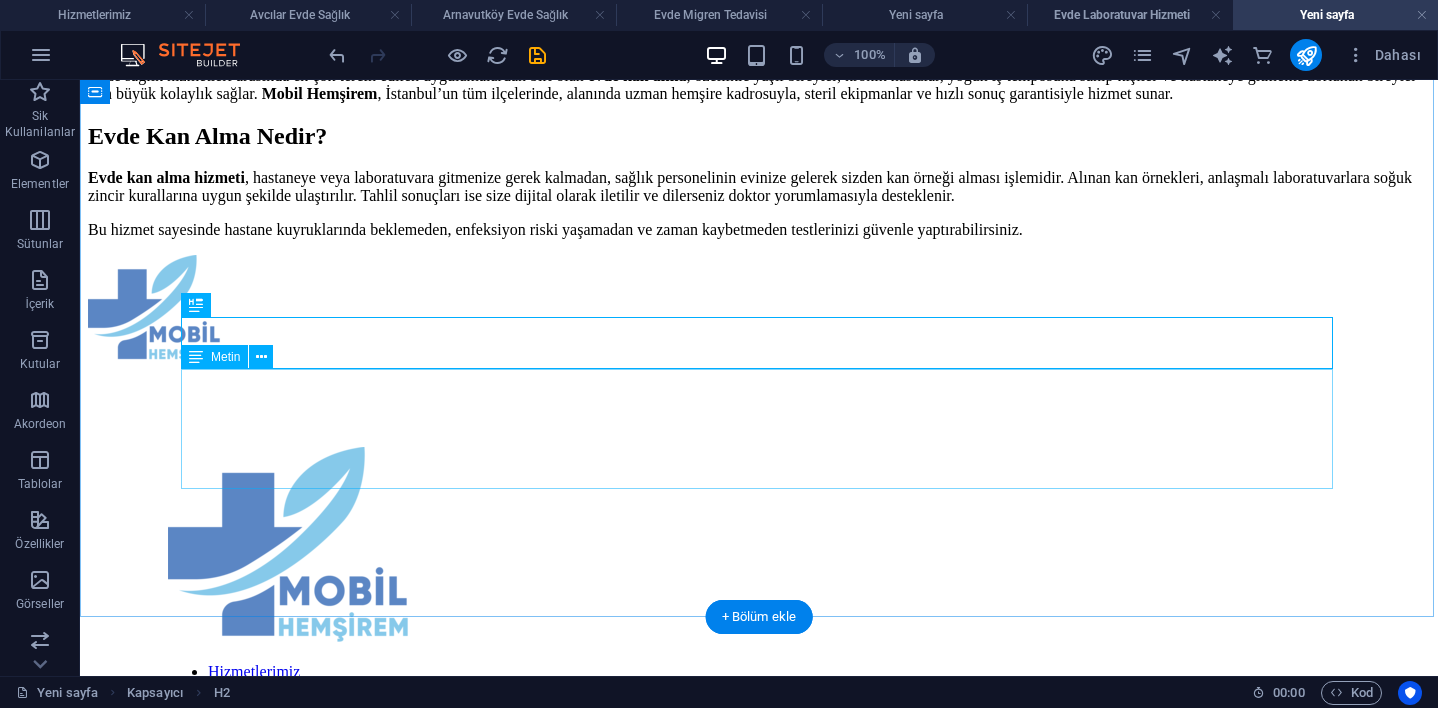click on "Evde kan alma hizmeti , hastaneye veya laboratuvara gitmenize gerek kalmadan, sağlık personelinin evinize gelerek sizden kan örneği alması işlemidir. Alınan kan örnekleri, anlaşmalı laboratuvarlara soğuk zincir kurallarına uygun şekilde ulaştırılır. Tahlil sonuçları ise size dijital olarak iletilir ve dilerseniz doktor yorumlamasıyla desteklenir. Bu hizmet sayesinde hastane kuyruklarında beklemeden, enfeksiyon riski yaşamadan ve zaman kaybetmeden testlerinizi güvenle yaptırabilirsiniz." at bounding box center [759, 204] 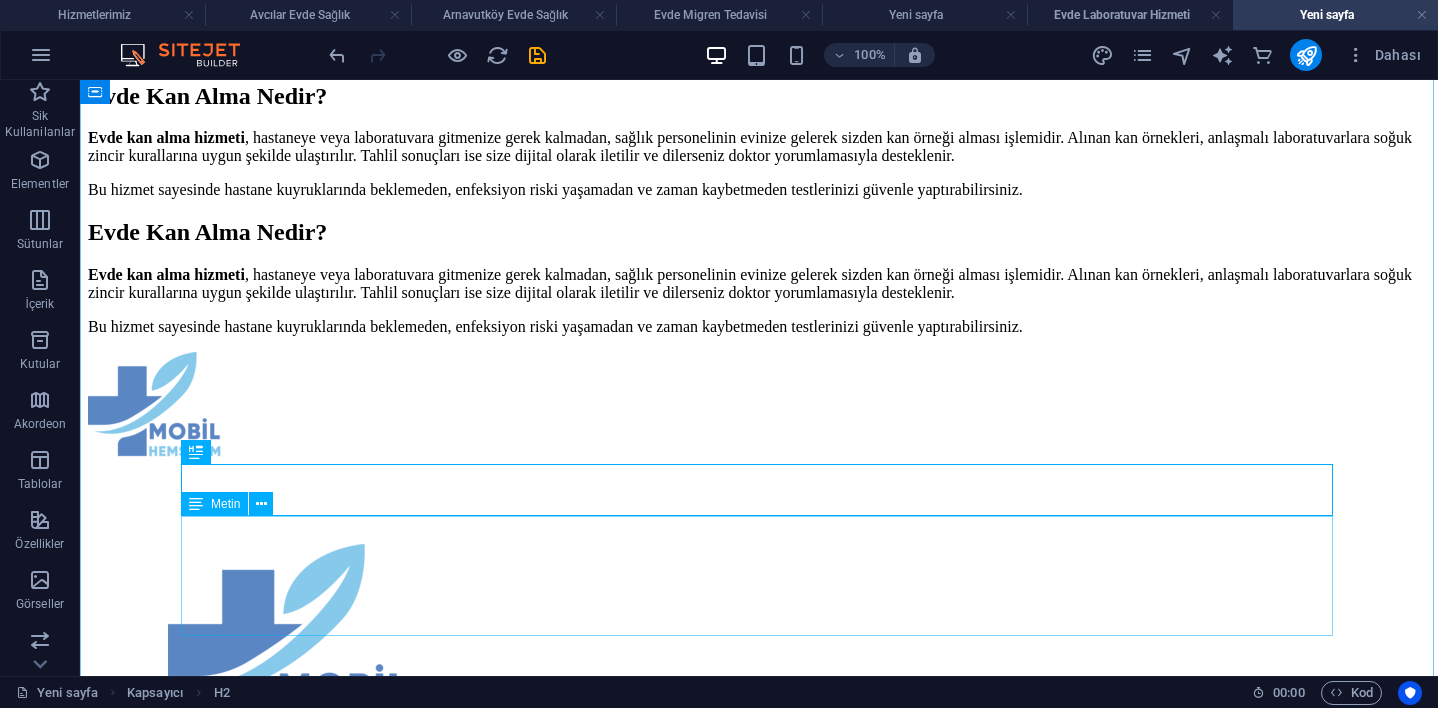 scroll, scrollTop: 185, scrollLeft: 0, axis: vertical 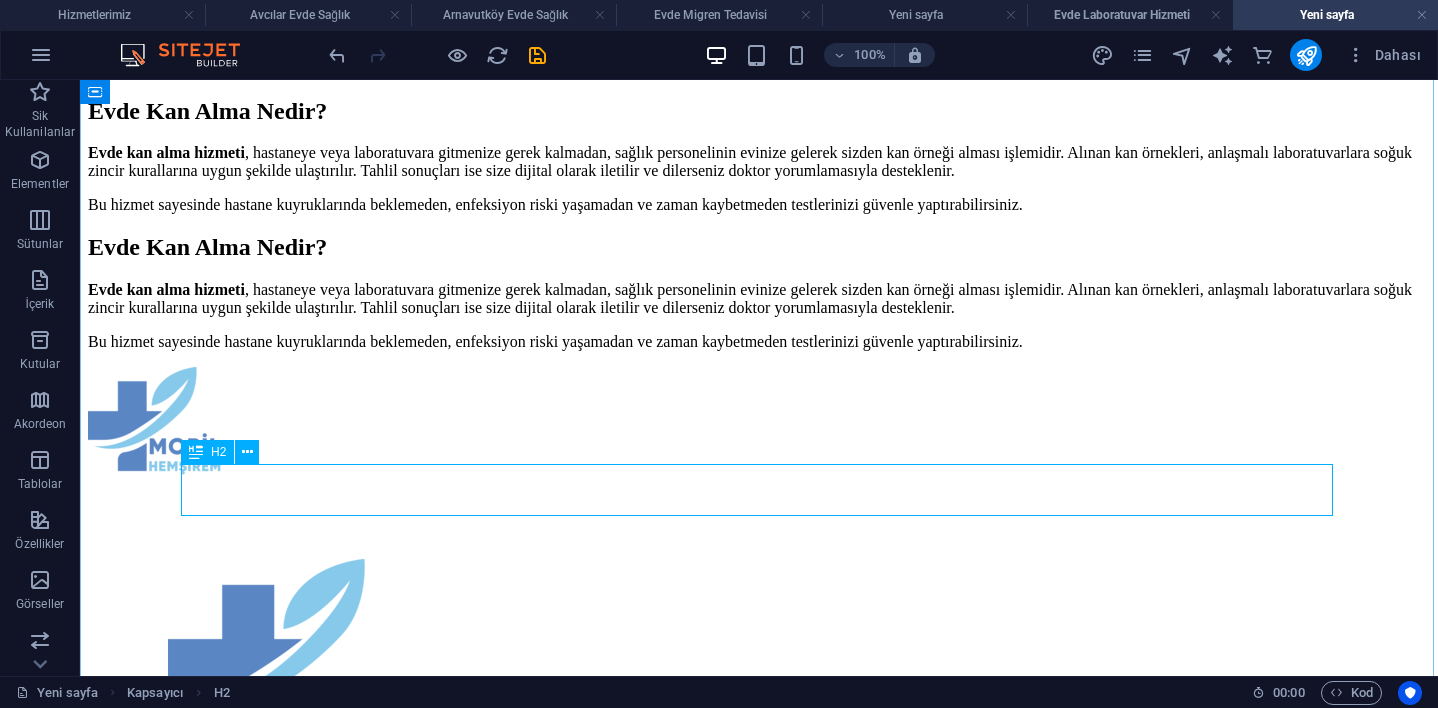 click on "Evde Kan Alma Nedir?" at bounding box center (759, 247) 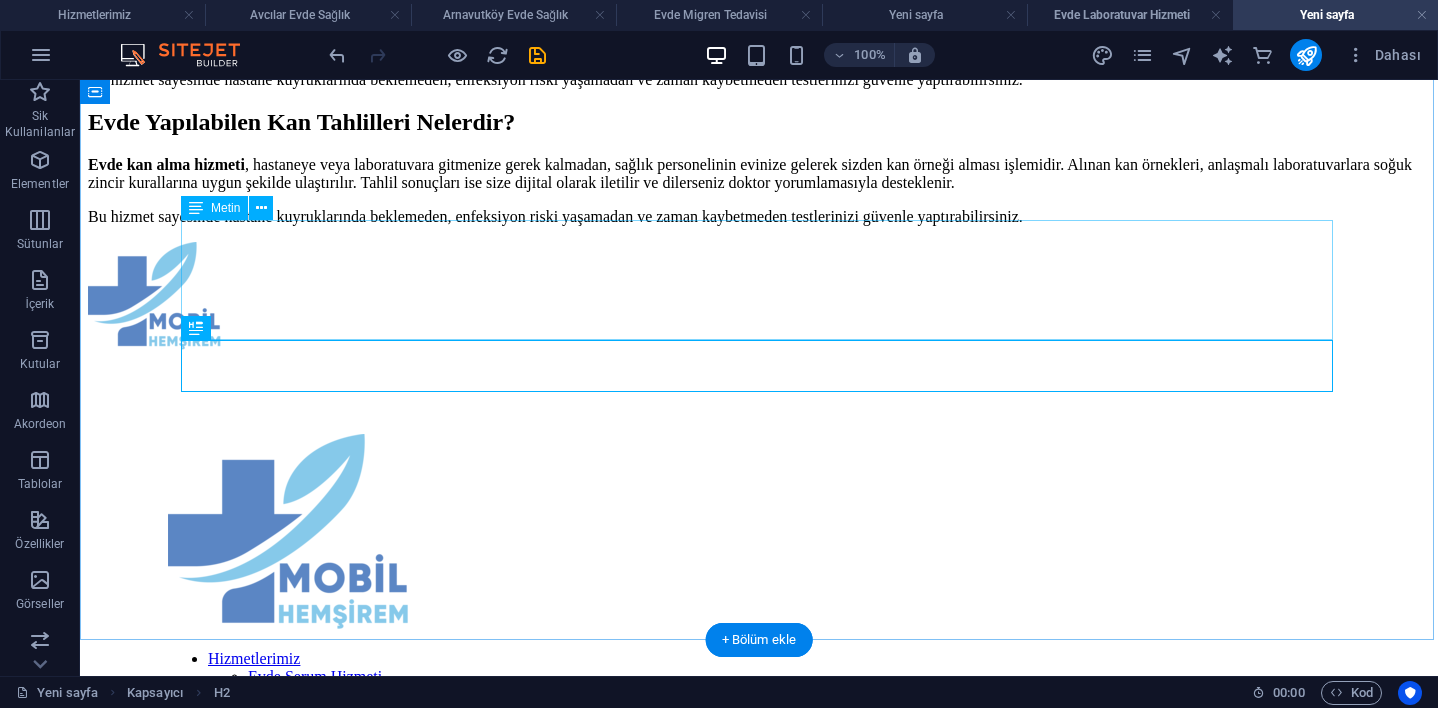 scroll, scrollTop: 309, scrollLeft: 0, axis: vertical 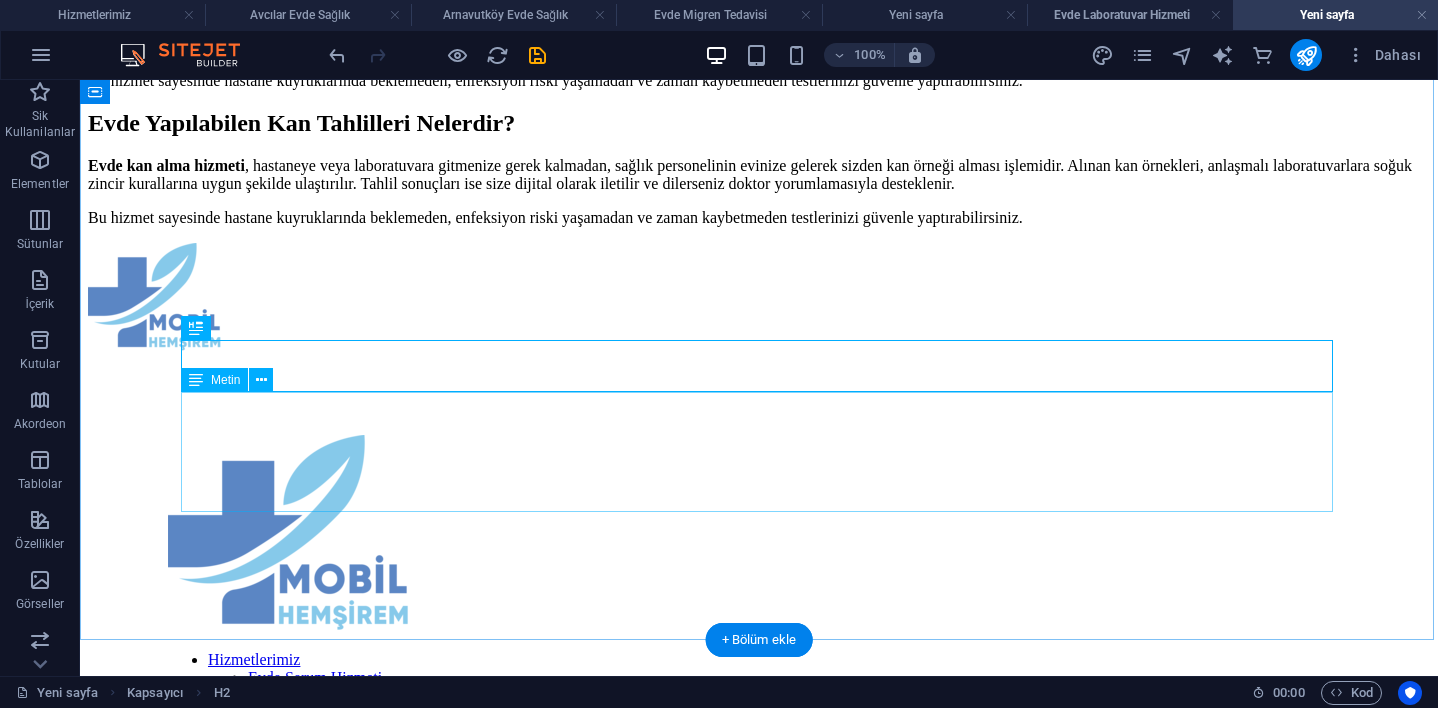 click on "Evde kan alma hizmeti , hastaneye veya laboratuvara gitmenize gerek kalmadan, sağlık personelinin evinize gelerek sizden kan örneği alması işlemidir. Alınan kan örnekleri, anlaşmalı laboratuvarlara soğuk zincir kurallarına uygun şekilde ulaştırılır. Tahlil sonuçları ise size dijital olarak iletilir ve dilerseniz doktor yorumlamasıyla desteklenir. Bu hizmet sayesinde hastane kuyruklarında beklemeden, enfeksiyon riski yaşamadan ve zaman kaybetmeden testlerinizi güvenle yaptırabilirsiniz." at bounding box center (759, 192) 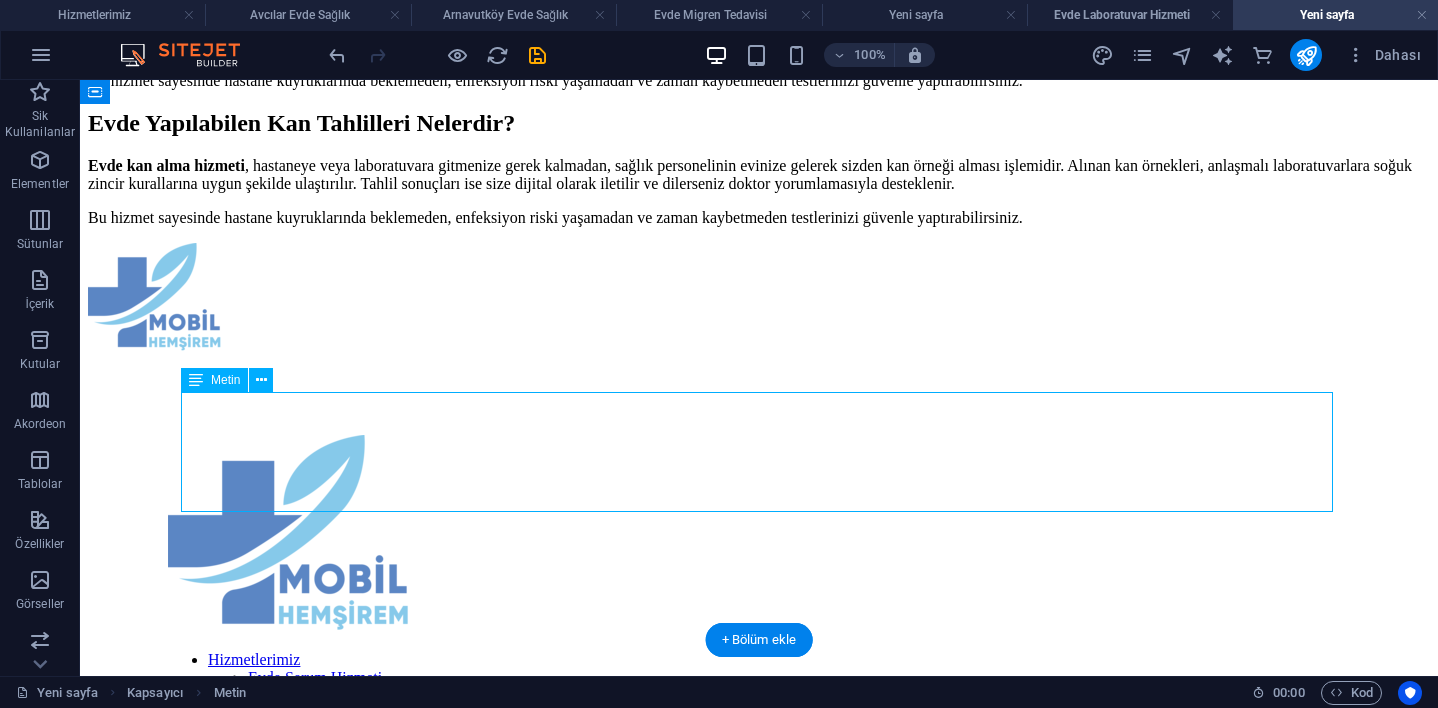 click on "Evde kan alma hizmeti , hastaneye veya laboratuvara gitmenize gerek kalmadan, sağlık personelinin evinize gelerek sizden kan örneği alması işlemidir. Alınan kan örnekleri, anlaşmalı laboratuvarlara soğuk zincir kurallarına uygun şekilde ulaştırılır. Tahlil sonuçları ise size dijital olarak iletilir ve dilerseniz doktor yorumlamasıyla desteklenir. Bu hizmet sayesinde hastane kuyruklarında beklemeden, enfeksiyon riski yaşamadan ve zaman kaybetmeden testlerinizi güvenle yaptırabilirsiniz." at bounding box center [759, 192] 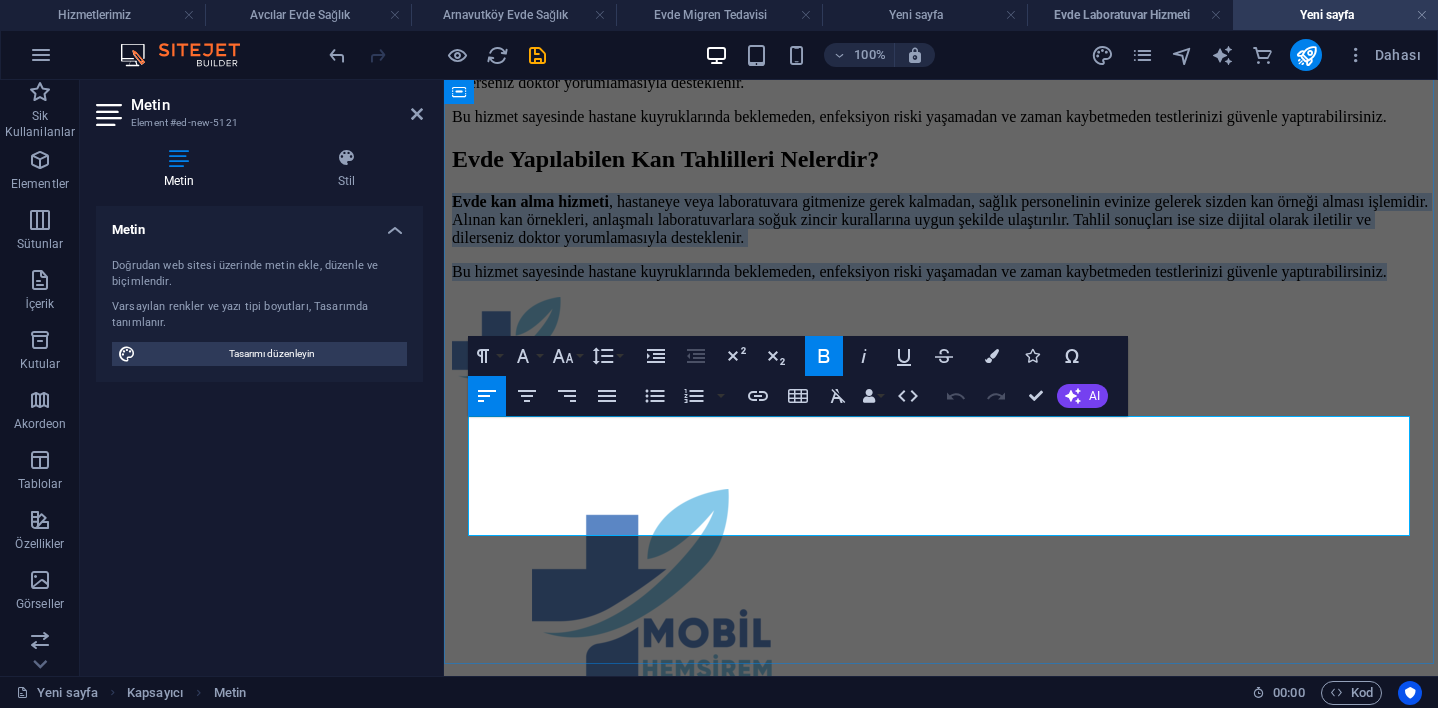 drag, startPoint x: 800, startPoint y: 528, endPoint x: 472, endPoint y: 428, distance: 342.90524 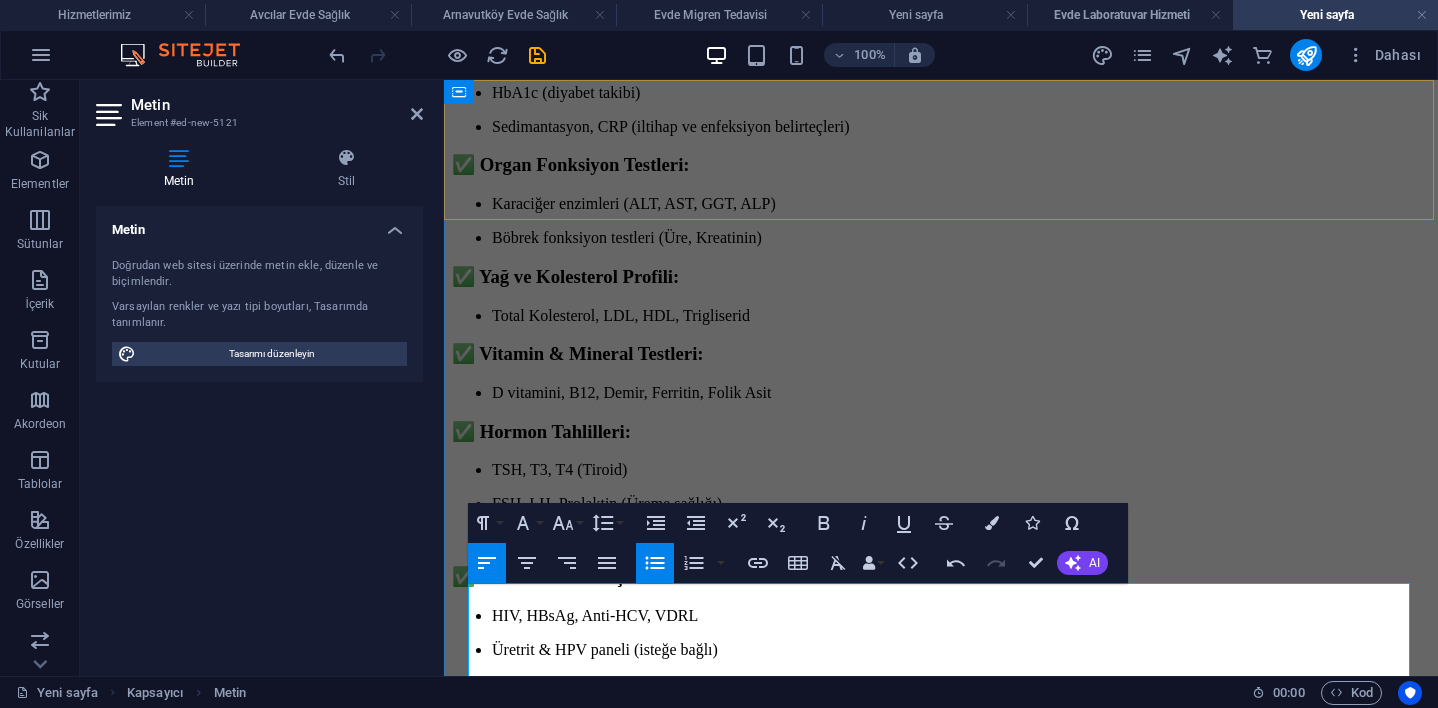 scroll, scrollTop: 142, scrollLeft: 0, axis: vertical 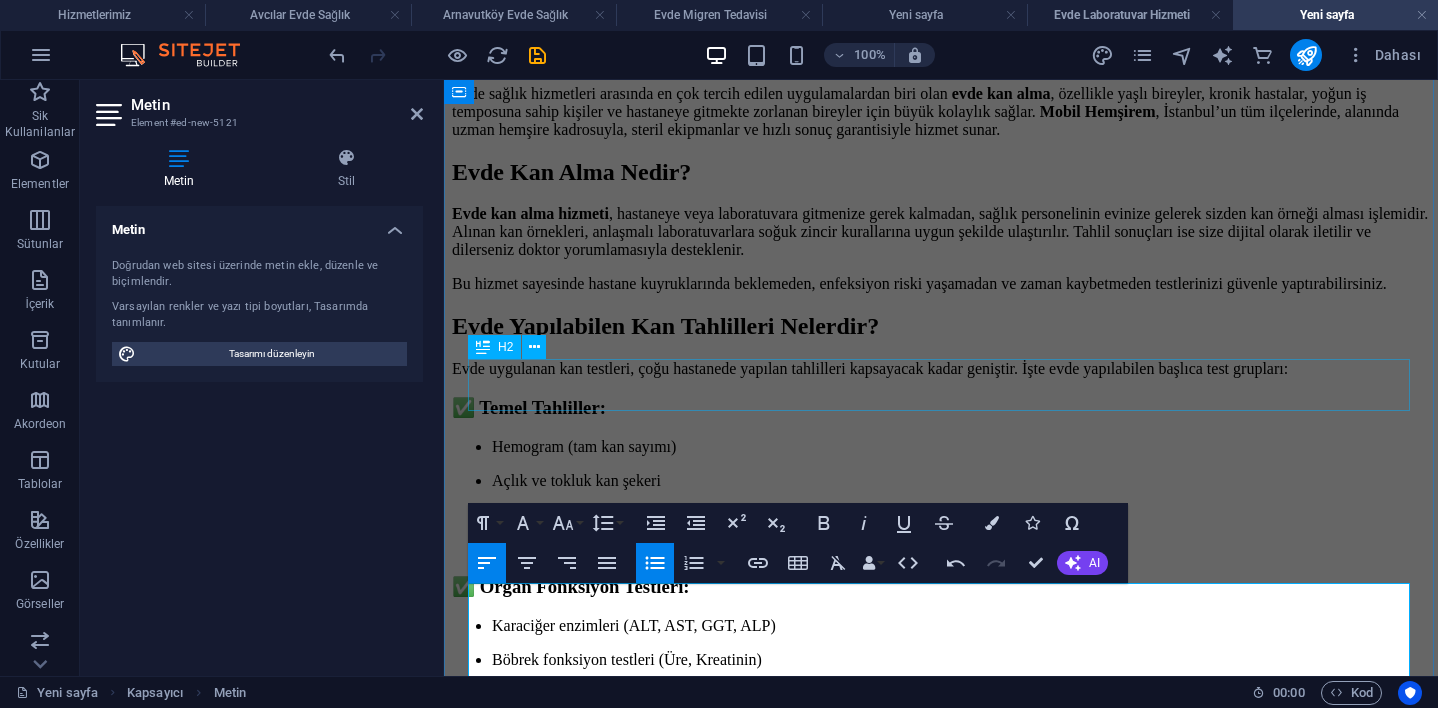 drag, startPoint x: 470, startPoint y: 412, endPoint x: 801, endPoint y: 392, distance: 331.60367 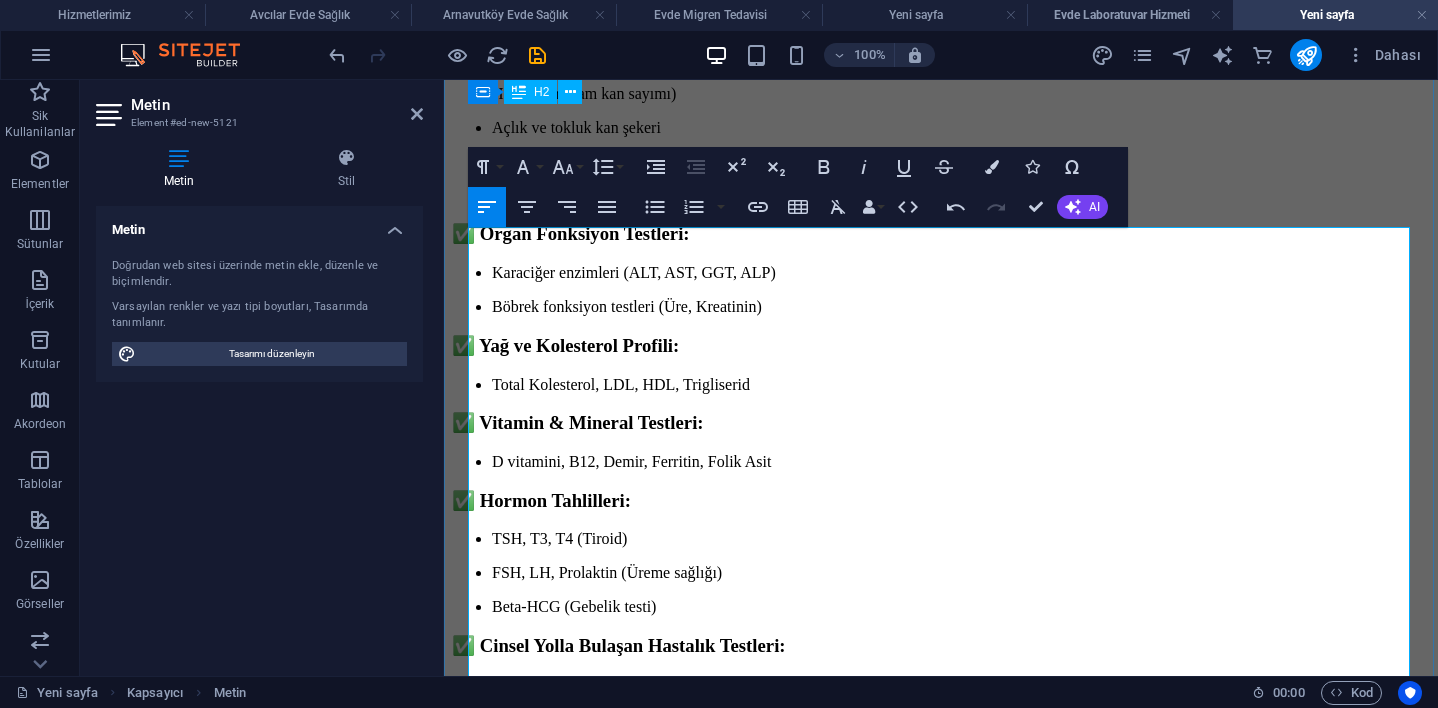 scroll, scrollTop: 497, scrollLeft: 0, axis: vertical 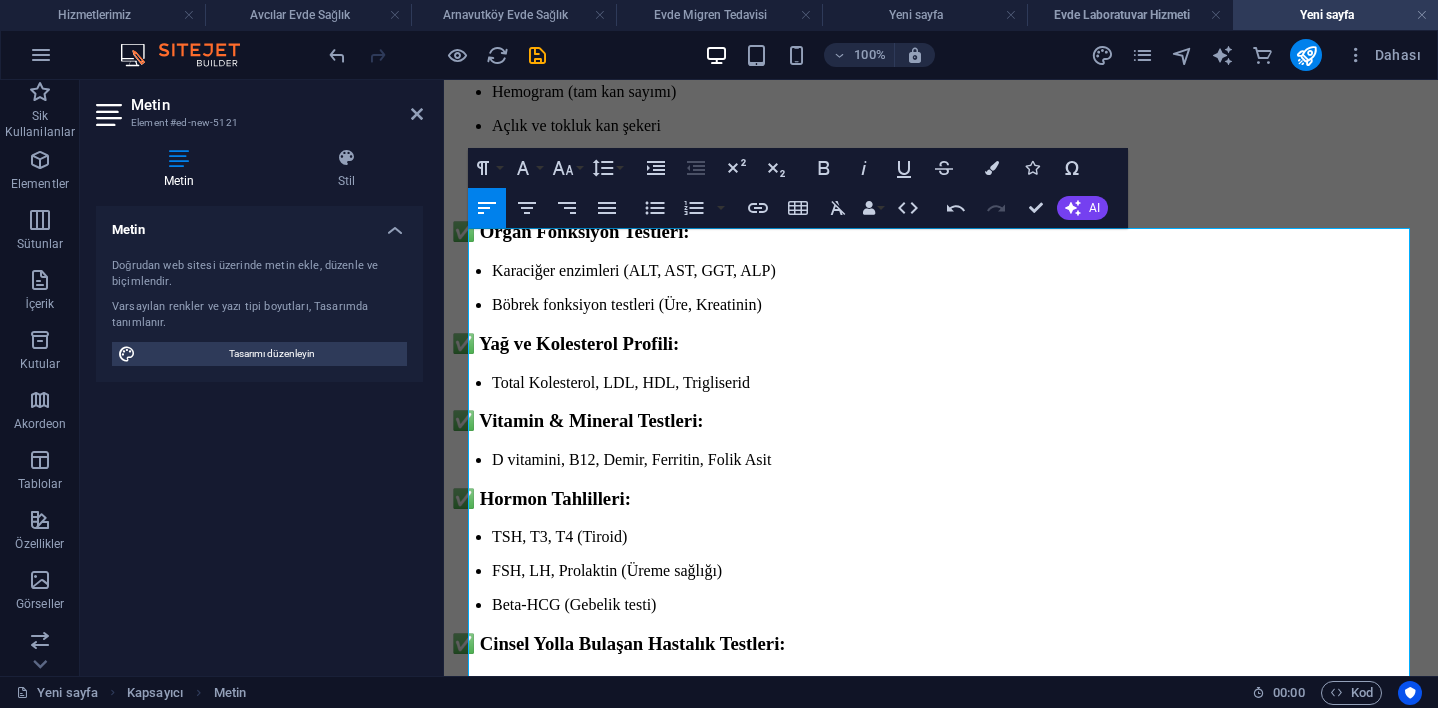 click on "Metin" at bounding box center (277, 105) 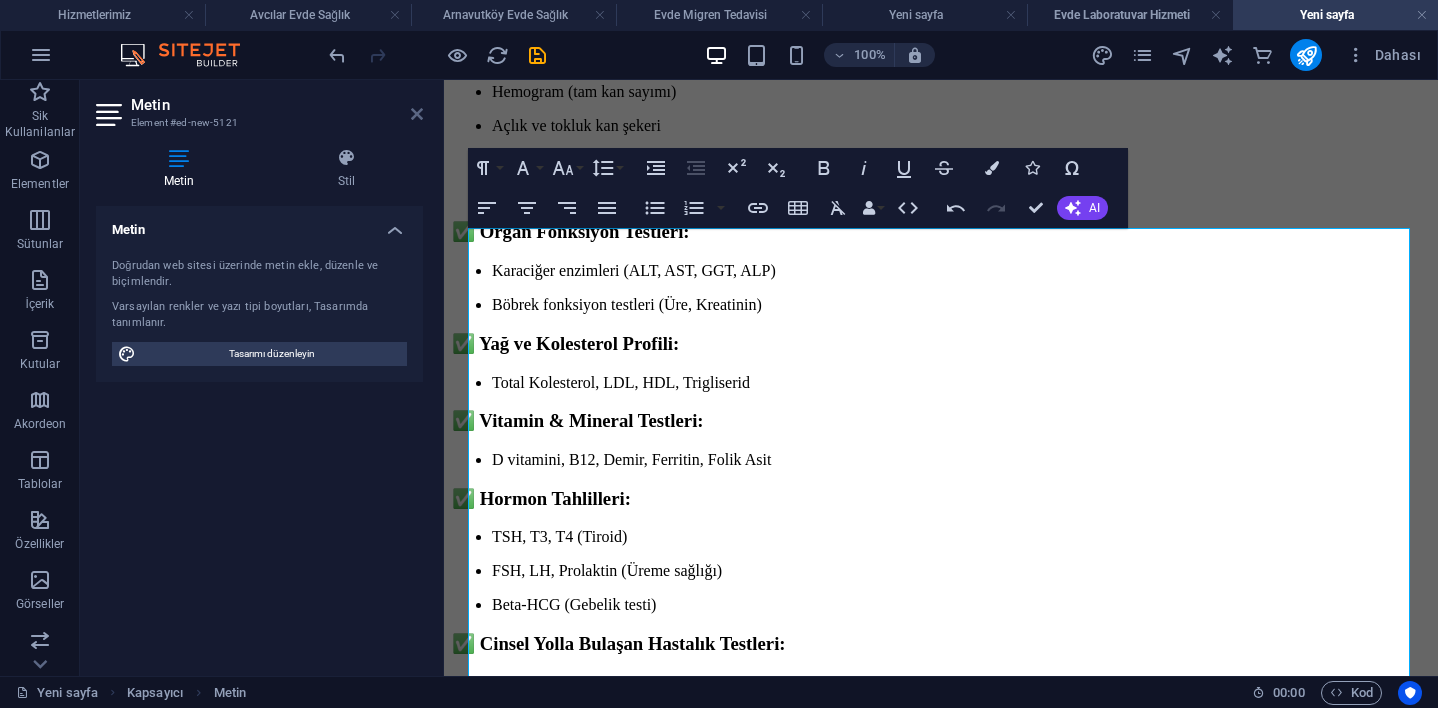 click at bounding box center [417, 114] 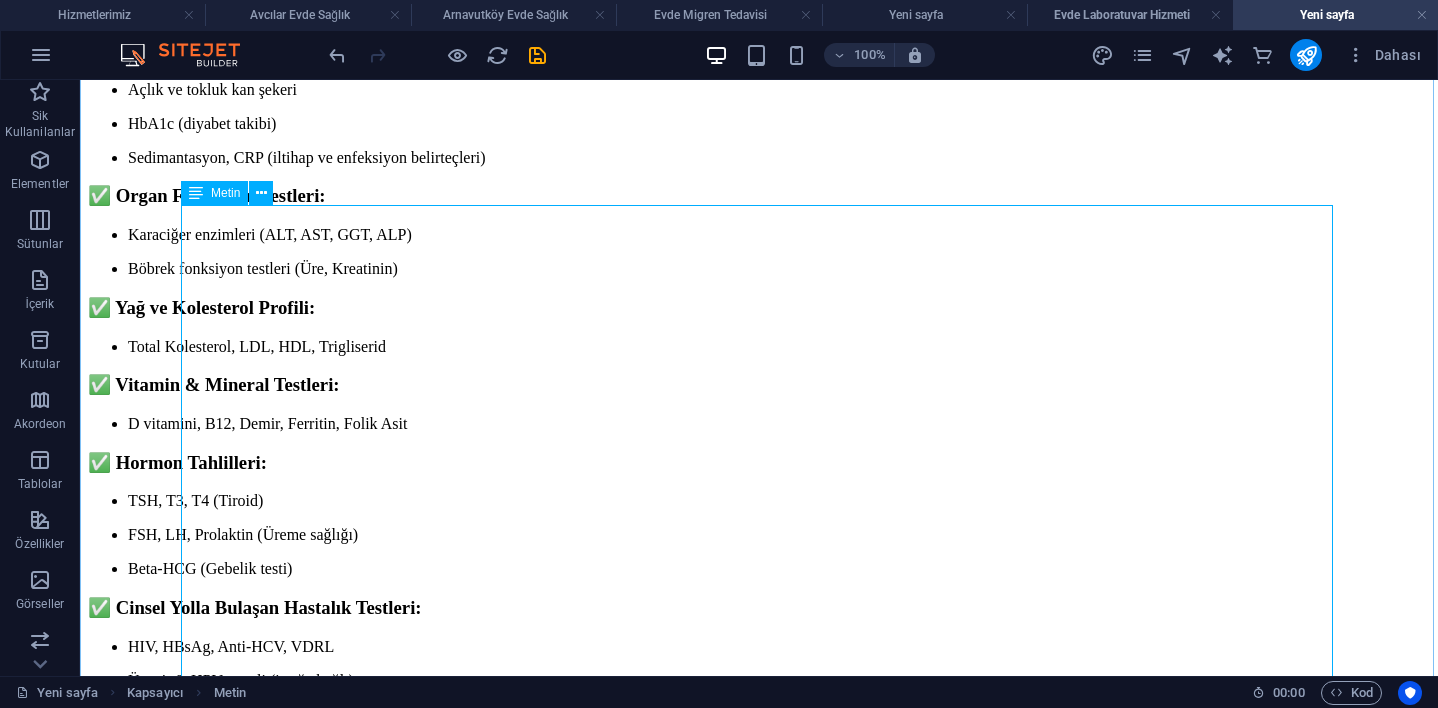 scroll, scrollTop: 404, scrollLeft: 0, axis: vertical 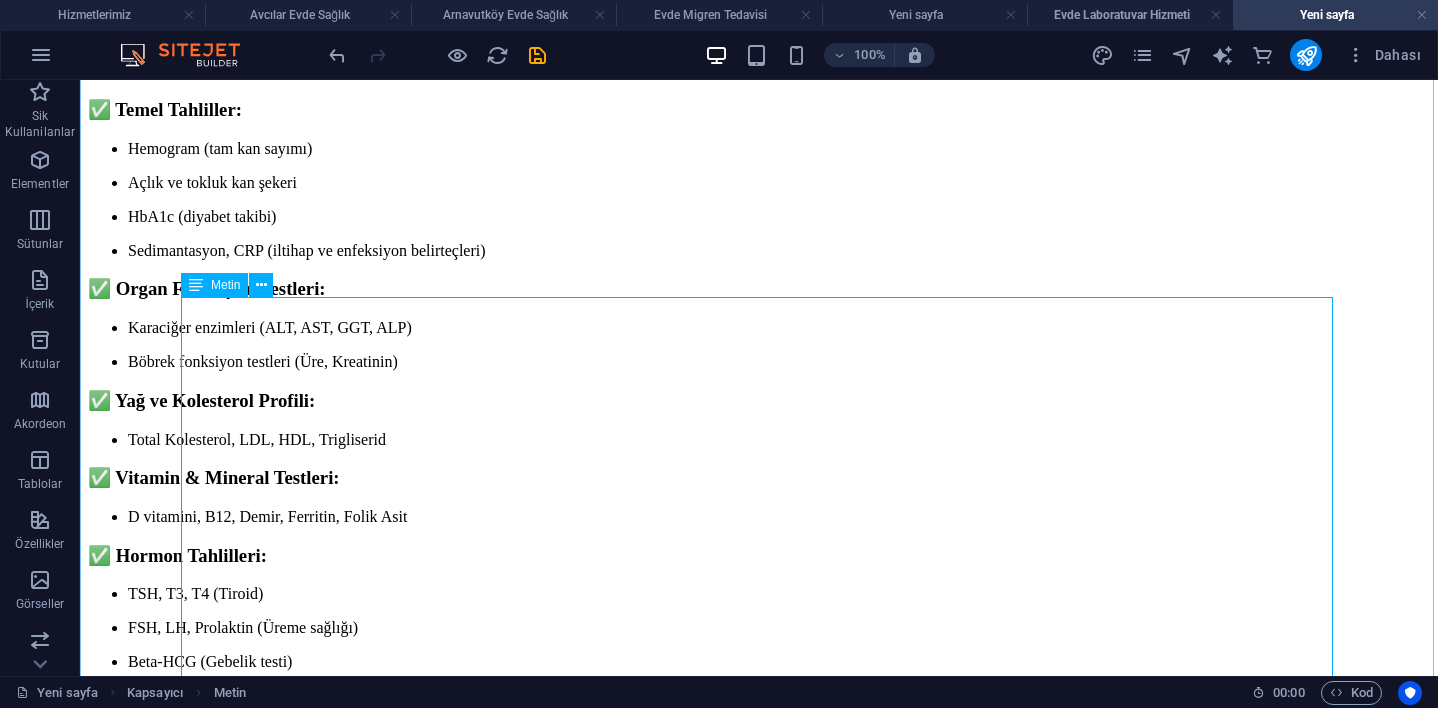 click on "Evde uygulanan kan testleri, çoğu hastanede yapılan tahlilleri kapsayacak kadar geniştir. İşte evde yapılabilen başlıca test grupları: ✅ Temel Tahliller: Hemogram (tam kan sayımı) Açlık ve tokluk kan şekeri HbA1c (diyabet takibi) Sedimantasyon, CRP (iltihap ve enfeksiyon belirteçleri) ✅ Organ Fonksiyon Testleri: Karaciğer enzimleri (ALT, AST, GGT, ALP) Böbrek fonksiyon testleri (Üre, Kreatinin) ✅ Yağ ve Kolesterol Profili: Total Kolesterol, LDL, HDL, Trigliserid ✅ Vitamin & Mineral Testleri: D vitamini, B12, Demir, Ferritin, Folik Asit ✅ Hormon Tahlilleri: TSH, T3, T4 (Tiroid) FSH, LH, Prolaktin (Üreme sağlığı) Beta-HCG (Gebelik testi) ✅ Cinsel Yolla Bulaşan Hastalık Testleri: HIV, HBsAg, Anti-HCV, VDRL Üretrit & HPV paneli (isteğe bağlı) ✅ Enfeksiyon Taramaları: COVID-19 PCR ve Antikor Grip (Influenza) testi" at bounding box center [759, 478] 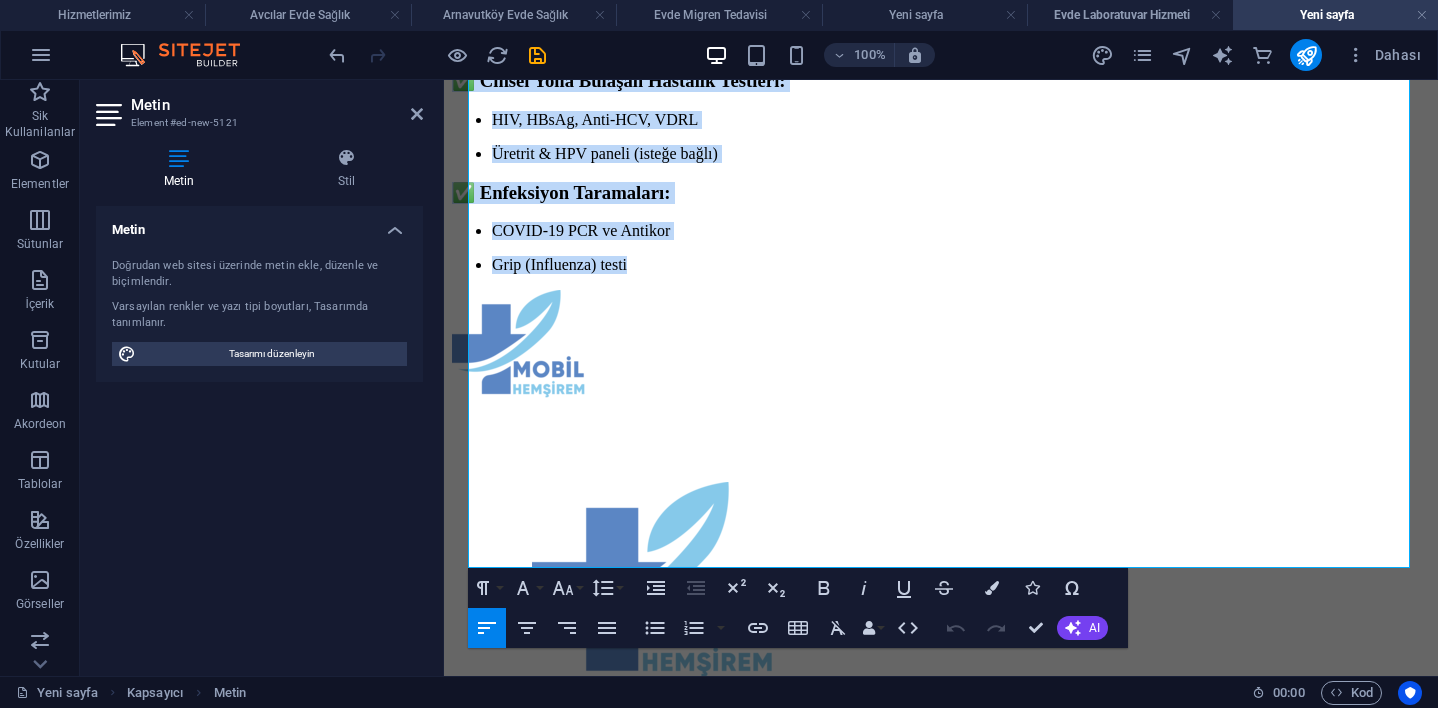 scroll, scrollTop: 1157, scrollLeft: 0, axis: vertical 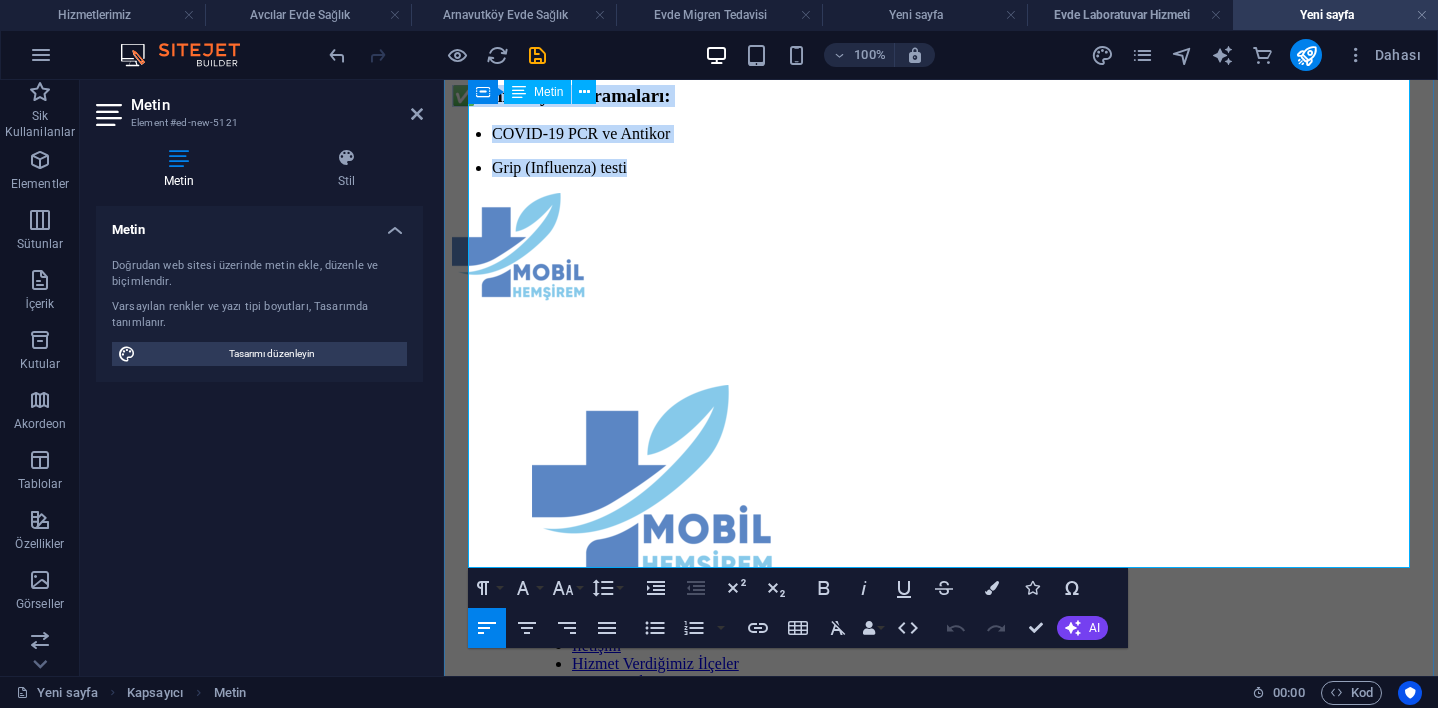 drag, startPoint x: 469, startPoint y: 331, endPoint x: 739, endPoint y: 546, distance: 345.1449 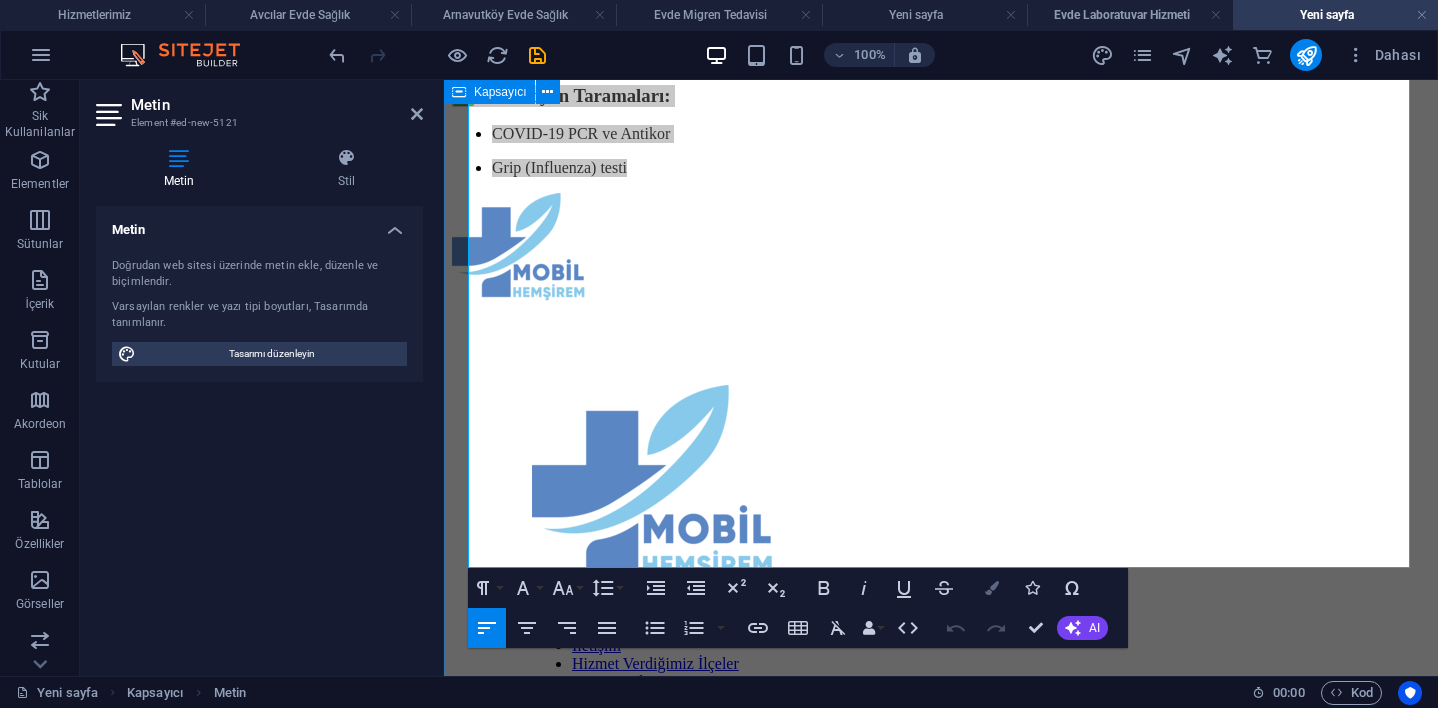 click at bounding box center [992, 588] 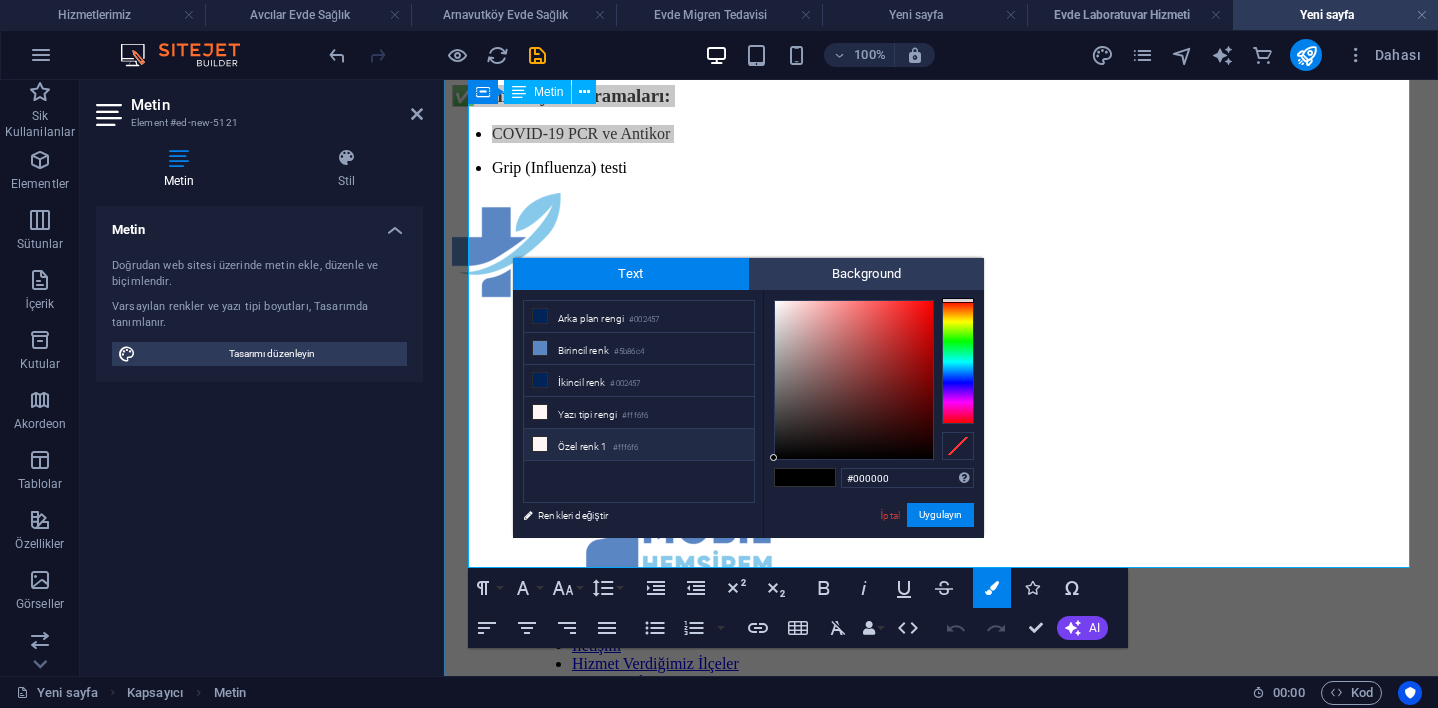 click on "Özel renk 1
#fff6f6" at bounding box center (639, 445) 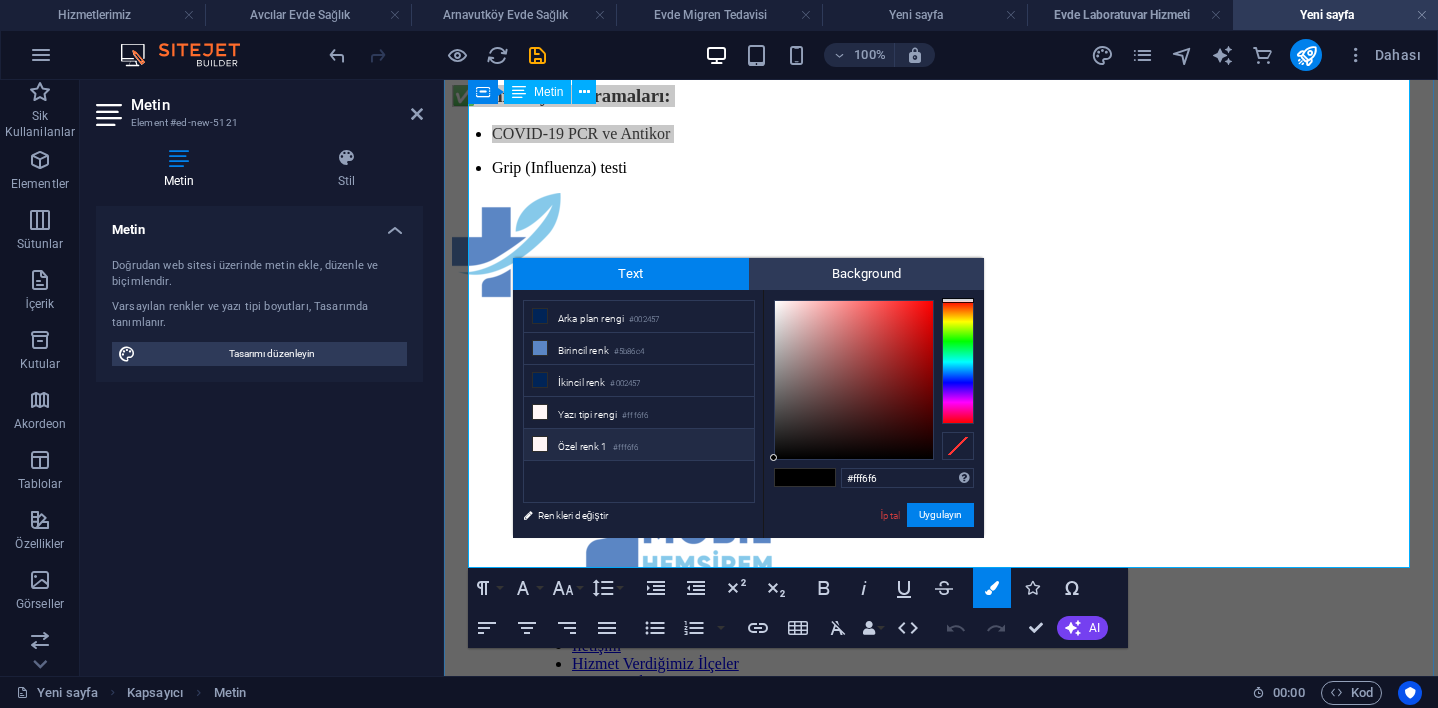 click on "Özel renk 1
#fff6f6" at bounding box center [639, 445] 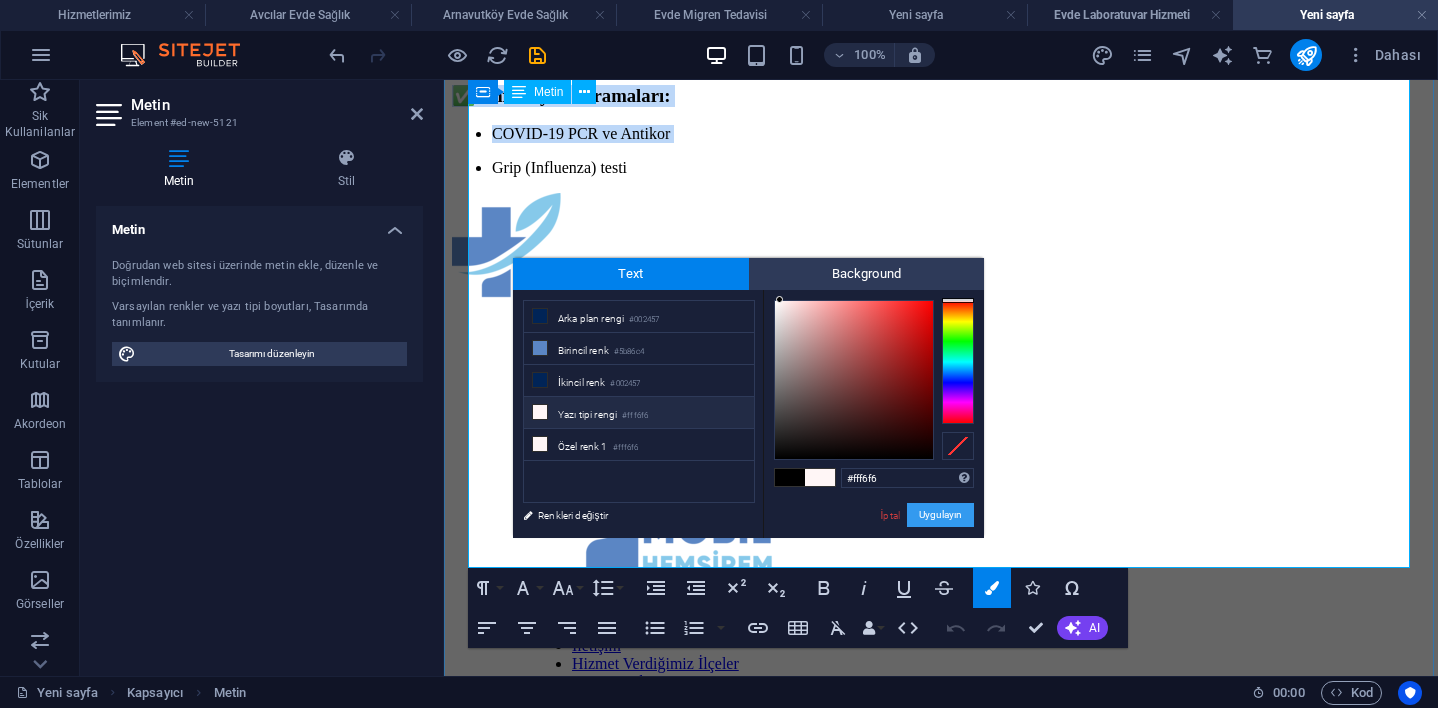click on "Uygulayın" at bounding box center (940, 515) 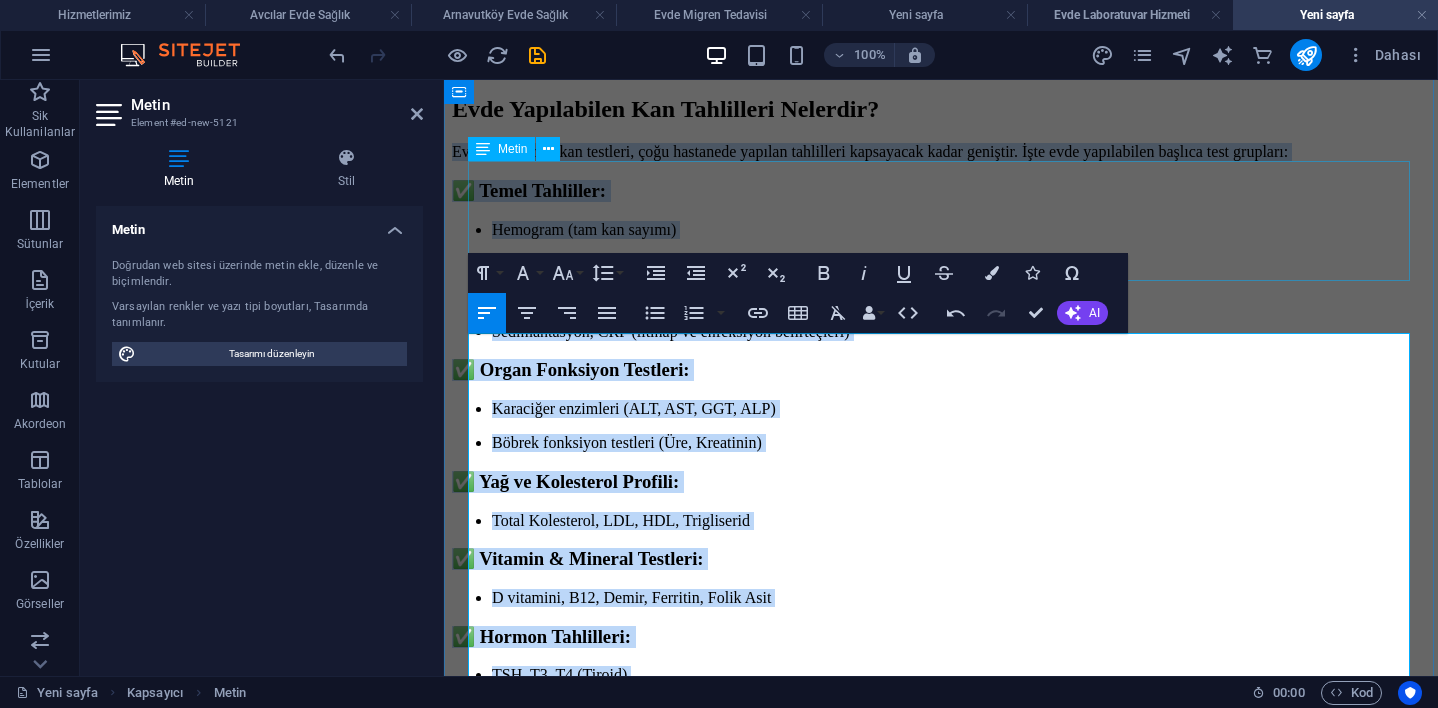 scroll, scrollTop: 392, scrollLeft: 0, axis: vertical 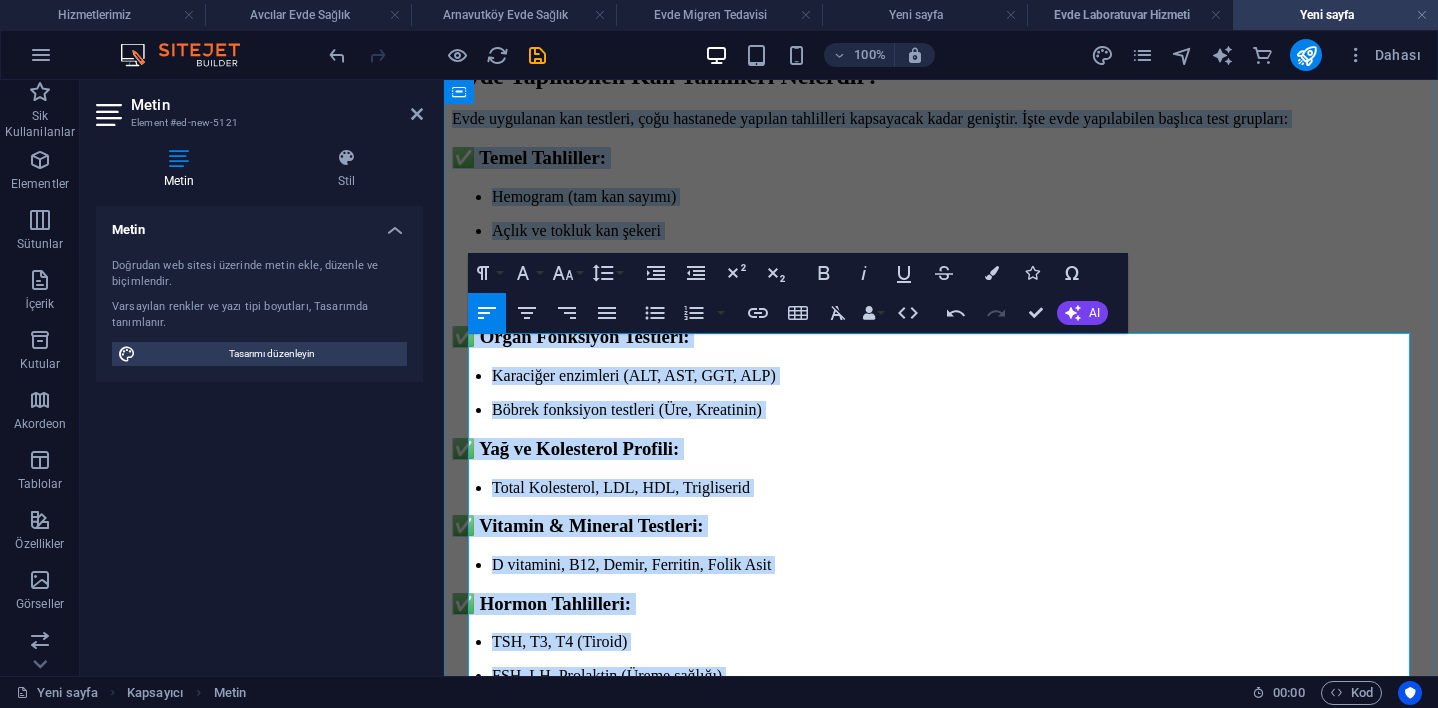 click on "Hemogram (tam kan sayımı)" at bounding box center [961, 197] 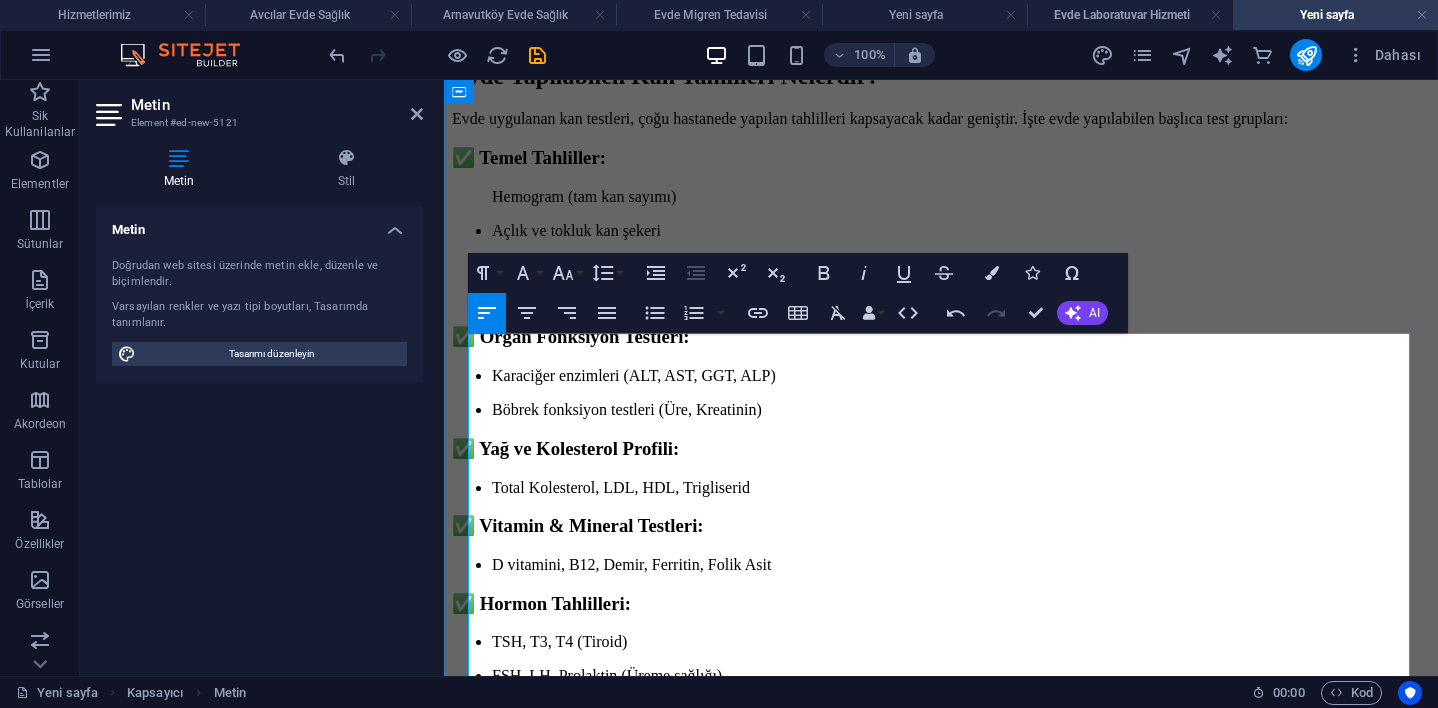 click on "Açlık ve tokluk kan şekeri" at bounding box center (576, 230) 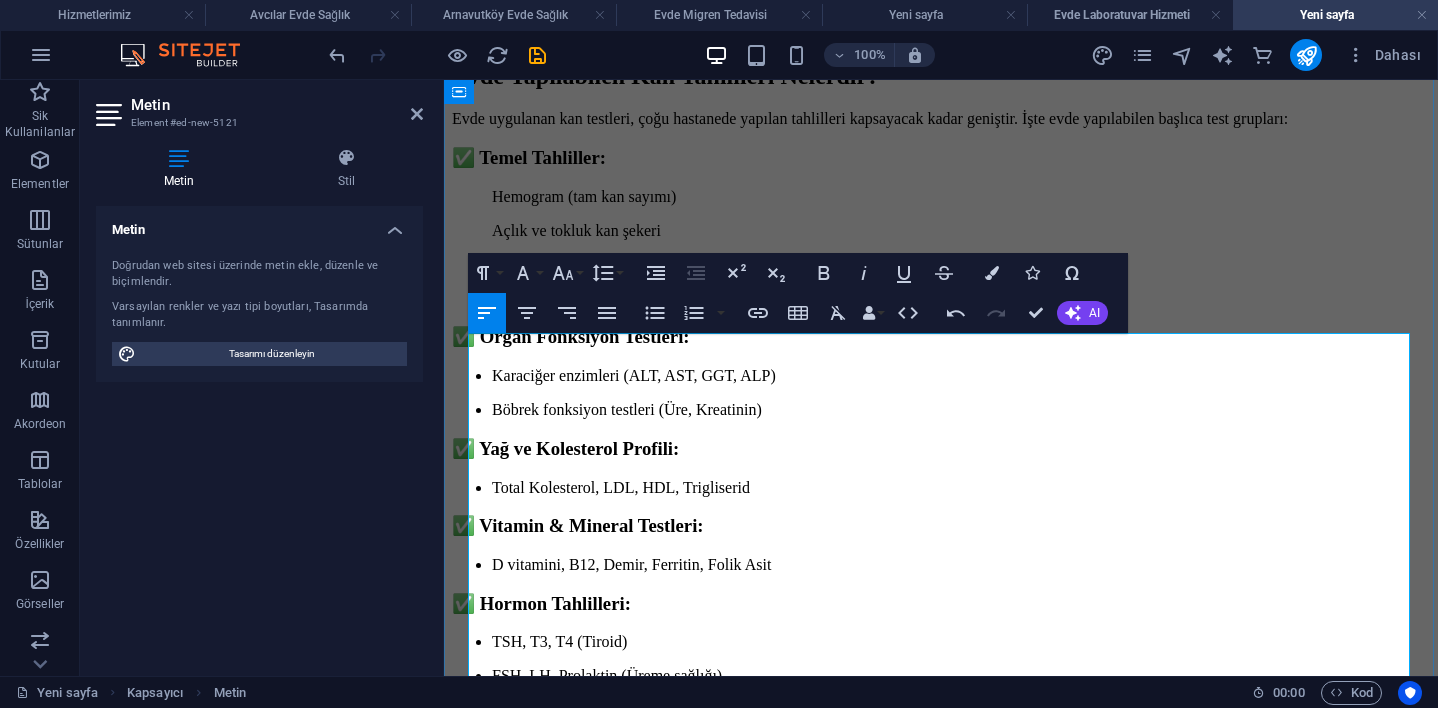 click on "Açlık ve tokluk kan şekeri HbA1c (diyabet takibi) Sedimantasyon, CRP (iltihap ve enfeksiyon belirteçleri)" at bounding box center [941, 265] 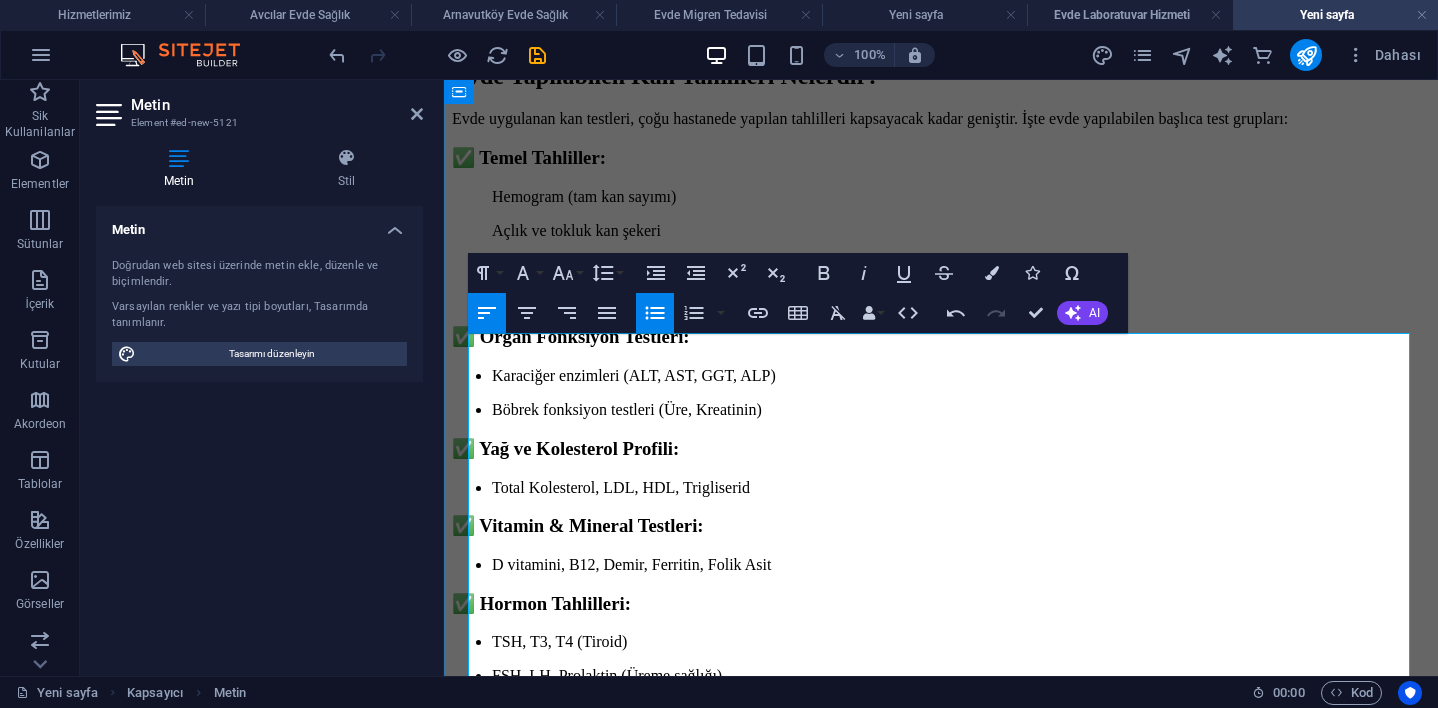 type 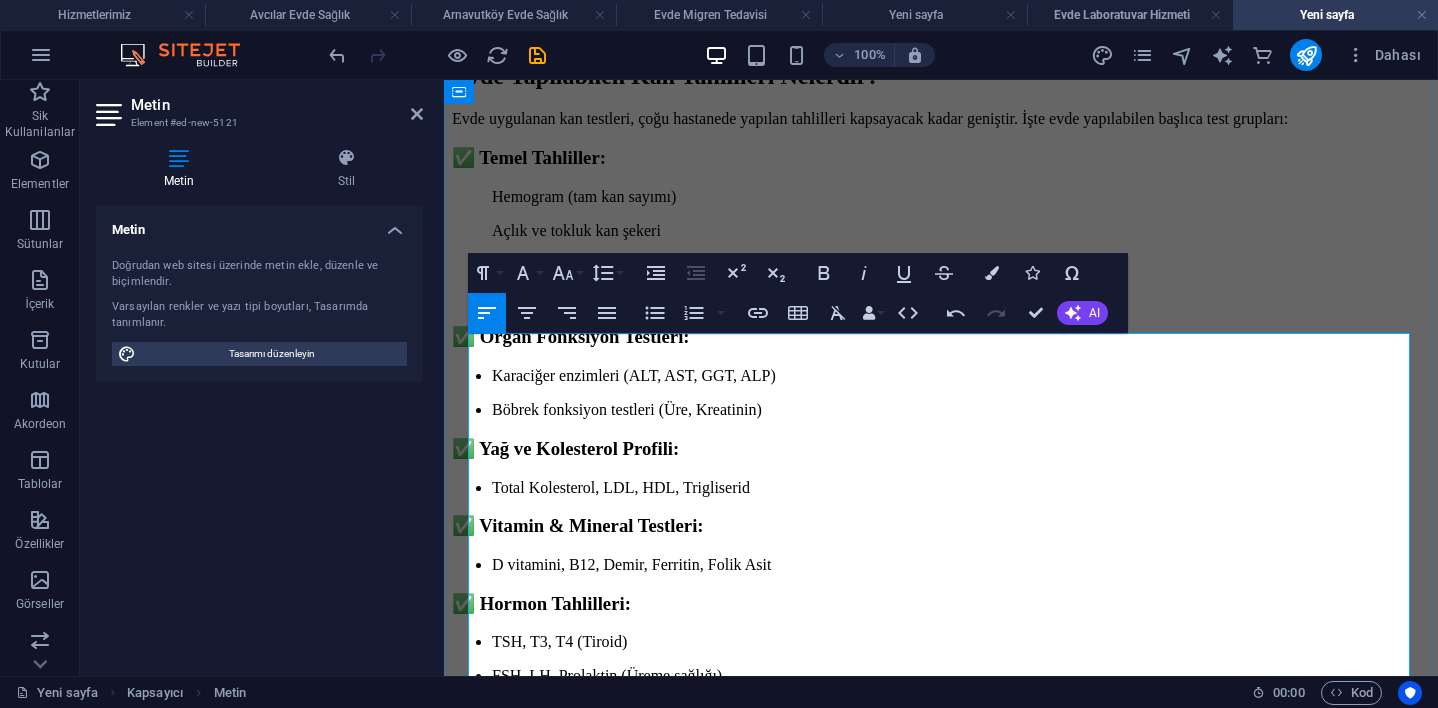 click on "✅ Temel Tahliller:" at bounding box center (529, 157) 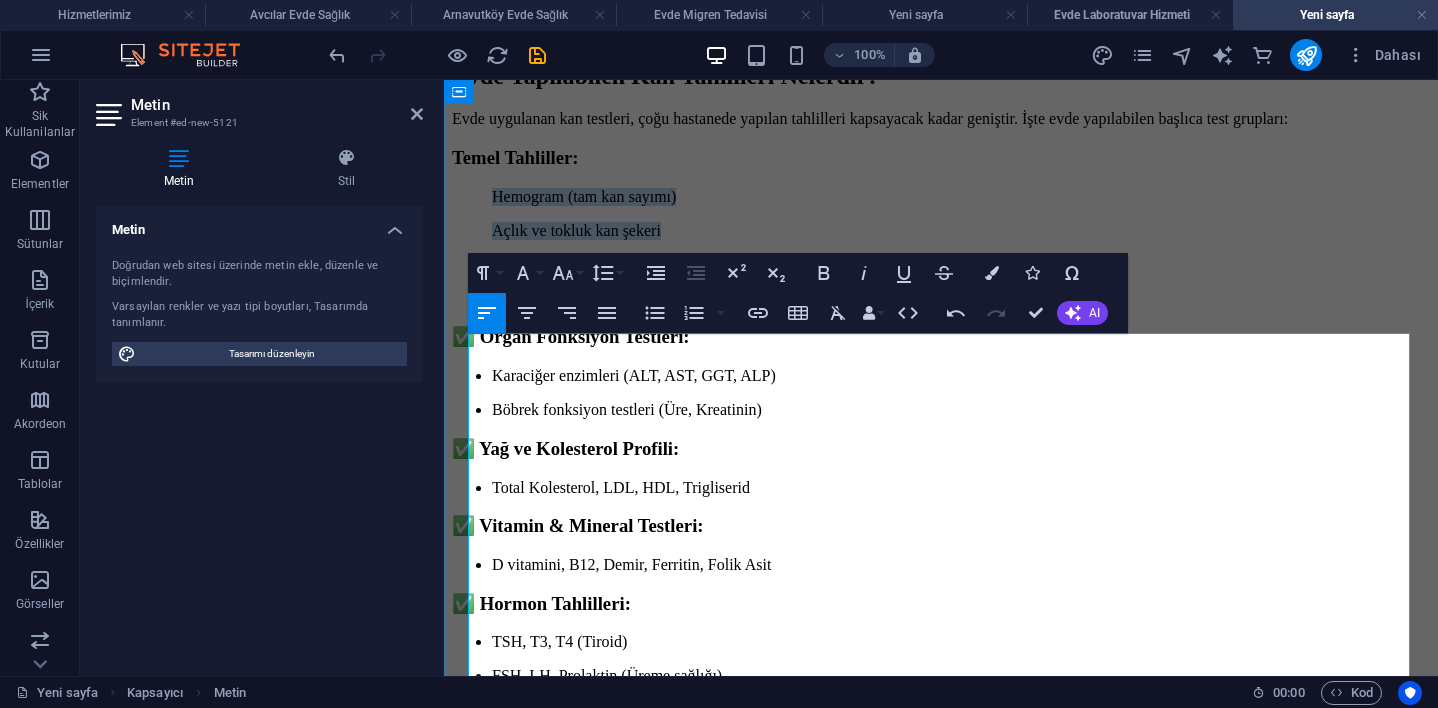 drag, startPoint x: 488, startPoint y: 416, endPoint x: 940, endPoint y: 488, distance: 457.69858 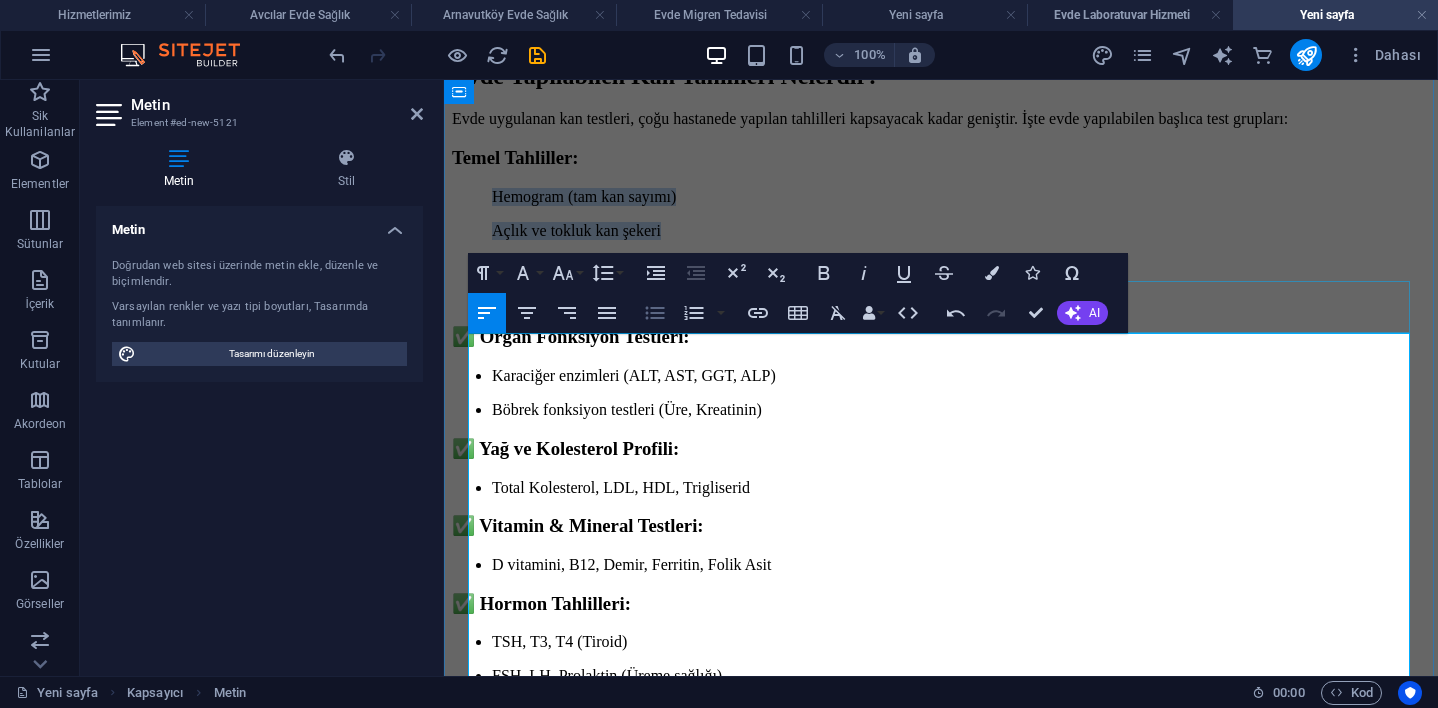 click 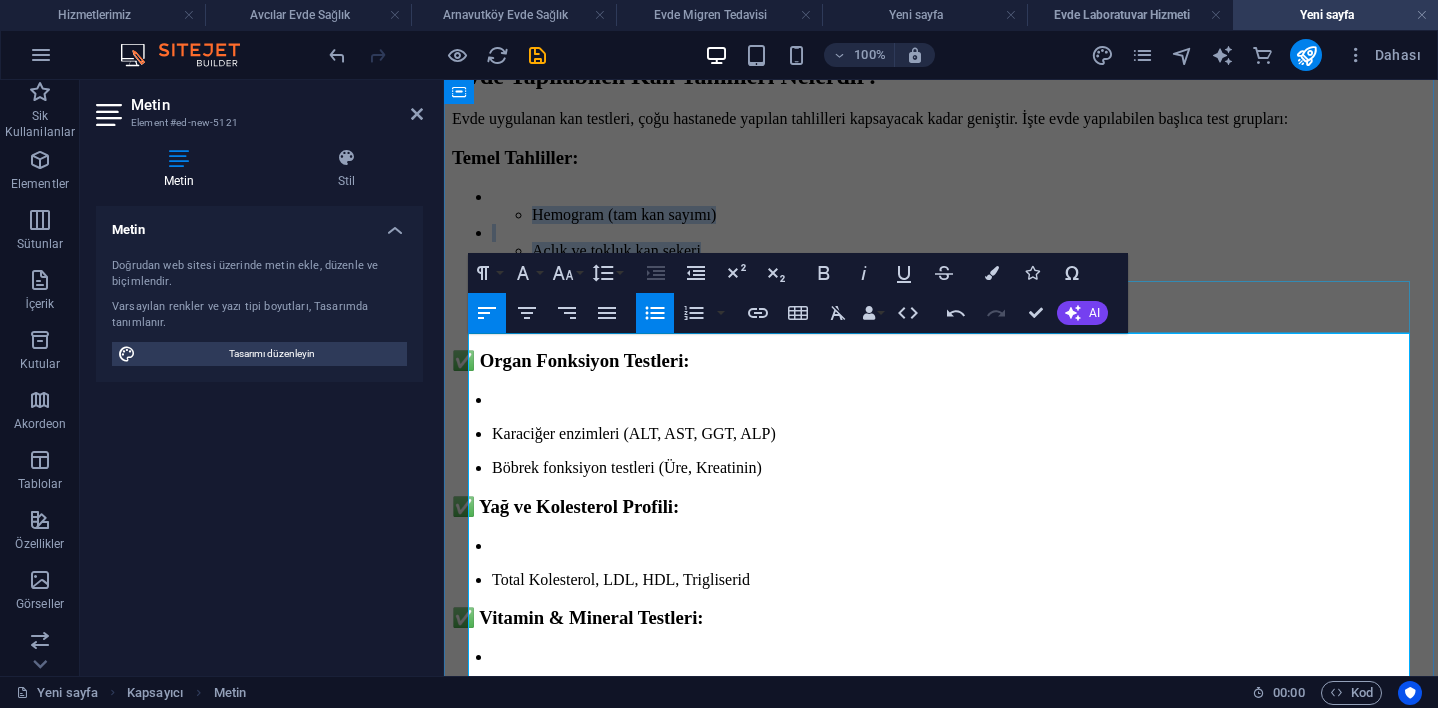 click 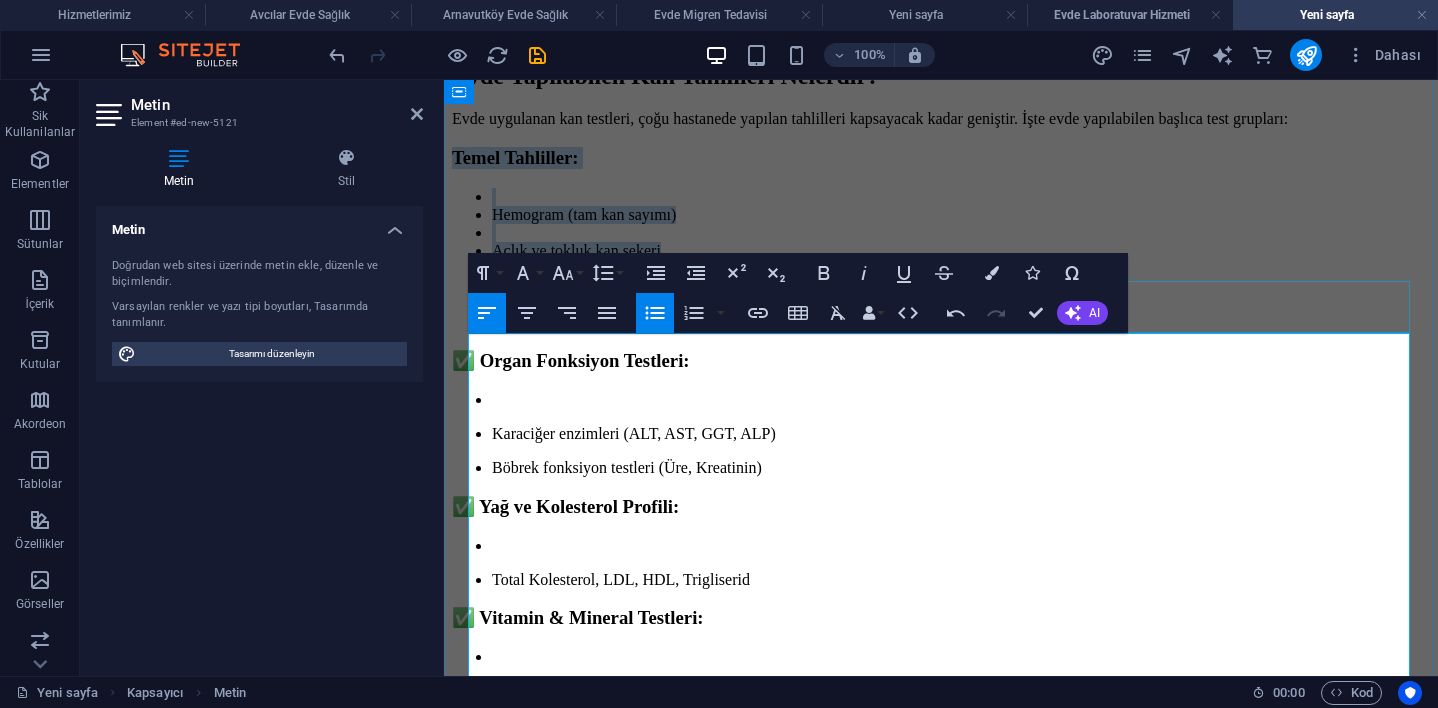 click 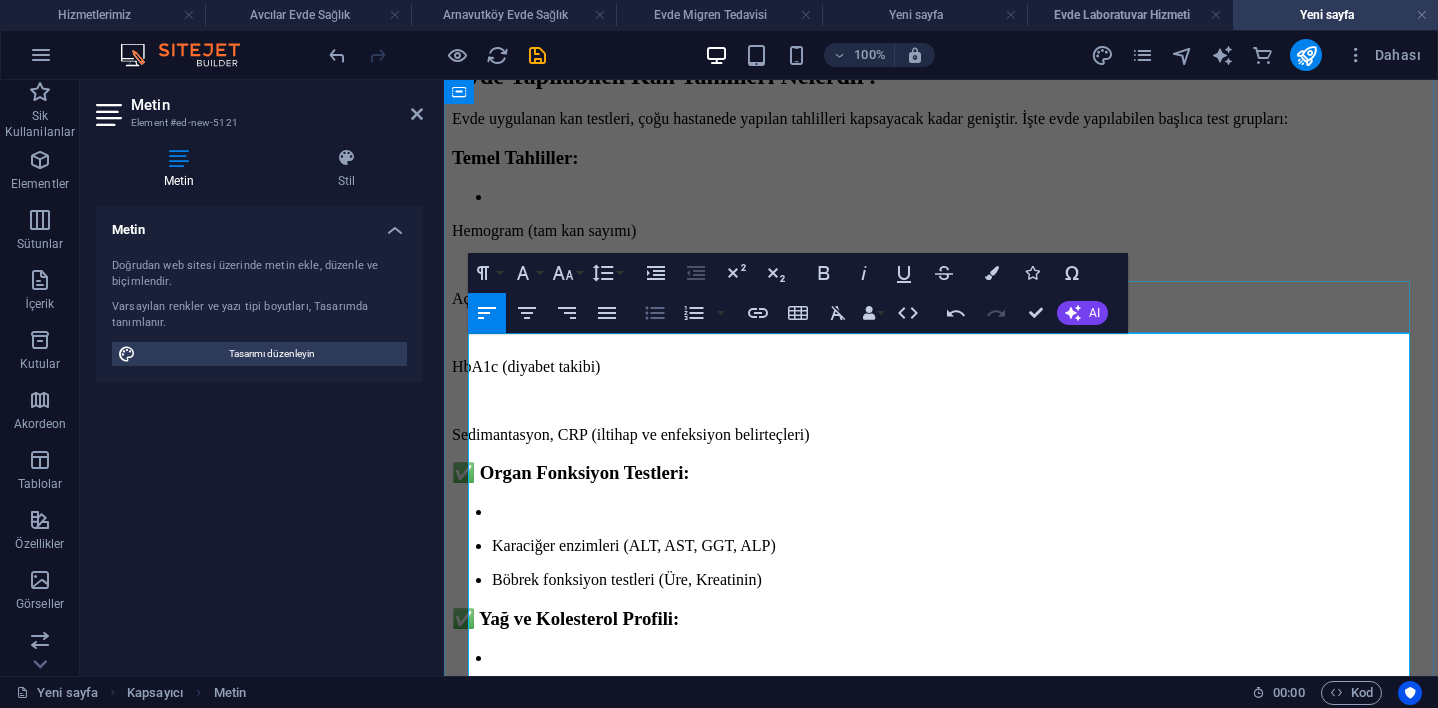 click 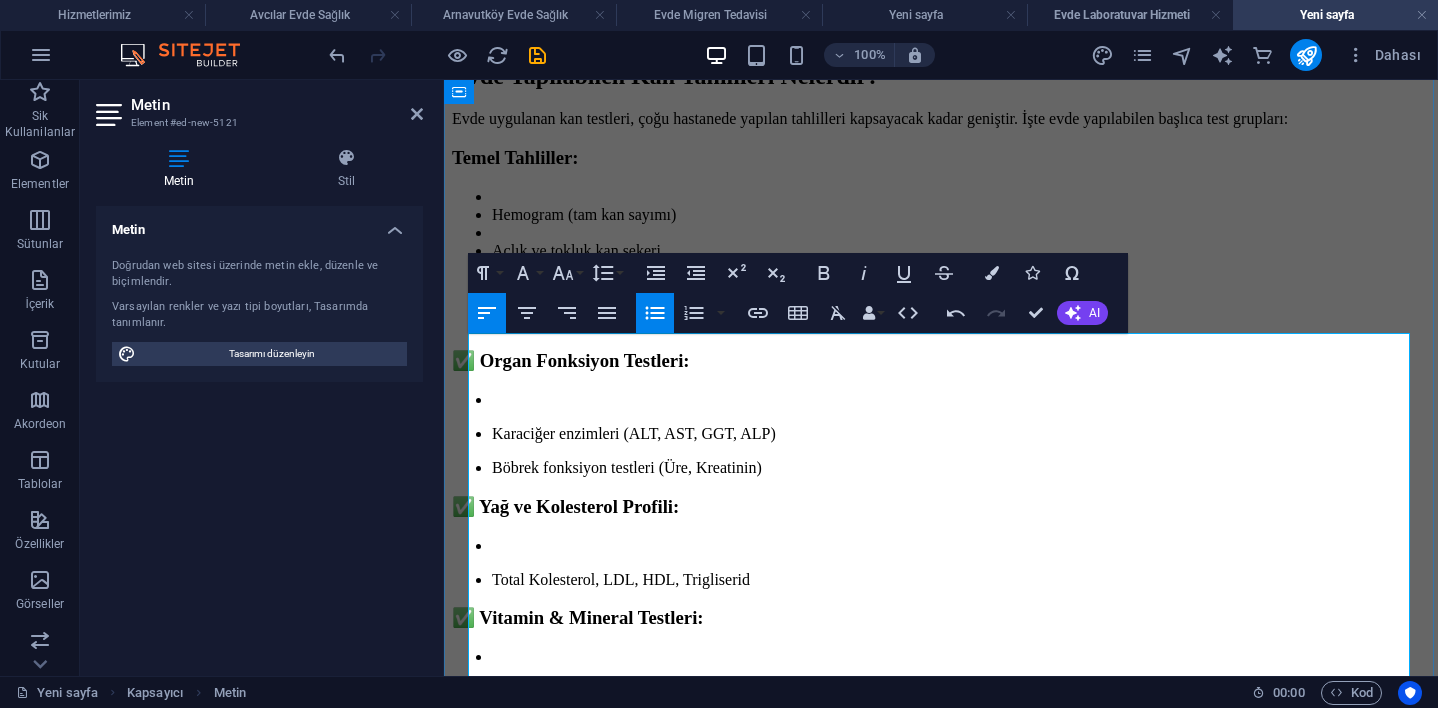 click on "Hemogram (tam kan sayımı)" at bounding box center [961, 215] 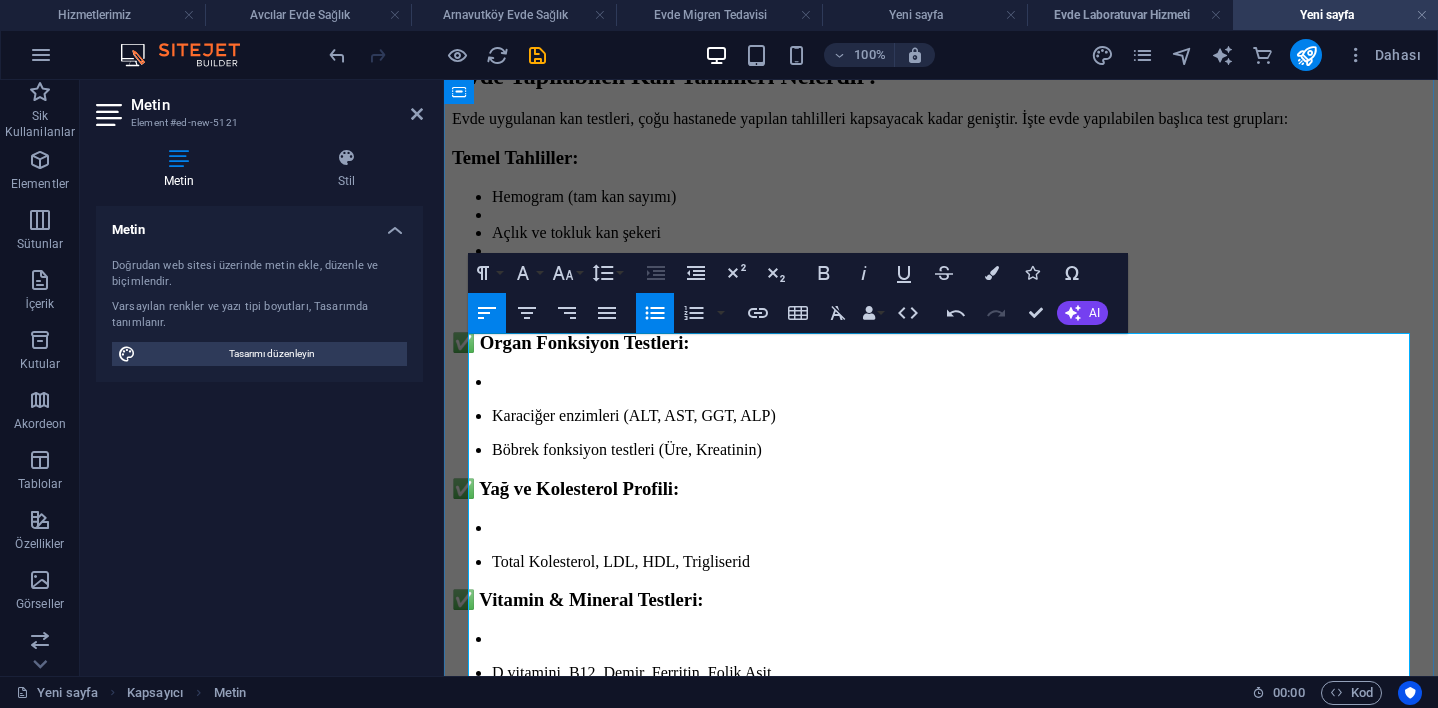 click on "Açlık ve tokluk kan şekeri" at bounding box center [961, 233] 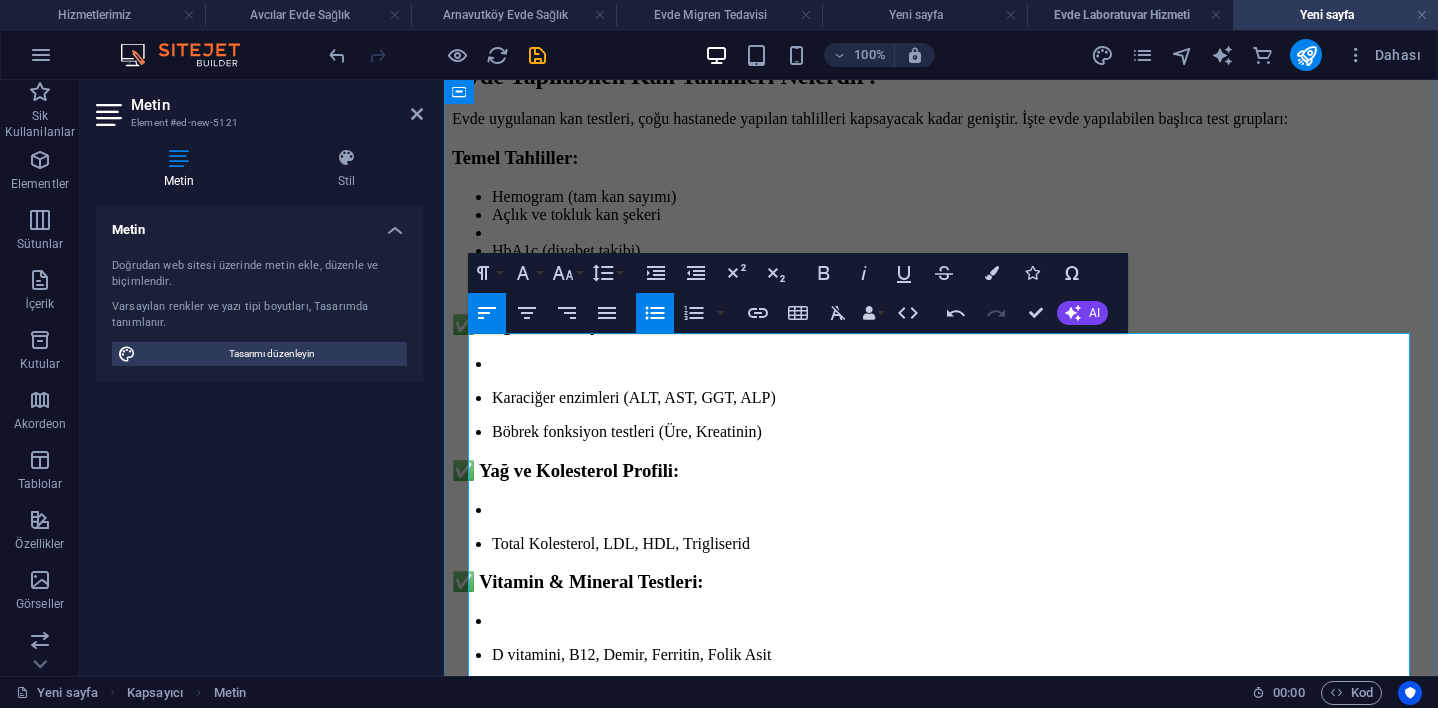 click on "HbA1c (diyabet takibi)" at bounding box center (961, 251) 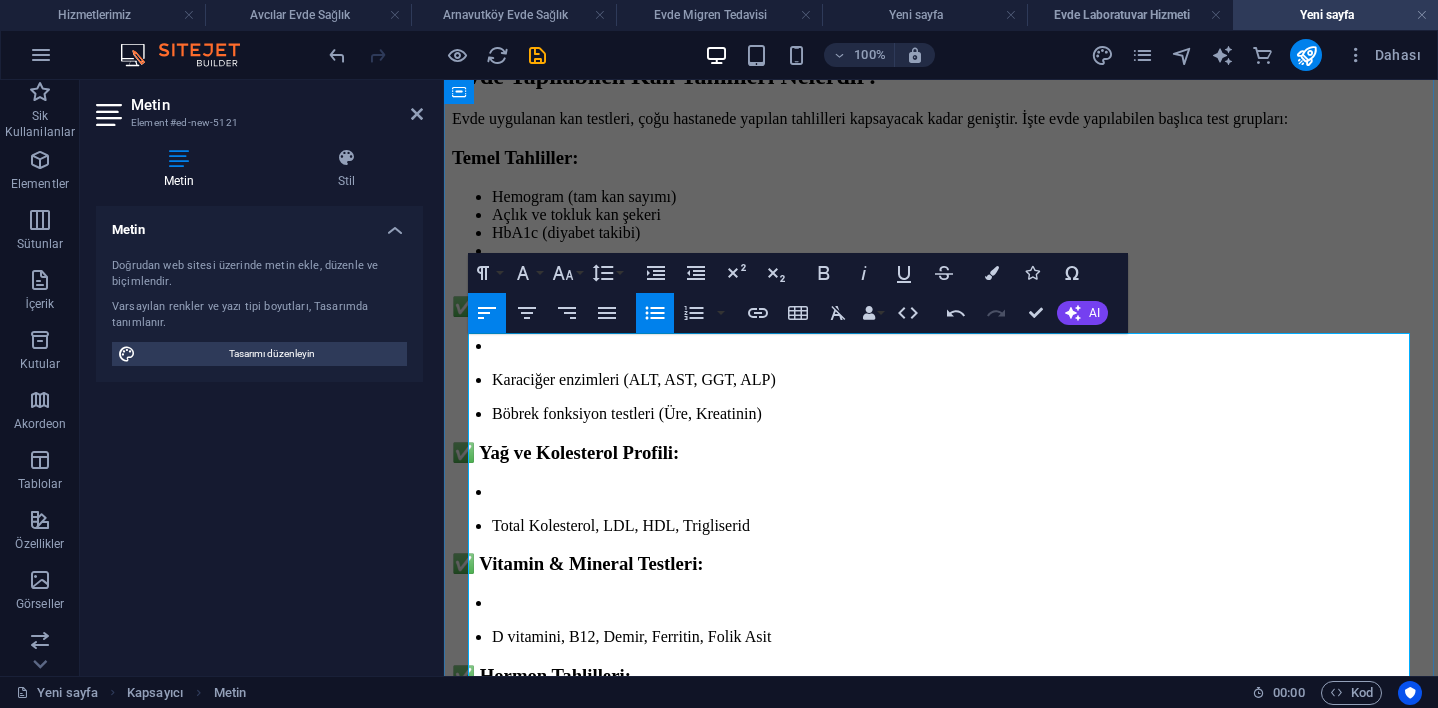 click on "Sedimantasyon, CRP (iltihap ve enfeksiyon belirteçleri)" at bounding box center [961, 269] 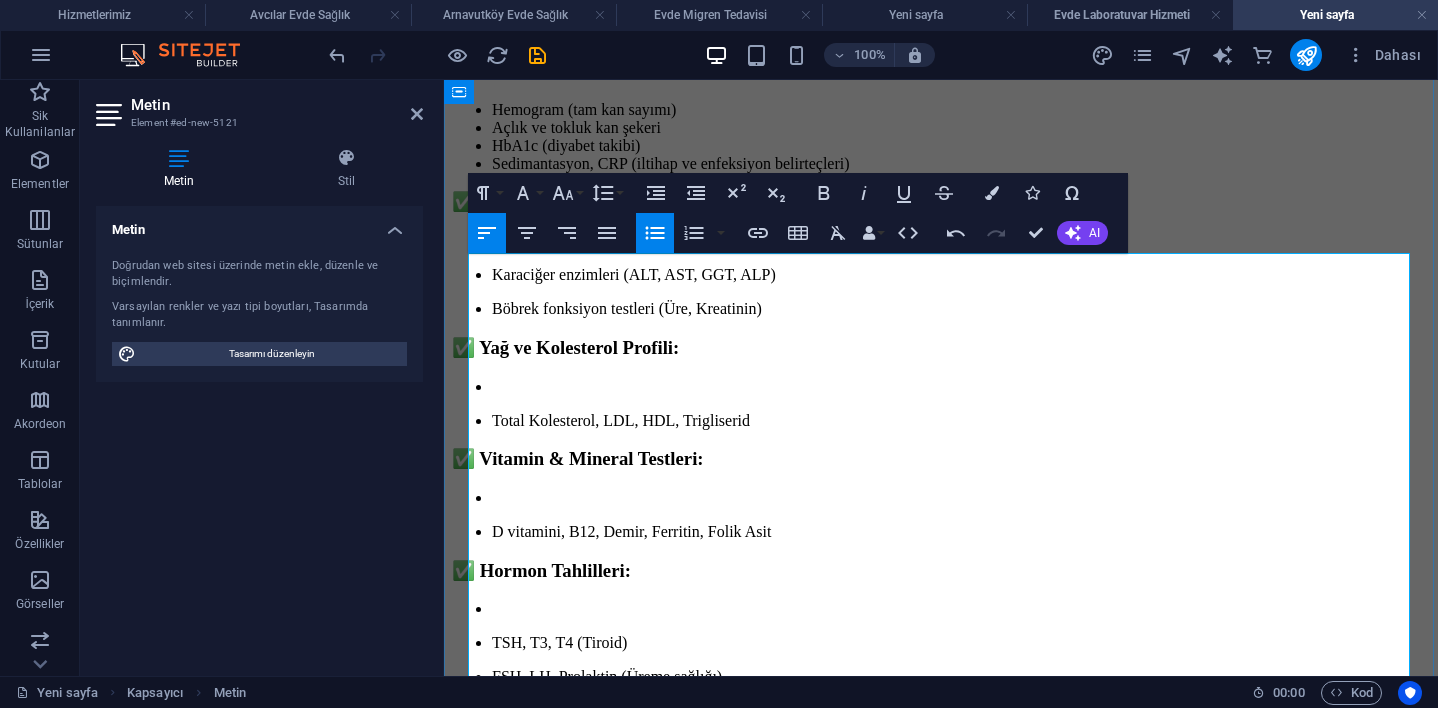 scroll, scrollTop: 478, scrollLeft: 0, axis: vertical 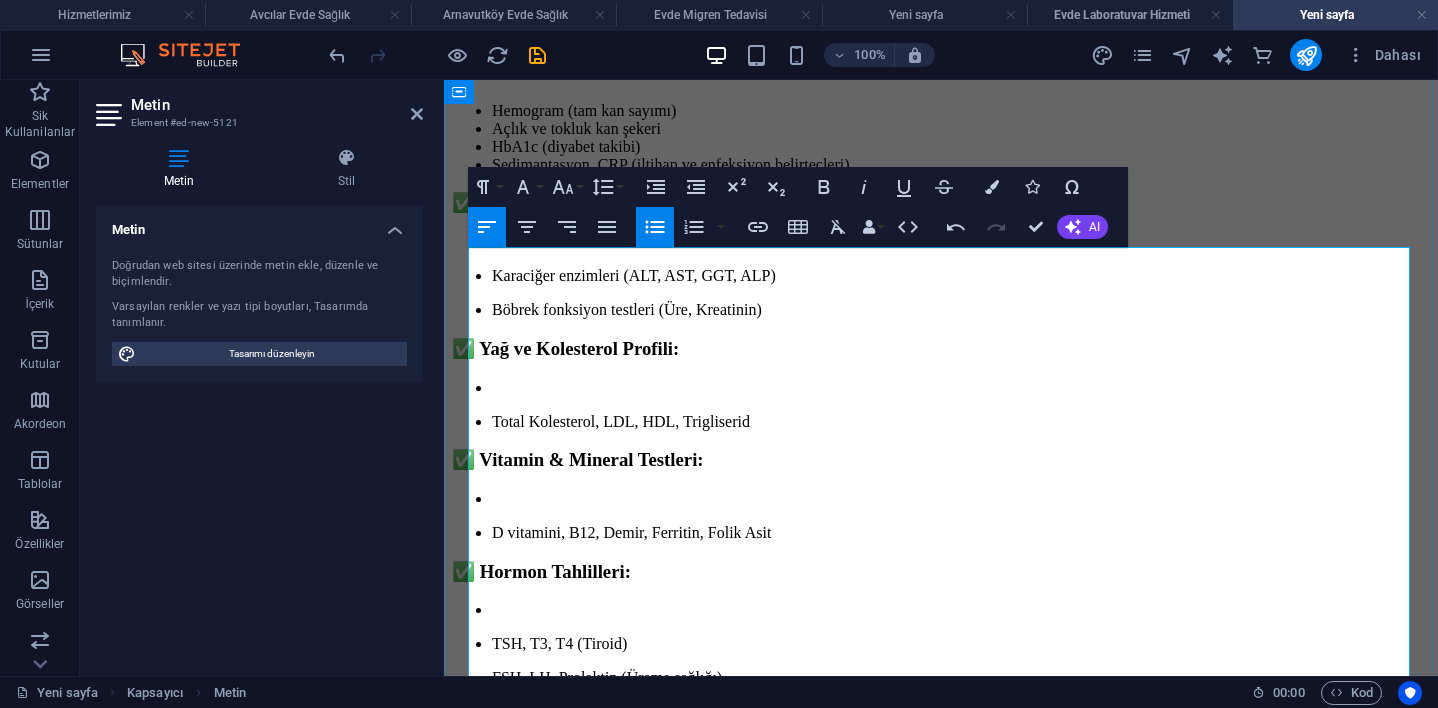 click on "✅ Organ Fonksiyon Testleri:" at bounding box center [571, 202] 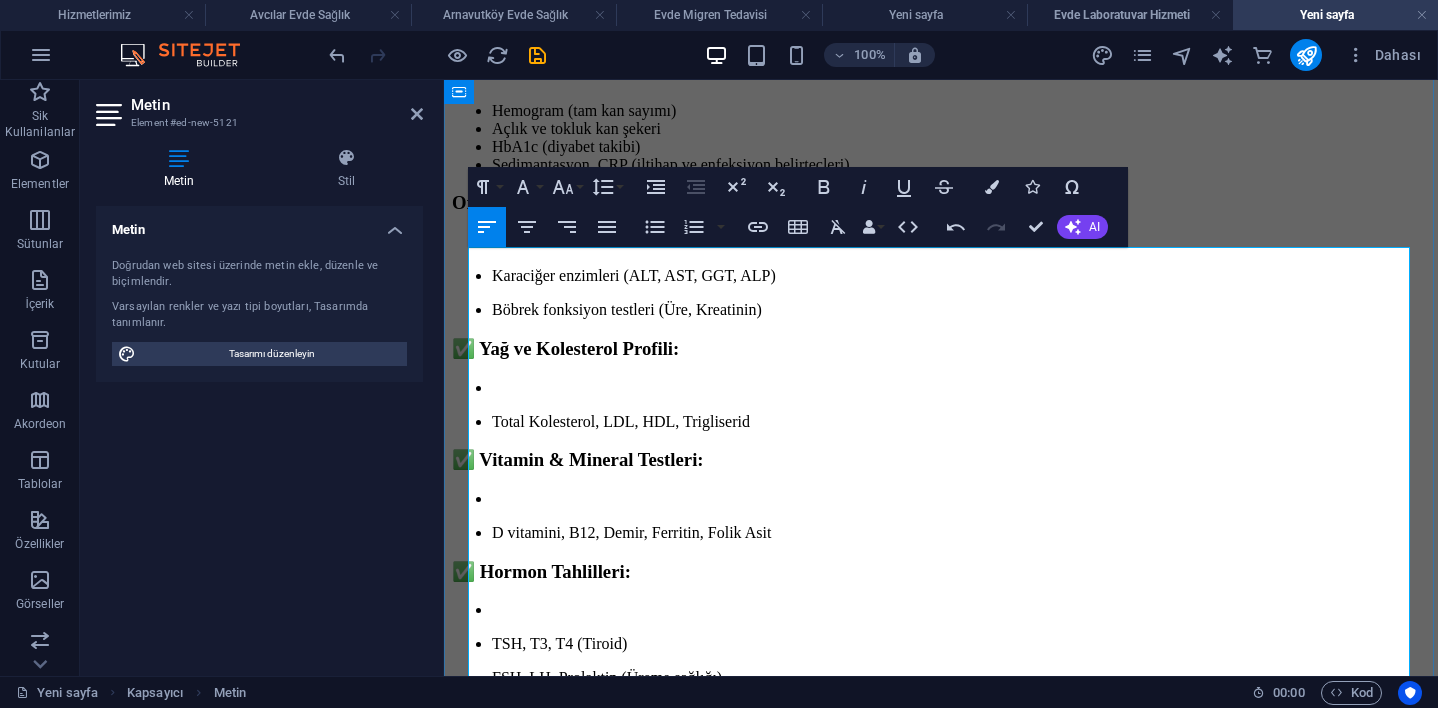 click on "Karaciğer enzimleri (ALT, AST, GGT, ALP) Böbrek fonksiyon testleri (Üre, Kreatinin)" at bounding box center (941, 276) 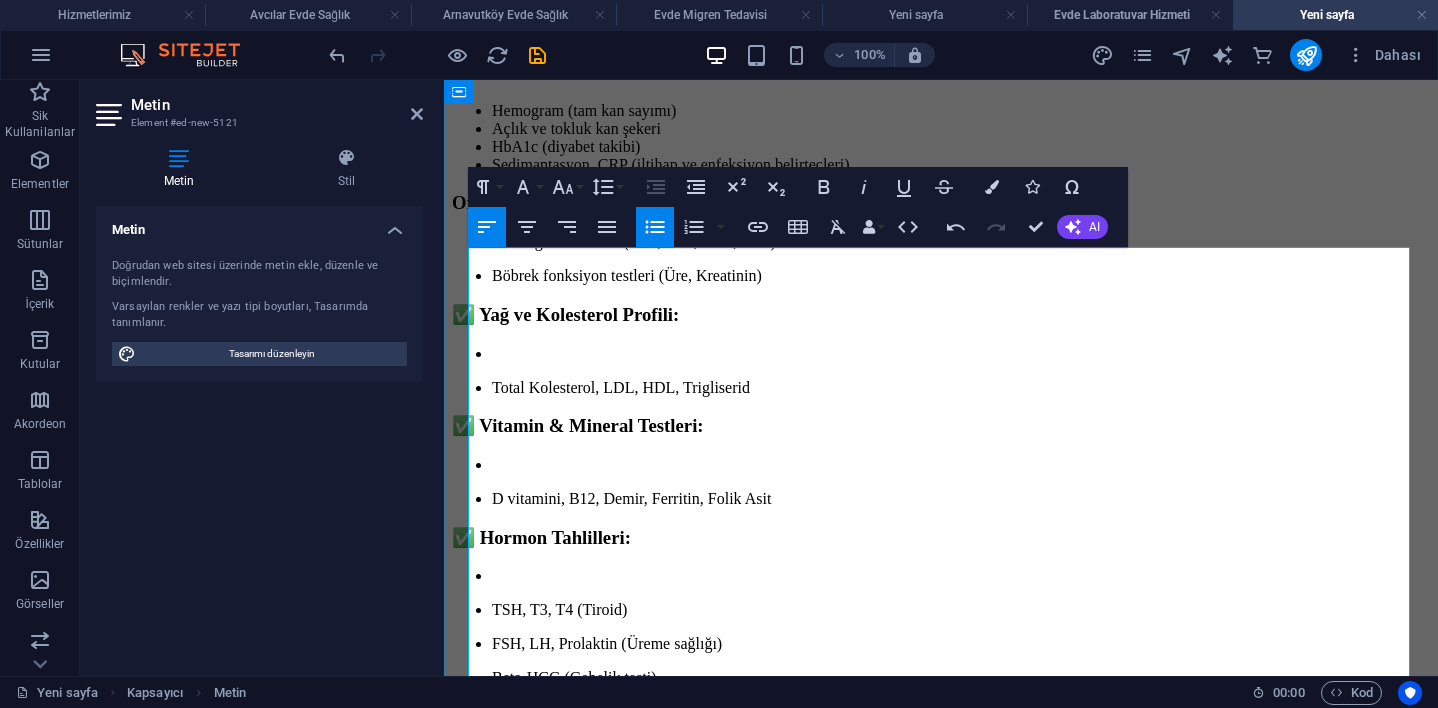 click on "Böbrek fonksiyon testleri (Üre, Kreatinin)" at bounding box center (627, 275) 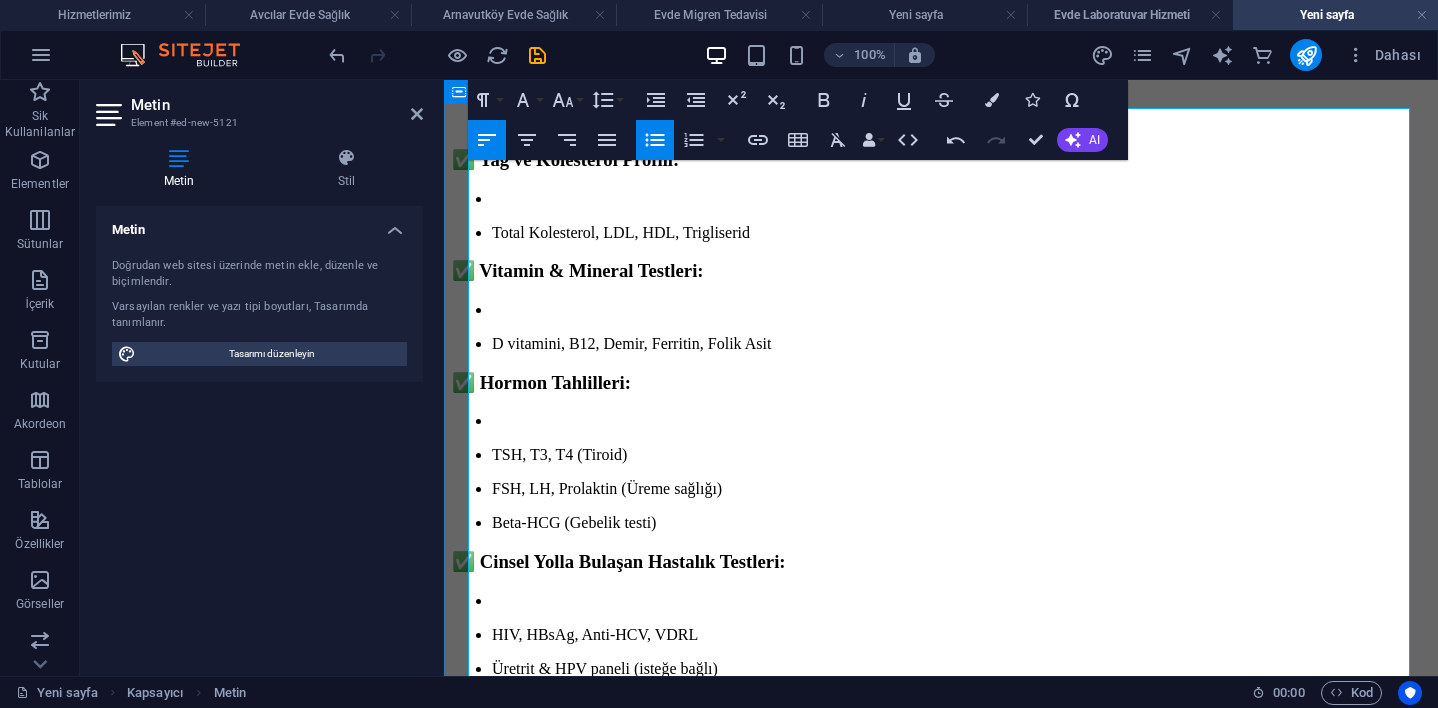 scroll, scrollTop: 616, scrollLeft: 0, axis: vertical 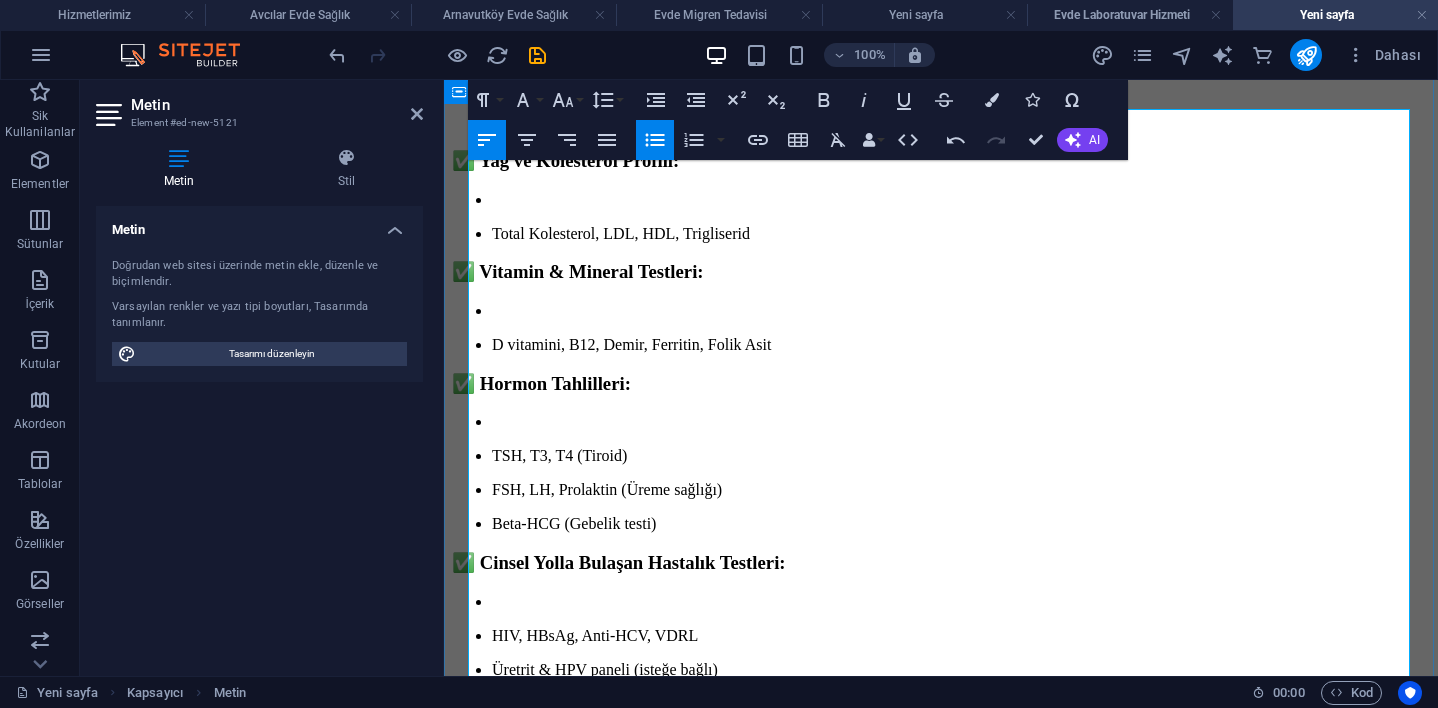 click on "✅ Yağ ve Kolesterol Profili:" at bounding box center (565, 160) 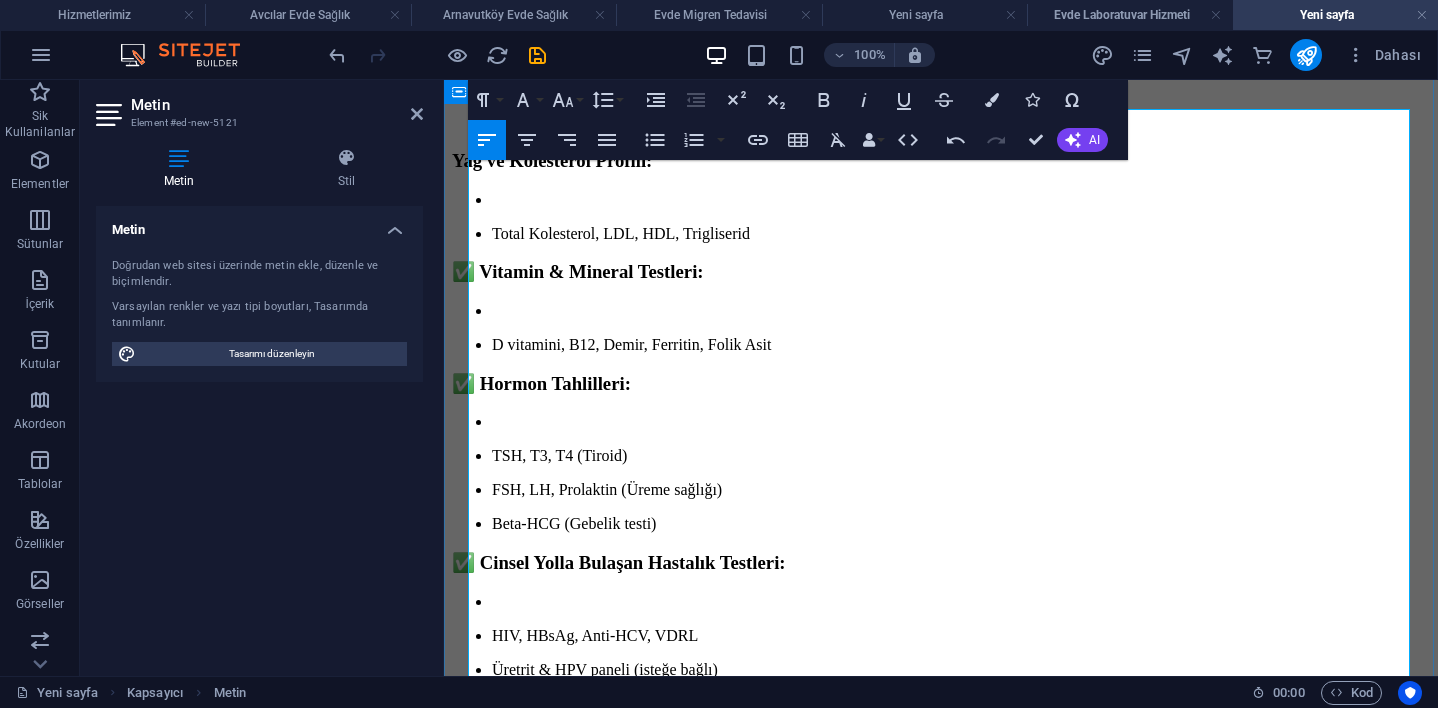 click on "Total Kolesterol, LDL, HDL, Trigliserid" at bounding box center [621, 233] 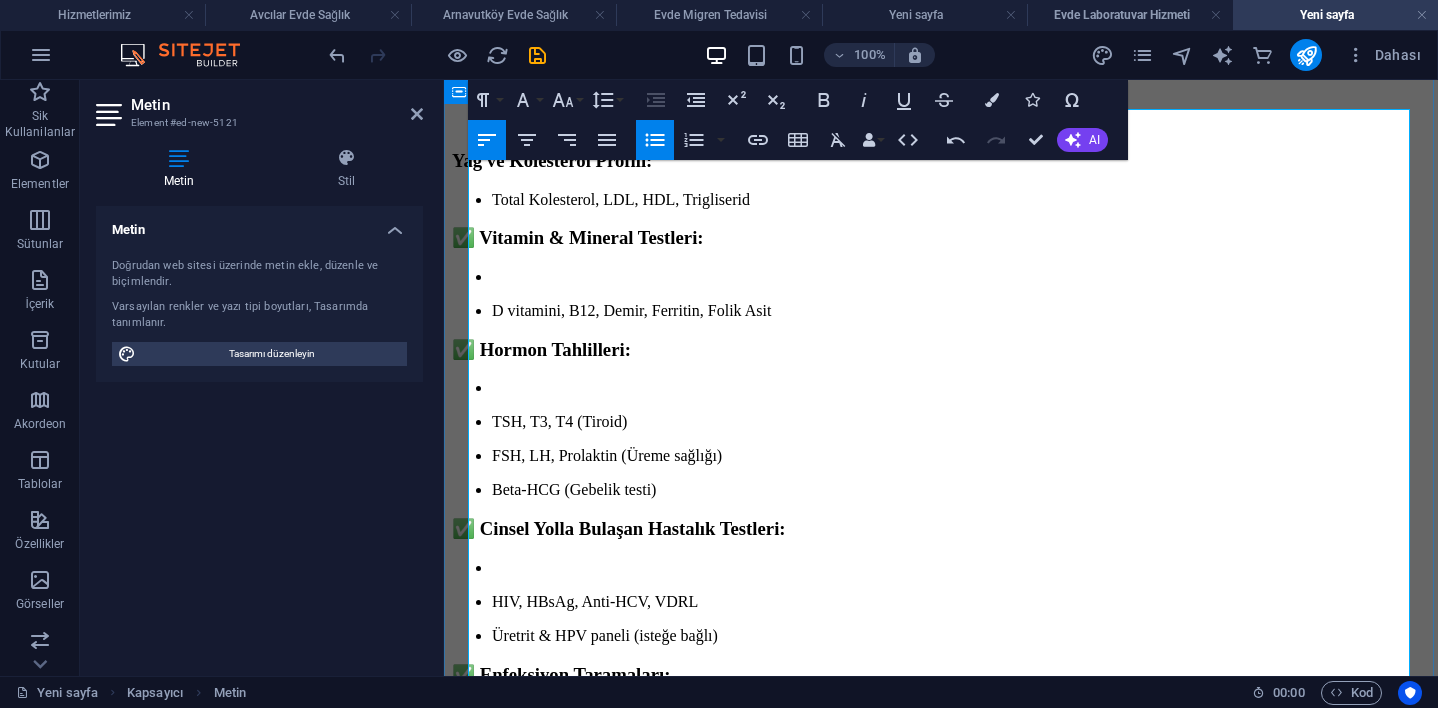 click on "✅ Vitamin & Mineral Testleri:" at bounding box center [578, 237] 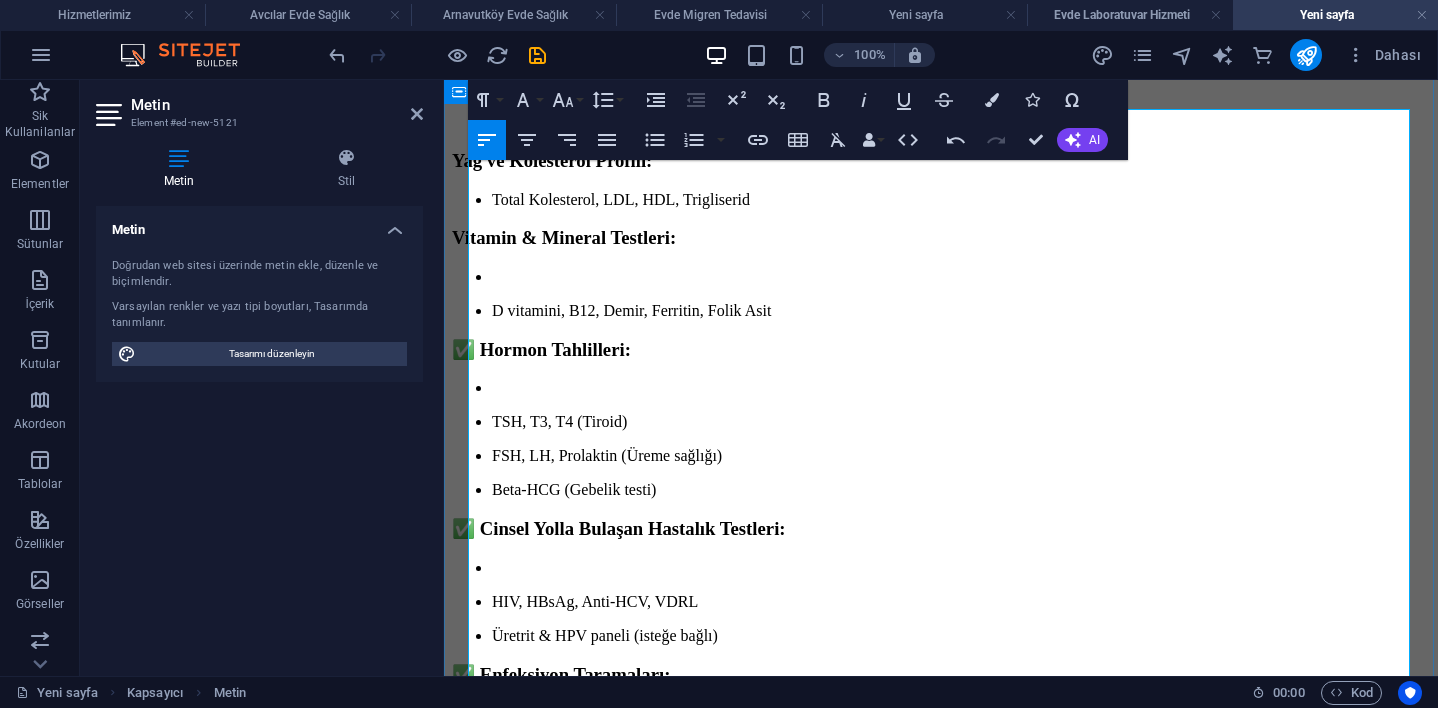 click on "Vitamin & Mineral Testleri:" at bounding box center (564, 237) 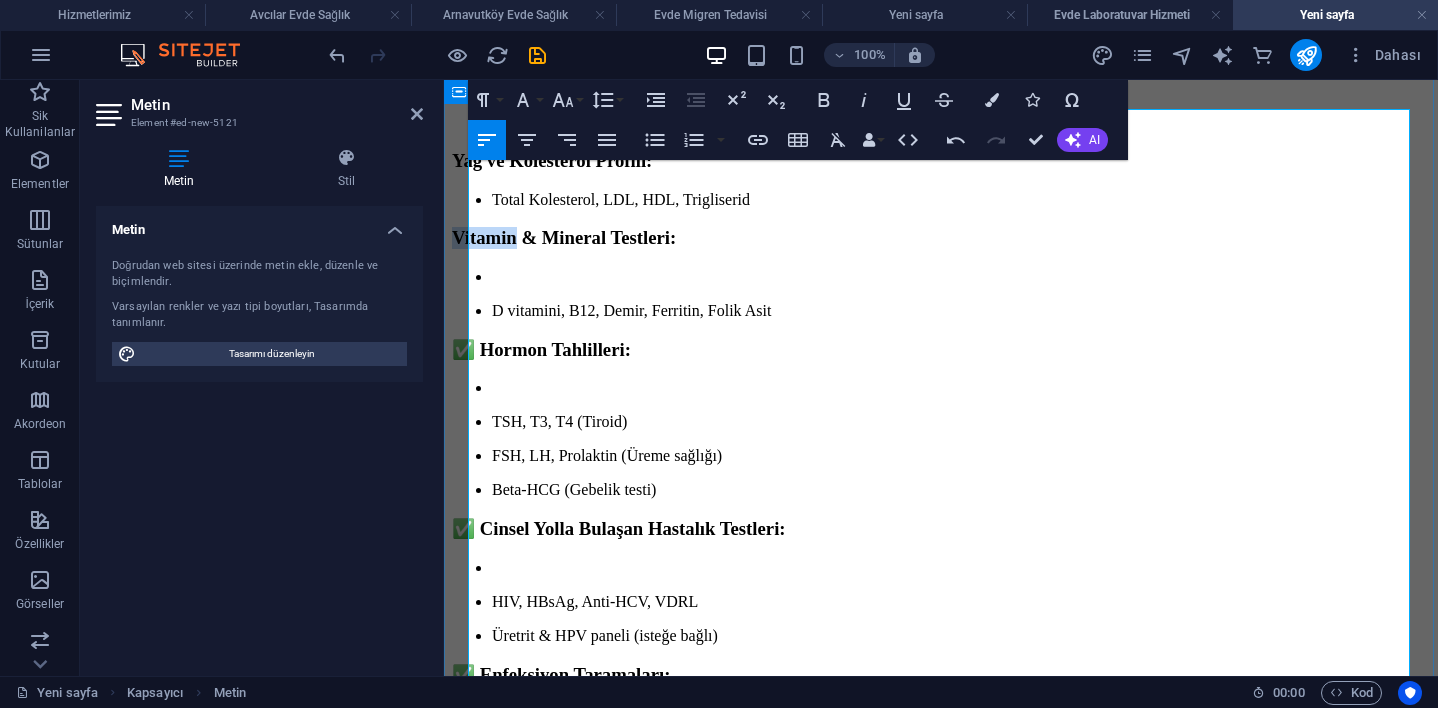click on "Vitamin & Mineral Testleri:" at bounding box center (564, 237) 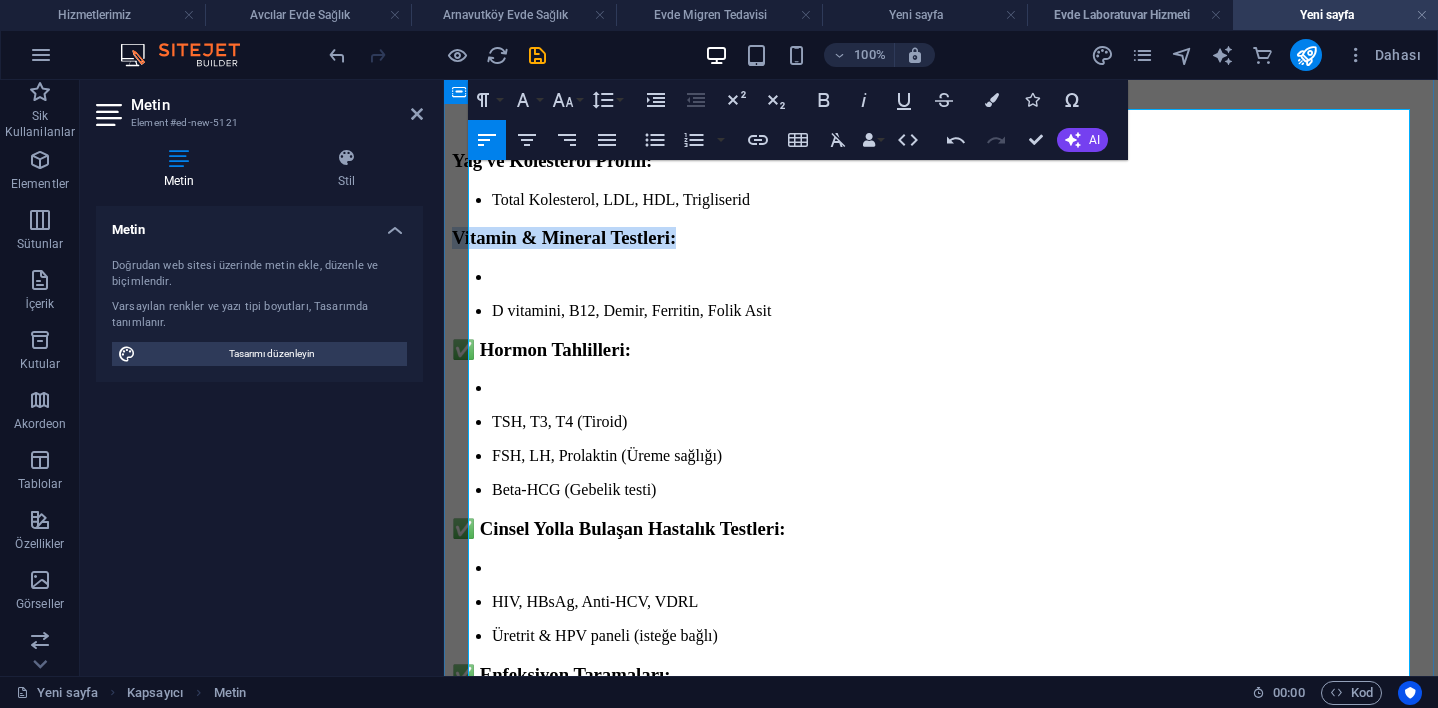 click on "Vitamin & Mineral Testleri:" at bounding box center [564, 237] 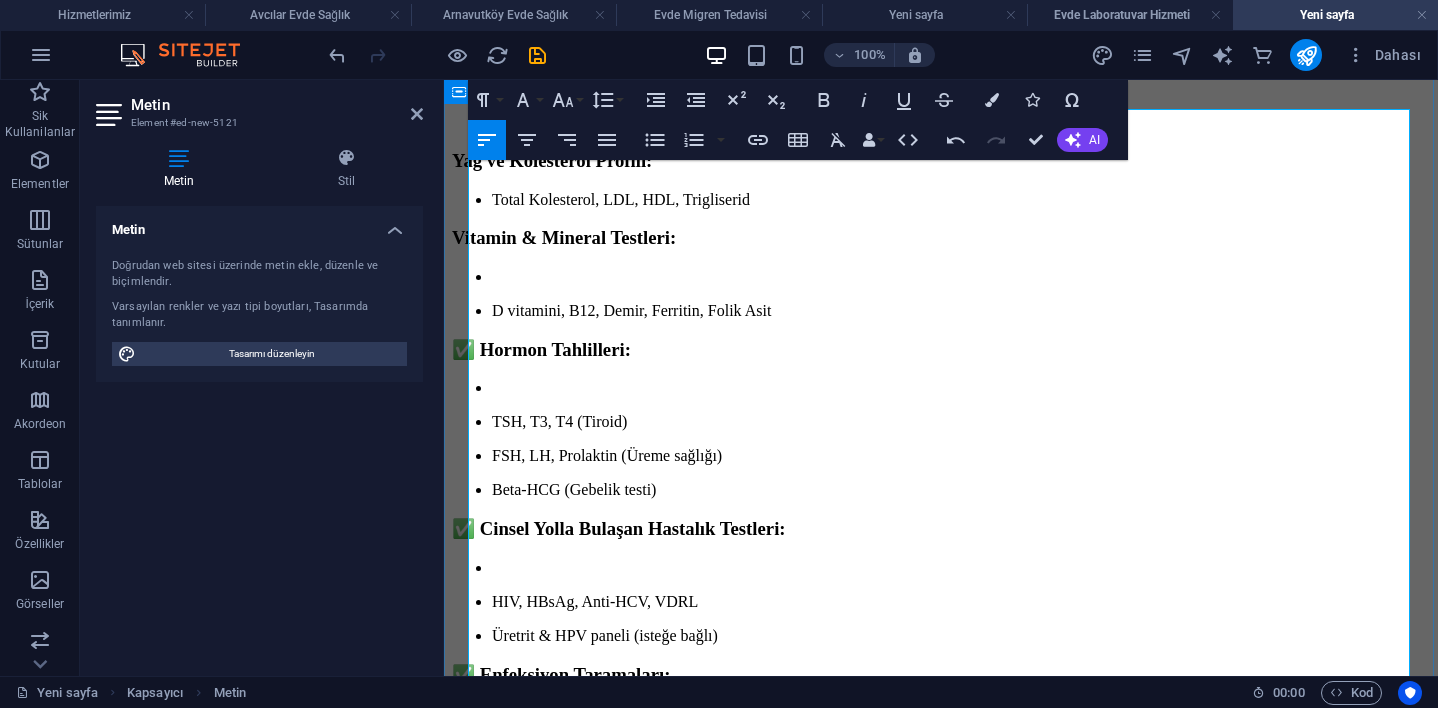 click on "D vitamini, B12, Demir, Ferritin, Folik Asit" at bounding box center (941, 294) 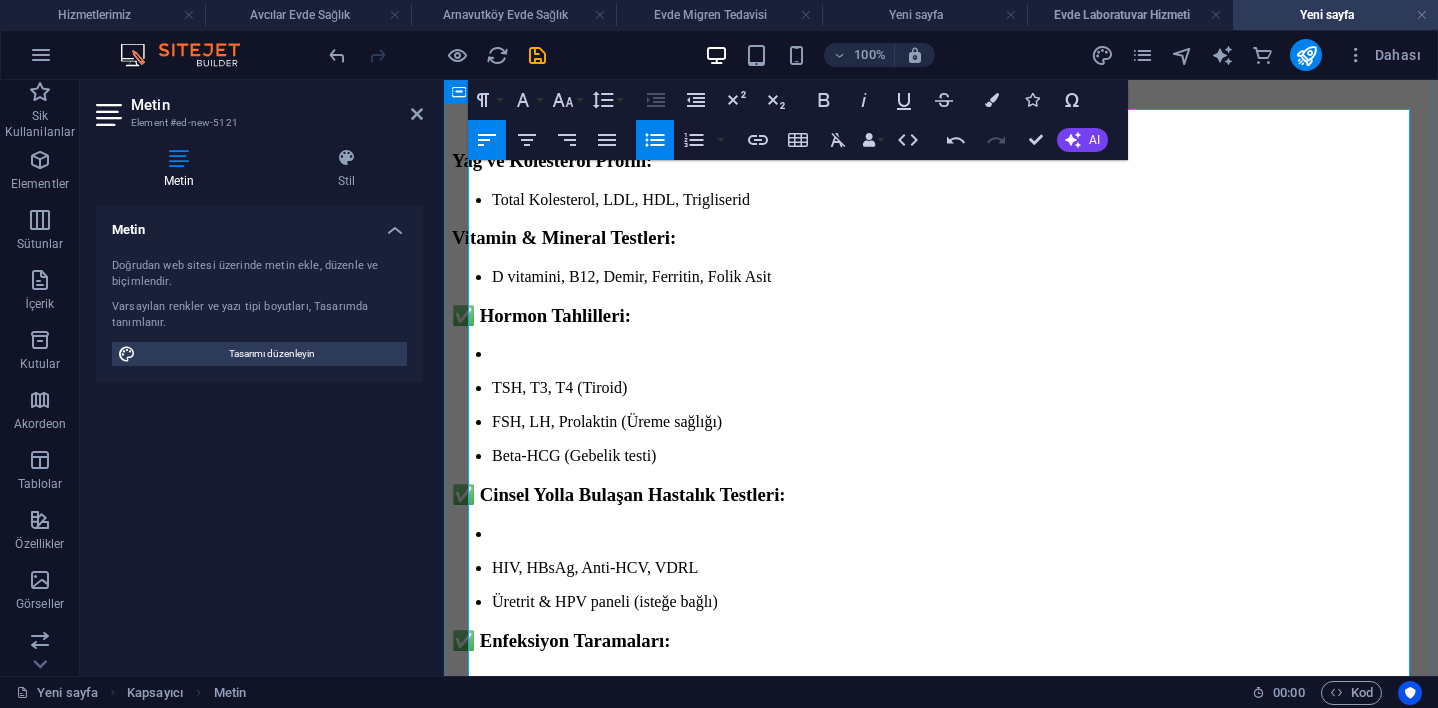 click on "✅ Hormon Tahlilleri:" at bounding box center (541, 315) 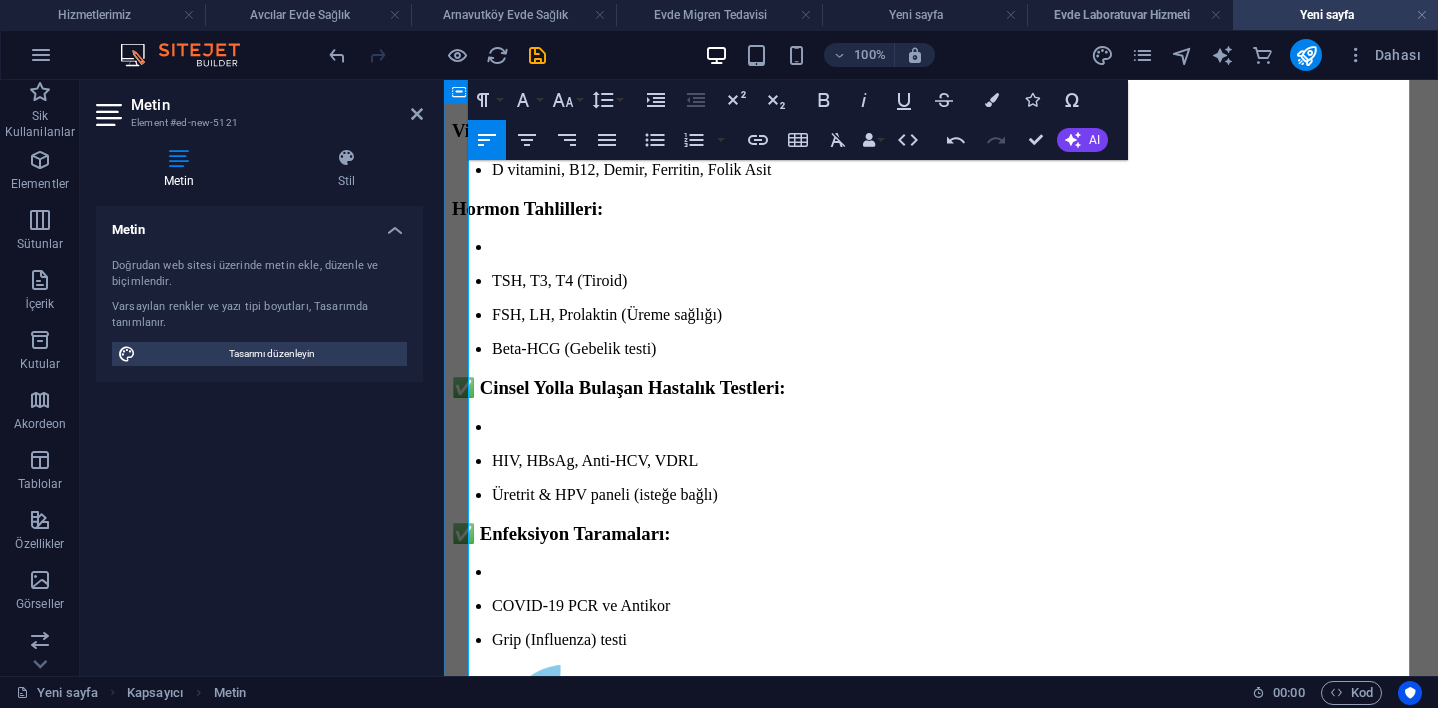 scroll, scrollTop: 726, scrollLeft: 0, axis: vertical 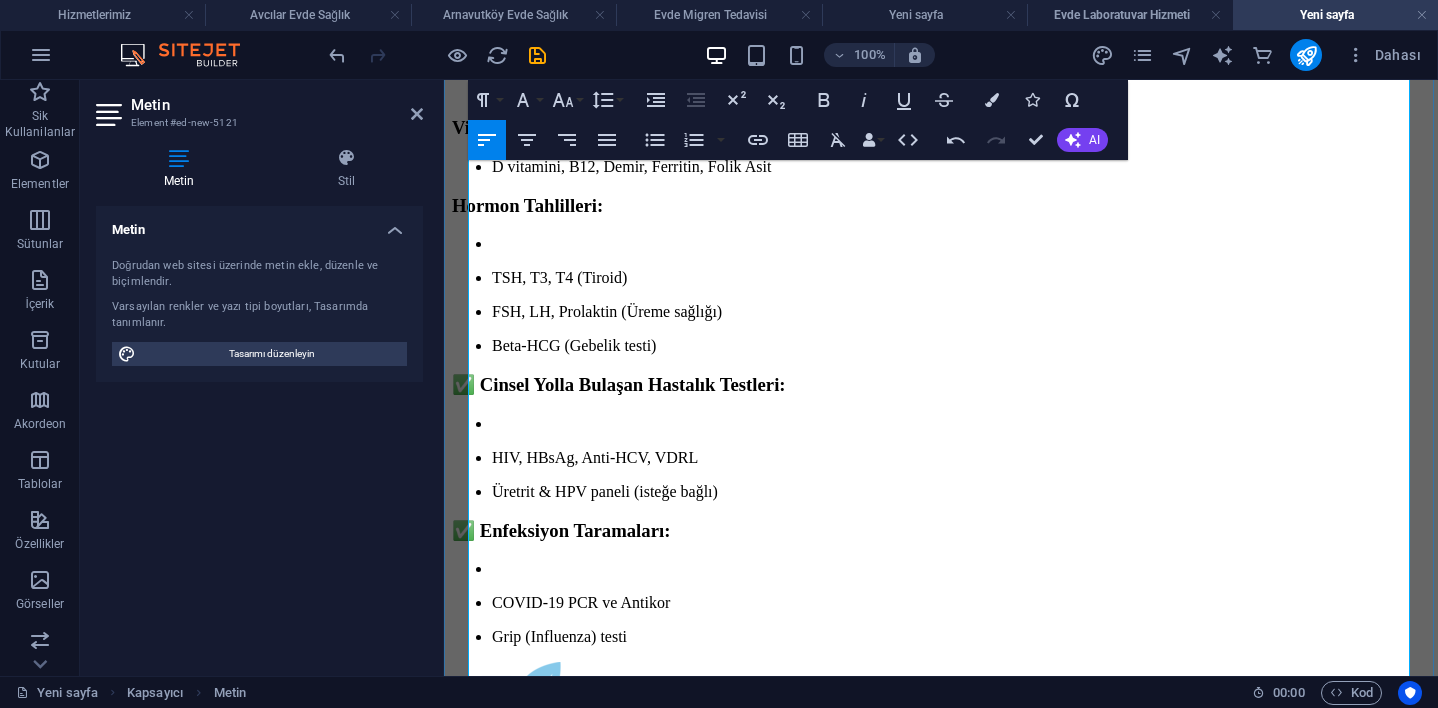 click on "TSH, T3, T4 (Tiroid) FSH, LH, Prolaktin (Üreme sağlığı) Beta-HCG (Gebelik testi)" at bounding box center [941, 295] 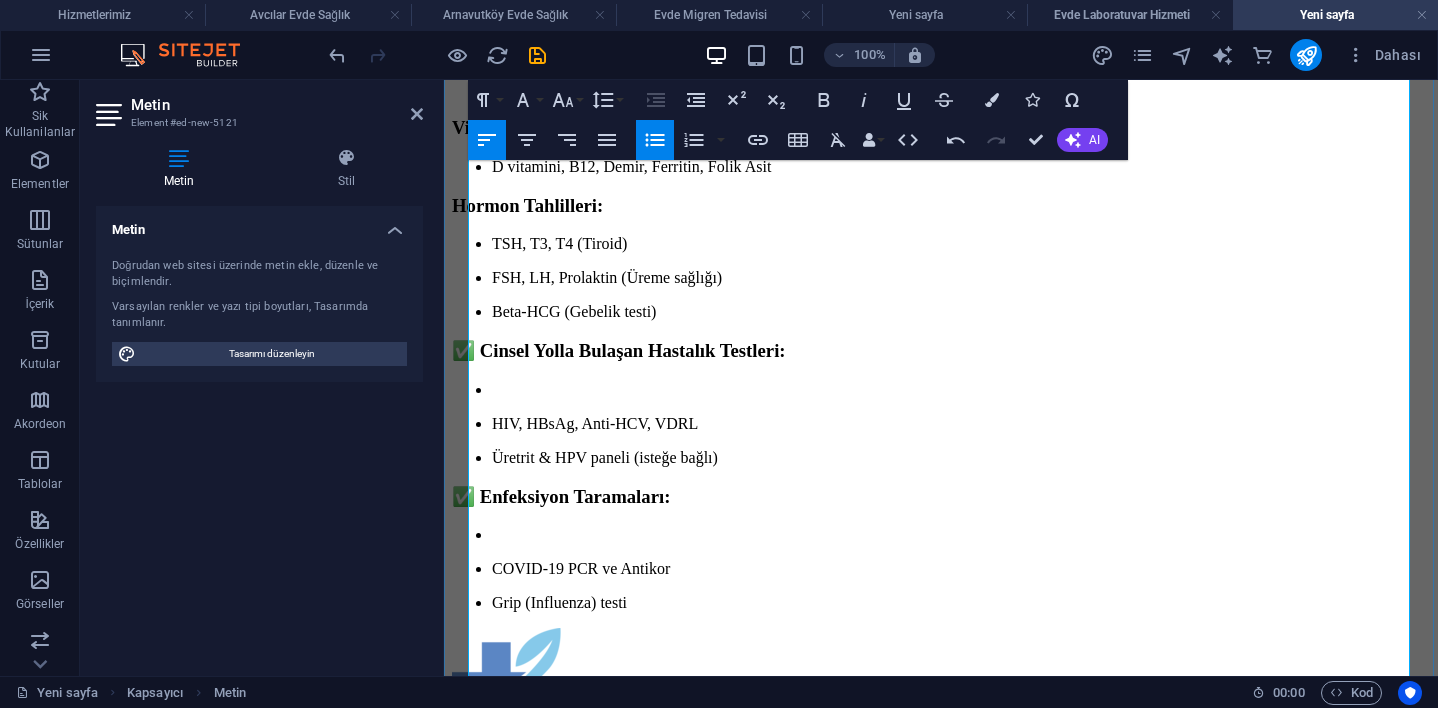 click on "TSH, T3, T4 (Tiroid) FSH, LH, Prolaktin (Üreme sağlığı) Beta-HCG (Gebelik testi)" at bounding box center (941, 278) 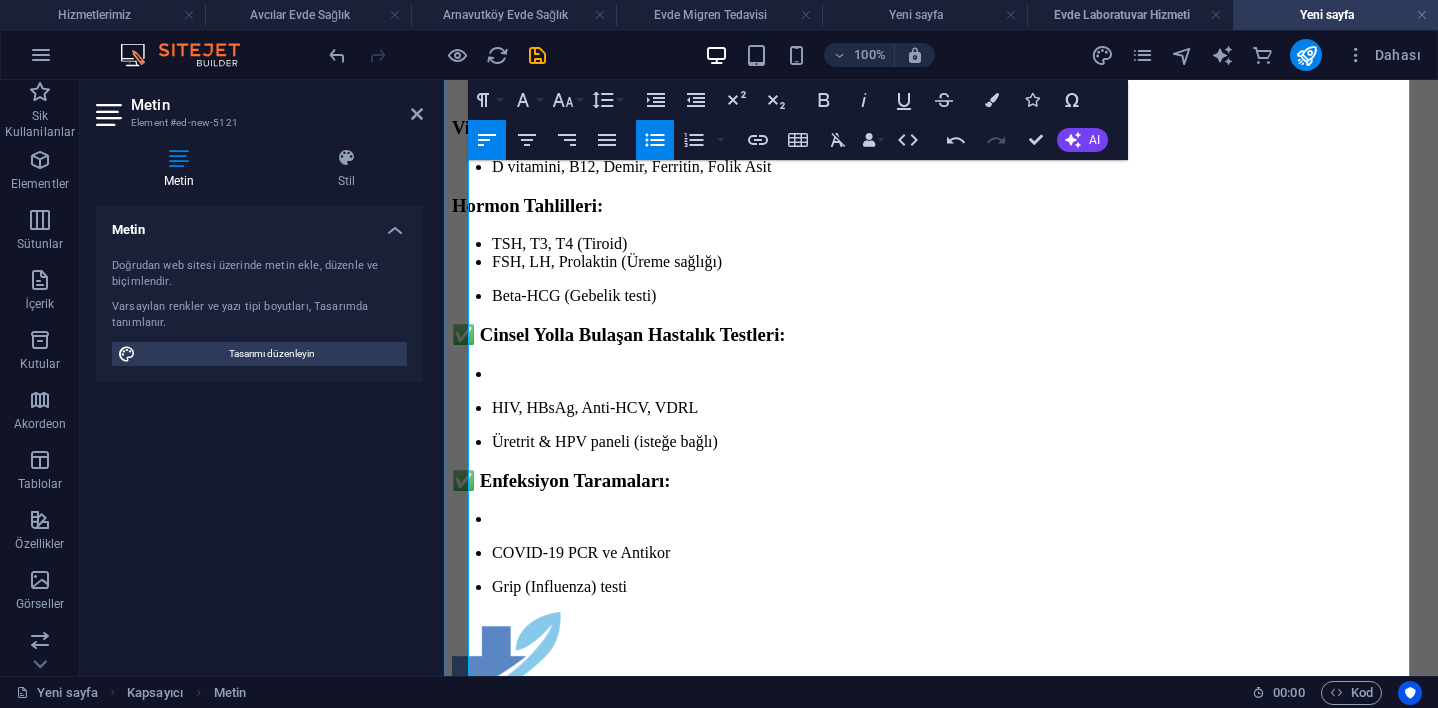 click on "TSH, T3, T4 (Tiroid) FSH, LH, Prolaktin (Üreme sağlığı) Beta-HCG (Gebelik testi)" at bounding box center [941, 270] 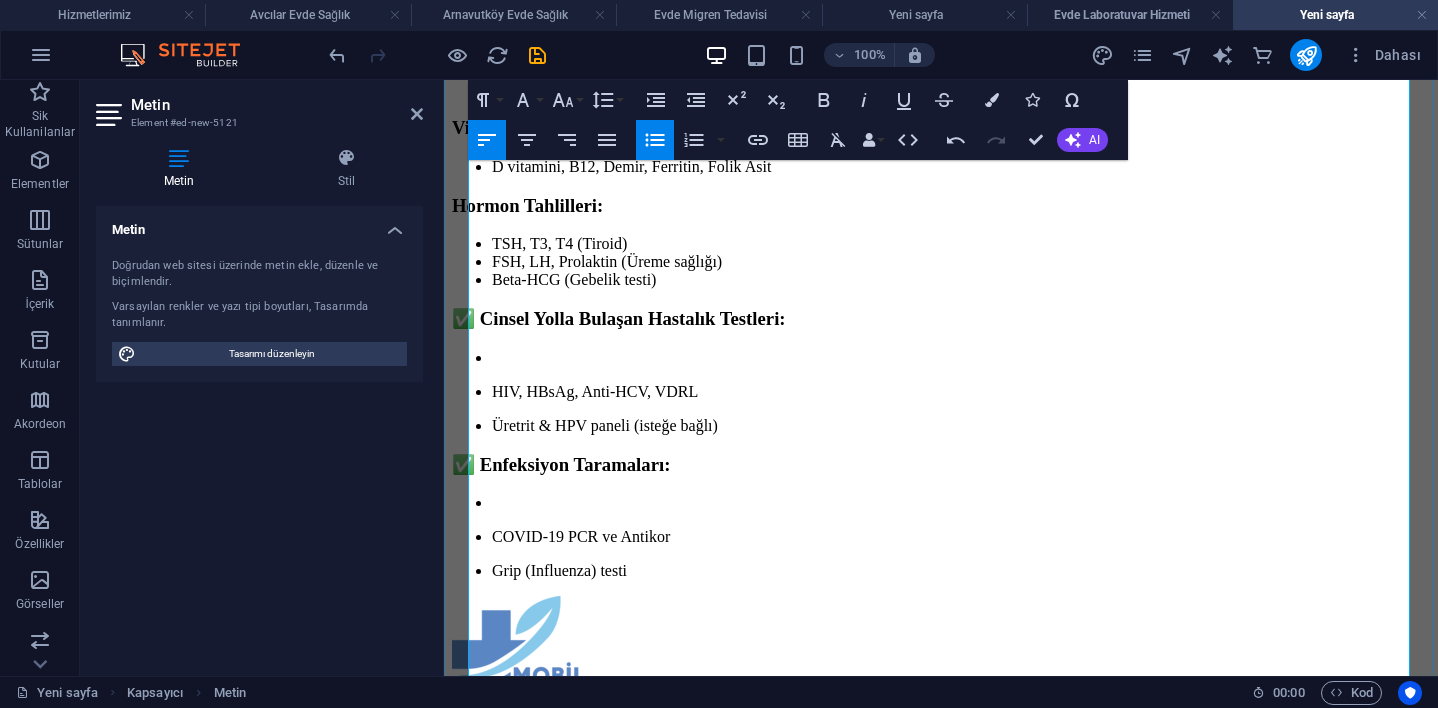 scroll, scrollTop: 808, scrollLeft: 0, axis: vertical 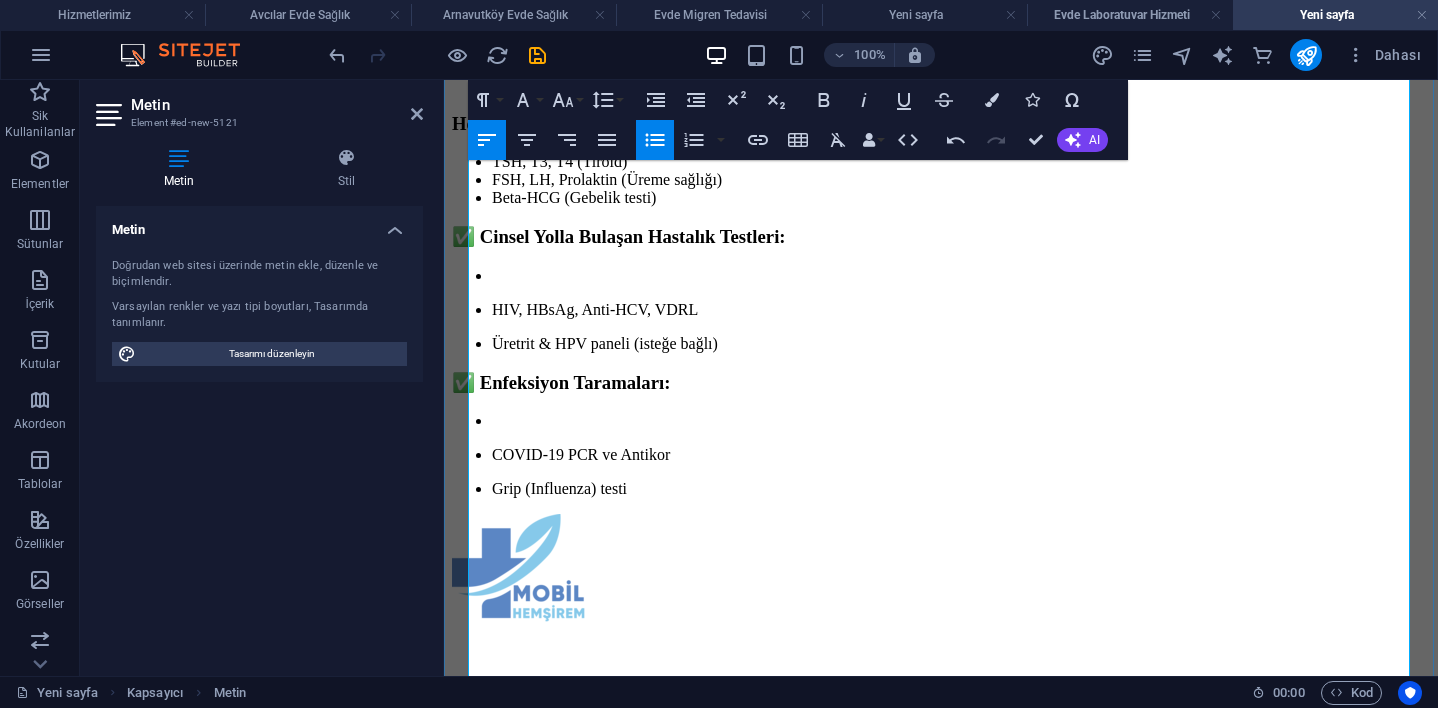 click on "✅ Cinsel Yolla Bulaşan Hastalık Testleri:" at bounding box center (619, 236) 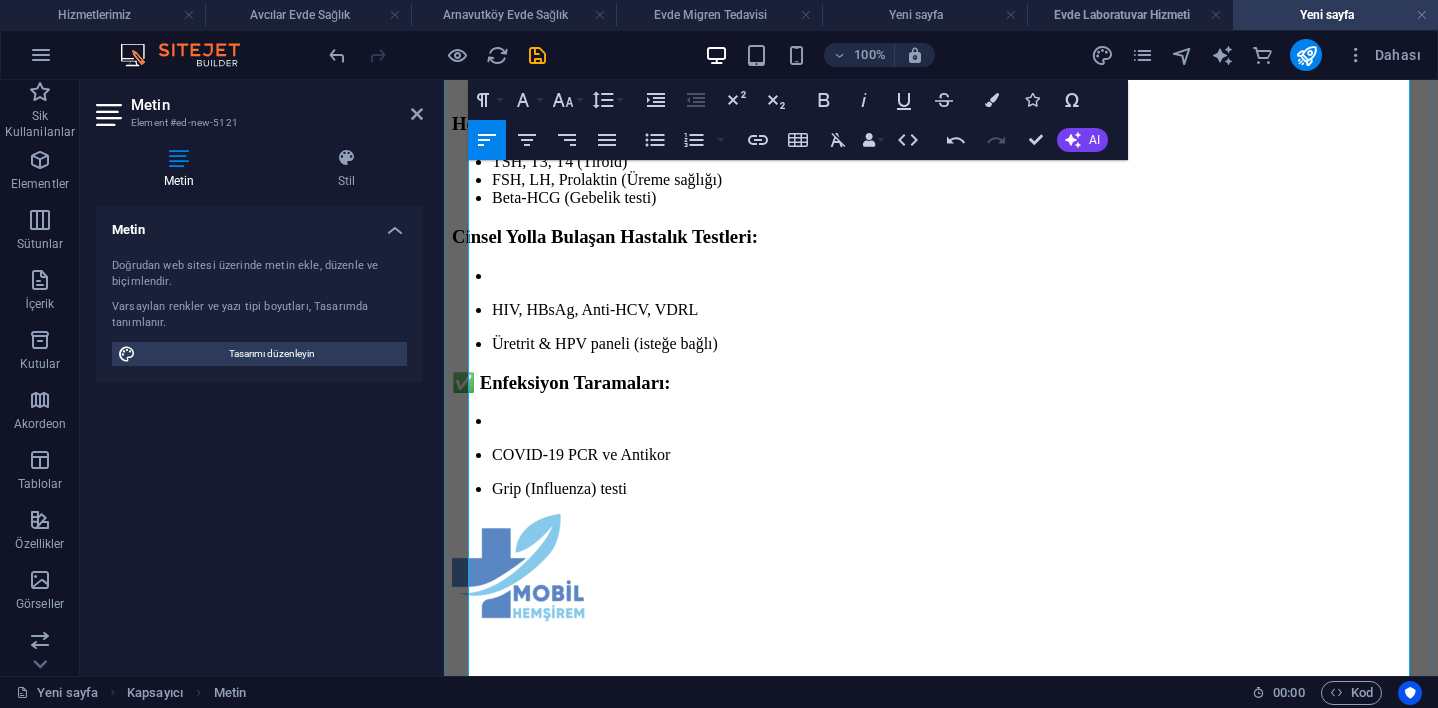 click on "HIV, HBsAg, Anti-HCV, VDRL Üretrit & HPV paneli (isteğe bağlı)" at bounding box center (941, 310) 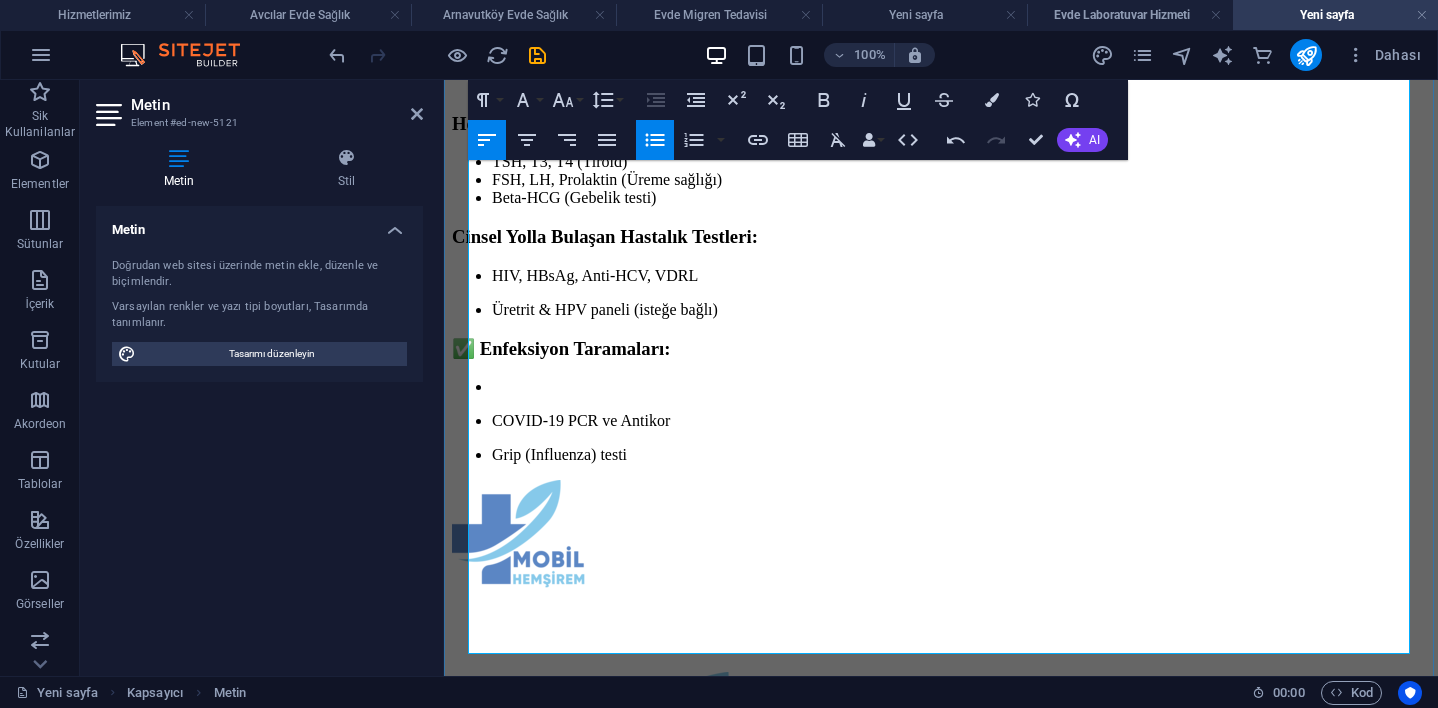 click on "HIV, HBsAg, Anti-HCV, VDRL Üretrit & HPV paneli (isteğe bağlı)" at bounding box center [941, 293] 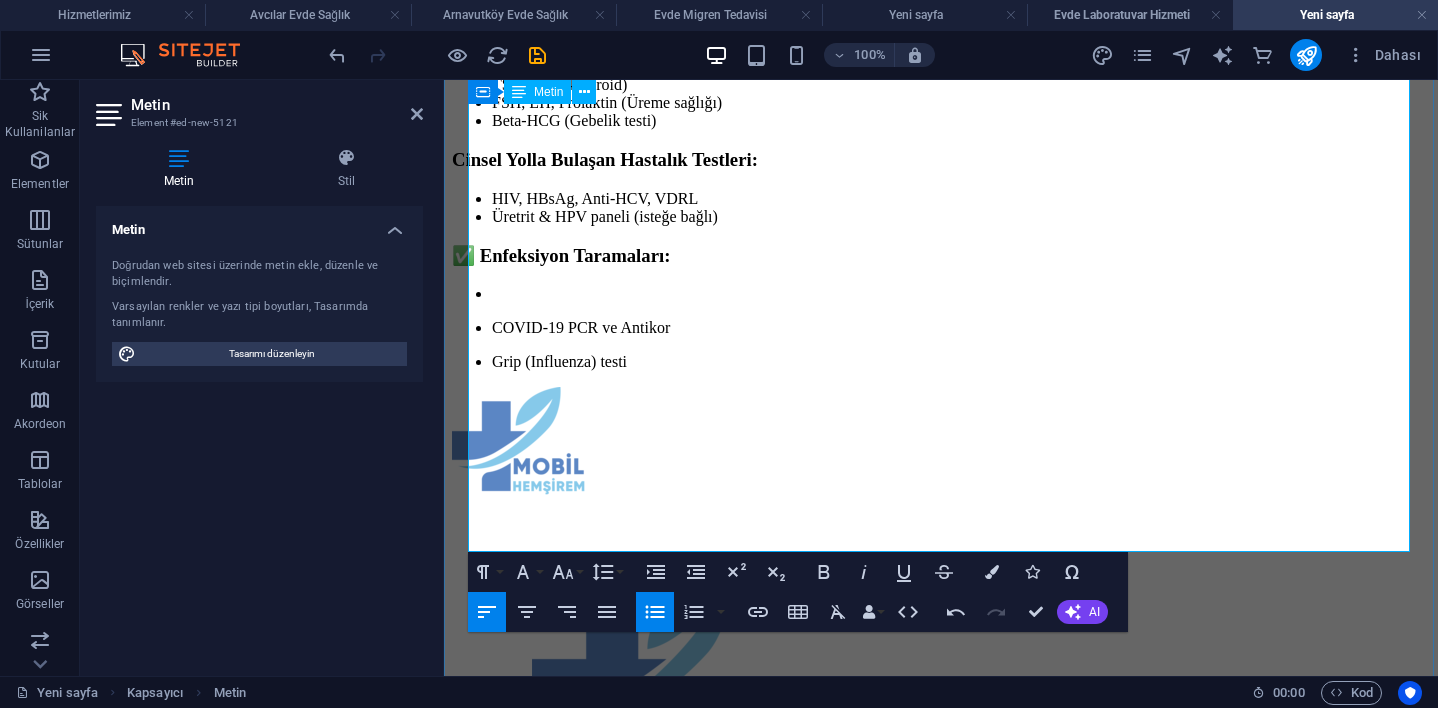 scroll, scrollTop: 886, scrollLeft: 0, axis: vertical 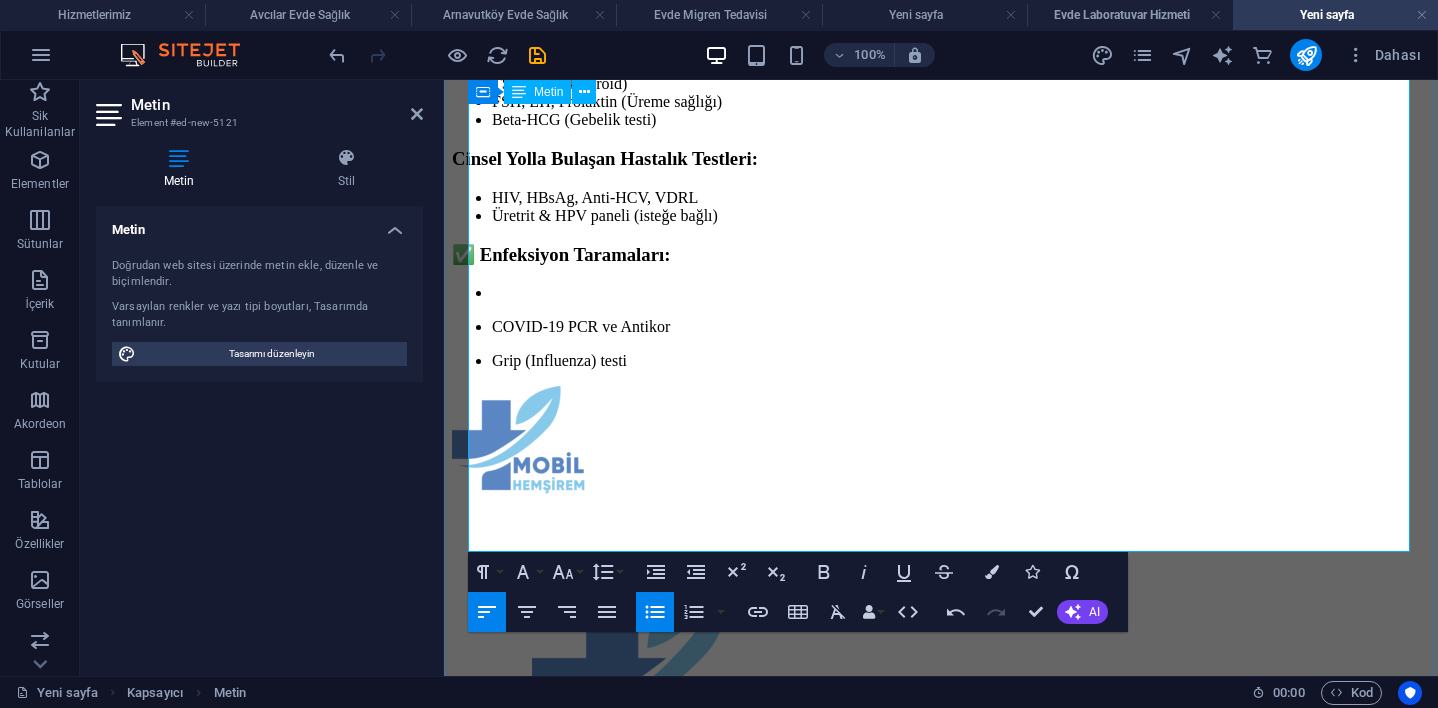 click on "✅ Enfeksiyon Taramaları:" at bounding box center (561, 254) 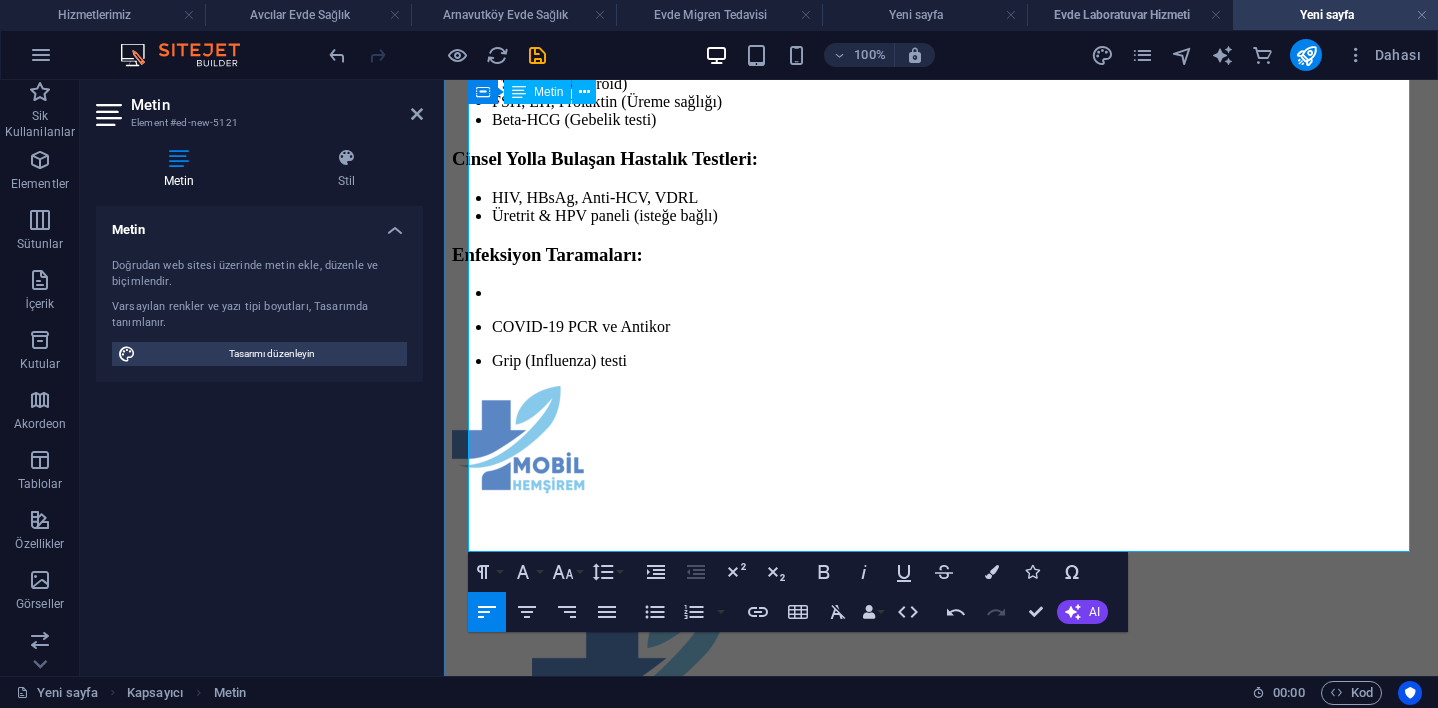 click on "COVID-19 PCR ve Antikor" at bounding box center (581, 326) 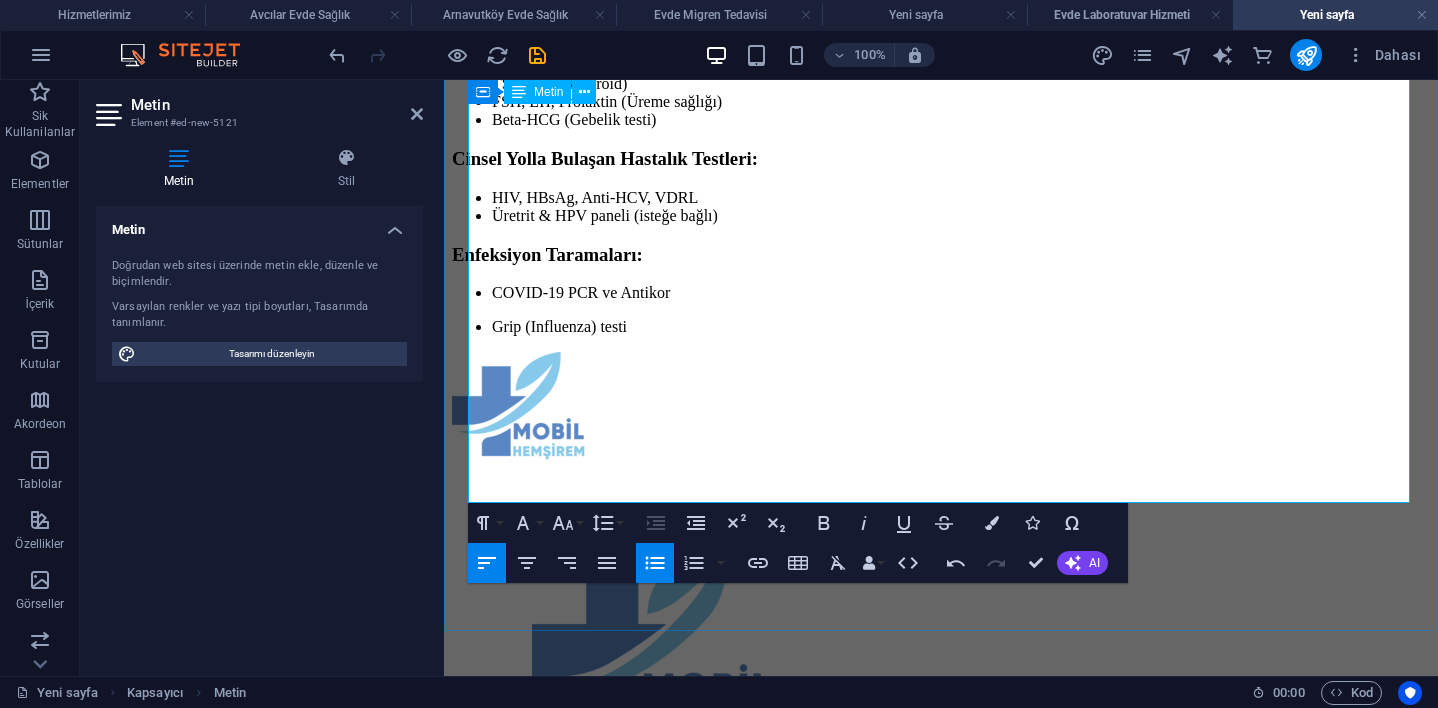 click on "Grip (Influenza) testi" at bounding box center (559, 326) 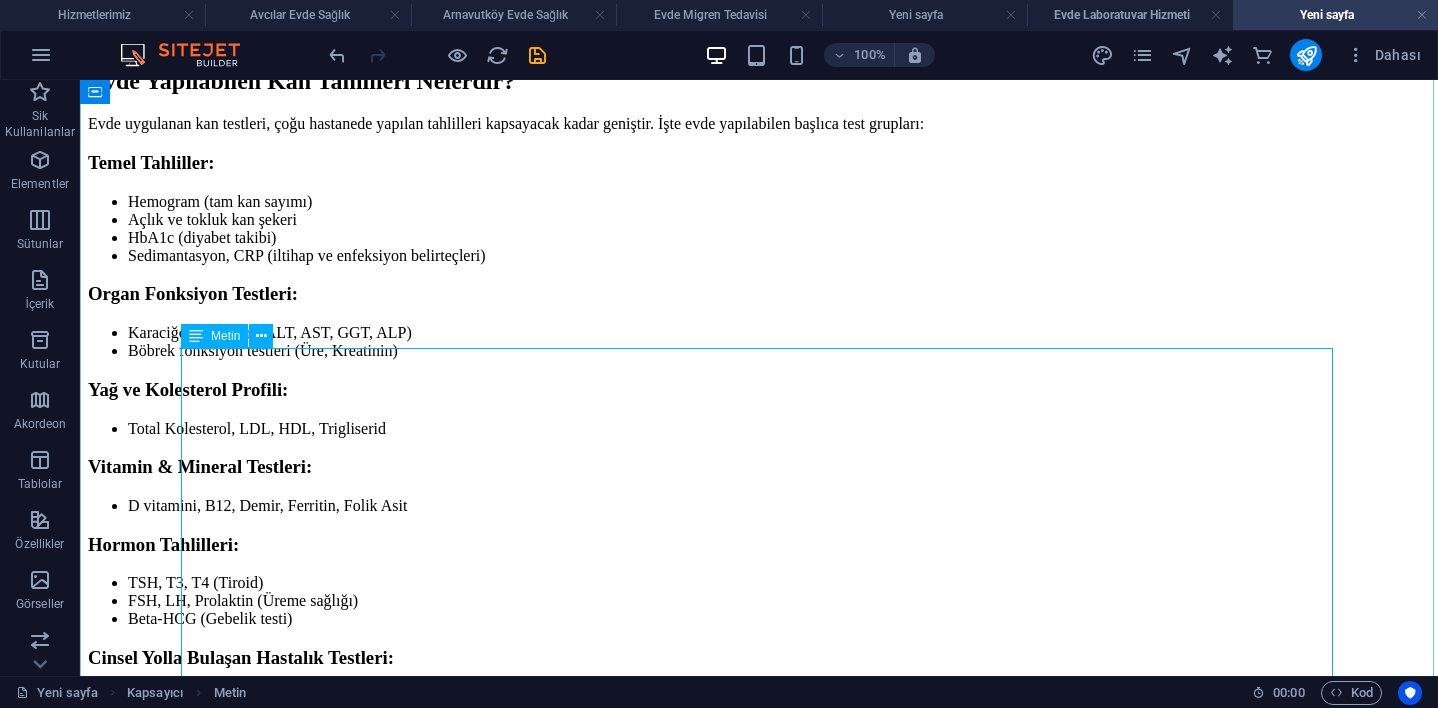 scroll, scrollTop: 353, scrollLeft: 0, axis: vertical 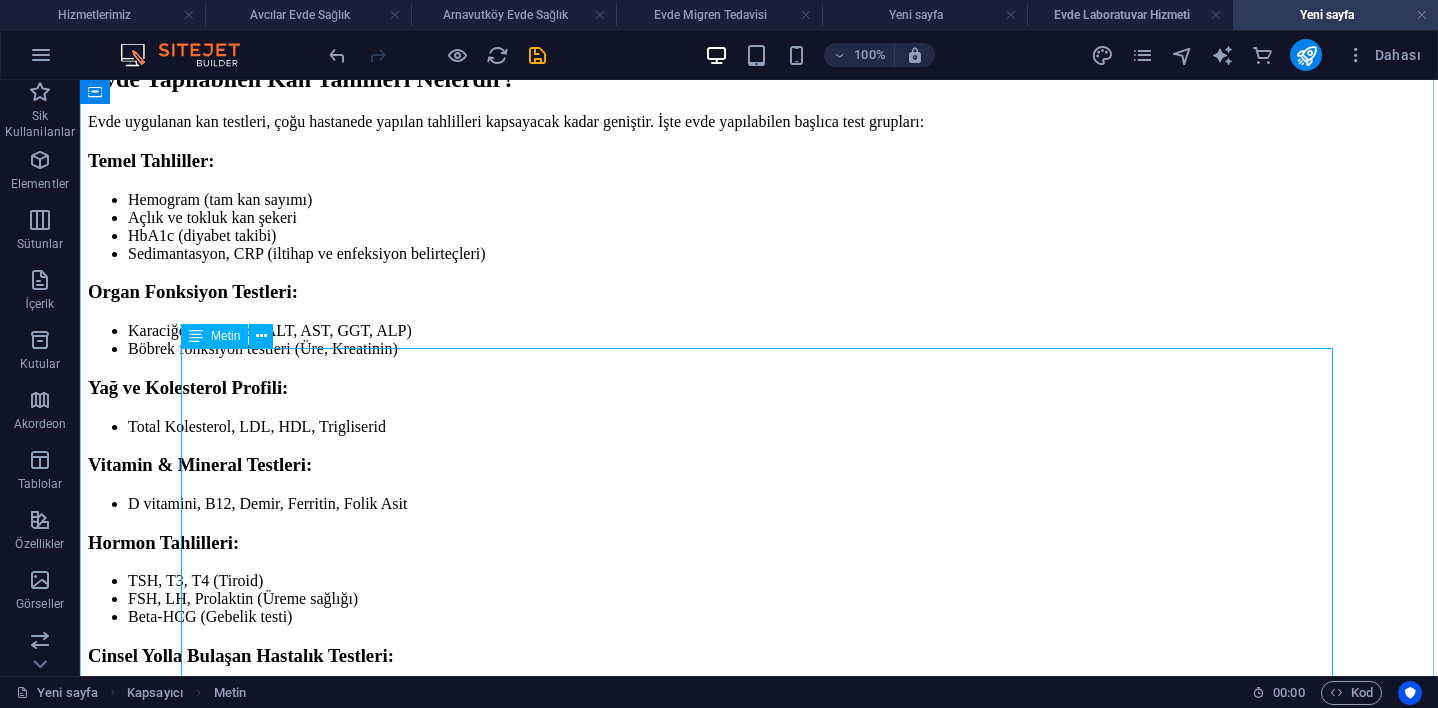 click on "Evde uygulanan kan testleri, çoğu hastanede yapılan tahlilleri kapsayacak kadar geniştir. İşte evde yapılabilen başlıca test grupları: Temel Tahliller: Hemogram (tam kan sayımı) Açlık ve tokluk kan şekeri HbA1c (diyabet takibi) Sedimantasyon, CRP (iltihap ve enfeksiyon belirteçleri) Organ Fonksiyon Testleri: Karaciğer enzimleri (ALT, AST, GGT, ALP) Böbrek fonksiyon testleri (Üre, Kreatinin) Yağ ve Kolesterol Profili: Total Kolesterol, LDL, HDL, Trigliserid Vitamin & Mineral Testleri: D vitamini, B12, Demir, Ferritin, Folik Asit Hormon Tahlilleri: TSH, T3, T4 (Tiroid) FSH, LH, Prolaktin (Üreme sağlığı) Beta-HCG (Gebelik testi) Cinsel Yolla Bulaşan Hastalık Testleri: HIV, HBsAg, Anti-HCV, VDRL Üretrit & HPV paneli (isteğe bağlı) Enfeksiyon Taramaları: COVID-19 PCR ve Antikor Grip (Influenza) testi" at bounding box center (759, 465) 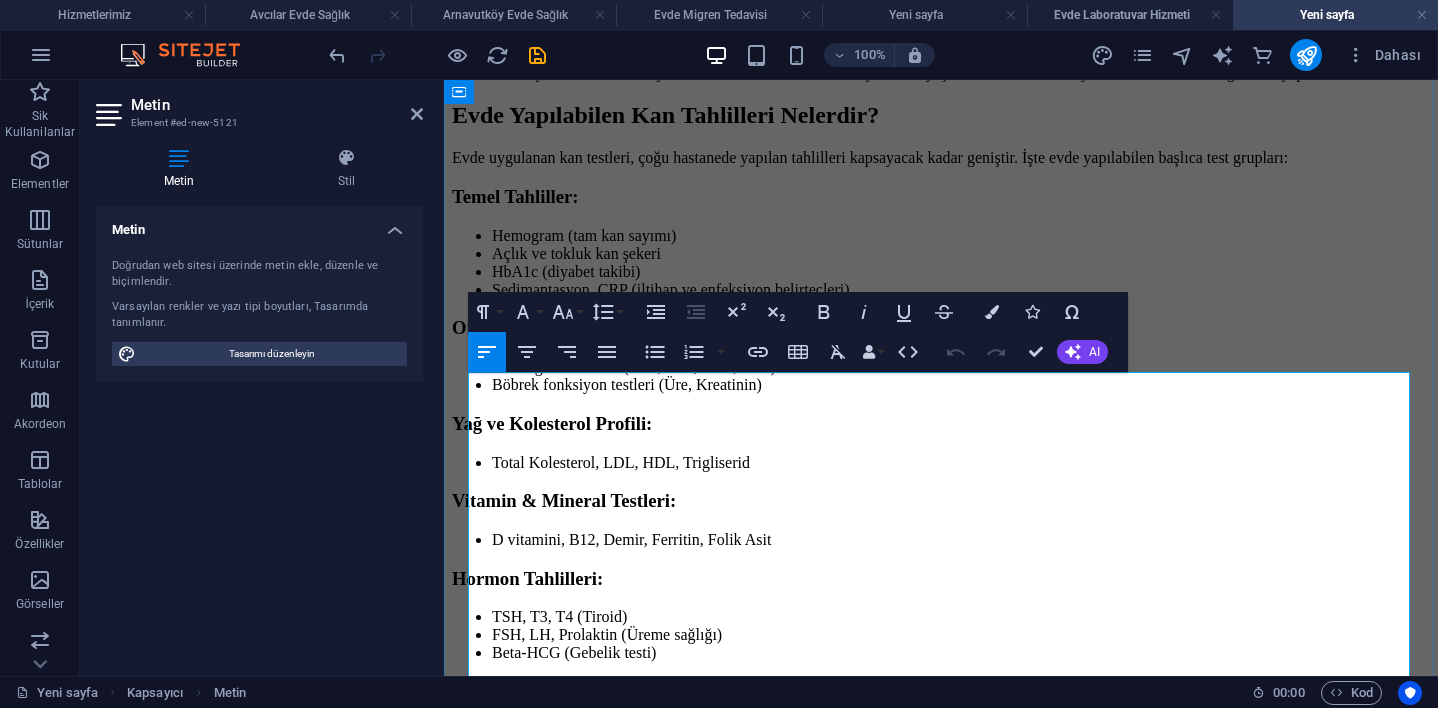click on "Temel Tahliller:" at bounding box center [515, 196] 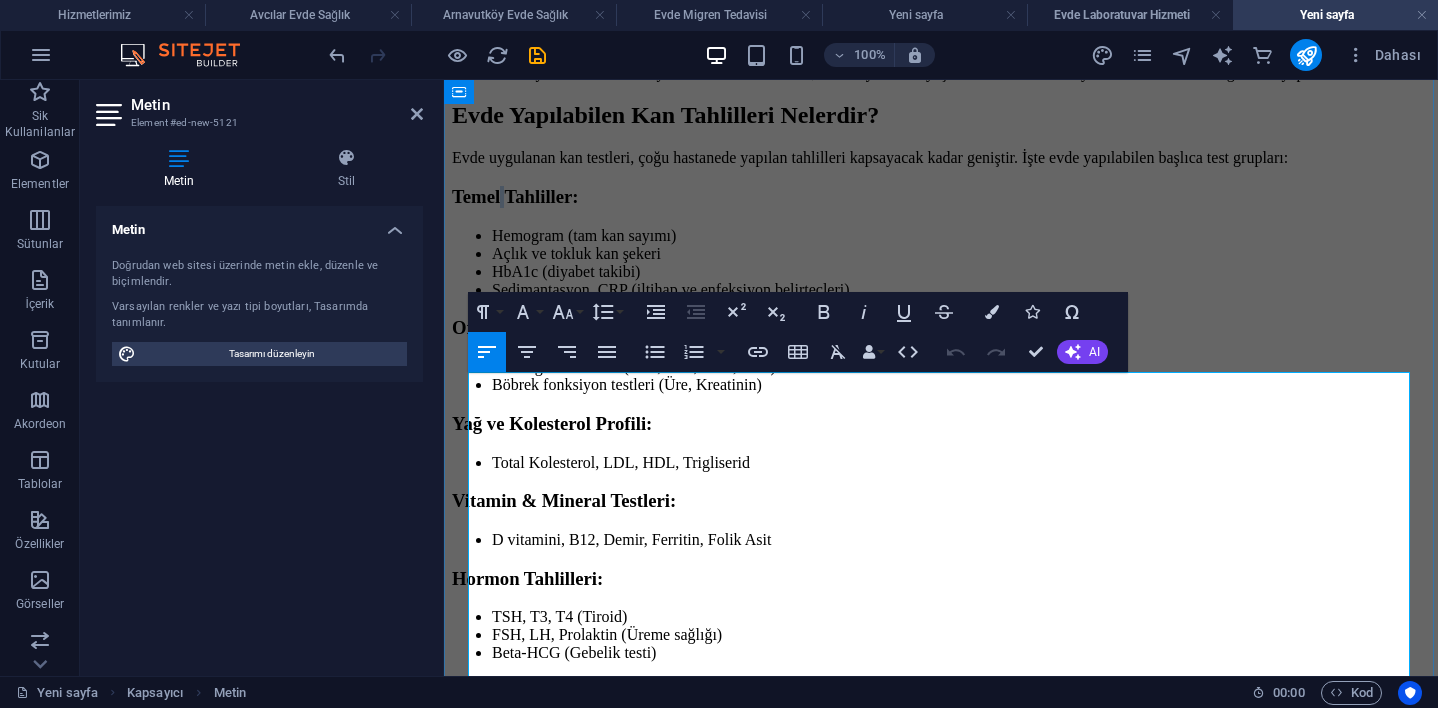 click on "Temel Tahliller:" at bounding box center (515, 196) 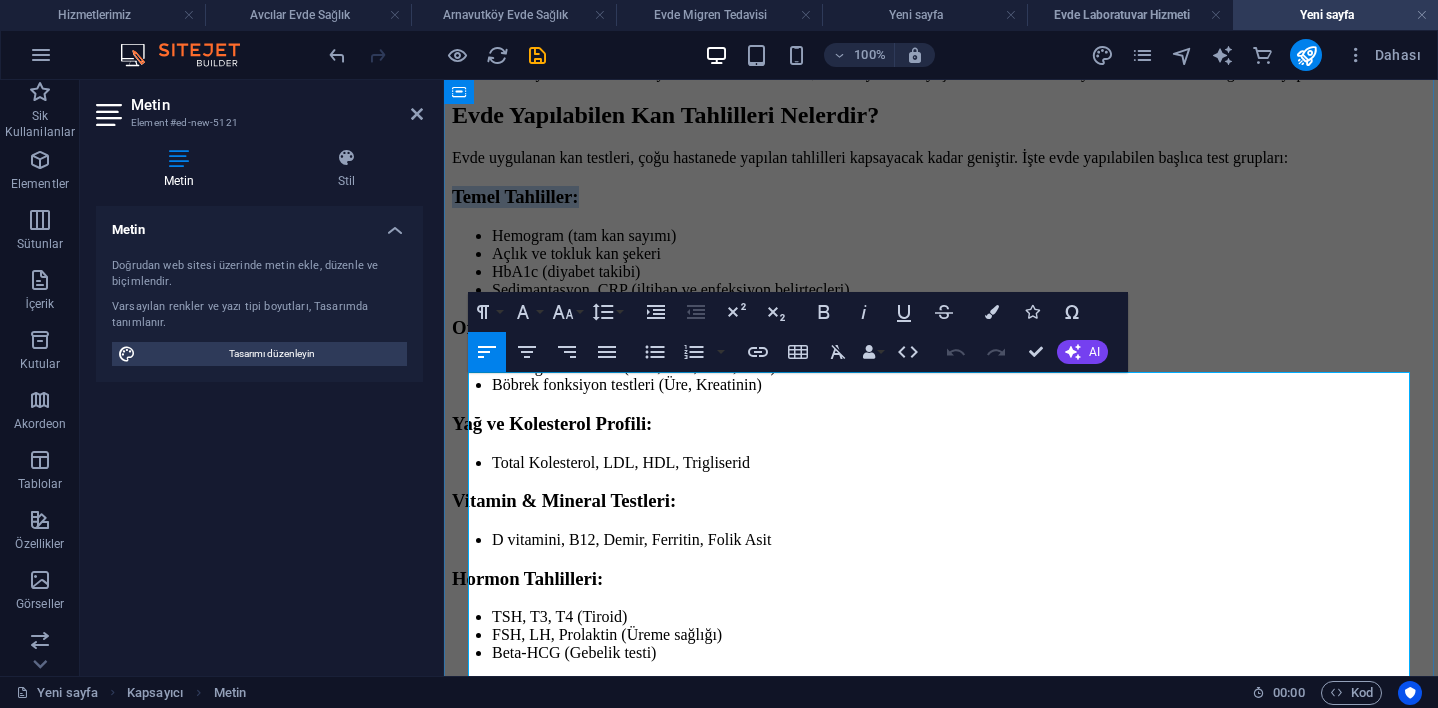 click on "Temel Tahliller:" at bounding box center (515, 196) 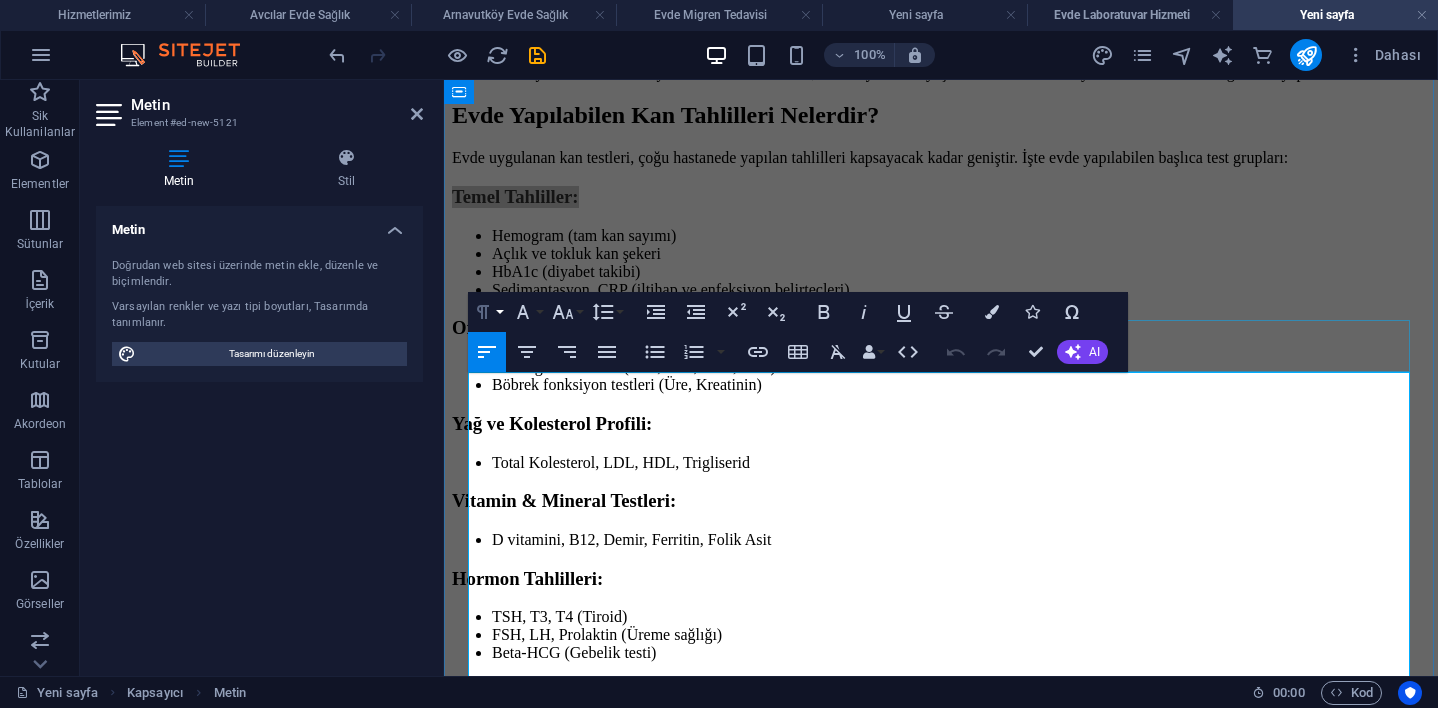 click 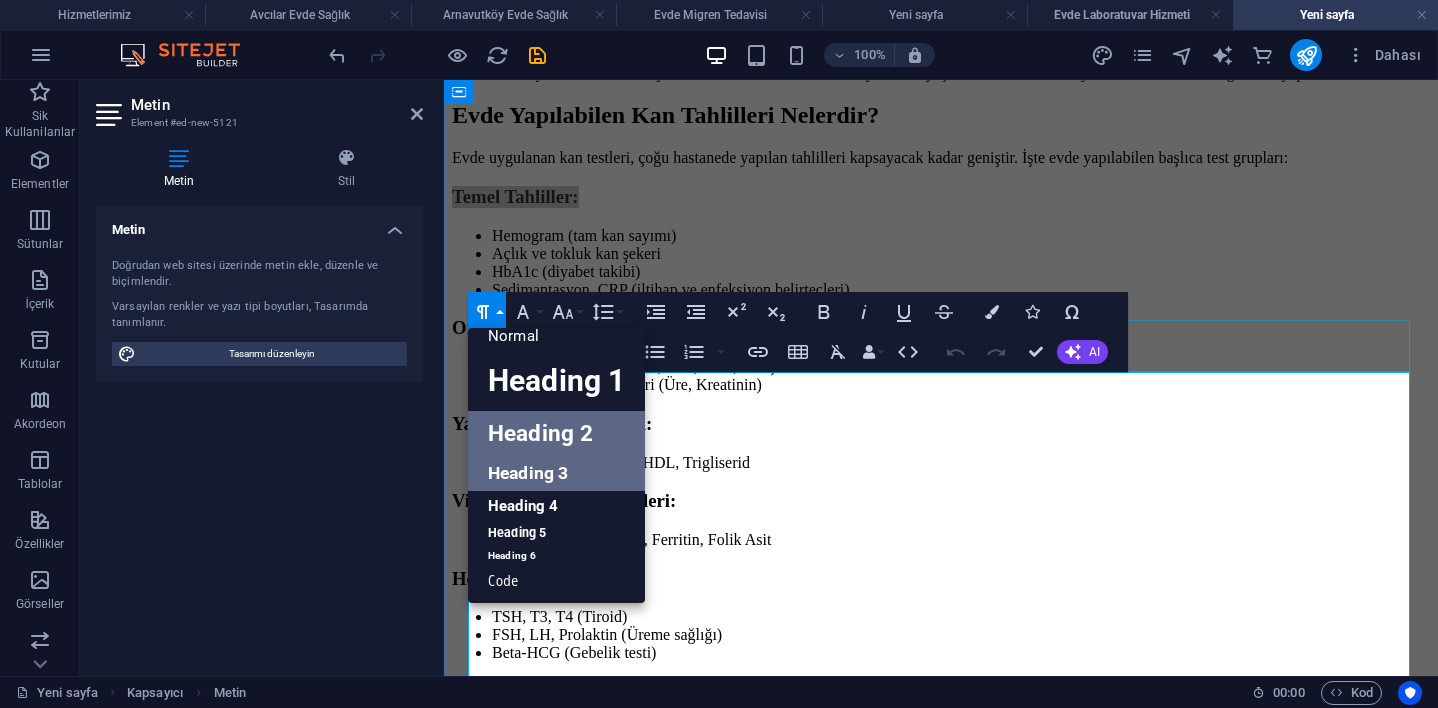 scroll, scrollTop: 15, scrollLeft: 0, axis: vertical 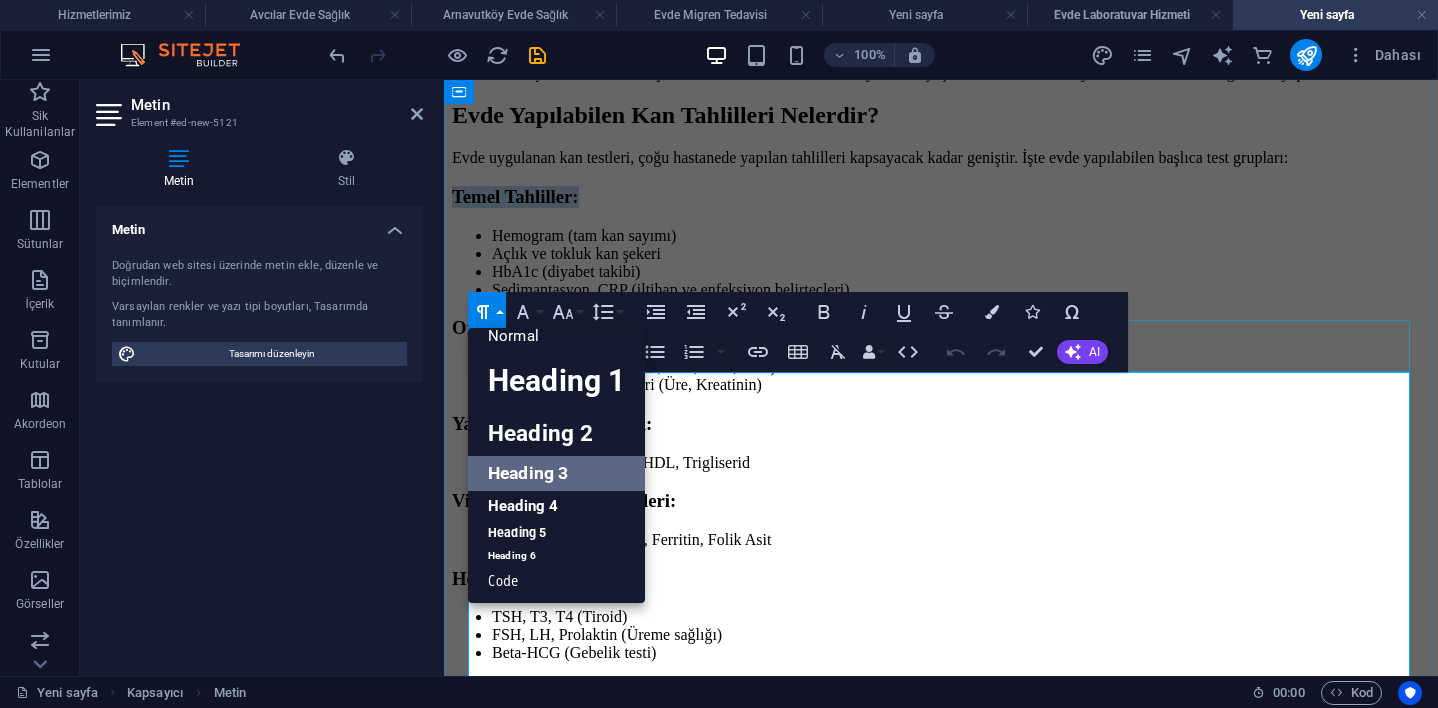 click on "Heading 3" at bounding box center (556, 473) 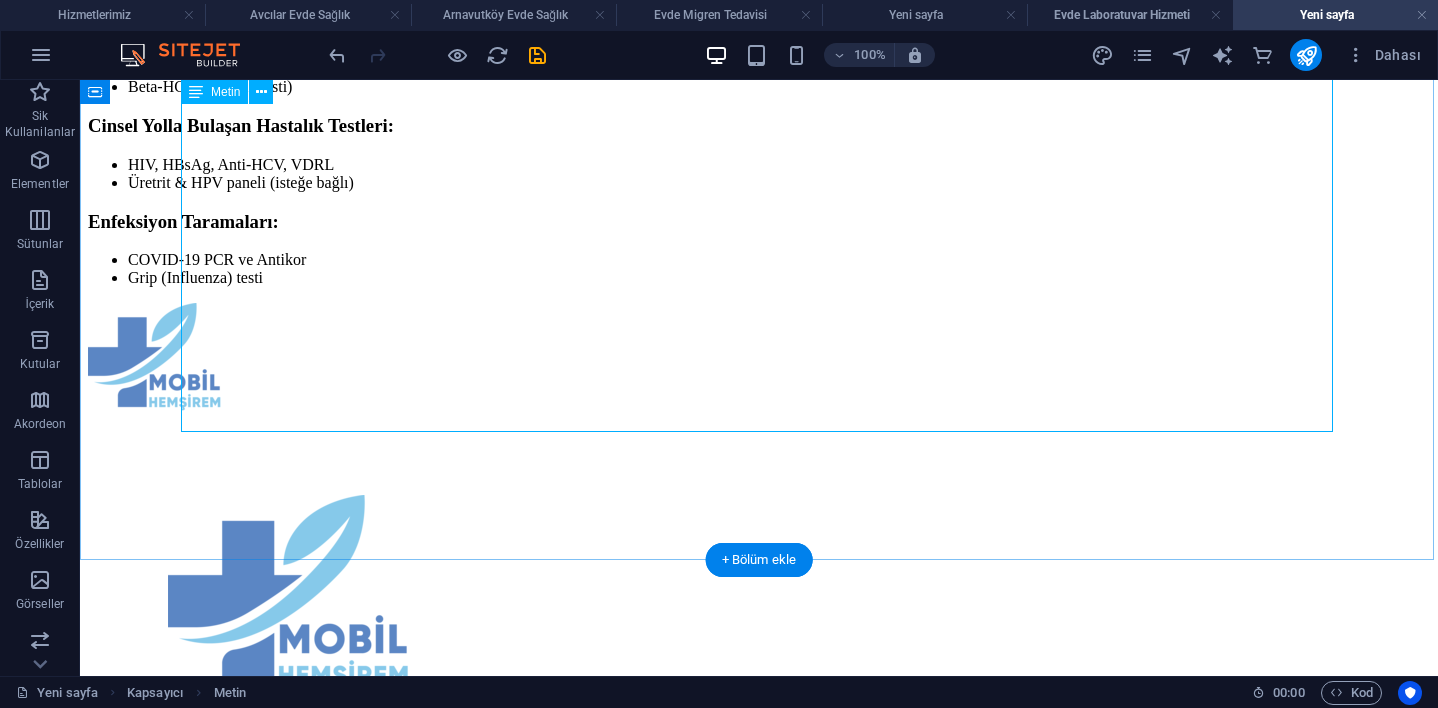 scroll, scrollTop: 884, scrollLeft: 0, axis: vertical 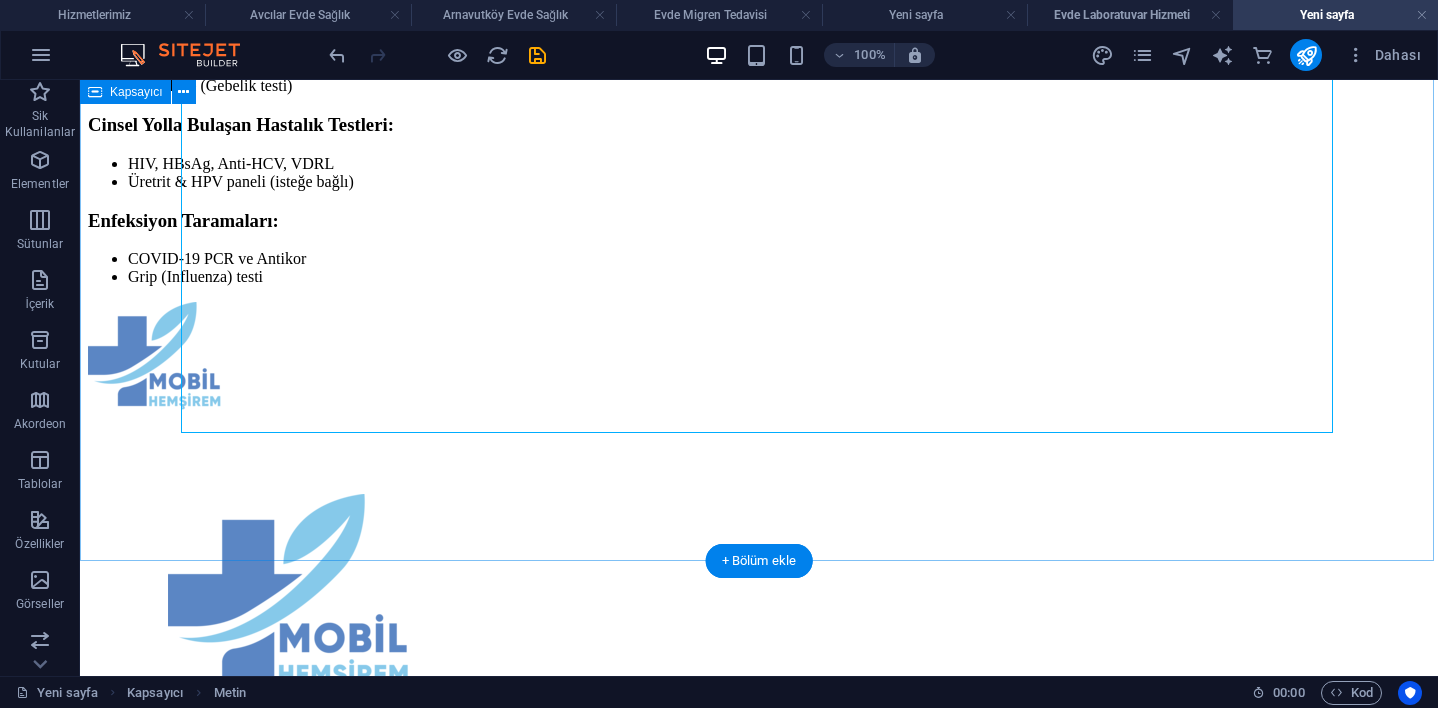click on "Evde Kan Alma Hizmeti | Mobil Hemşirem Hastaneye Gitmeden, Tüm Tahlillerinizi Evinizin Konforunda Yaptırın Evde sağlık hizmetleri arasında en çok tercih edilen uygulamalardan biri olan   evde kan alma , özellikle yaşlı bireyler, kronik hastalar, yoğun iş temposuna sahip kişiler ve hastaneye gitmekte zorlanan bireyler için büyük kolaylık sağlar.   Mobil Hemşirem , [CITY]’nın tüm ilçelerinde, alanında uzman hemşire kadrosuyla, steril ekipmanlar ve hızlı sonuç garantisiyle hizmet sunar. Evde Kan Alma Nedir? Evde kan alma hizmeti , hastaneye veya laboratuvara gitmenize gerek kalmadan, sağlık personelinin evinize gelerek sizden kan örneği alması işlemidir. Alınan kan örnekleri, anlaşmalı laboratuvarlara soğuk zincir kurallarına uygun şekilde ulaştırılır. Tahlil sonuçları ise size dijital olarak iletilir ve dilerseniz doktor yorumlamasıyla desteklenir. Evde Yapılabilen Kan Tahlilleri Nelerdir? Temel Tahliller: Hemogram (tam kan sayımı) HbA1c (diyabet takibi)" at bounding box center [759, 490] 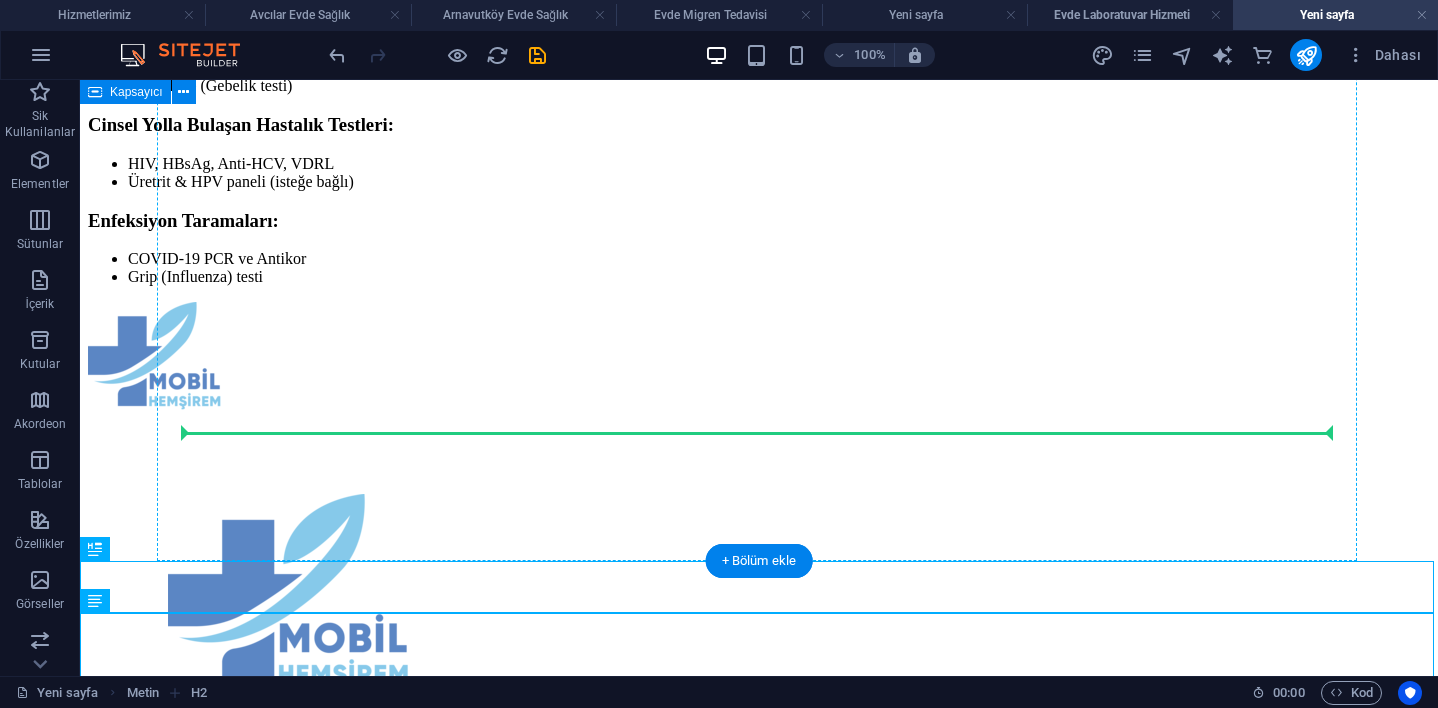 drag, startPoint x: 186, startPoint y: 632, endPoint x: 243, endPoint y: 429, distance: 210.85066 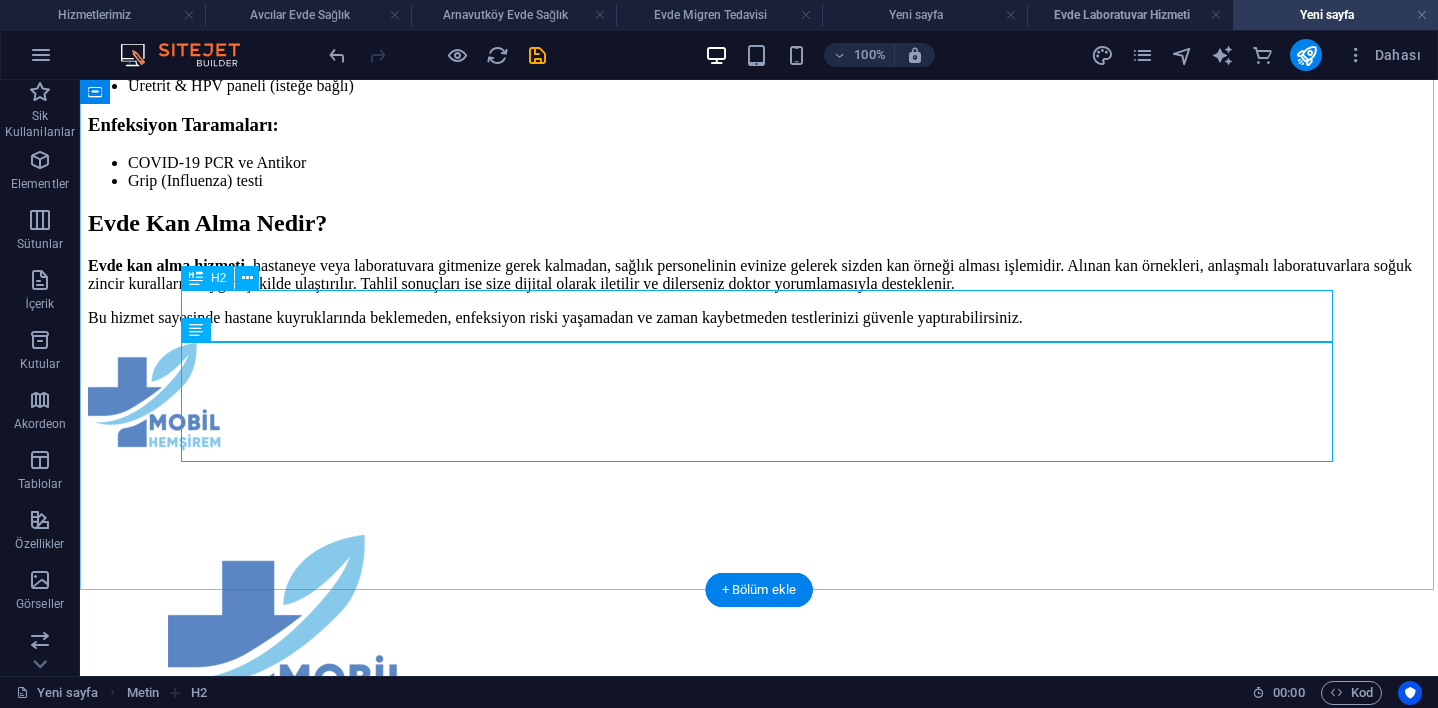 scroll, scrollTop: 1028, scrollLeft: 0, axis: vertical 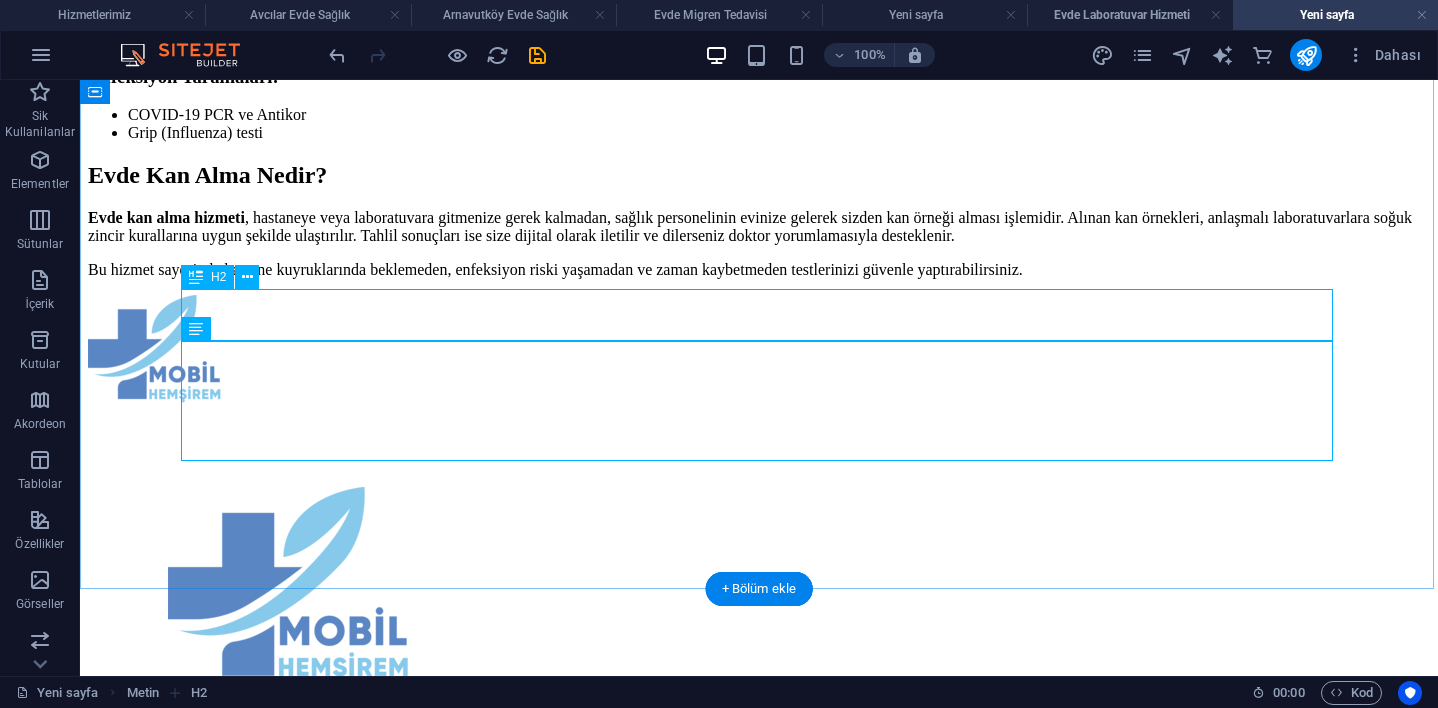 click on "Evde Kan Alma Nedir?" at bounding box center [759, 175] 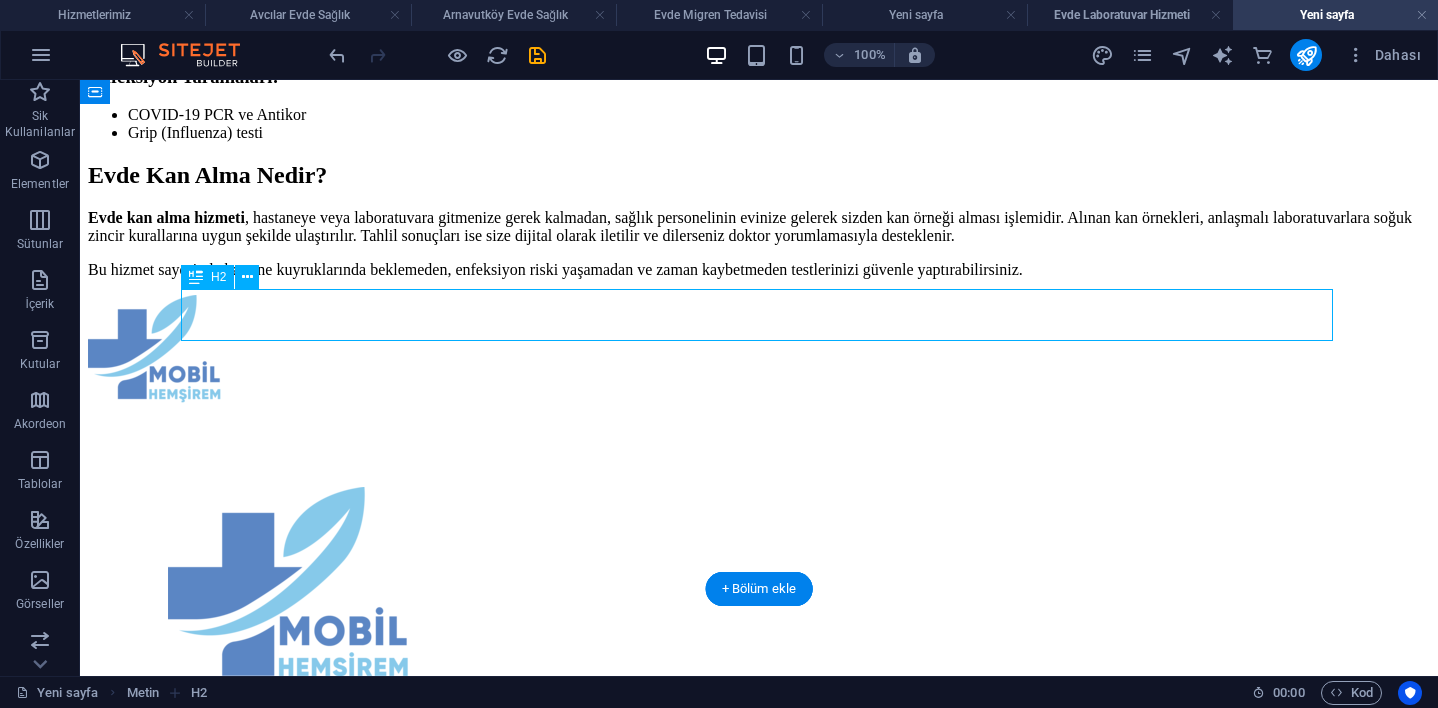 click on "Evde Kan Alma Nedir?" at bounding box center (759, 175) 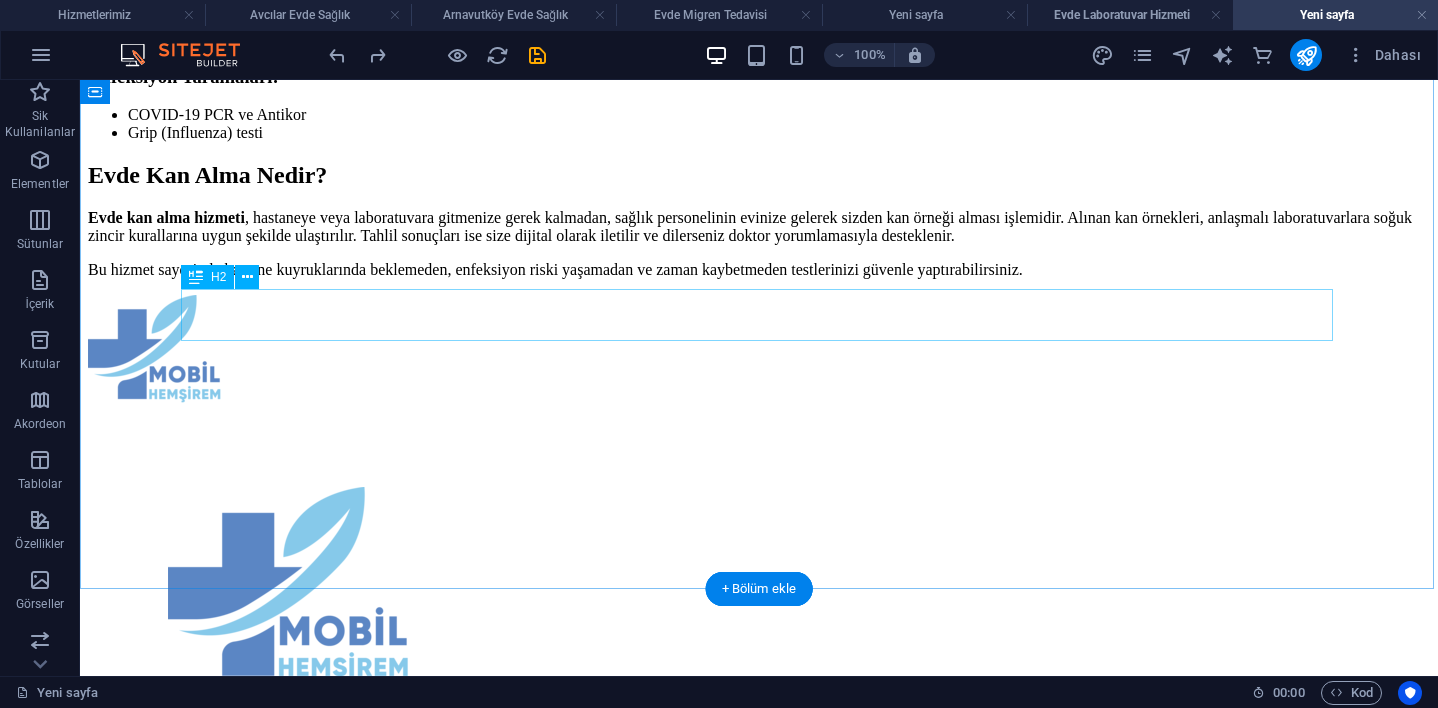 click on "Evde Kan Alma Nedir?" at bounding box center [759, 175] 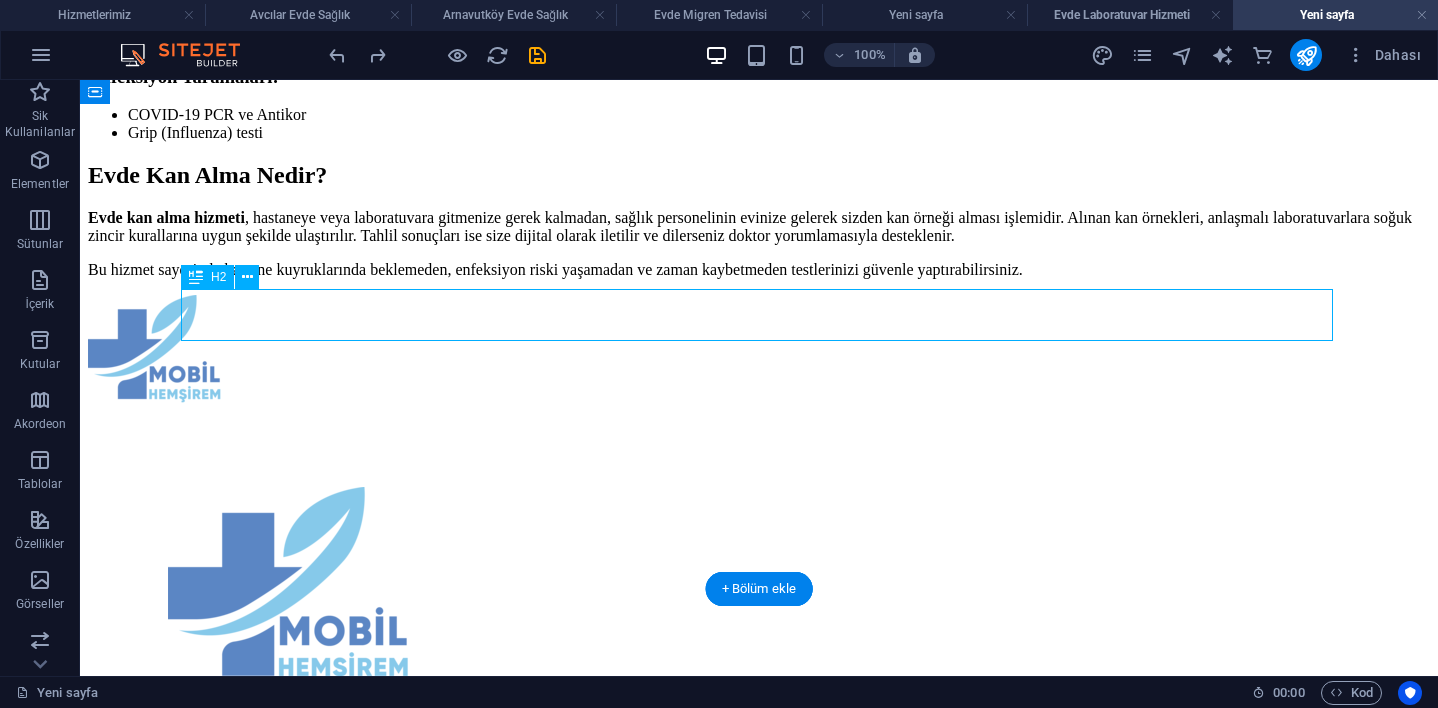 click on "Evde Kan Alma Nedir?" at bounding box center (759, 175) 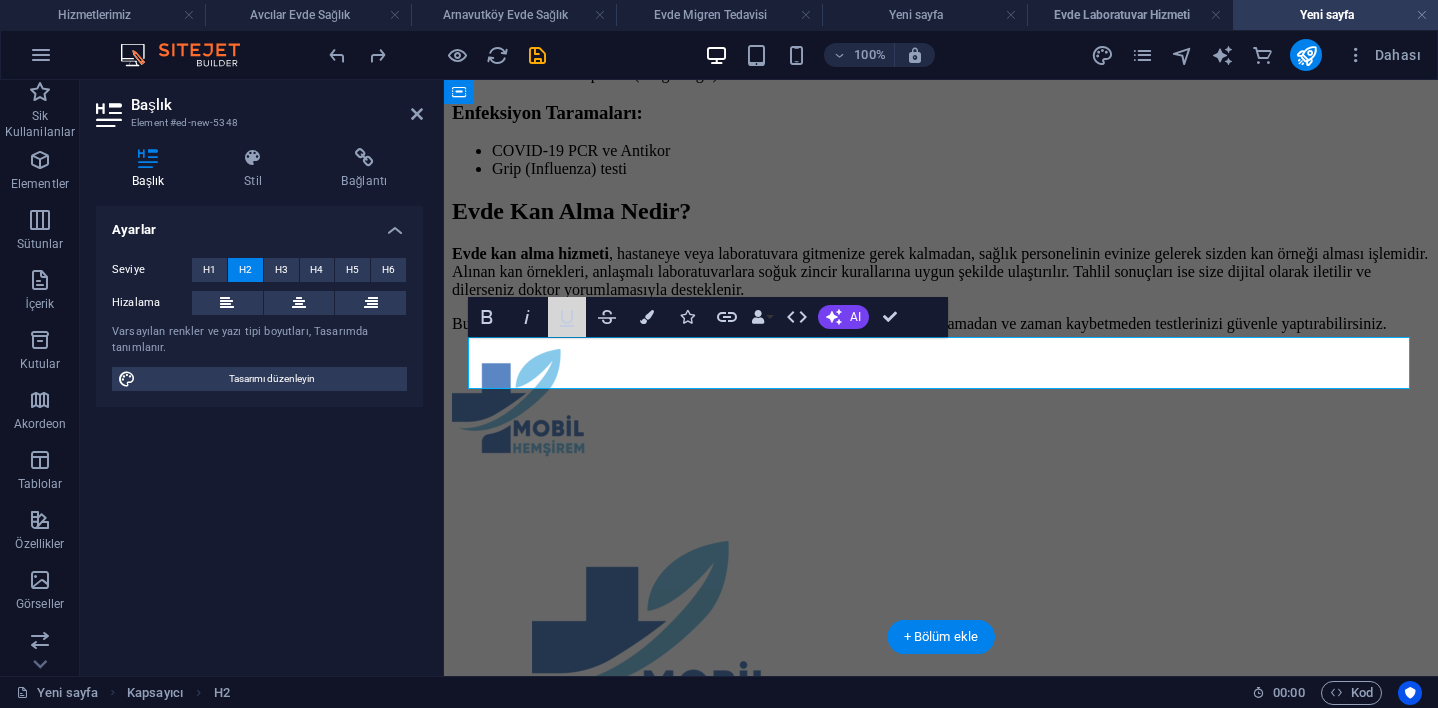 click 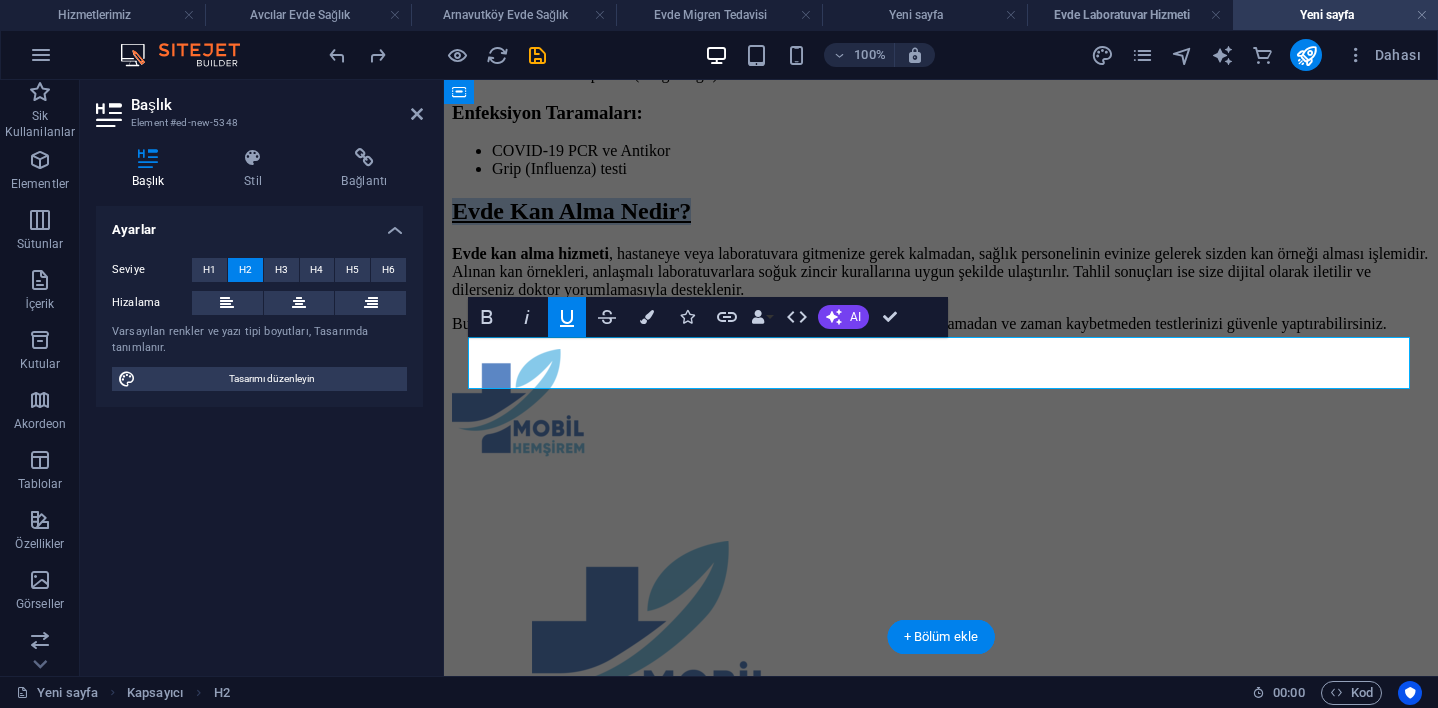 click 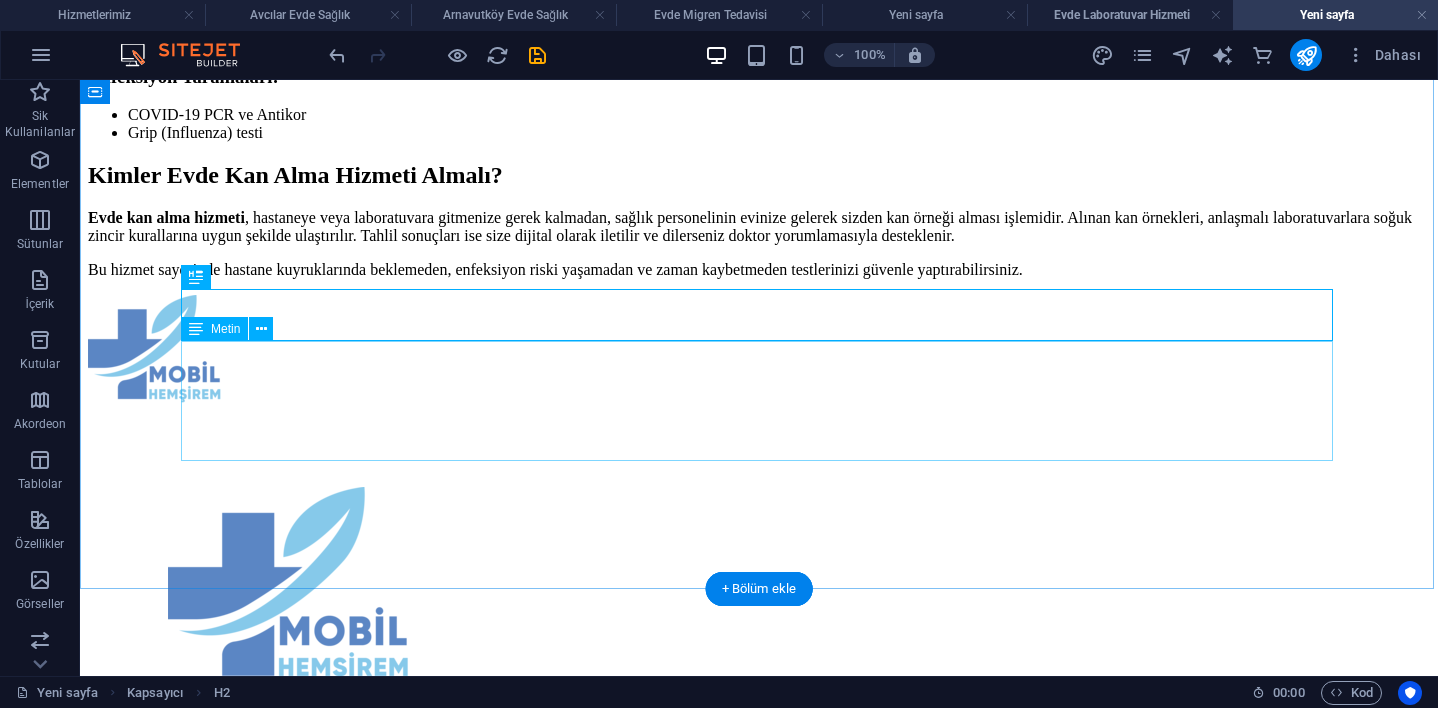 click on "Evde kan alma hizmeti , hastaneye veya laboratuvara gitmenize gerek kalmadan, sağlık personelinin evinize gelerek sizden kan örneği alması işlemidir. Alınan kan örnekleri, anlaşmalı laboratuvarlara soğuk zincir kurallarına uygun şekilde ulaştırılır. Tahlil sonuçları ise size dijital olarak iletilir ve dilerseniz doktor yorumlamasıyla desteklenir. Bu hizmet sayesinde hastane kuyruklarında beklemeden, enfeksiyon riski yaşamadan ve zaman kaybetmeden testlerinizi güvenle yaptırabilirsiniz." at bounding box center (759, 244) 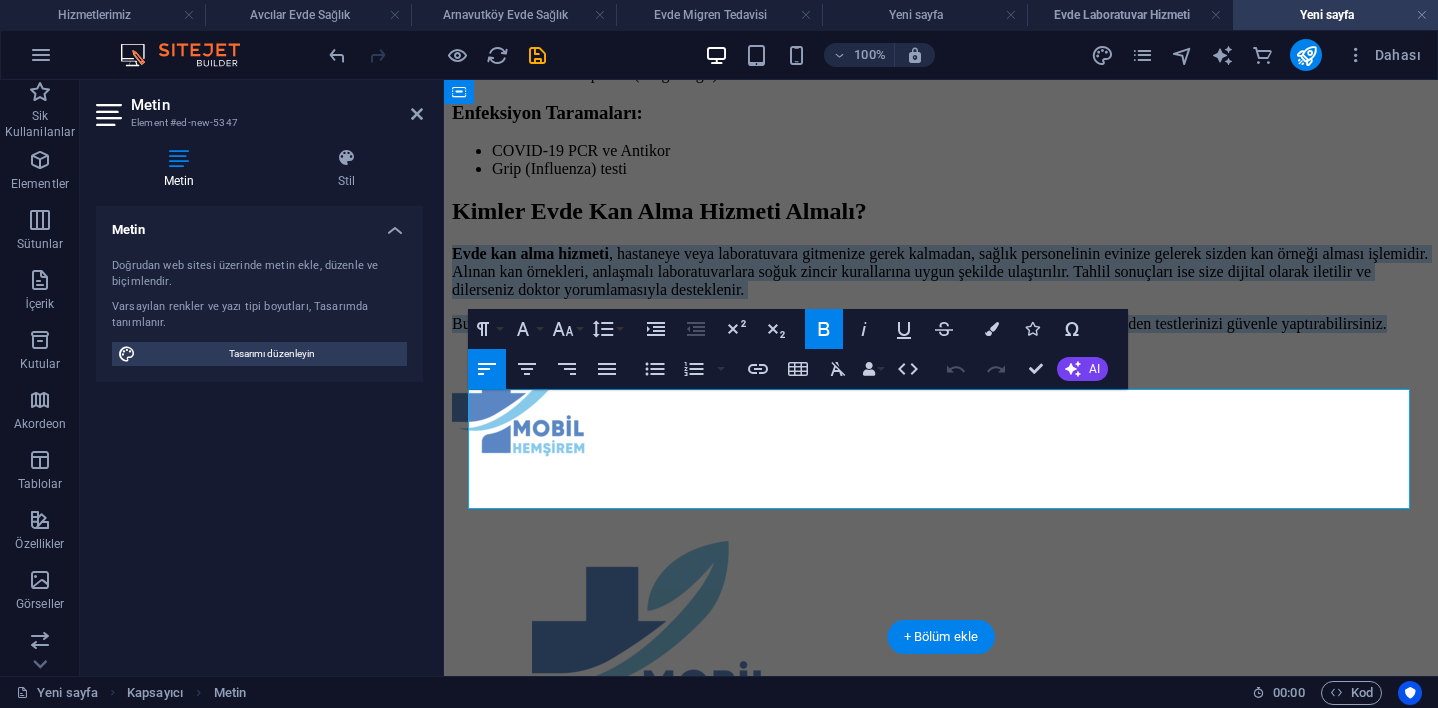 drag, startPoint x: 782, startPoint y: 493, endPoint x: 469, endPoint y: 399, distance: 326.81033 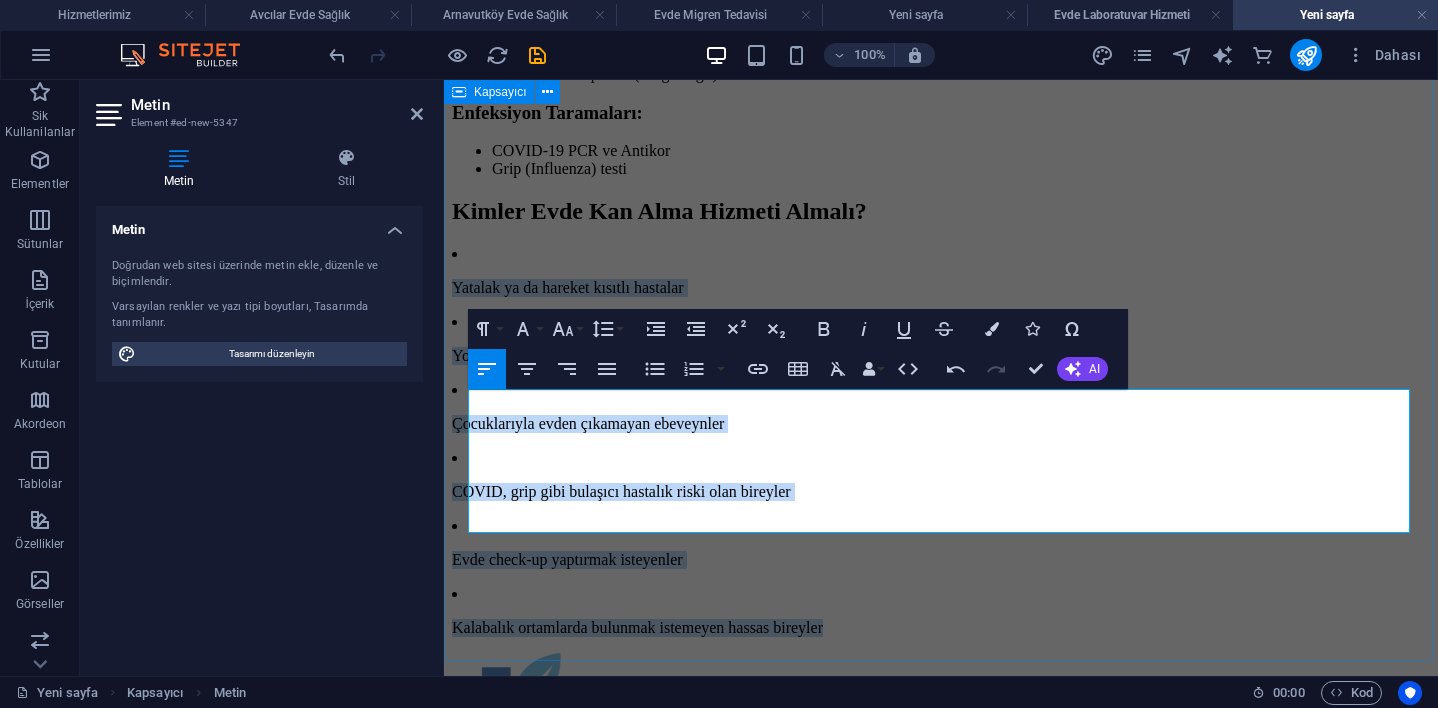 drag, startPoint x: 969, startPoint y: 517, endPoint x: 467, endPoint y: 387, distance: 518.5596 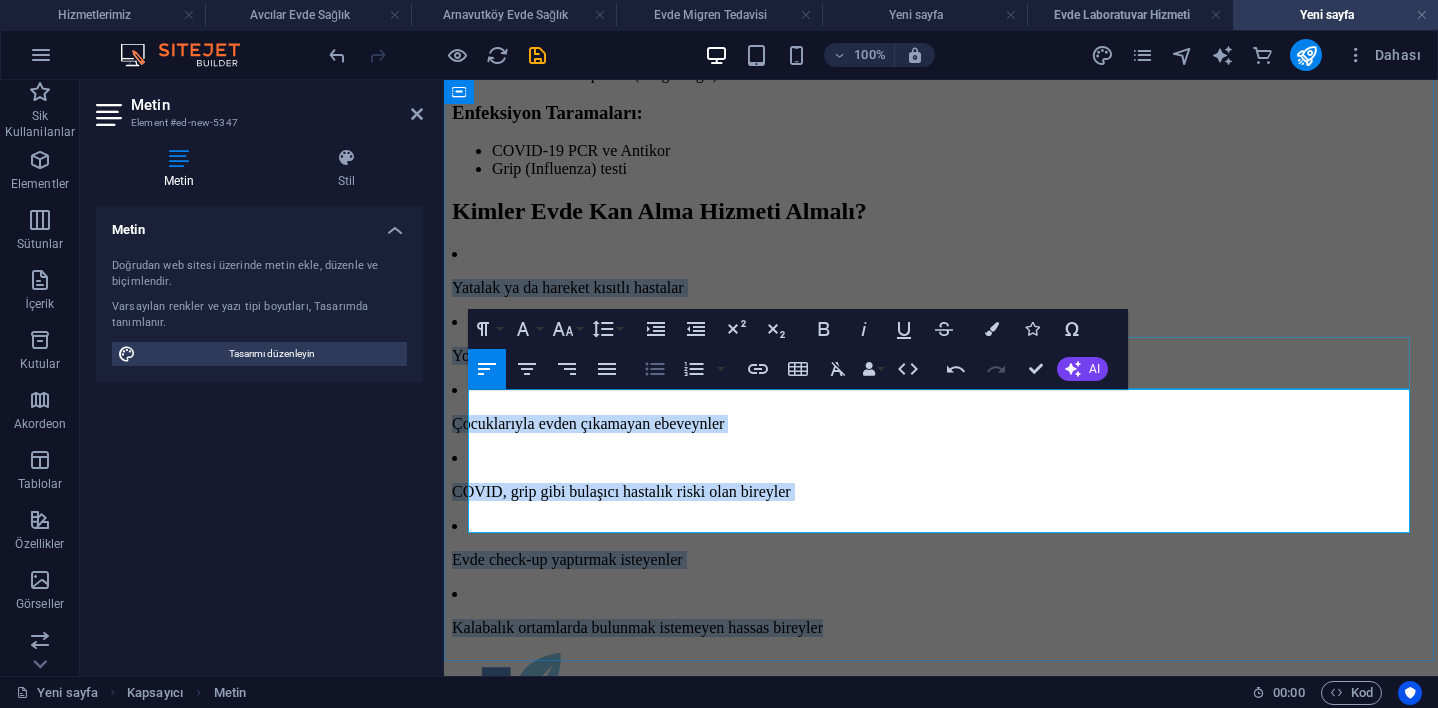 click 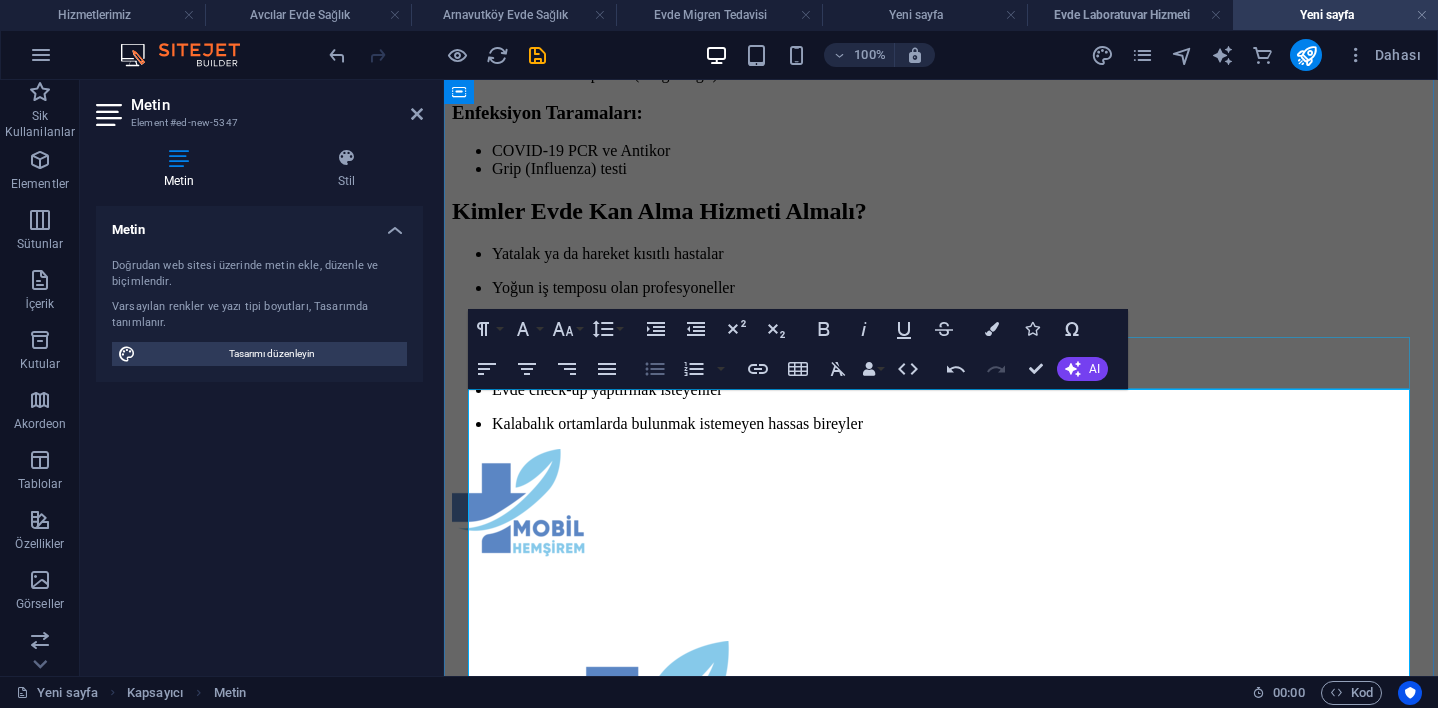 click 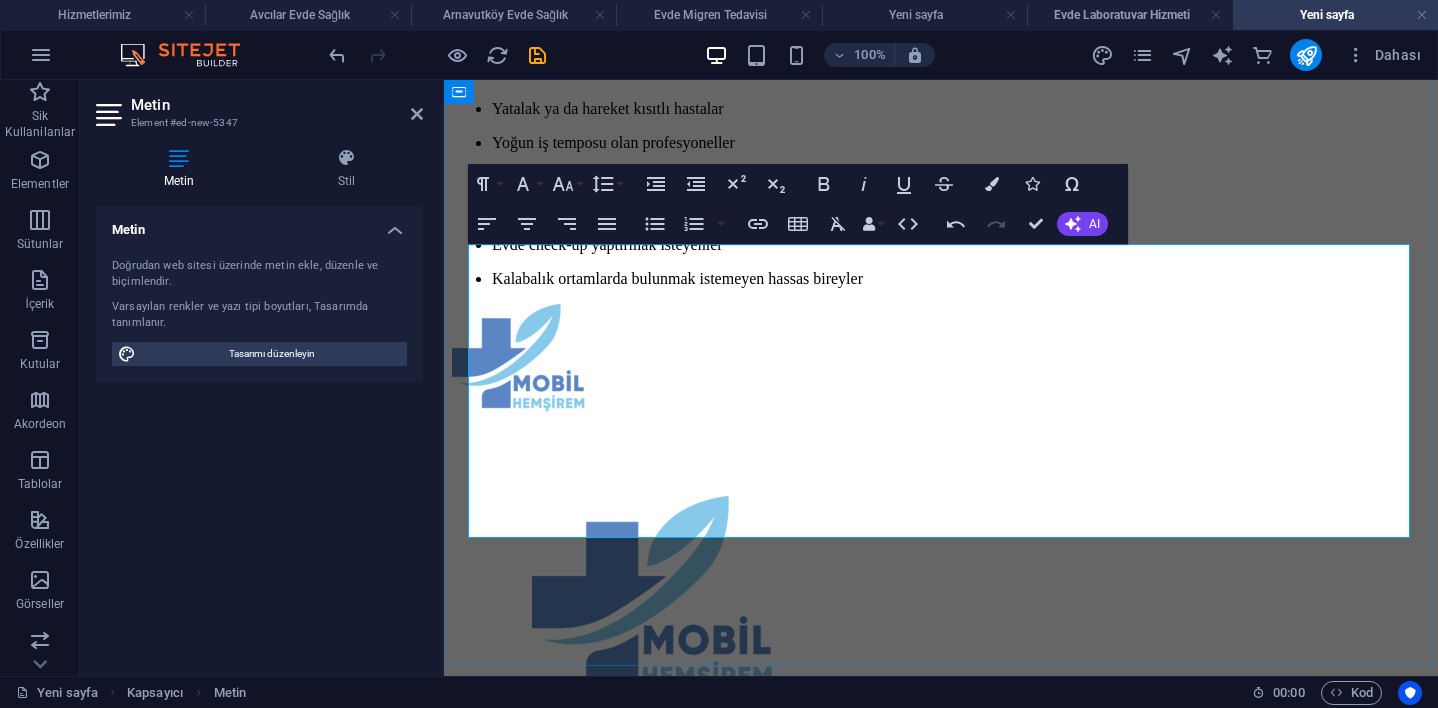 scroll, scrollTop: 1122, scrollLeft: 0, axis: vertical 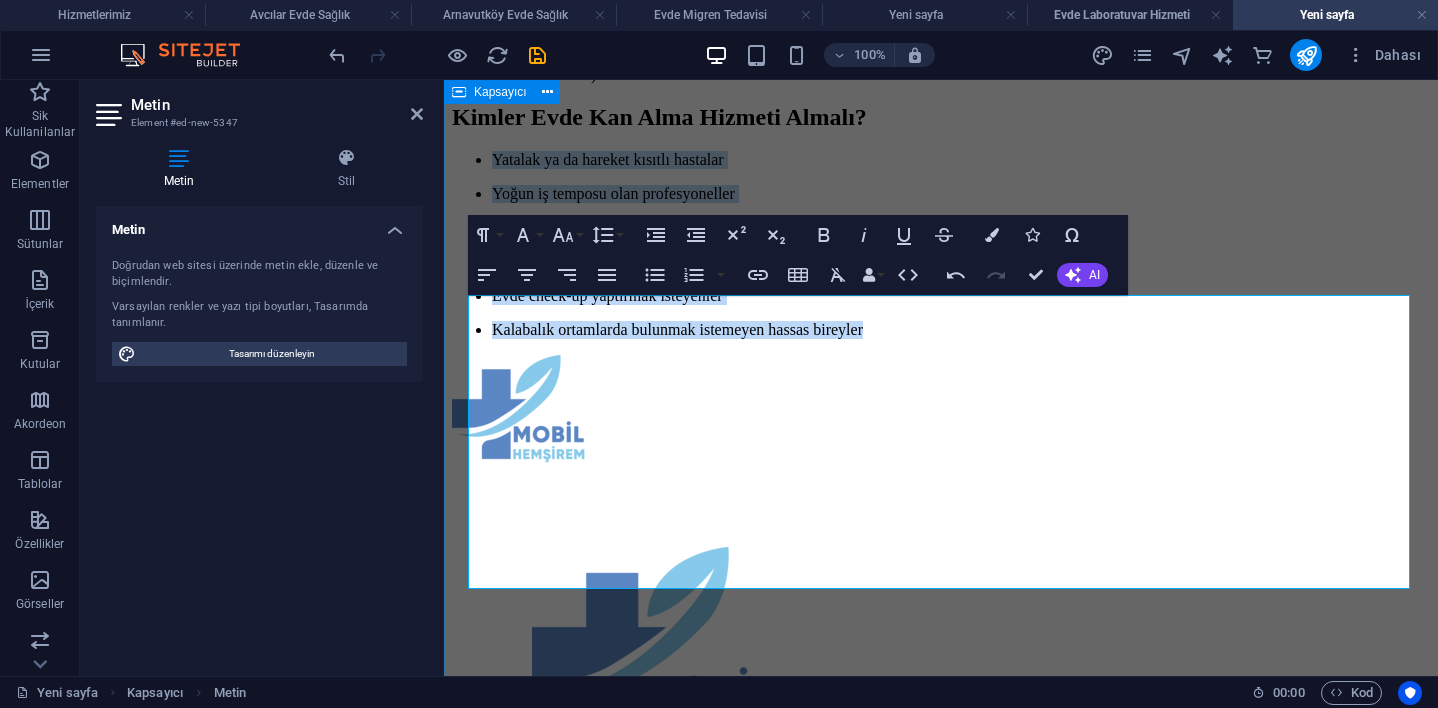 drag, startPoint x: 492, startPoint y: 322, endPoint x: 995, endPoint y: 606, distance: 577.63745 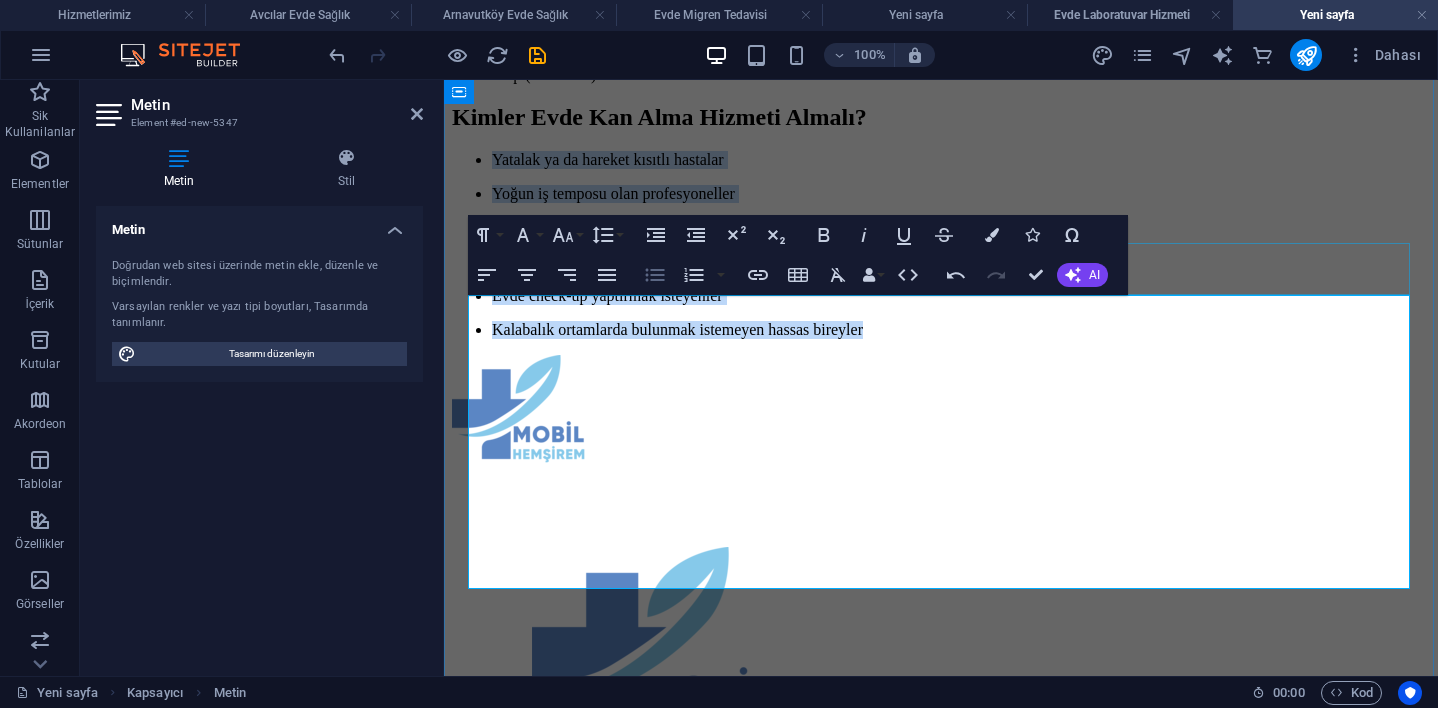 click 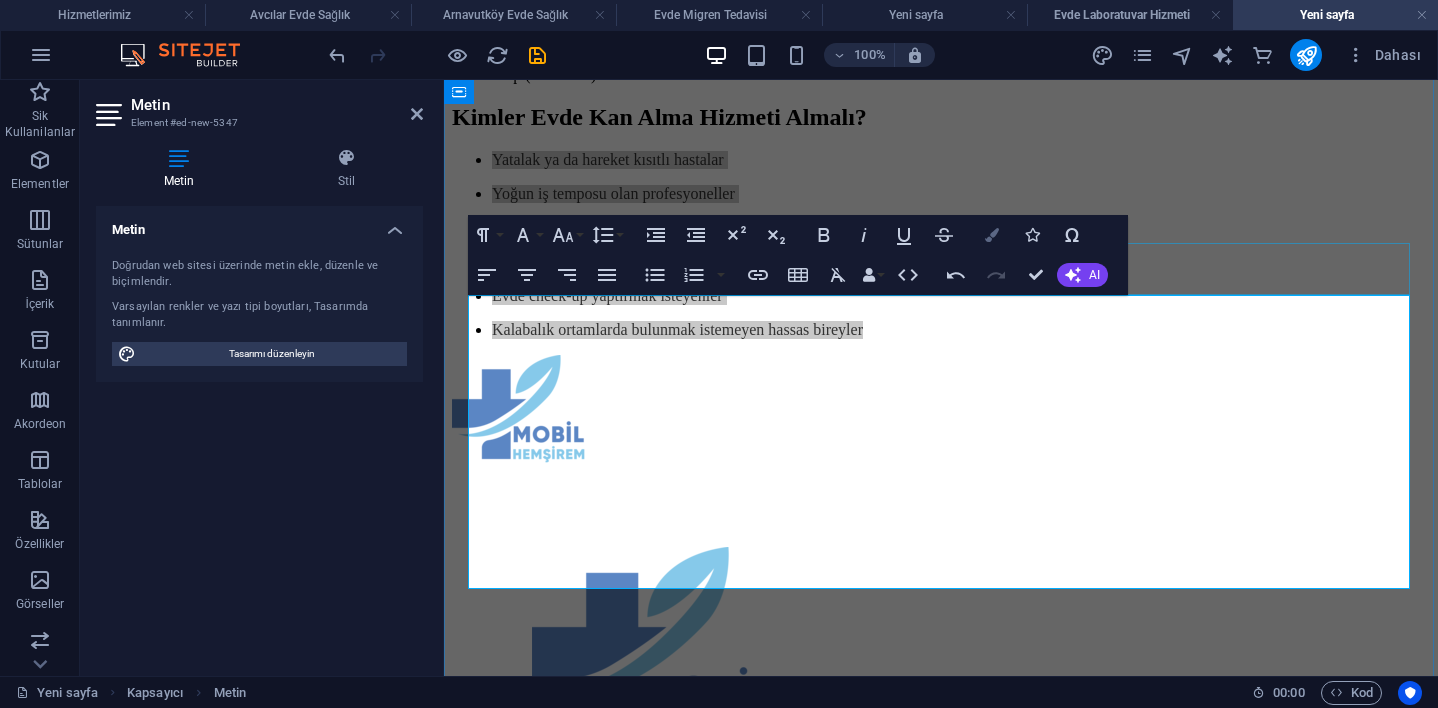 click on "Colors" at bounding box center [992, 235] 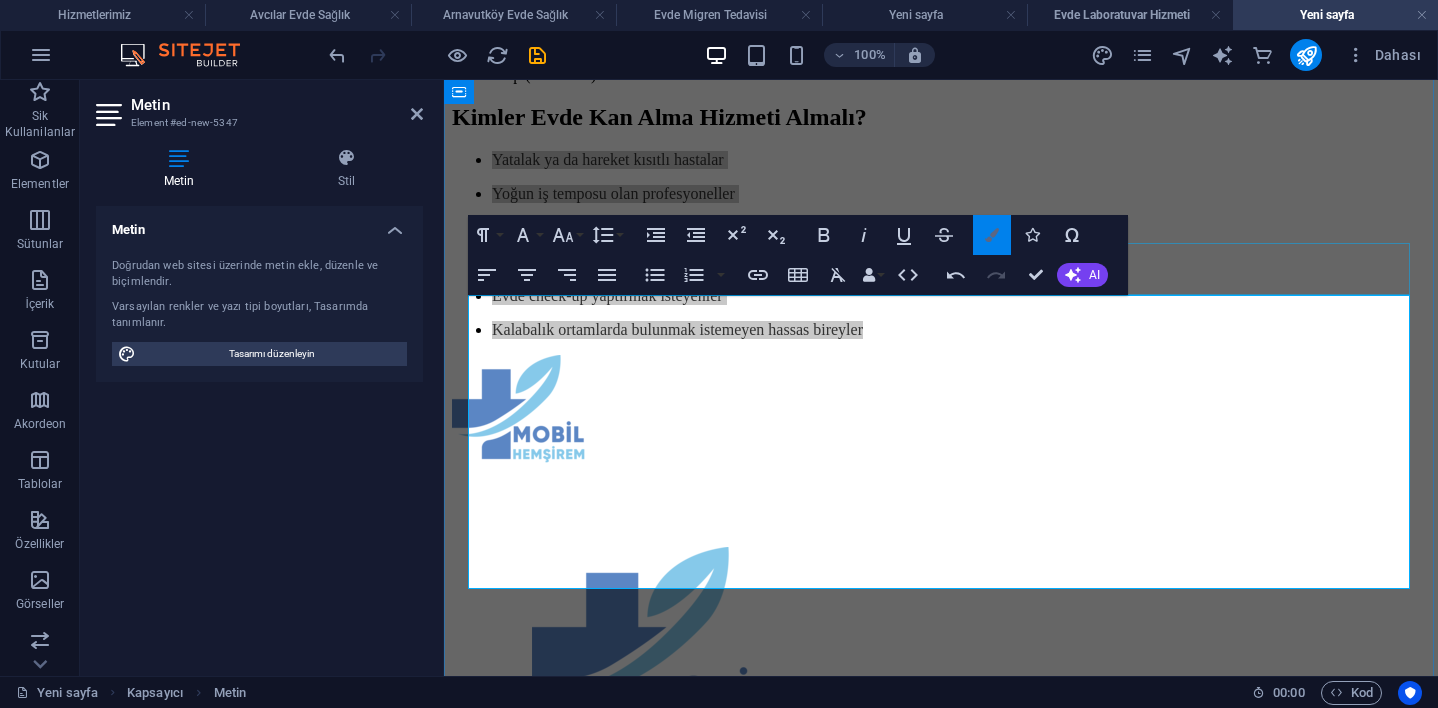 click at bounding box center [992, 235] 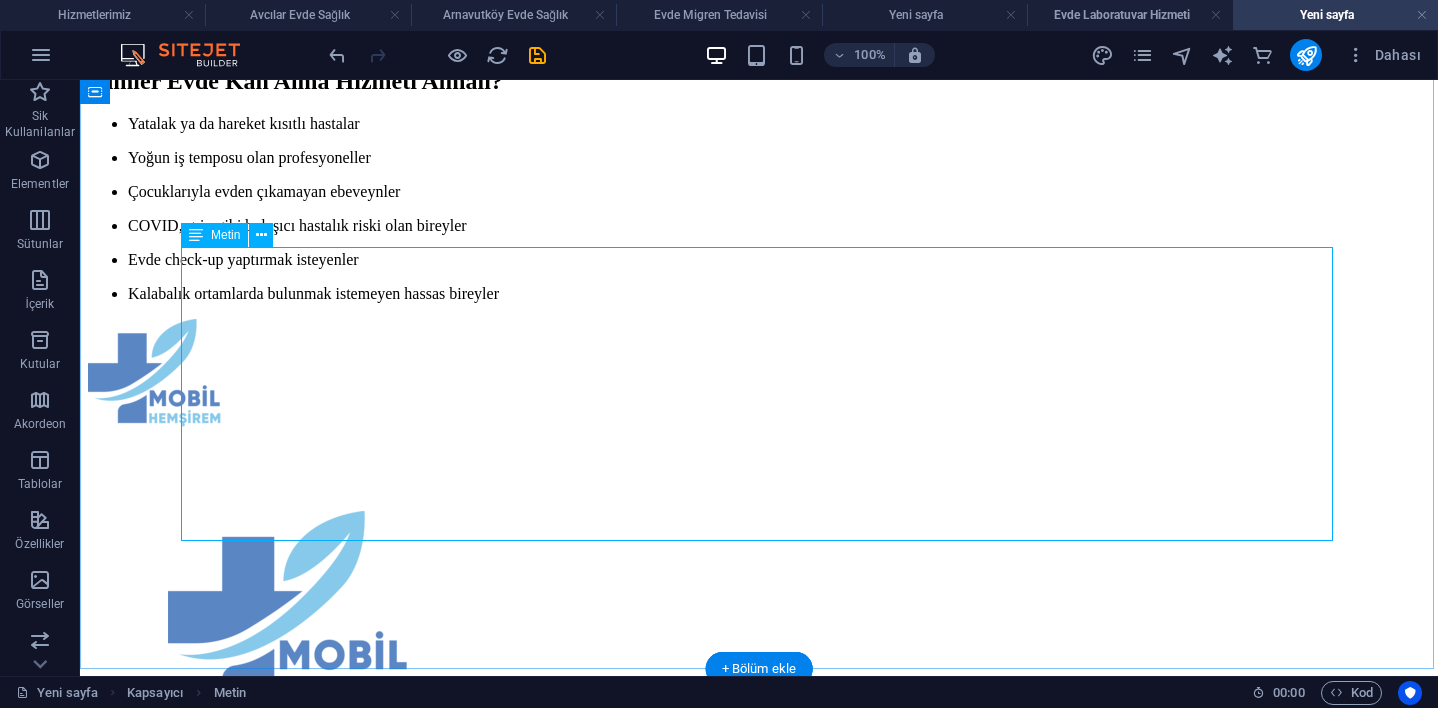 click on "Yatalak ya da hareket kısıtlı hastalar Yoğun iş temposu olan profesyoneller Çocuklarıyla evden çıkamayan ebeveynler COVID, grip gibi bulaşıcı hastalık riski olan bireyler Evde check-up yaptırmak isteyenler Kalabalık ortamlarda bulunmak istemeyen hassas bireyler" at bounding box center [759, 209] 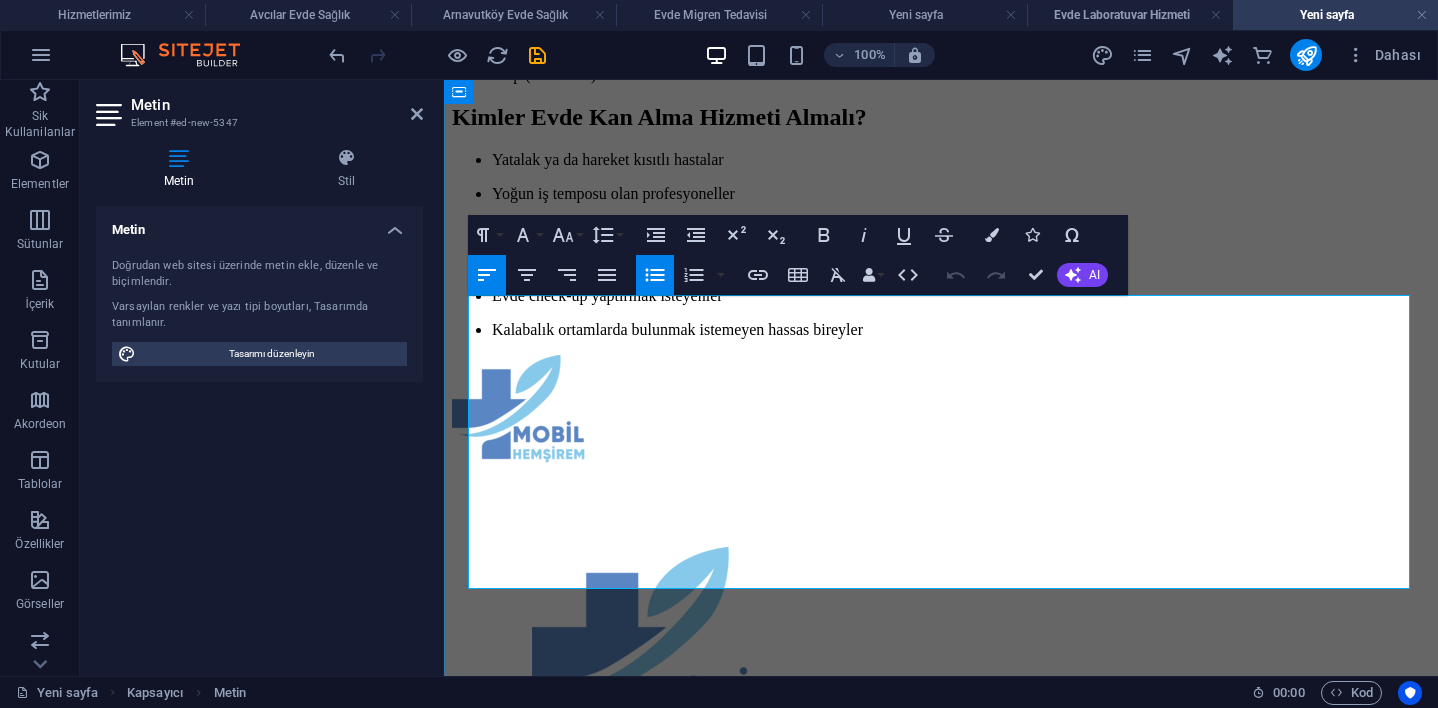 click on "Unordered List" at bounding box center [655, 275] 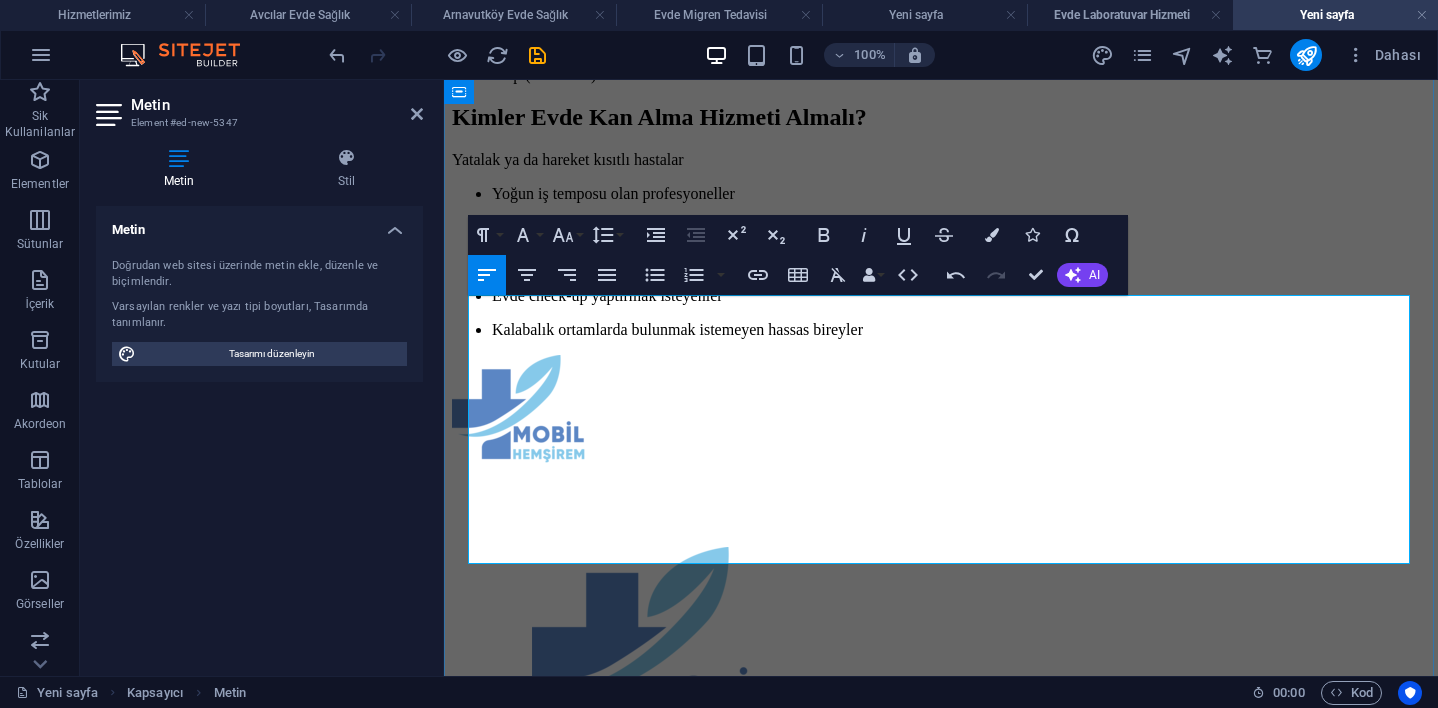 click on "Yoğun iş temposu olan profesyoneller Çocuklarıyla evden çıkamayan ebeveynler COVID, grip gibi bulaşıcı hastalık riski olan bireyler Evde check-up yaptırmak isteyenler Kalabalık ortamlarda bulunmak istemeyen hassas bireyler" at bounding box center (941, 262) 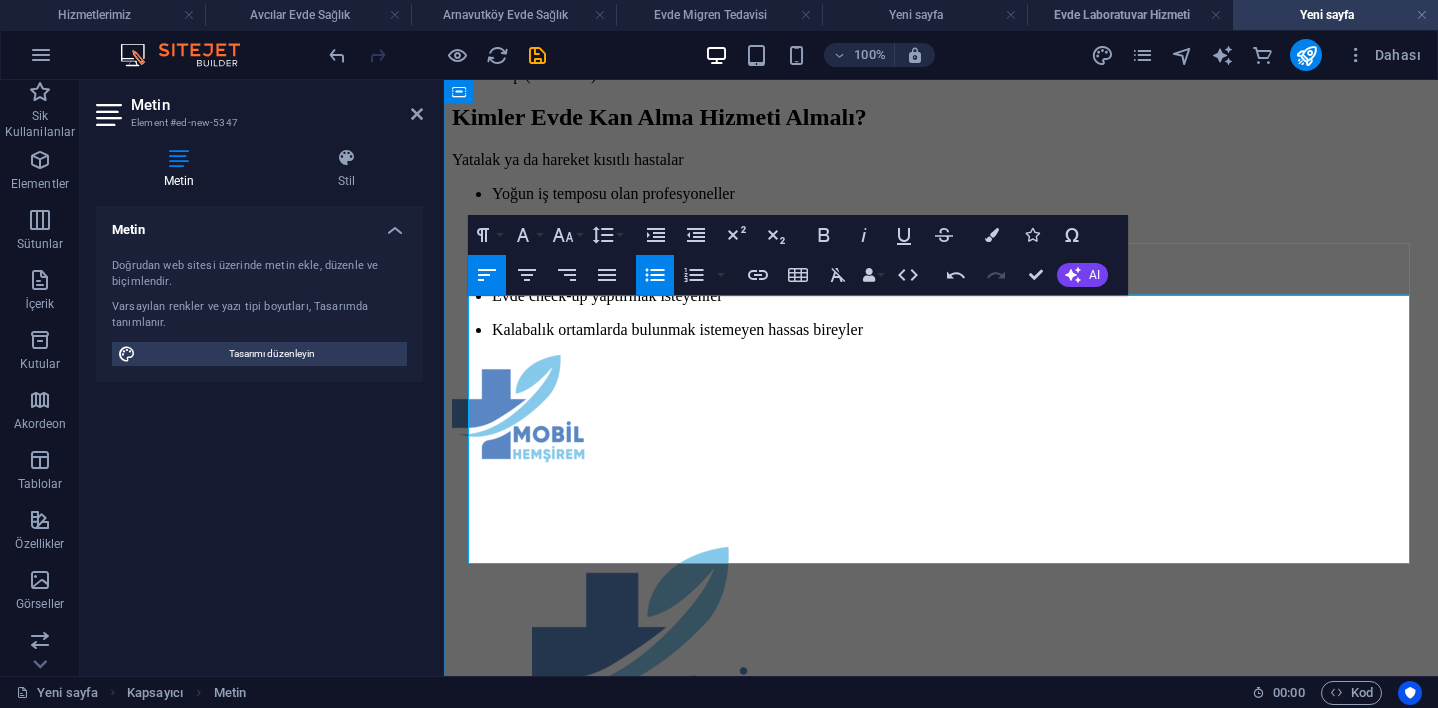 click 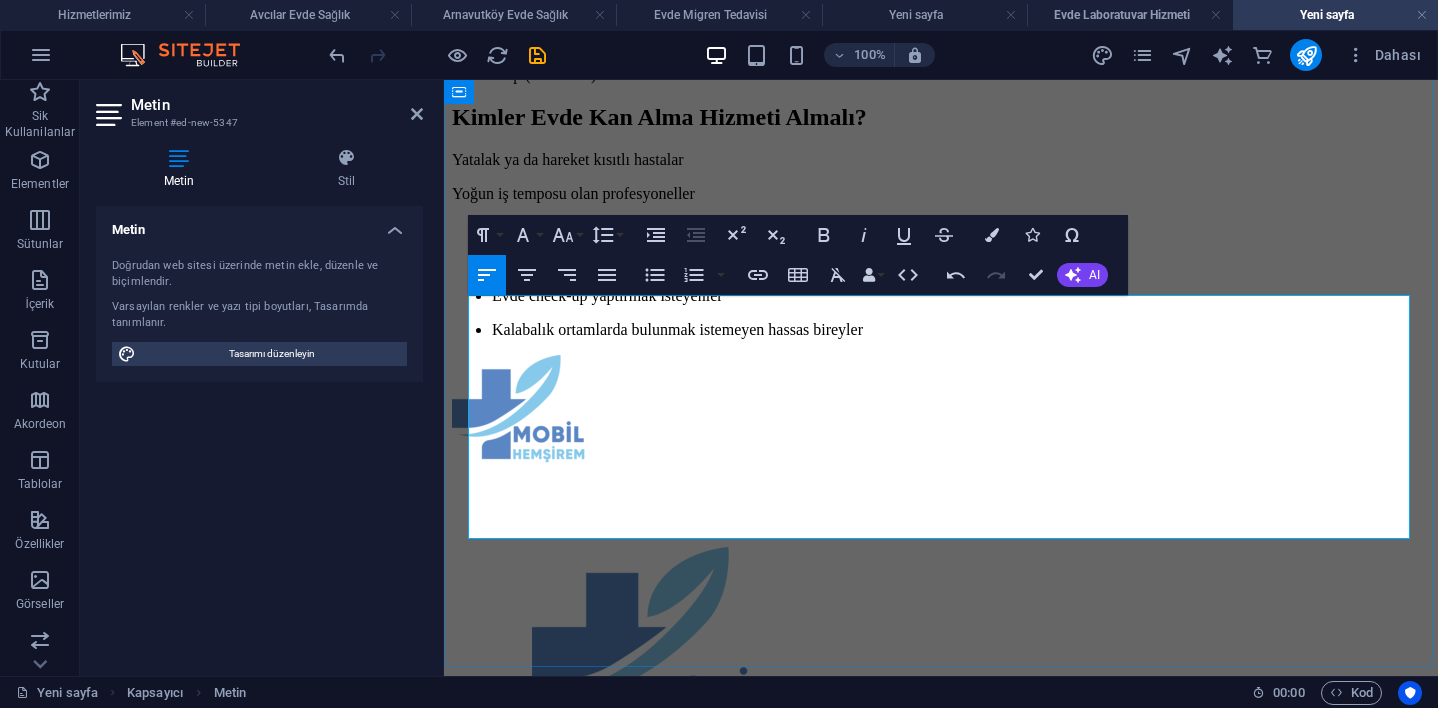 click on "Çocuklarıyla evden çıkamayan ebeveynler COVID, grip gibi bulaşıcı hastalık riski olan bireyler Evde check-up yaptırmak isteyenler Kalabalık ortamlarda bulunmak istemeyen hassas bireyler" at bounding box center [941, 279] 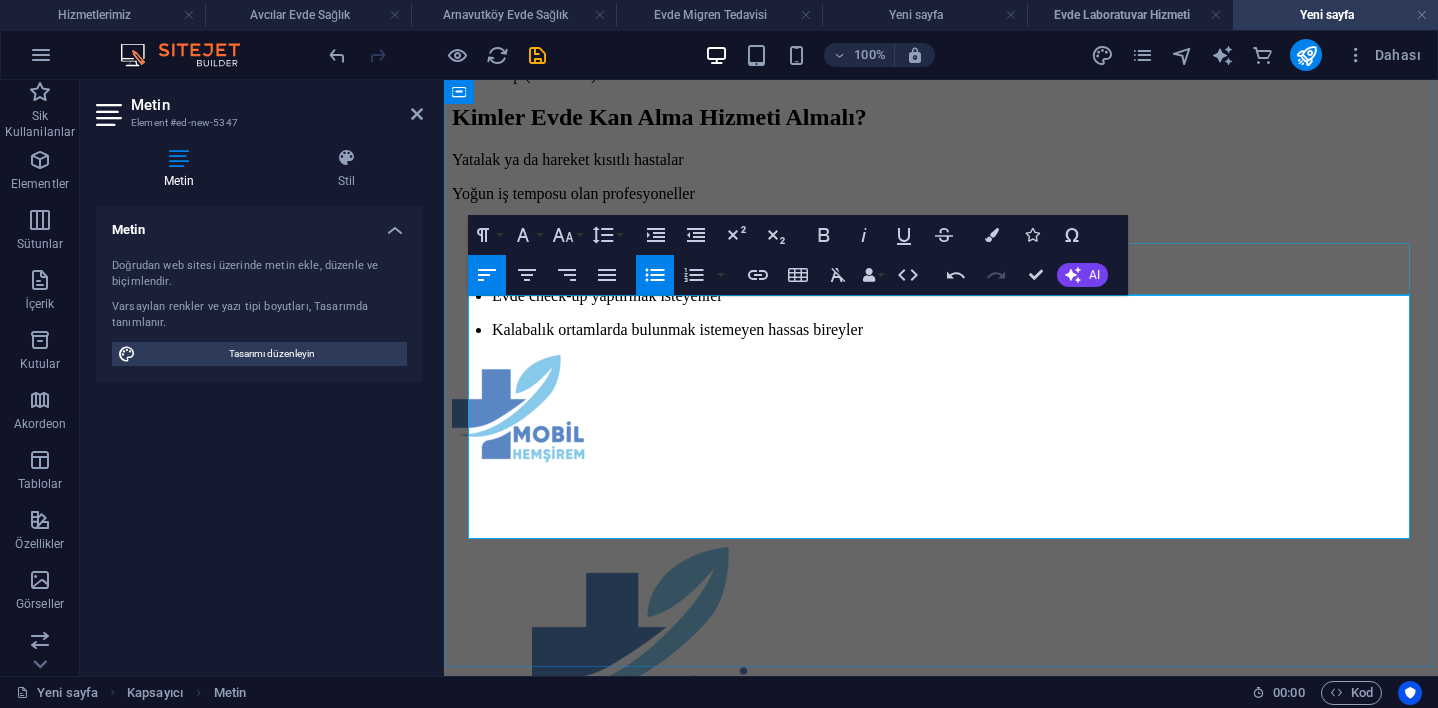 click 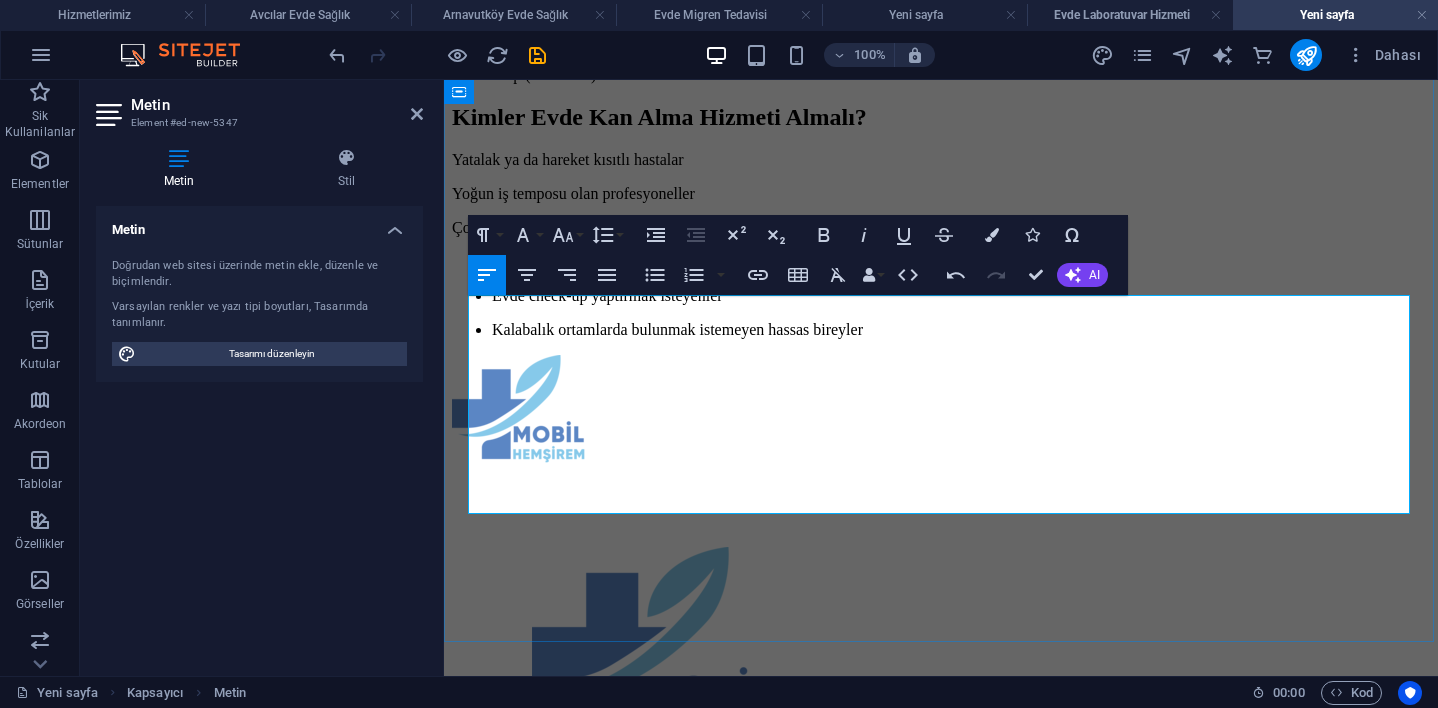 click on "COVID, grip gibi bulaşıcı hastalık riski olan bireyler Evde check-up yaptırmak isteyenler Kalabalık ortamlarda bulunmak istemeyen hassas bireyler" at bounding box center (941, 296) 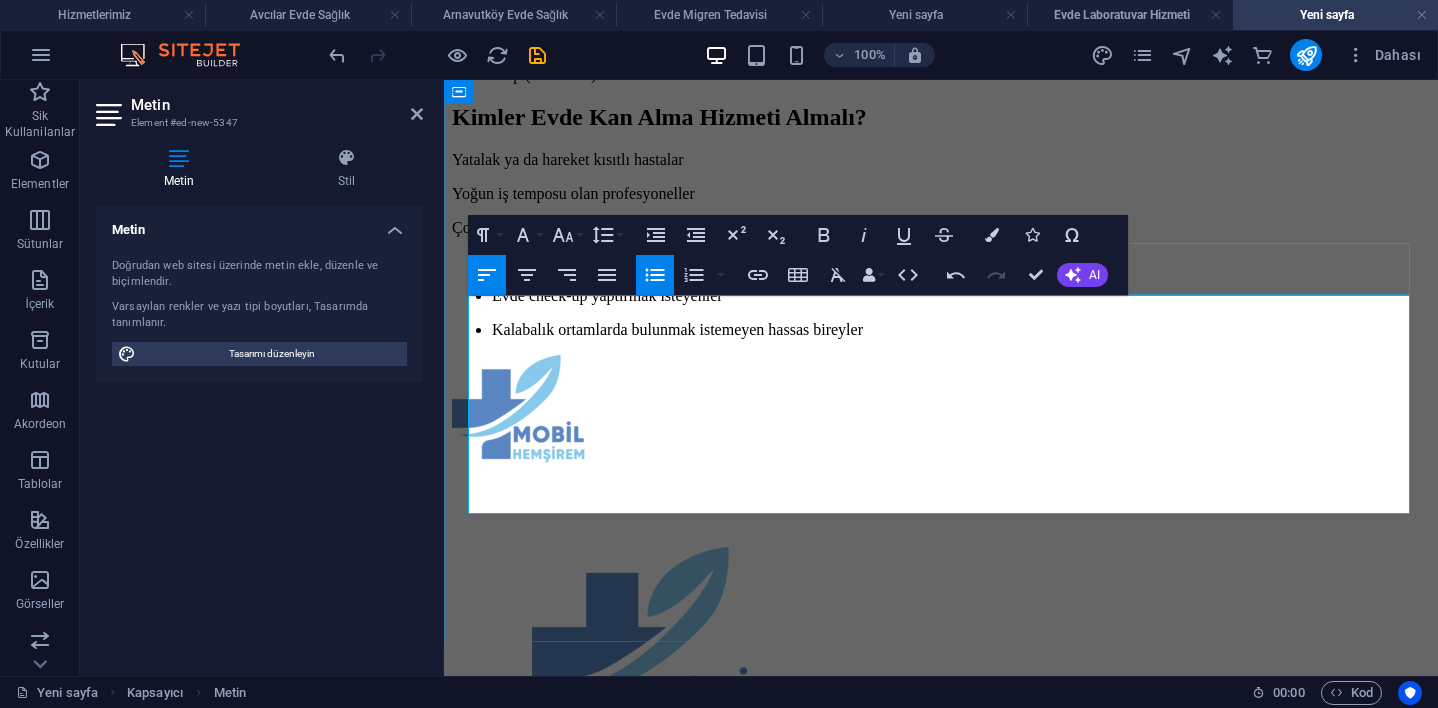 click 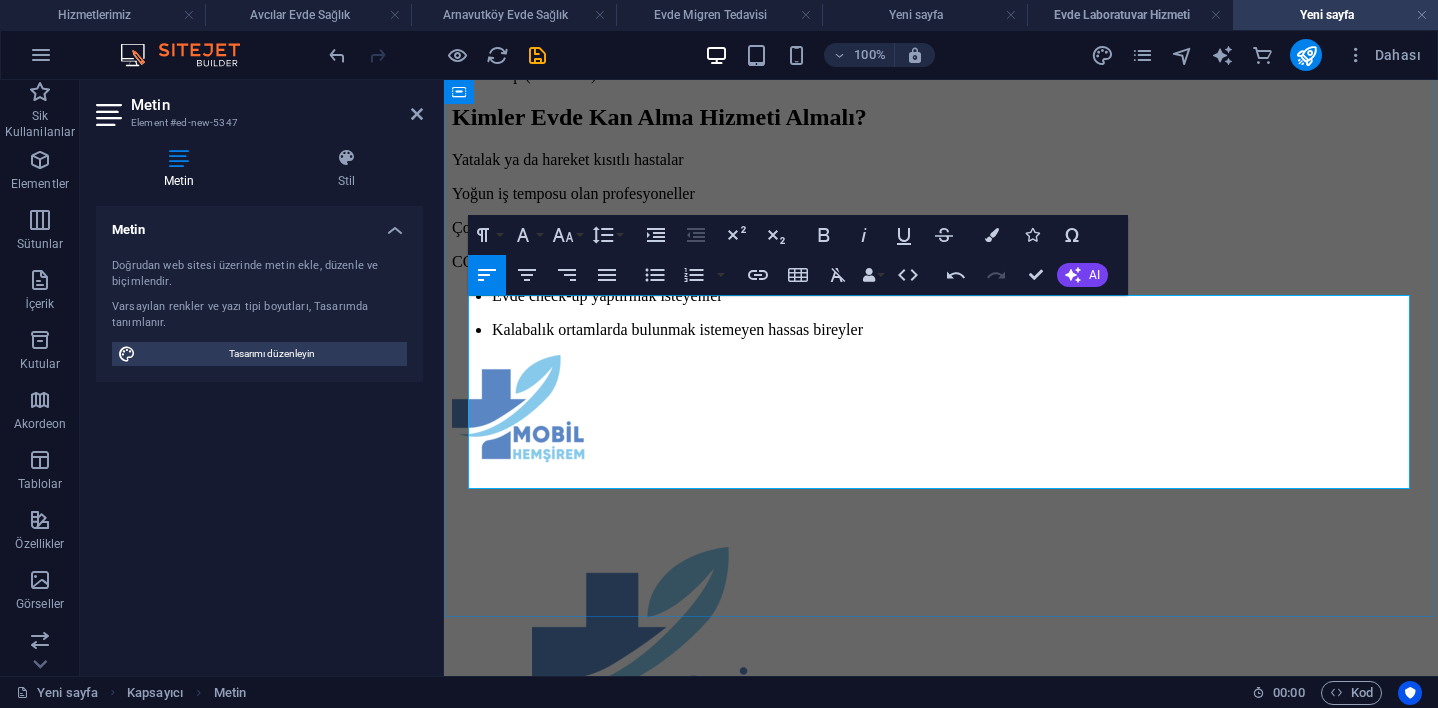click on "Evde check-up yaptırmak isteyenler Kalabalık ortamlarda bulunmak istemeyen hassas bireyler" at bounding box center (941, 313) 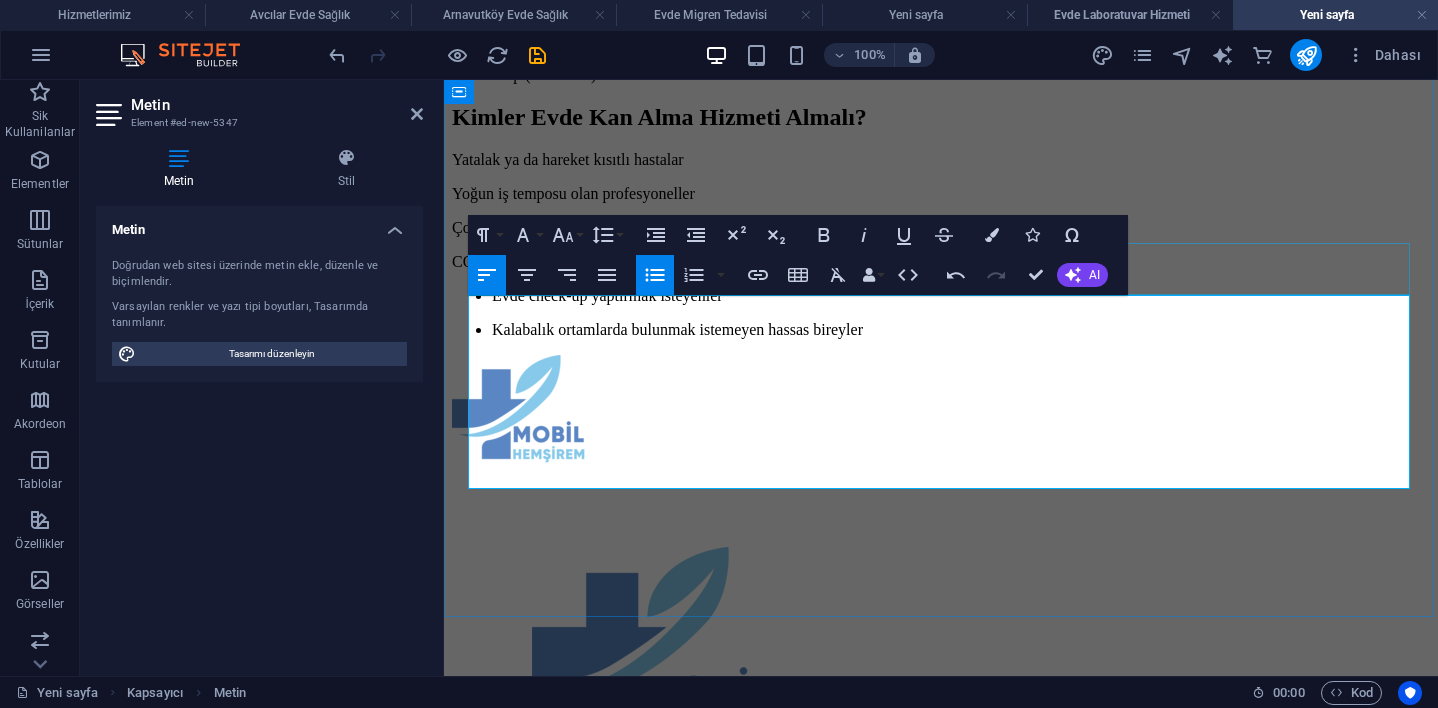 click 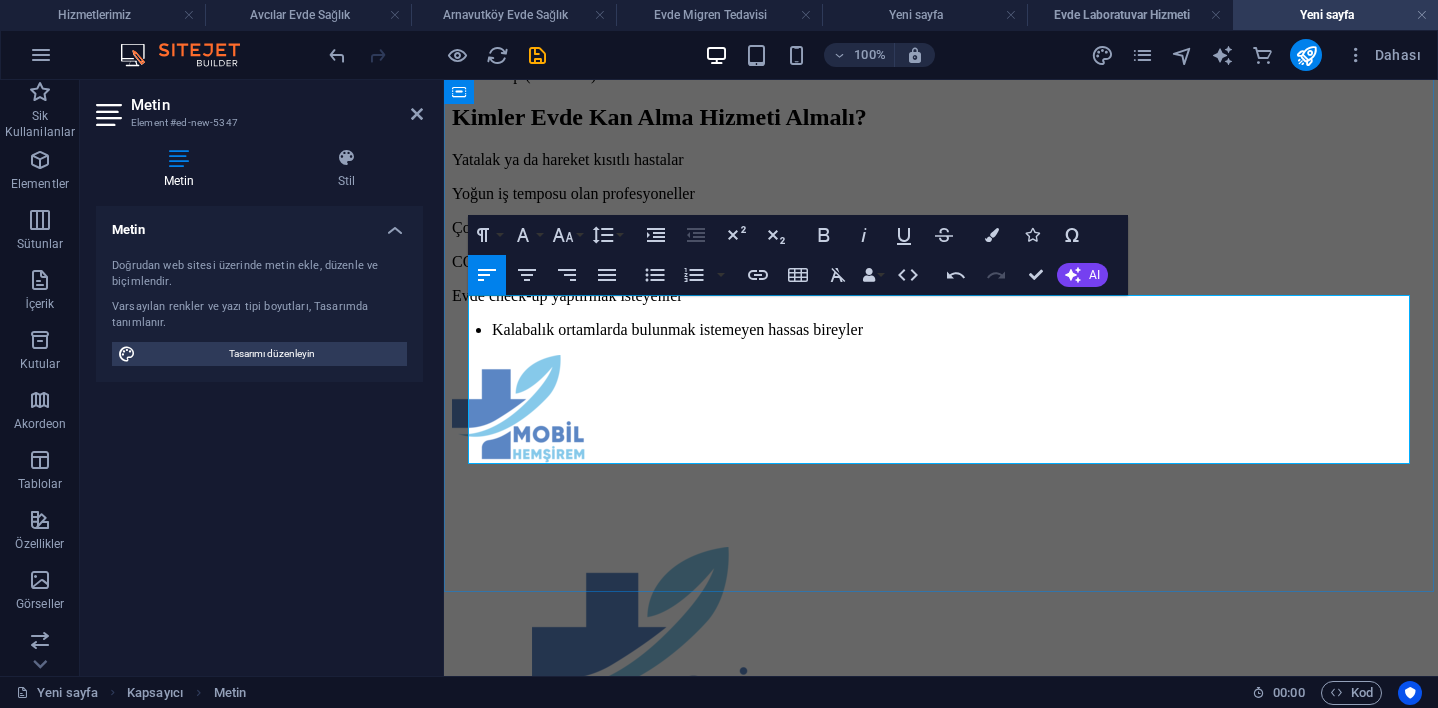 click on "Kalabalık ortamlarda bulunmak istemeyen hassas bireyler" at bounding box center [941, 330] 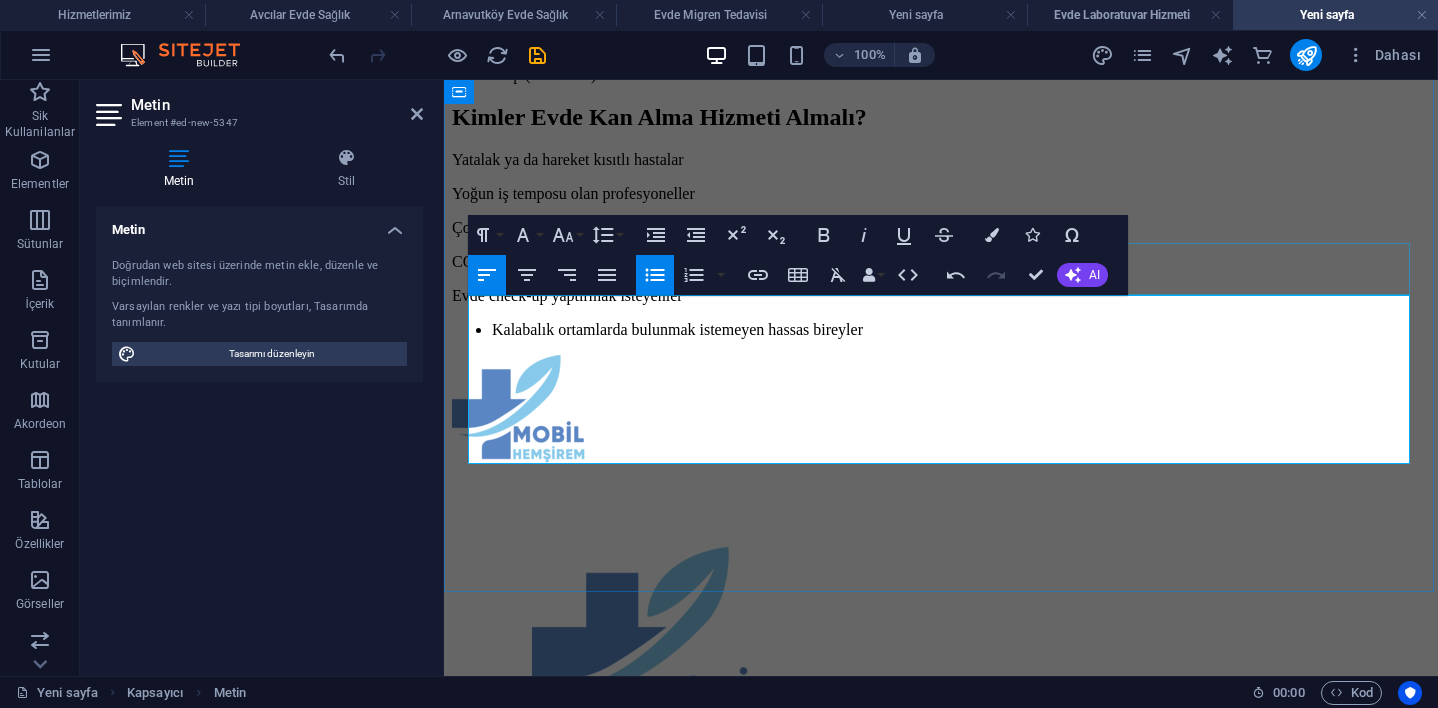 click 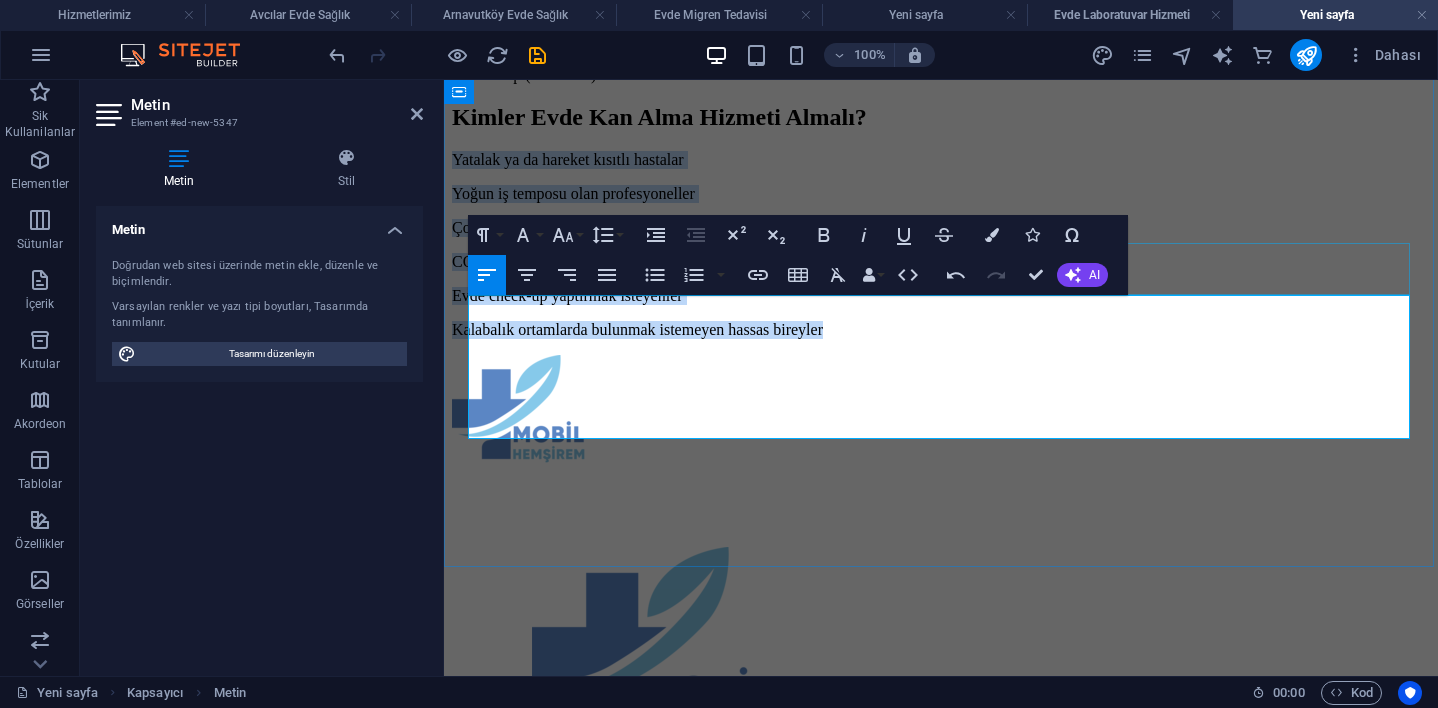 drag, startPoint x: 960, startPoint y: 424, endPoint x: 493, endPoint y: 281, distance: 488.40353 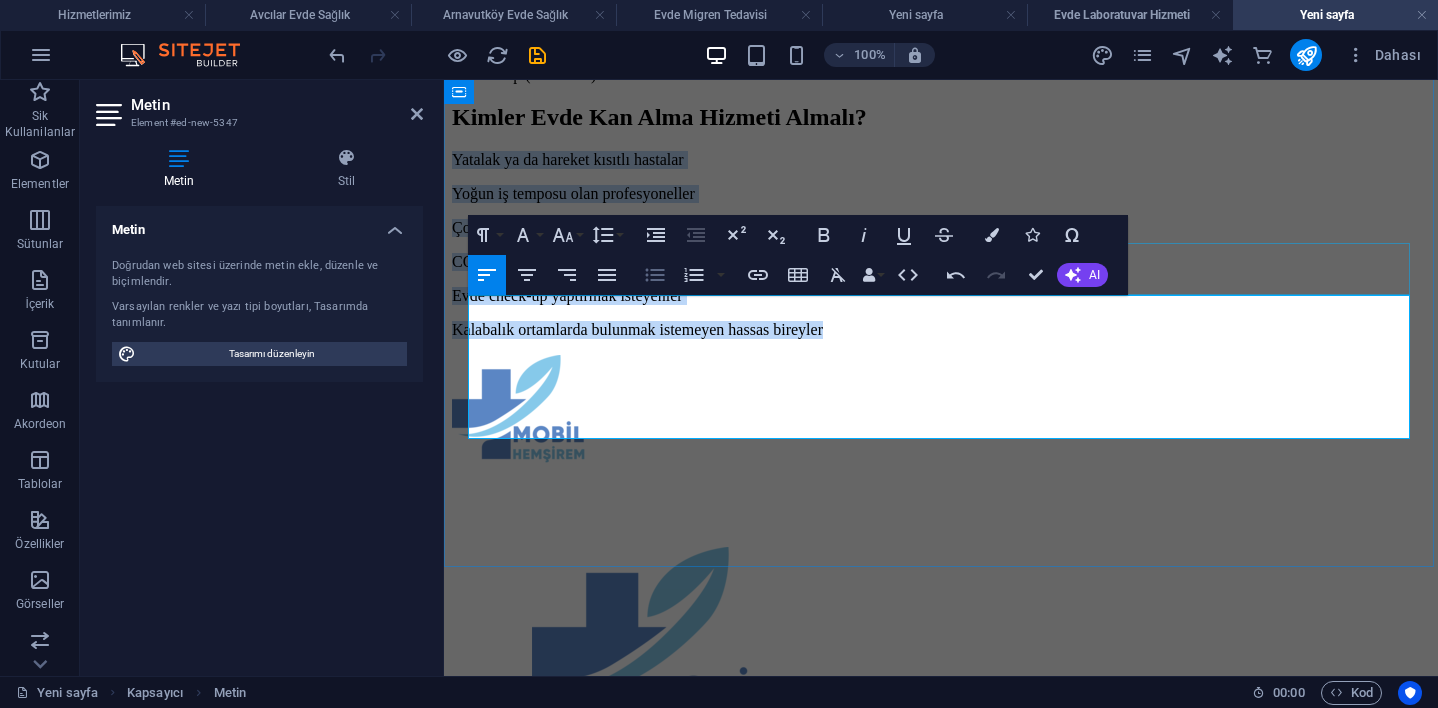 click 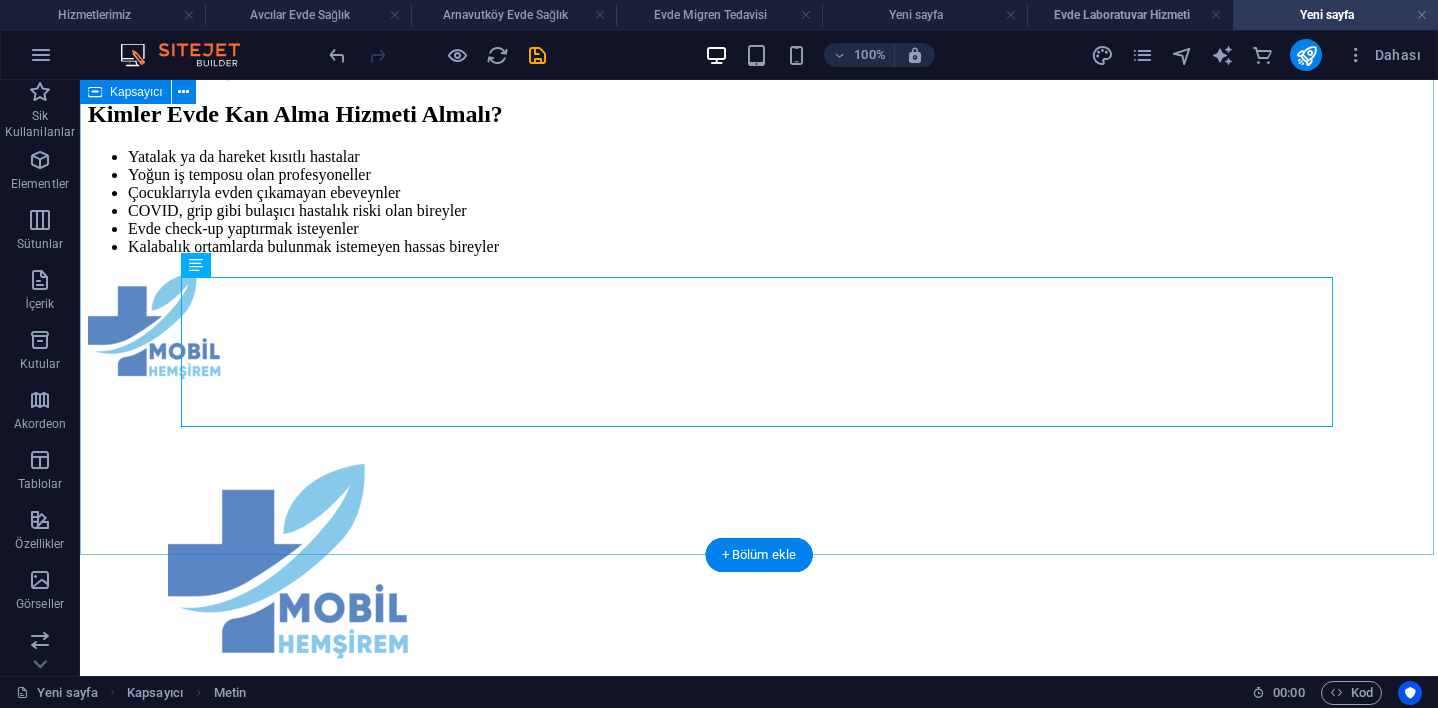 scroll, scrollTop: 1092, scrollLeft: 0, axis: vertical 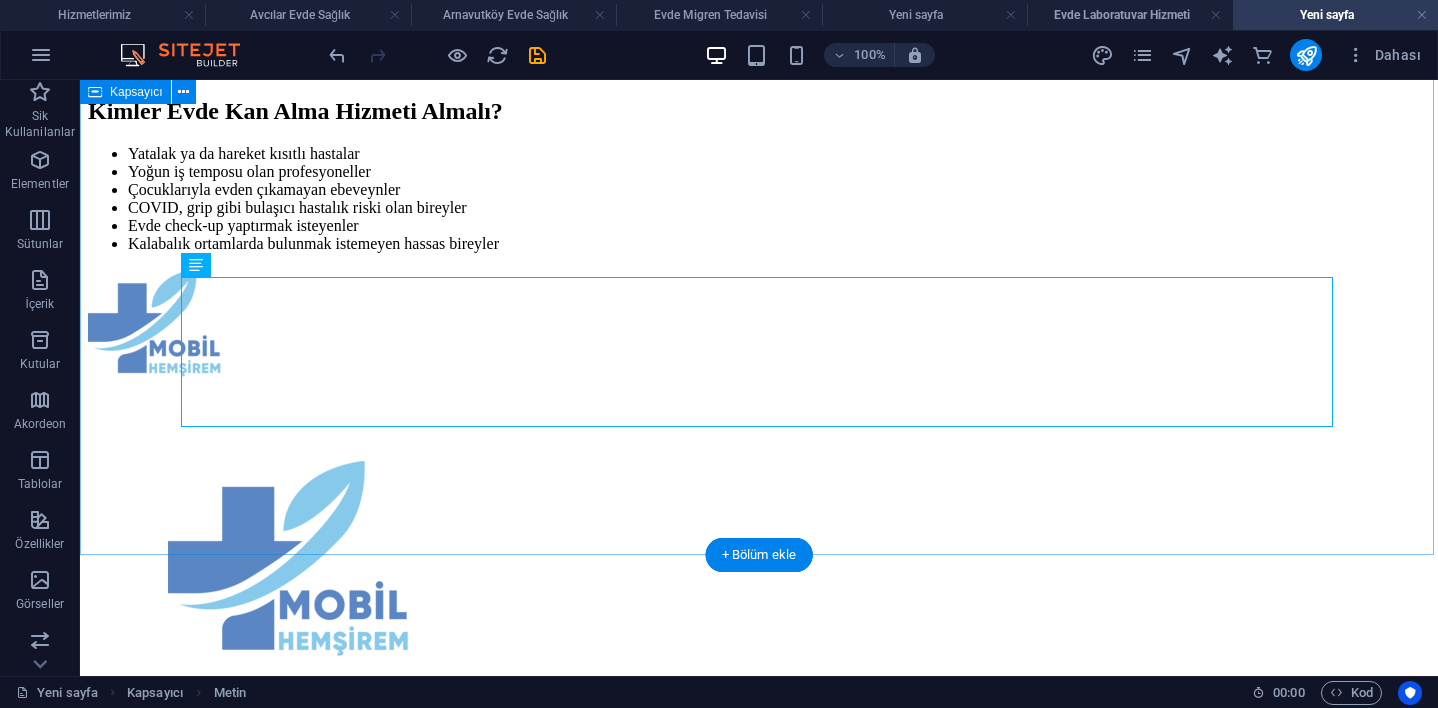 click on "Evde Kan Alma Hizmeti | Mobil Hemşirem Hastaneye Gitmeden, Tüm Tahlillerinizi Evinizin Konforunda Yaptırın Evde sağlık hizmetleri arasında en çok tercih edilen uygulamalardan biri olan   evde kan alma , özellikle yaşlı bireyler, kronik hastalar, yoğun iş temposuna sahip kişiler ve hastaneye gitmekte zorlanan bireyler için büyük kolaylık sağlar.   Mobil Hemşirem , [CITY]’nın tüm ilçelerinde, alanında uzman hemşire kadrosuyla, steril ekipmanlar ve hızlı sonuç garantisiyle hizmet sunar. Evde Kan Alma Nedir? Evde kan alma hizmeti , hastaneye veya laboratuvara gitmenize gerek kalmadan, sağlık personelinin evinize gelerek sizden kan örneği alması işlemidir. Alınan kan örnekleri, anlaşmalı laboratuvarlara soğuk zincir kurallarına uygun şekilde ulaştırılır. Tahlil sonuçları ise size dijital olarak iletilir ve dilerseniz doktor yorumlamasıyla desteklenir. Evde Yapılabilen Kan Tahlilleri Nelerdir? Temel Tahliller: Hemogram (tam kan sayımı) HbA1c (diyabet takibi)" at bounding box center (759, 370) 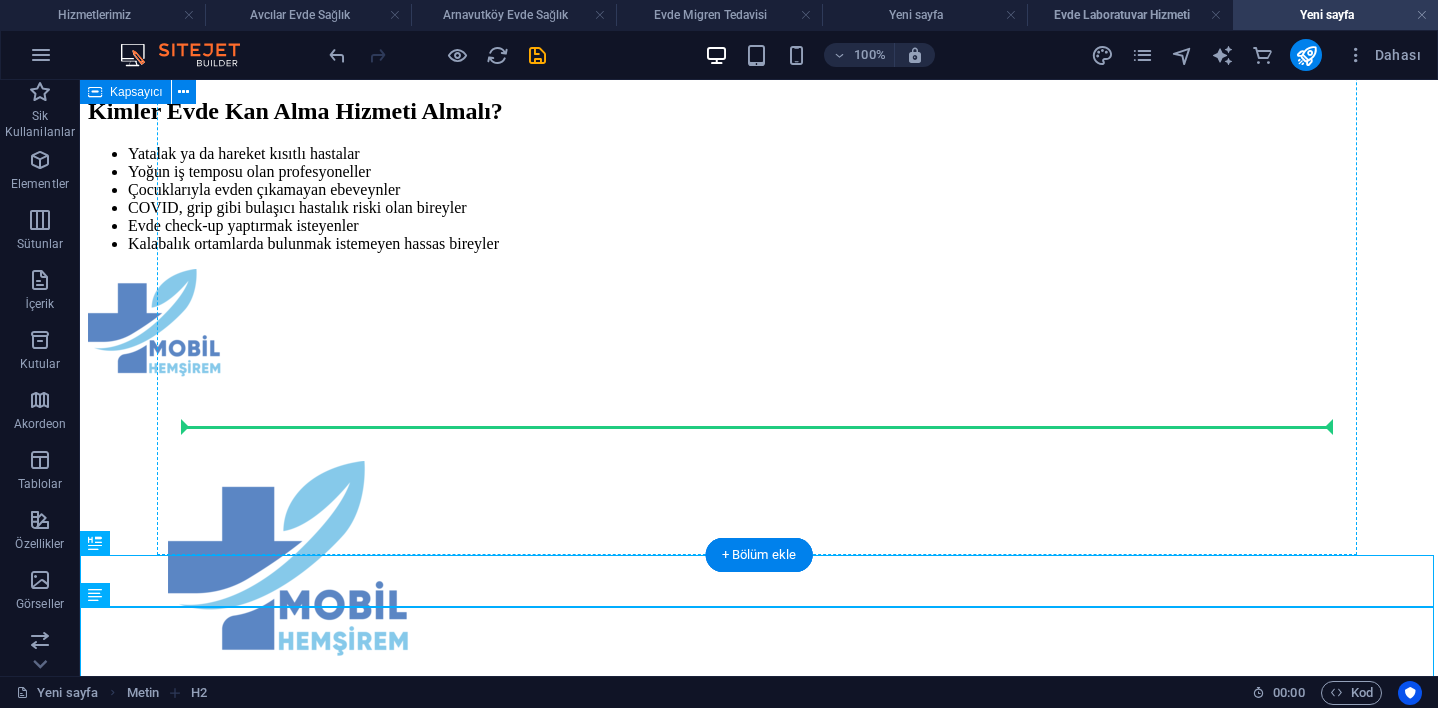 drag, startPoint x: 180, startPoint y: 619, endPoint x: 237, endPoint y: 418, distance: 208.92583 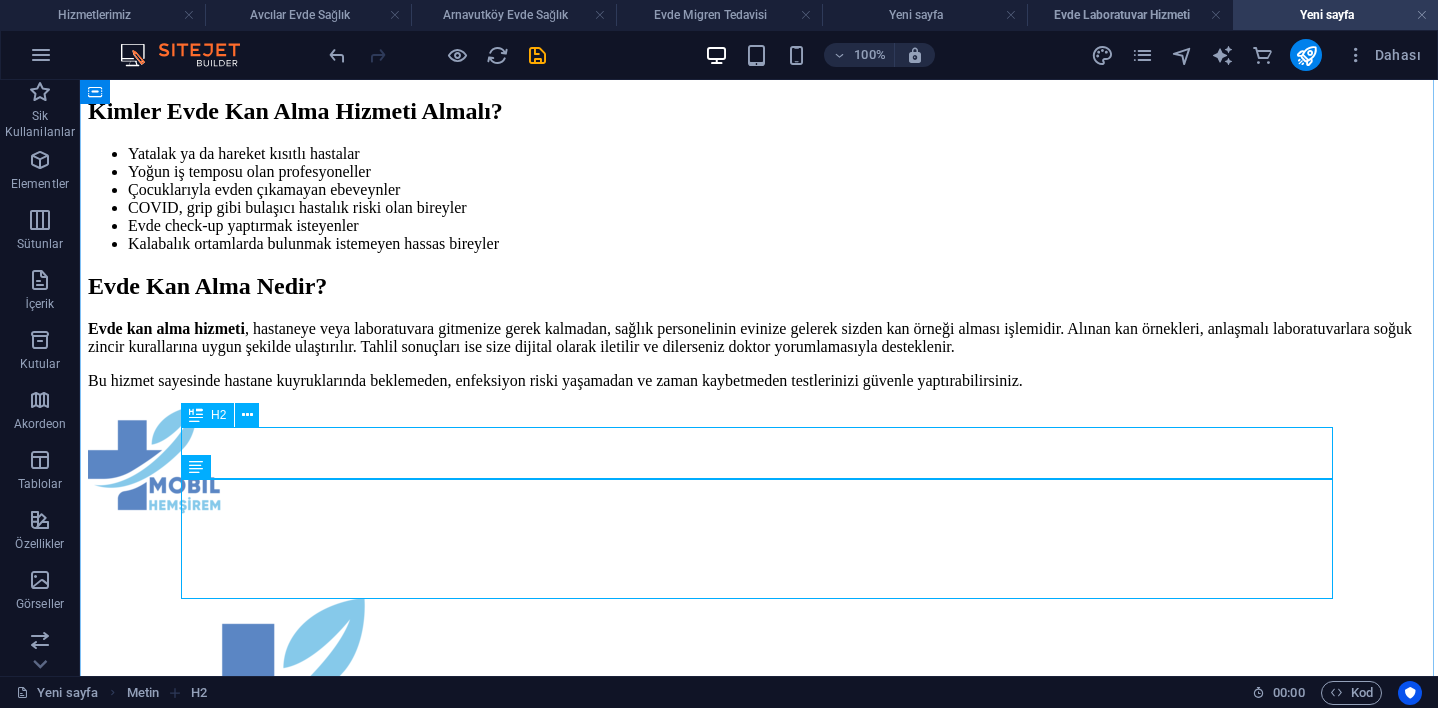 click on "Evde Kan Alma Nedir?" at bounding box center [759, 286] 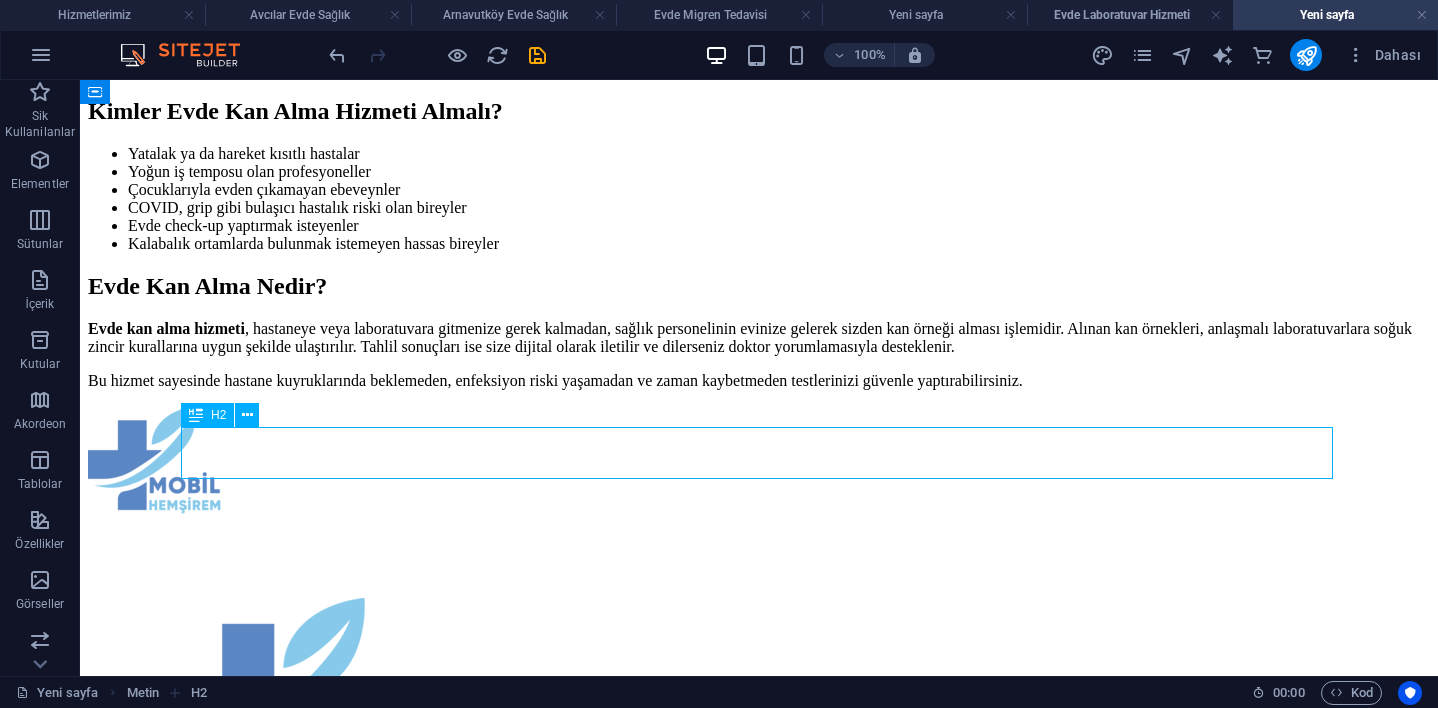 click on "Evde Kan Alma Nedir?" at bounding box center (759, 286) 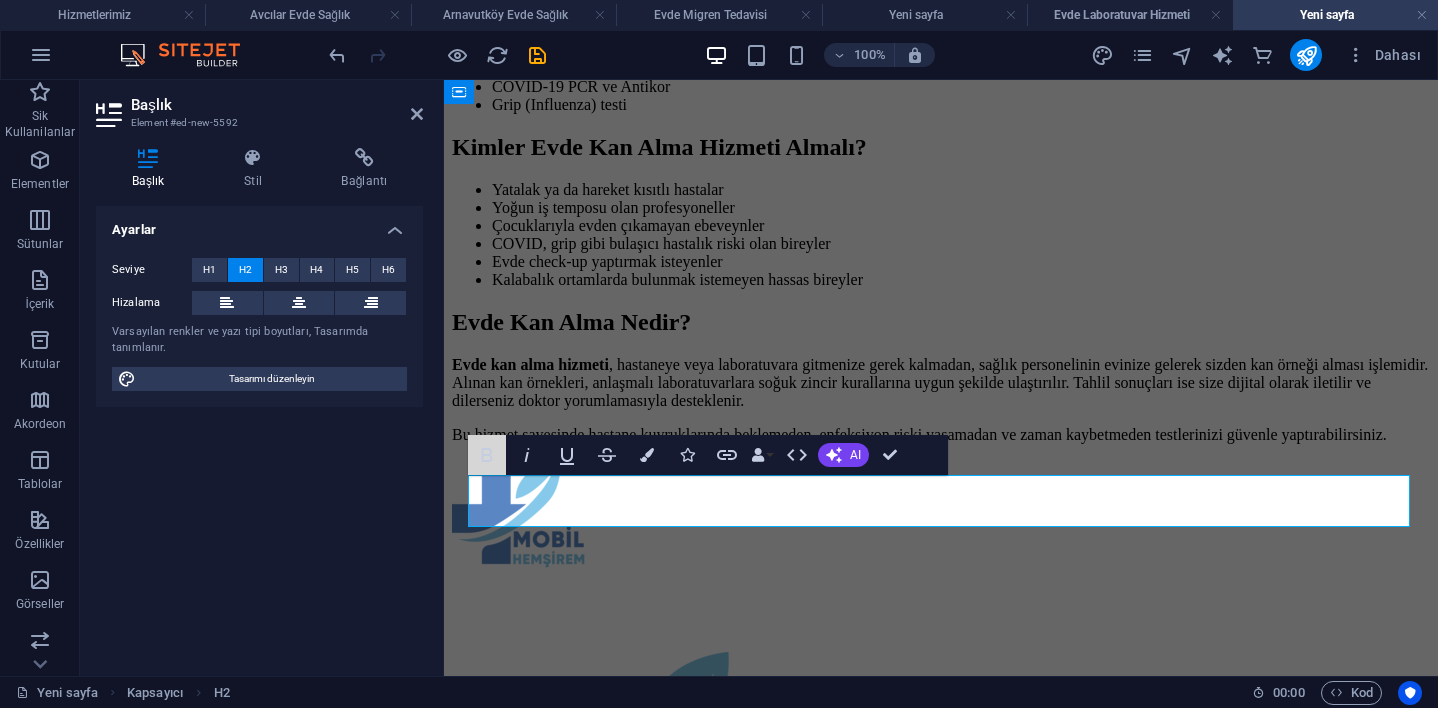 click on "Bold" at bounding box center (487, 455) 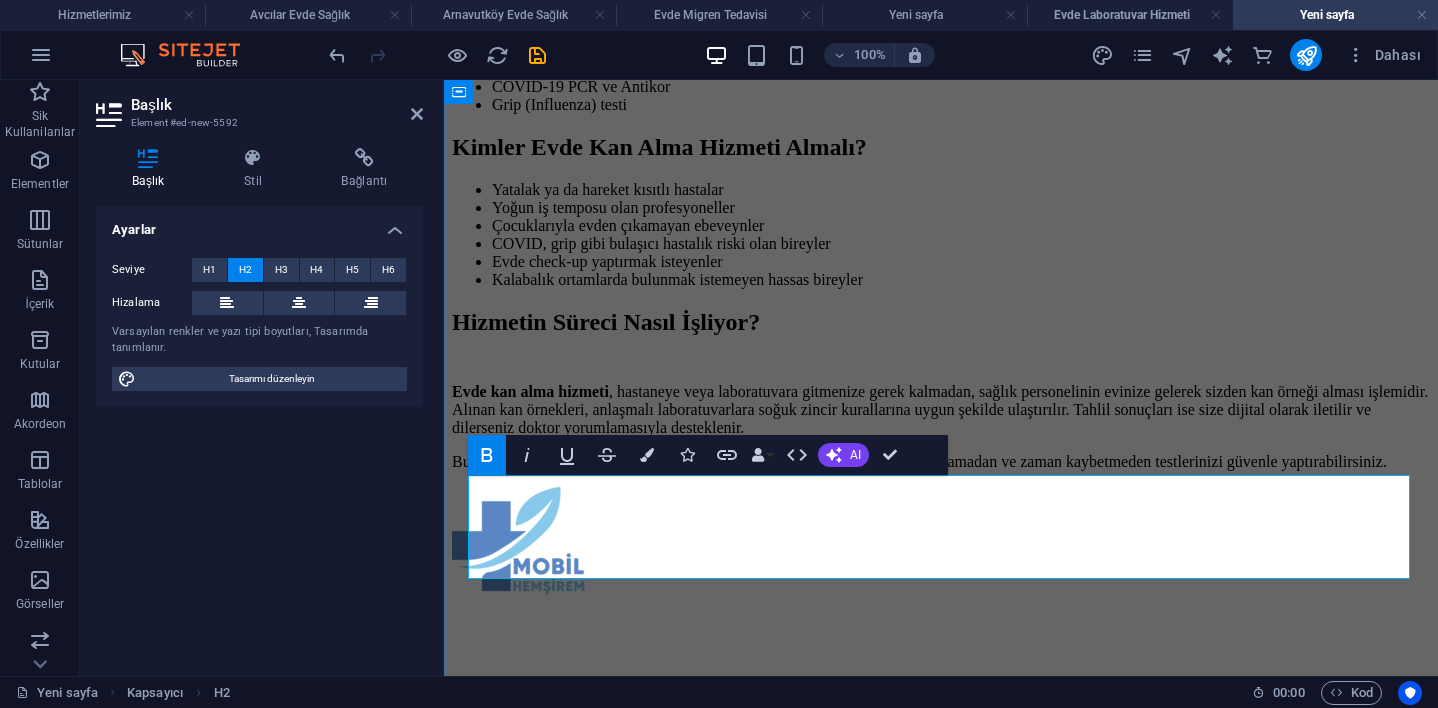 click on "Hizmetin Süreci Nasıl İşliyor?" at bounding box center (606, 322) 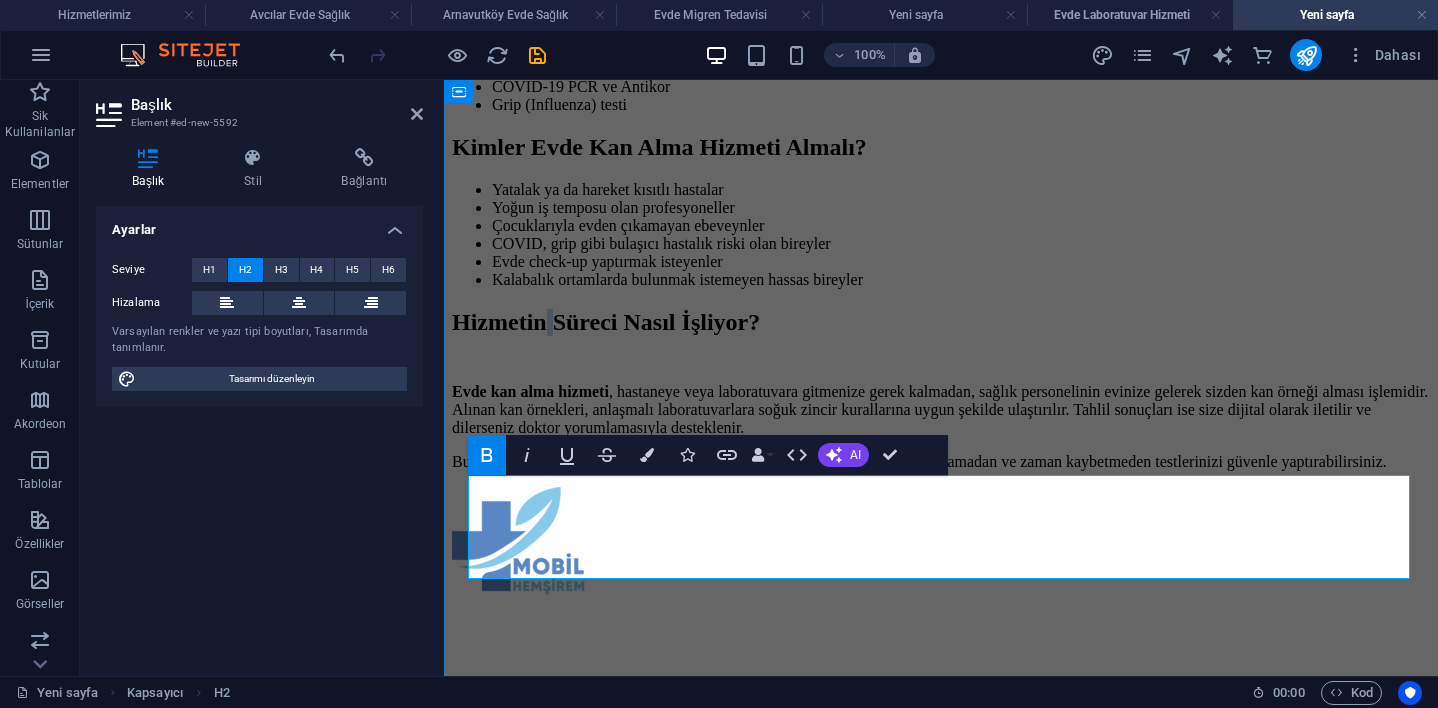 click on "Hizmetin Süreci Nasıl İşliyor?" at bounding box center (606, 322) 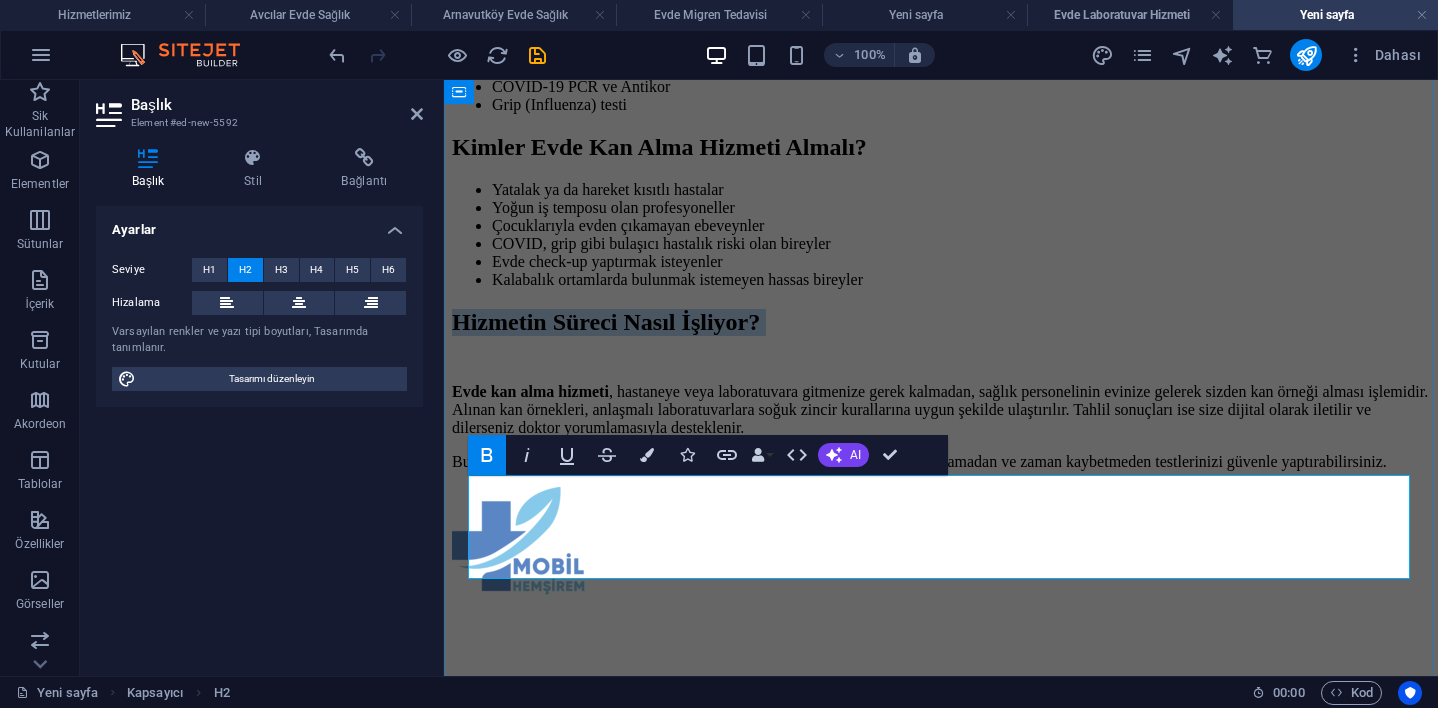 click on "Hizmetin Süreci Nasıl İşliyor?" at bounding box center [606, 322] 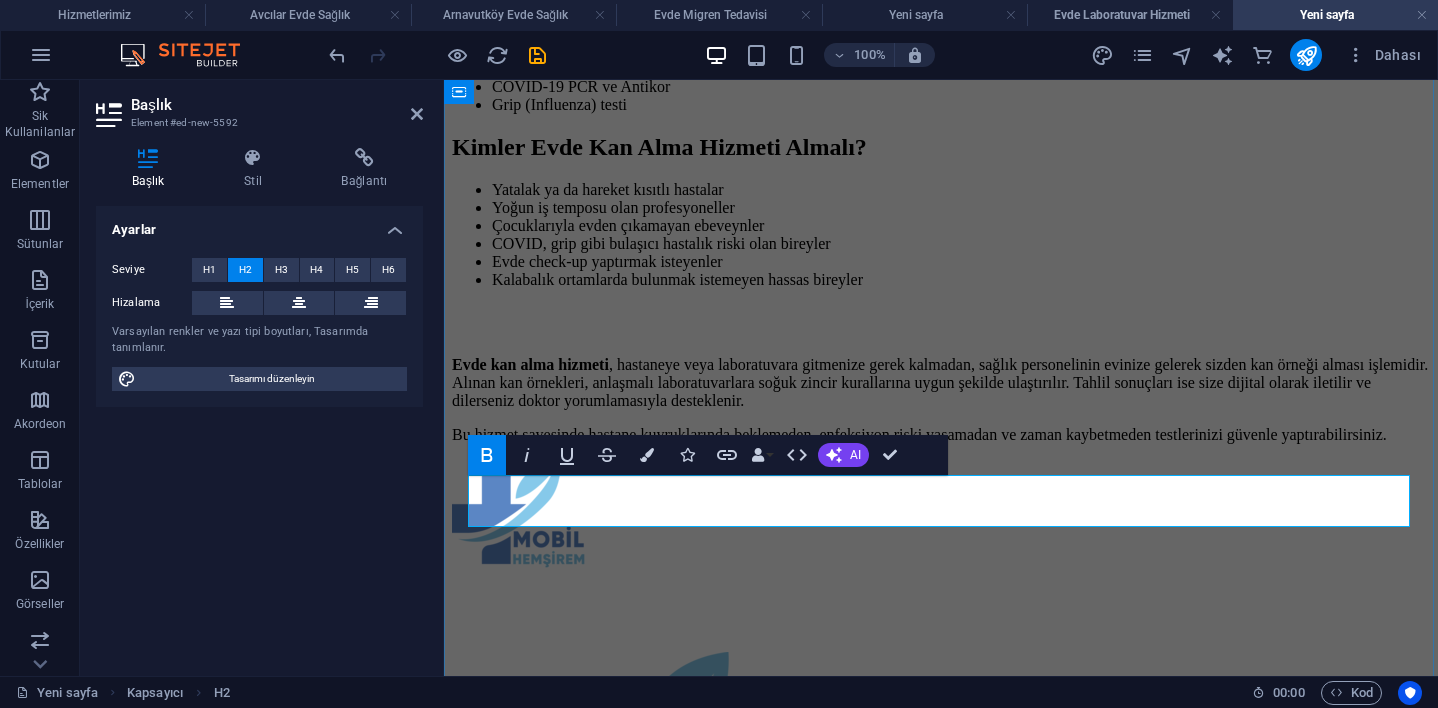 type 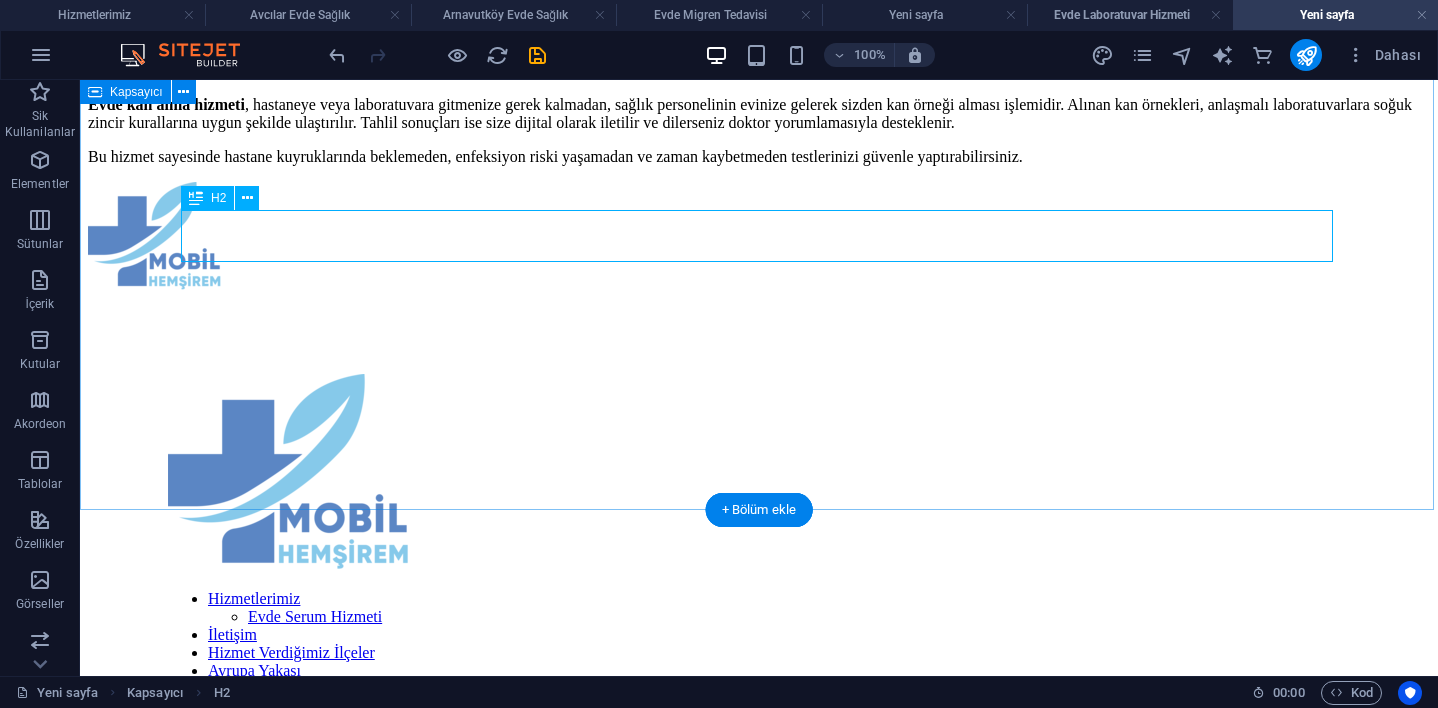 scroll, scrollTop: 1315, scrollLeft: 0, axis: vertical 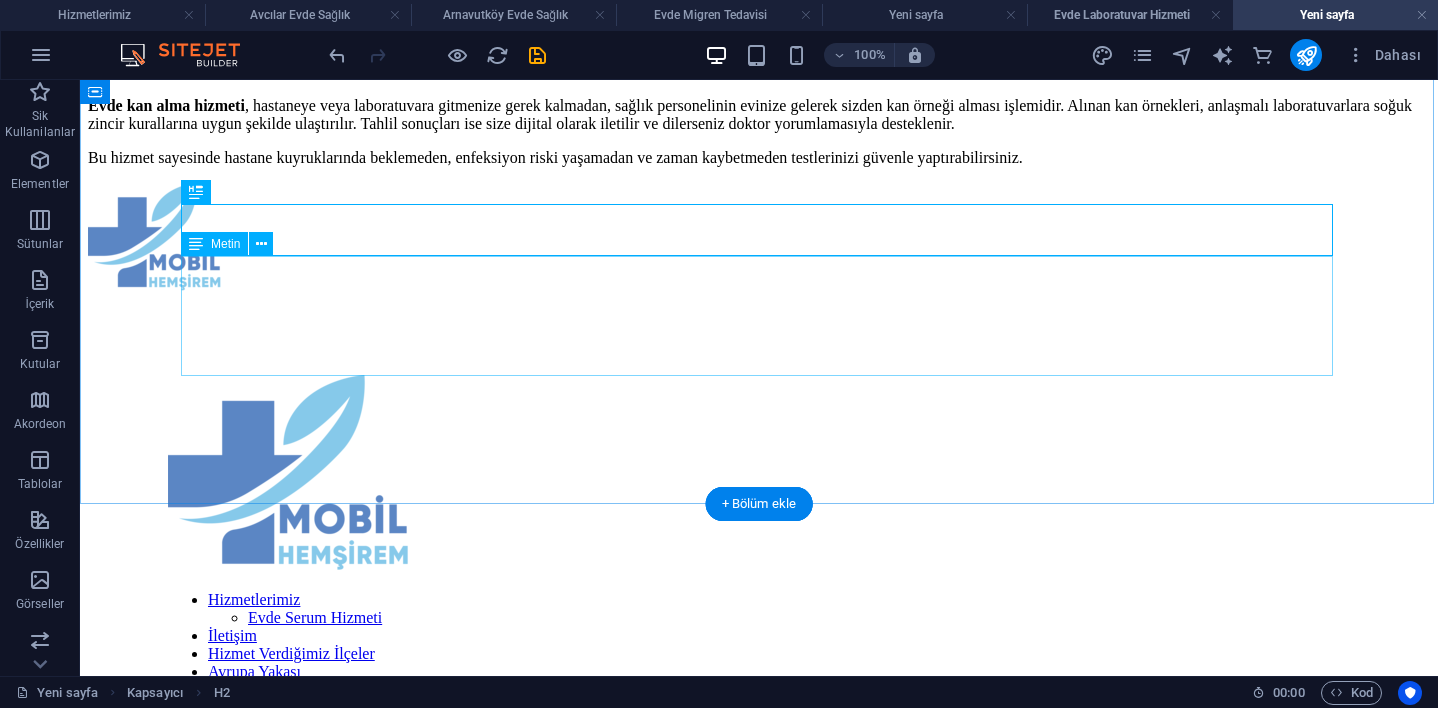 click on "Evde kan alma hizmeti , hastaneye veya laboratuvara gitmenize gerek kalmadan, sağlık personelinin evinize gelerek sizden kan örneği alması işlemidir. Alınan kan örnekleri, anlaşmalı laboratuvarlara soğuk zincir kurallarına uygun şekilde ulaştırılır. Tahlil sonuçları ise size dijital olarak iletilir ve dilerseniz doktor yorumlamasıyla desteklenir. Bu hizmet sayesinde hastane kuyruklarında beklemeden, enfeksiyon riski yaşamadan ve zaman kaybetmeden testlerinizi güvenle yaptırabilirsiniz." at bounding box center (759, 132) 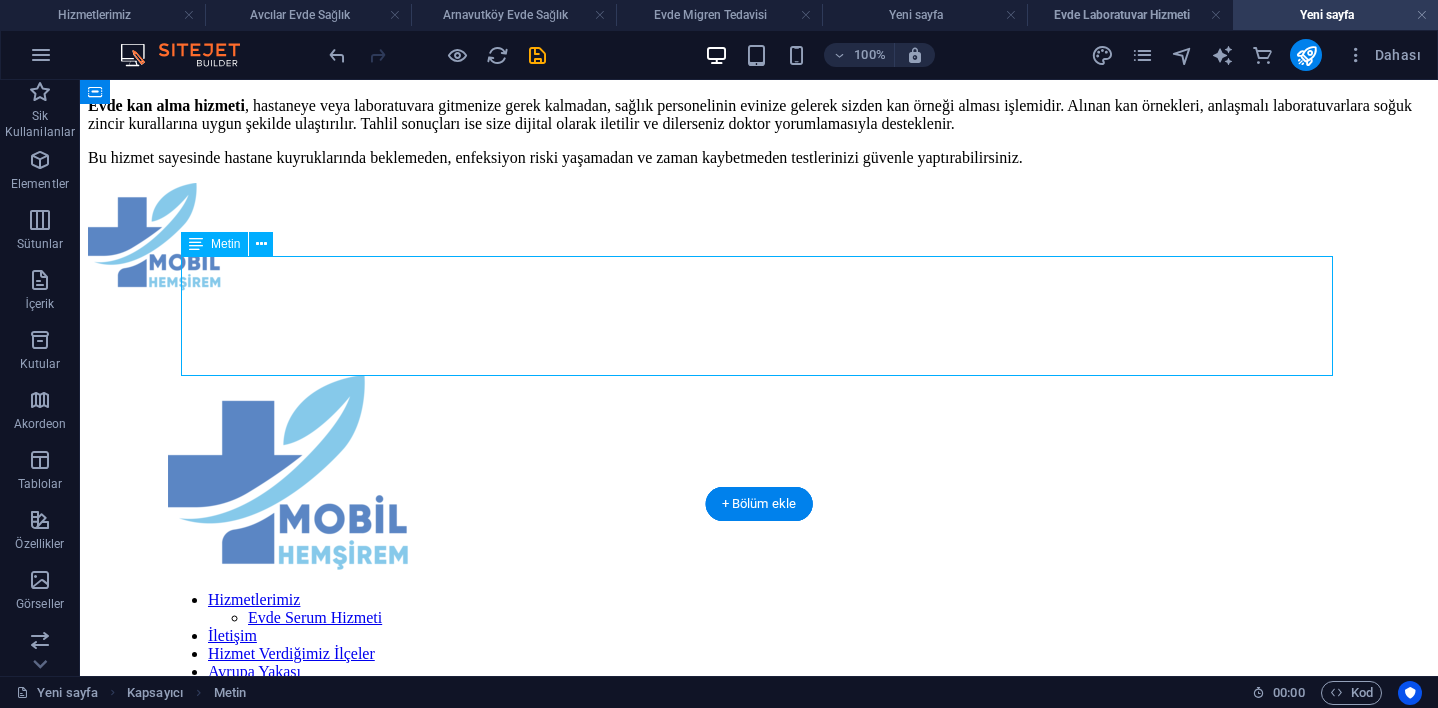 click on "Evde kan alma hizmeti , hastaneye veya laboratuvara gitmenize gerek kalmadan, sağlık personelinin evinize gelerek sizden kan örneği alması işlemidir. Alınan kan örnekleri, anlaşmalı laboratuvarlara soğuk zincir kurallarına uygun şekilde ulaştırılır. Tahlil sonuçları ise size dijital olarak iletilir ve dilerseniz doktor yorumlamasıyla desteklenir. Bu hizmet sayesinde hastane kuyruklarında beklemeden, enfeksiyon riski yaşamadan ve zaman kaybetmeden testlerinizi güvenle yaptırabilirsiniz." at bounding box center [759, 132] 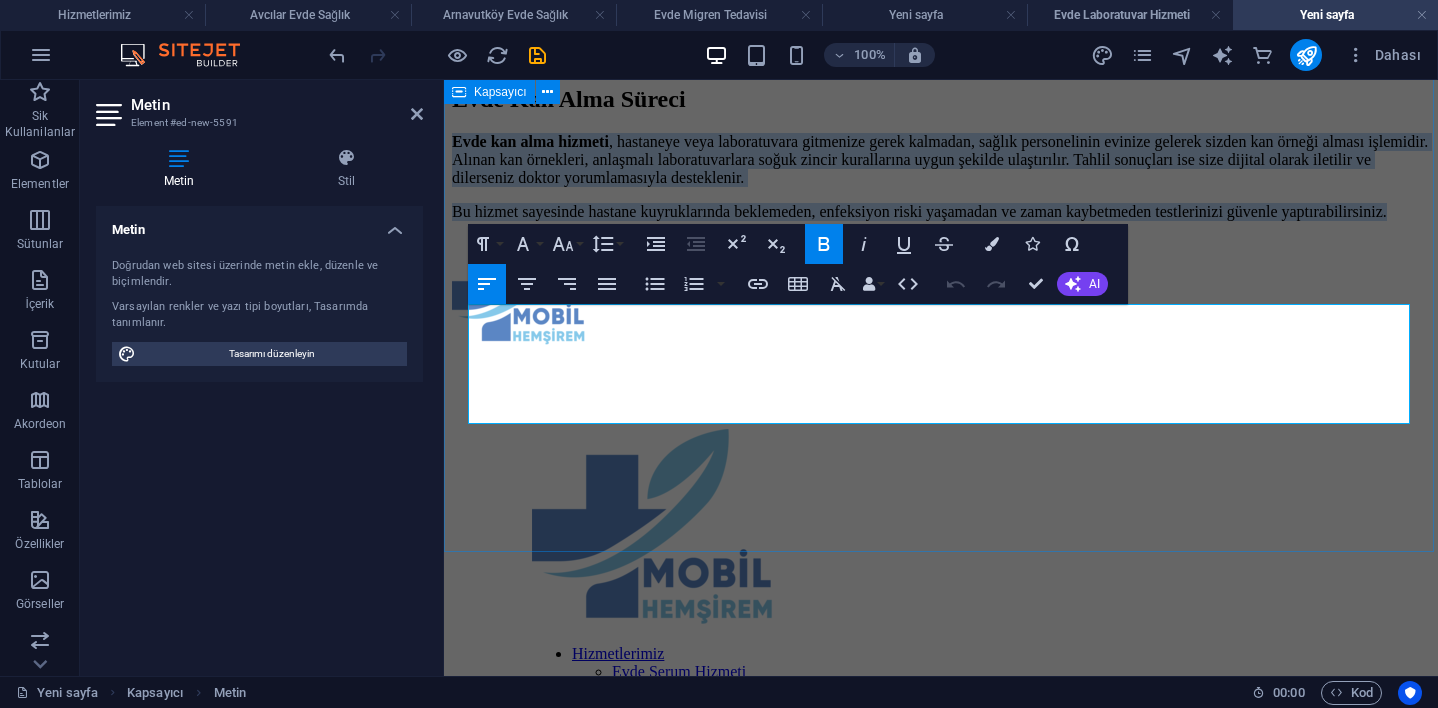 drag, startPoint x: 786, startPoint y: 411, endPoint x: 452, endPoint y: 309, distance: 349.22772 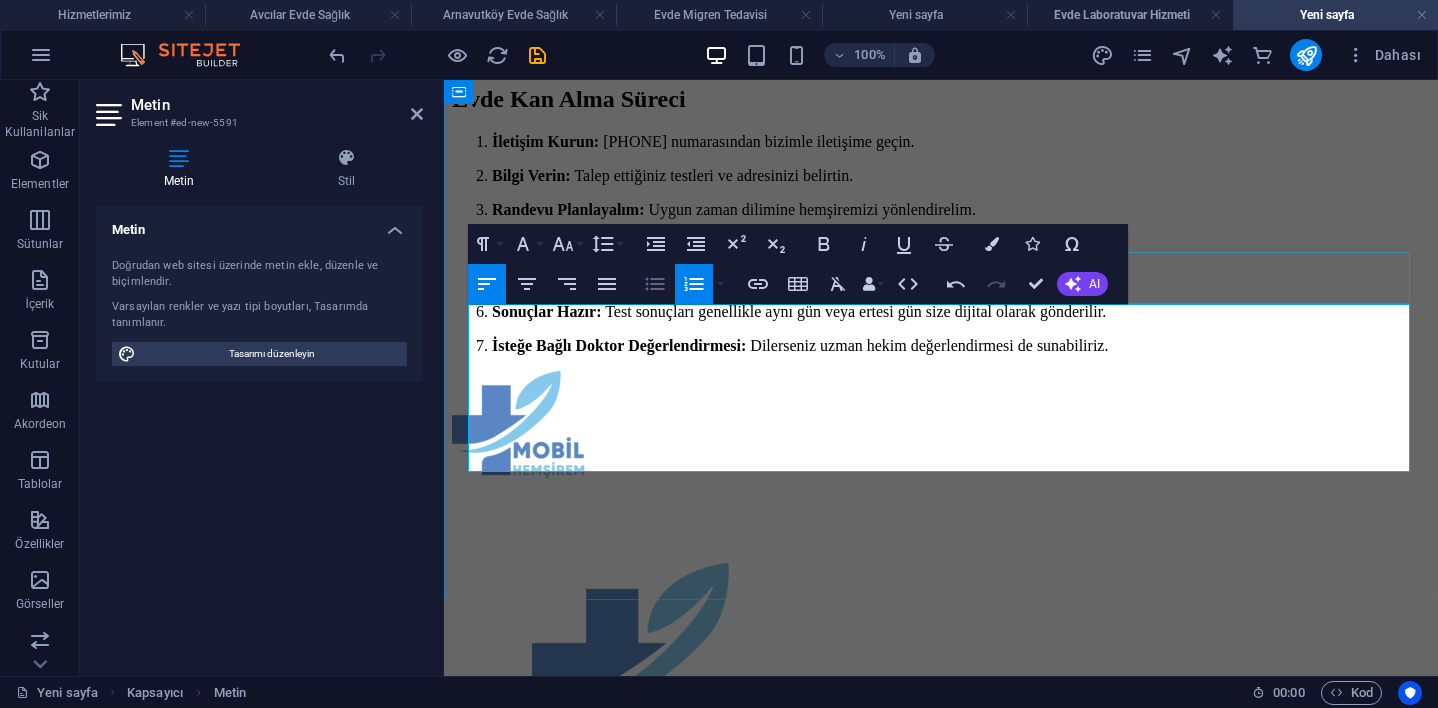 click on "Unordered List" at bounding box center [655, 284] 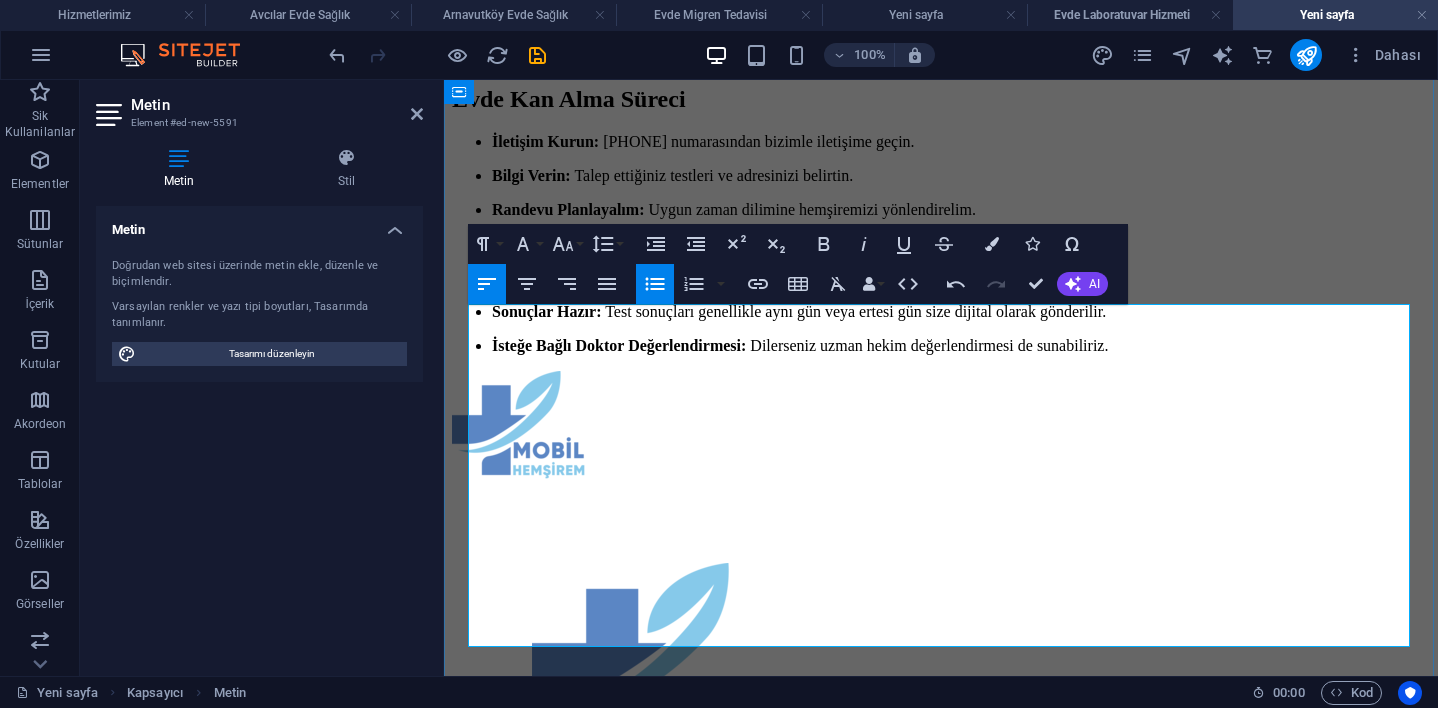 click on "İletişim Kurun:   0539 431 00 37 numarasından bizimle iletişime geçin. Bilgi Verin:   Talep ettiğiniz testleri ve adresinizi belirtin. Randevu Planlayalım:   Uygun zaman dilimine hemşiremizi yönlendirelim. Hemşiremiz Gelsin:   Evinize gelen uzman hemşiremiz örnekleri steril koşullarda alır. Laboratuvara Gönderim:   Kan örnekleri, lisanslı laboratuvarlara iletilir. Sonuçlar Hazır:   Test sonuçları genellikle aynı gün veya ertesi gün size dijital olarak gönderilir. İsteğe Bağlı Doktor Değerlendirmesi:   Dilerseniz uzman hekim değerlendirmesi de sunabiliriz." at bounding box center [941, 244] 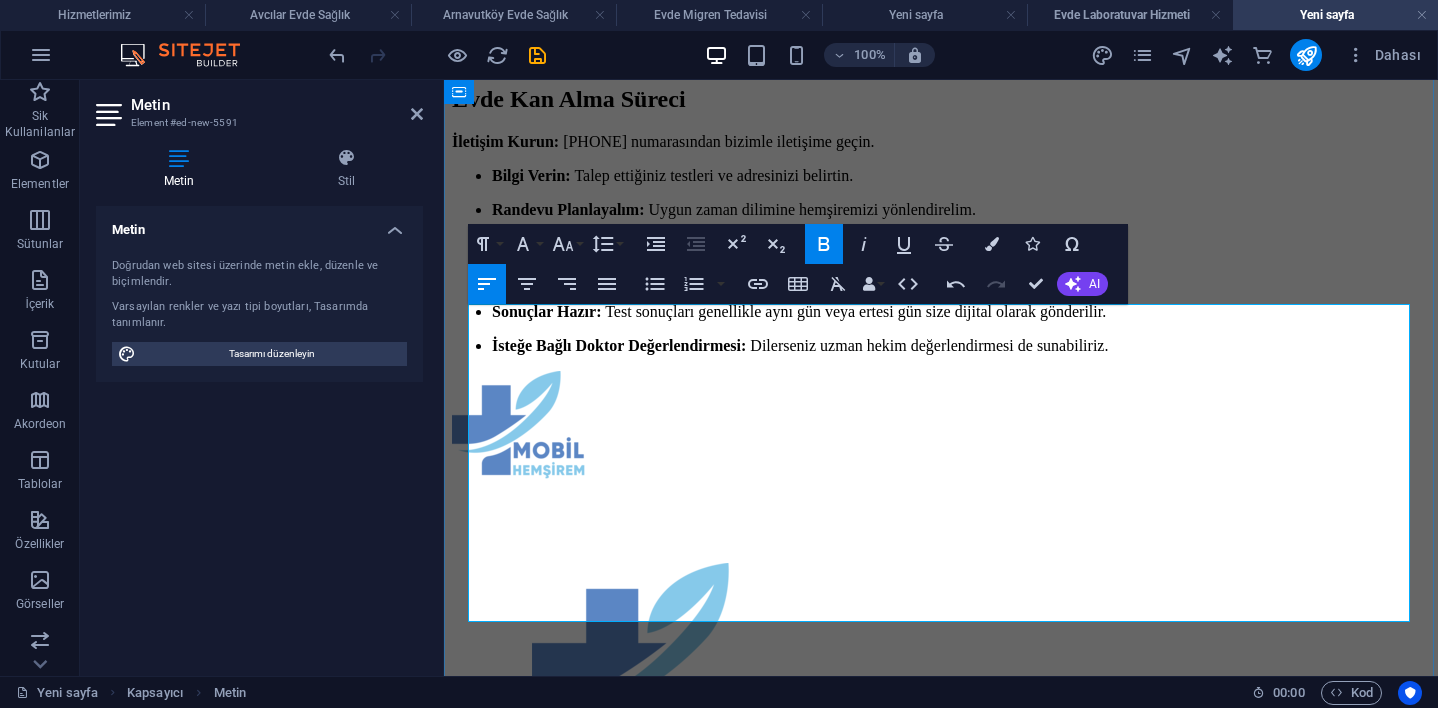 click on "Bilgi Verin:   Talep ettiğiniz testleri ve adresinizi belirtin. Randevu Planlayalım:   Uygun zaman dilimine hemşiremizi yönlendirelim. Hemşiremiz Gelsin:   Evinize gelen uzman hemşiremiz örnekleri steril koşullarda alır. Laboratuvara Gönderim:   Kan örnekleri, lisanslı laboratuvarlara iletilir. Sonuçlar Hazır:   Test sonuçları genellikle aynı gün veya ertesi gün size dijital olarak gönderilir. İsteğe Bağlı Doktor Değerlendirmesi:   Dilerseniz uzman hekim değerlendirmesi de sunabiliriz." at bounding box center [941, 261] 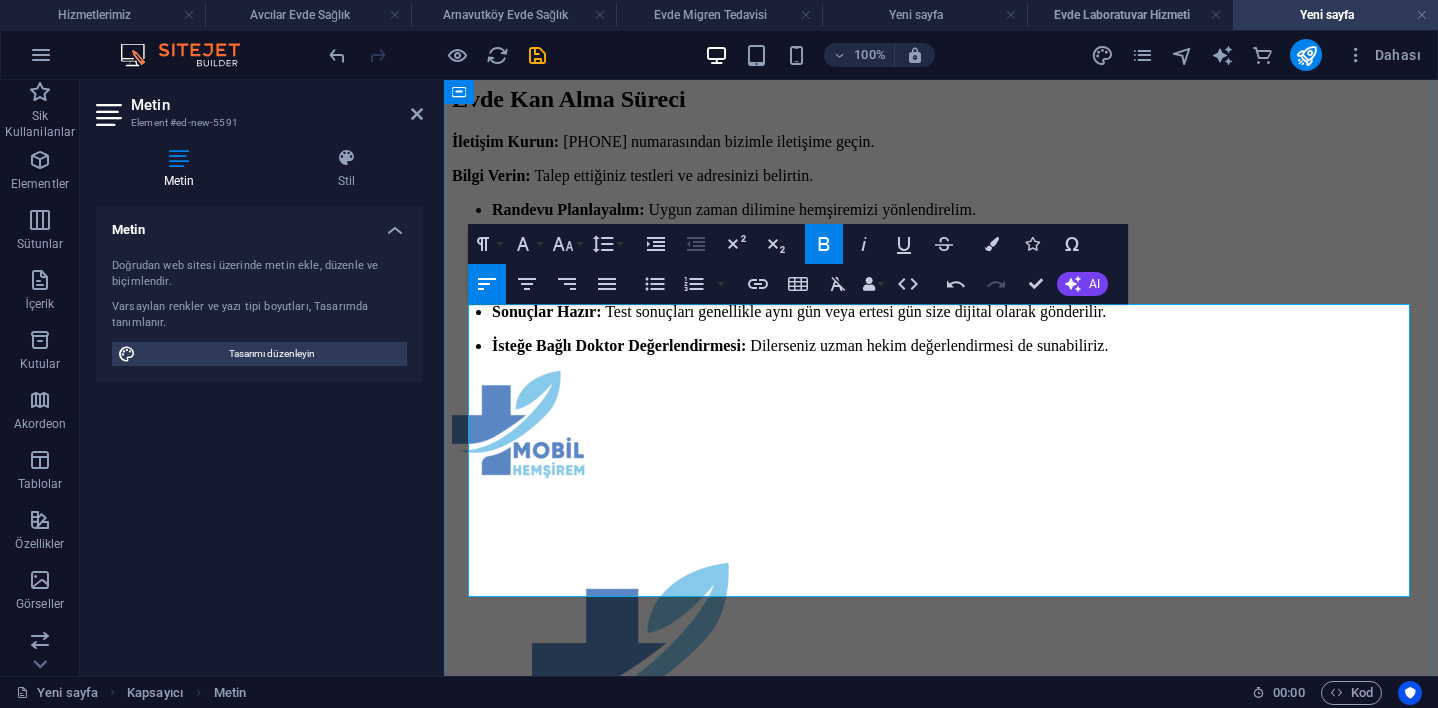 click on "Randevu Planlayalım:" at bounding box center (568, 209) 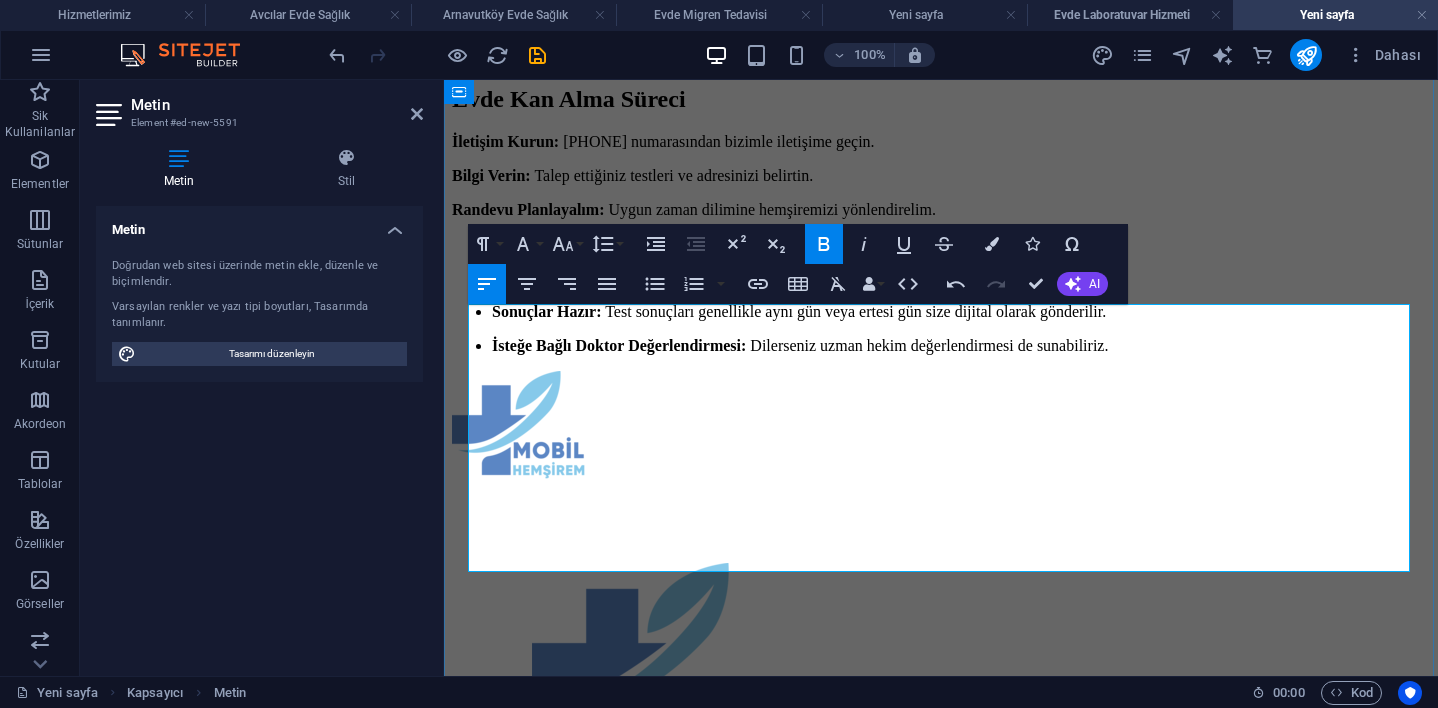 click on "Hemşiremiz Gelsin:   Evinize gelen uzman hemşiremiz örnekleri steril koşullarda alır. Laboratuvara Gönderim:   Kan örnekleri, lisanslı laboratuvarlara iletilir. Sonuçlar Hazır:   Test sonuçları genellikle aynı gün veya ertesi gün size dijital olarak gönderilir. İsteğe Bağlı Doktor Değerlendirmesi:   Dilerseniz uzman hekim değerlendirmesi de sunabiliriz." at bounding box center (941, 295) 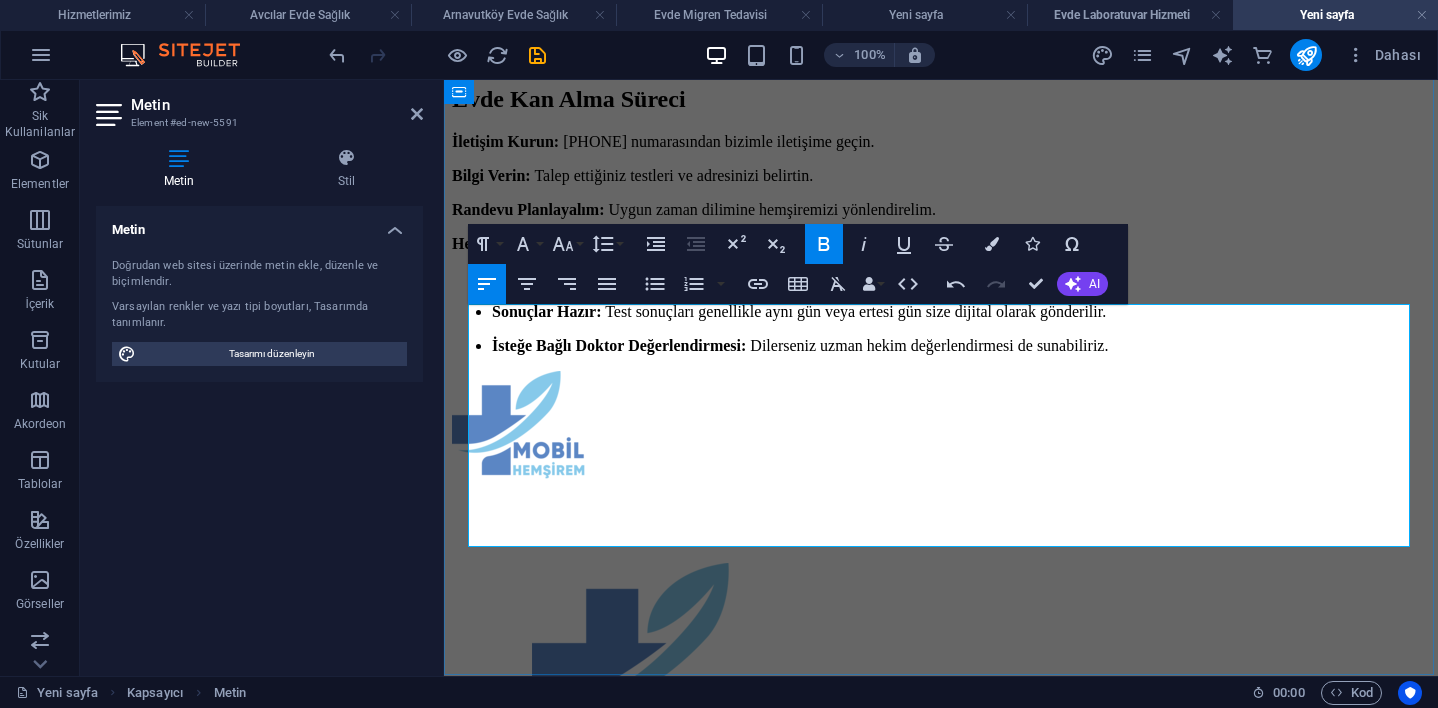 click on "Laboratuvara Gönderim:   Kan örnekleri, lisanslı laboratuvarlara iletilir. Sonuçlar Hazır:   Test sonuçları genellikle aynı gün veya ertesi gün size dijital olarak gönderilir. İsteğe Bağlı Doktor Değerlendirmesi:   Dilerseniz uzman hekim değerlendirmesi de sunabiliriz." at bounding box center [941, 312] 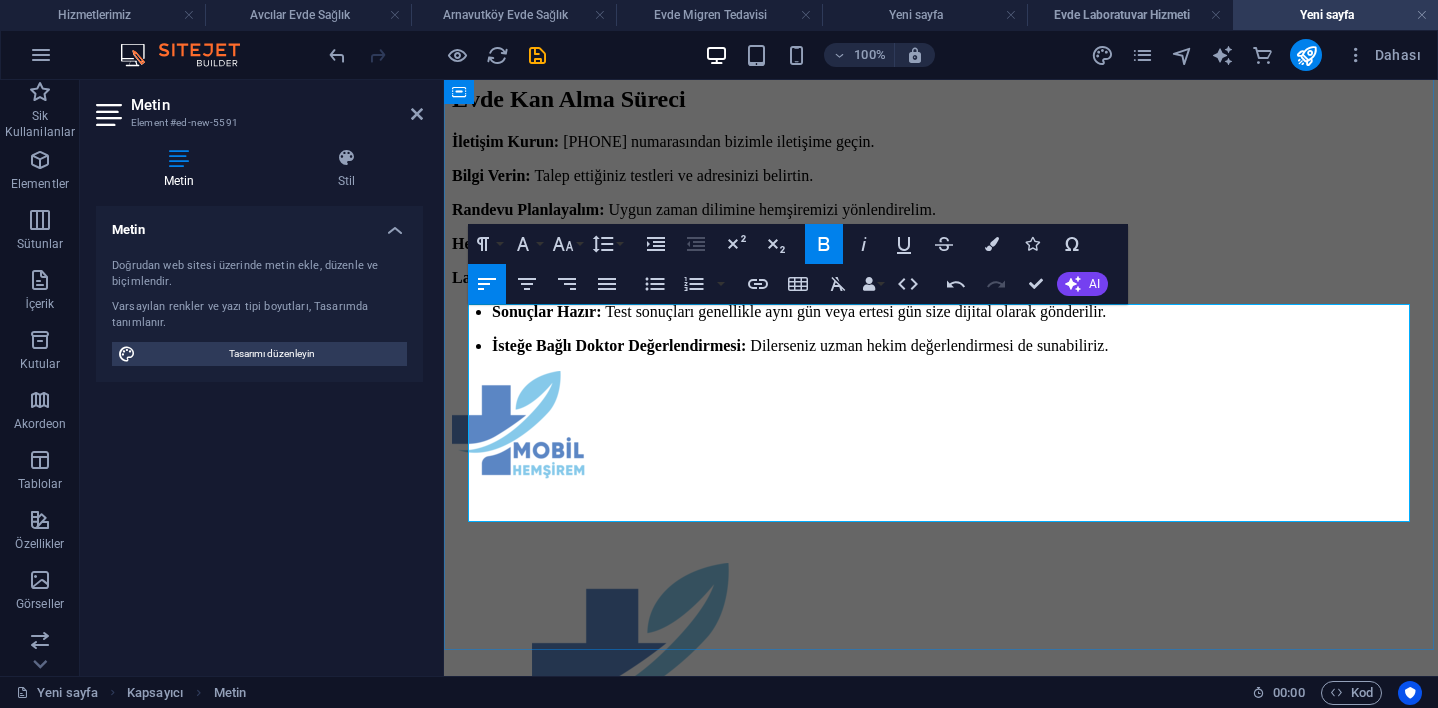 click on "Sonuçlar Hazır:" at bounding box center [546, 311] 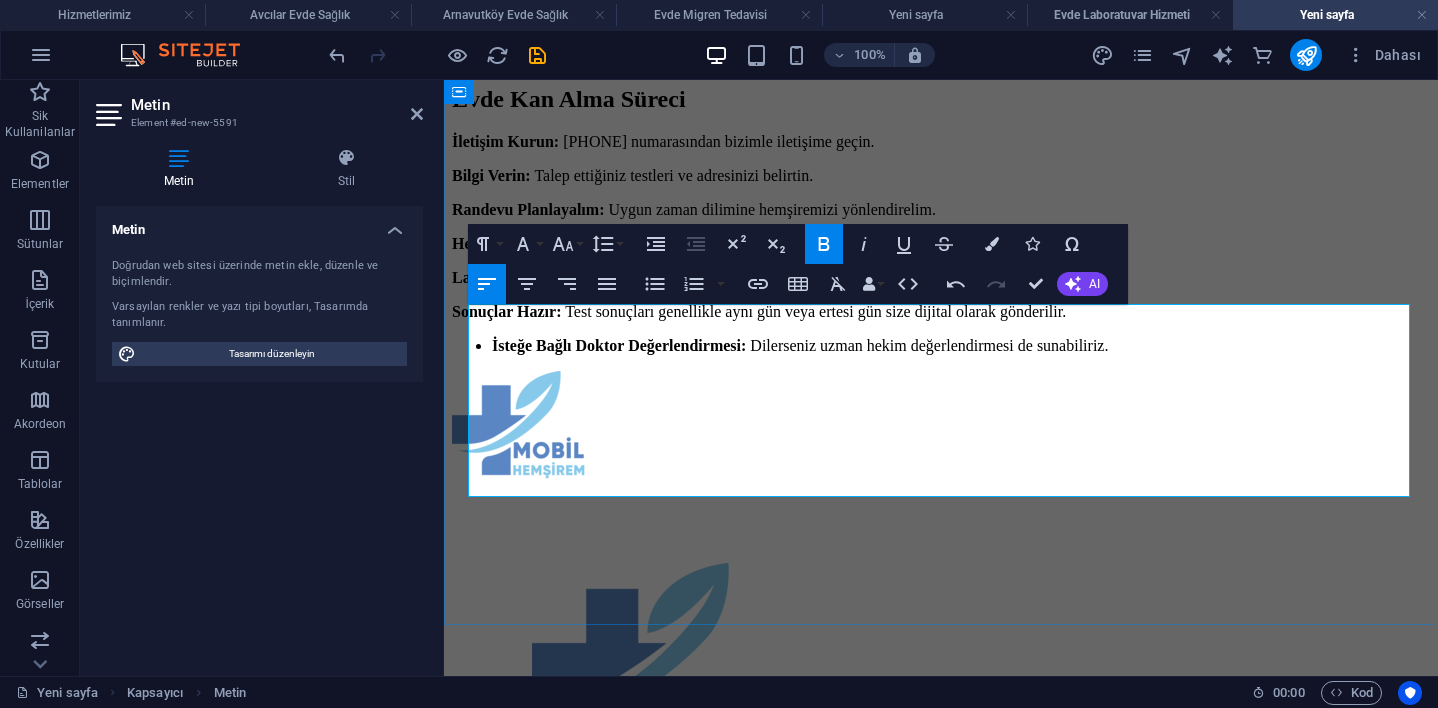 click on "İsteğe Bağlı Doktor Değerlendirmesi:" at bounding box center (619, 345) 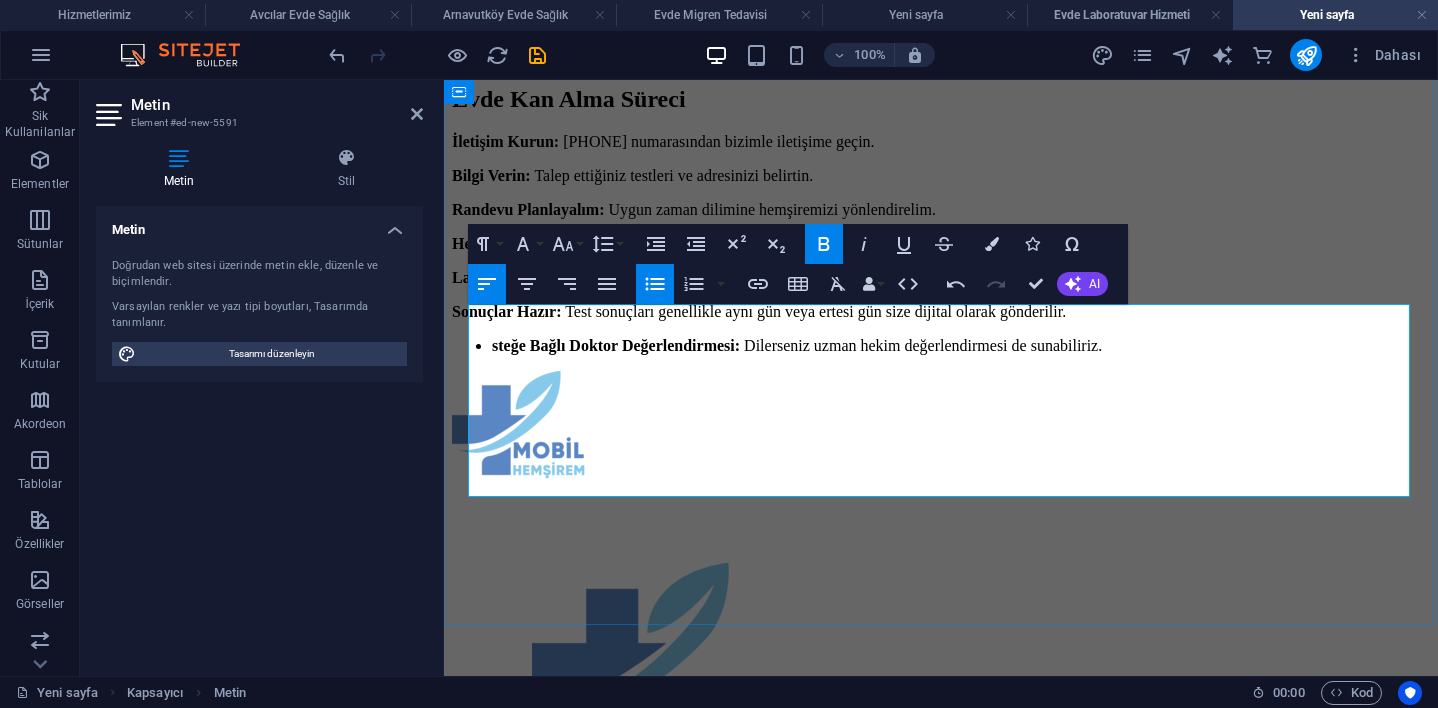 type 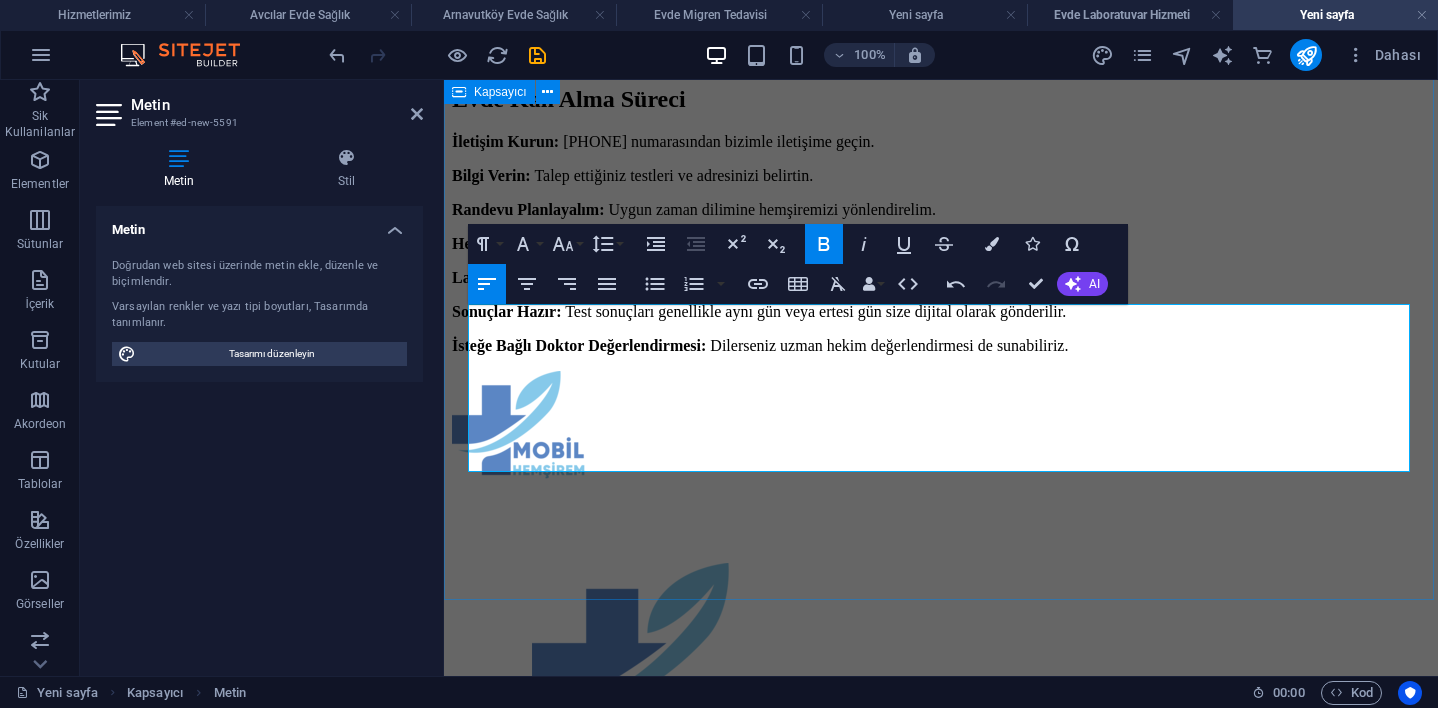click on "Evde Kan Alma Hizmeti | Mobil Hemşirem Hastaneye Gitmeden, Tüm Tahlillerinizi Evinizin Konforunda Yaptırın Evde sağlık hizmetleri arasında en çok tercih edilen uygulamalardan biri olan   evde kan alma , özellikle yaşlı bireyler, kronik hastalar, yoğun iş temposuna sahip kişiler ve hastaneye gitmekte zorlanan bireyler için büyük kolaylık sağlar.   Mobil Hemşirem , [CITY]’nın tüm ilçelerinde, alanında uzman hemşire kadrosuyla, steril ekipmanlar ve hızlı sonuç garantisiyle hizmet sunar. Evde Kan Alma Nedir? Evde kan alma hizmeti , hastaneye veya laboratuvara gitmenize gerek kalmadan, sağlık personelinin evinize gelerek sizden kan örneği alması işlemidir. Alınan kan örnekleri, anlaşmalı laboratuvarlara soğuk zincir kurallarına uygun şekilde ulaştırılır. Tahlil sonuçları ise size dijital olarak iletilir ve dilerseniz doktor yorumlamasıyla desteklenir. Evde Yapılabilen Kan Tahlilleri Nelerdir? Temel Tahliller: Hemogram (tam kan sayımı) HbA1c (diyabet takibi)" at bounding box center (941, 309) 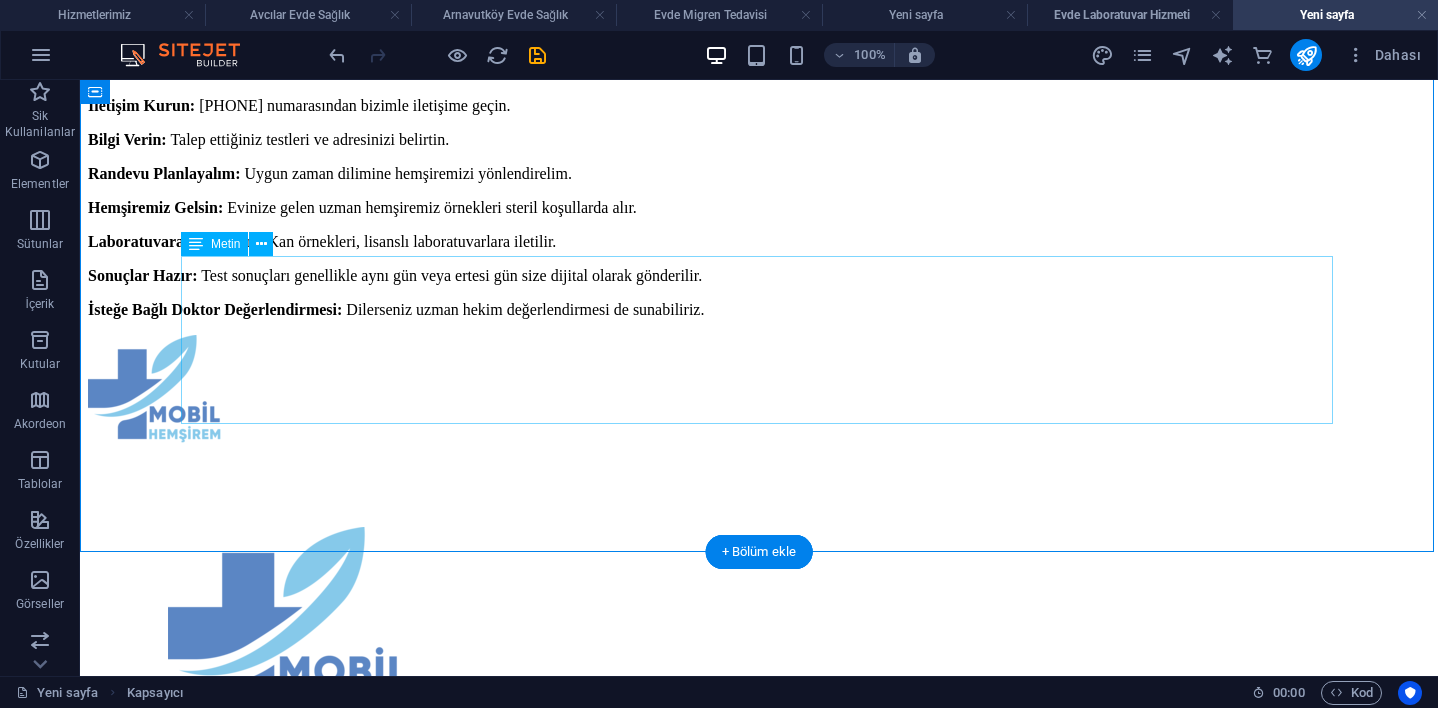 click on "İletişim Kurun:   0539 431 00 37 numarasından bizimle iletişime geçin. Bilgi Verin:   Talep ettiğiniz testleri ve adresinizi belirtin. Randevu Planlayalım:   Uygun zaman dilimine hemşiremizi yönlendirelim. Hemşiremiz Gelsin:   Evinize gelen uzman hemşiremiz örnekleri steril koşullarda alır. Laboratuvara Gönderim:   Kan örnekleri, lisanslı laboratuvarlara iletilir. Sonuçlar Hazır:   Test sonuçları genellikle aynı gün veya ertesi gün size dijital olarak gönderilir. İsteğe Bağlı Doktor Değerlendirmesi:   Dilerseniz uzman hekim değerlendirmesi de sunabiliriz." at bounding box center (759, 208) 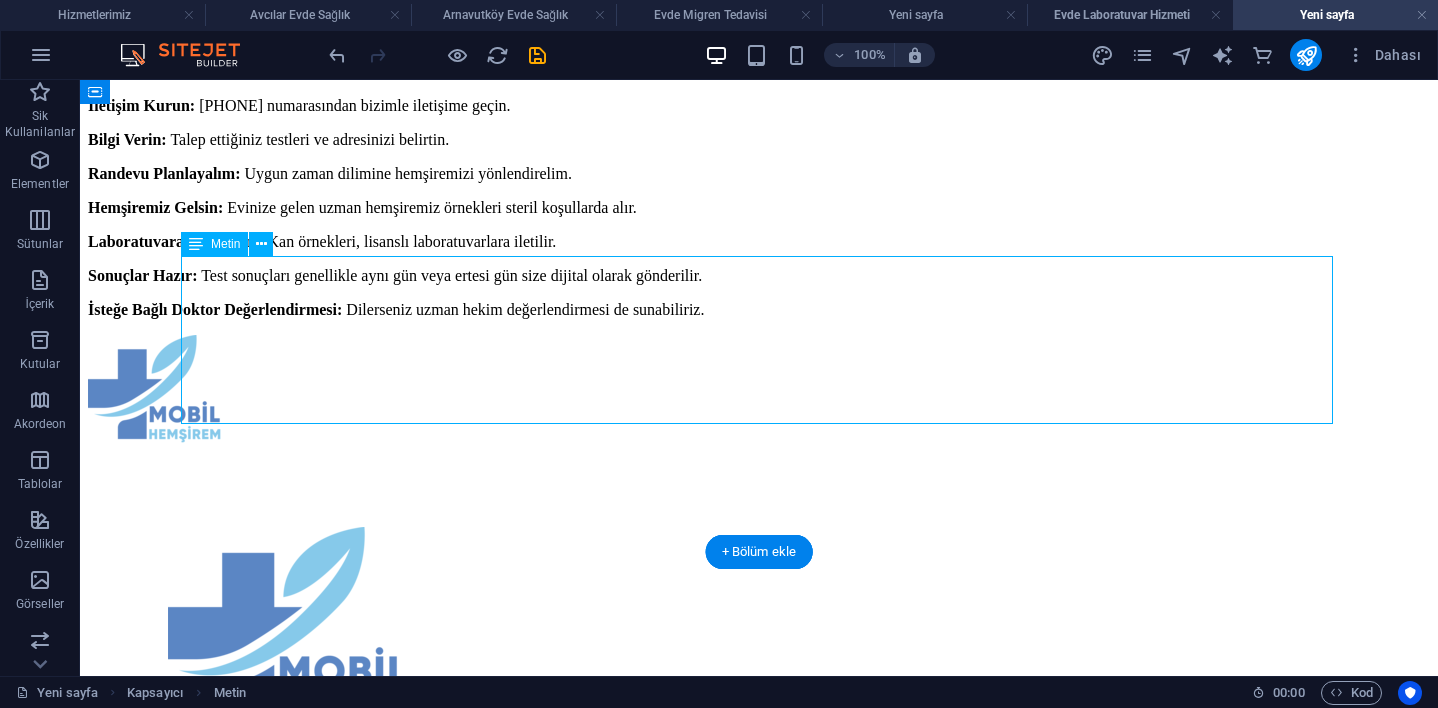 click on "İletişim Kurun:   0539 431 00 37 numarasından bizimle iletişime geçin. Bilgi Verin:   Talep ettiğiniz testleri ve adresinizi belirtin. Randevu Planlayalım:   Uygun zaman dilimine hemşiremizi yönlendirelim. Hemşiremiz Gelsin:   Evinize gelen uzman hemşiremiz örnekleri steril koşullarda alır. Laboratuvara Gönderim:   Kan örnekleri, lisanslı laboratuvarlara iletilir. Sonuçlar Hazır:   Test sonuçları genellikle aynı gün veya ertesi gün size dijital olarak gönderilir. İsteğe Bağlı Doktor Değerlendirmesi:   Dilerseniz uzman hekim değerlendirmesi de sunabiliriz." at bounding box center [759, 208] 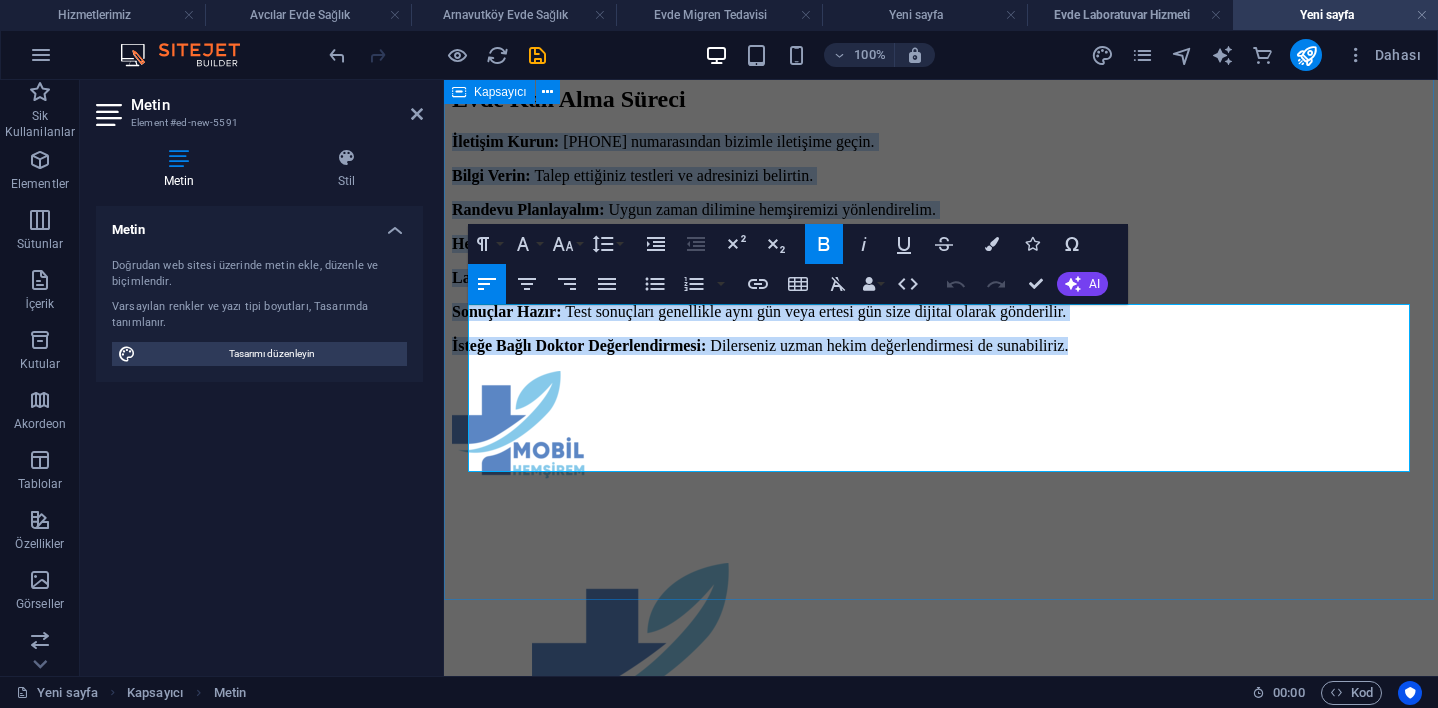 drag, startPoint x: 469, startPoint y: 315, endPoint x: 1000, endPoint y: 543, distance: 577.87976 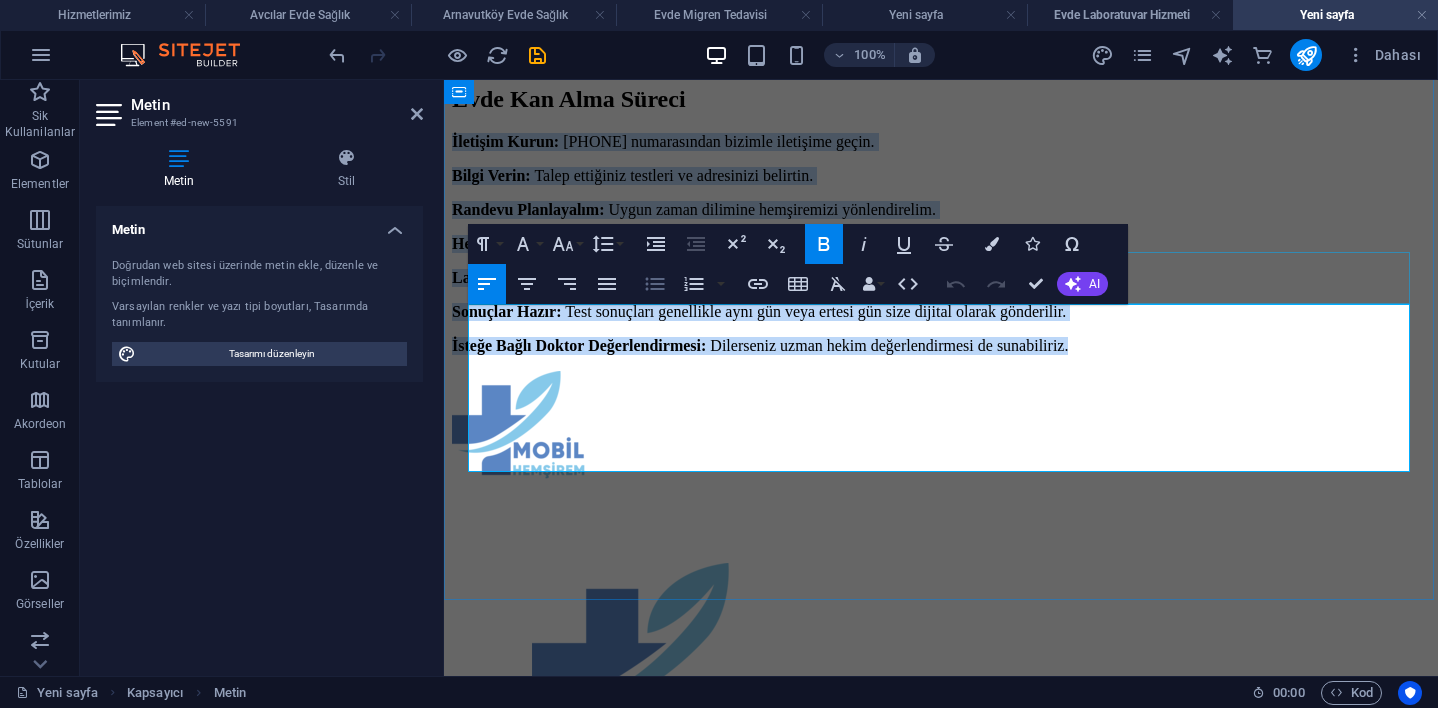 click 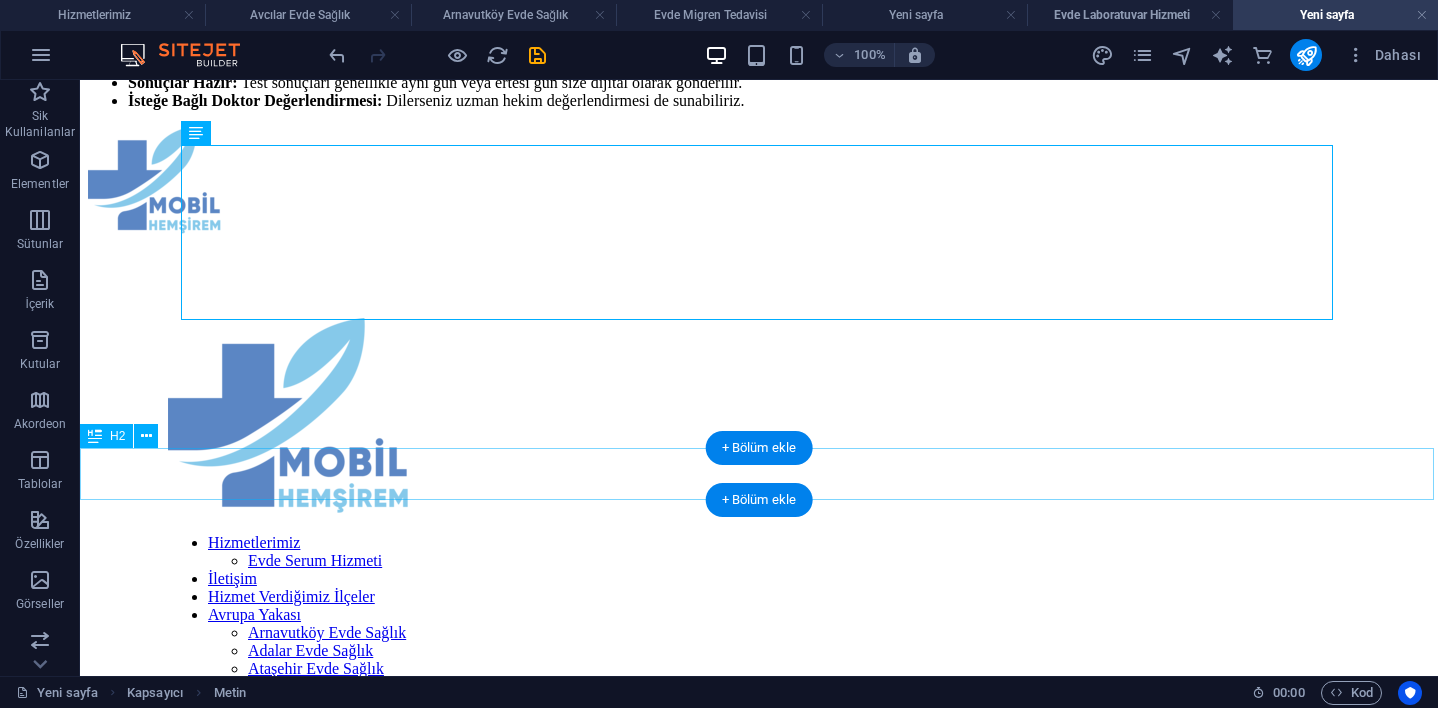 scroll, scrollTop: 1430, scrollLeft: 0, axis: vertical 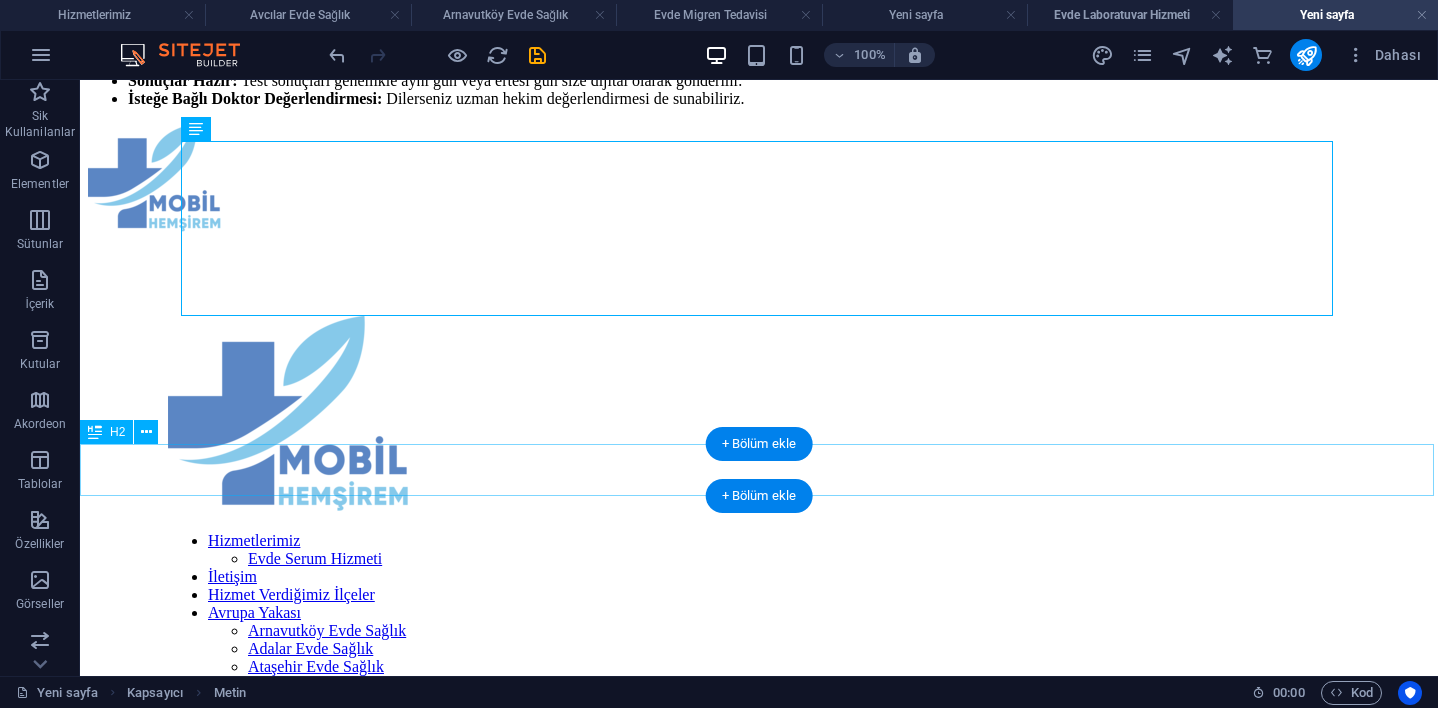 click on "Evde Kan Alma Nedir?" at bounding box center (759, 1593) 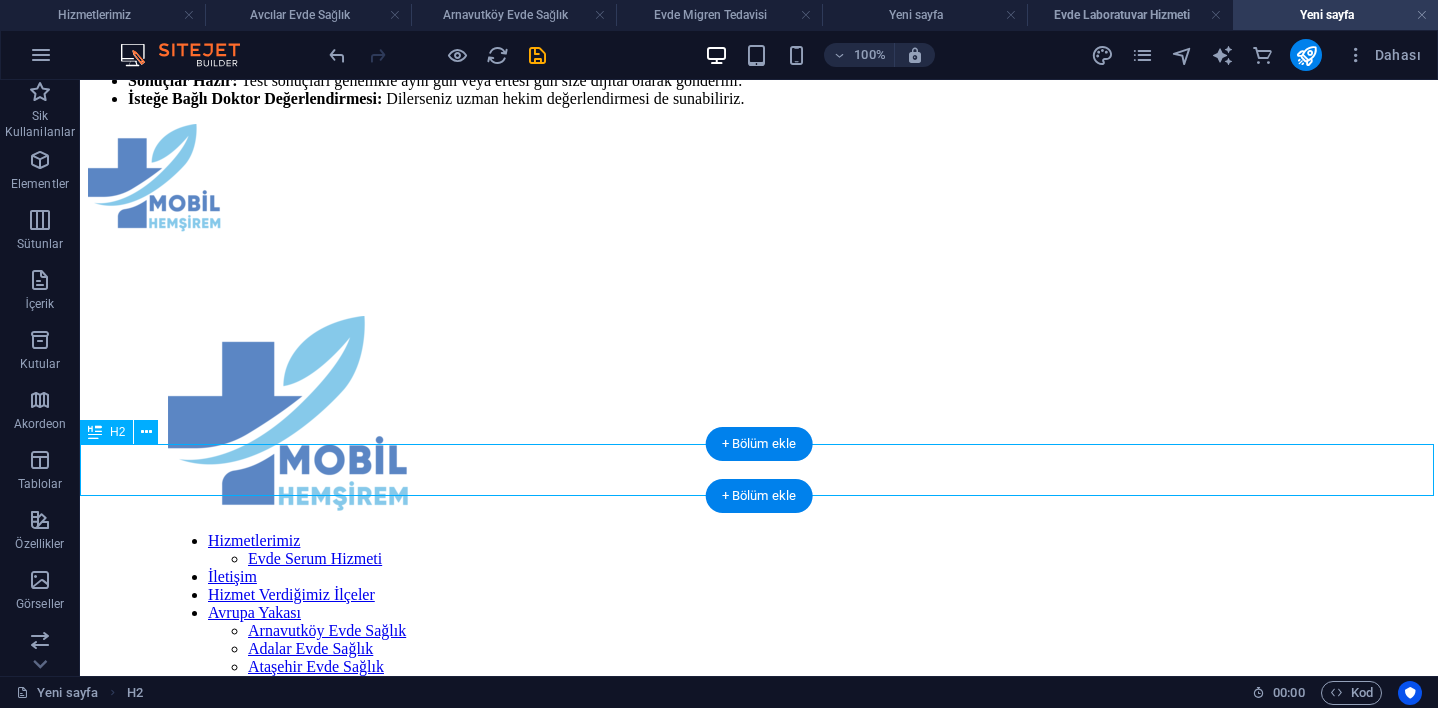 click on "Evde kan alma hizmeti , hastaneye veya laboratuvara gitmenize gerek kalmadan, sağlık personelinin evinize gelerek sizden kan örneği alması işlemidir. Alınan kan örnekleri, anlaşmalı laboratuvarlara soğuk zincir kurallarına uygun şekilde ulaştırılır. Tahlil sonuçları ise size dijital olarak iletilir ve dilerseniz doktor yorumlamasıyla desteklenir. Bu hizmet sayesinde hastane kuyruklarında beklemeden, enfeksiyon riski yaşamadan ve zaman kaybetmeden testlerinizi güvenle yaptırabilirsiniz." at bounding box center [759, 1662] 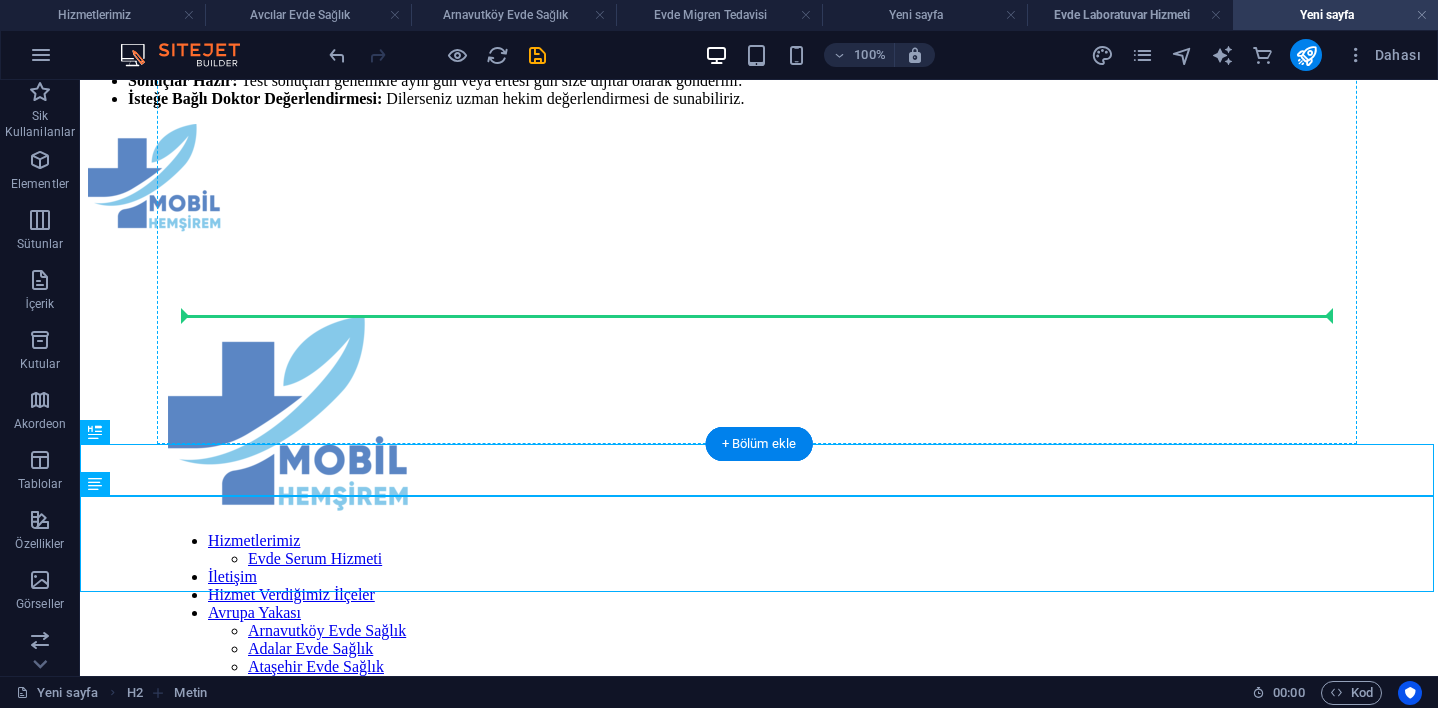 drag, startPoint x: 164, startPoint y: 509, endPoint x: 218, endPoint y: 307, distance: 209.09328 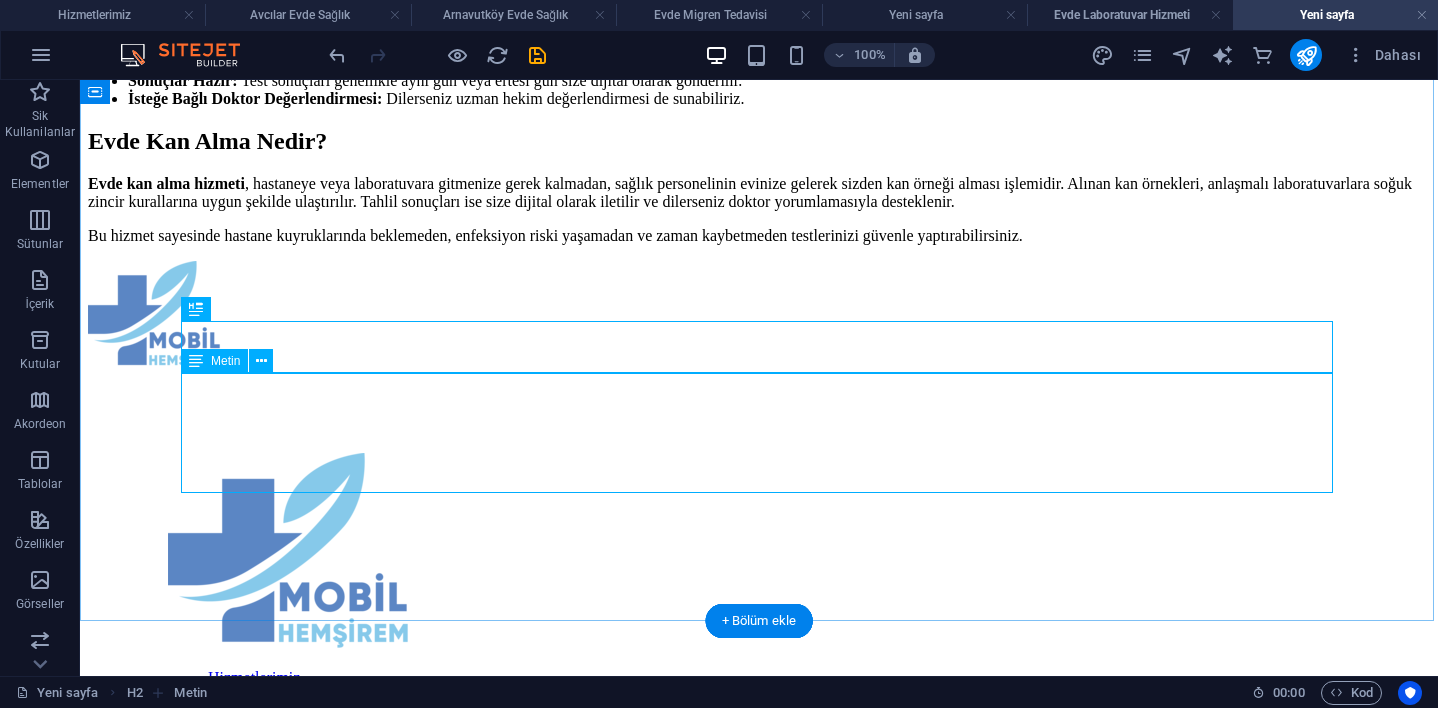 scroll, scrollTop: 1392, scrollLeft: 0, axis: vertical 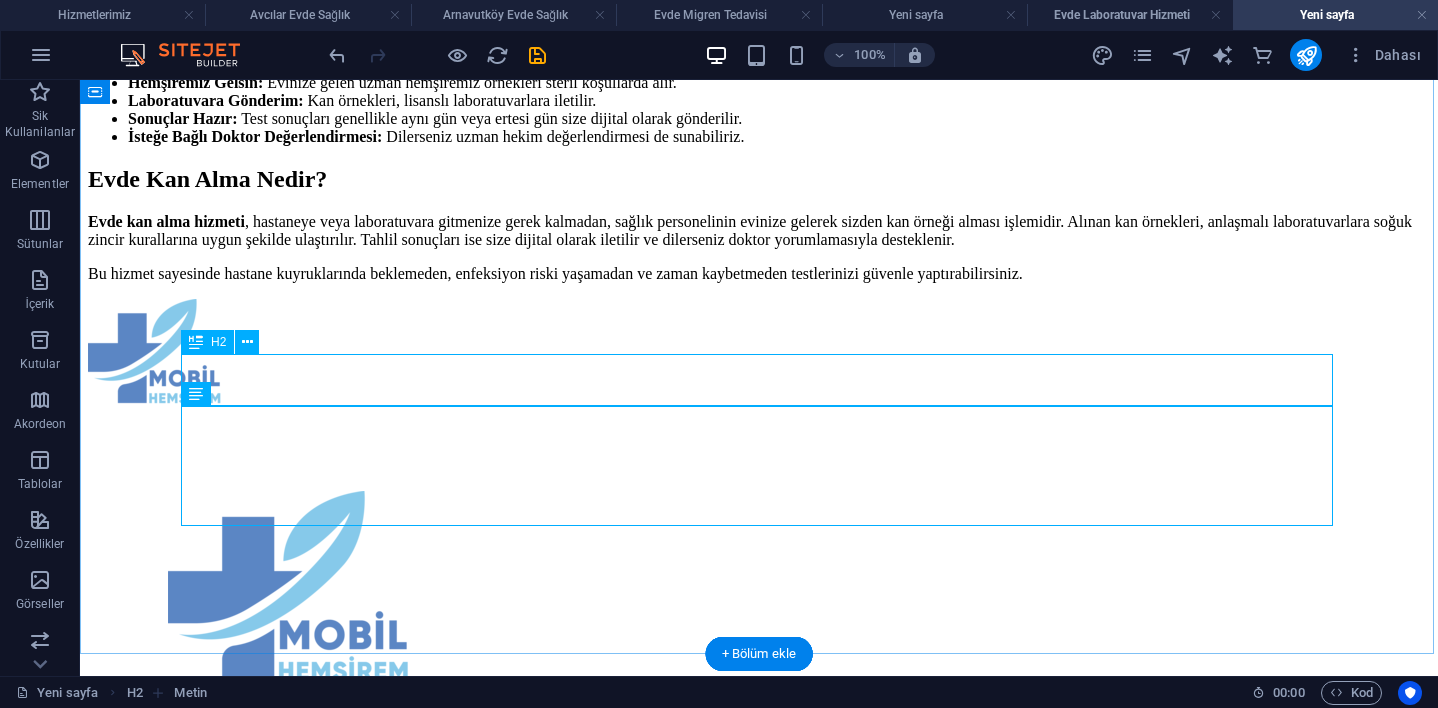 click on "Evde Kan Alma Nedir?" at bounding box center (759, 179) 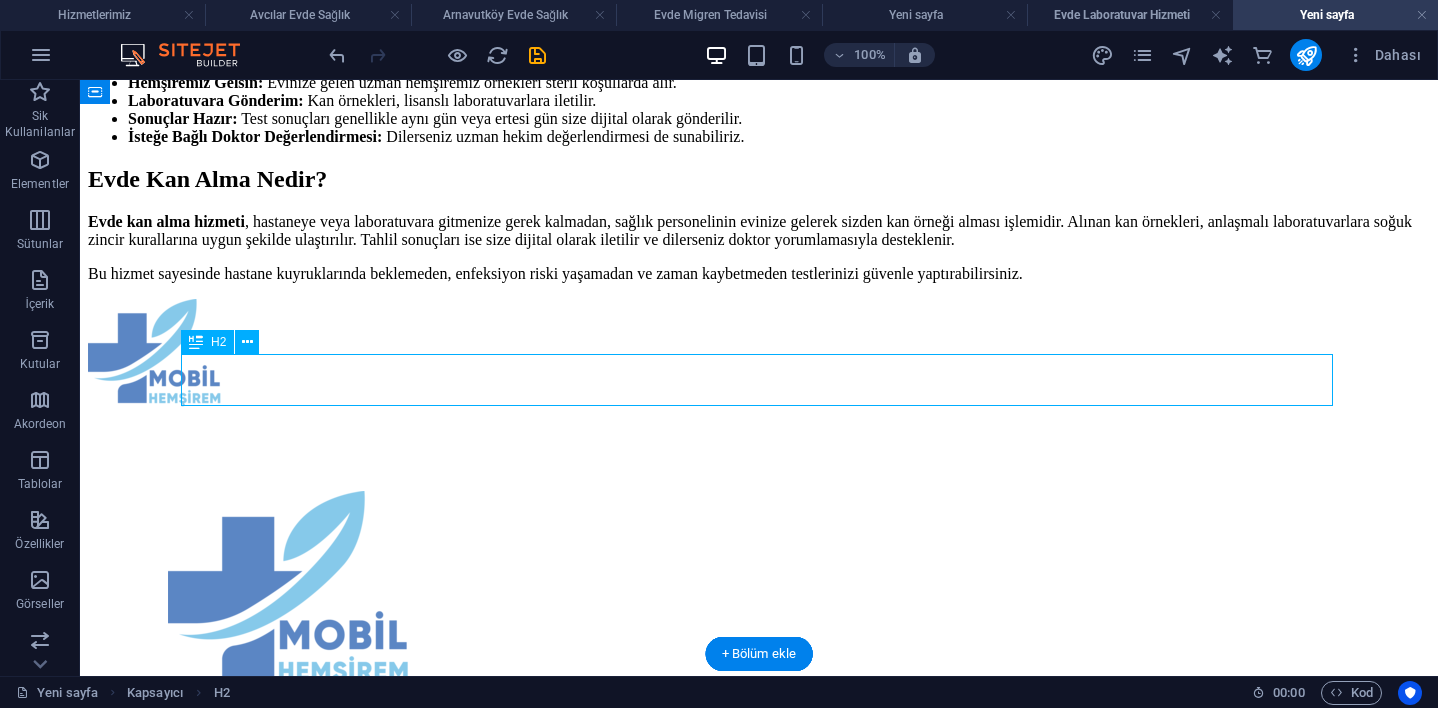 click on "Evde Kan Alma Nedir?" at bounding box center [759, 179] 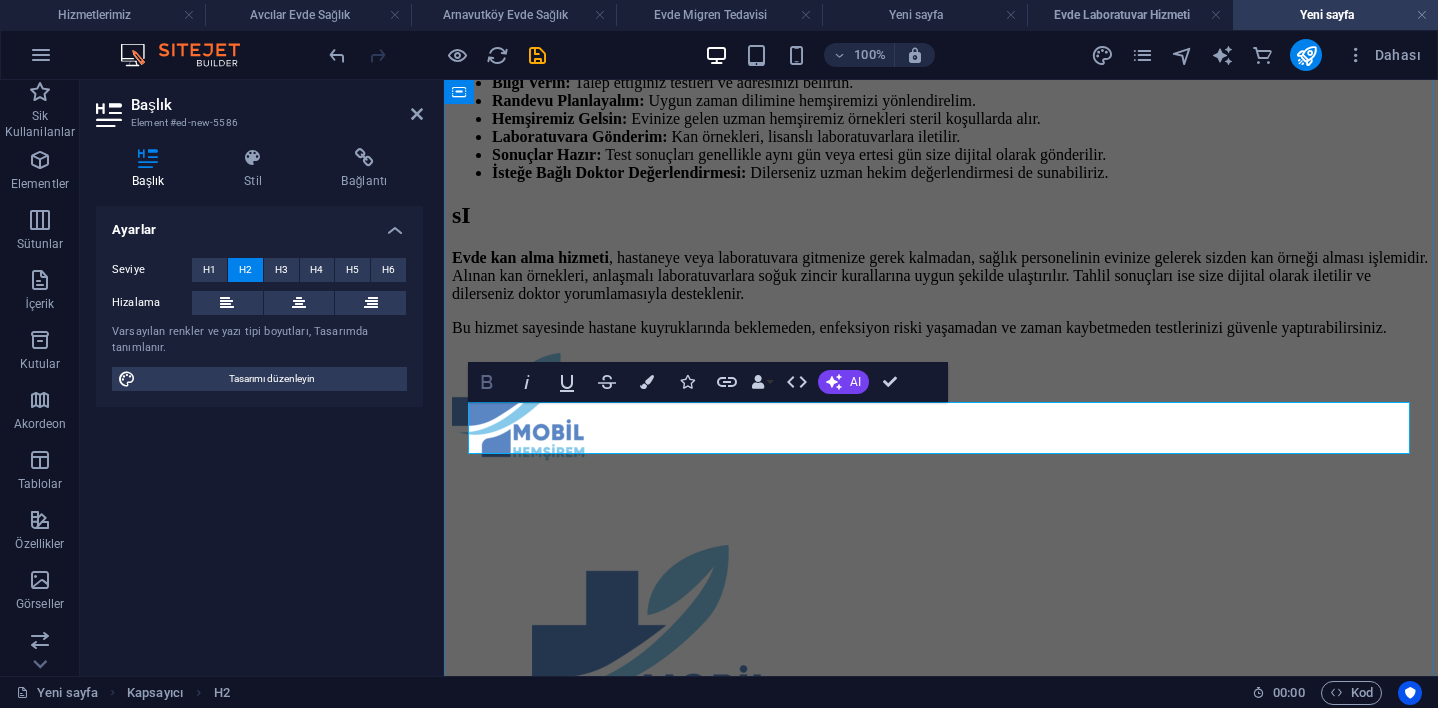 type 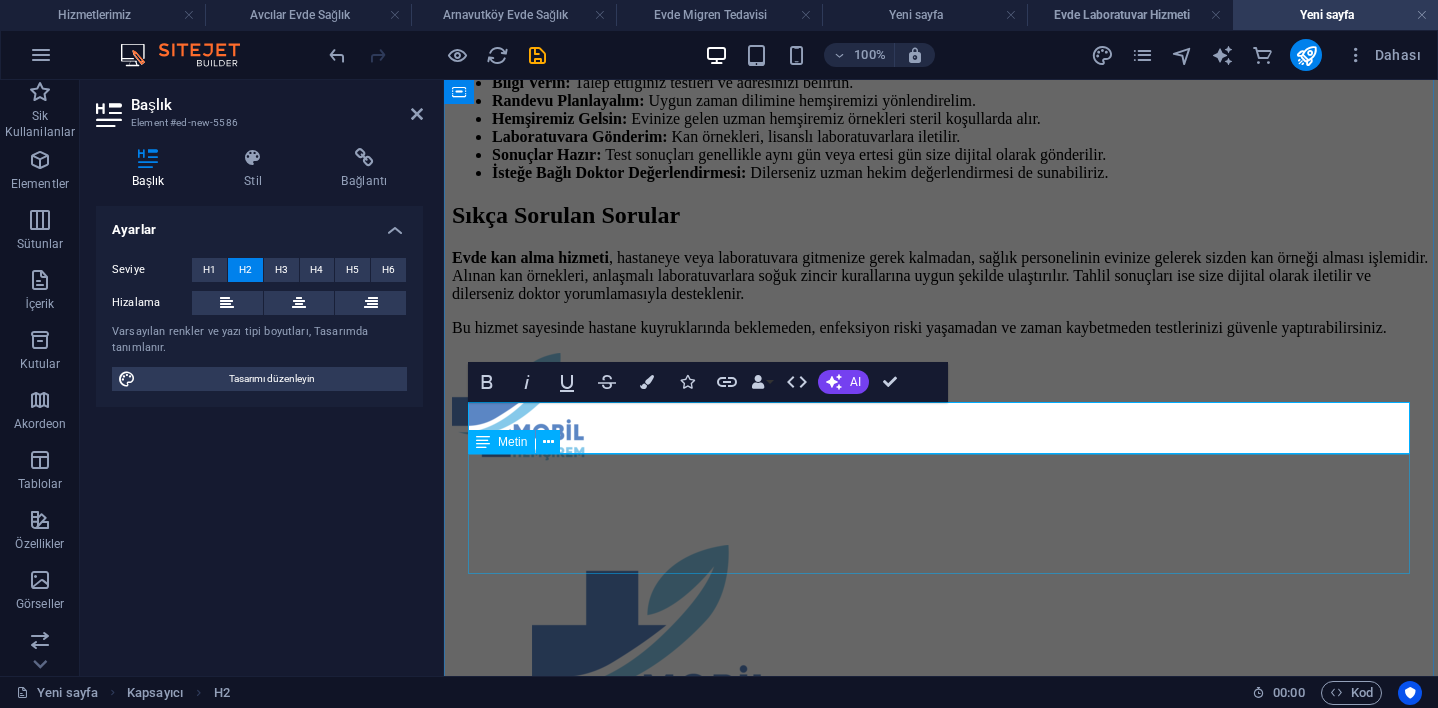 click on "Evde kan alma hizmeti , hastaneye veya laboratuvara gitmenize gerek kalmadan, sağlık personelinin evinize gelerek sizden kan örneği alması işlemidir. Alınan kan örnekleri, anlaşmalı laboratuvarlara soğuk zincir kurallarına uygun şekilde ulaştırılır. Tahlil sonuçları ise size dijital olarak iletilir ve dilerseniz doktor yorumlamasıyla desteklenir. Bu hizmet sayesinde hastane kuyruklarında beklemeden, enfeksiyon riski yaşamadan ve zaman kaybetmeden testlerinizi güvenle yaptırabilirsiniz." at bounding box center [941, 293] 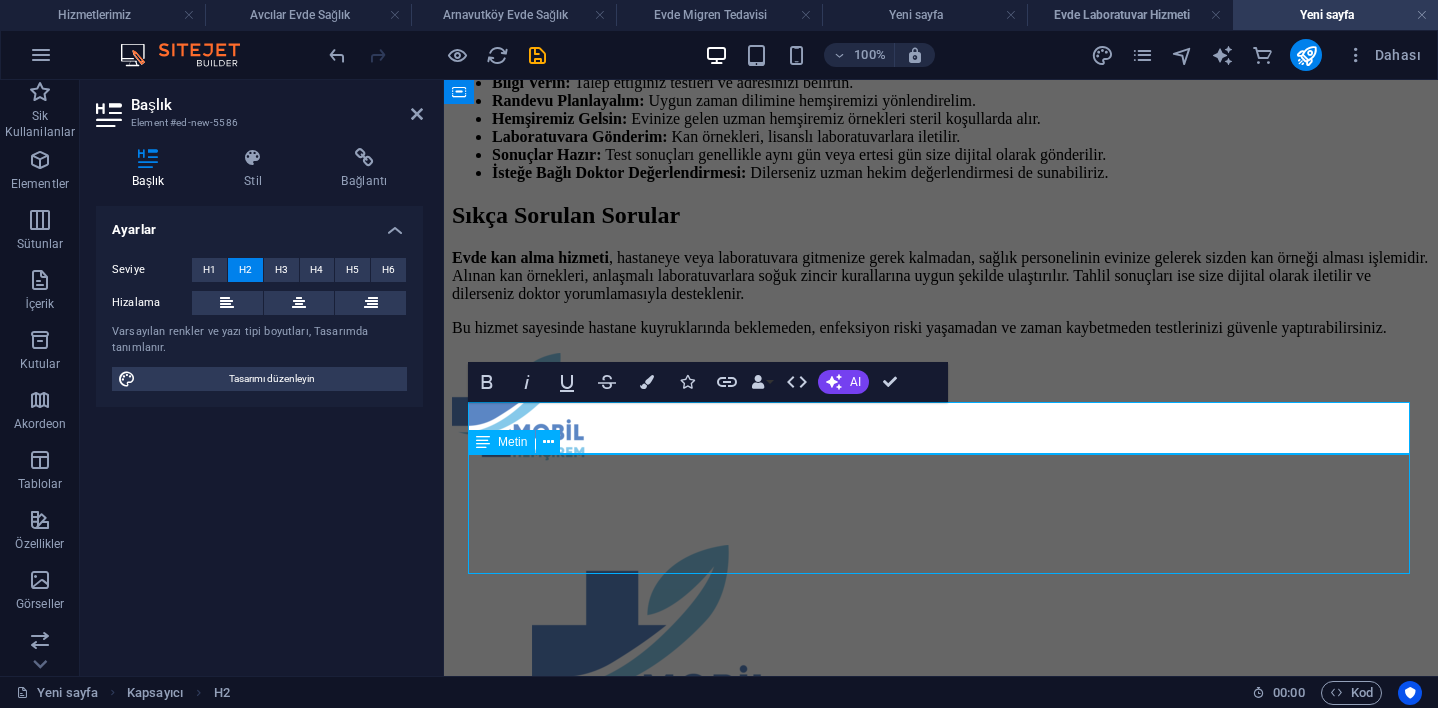 click on "Evde kan alma hizmeti , hastaneye veya laboratuvara gitmenize gerek kalmadan, sağlık personelinin evinize gelerek sizden kan örneği alması işlemidir. Alınan kan örnekleri, anlaşmalı laboratuvarlara soğuk zincir kurallarına uygun şekilde ulaştırılır. Tahlil sonuçları ise size dijital olarak iletilir ve dilerseniz doktor yorumlamasıyla desteklenir. Bu hizmet sayesinde hastane kuyruklarında beklemeden, enfeksiyon riski yaşamadan ve zaman kaybetmeden testlerinizi güvenle yaptırabilirsiniz." at bounding box center [941, 293] 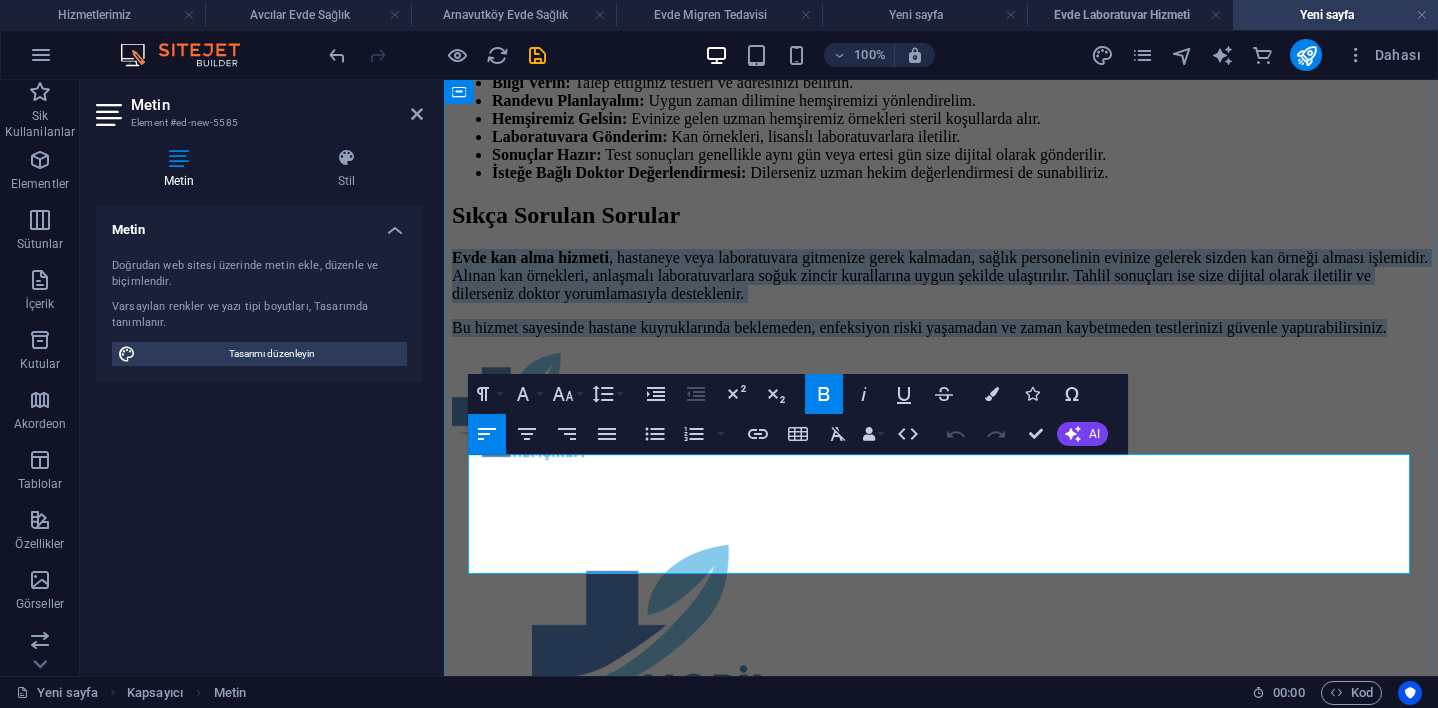 drag, startPoint x: 775, startPoint y: 567, endPoint x: 469, endPoint y: 469, distance: 321.3098 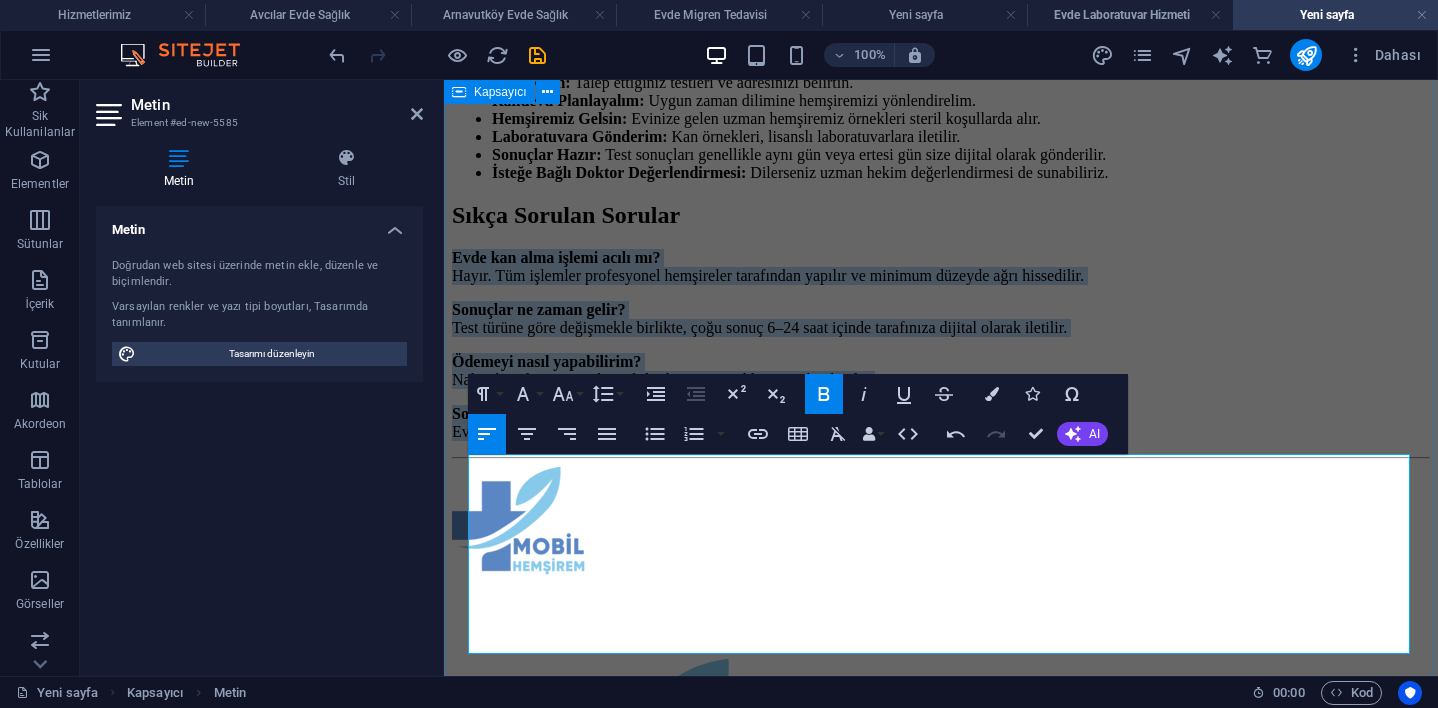 drag, startPoint x: 469, startPoint y: 460, endPoint x: 1051, endPoint y: 675, distance: 620.44257 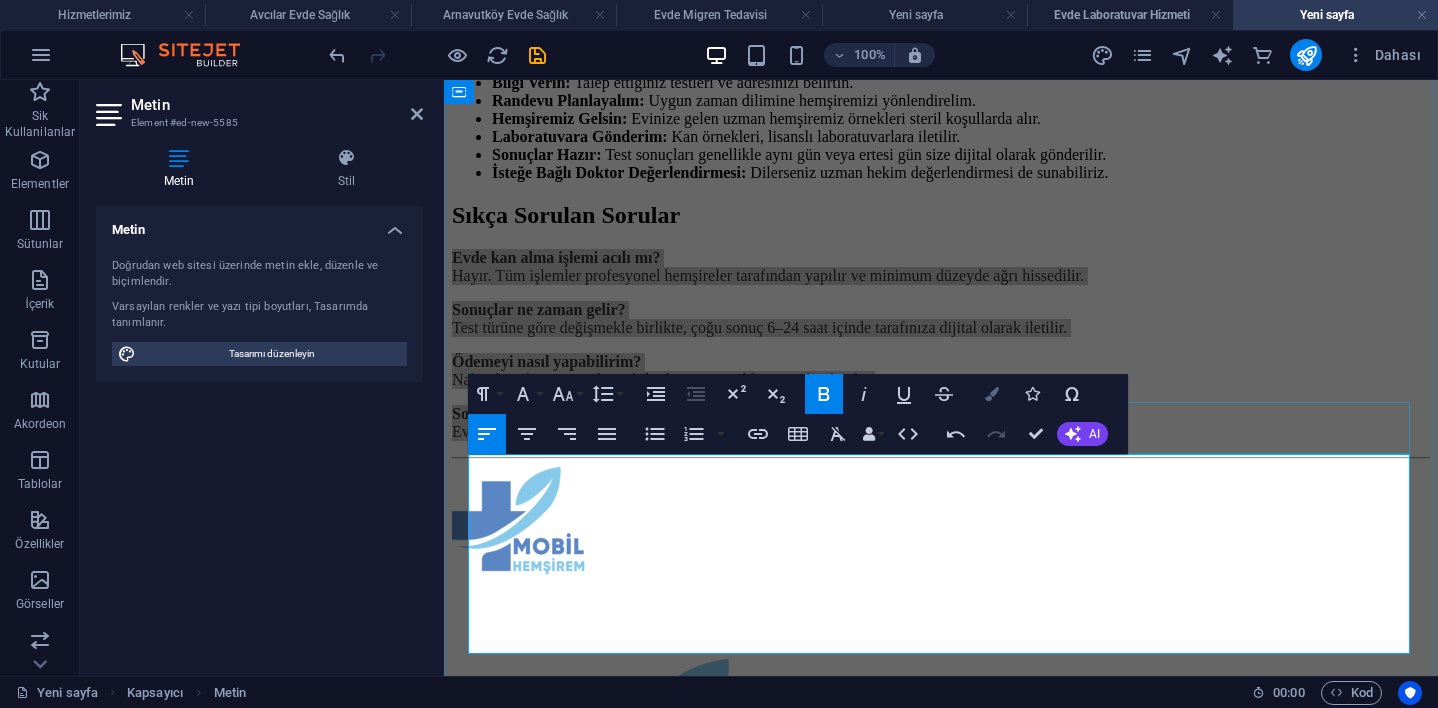 click on "Colors" at bounding box center [992, 394] 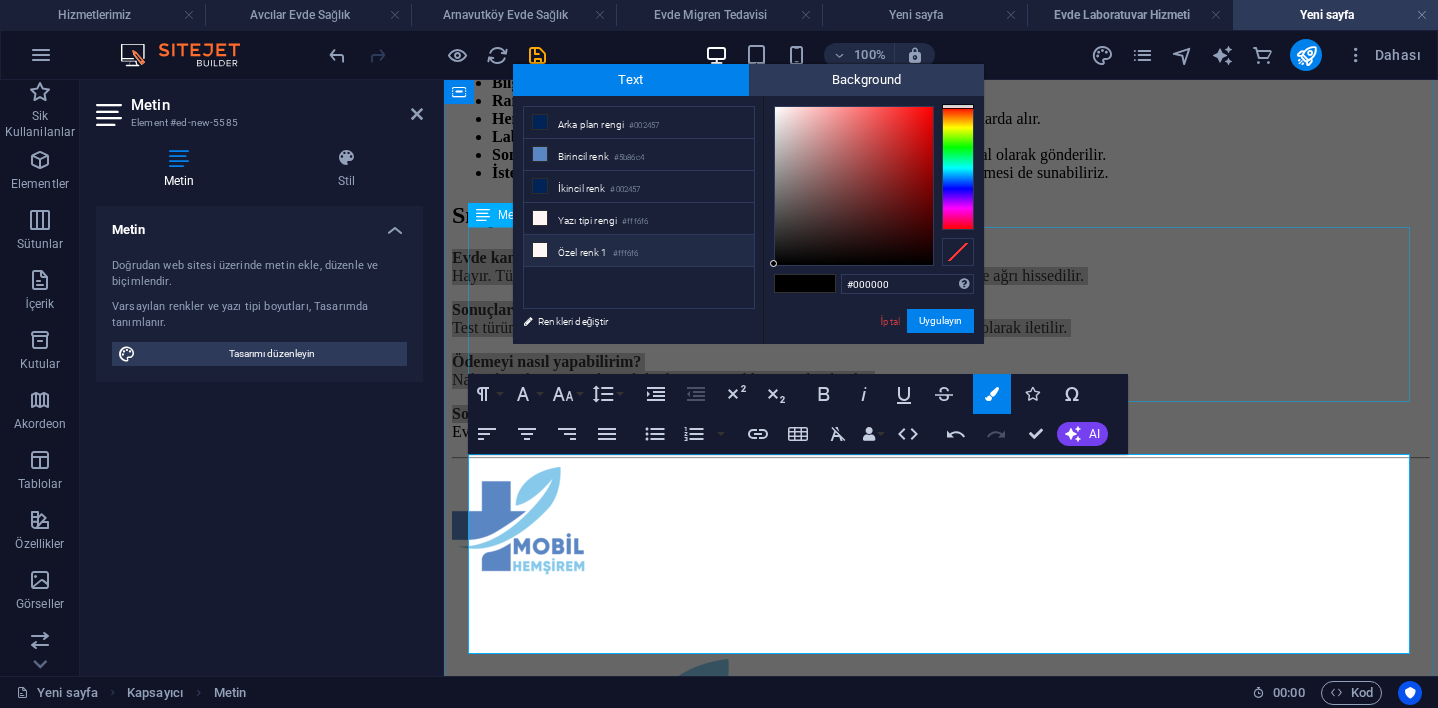 click on "Özel renk 1
#fff6f6" at bounding box center [639, 251] 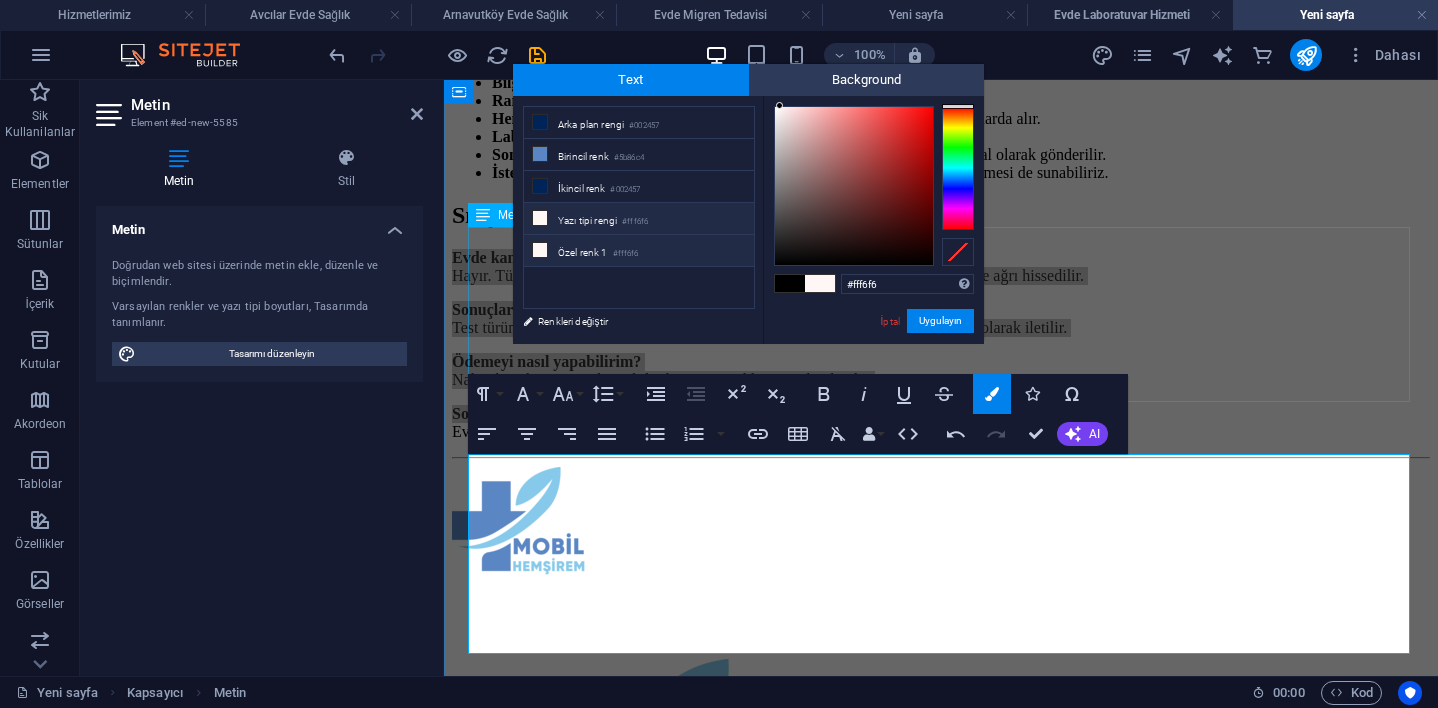 click on "Özel renk 1
#fff6f6" at bounding box center [639, 251] 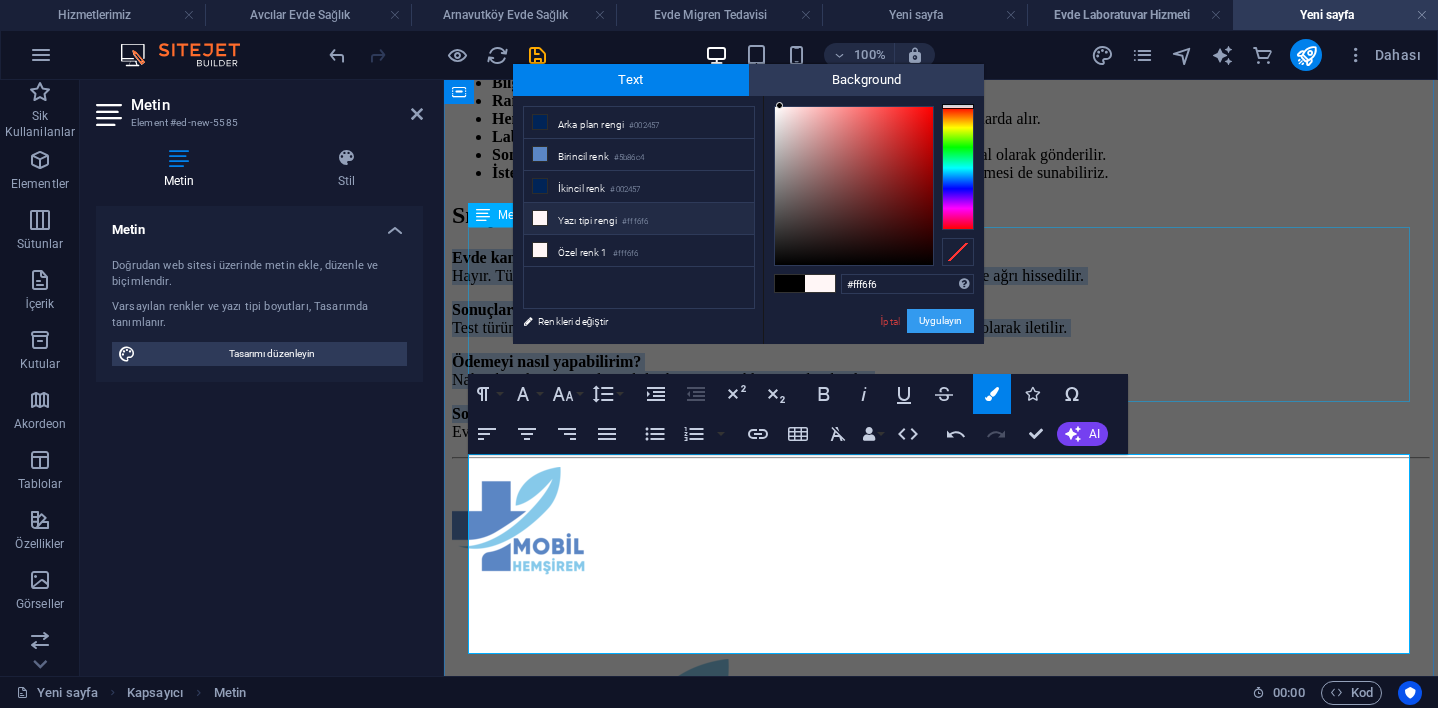 click on "Uygulayın" at bounding box center [940, 321] 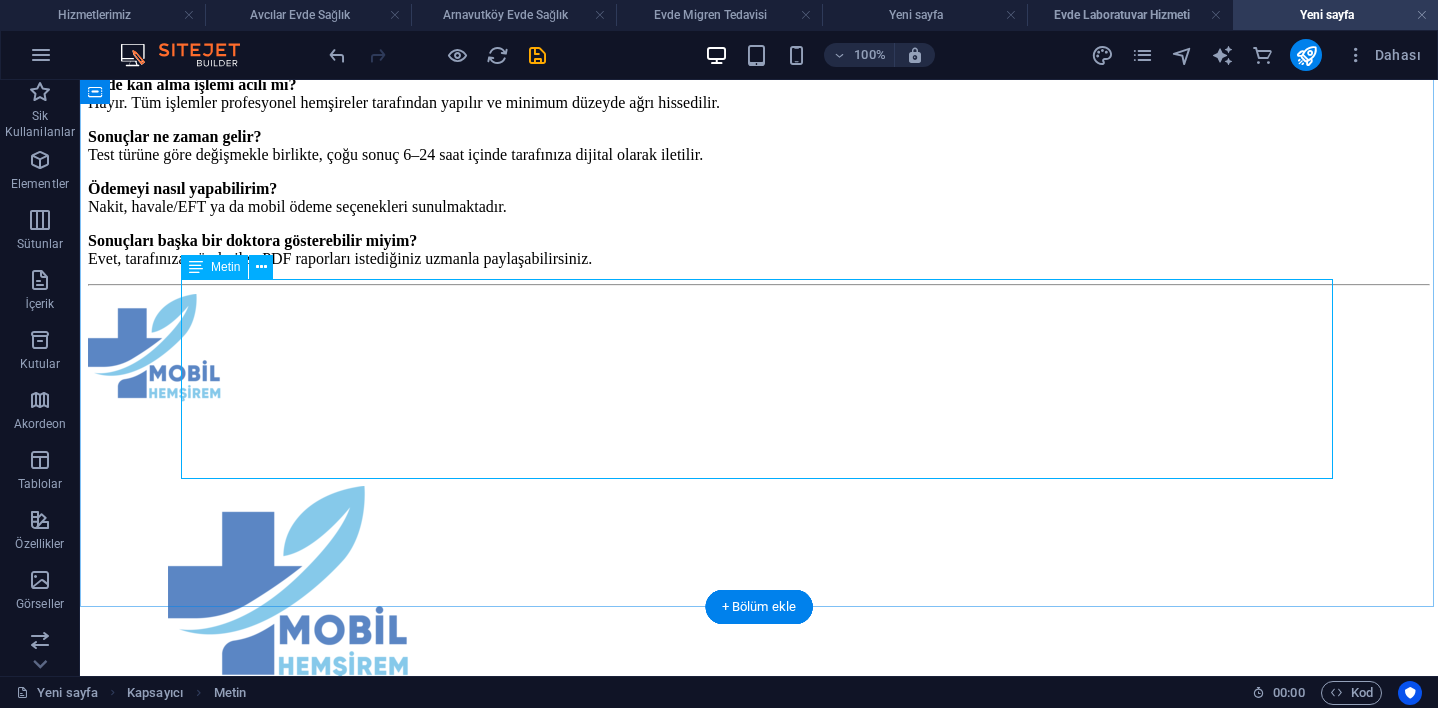 scroll, scrollTop: 1535, scrollLeft: 0, axis: vertical 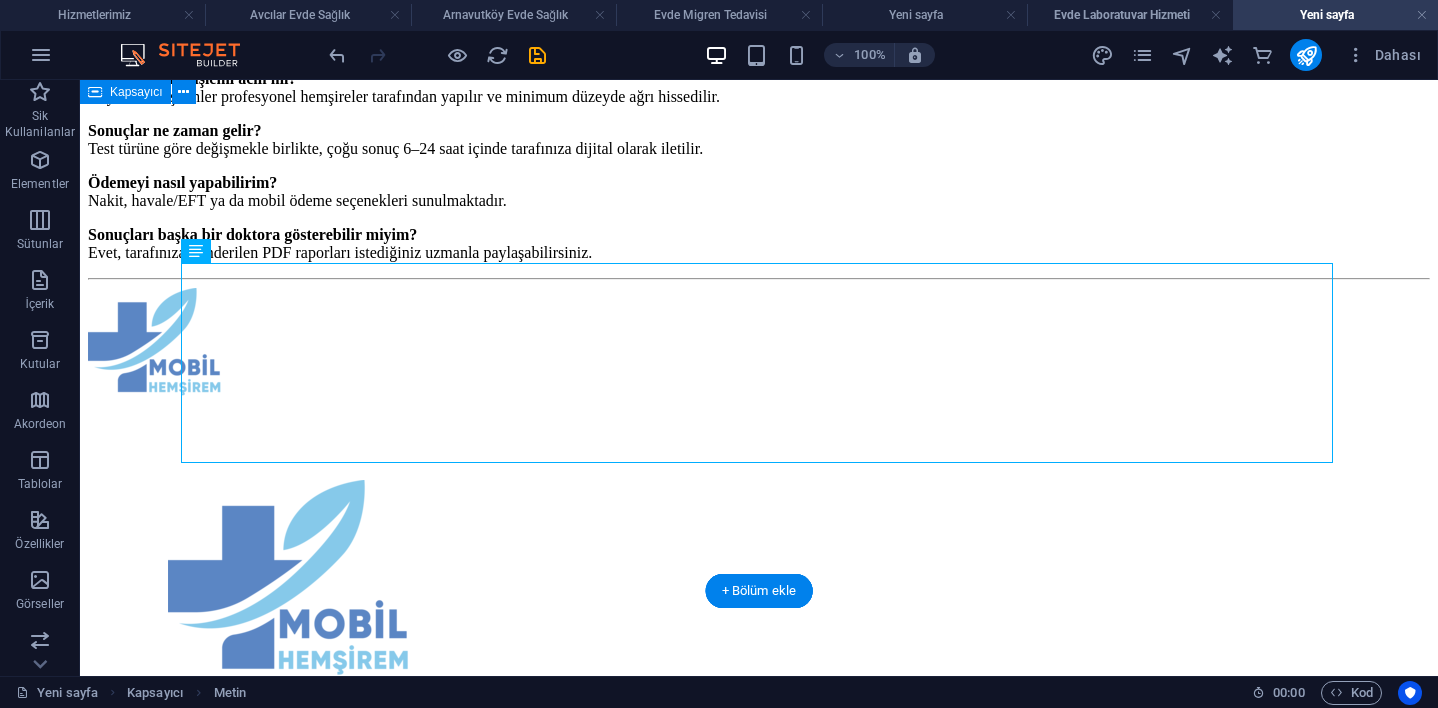 click on "Evde Kan Alma Hizmeti | Mobil Hemşirem Hastaneye Gitmeden, Tüm Tahlillerinizi Evinizin Konforunda Yaptırın Evde sağlık hizmetleri arasında en çok tercih edilen uygulamalardan biri olan   evde kan alma , özellikle yaşlı bireyler, kronik hastalar, yoğun iş temposuna sahip kişiler ve hastaneye gitmekte zorlanan bireyler için büyük kolaylık sağlar.   Mobil Hemşirem , [CITY]’nın tüm ilçelerinde, alanında uzman hemşire kadrosuyla, steril ekipmanlar ve hızlı sonuç garantisiyle hizmet sunar. Evde Kan Alma Nedir? Evde kan alma hizmeti , hastaneye veya laboratuvara gitmenize gerek kalmadan, sağlık personelinin evinize gelerek sizden kan örneği alması işlemidir. Alınan kan örnekleri, anlaşmalı laboratuvarlara soğuk zincir kurallarına uygun şekilde ulaştırılır. Tahlil sonuçları ise size dijital olarak iletilir ve dilerseniz doktor yorumlamasıyla desteklenir. Evde Yapılabilen Kan Tahlilleri Nelerdir? Temel Tahliller: Hemogram (tam kan sayımı) HbA1c (diyabet takibi)" at bounding box center (759, 157) 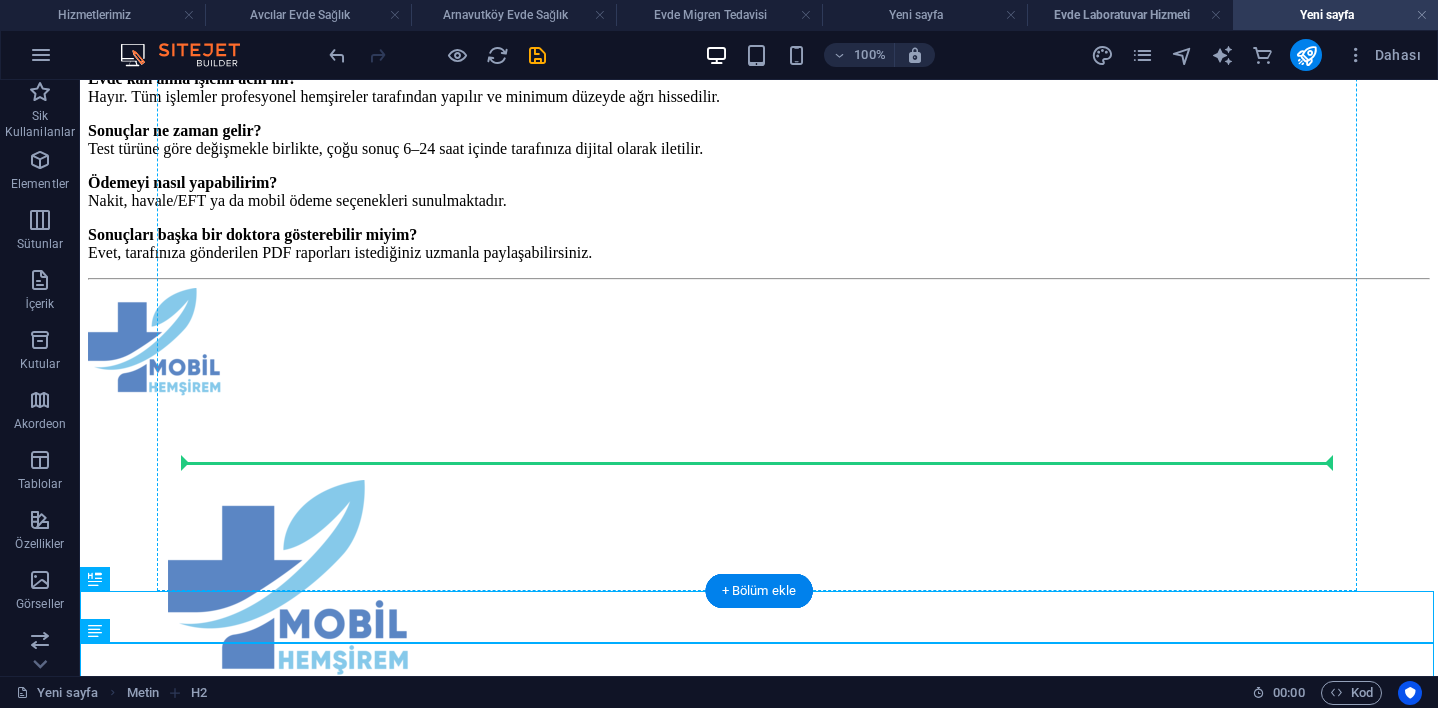 drag, startPoint x: 185, startPoint y: 664, endPoint x: 233, endPoint y: 449, distance: 220.29298 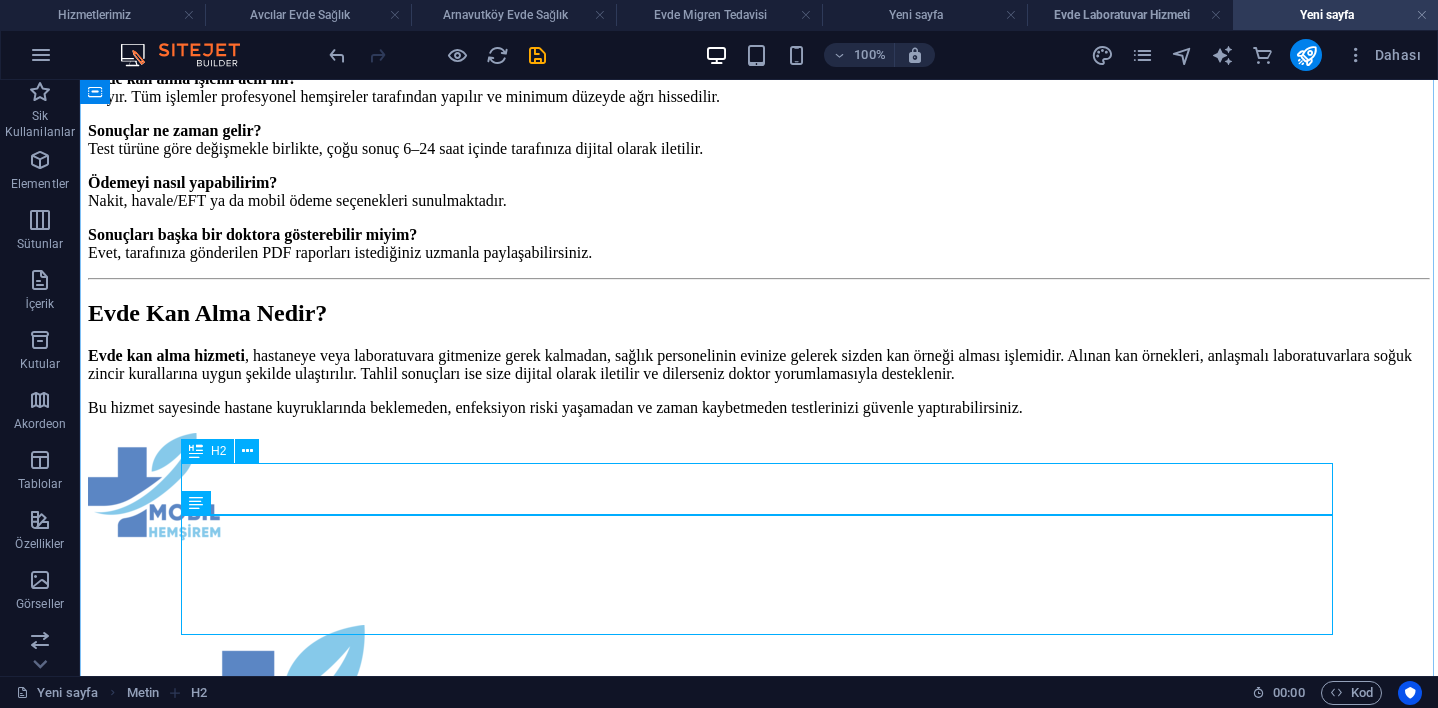 click on "Evde Kan Alma Nedir?" at bounding box center (759, 313) 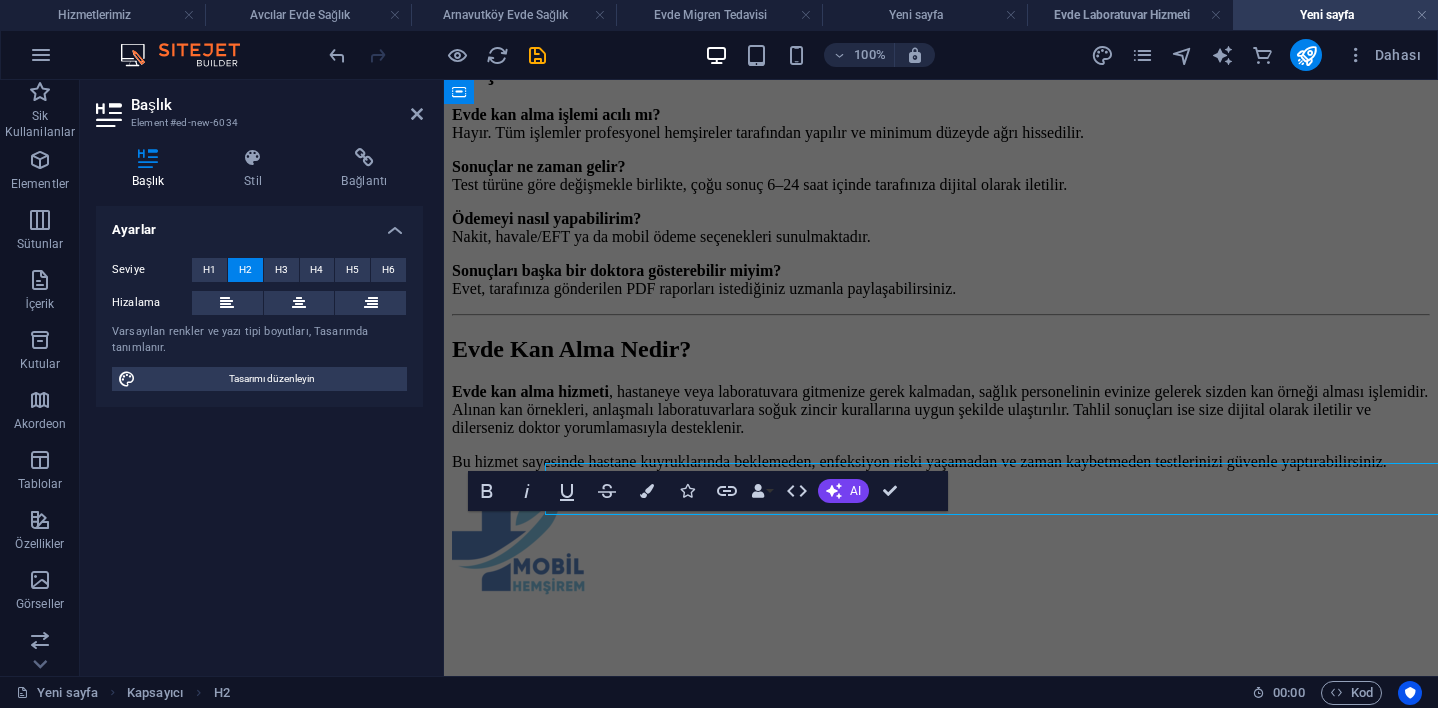 click on "Başlık Element #ed-new-6034 Başlık Stil Bağlantı Ayarlar Seviye H1 H2 H3 H4 H5 H6 Hizalama Varsayılan renkler ve yazı tipi boyutları, Tasarımda tanımlanır. Tasarımı düzenleyin Ön ayar Element Bağlantı Hiçbiri Sayfa Harici Element Sonraki element Telefon E-posta Sayfa Hizmetlerimiz Evde Serum Hizmeti Evde Doktor Muayenesi İstanbul  Evde Sonda Takma Hizmeti  Evde Migren Tedavisi  Evde Hemşire Hizmeti Evde Laboratuvar Hizmeti  Evde Kan Alma Hizmeti İletişim Hizmet Verdiğimiz İlçeler Avrupa Yakası Arnavutköy Evde Sağlık Adalar Evde Sağlık Ataşehir Evde Sağlık Avcılar Evde Sağlık Bağcılar Evde Sağlık Hizmeti  Bahçelievler Evde Sağlık Hizmeti Bakırköy Evde Sağlık Hizmeti  Başakşehir Evde Sağlık Hizmeti  Bayrampaşa Evde Sağlık Hizmeti Beşiktaş Evde Sağlık Hizmeti  Beykoz Evde Sağlık Hizmeti Beylikdüzü Evde Sağlık Hizmeti Beyoğlu Evde Sağlık Hizmeti Büyükçekmece Evde Sağlık Hizmeti  Çatalca Evde Sağlık Hizmeti Esenler Evde Sağlık Hizmeti" at bounding box center [759, 378] 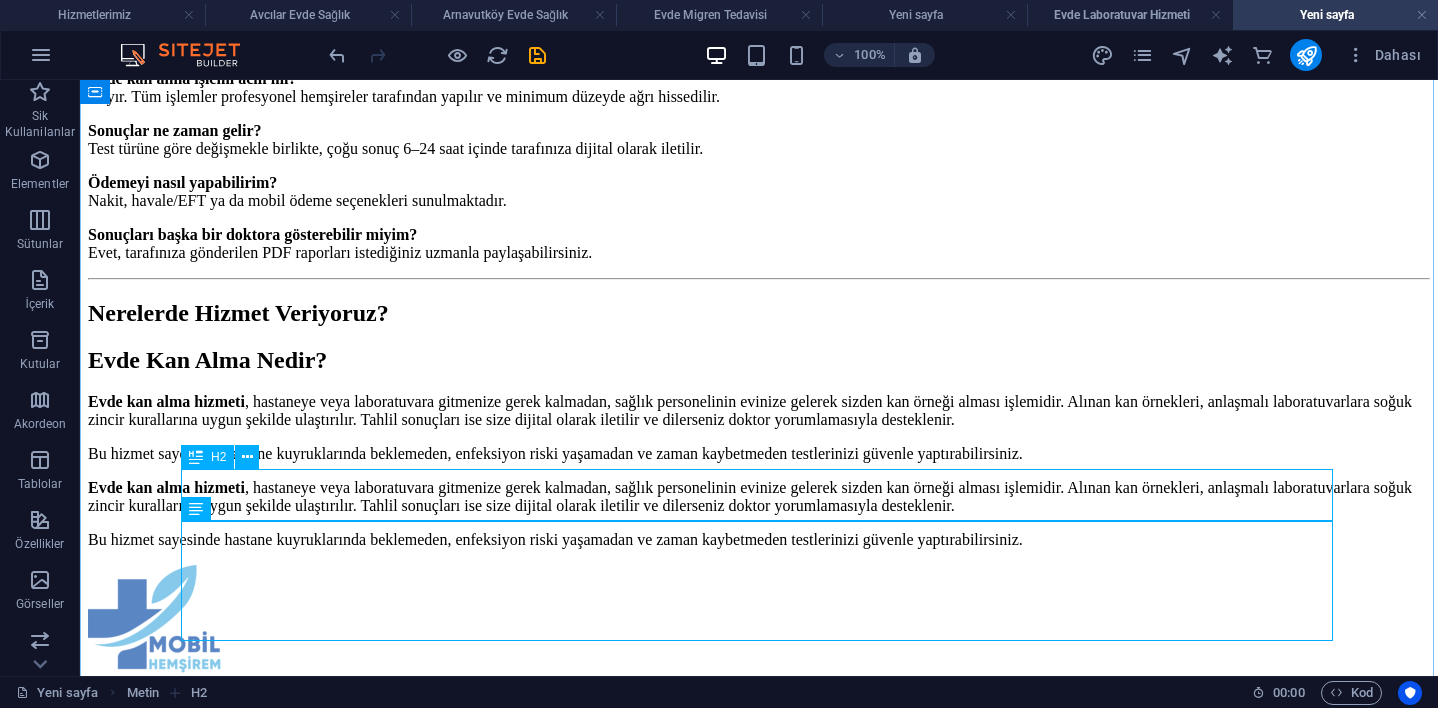 scroll, scrollTop: 1634, scrollLeft: 0, axis: vertical 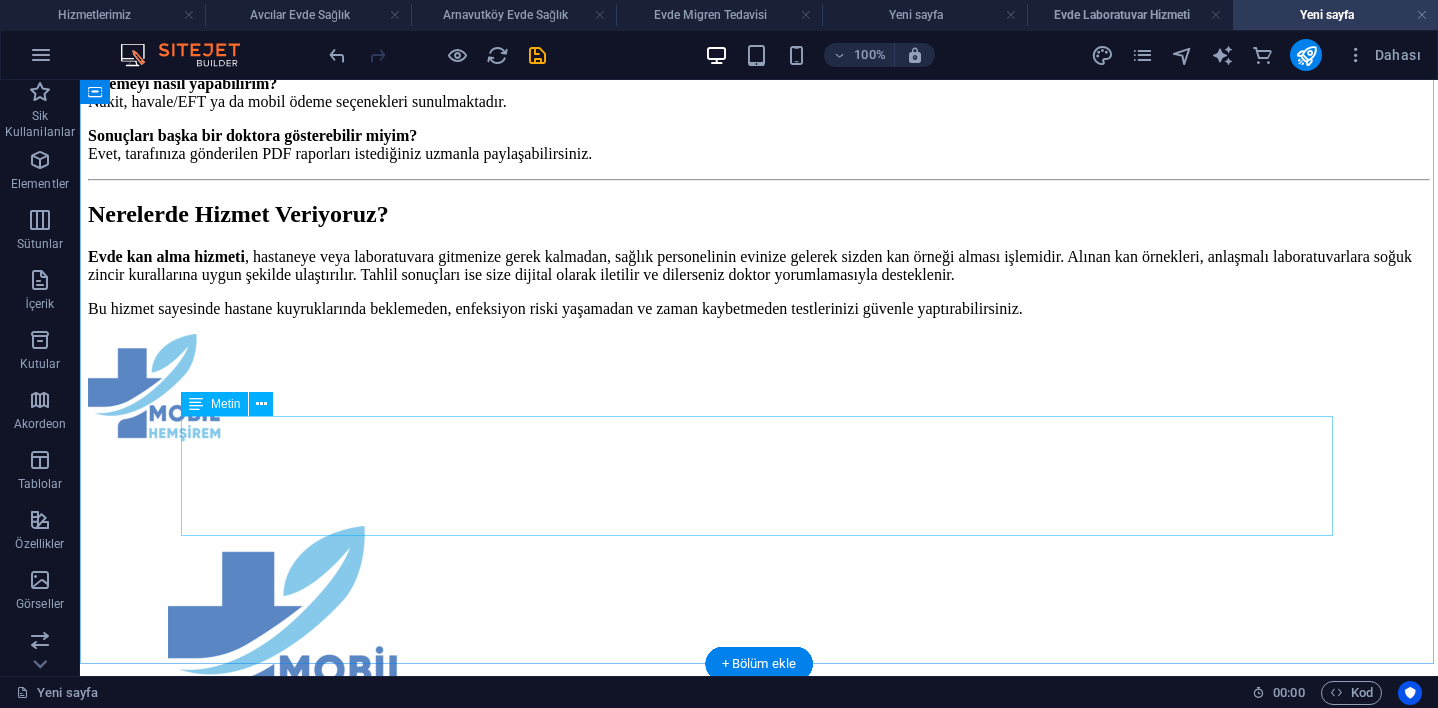 click on "Evde kan alma hizmeti , hastaneye veya laboratuvara gitmenize gerek kalmadan, sağlık personelinin evinize gelerek sizden kan örneği alması işlemidir. Alınan kan örnekleri, anlaşmalı laboratuvarlara soğuk zincir kurallarına uygun şekilde ulaştırılır. Tahlil sonuçları ise size dijital olarak iletilir ve dilerseniz doktor yorumlamasıyla desteklenir. Bu hizmet sayesinde hastane kuyruklarında beklemeden, enfeksiyon riski yaşamadan ve zaman kaybetmeden testlerinizi güvenle yaptırabilirsiniz." at bounding box center (759, 283) 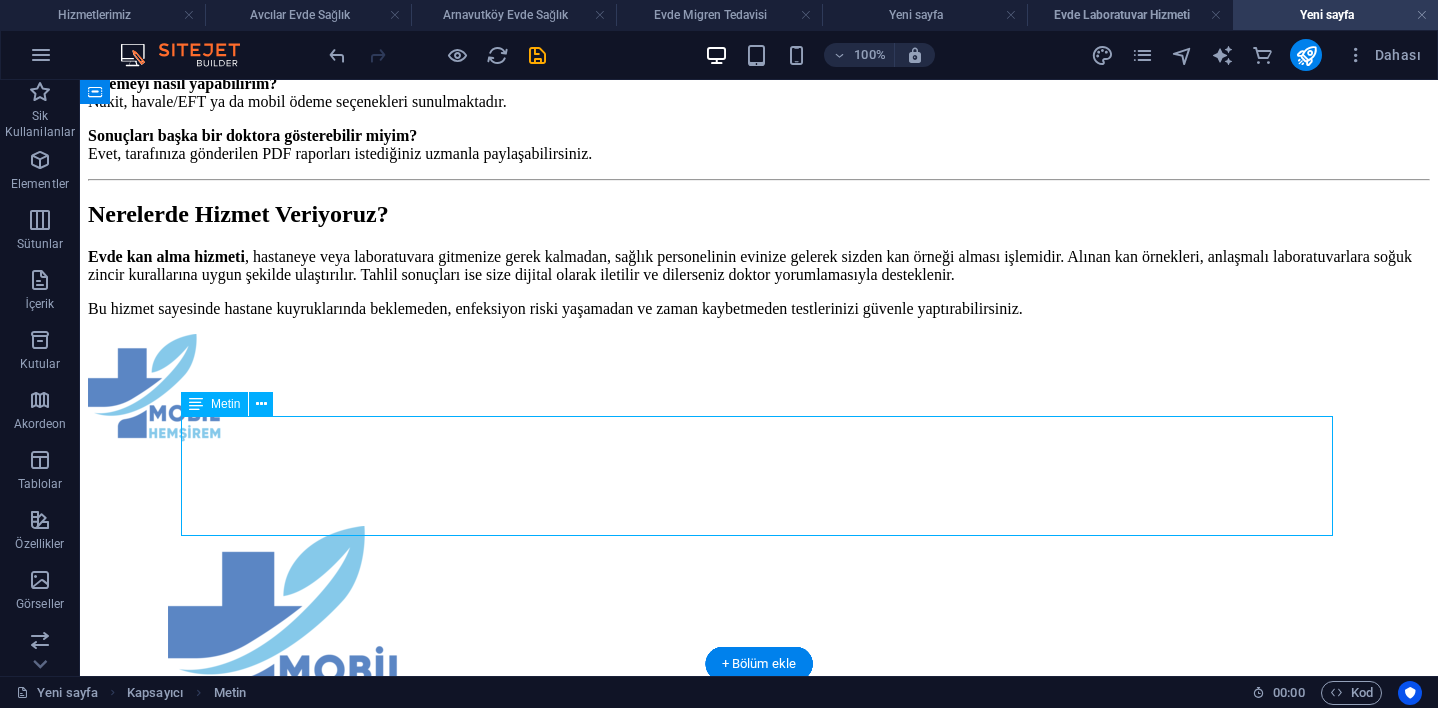 click on "Evde kan alma hizmeti , hastaneye veya laboratuvara gitmenize gerek kalmadan, sağlık personelinin evinize gelerek sizden kan örneği alması işlemidir. Alınan kan örnekleri, anlaşmalı laboratuvarlara soğuk zincir kurallarına uygun şekilde ulaştırılır. Tahlil sonuçları ise size dijital olarak iletilir ve dilerseniz doktor yorumlamasıyla desteklenir. Bu hizmet sayesinde hastane kuyruklarında beklemeden, enfeksiyon riski yaşamadan ve zaman kaybetmeden testlerinizi güvenle yaptırabilirsiniz." at bounding box center [759, 283] 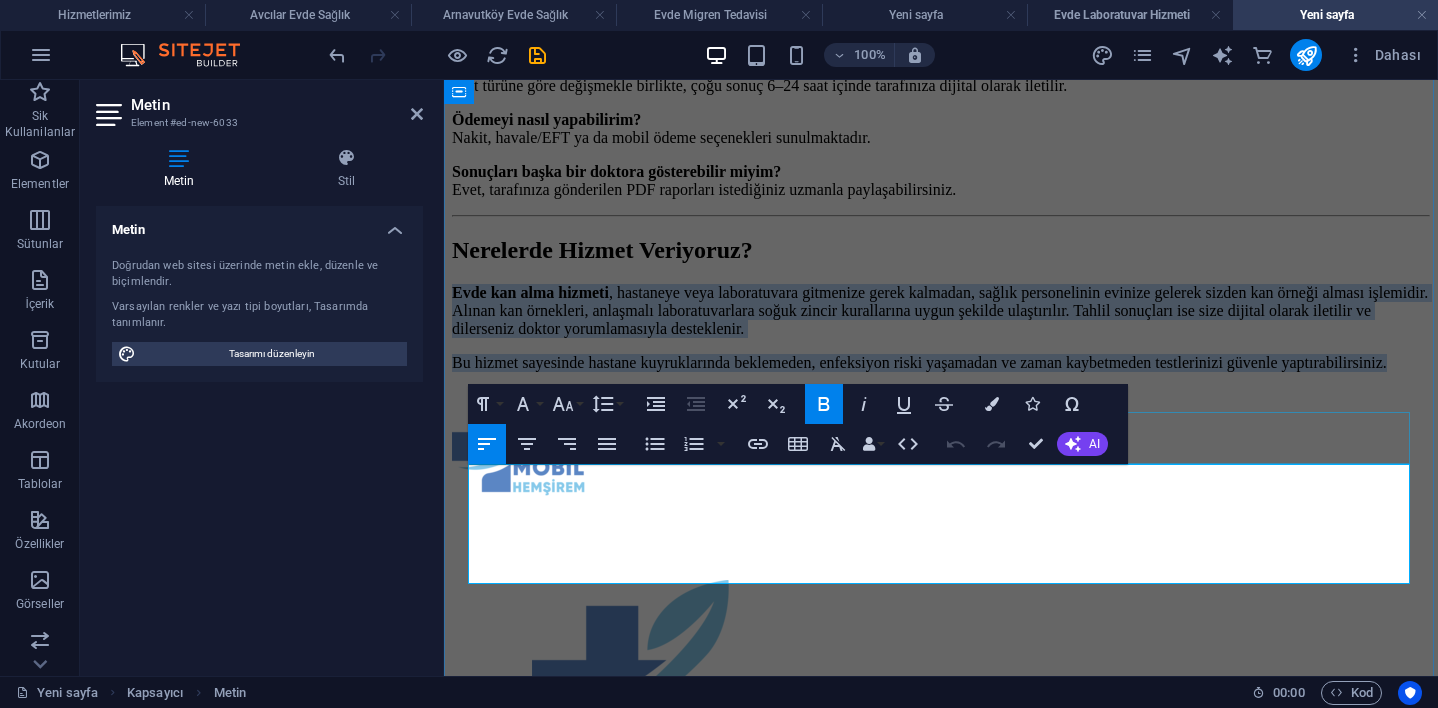 drag, startPoint x: 769, startPoint y: 574, endPoint x: 469, endPoint y: 461, distance: 320.57605 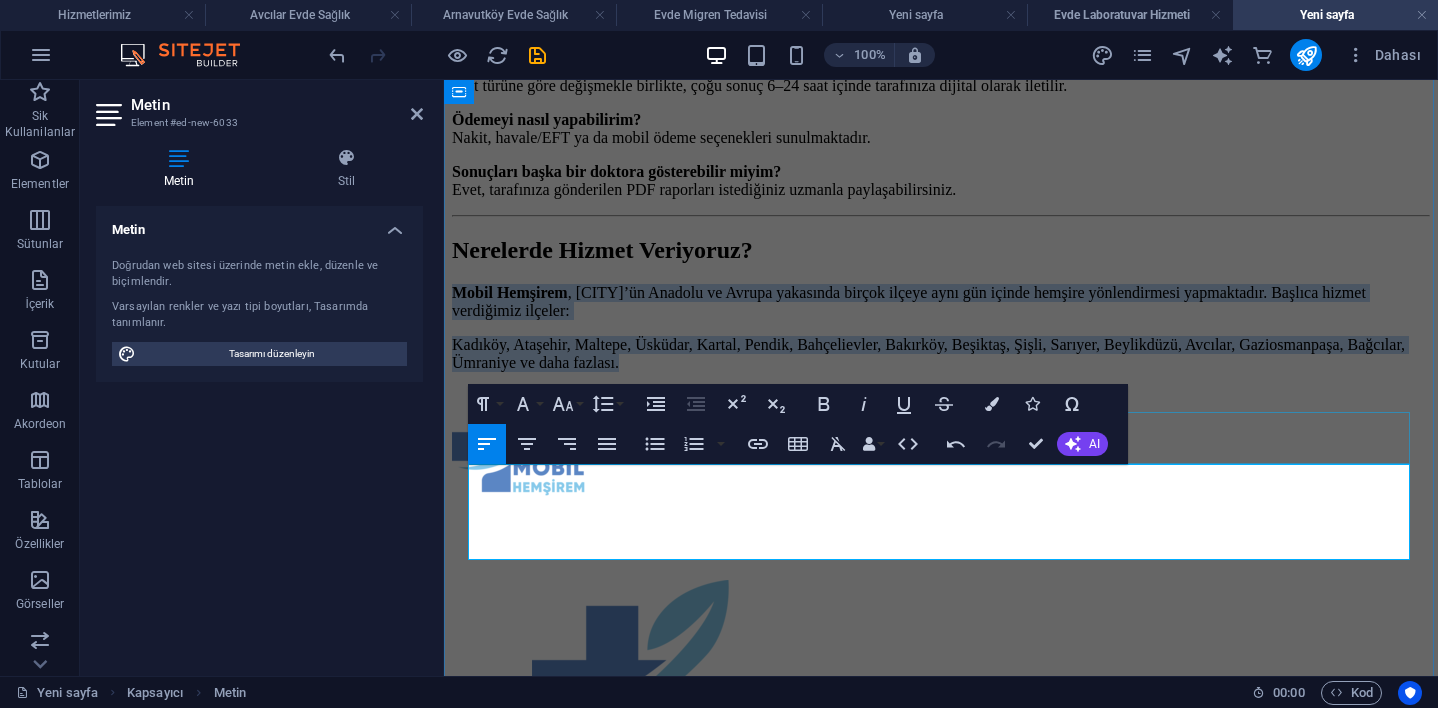 drag, startPoint x: 939, startPoint y: 544, endPoint x: 532, endPoint y: 455, distance: 416.61734 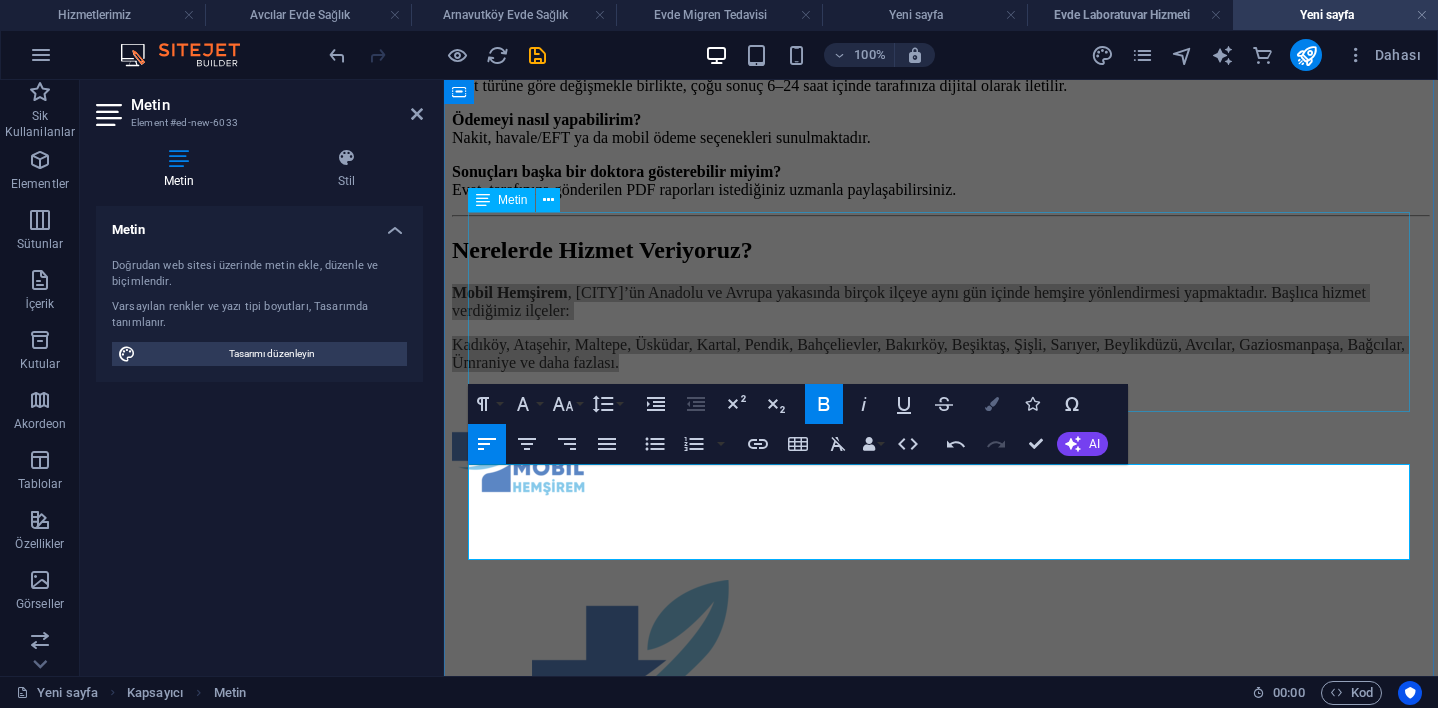 click at bounding box center [992, 404] 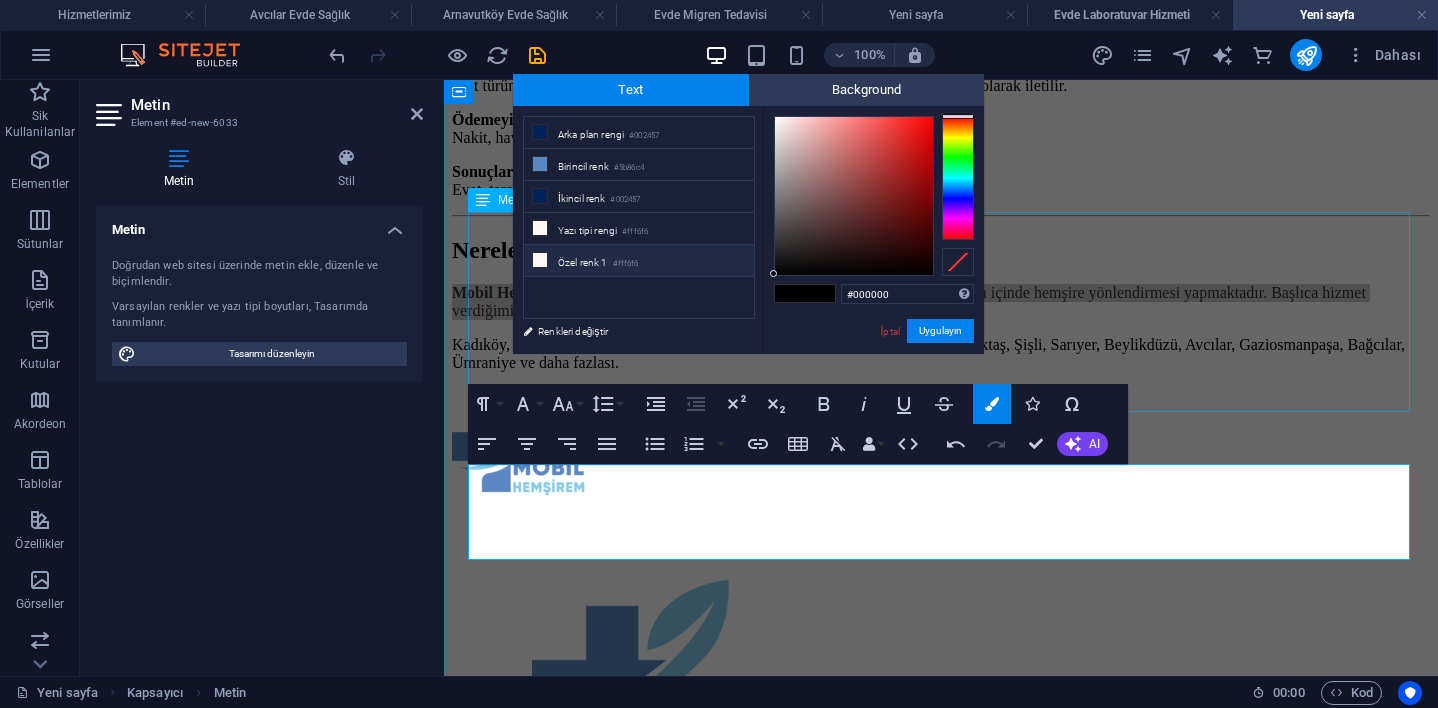 click on "Özel renk 1
#fff6f6" at bounding box center [639, 261] 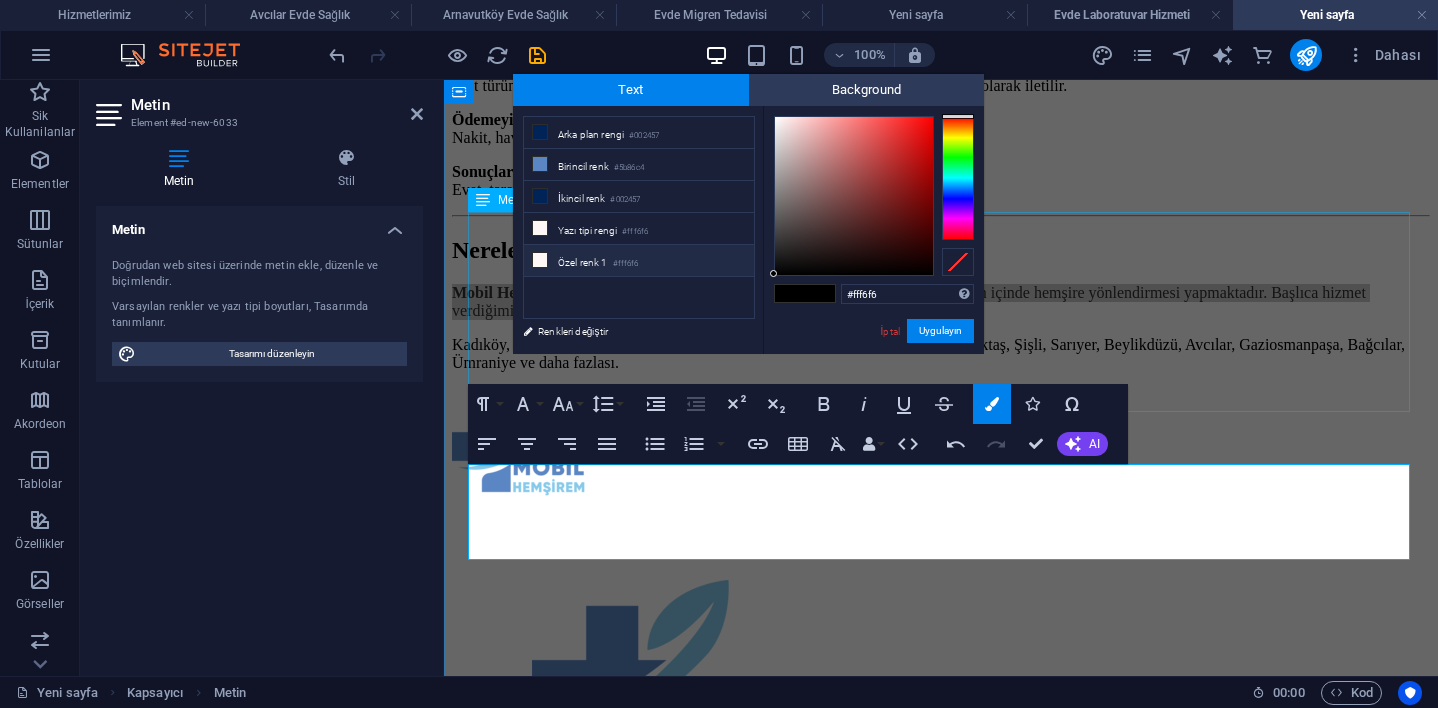 click on "Özel renk 1
#fff6f6" at bounding box center [639, 261] 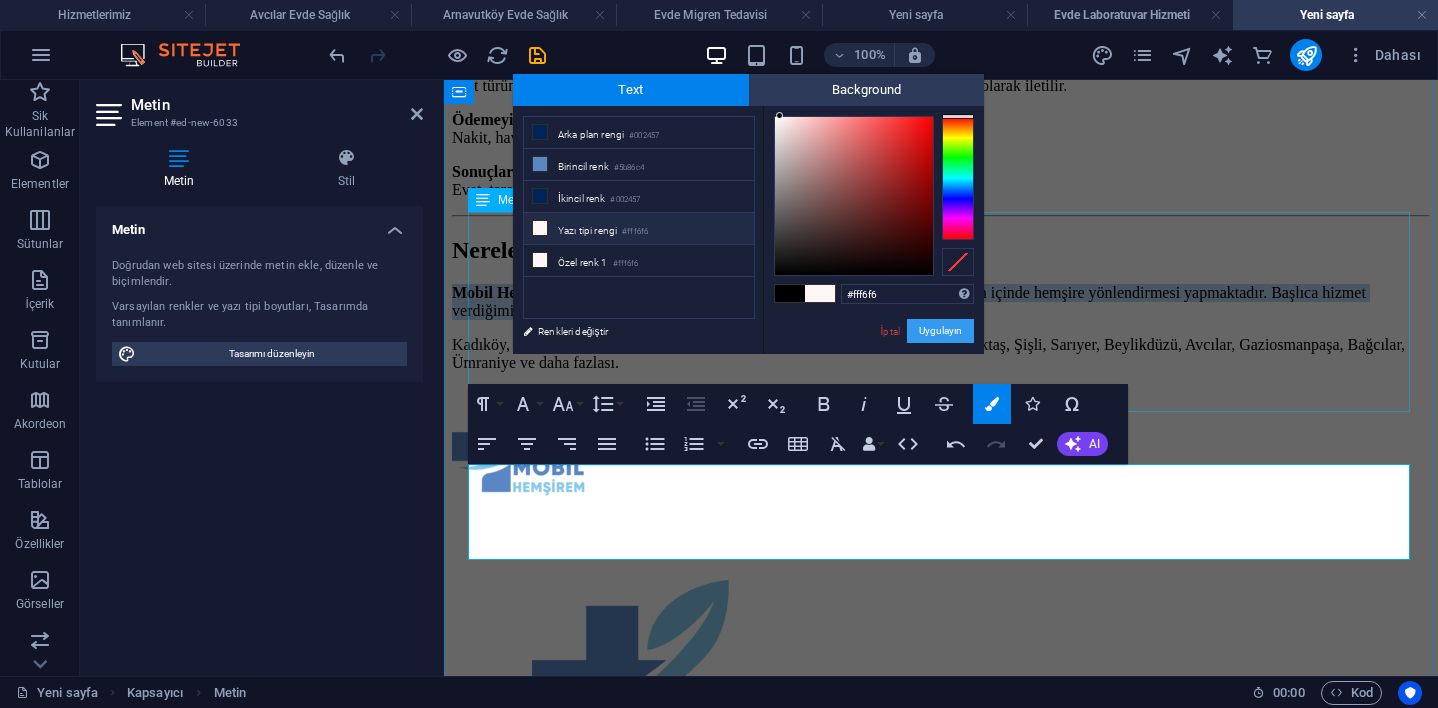 click on "Uygulayın" at bounding box center [940, 331] 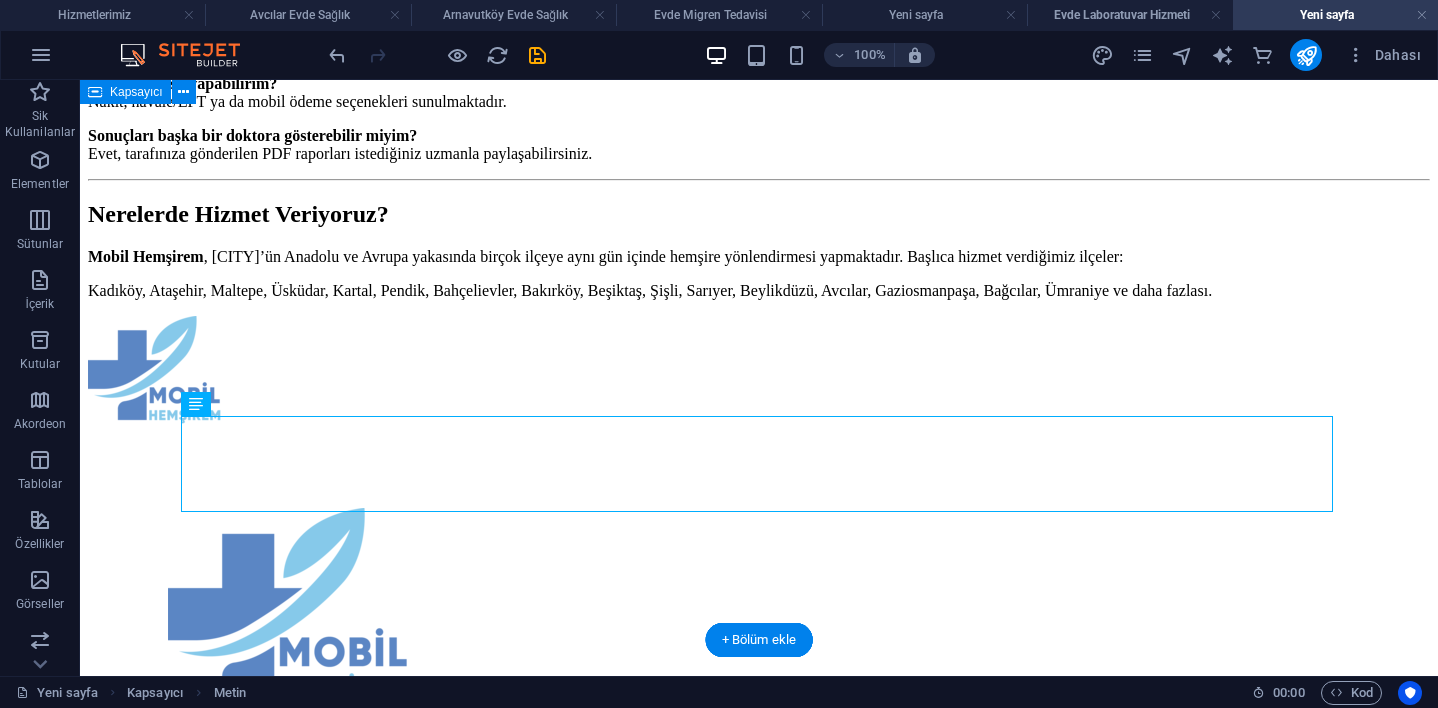 click on "Evde Kan Alma Hizmeti | Mobil Hemşirem Hastaneye Gitmeden, Tüm Tahlillerinizi Evinizin Konforunda Yaptırın Evde sağlık hizmetleri arasında en çok tercih edilen uygulamalardan biri olan   evde kan alma , özellikle yaşlı bireyler, kronik hastalar, yoğun iş temposuna sahip kişiler ve hastaneye gitmekte zorlanan bireyler için büyük kolaylık sağlar.   Mobil Hemşirem , [CITY]’nın tüm ilçelerinde, alanında uzman hemşire kadrosuyla, steril ekipmanlar ve hızlı sonuç garantisiyle hizmet sunar. Evde Kan Alma Nedir? Evde kan alma hizmeti , hastaneye veya laboratuvara gitmenize gerek kalmadan, sağlık personelinin evinize gelerek sizden kan örneği alması işlemidir. Alınan kan örnekleri, anlaşmalı laboratuvarlara soğuk zincir kurallarına uygun şekilde ulaştırılır. Tahlil sonuçları ise size dijital olarak iletilir ve dilerseniz doktor yorumlamasıyla desteklenir. Evde Yapılabilen Kan Tahlilleri Nelerdir? Temel Tahliller: Hemogram (tam kan sayımı) HbA1c (diyabet takibi)" at bounding box center (759, 122) 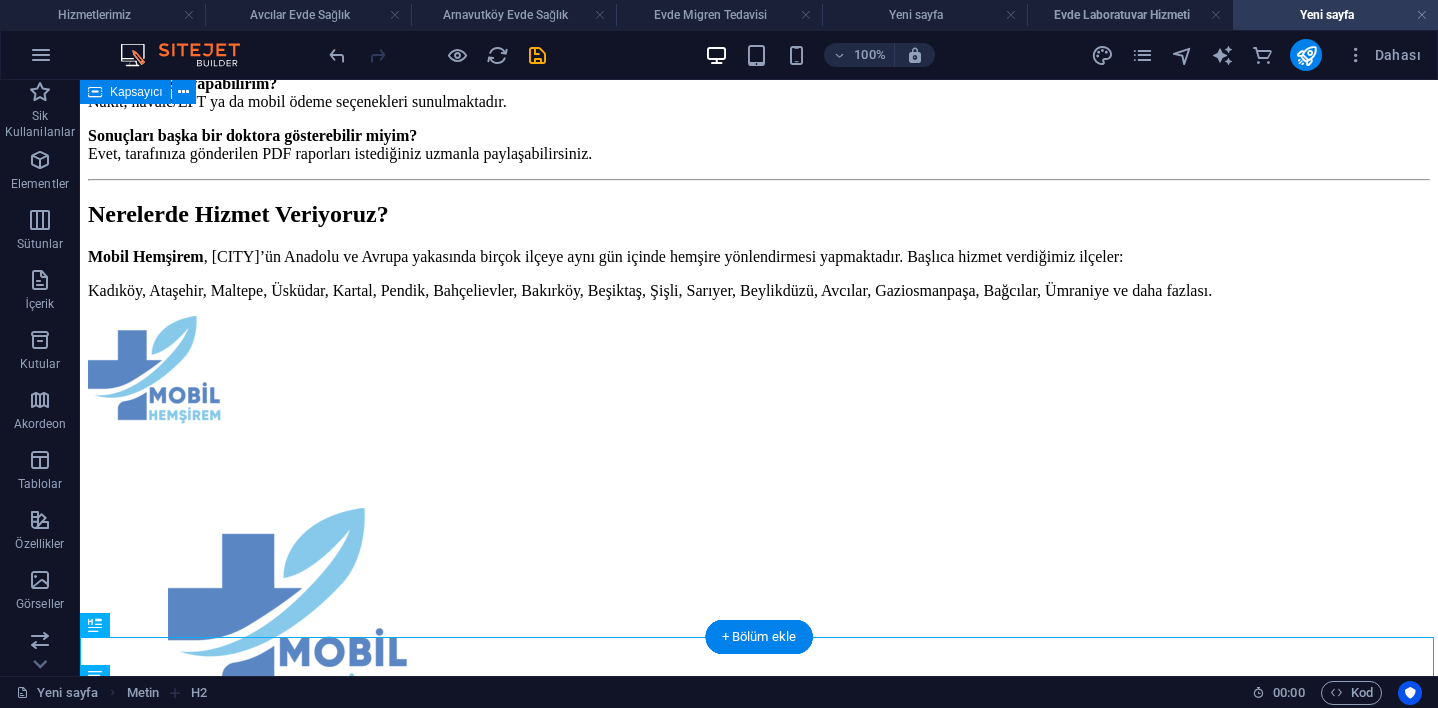 scroll, scrollTop: 1813, scrollLeft: 0, axis: vertical 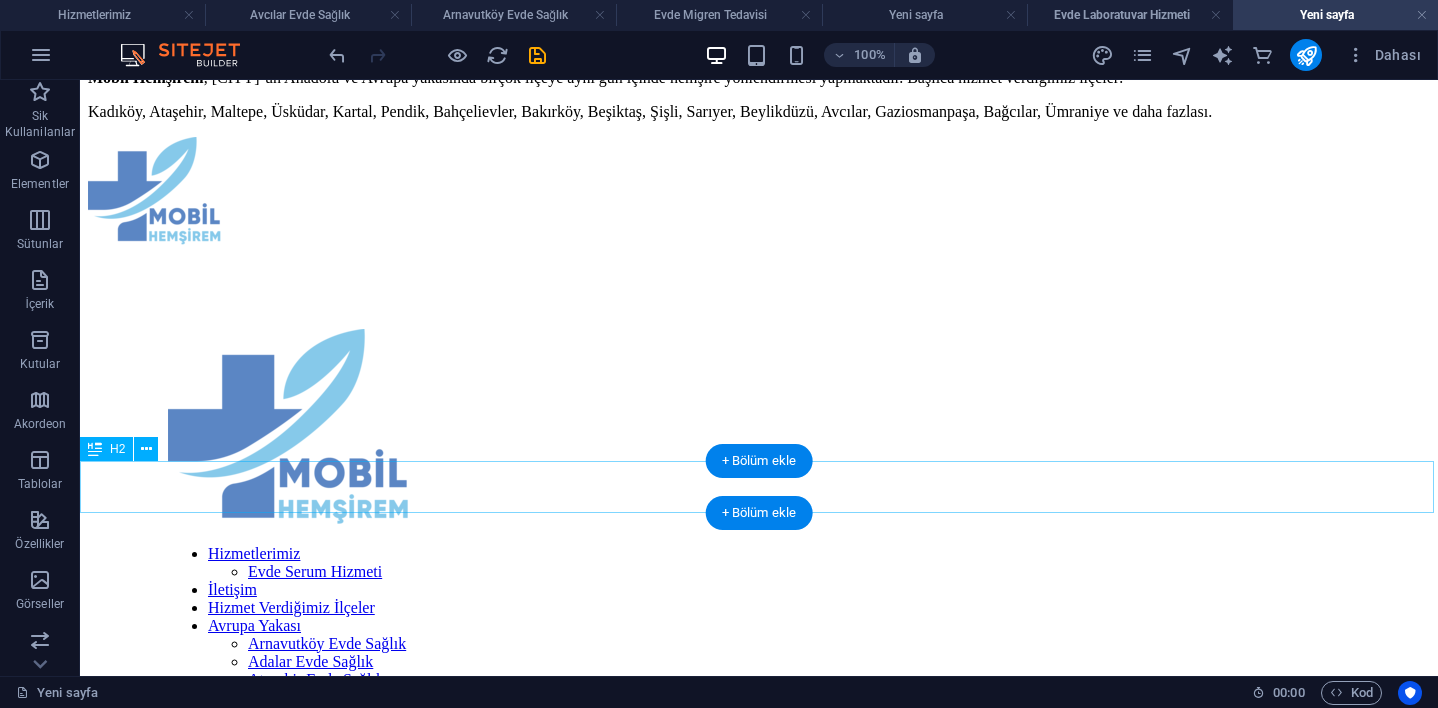 click on "Evde Kan Alma Nedir?" at bounding box center [759, 1605] 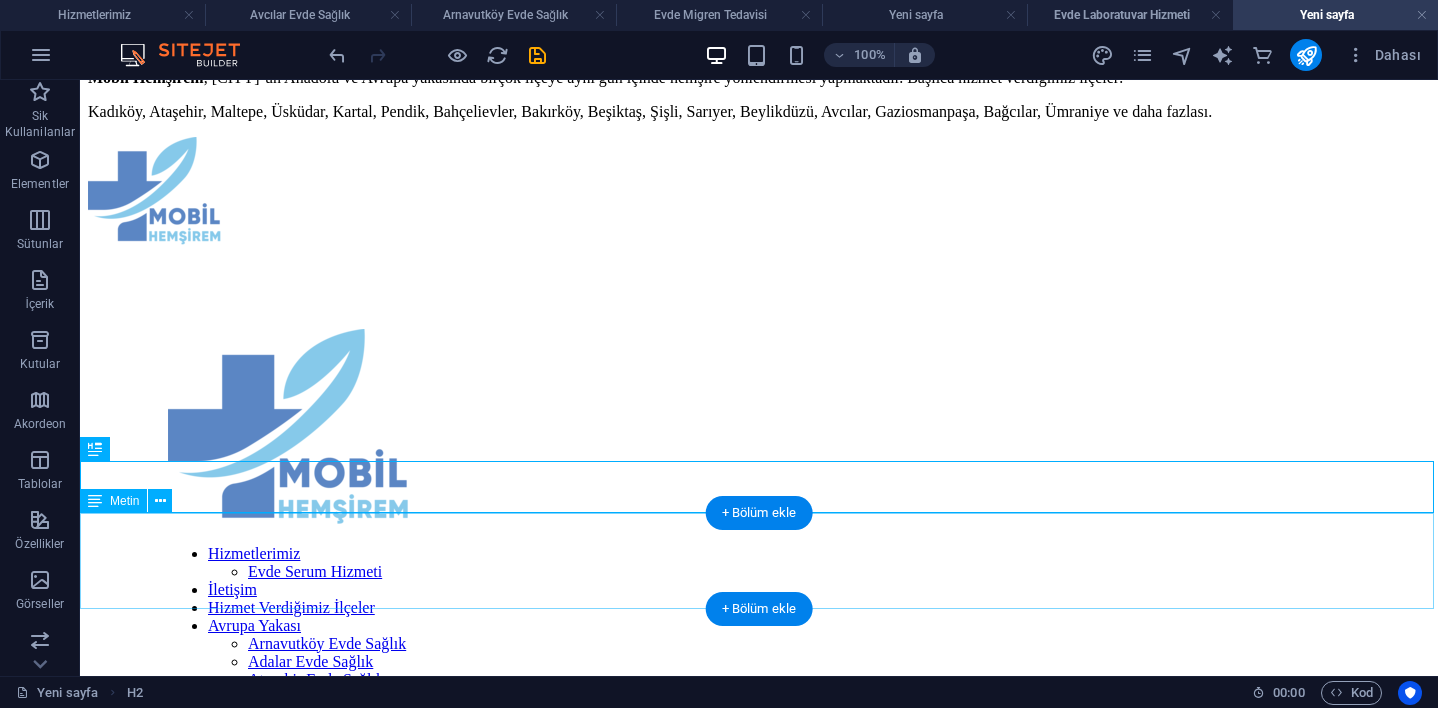 click on "Evde kan alma hizmeti , hastaneye veya laboratuvara gitmenize gerek kalmadan, sağlık personelinin evinize gelerek sizden kan örneği alması işlemidir. Alınan kan örnekleri, anlaşmalı laboratuvarlara soğuk zincir kurallarına uygun şekilde ulaştırılır. Tahlil sonuçları ise size dijital olarak iletilir ve dilerseniz doktor yorumlamasıyla desteklenir. Bu hizmet sayesinde hastane kuyruklarında beklemeden, enfeksiyon riski yaşamadan ve zaman kaybetmeden testlerinizi güvenle yaptırabilirsiniz." at bounding box center (759, 1674) 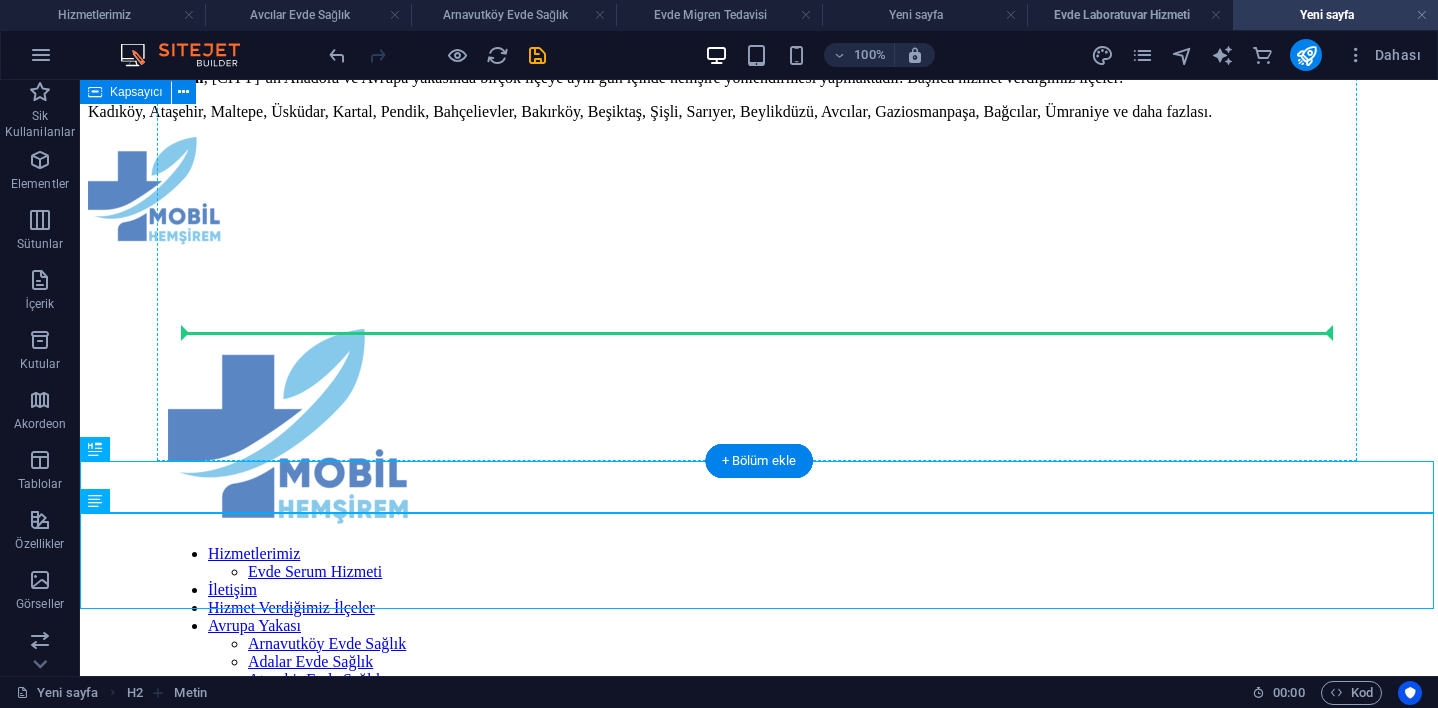 drag, startPoint x: 181, startPoint y: 530, endPoint x: 221, endPoint y: 319, distance: 214.75801 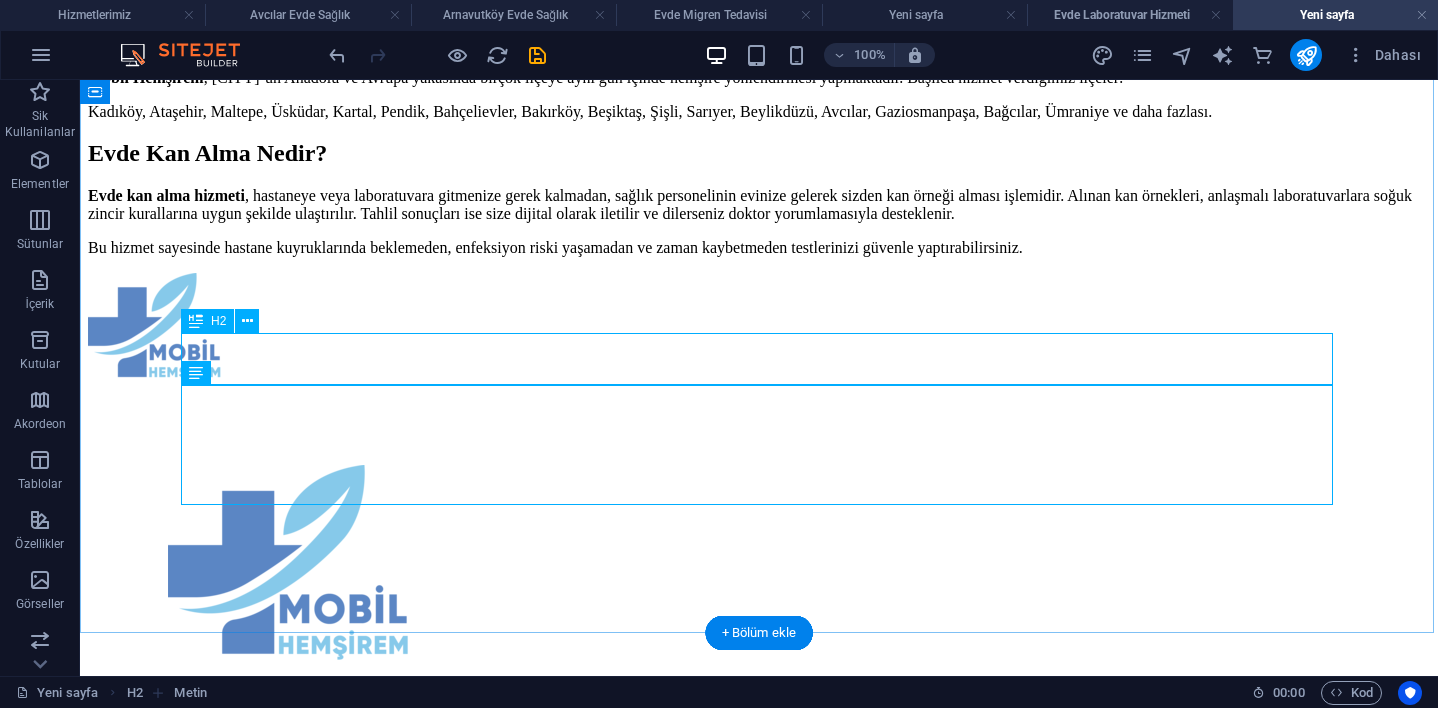 click on "Evde Kan Alma Nedir?" at bounding box center [759, 153] 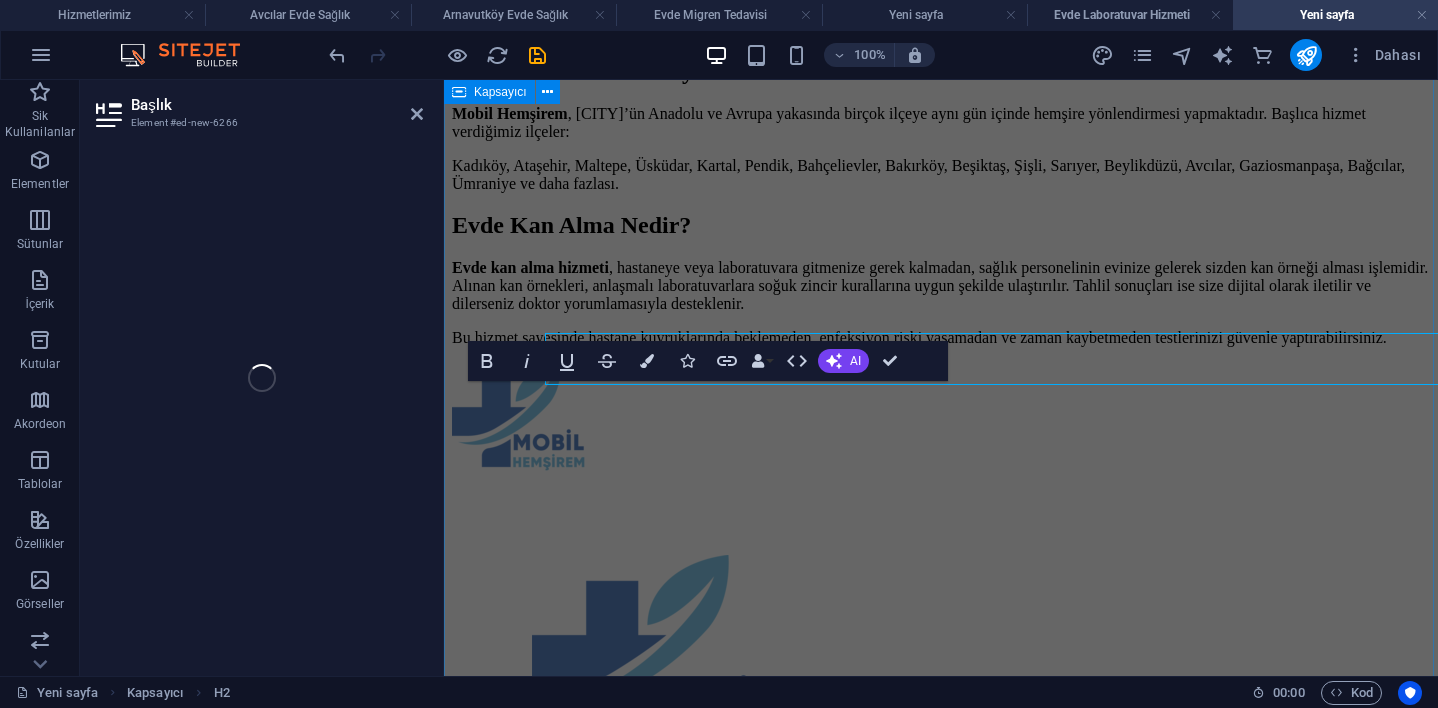 click on "Evde Kan Alma Hizmeti | Mobil Hemşirem Hastaneye Gitmeden, Tüm Tahlillerinizi Evinizin Konforunda Yaptırın Evde sağlık hizmetleri arasında en çok tercih edilen uygulamalardan biri olan   evde kan alma , özellikle yaşlı bireyler, kronik hastalar, yoğun iş temposuna sahip kişiler ve hastaneye gitmekte zorlanan bireyler için büyük kolaylık sağlar.   Mobil Hemşirem , [CITY]’nın tüm ilçelerinde, alanında uzman hemşire kadrosuyla, steril ekipmanlar ve hızlı sonuç garantisiyle hizmet sunar. Evde Kan Alma Nedir? Evde kan alma hizmeti , hastaneye veya laboratuvara gitmenize gerek kalmadan, sağlık personelinin evinize gelerek sizden kan örneği alması işlemidir. Alınan kan örnekleri, anlaşmalı laboratuvarlara soğuk zincir kurallarına uygun şekilde ulaştırılır. Tahlil sonuçları ise size dijital olarak iletilir ve dilerseniz doktor yorumlamasıyla desteklenir. Evde Yapılabilen Kan Tahlilleri Nelerdir? Temel Tahliller: Hemogram (tam kan sayımı) HbA1c (diyabet takibi)" at bounding box center (941, 56) 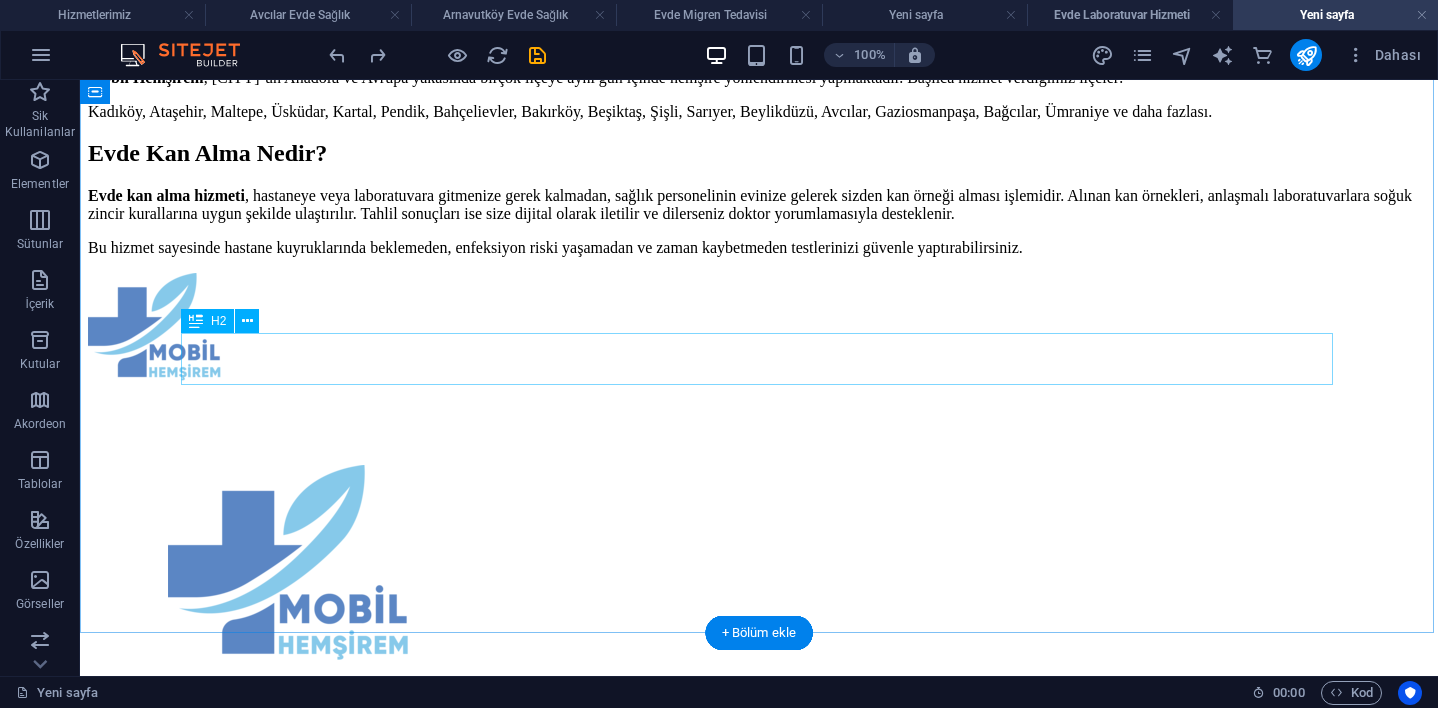 click on "Evde Kan Alma Nedir?" at bounding box center [759, 153] 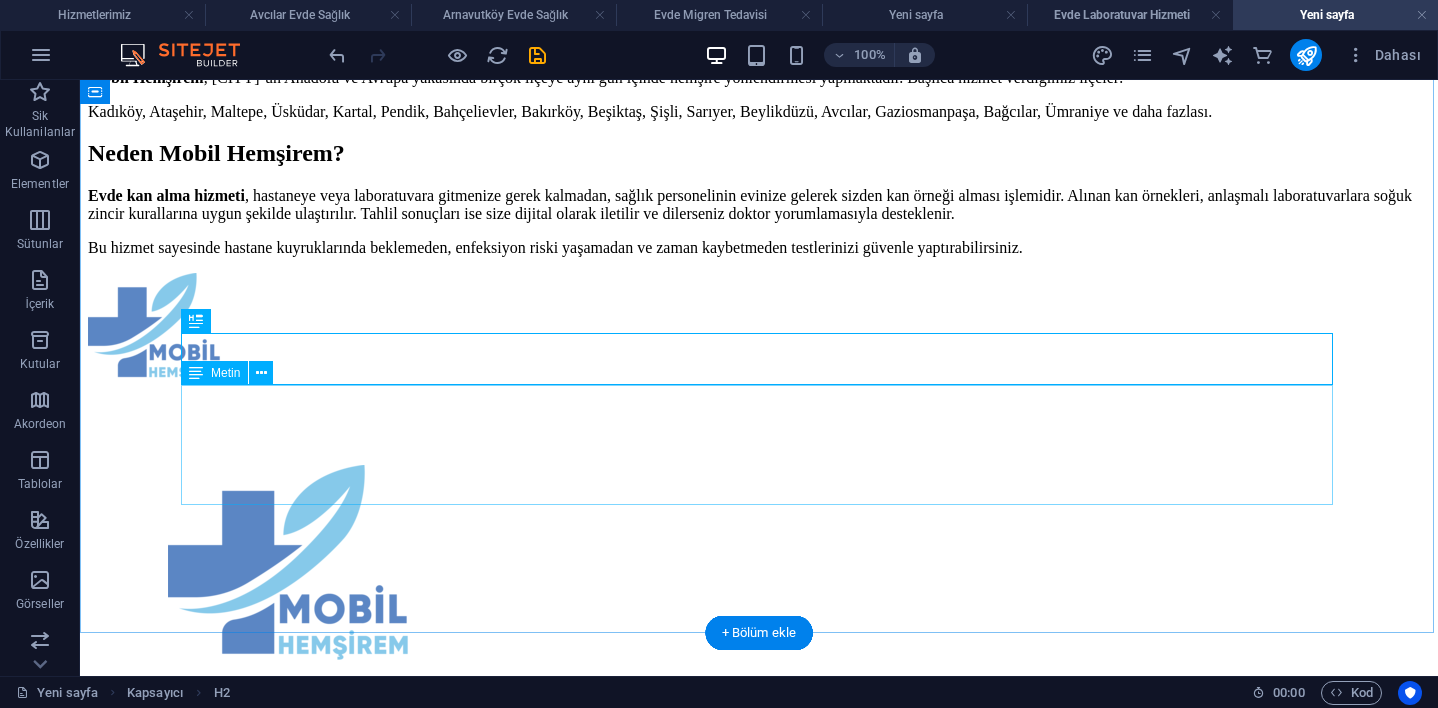 click on "Evde kan alma hizmeti , hastaneye veya laboratuvara gitmenize gerek kalmadan, sağlık personelinin evinize gelerek sizden kan örneği alması işlemidir. Alınan kan örnekleri, anlaşmalı laboratuvarlara soğuk zincir kurallarına uygun şekilde ulaştırılır. Tahlil sonuçları ise size dijital olarak iletilir ve dilerseniz doktor yorumlamasıyla desteklenir. Bu hizmet sayesinde hastane kuyruklarında beklemeden, enfeksiyon riski yaşamadan ve zaman kaybetmeden testlerinizi güvenle yaptırabilirsiniz." at bounding box center [759, 222] 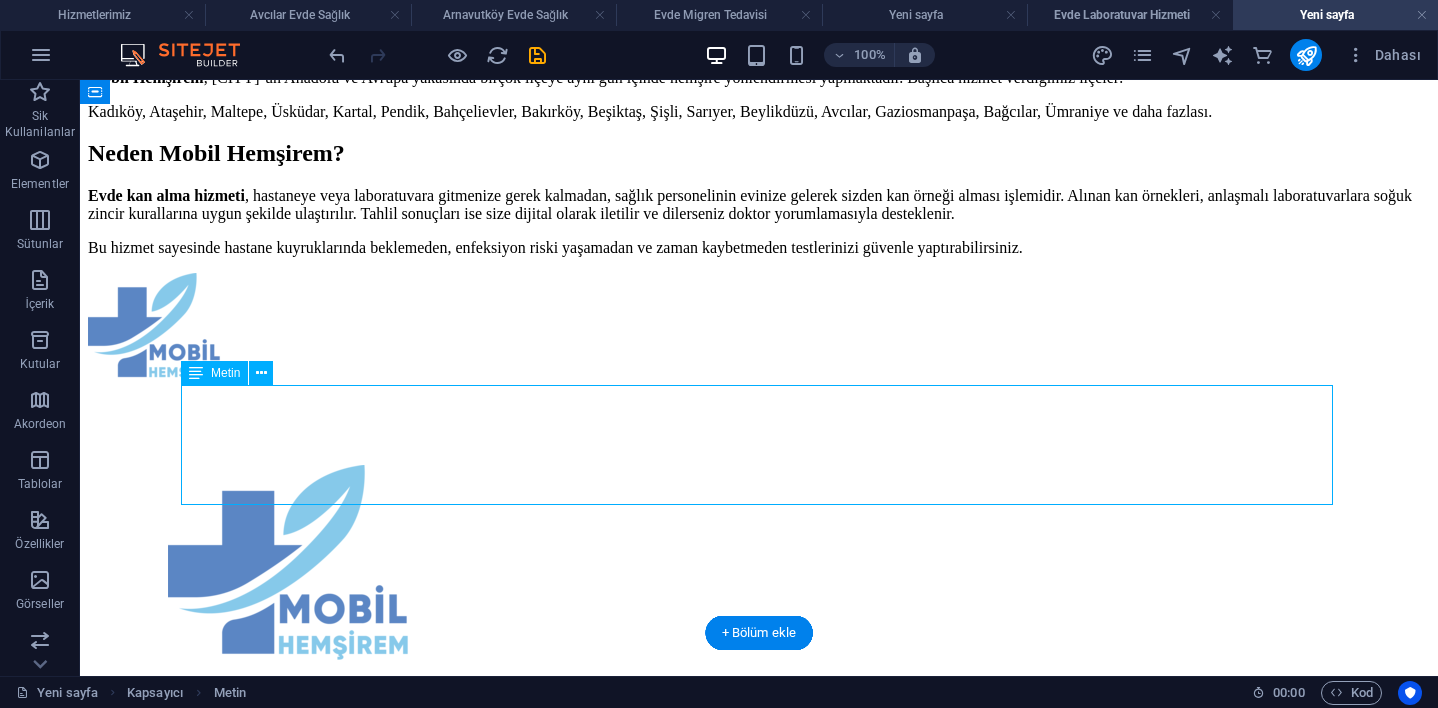click on "Evde kan alma hizmeti , hastaneye veya laboratuvara gitmenize gerek kalmadan, sağlık personelinin evinize gelerek sizden kan örneği alması işlemidir. Alınan kan örnekleri, anlaşmalı laboratuvarlara soğuk zincir kurallarına uygun şekilde ulaştırılır. Tahlil sonuçları ise size dijital olarak iletilir ve dilerseniz doktor yorumlamasıyla desteklenir. Bu hizmet sayesinde hastane kuyruklarında beklemeden, enfeksiyon riski yaşamadan ve zaman kaybetmeden testlerinizi güvenle yaptırabilirsiniz." at bounding box center (759, 222) 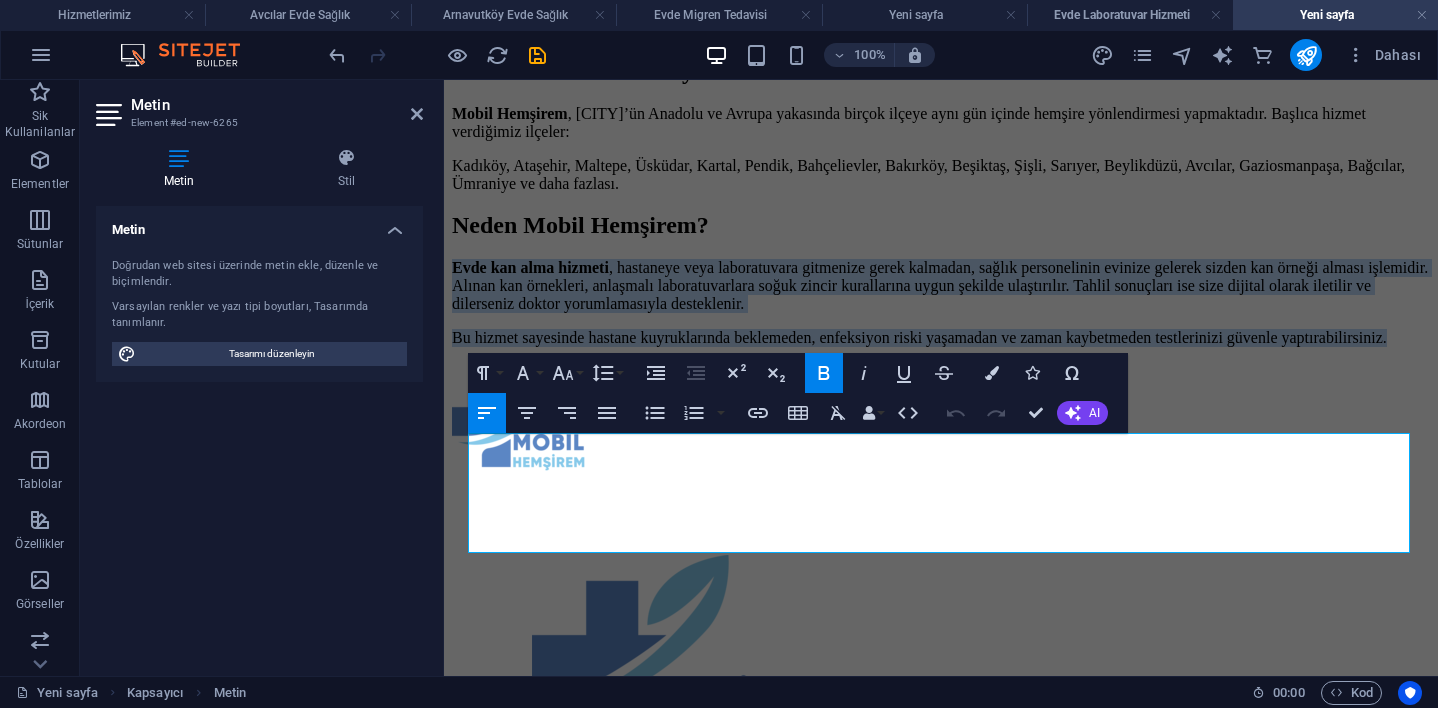 drag, startPoint x: 786, startPoint y: 545, endPoint x: 411, endPoint y: 446, distance: 387.8479 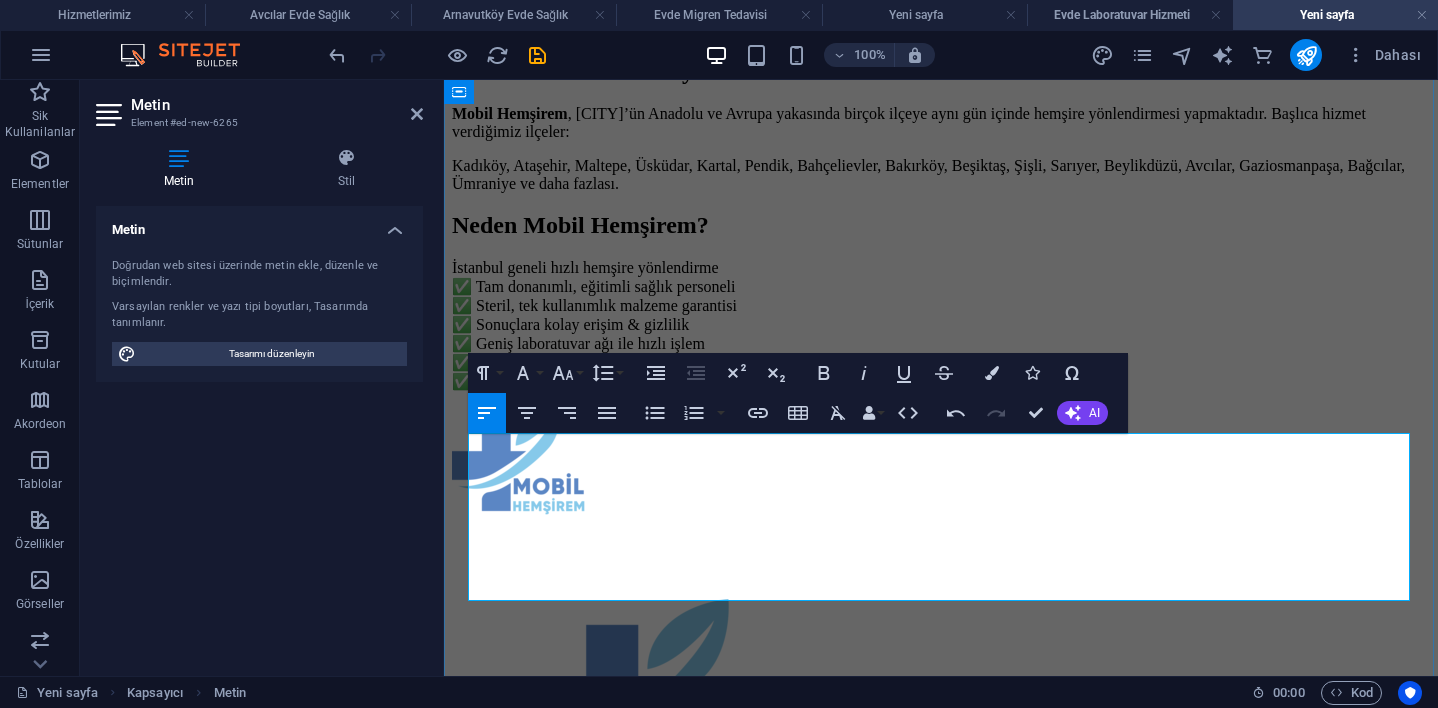 click on "✅ Tam donanımlı, eğitimli sağlık personeli" at bounding box center (593, 286) 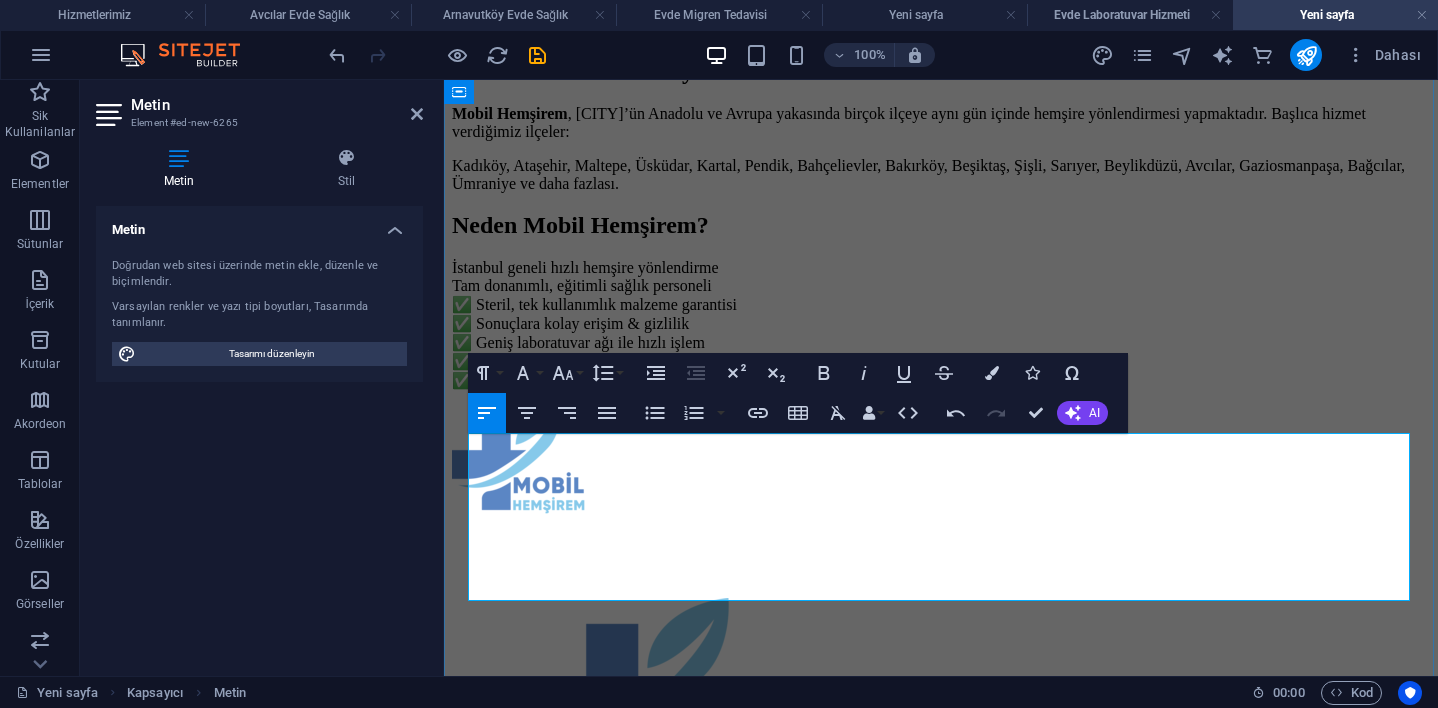 click on "✅ Steril, tek kullanımlık malzeme garantisi" at bounding box center (594, 304) 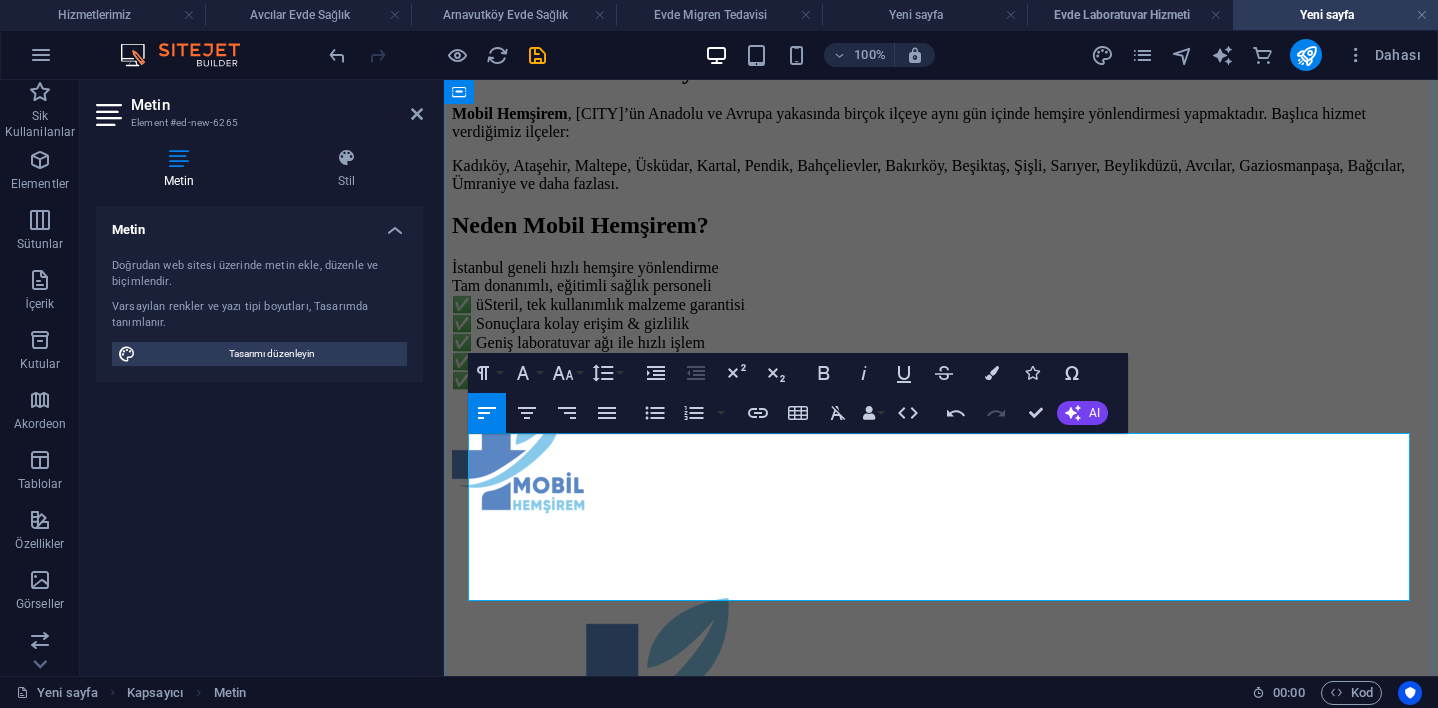 type 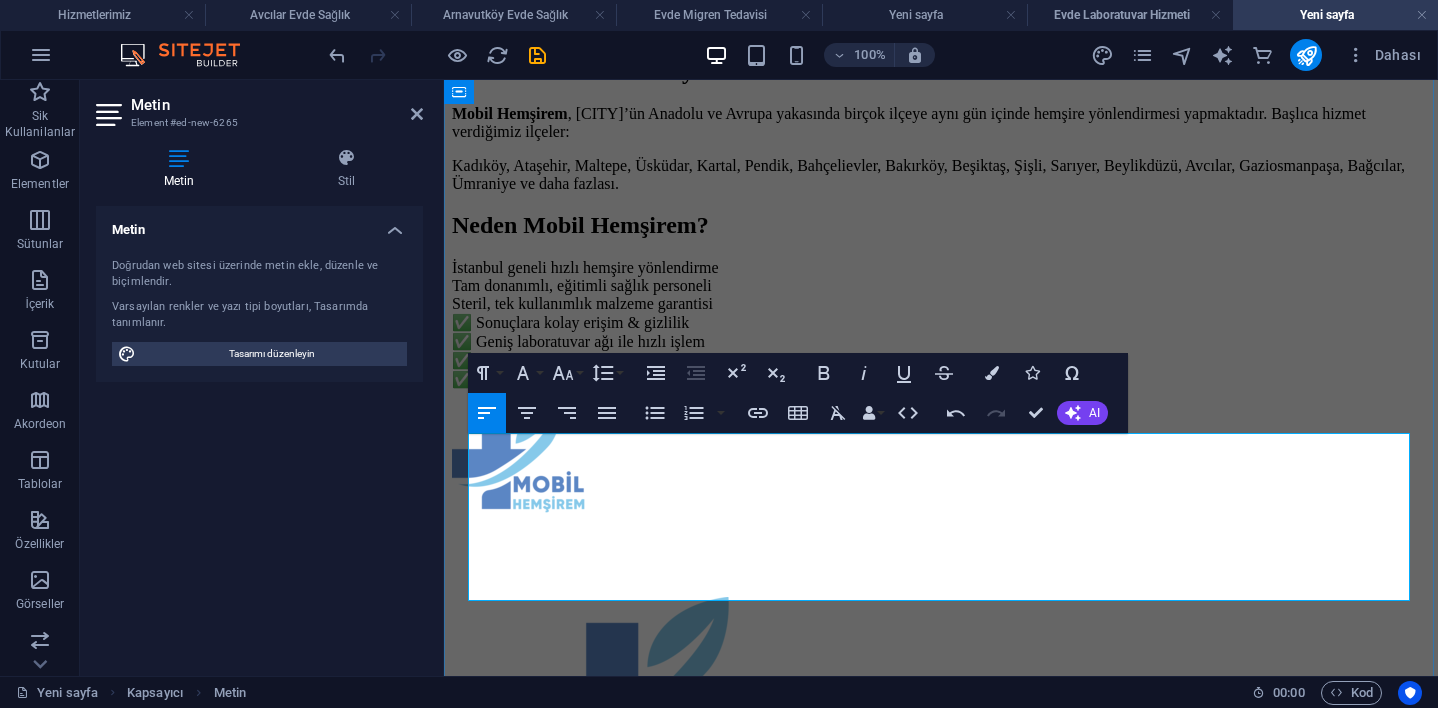 click on "✅ Sonuçlara kolay erişim & gizlilik" at bounding box center [570, 322] 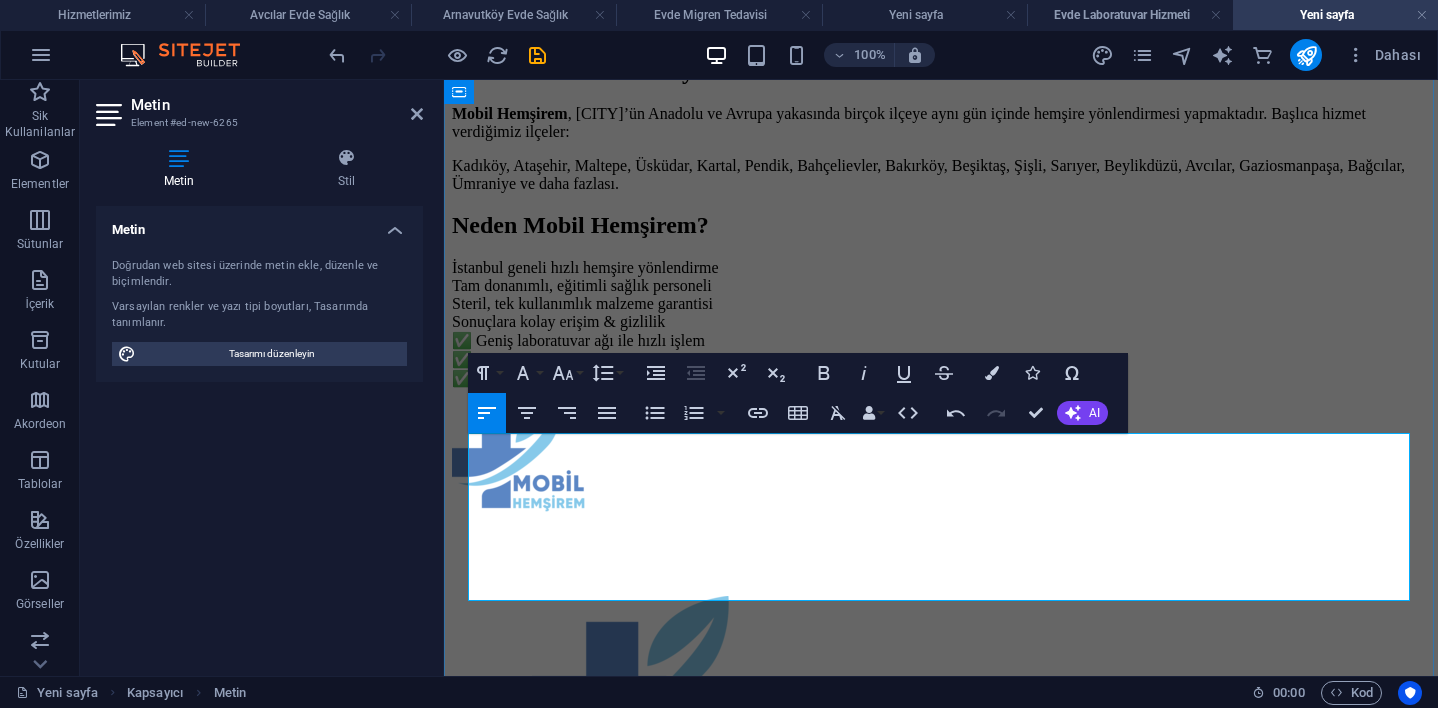 click on "✅ Geniş laboratuvar ağı ile hızlı işlem" at bounding box center (578, 340) 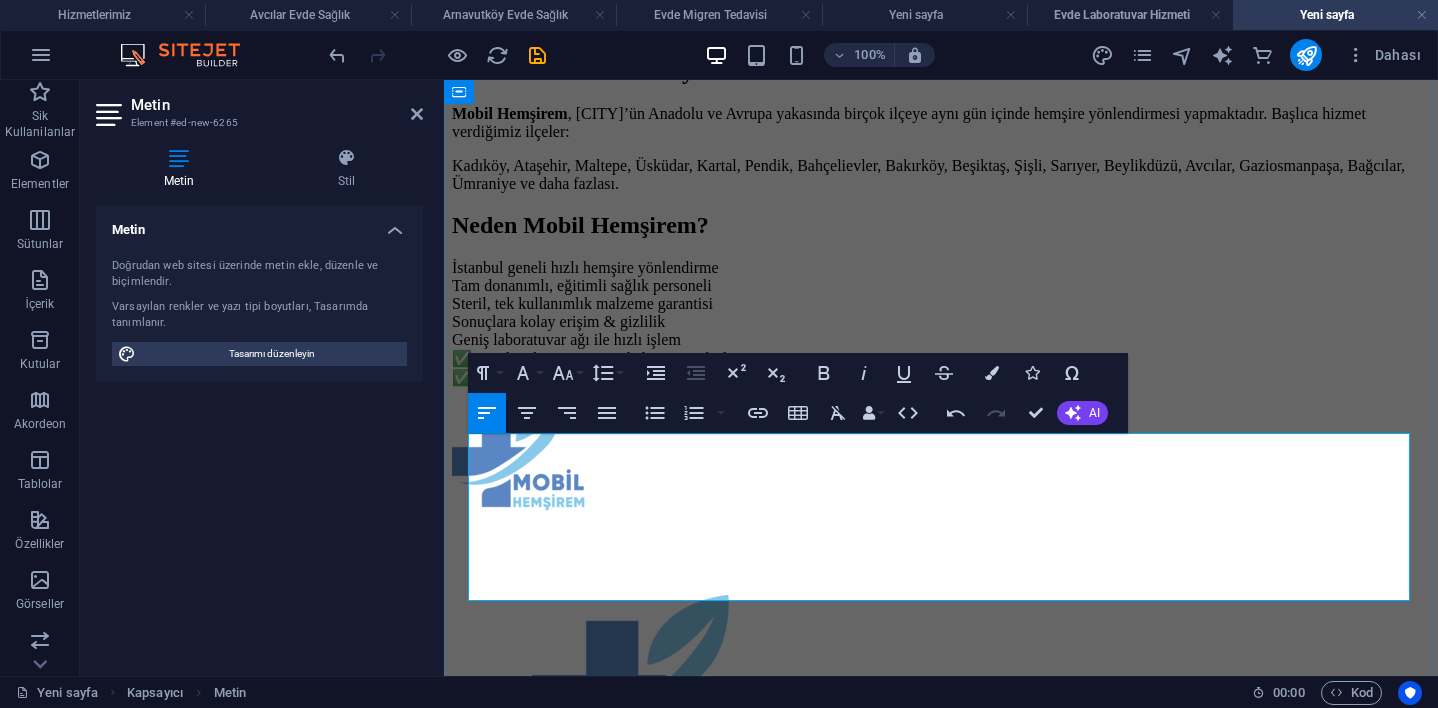 click on "✅ Randevulu ve zamanında hizmet politikası" at bounding box center [600, 358] 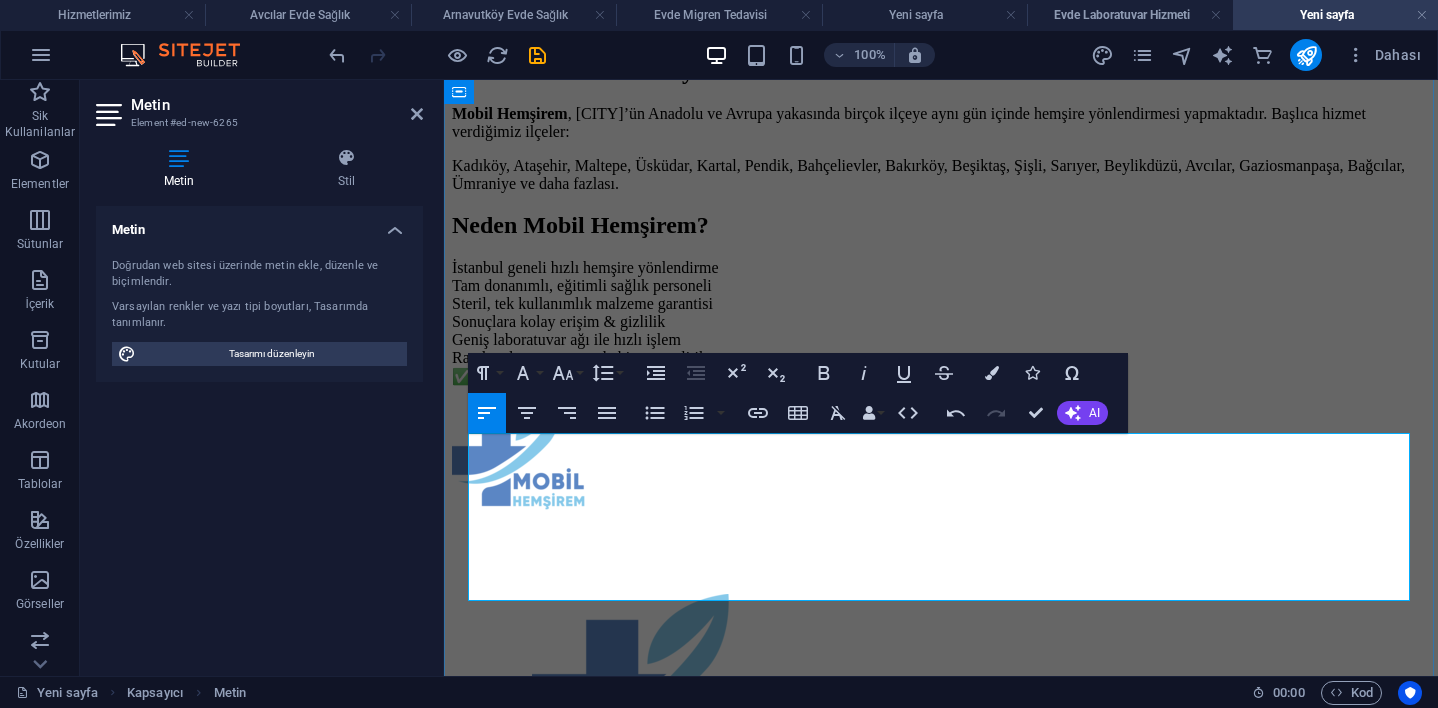 click on "✅ Doktor yönlendirmeli yorumlama seçeneği" at bounding box center (601, 376) 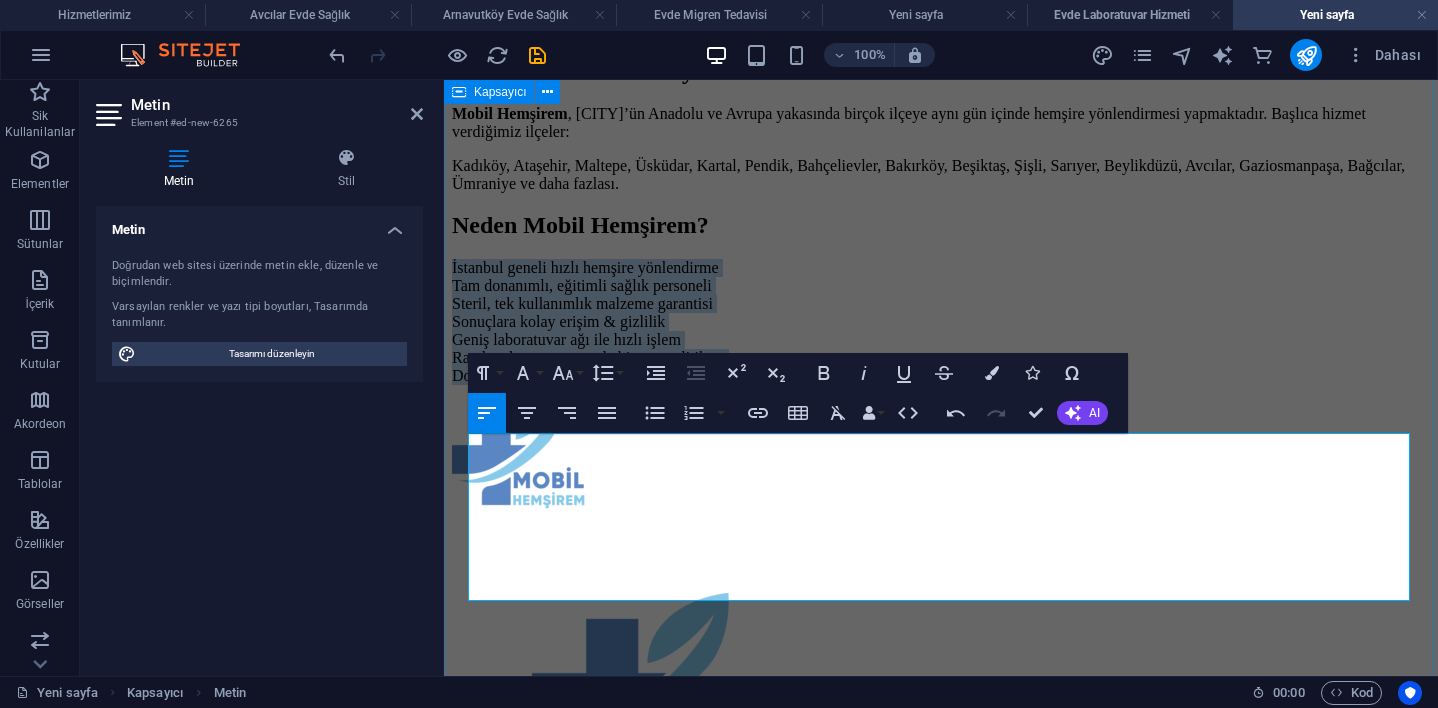 drag, startPoint x: 836, startPoint y: 589, endPoint x: 462, endPoint y: 386, distance: 425.54083 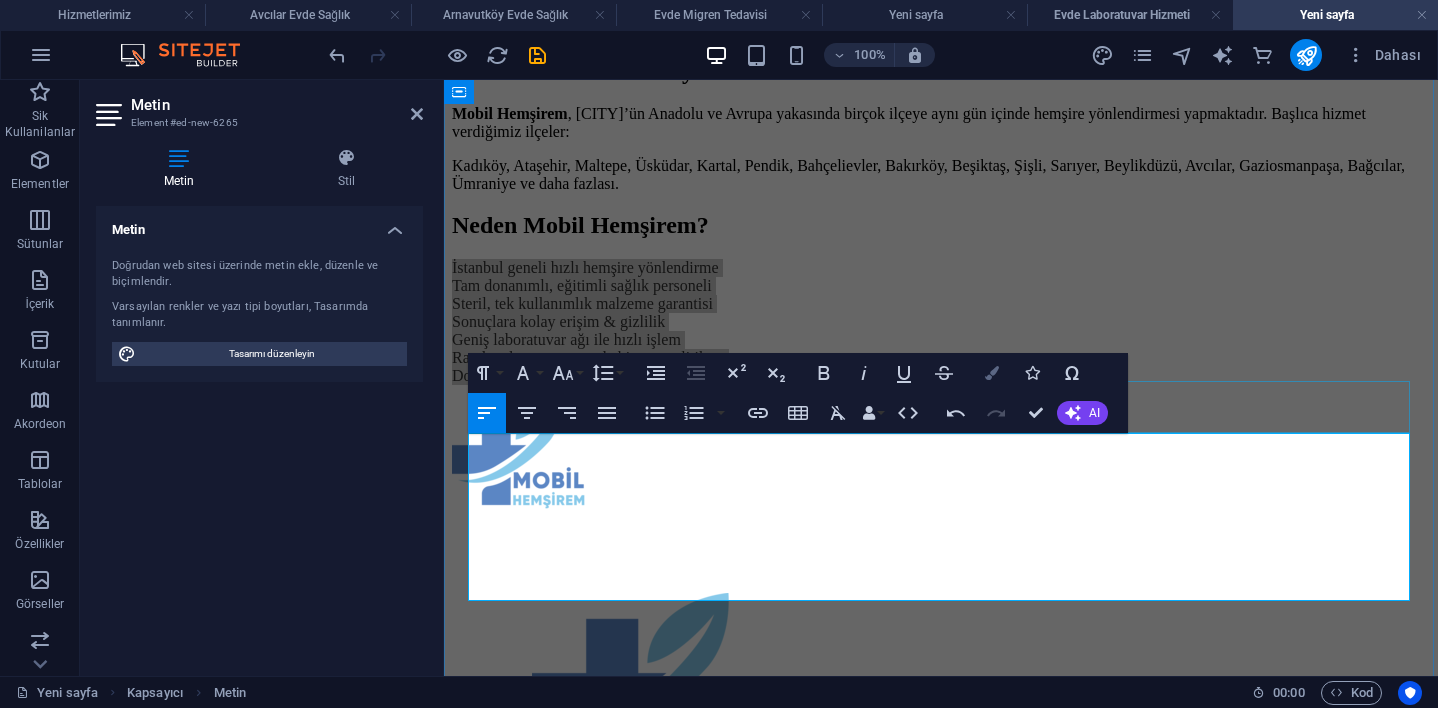 click on "Colors" at bounding box center (992, 373) 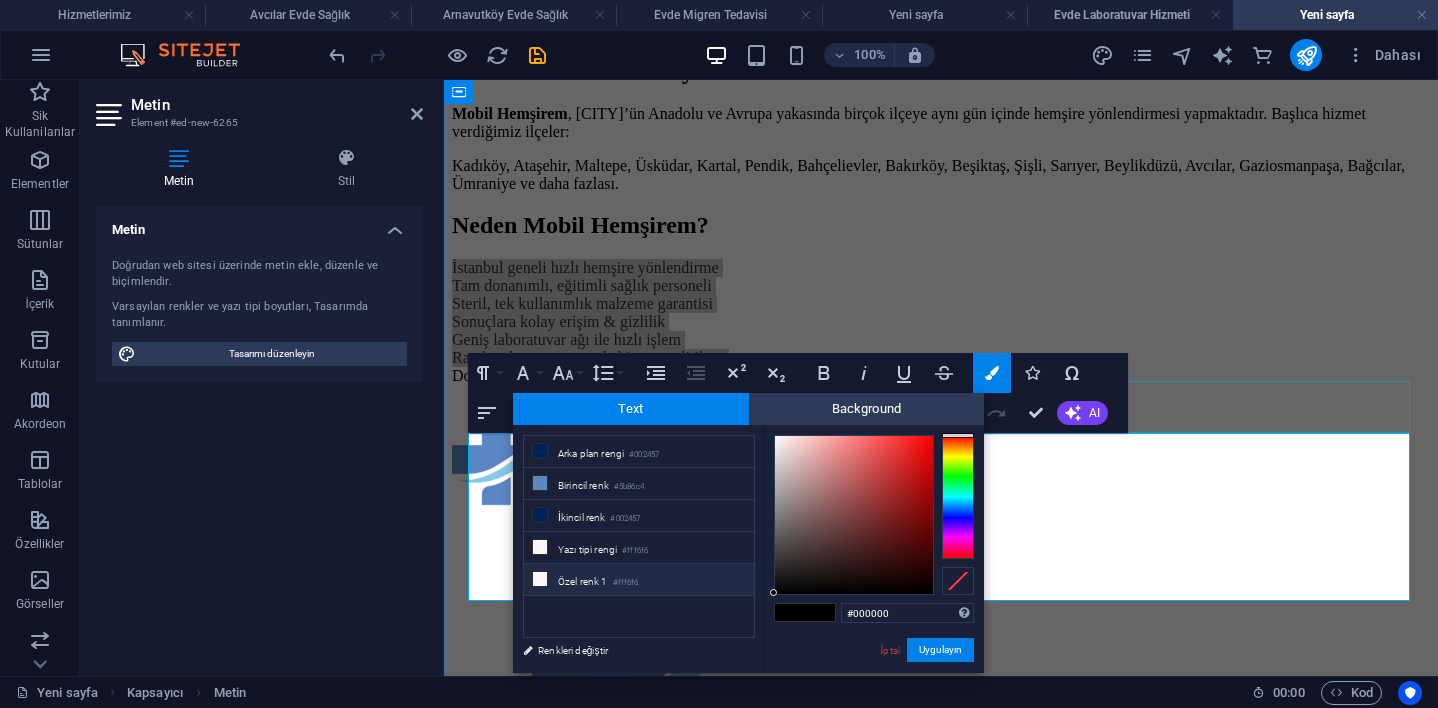 click on "Özel renk 1
#fff6f6" at bounding box center (639, 580) 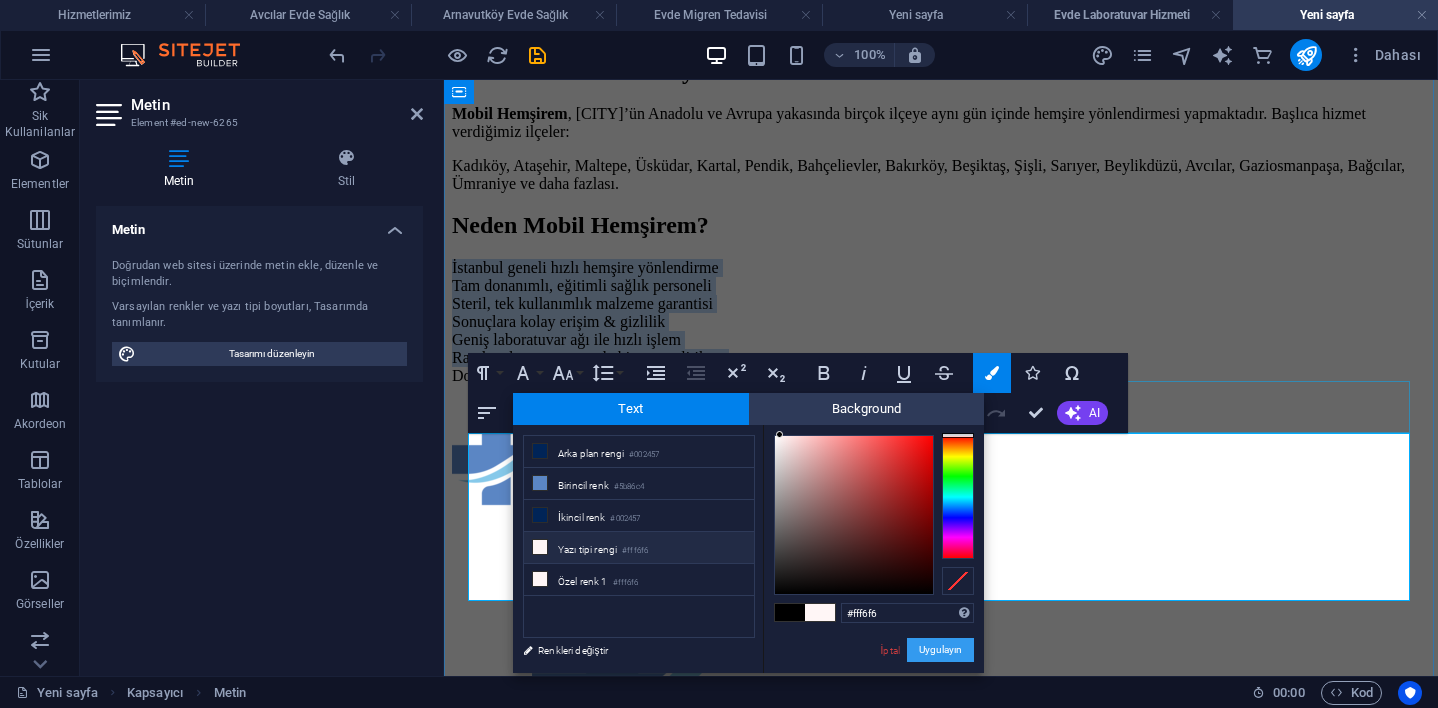 click on "Uygulayın" at bounding box center (940, 650) 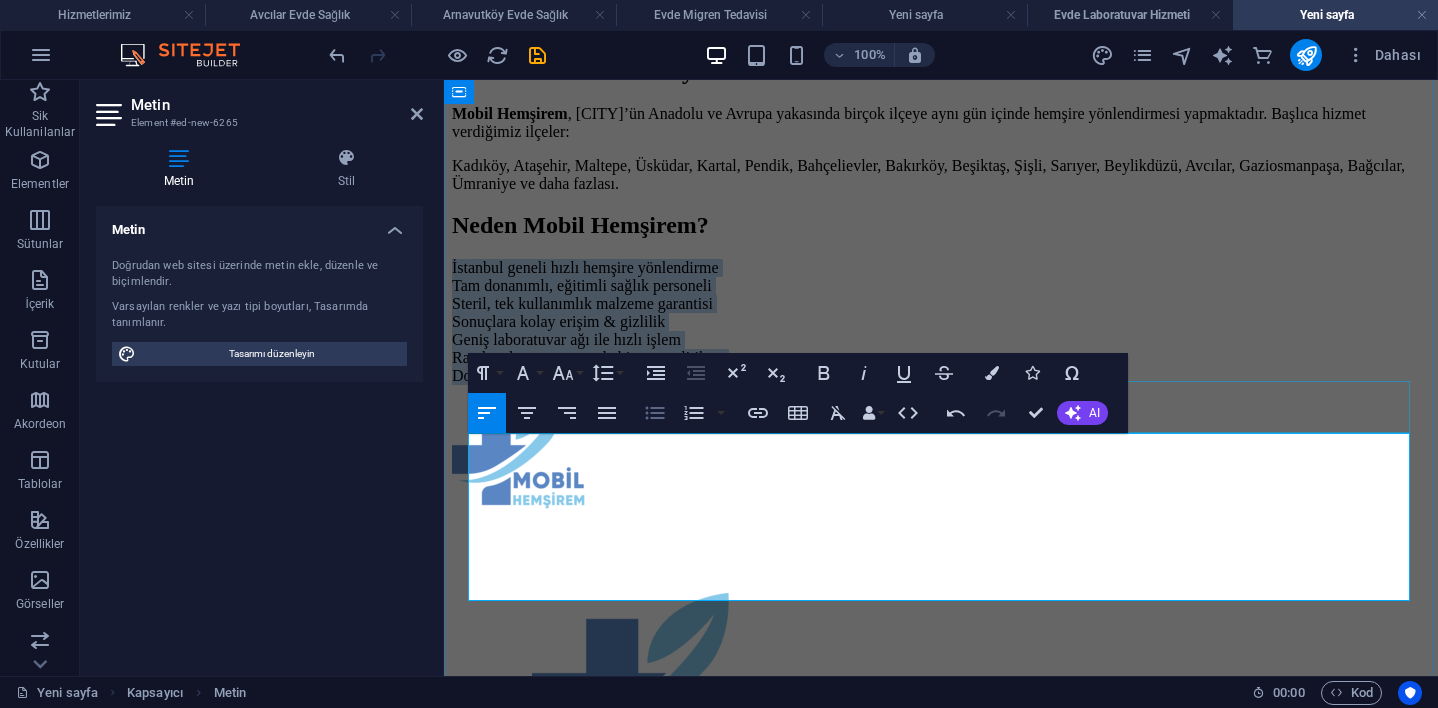 click 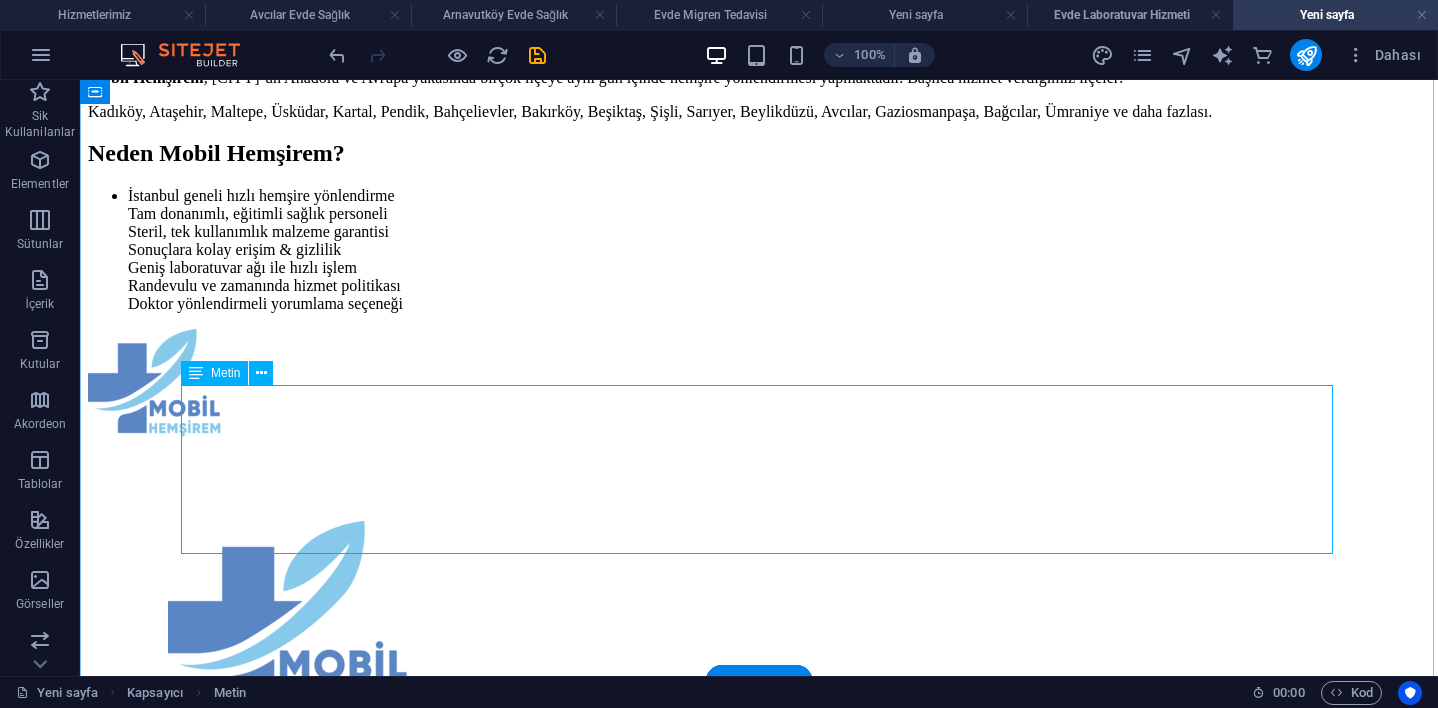 click on "İstanbul geneli hızlı hemşire yönlendirme  Tam donanımlı, eğitimli sağlık personeli Steril, tek kullanımlık malzeme garantisi Sonuçlara kolay erişim & gizlilik Geniş laboratuvar ağı ile hızlı işlem Randevulu ve zamanında hizmet politikası Doktor yönlendirmeli yorumlama seçeneği" at bounding box center (759, 250) 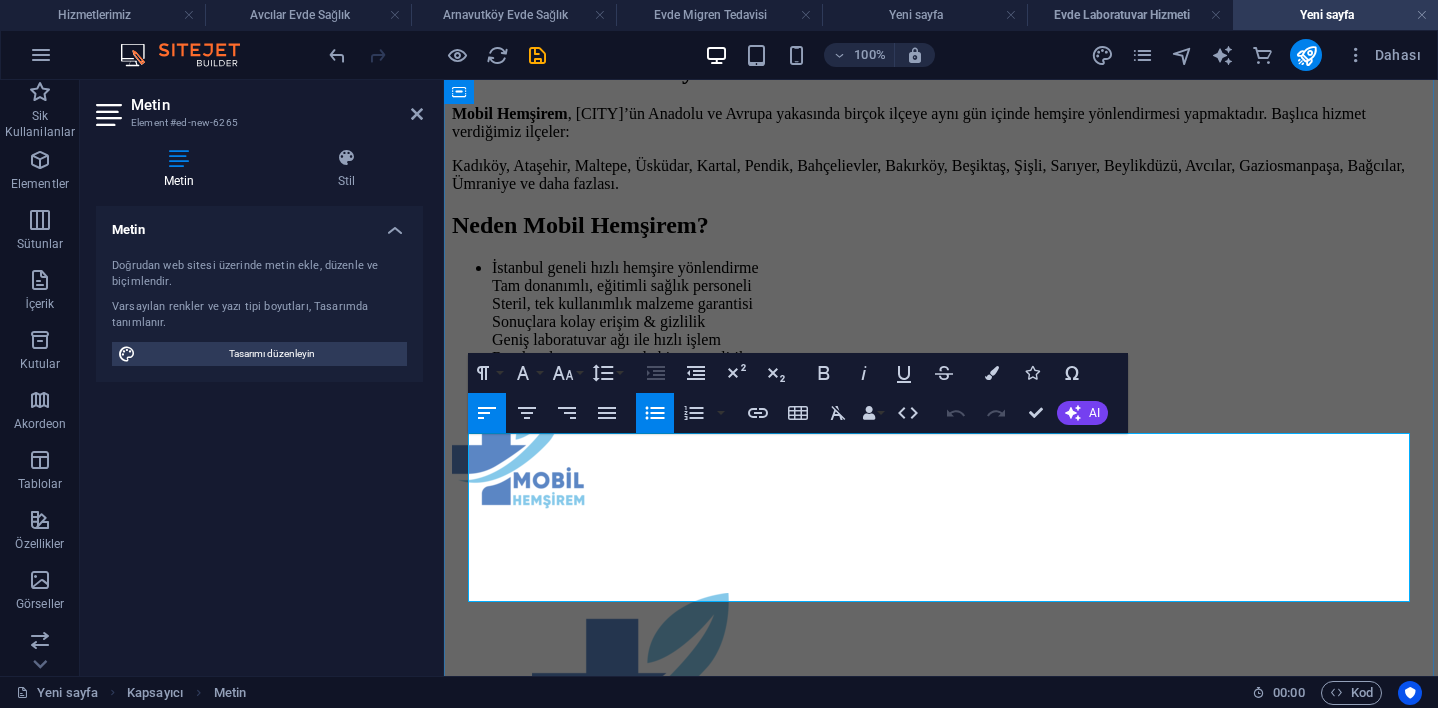 click on "Tam donanımlı, eğitimli sağlık personeli" at bounding box center [622, 285] 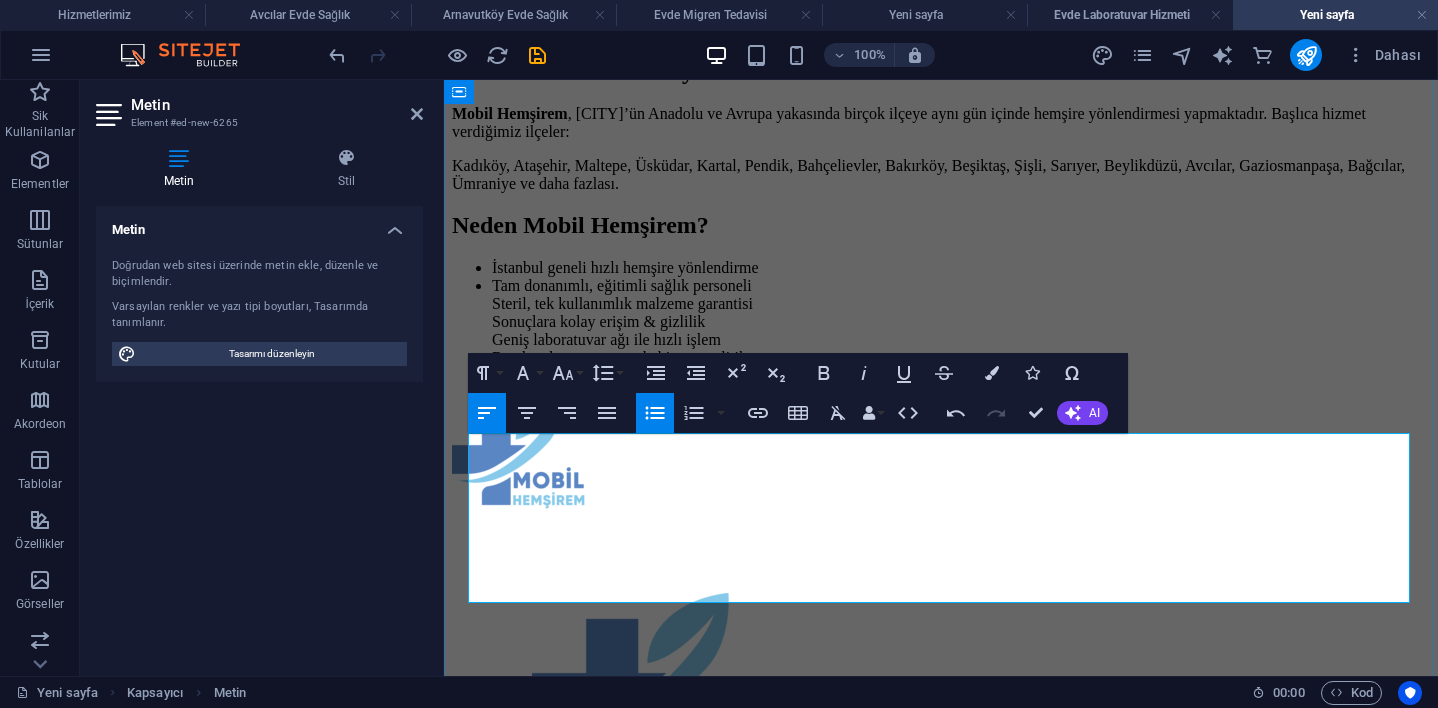 click on "Steril, tek kullanımlık malzeme garantisi" at bounding box center (492, 277) 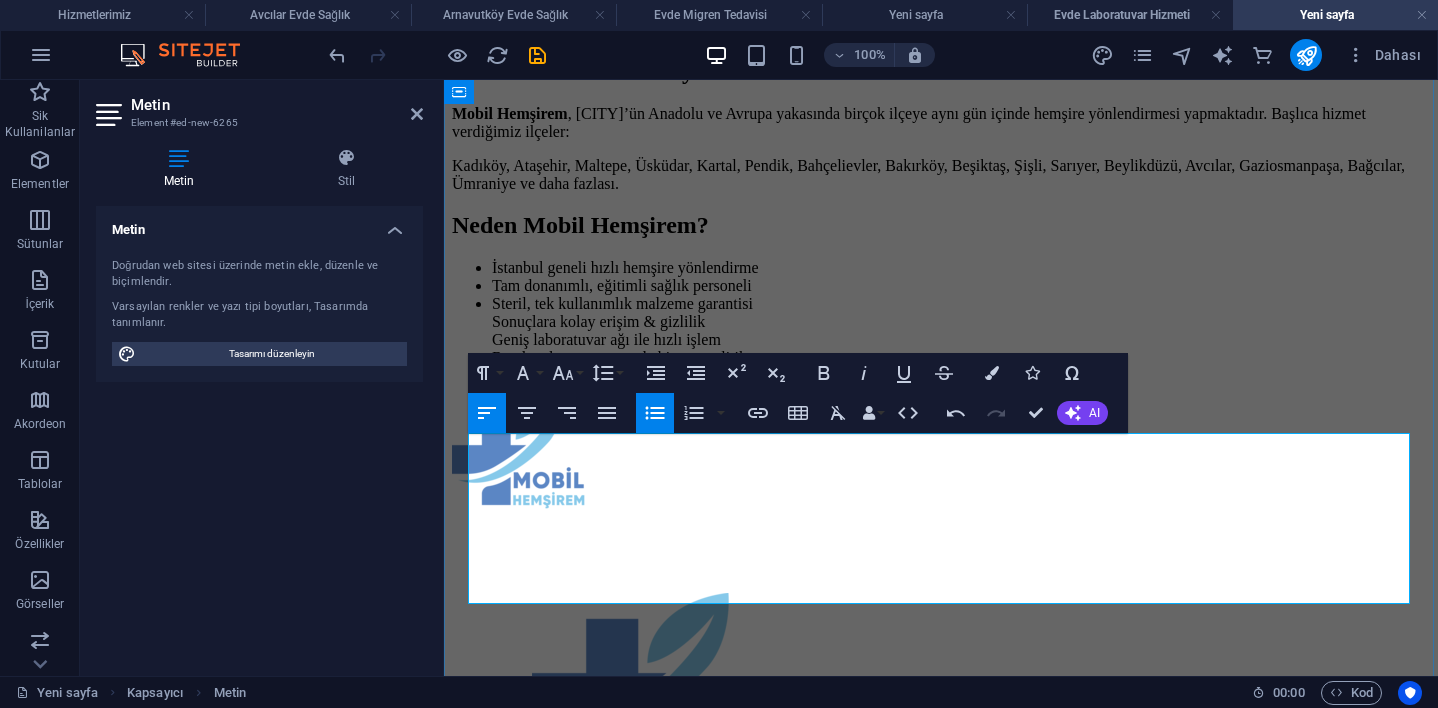 click on "Sonuçlara kolay erişim & gizlilik" at bounding box center [492, 277] 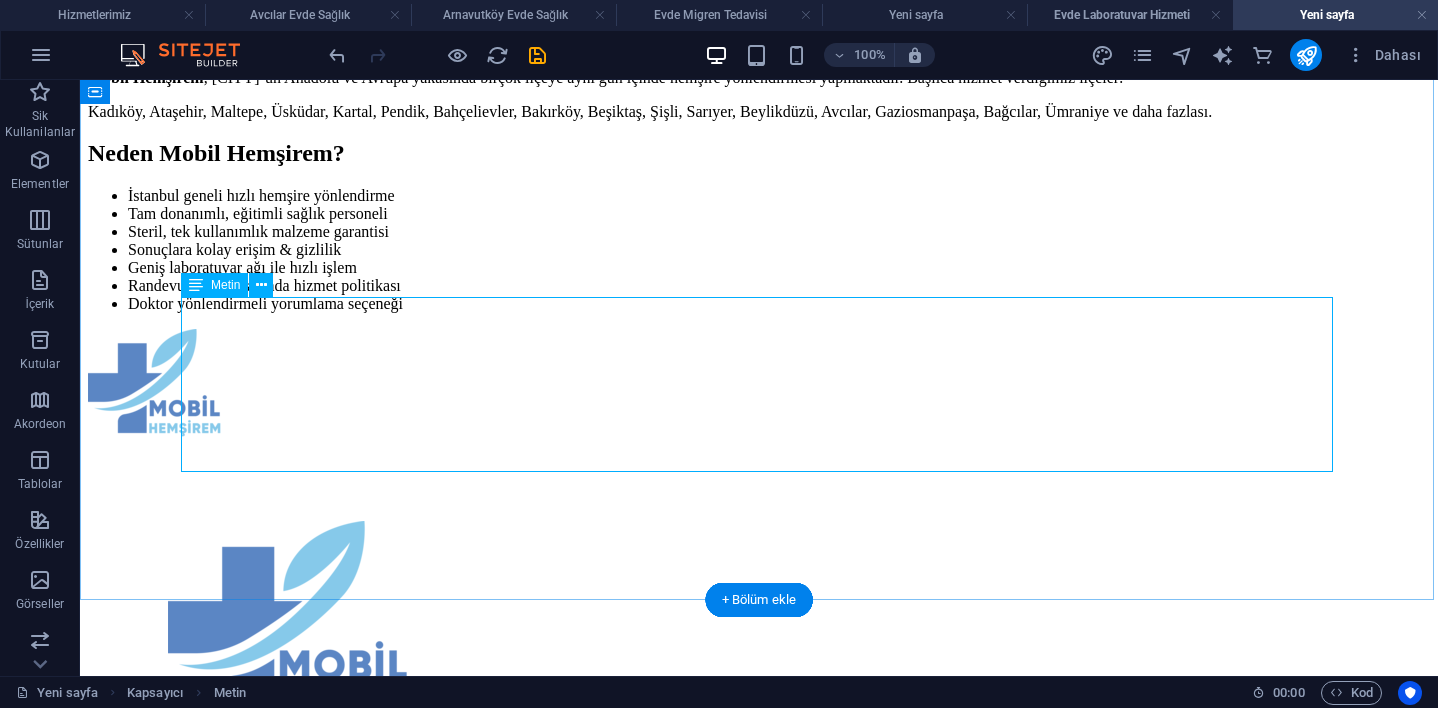 scroll, scrollTop: 1947, scrollLeft: 0, axis: vertical 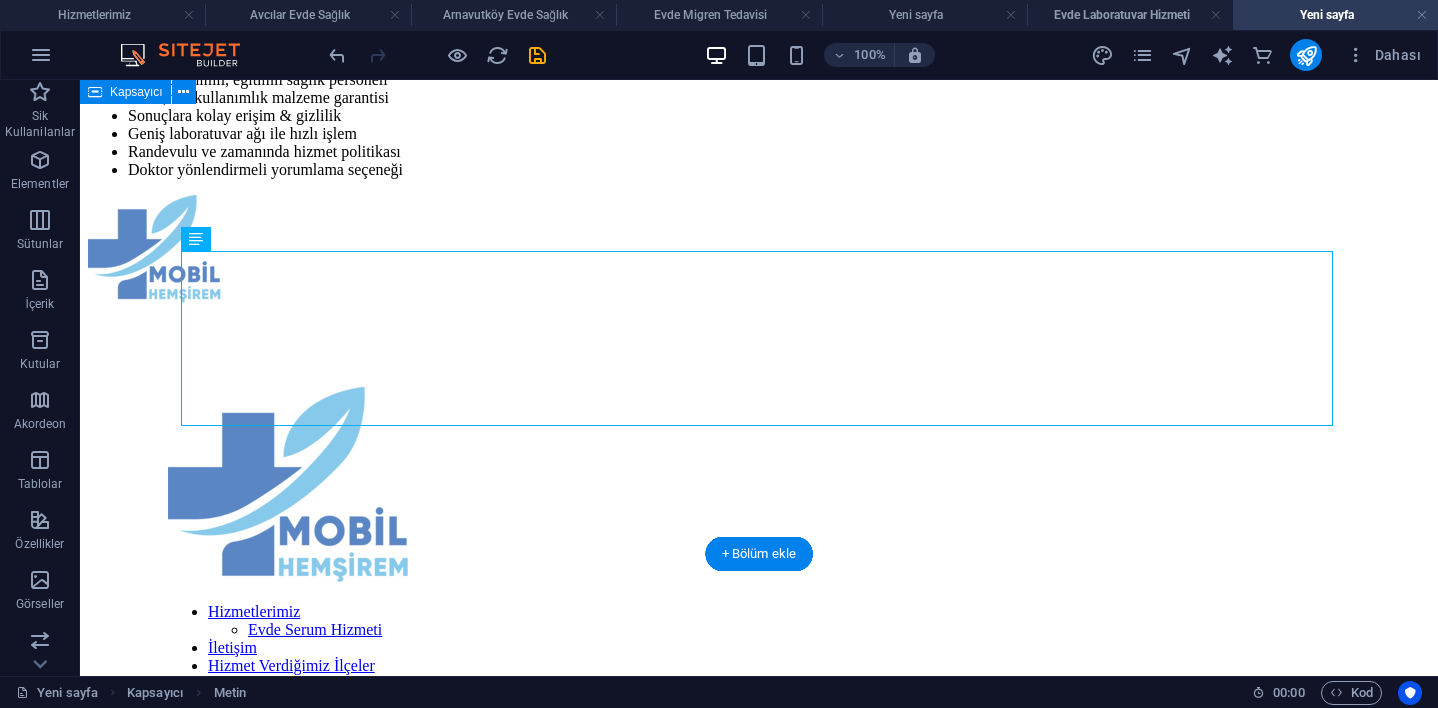 click on "Evde Kan Alma Hizmeti | Mobil Hemşirem Hastaneye Gitmeden, Tüm Tahlillerinizi Evinizin Konforunda Yaptırın Evde sağlık hizmetleri arasında en çok tercih edilen uygulamalardan biri olan   evde kan alma , özellikle yaşlı bireyler, kronik hastalar, yoğun iş temposuna sahip kişiler ve hastaneye gitmekte zorlanan bireyler için büyük kolaylık sağlar.   Mobil Hemşirem , [CITY]’nın tüm ilçelerinde, alanında uzman hemşire kadrosuyla, steril ekipmanlar ve hızlı sonuç garantisiyle hizmet sunar. Evde Kan Alma Nedir? Evde kan alma hizmeti , hastaneye veya laboratuvara gitmenize gerek kalmadan, sağlık personelinin evinize gelerek sizden kan örneği alması işlemidir. Alınan kan örnekleri, anlaşmalı laboratuvarlara soğuk zincir kurallarına uygun şekilde ulaştırılır. Tahlil sonuçları ise size dijital olarak iletilir ve dilerseniz doktor yorumlamasıyla desteklenir. Evde Yapılabilen Kan Tahlilleri Nelerdir? Temel Tahliller: Hemogram (tam kan sayımı) HbA1c (diyabet takibi)" at bounding box center [759, -95] 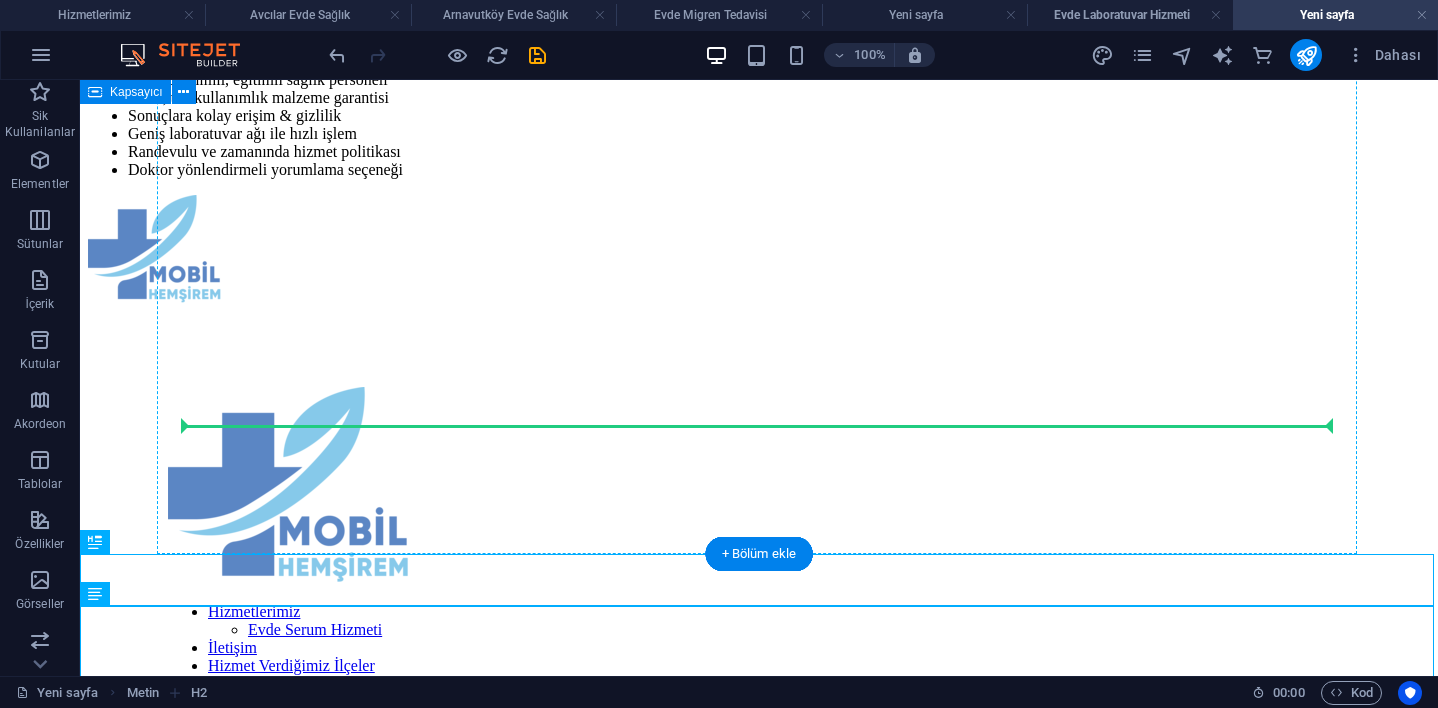 drag, startPoint x: 168, startPoint y: 622, endPoint x: 241, endPoint y: 405, distance: 228.94978 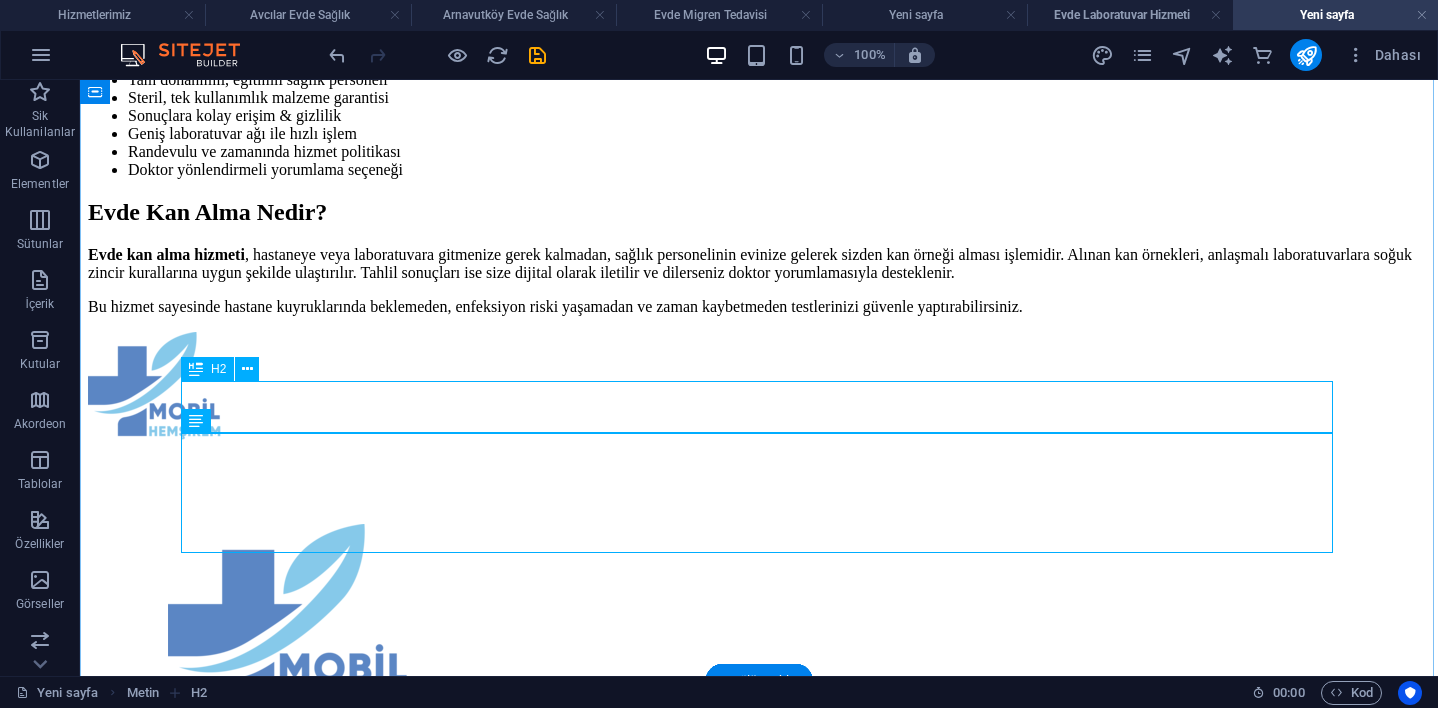 scroll, scrollTop: 2043, scrollLeft: 0, axis: vertical 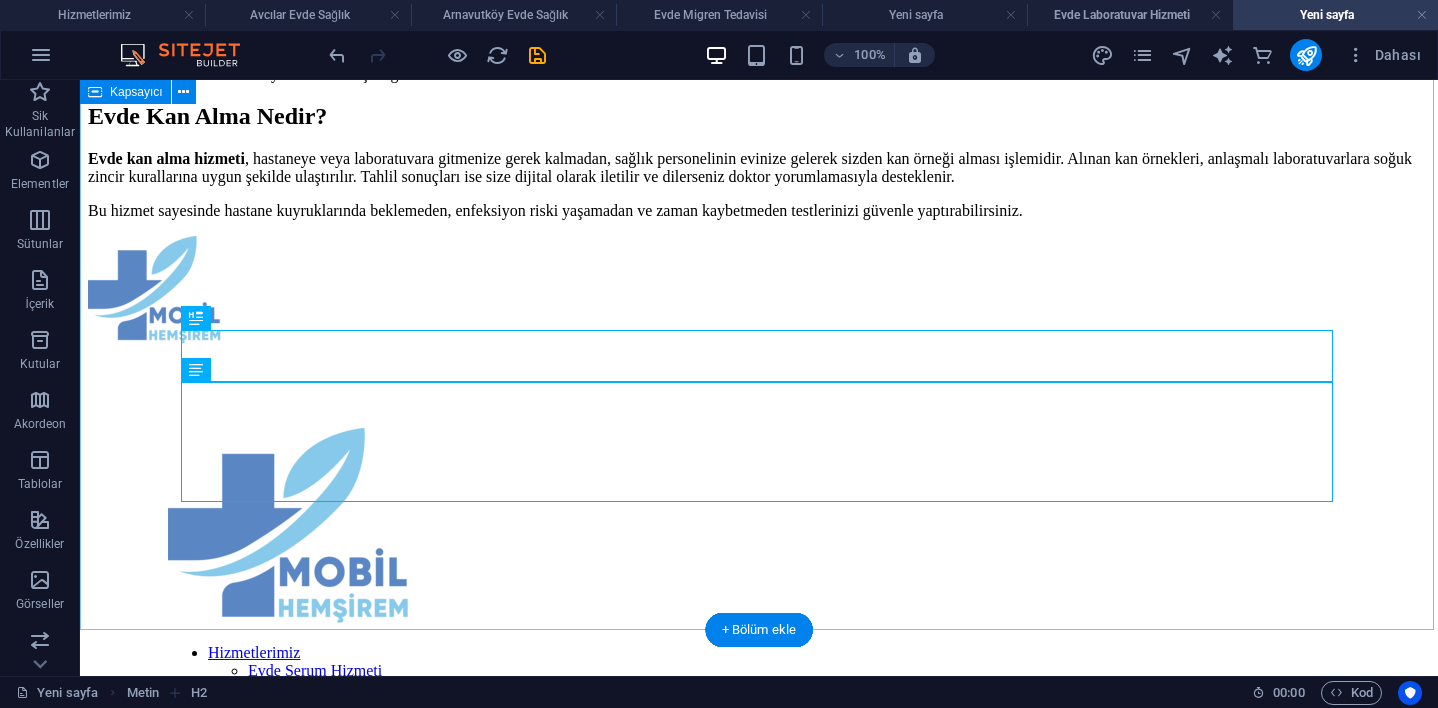 click on "Evde Kan Alma Hizmeti | Mobil Hemşirem Hastaneye Gitmeden, Tüm Tahlillerinizi Evinizin Konforunda Yaptırın Evde sağlık hizmetleri arasında en çok tercih edilen uygulamalardan biri olan   evde kan alma , özellikle yaşlı bireyler, kronik hastalar, yoğun iş temposuna sahip kişiler ve hastaneye gitmekte zorlanan bireyler için büyük kolaylık sağlar.   Mobil Hemşirem , [CITY]’nın tüm ilçelerinde, alanında uzman hemşire kadrosuyla, steril ekipmanlar ve hızlı sonuç garantisiyle hizmet sunar. Evde Kan Alma Nedir? Evde kan alma hizmeti , hastaneye veya laboratuvara gitmenize gerek kalmadan, sağlık personelinin evinize gelerek sizden kan örneği alması işlemidir. Alınan kan örnekleri, anlaşmalı laboratuvarlara soğuk zincir kurallarına uygun şekilde ulaştırılır. Tahlil sonuçları ise size dijital olarak iletilir ve dilerseniz doktor yorumlamasıyla desteklenir. Evde Yapılabilen Kan Tahlilleri Nelerdir? Temel Tahliller: Hemogram (tam kan sayımı) HbA1c (diyabet takibi)" at bounding box center (759, -122) 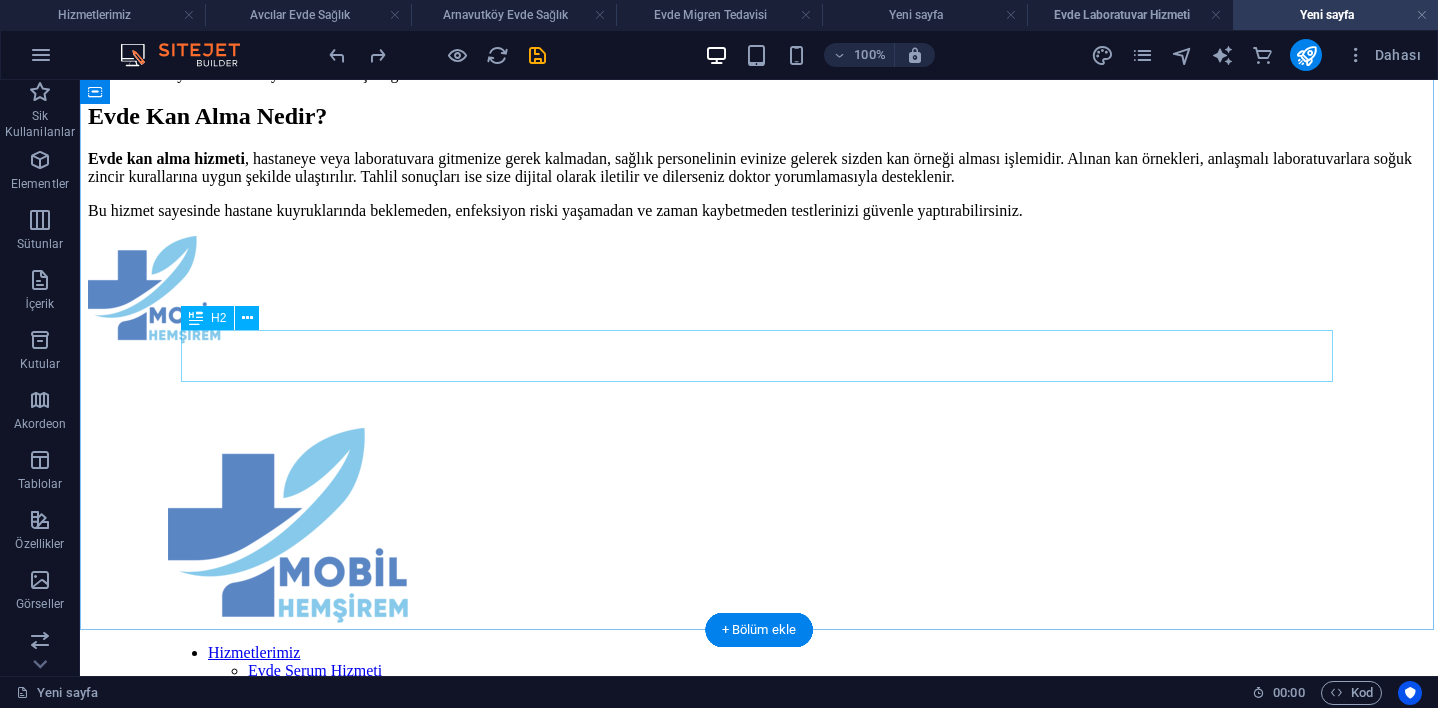 click on "Evde Kan Alma Nedir?" at bounding box center (759, 116) 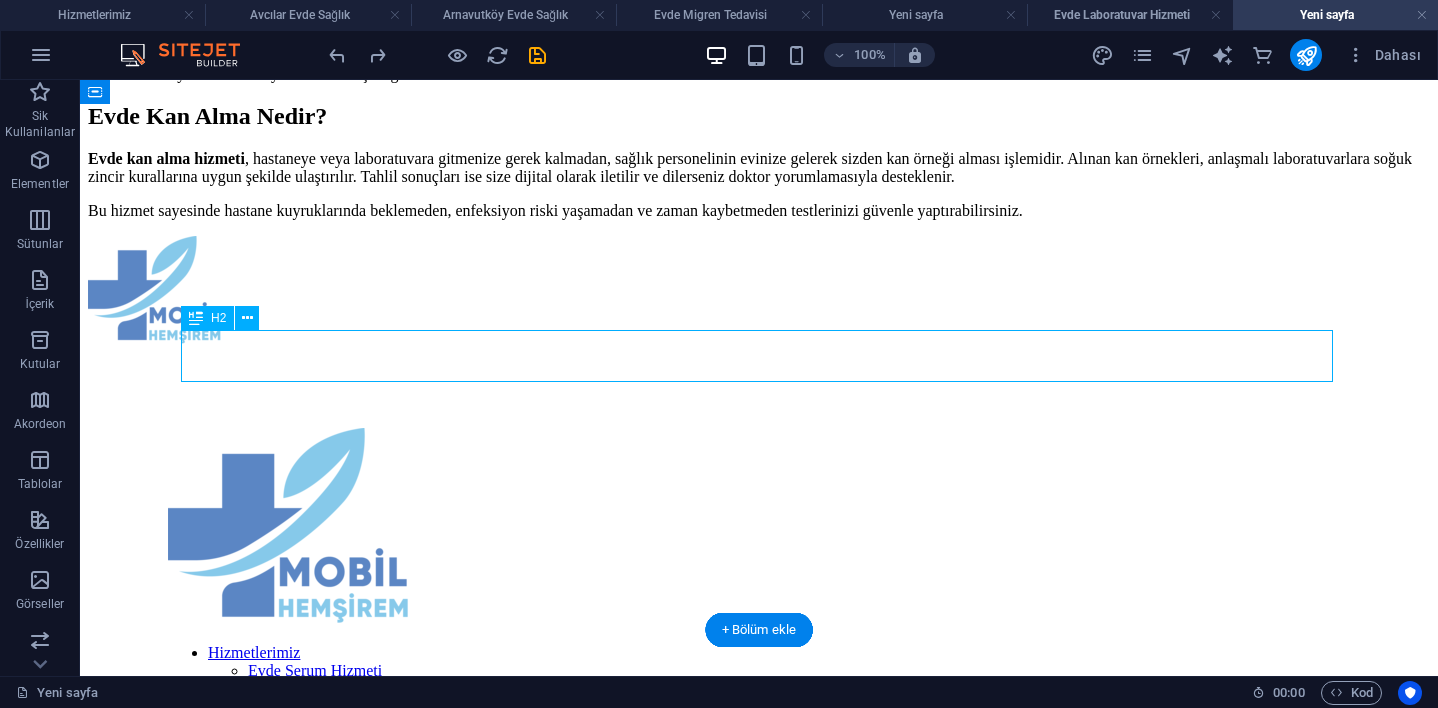 click on "Evde Kan Alma Nedir?" at bounding box center (759, 116) 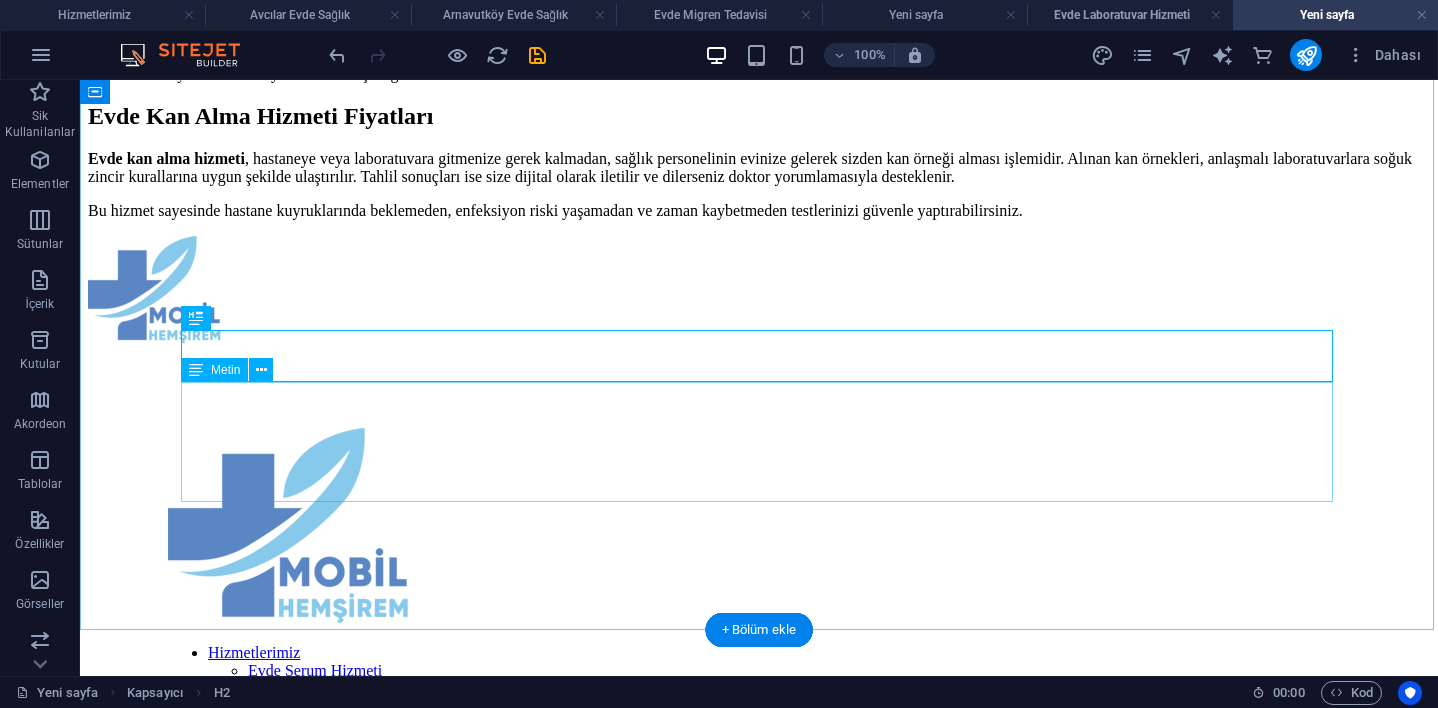 click on "Evde kan alma hizmeti , hastaneye veya laboratuvara gitmenize gerek kalmadan, sağlık personelinin evinize gelerek sizden kan örneği alması işlemidir. Alınan kan örnekleri, anlaşmalı laboratuvarlara soğuk zincir kurallarına uygun şekilde ulaştırılır. Tahlil sonuçları ise size dijital olarak iletilir ve dilerseniz doktor yorumlamasıyla desteklenir. Bu hizmet sayesinde hastane kuyruklarında beklemeden, enfeksiyon riski yaşamadan ve zaman kaybetmeden testlerinizi güvenle yaptırabilirsiniz." at bounding box center (759, 185) 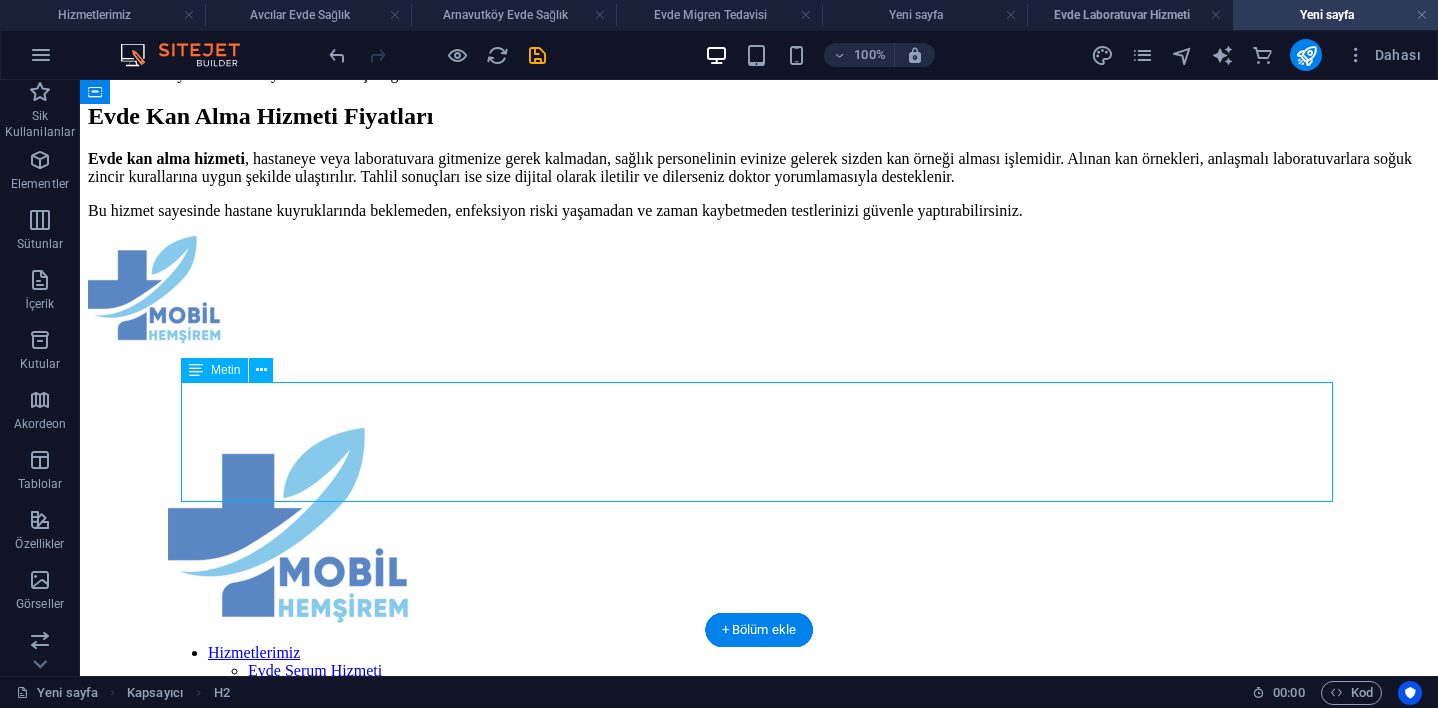 click on "Evde kan alma hizmeti , hastaneye veya laboratuvara gitmenize gerek kalmadan, sağlık personelinin evinize gelerek sizden kan örneği alması işlemidir. Alınan kan örnekleri, anlaşmalı laboratuvarlara soğuk zincir kurallarına uygun şekilde ulaştırılır. Tahlil sonuçları ise size dijital olarak iletilir ve dilerseniz doktor yorumlamasıyla desteklenir. Bu hizmet sayesinde hastane kuyruklarında beklemeden, enfeksiyon riski yaşamadan ve zaman kaybetmeden testlerinizi güvenle yaptırabilirsiniz." at bounding box center [759, 185] 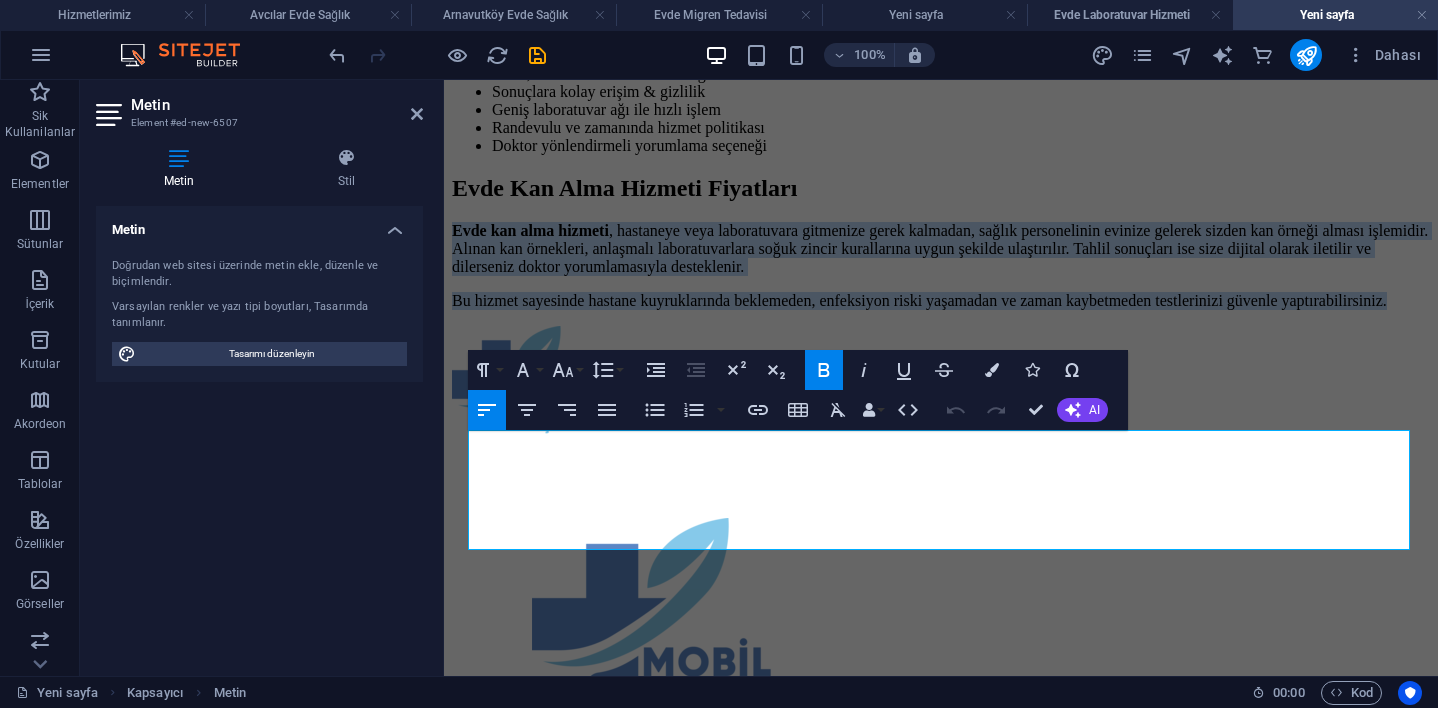 drag, startPoint x: 789, startPoint y: 538, endPoint x: 411, endPoint y: 446, distance: 389.0347 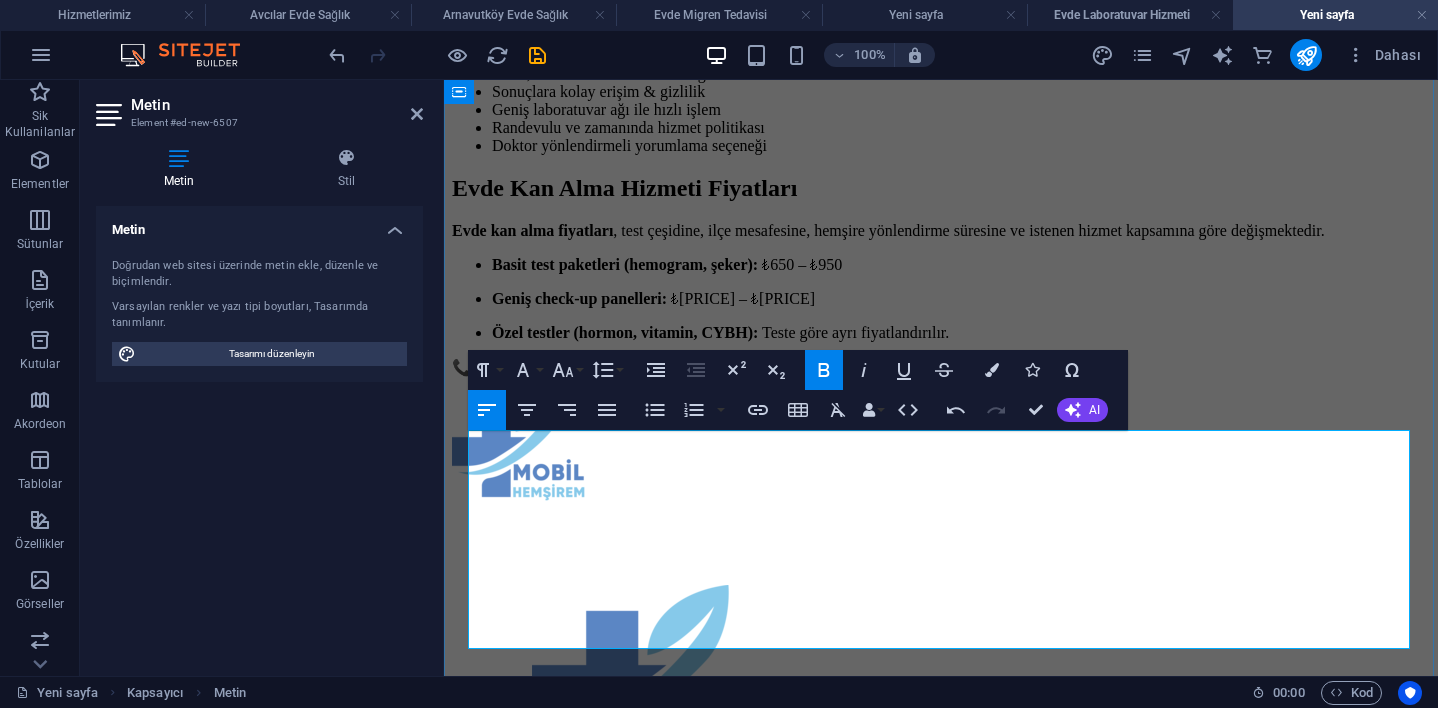 click on "Basit test paketleri (hemogram, şeker):" at bounding box center (625, 264) 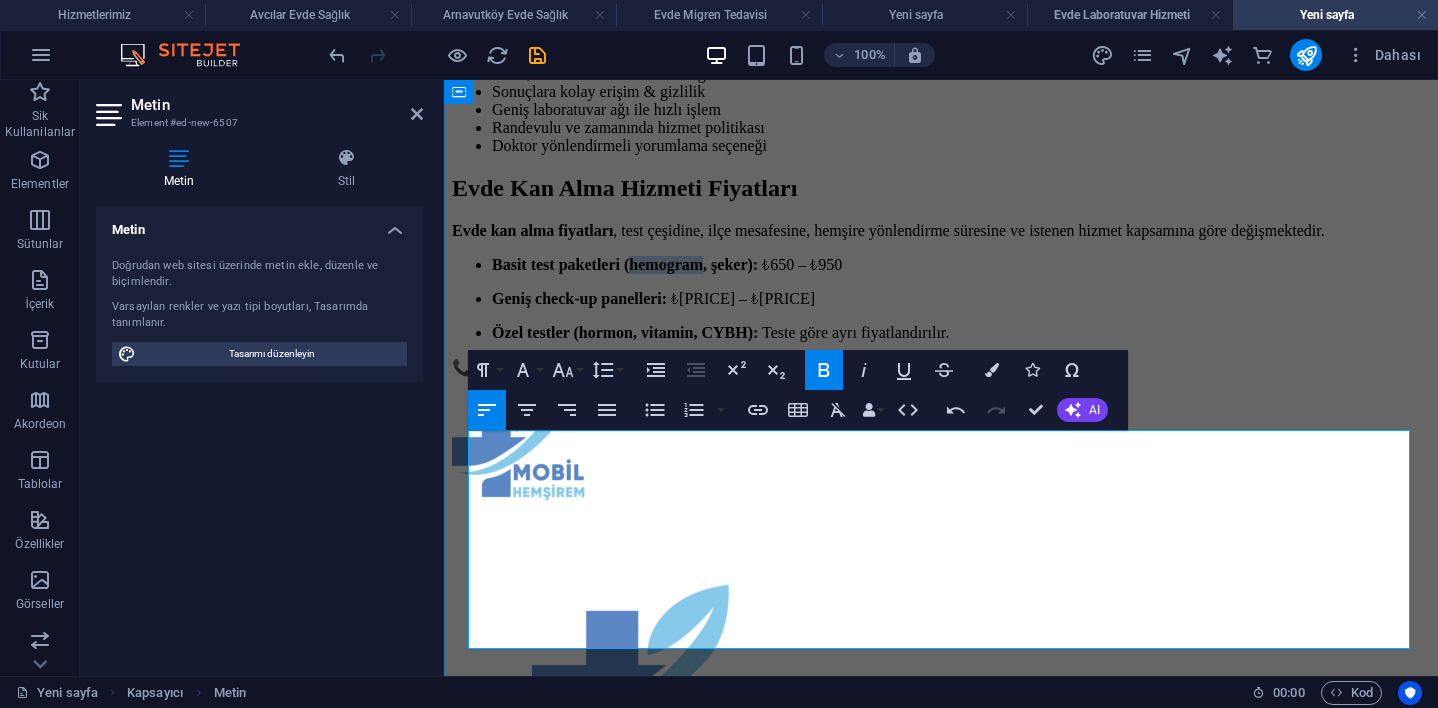 click on "Basit test paketleri (hemogram, şeker):" at bounding box center [625, 264] 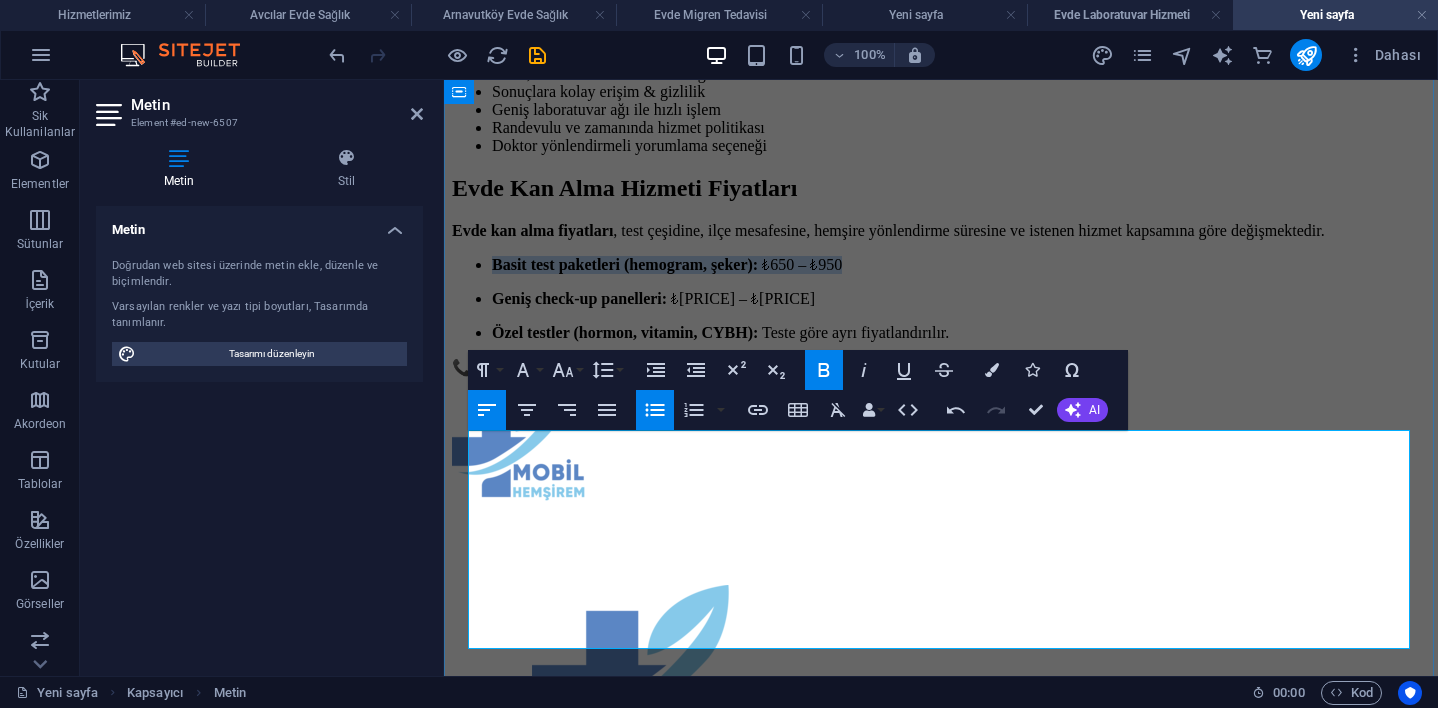 click on "Basit test paketleri (hemogram, şeker):" at bounding box center (625, 264) 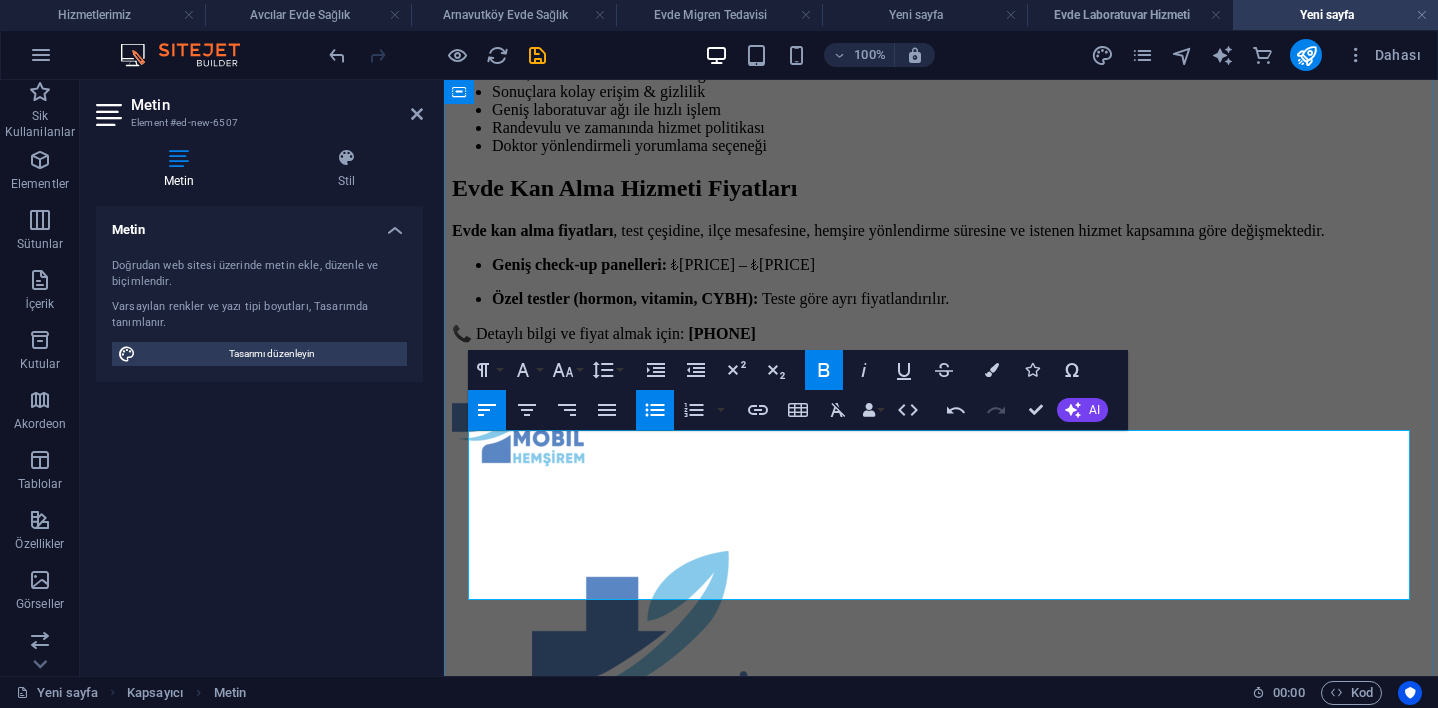 click on "Geniş check-up panelleri:" at bounding box center [579, 264] 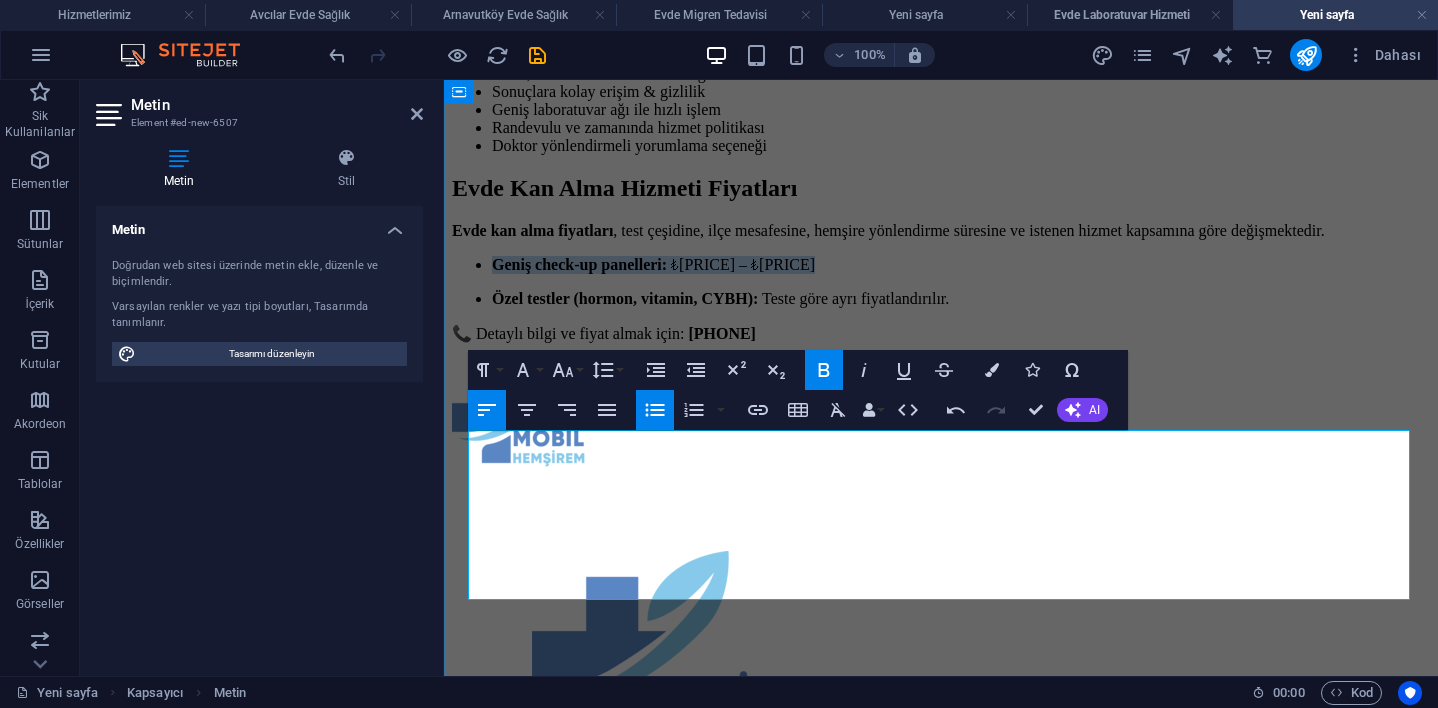 click on "Geniş check-up panelleri:" at bounding box center (579, 264) 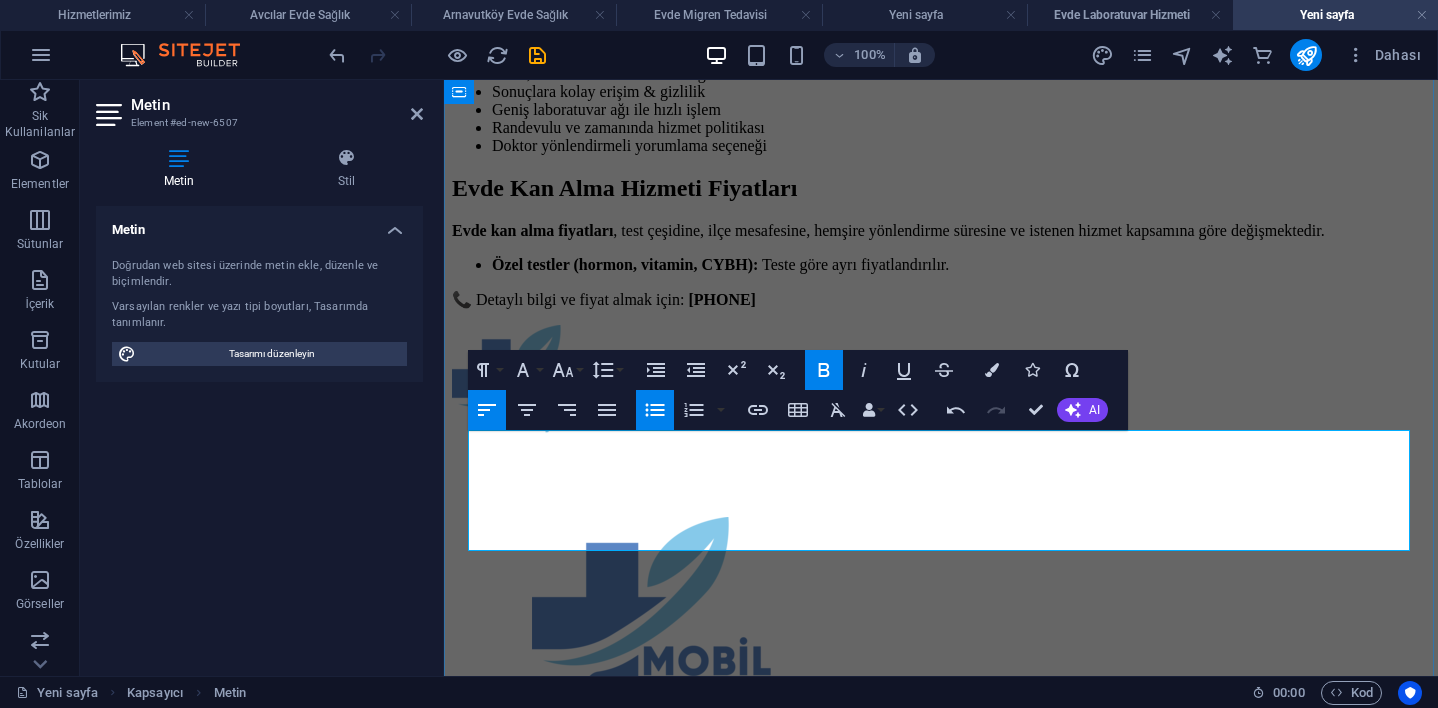 click on "Özel testler (hormon, vitamin, CYBH):" at bounding box center [625, 264] 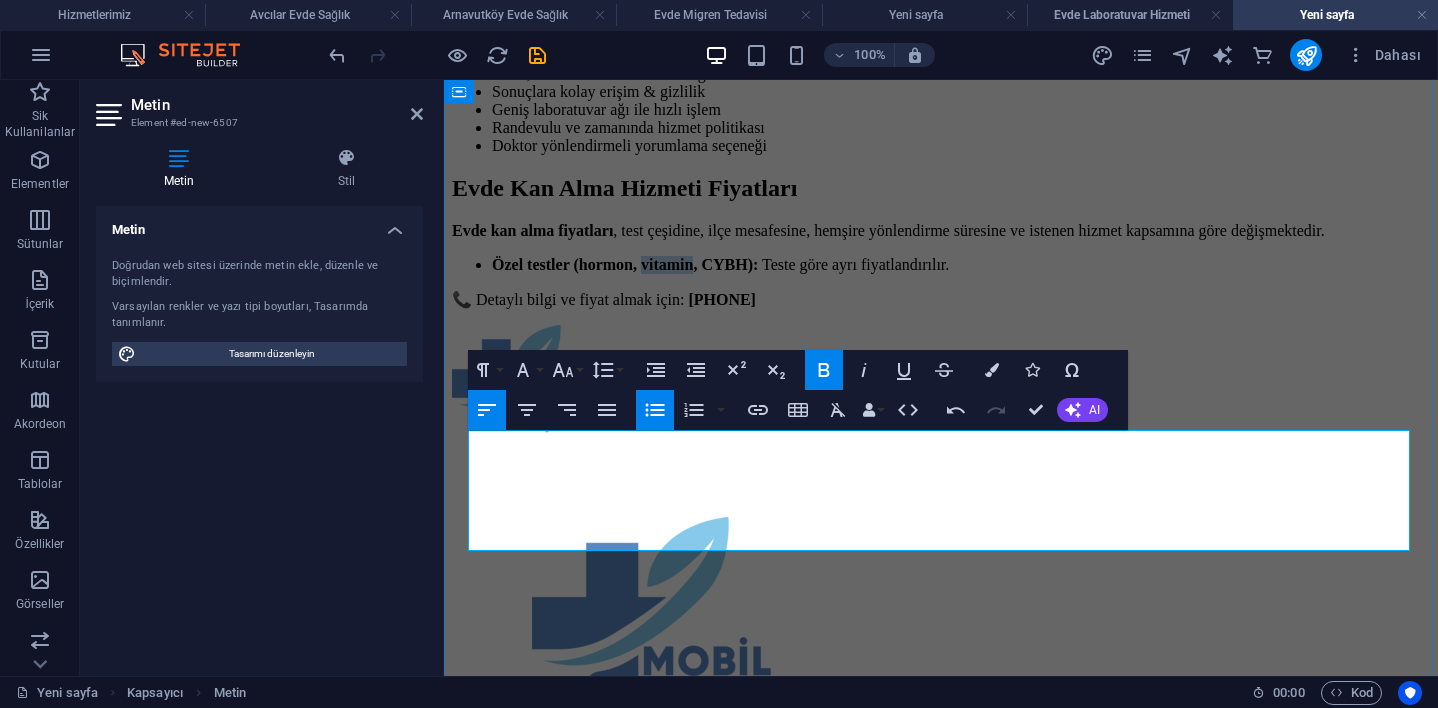 click on "Özel testler (hormon, vitamin, CYBH):" at bounding box center [625, 264] 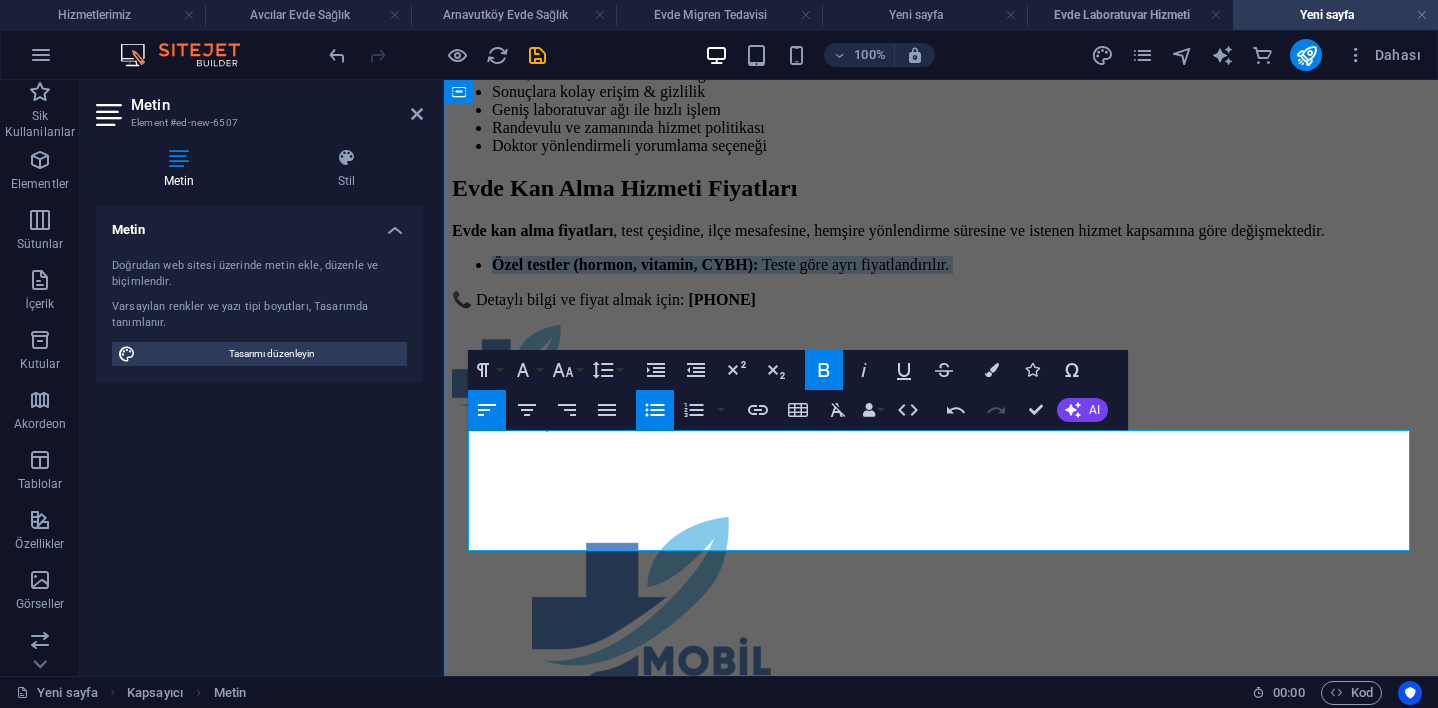 click on "Özel testler (hormon, vitamin, CYBH):" at bounding box center [625, 264] 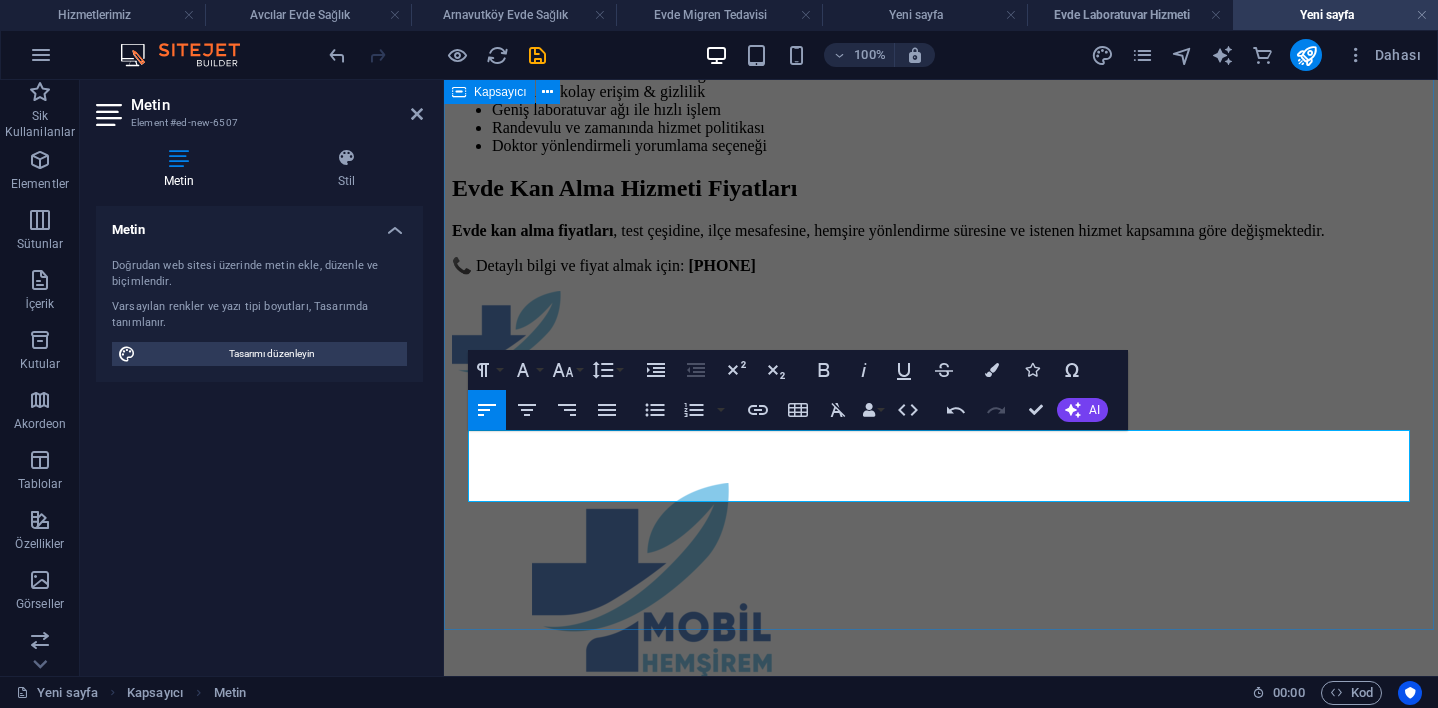 drag, startPoint x: 898, startPoint y: 487, endPoint x: 463, endPoint y: 428, distance: 438.9829 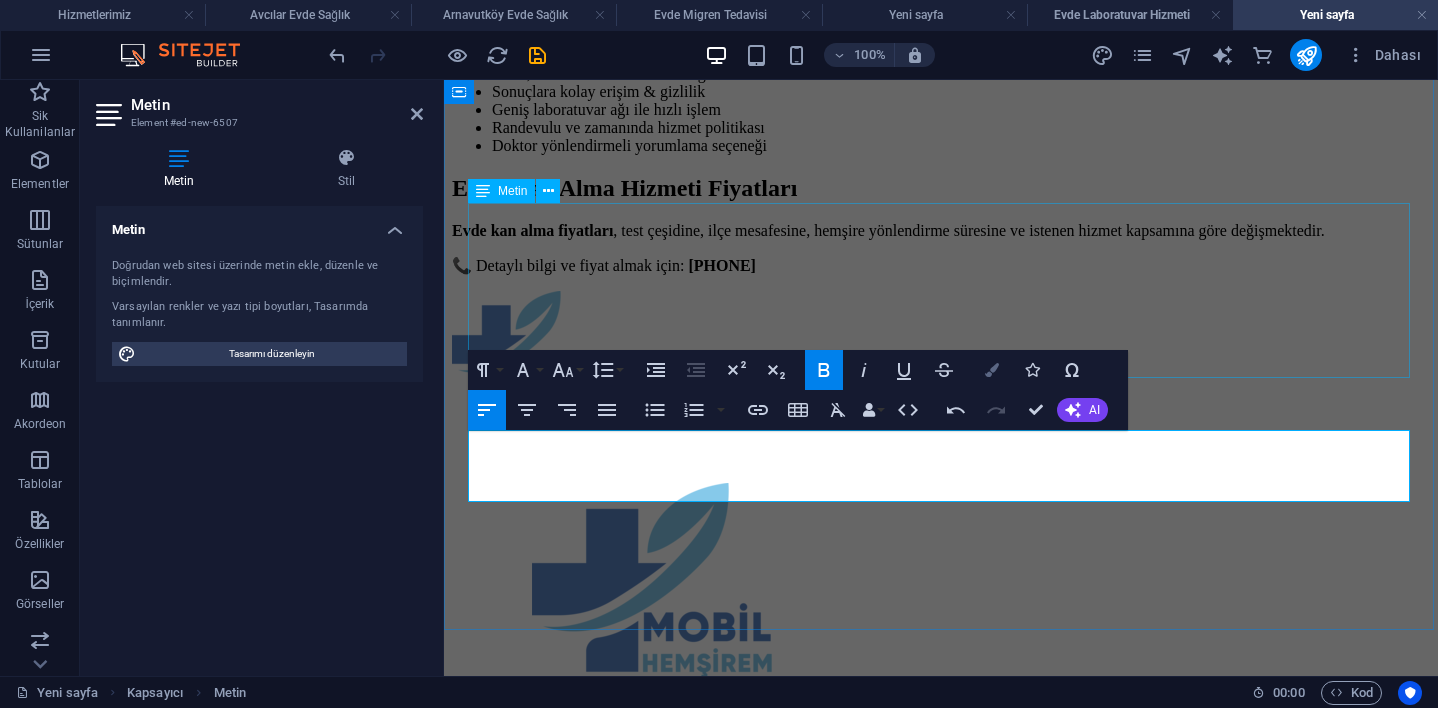 click on "Colors" at bounding box center (992, 370) 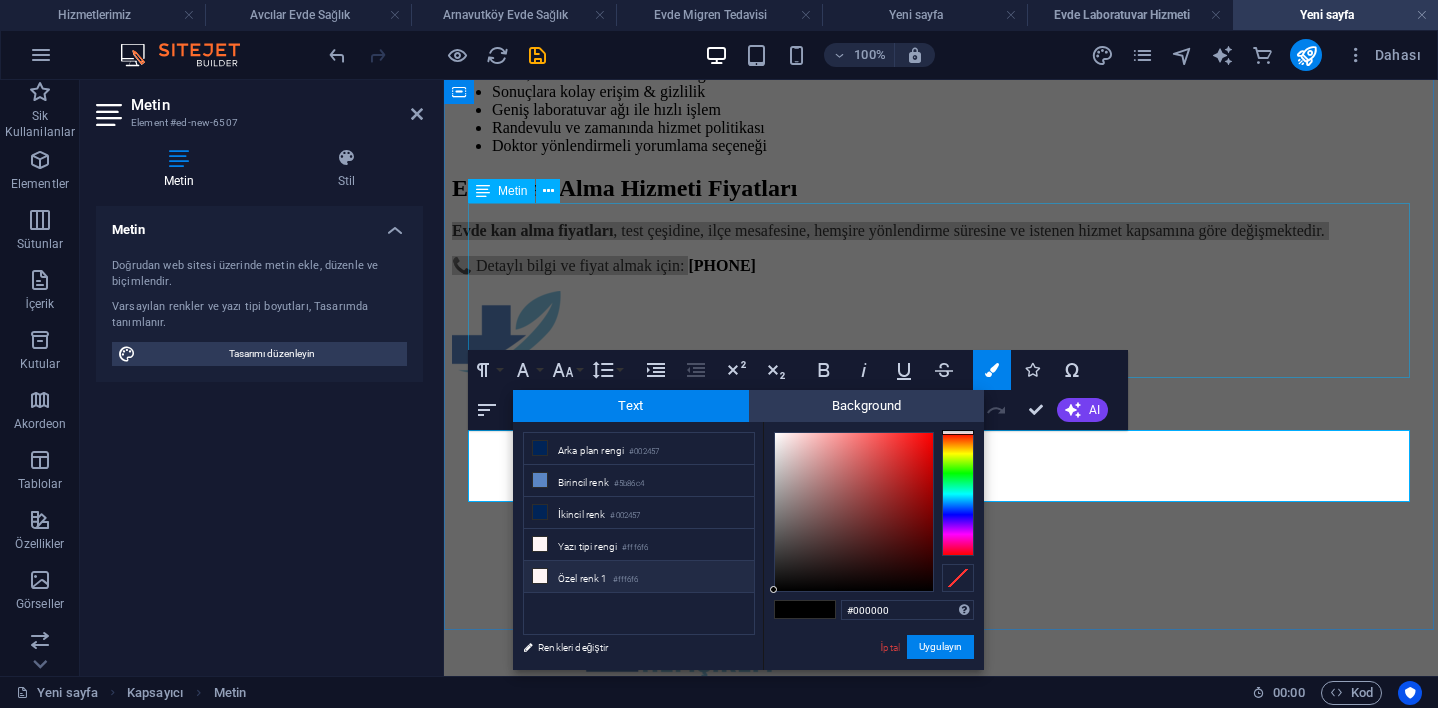 click on "Özel renk 1
#fff6f6" at bounding box center [639, 577] 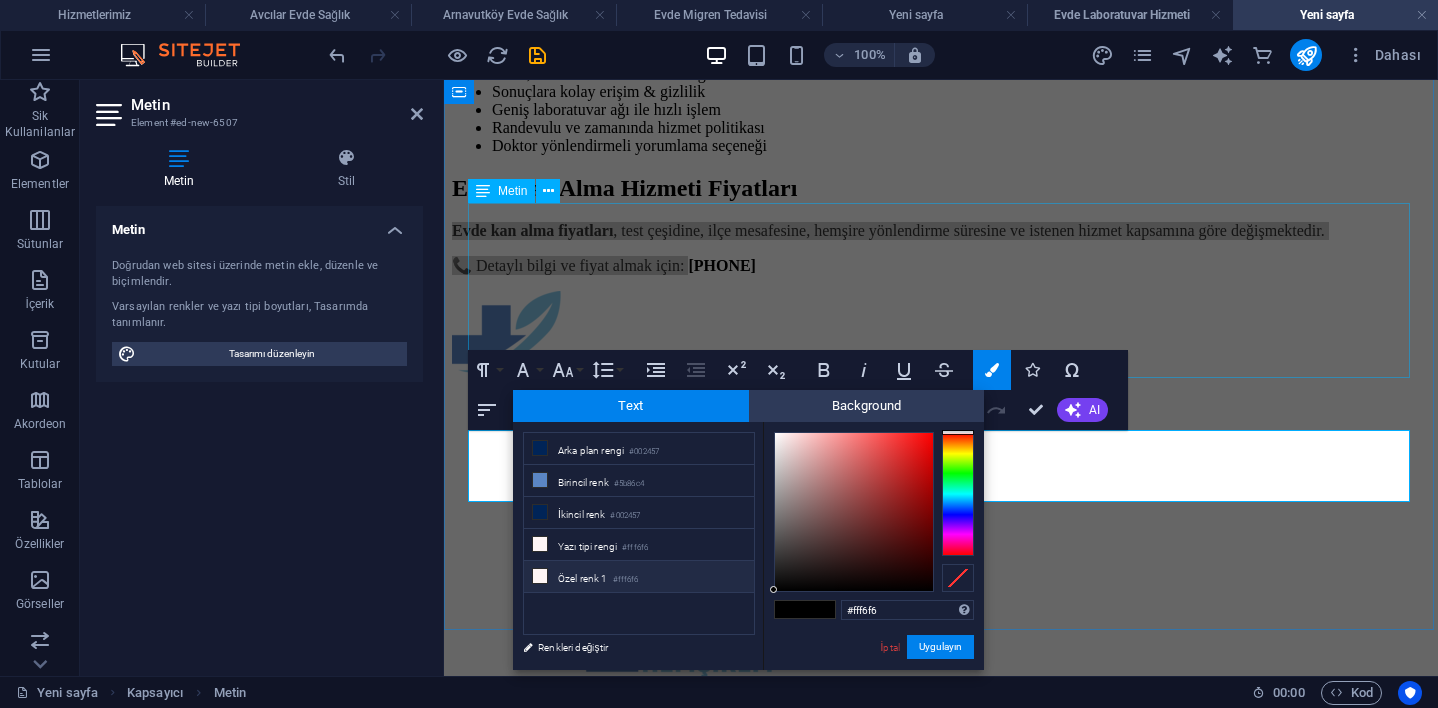 click on "Özel renk 1
#fff6f6" at bounding box center (639, 577) 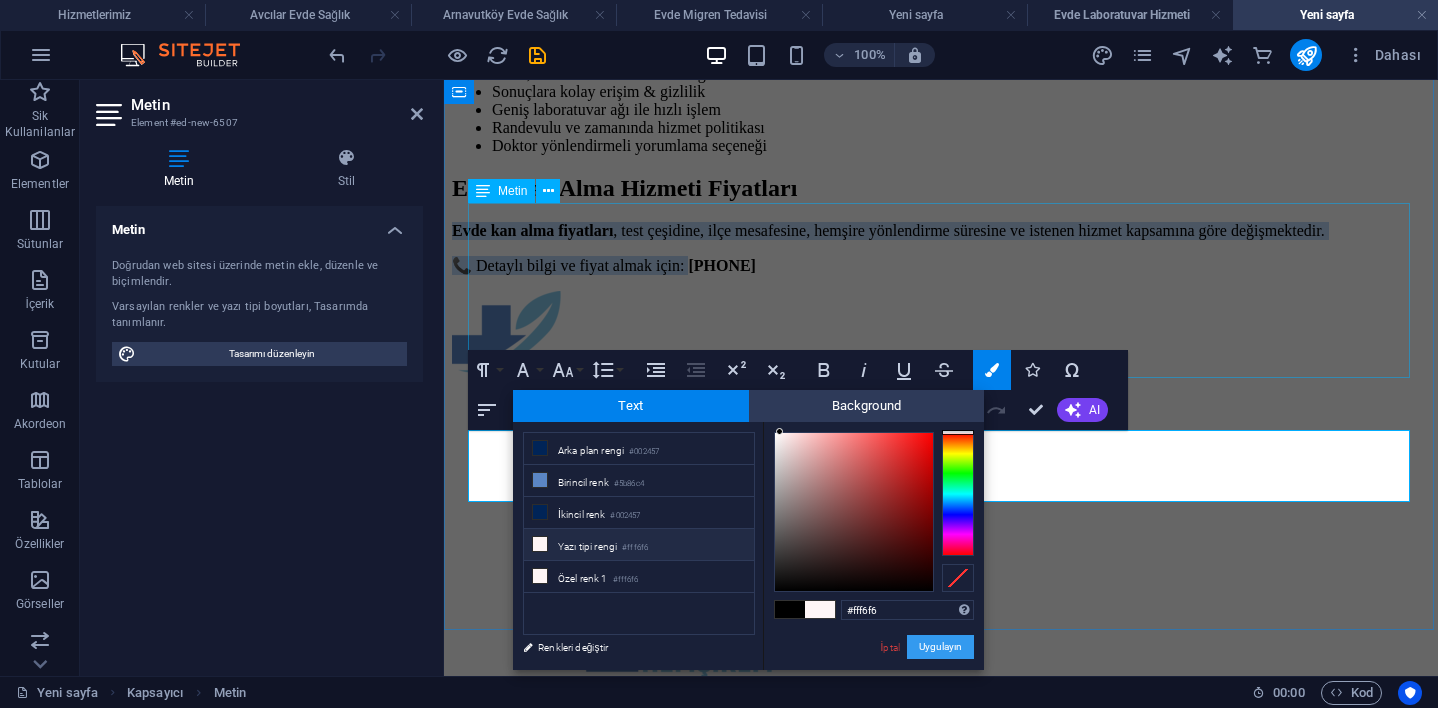click on "Uygulayın" at bounding box center (940, 647) 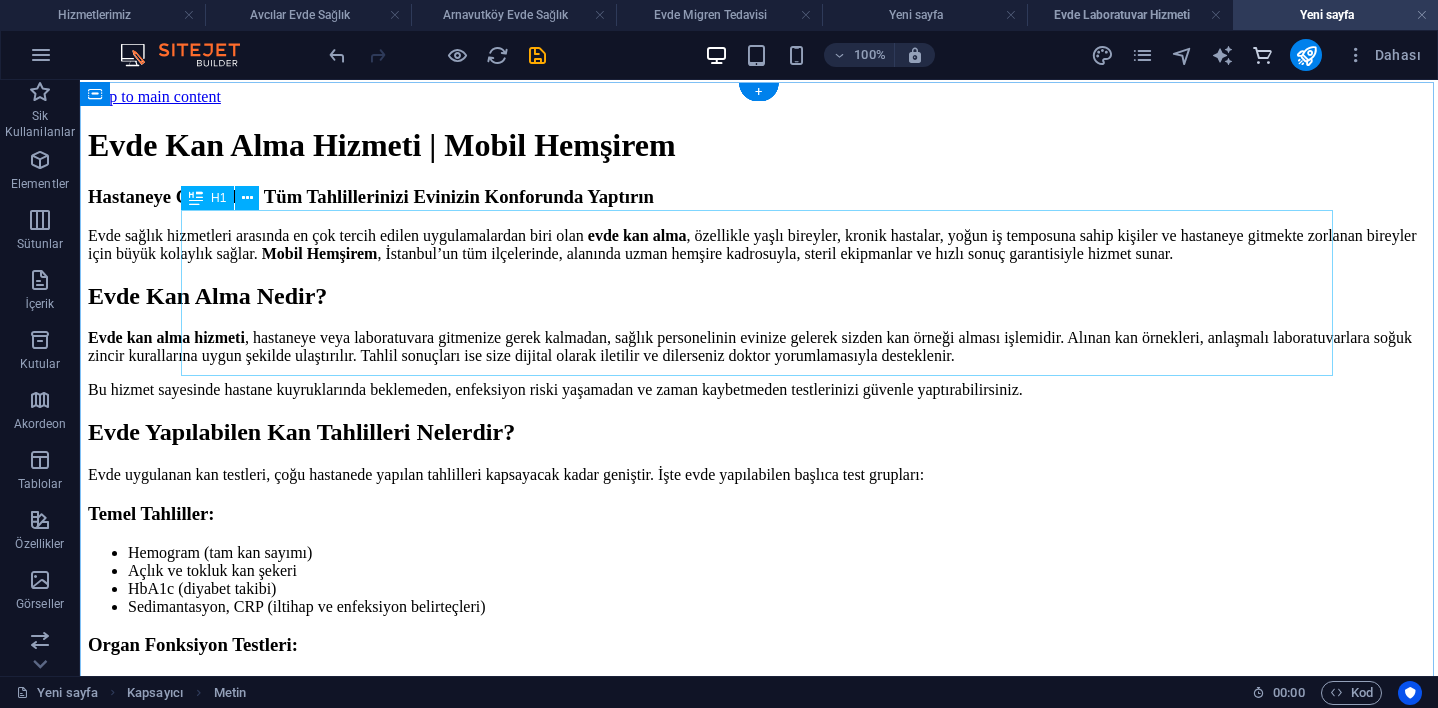 scroll, scrollTop: 0, scrollLeft: 0, axis: both 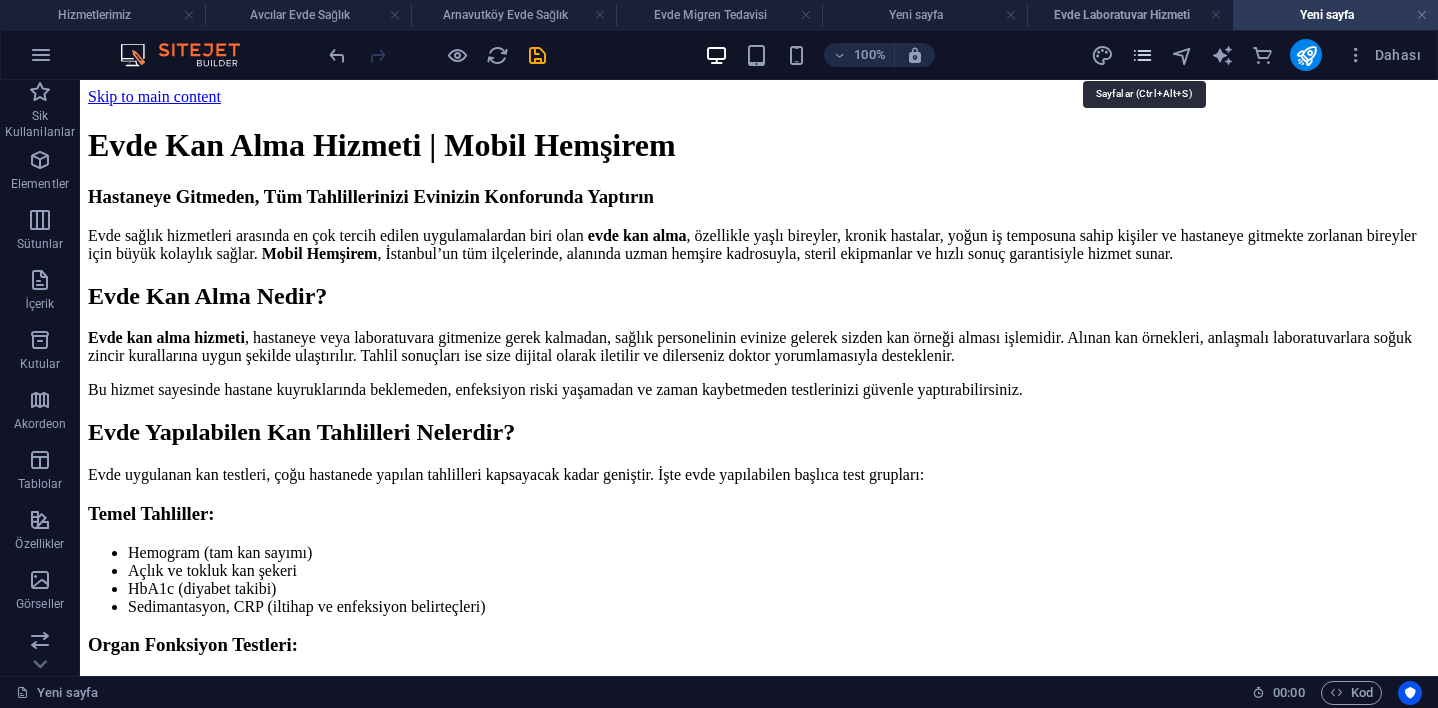 click at bounding box center (1142, 55) 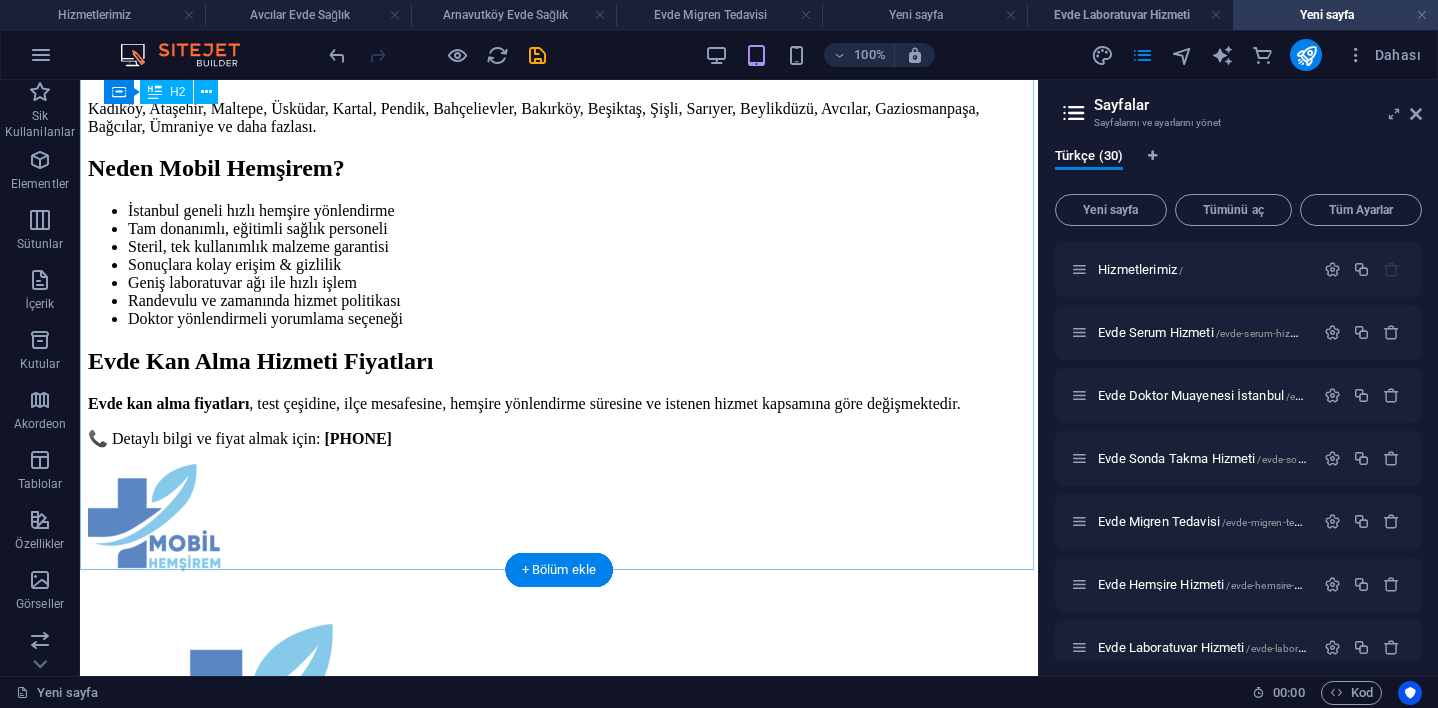 scroll, scrollTop: 1869, scrollLeft: 0, axis: vertical 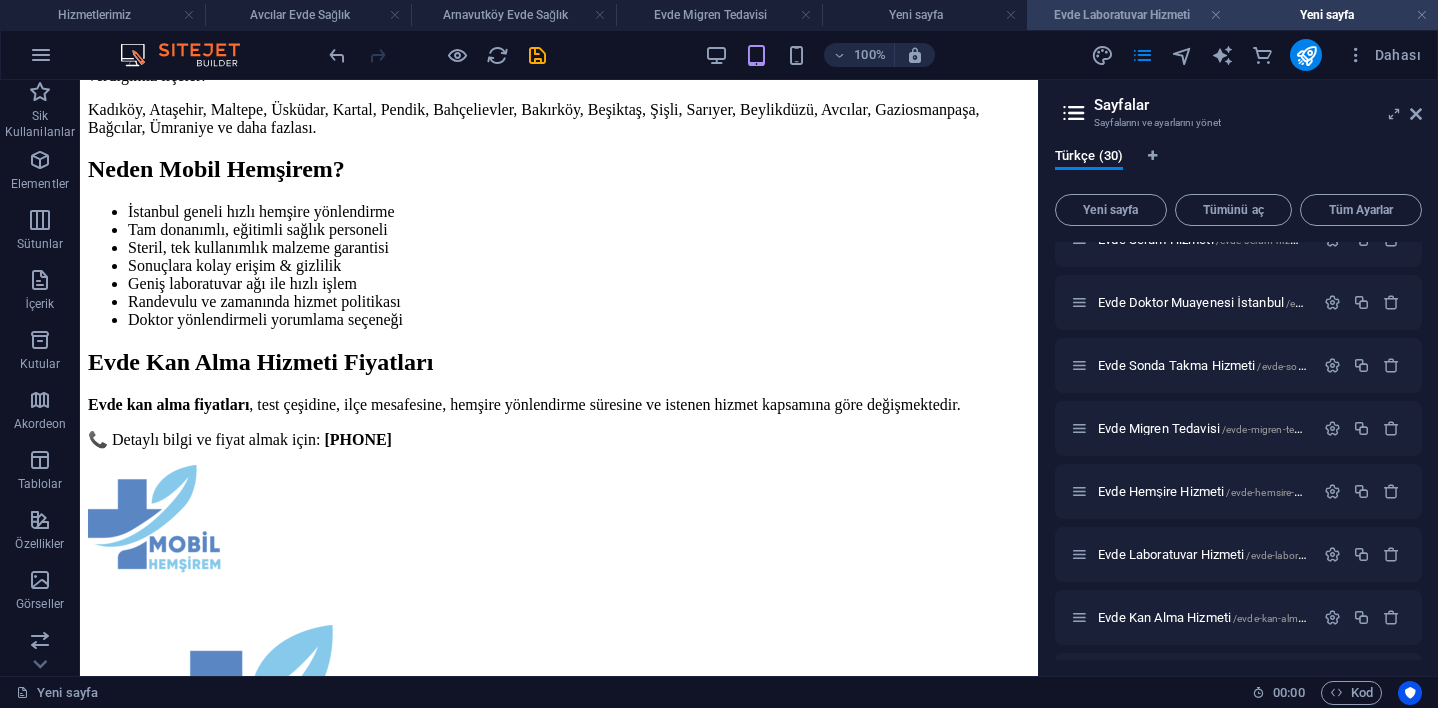 click on "Evde Laboratuvar Hizmeti" at bounding box center (1129, 15) 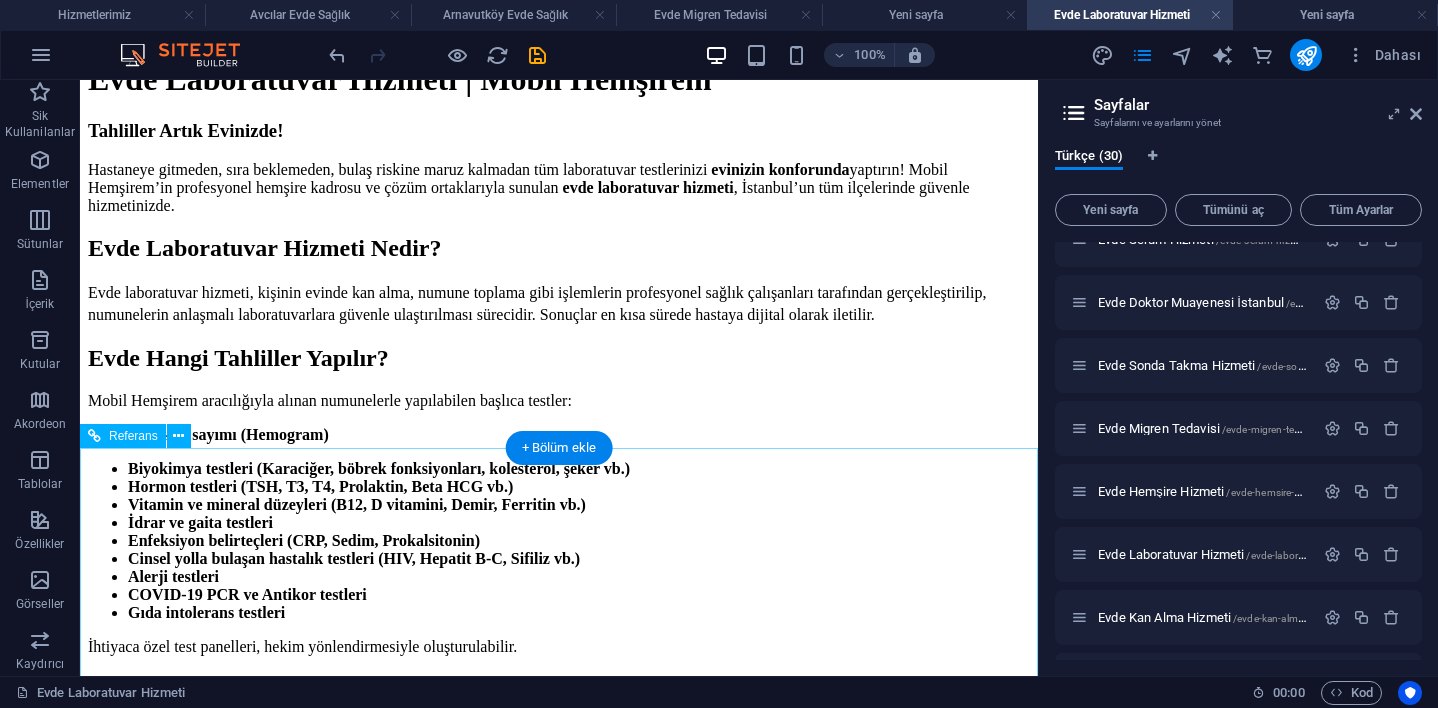 scroll, scrollTop: 1431, scrollLeft: 0, axis: vertical 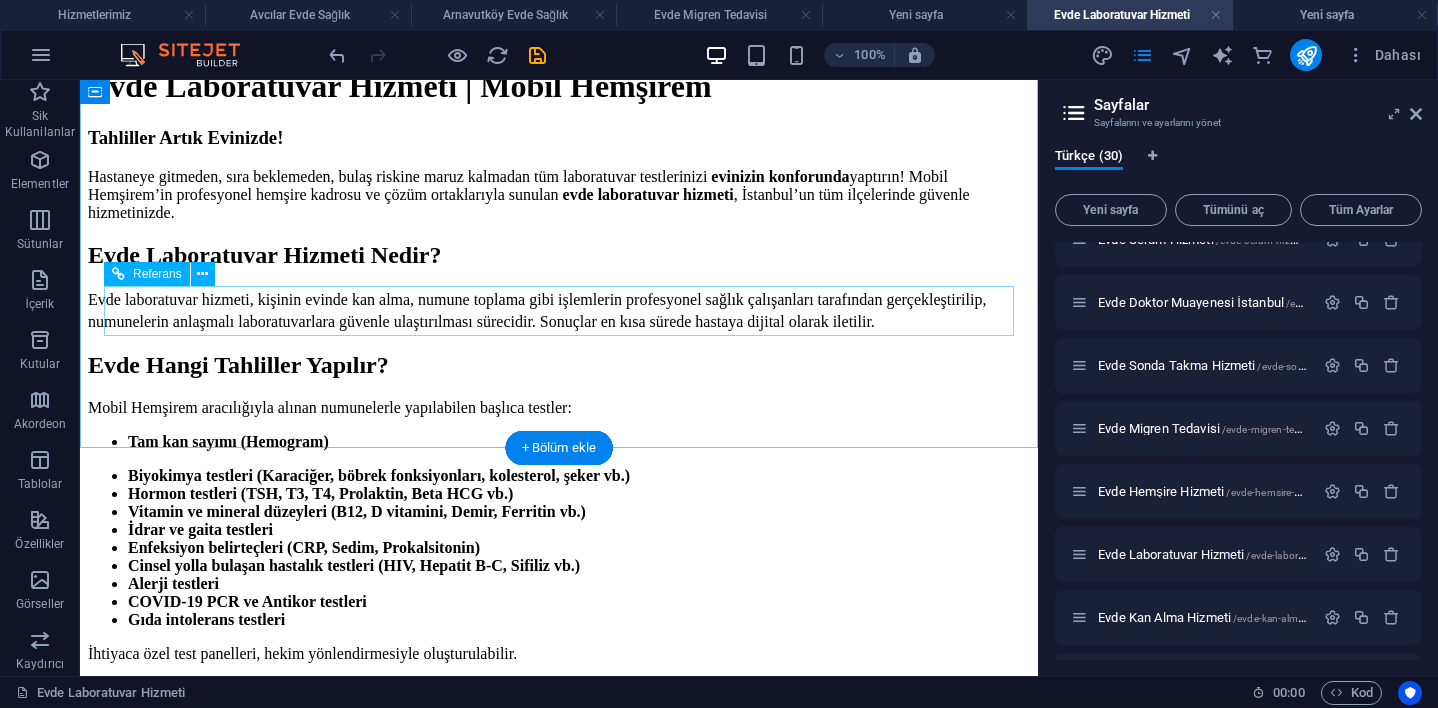 click on "Hemen Arayın" at bounding box center [559, 1505] 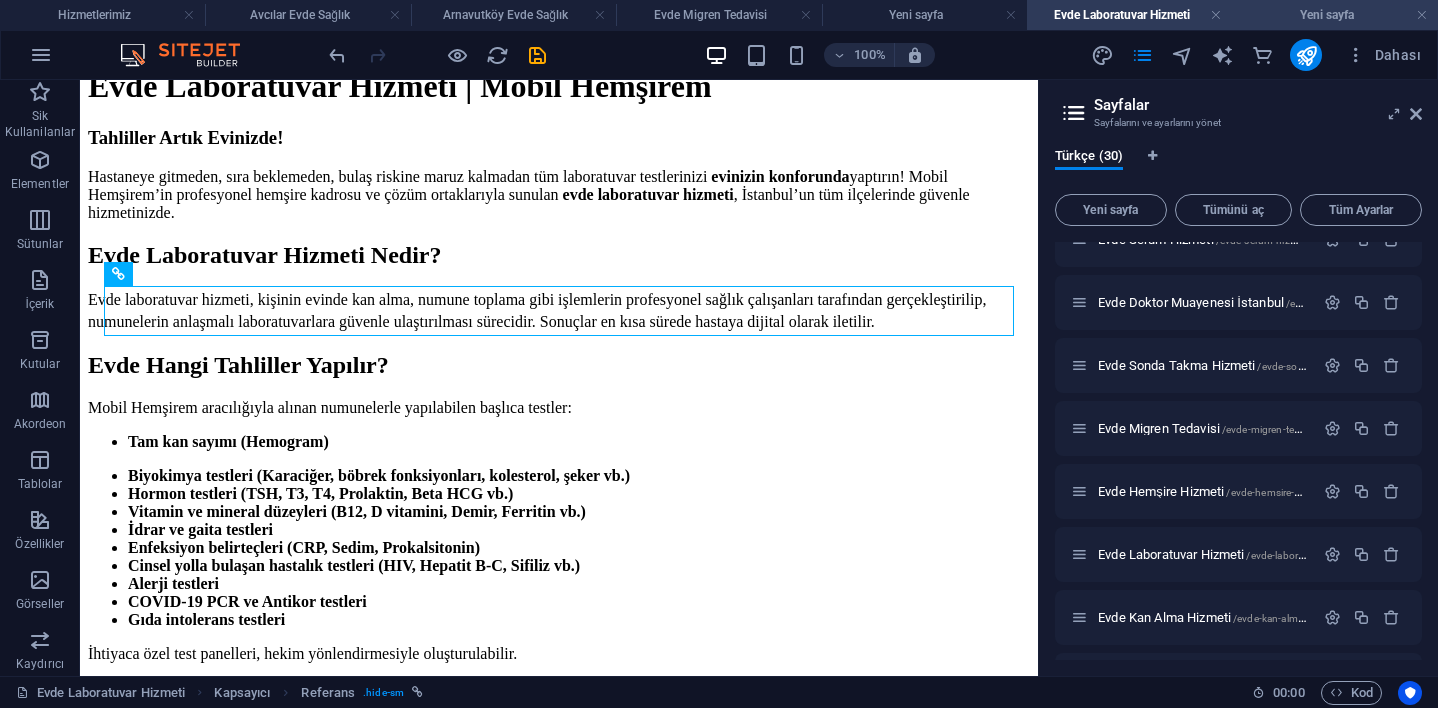 click on "Yeni sayfa" at bounding box center (1335, 15) 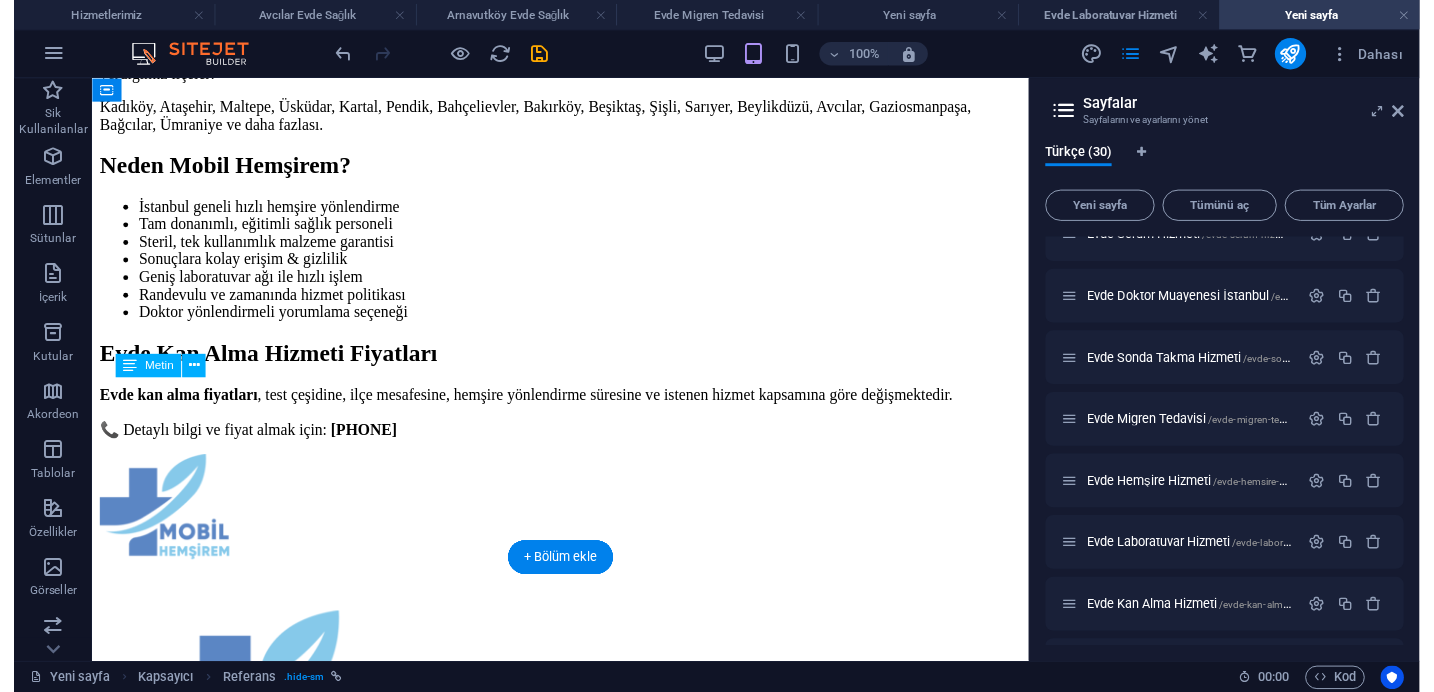 scroll, scrollTop: 2291, scrollLeft: 0, axis: vertical 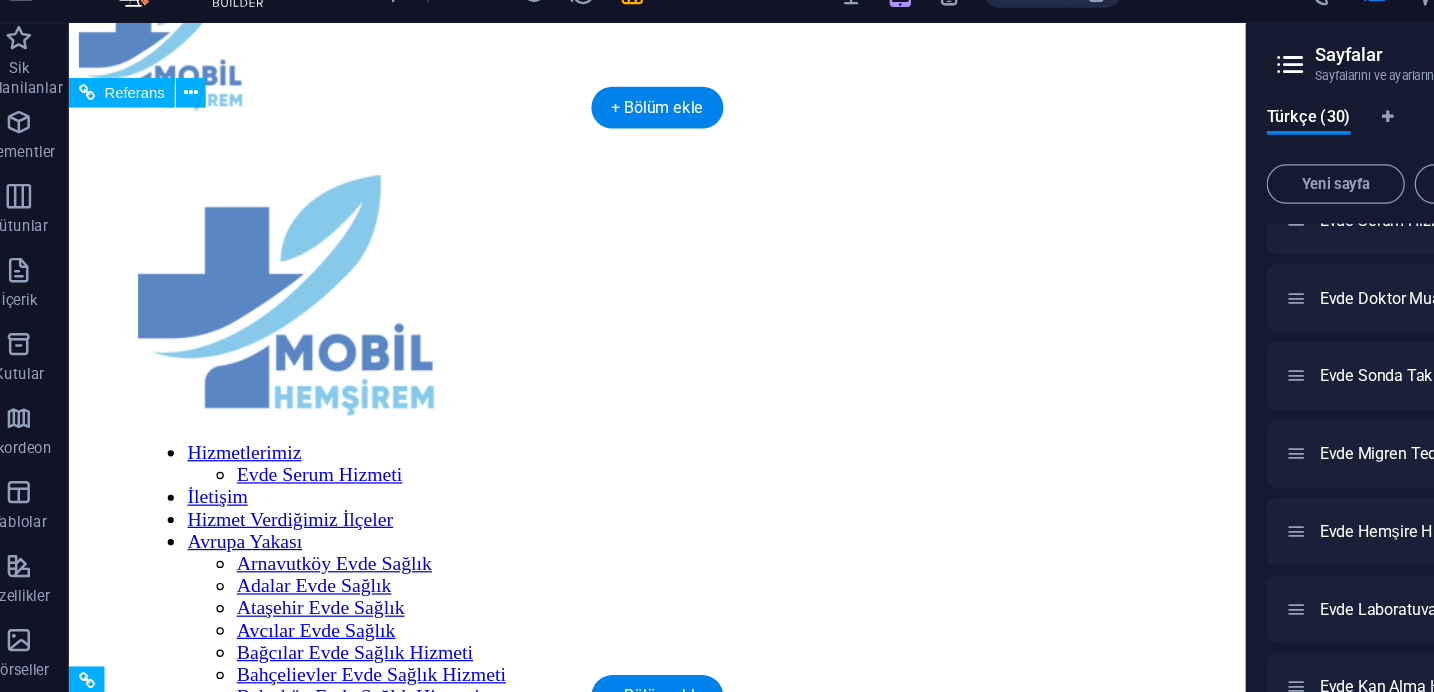 drag, startPoint x: 169, startPoint y: 634, endPoint x: 116, endPoint y: 262, distance: 375.75656 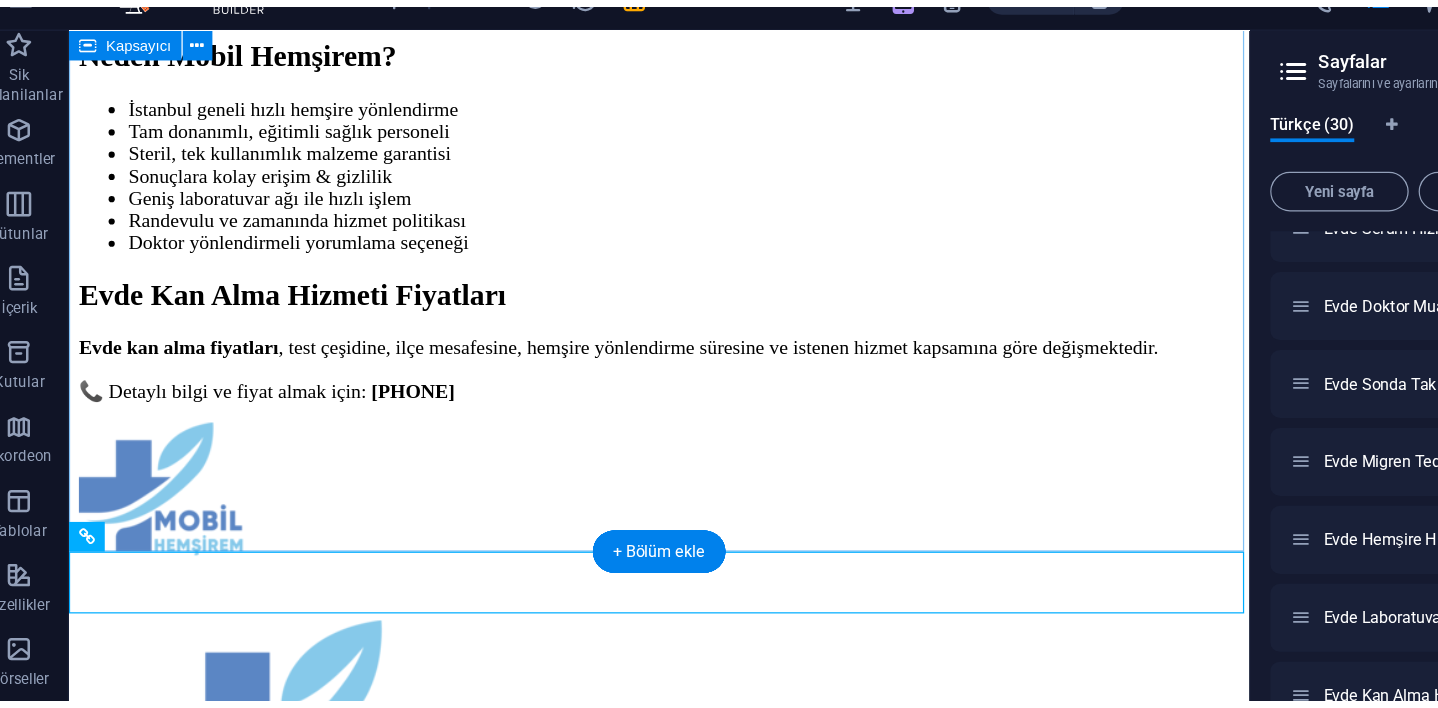 scroll, scrollTop: 1938, scrollLeft: 0, axis: vertical 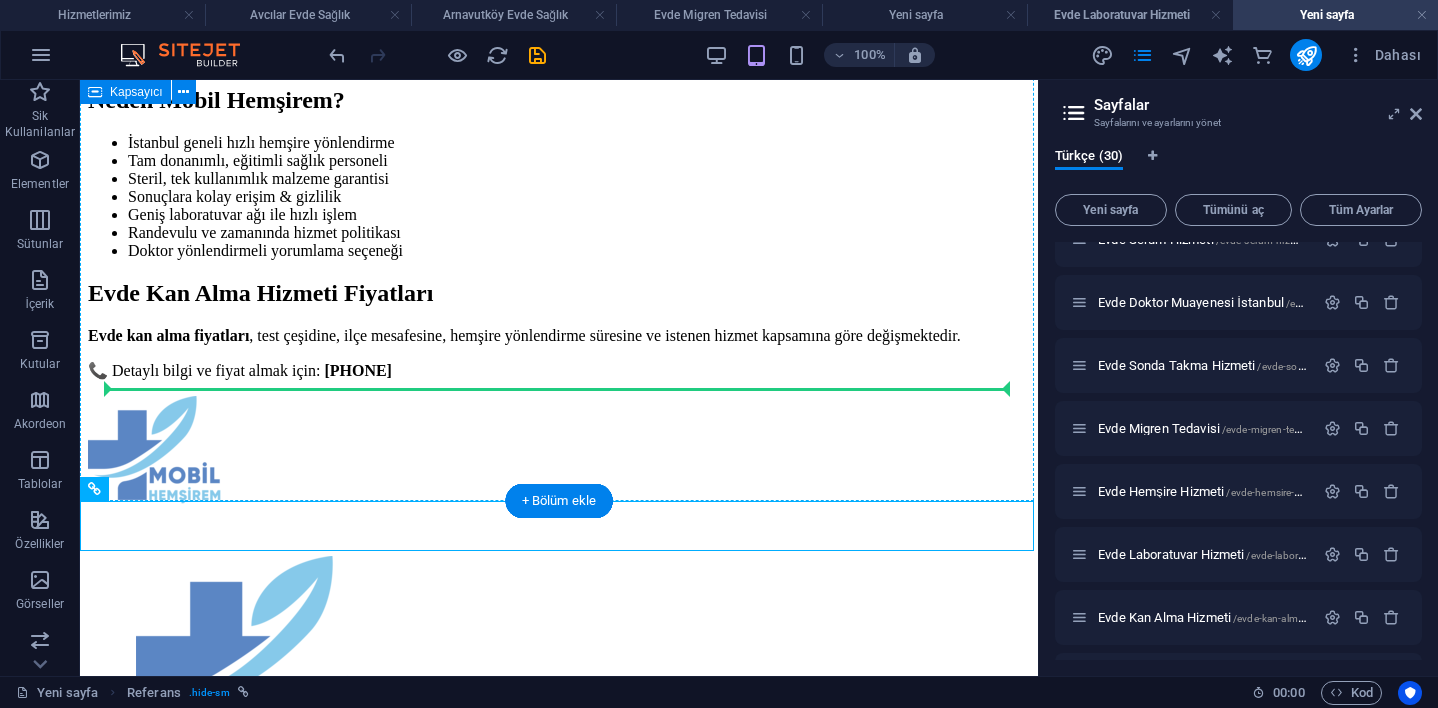drag, startPoint x: 179, startPoint y: 568, endPoint x: 139, endPoint y: 373, distance: 199.06029 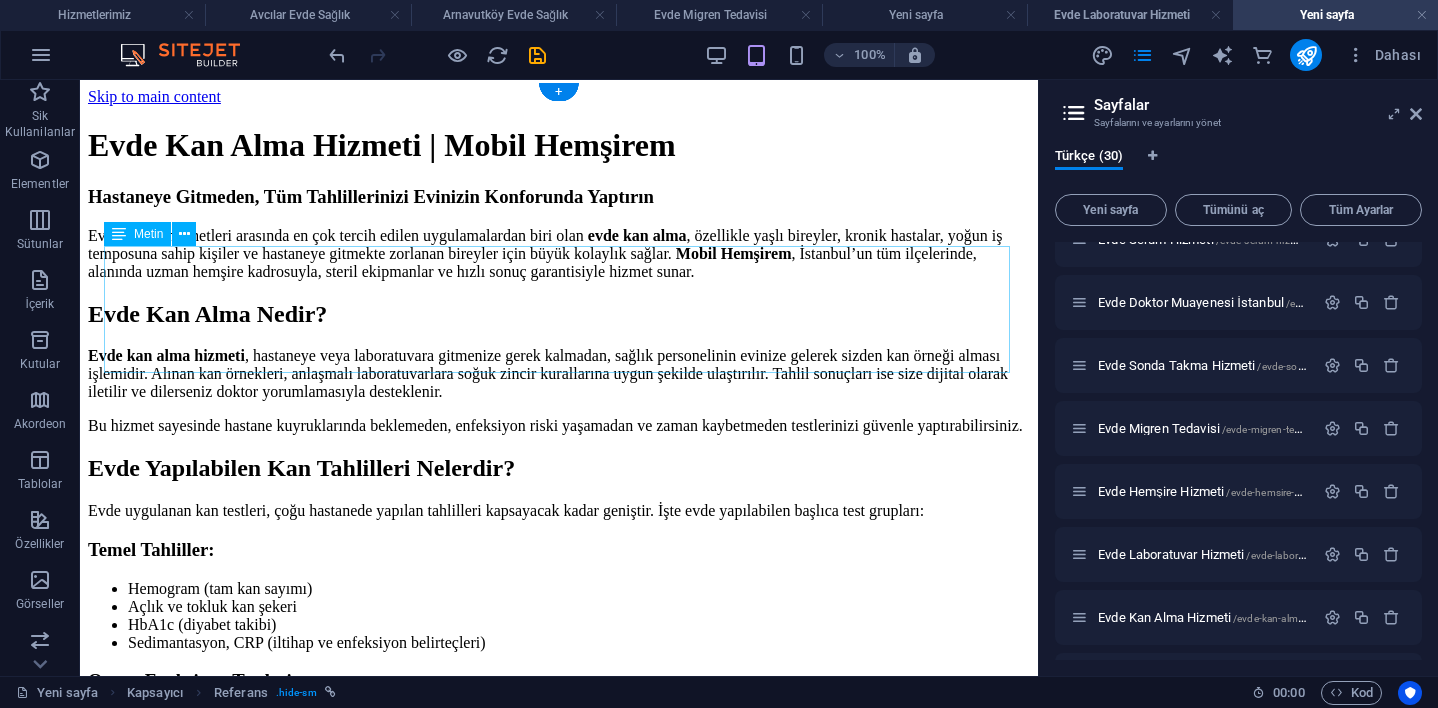 scroll, scrollTop: 0, scrollLeft: 0, axis: both 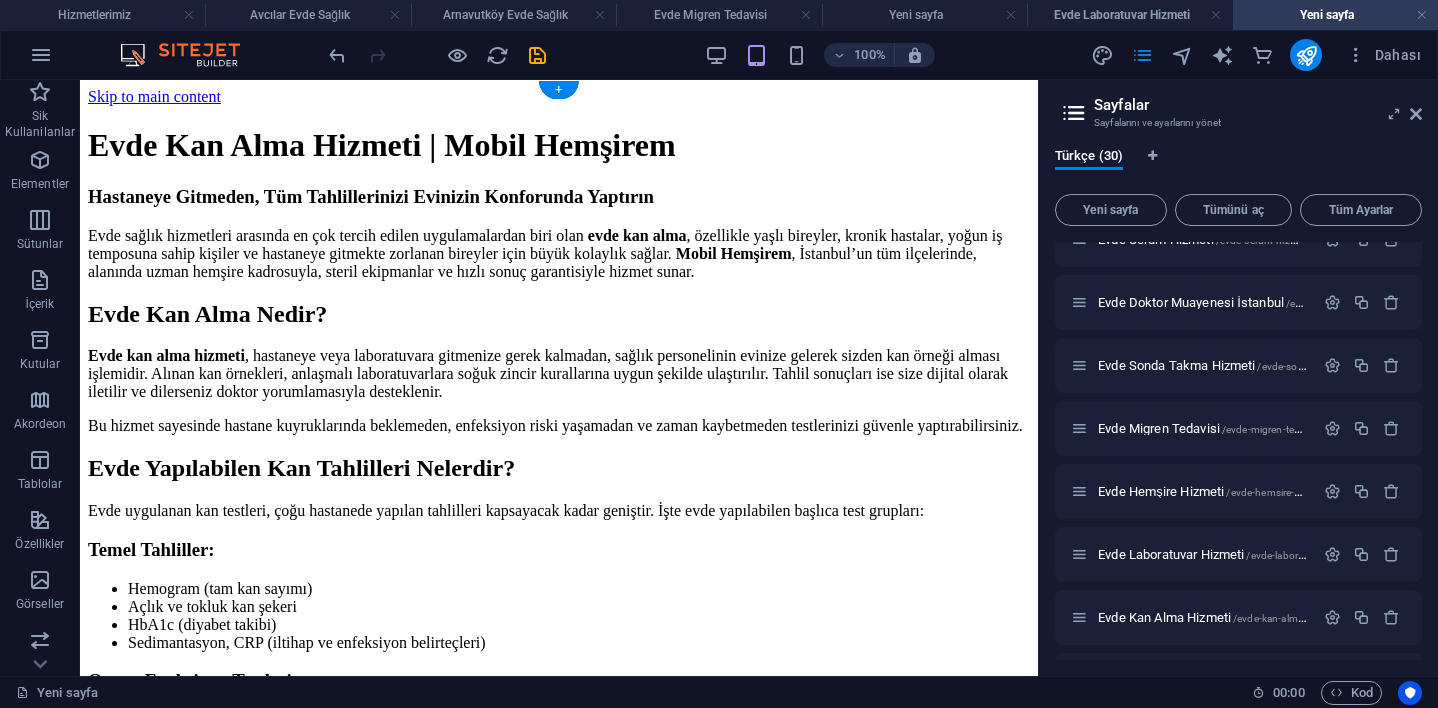 click at bounding box center (559, 2408) 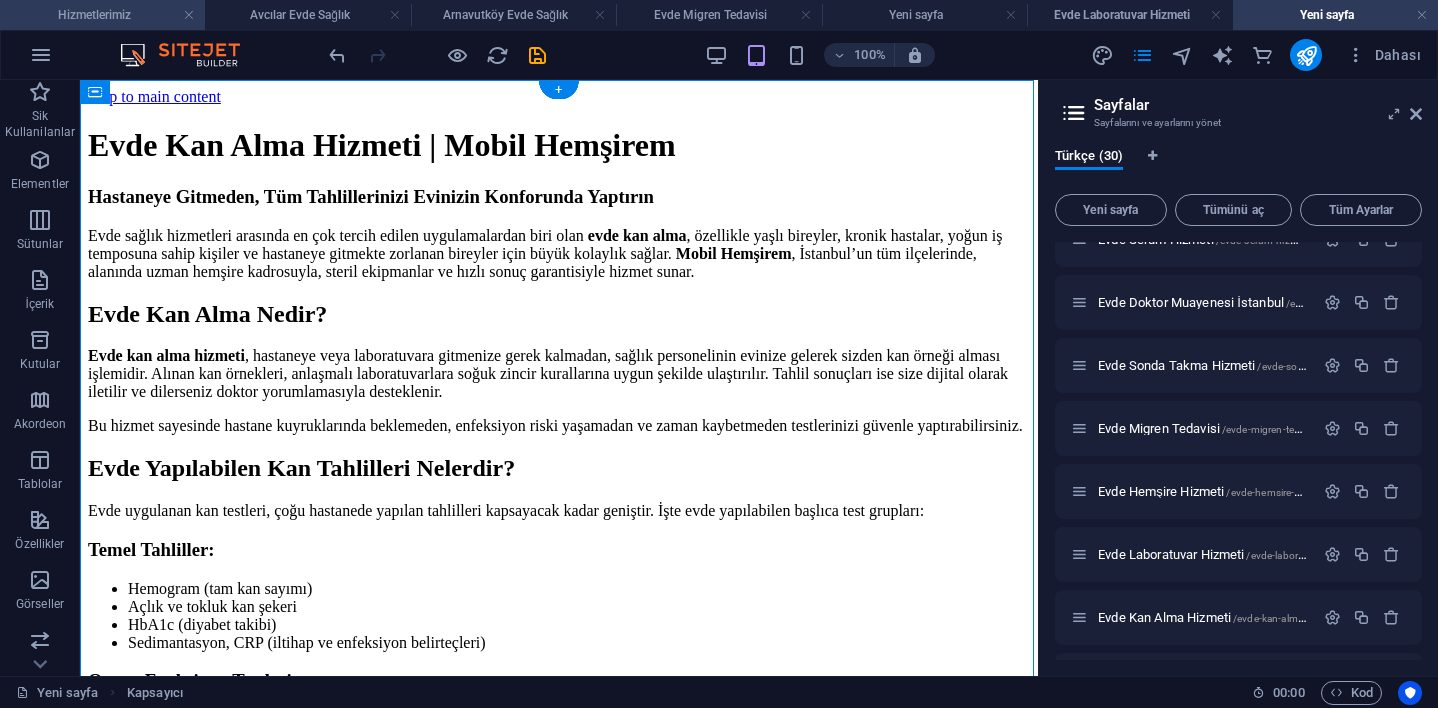 drag, startPoint x: 91, startPoint y: 94, endPoint x: 175, endPoint y: 27, distance: 107.44766 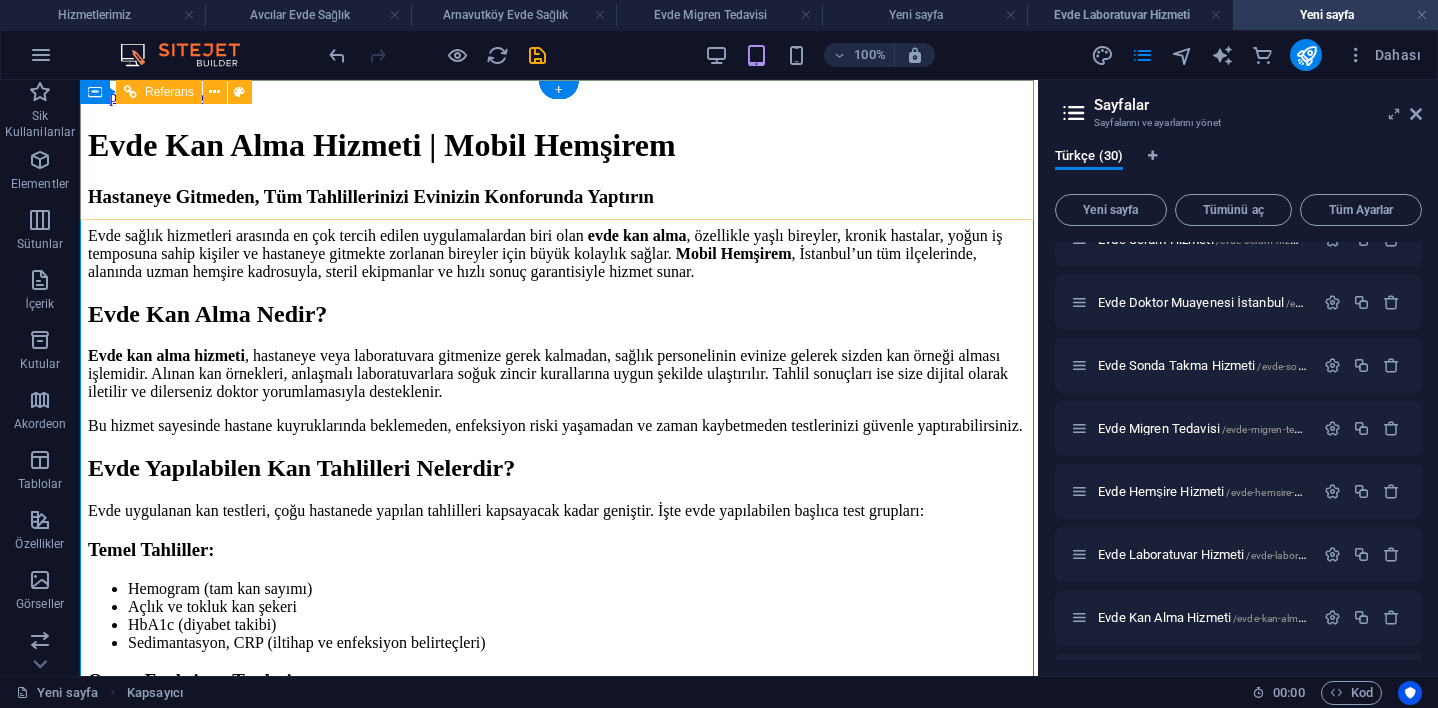click on "Hizmetlerimiz Evde Serum Hizmeti İletişim Hizmet Verdiğimiz İlçeler Avrupa Yakası Arnavutköy Evde Sağlık Adalar Evde Sağlık Ataşehir Evde Sağlık Avcılar Evde Sağlık Bağcılar Evde Sağlık Hizmeti Bahçelievler Evde Sağlık Hizmeti Bakırköy Evde Sağlık Hizmeti Başakşehir Evde Sağlık Hizmeti Bayrampaşa Evde Sağlık Hizmeti Beşiktaş Evde Sağlık Hizmeti Beykoz Evde Sağlık Hizmeti Beylikdüzü Evde Sağlık Beyoğlu Evde Sağlık Büyükçekmece Evde Sağlık Çatalca Evde Sağlık Çekmeköy Evde Sağlık Esenler Evde Sağlık Esenyurt Evde Sağlık Eyüpsultan Evde Sağlık HİZMETLERİMİZ Evde Serum Hizmeti Evde Doktor Muayenesi Evde Sonda Takma İLETİŞİM HİZMET VERDİĞİMİZ İLÇELER Adalar Evde Sağlık Hizmeti Ataşehir Evde Sağlık Hizmeti Avcılar Evde Sağlık Hizmeti Bağcılar Evde Sağlık Hizmeti Bahçelievler Evde Sağlık Hizmeti Bakırköy Evde Sağlık Hizmeti Başakşehir Evde Sağlık Hizmeti Bayrampaşa Evde Sağlık Hizmeti" at bounding box center (559, 3038) 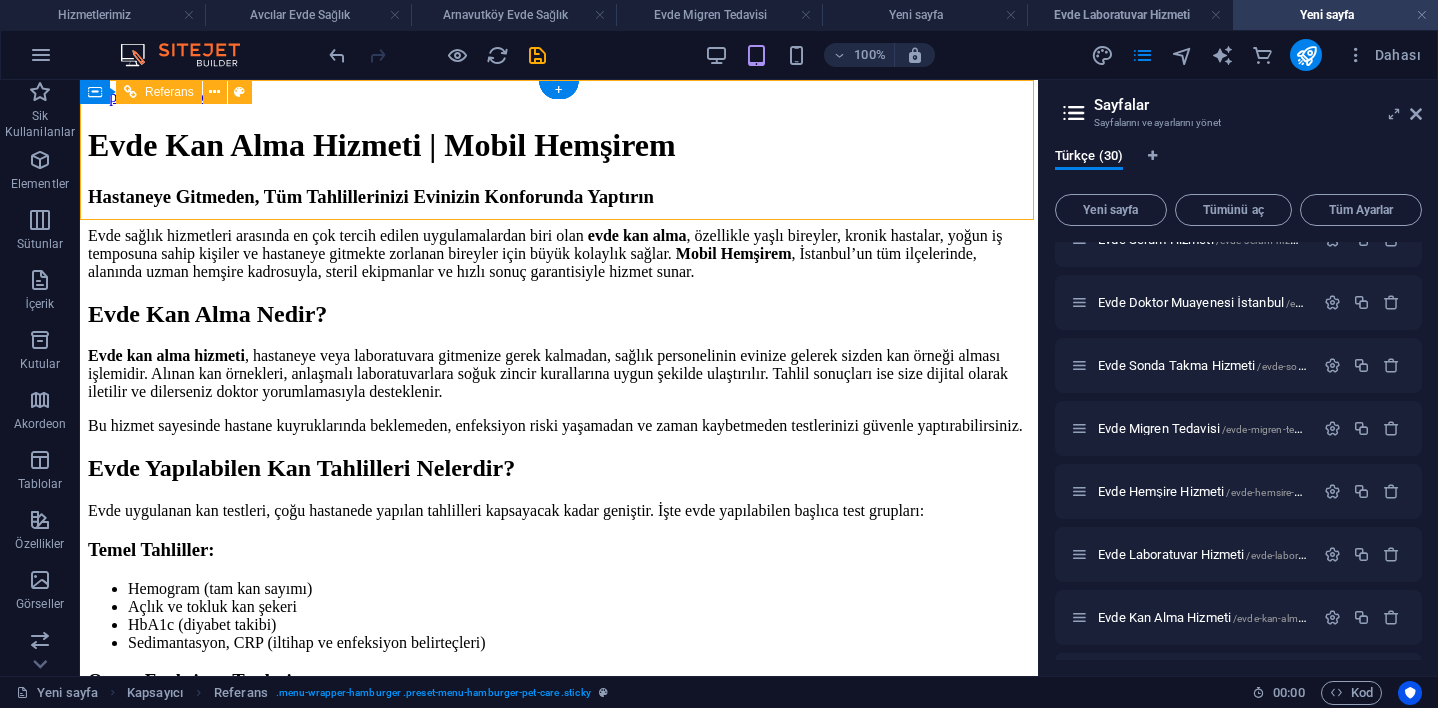 click on "Hizmetlerimiz Evde Serum Hizmeti İletişim Hizmet Verdiğimiz İlçeler Avrupa Yakası Arnavutköy Evde Sağlık Adalar Evde Sağlık Ataşehir Evde Sağlık Avcılar Evde Sağlık Bağcılar Evde Sağlık Hizmeti Bahçelievler Evde Sağlık Hizmeti Bakırköy Evde Sağlık Hizmeti Başakşehir Evde Sağlık Hizmeti Bayrampaşa Evde Sağlık Hizmeti Beşiktaş Evde Sağlık Hizmeti Beykoz Evde Sağlık Hizmeti Beylikdüzü Evde Sağlık Beyoğlu Evde Sağlık Büyükçekmece Evde Sağlık Çatalca Evde Sağlık Çekmeköy Evde Sağlık Esenler Evde Sağlık Esenyurt Evde Sağlık Eyüpsultan Evde Sağlık HİZMETLERİMİZ Evde Serum Hizmeti Evde Doktor Muayenesi Evde Sonda Takma İLETİŞİM HİZMET VERDİĞİMİZ İLÇELER Adalar Evde Sağlık Hizmeti Ataşehir Evde Sağlık Hizmeti Avcılar Evde Sağlık Hizmeti Bağcılar Evde Sağlık Hizmeti Bahçelievler Evde Sağlık Hizmeti Bakırköy Evde Sağlık Hizmeti Başakşehir Evde Sağlık Hizmeti Bayrampaşa Evde Sağlık Hizmeti" at bounding box center (559, 3038) 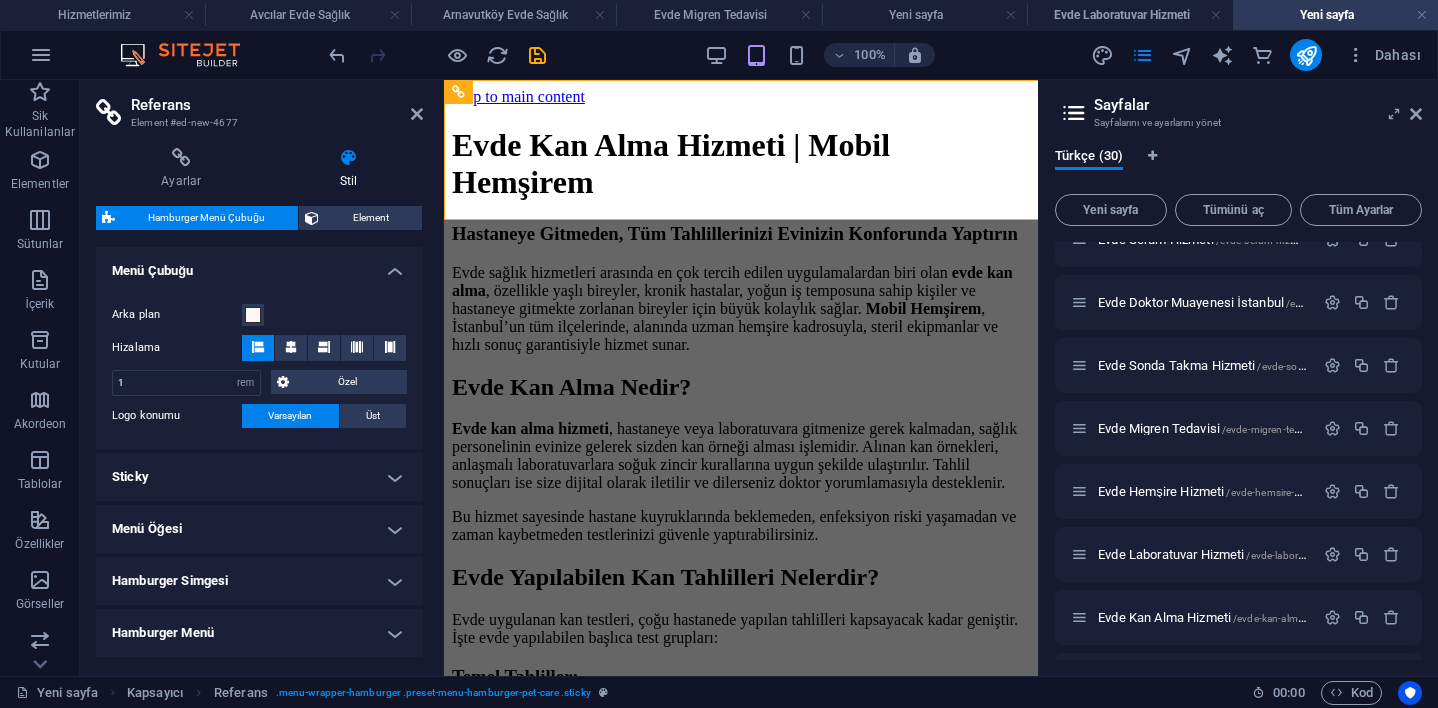 click at bounding box center (181, 158) 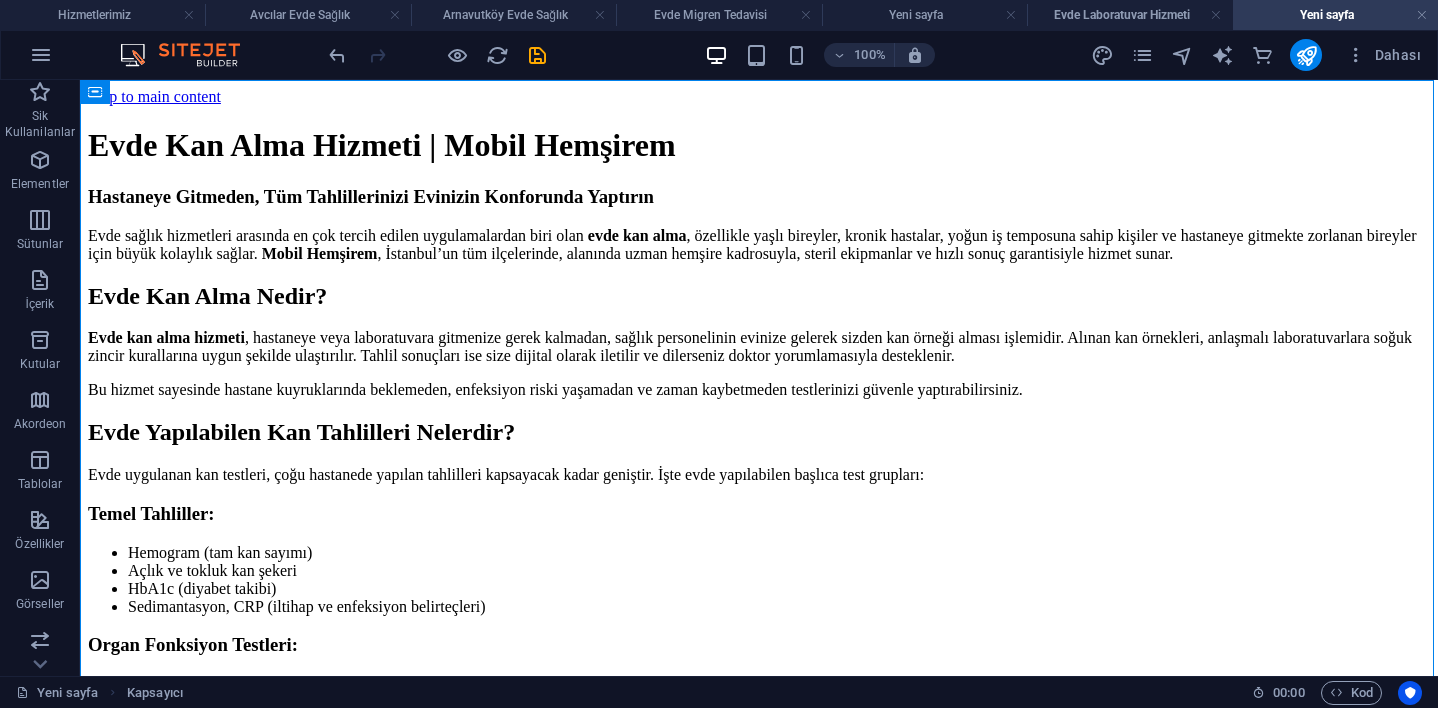 drag, startPoint x: 93, startPoint y: 96, endPoint x: 254, endPoint y: -22, distance: 199.61212 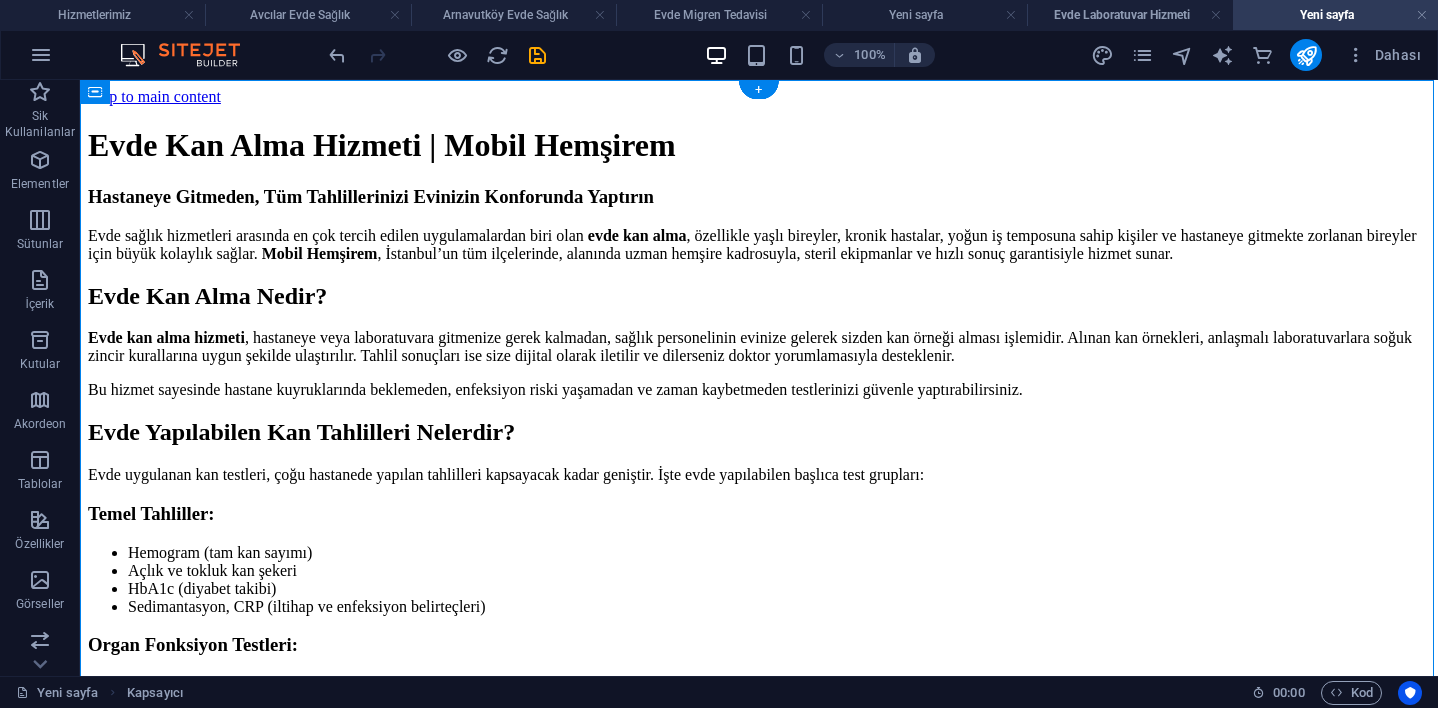 drag, startPoint x: 186, startPoint y: 169, endPoint x: 189, endPoint y: 280, distance: 111.040535 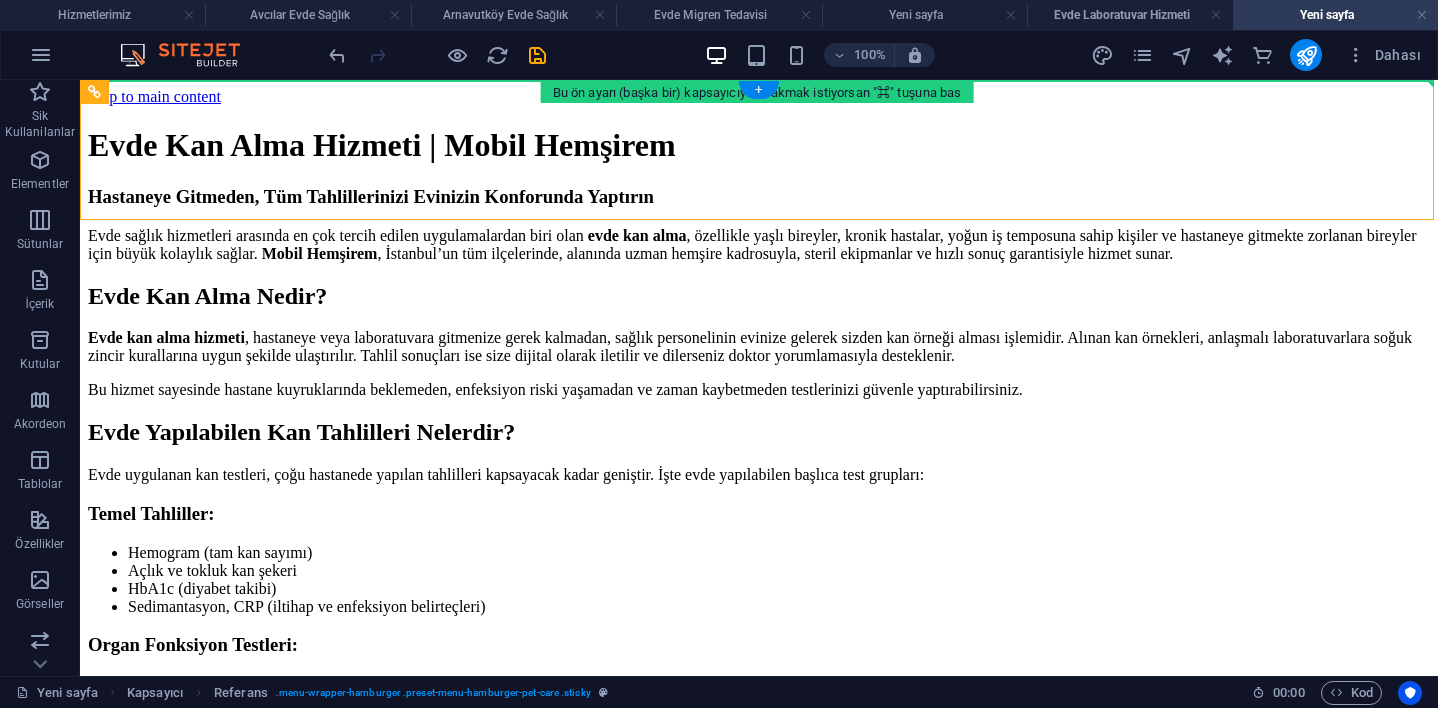 drag, startPoint x: 234, startPoint y: 173, endPoint x: 200, endPoint y: 249, distance: 83.25864 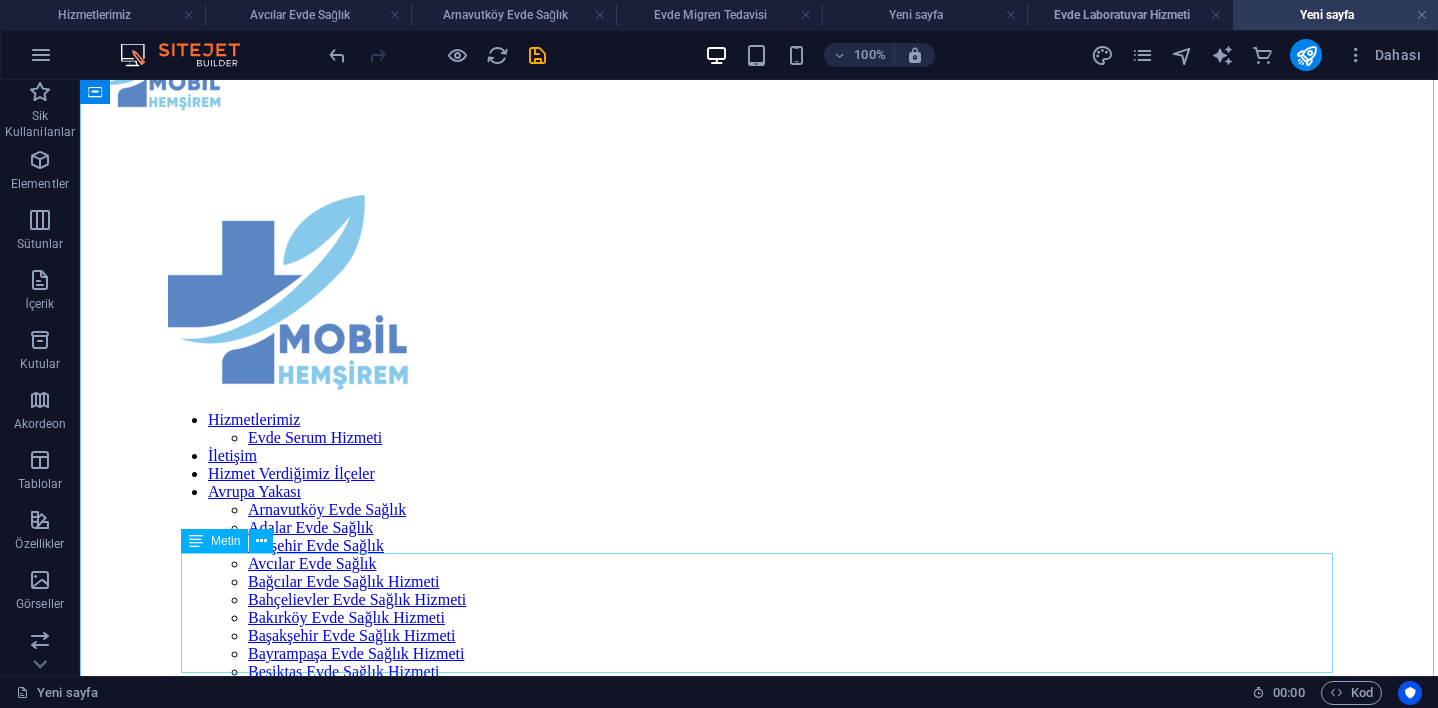 scroll, scrollTop: 36, scrollLeft: 0, axis: vertical 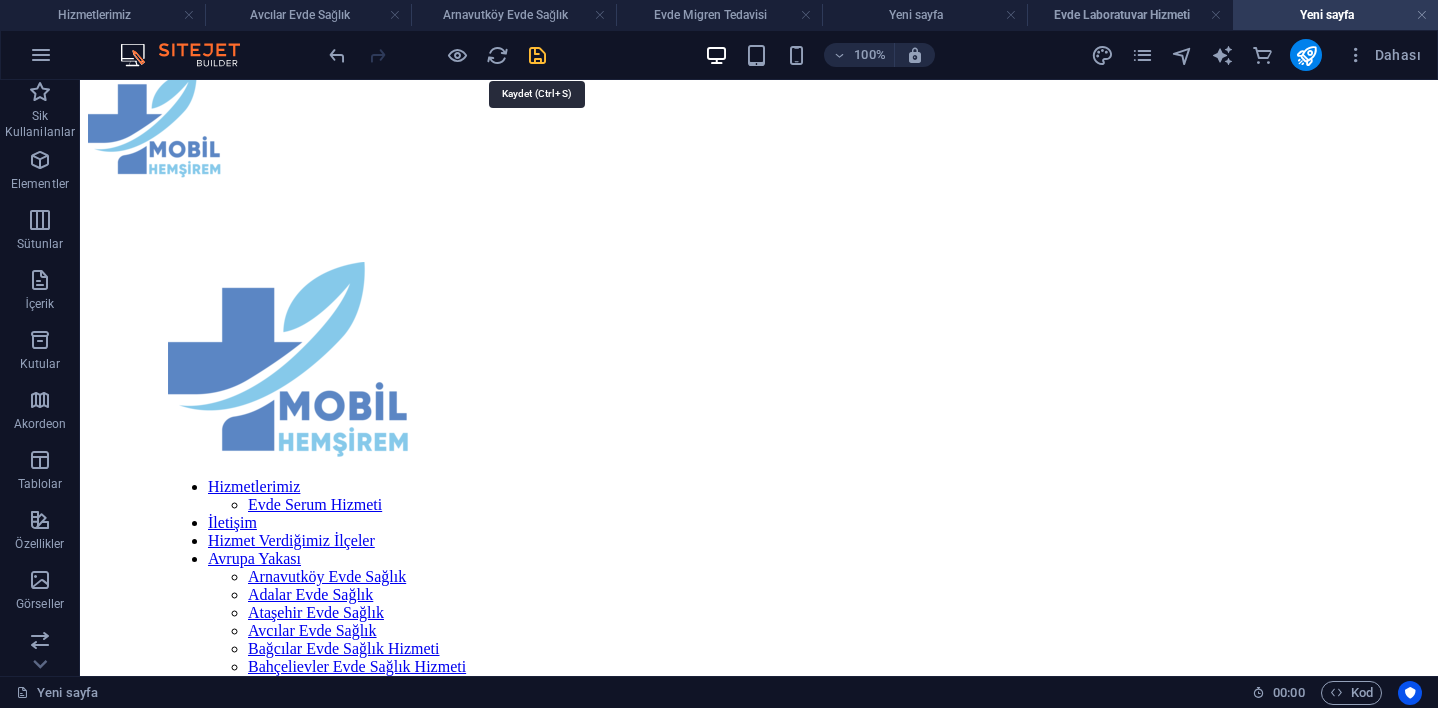 click at bounding box center (537, 55) 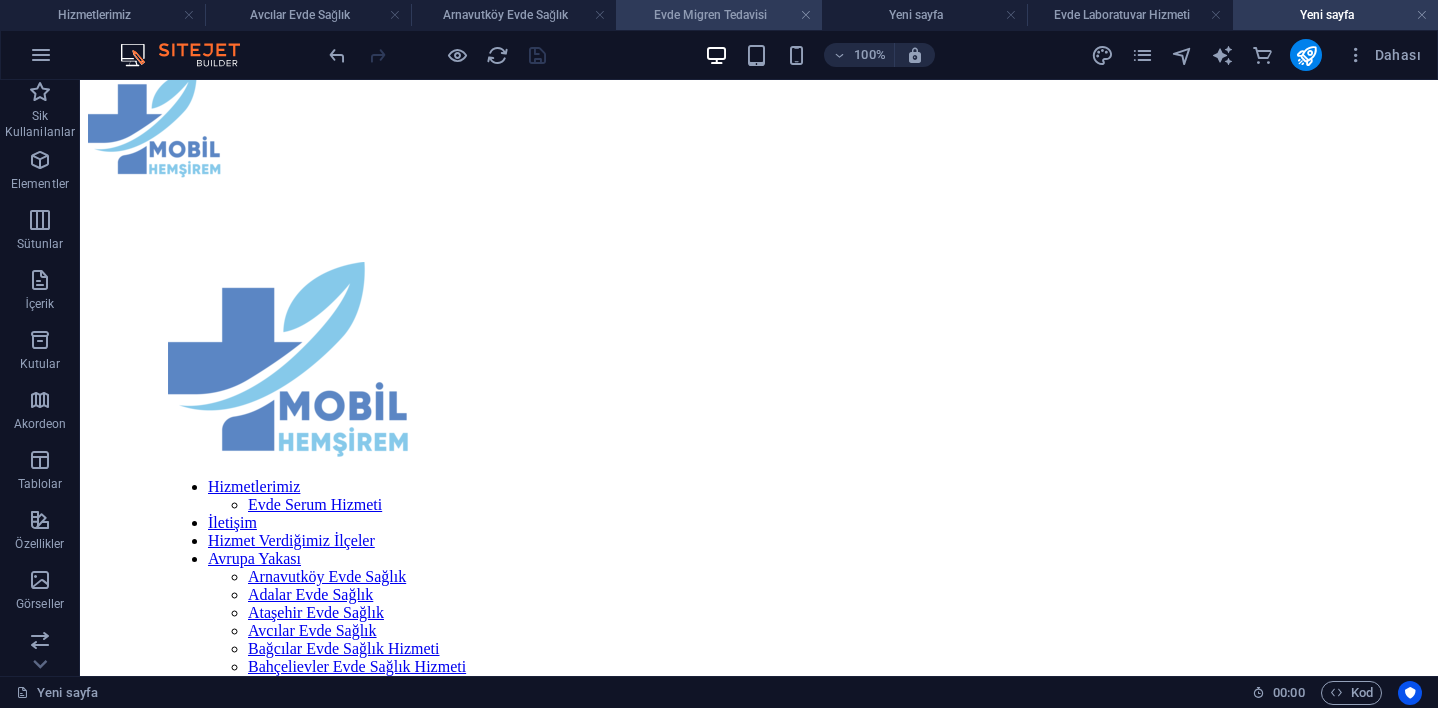 click on "Evde Migren Tedavisi" at bounding box center (718, 15) 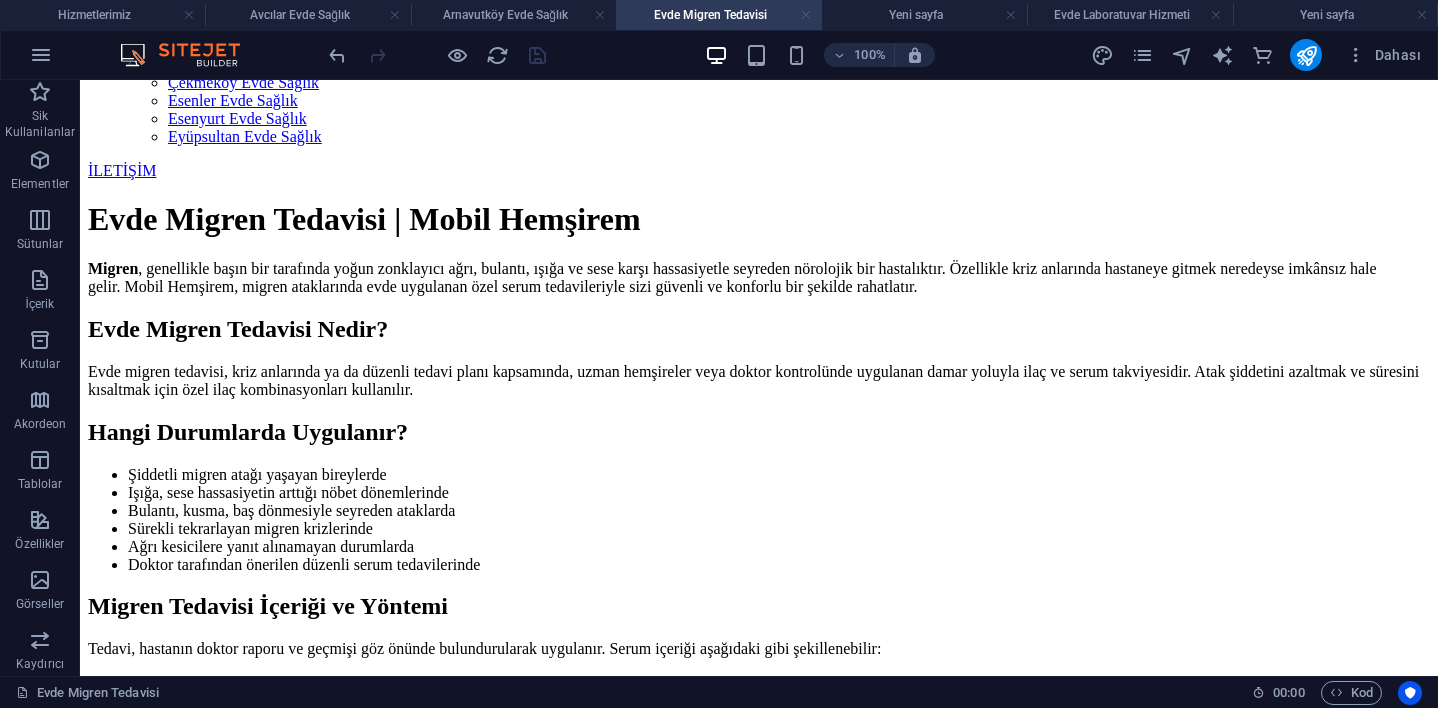 click at bounding box center [806, 15] 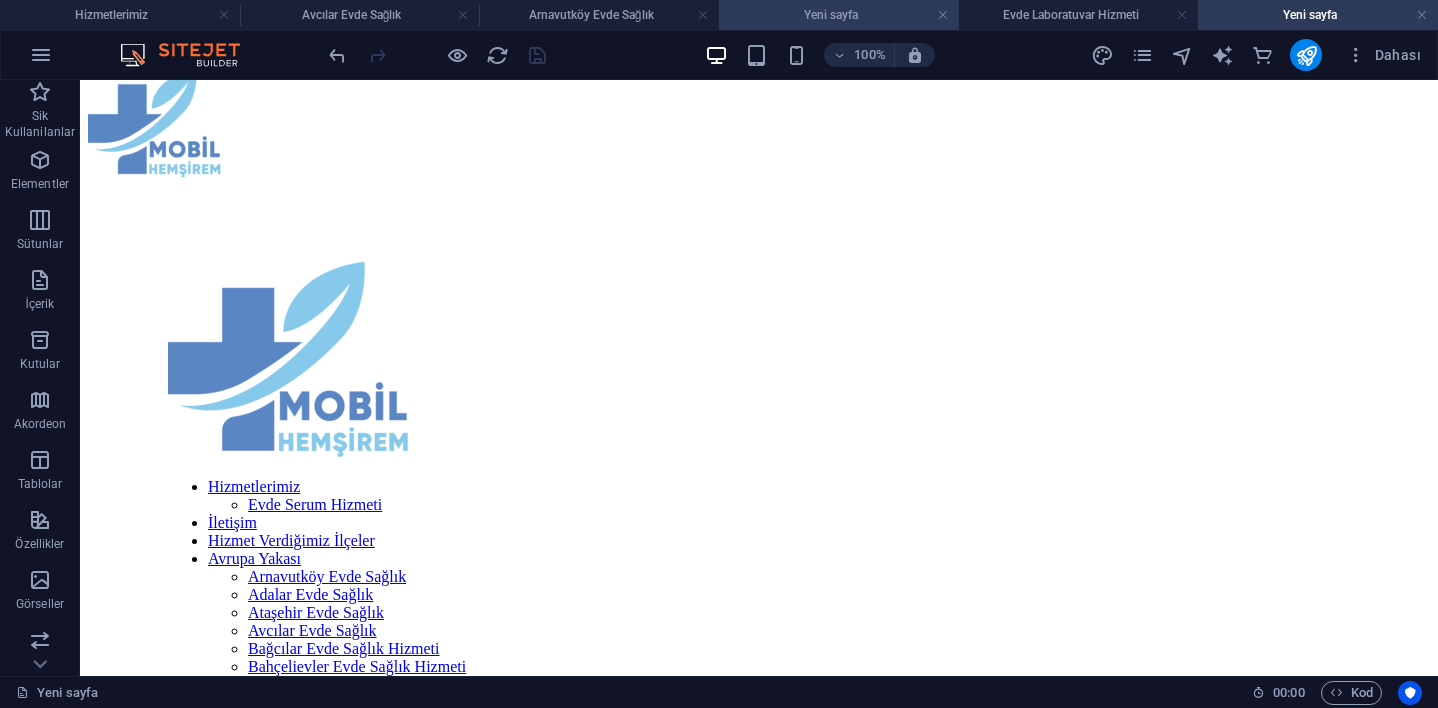 click on "Yeni sayfa" at bounding box center (839, 15) 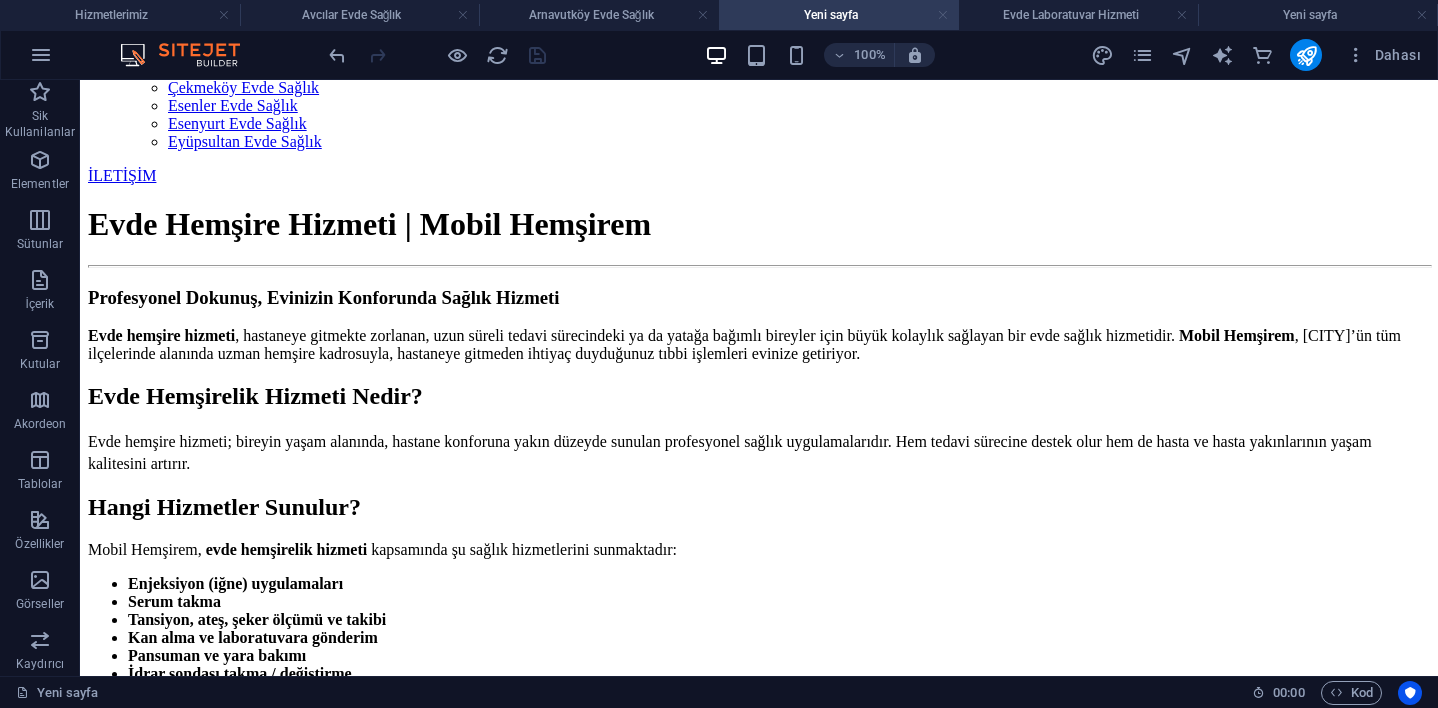 click at bounding box center [943, 15] 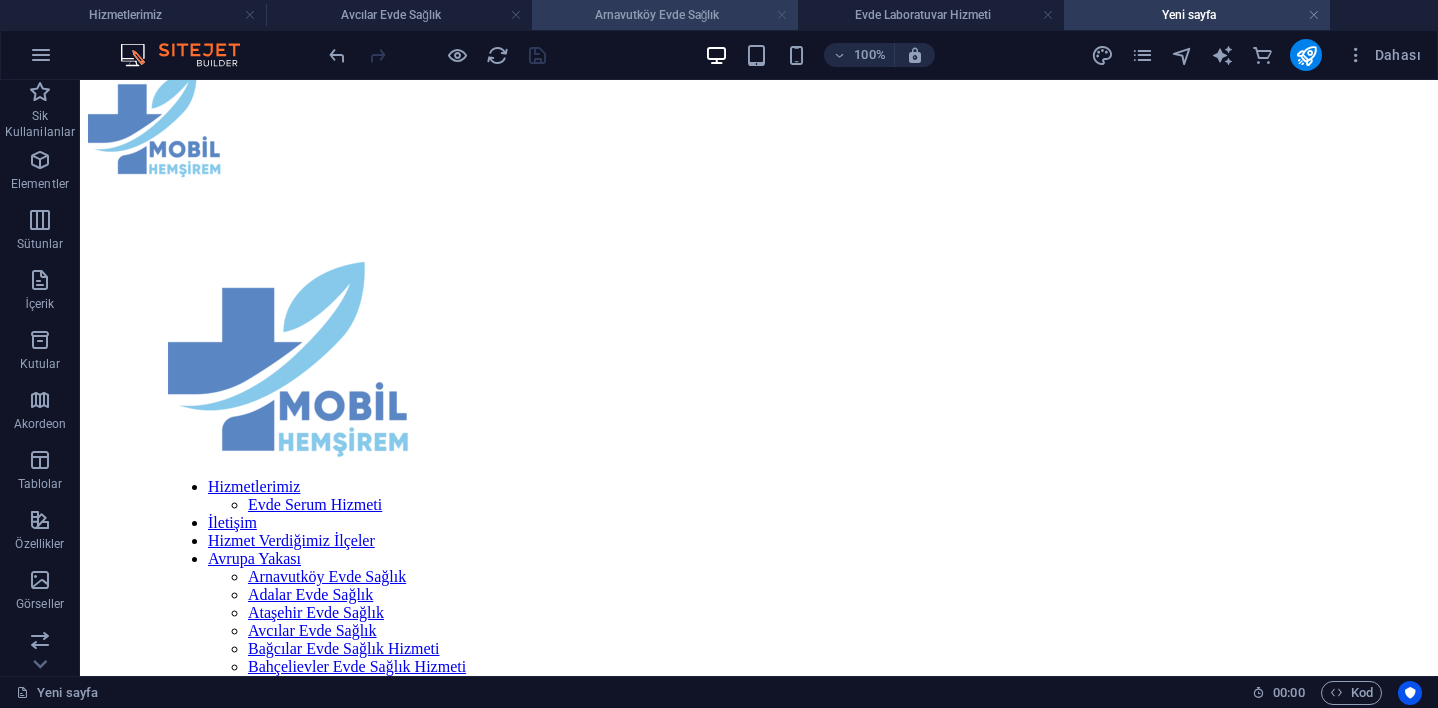 click at bounding box center (782, 15) 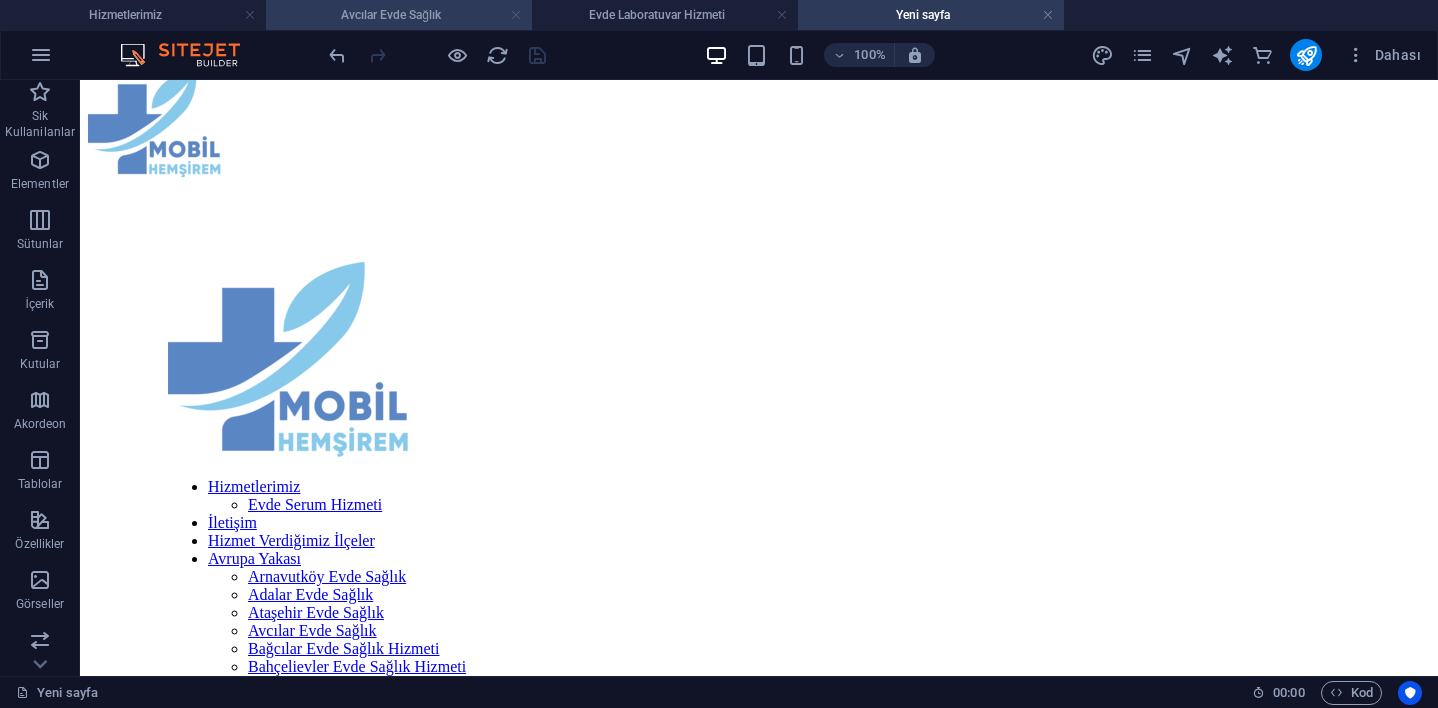 click at bounding box center [516, 15] 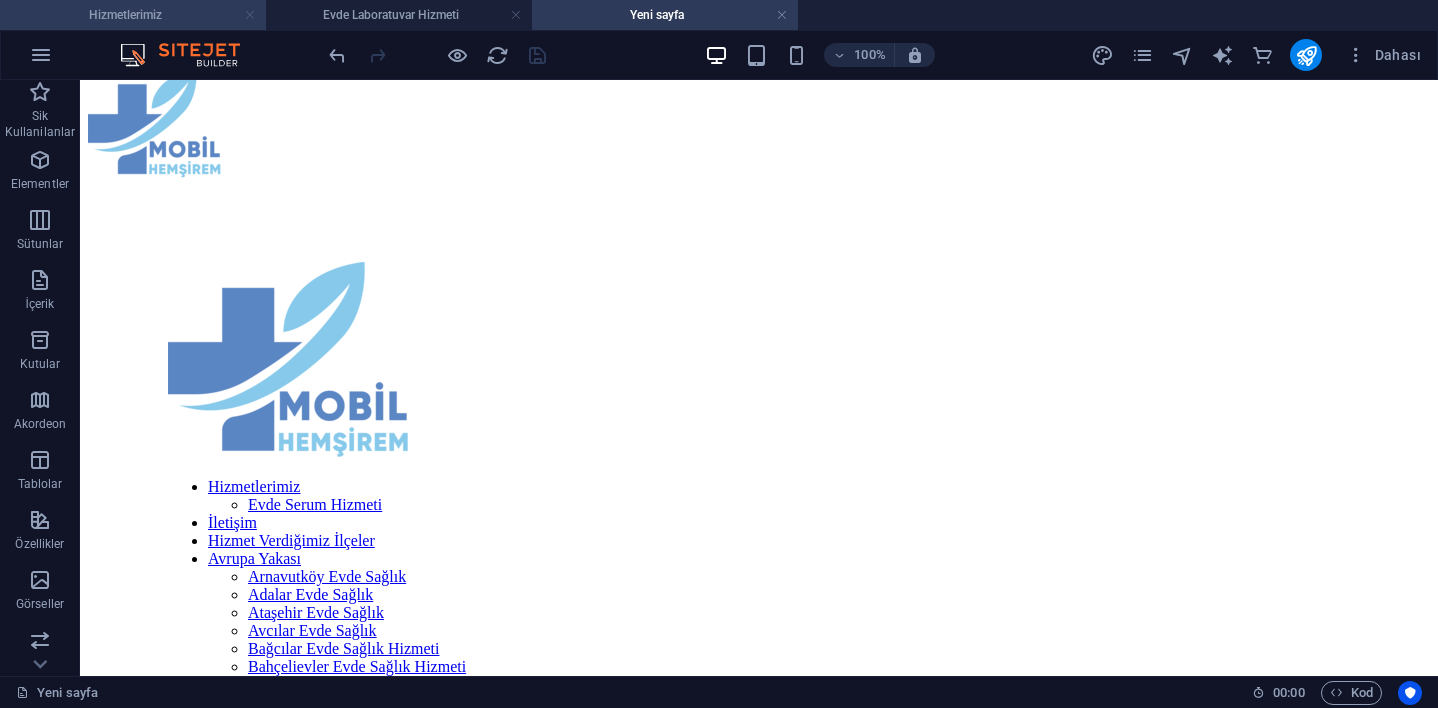 click at bounding box center [250, 15] 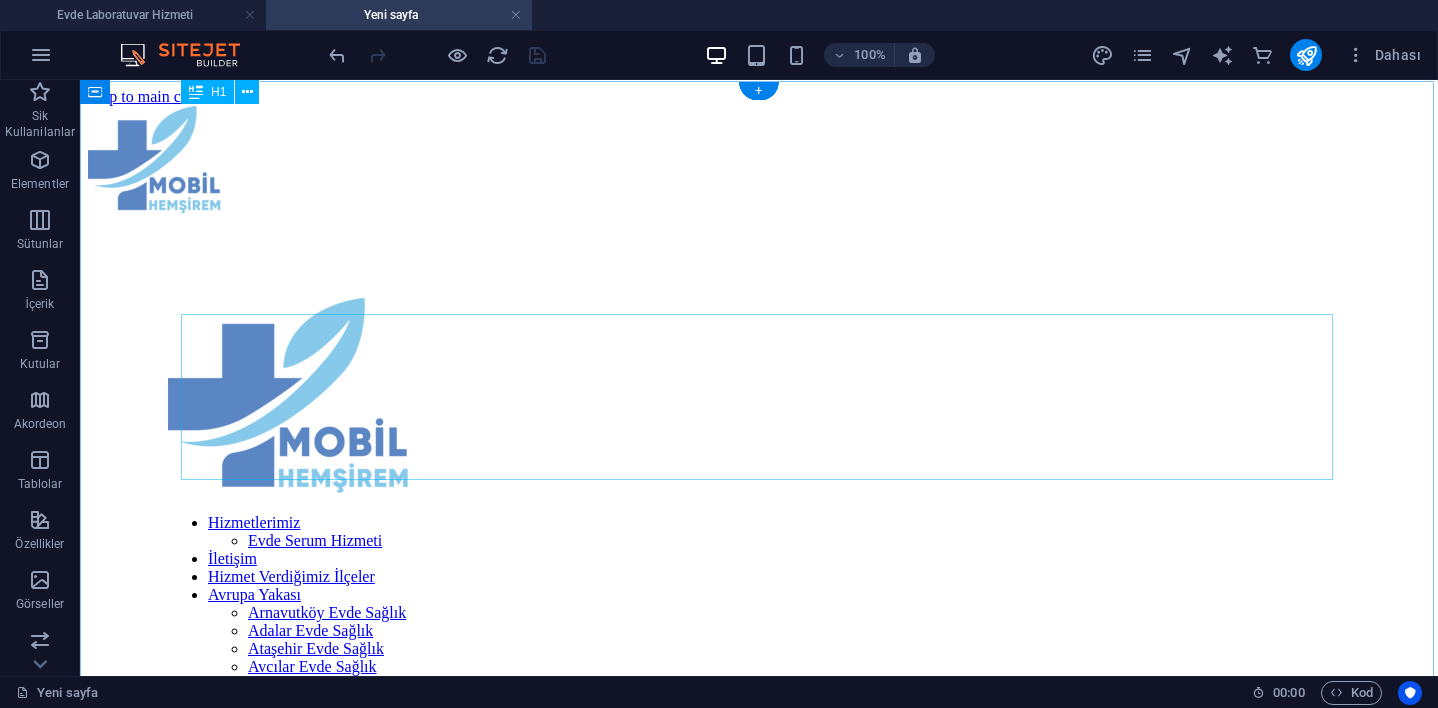 scroll, scrollTop: 0, scrollLeft: 0, axis: both 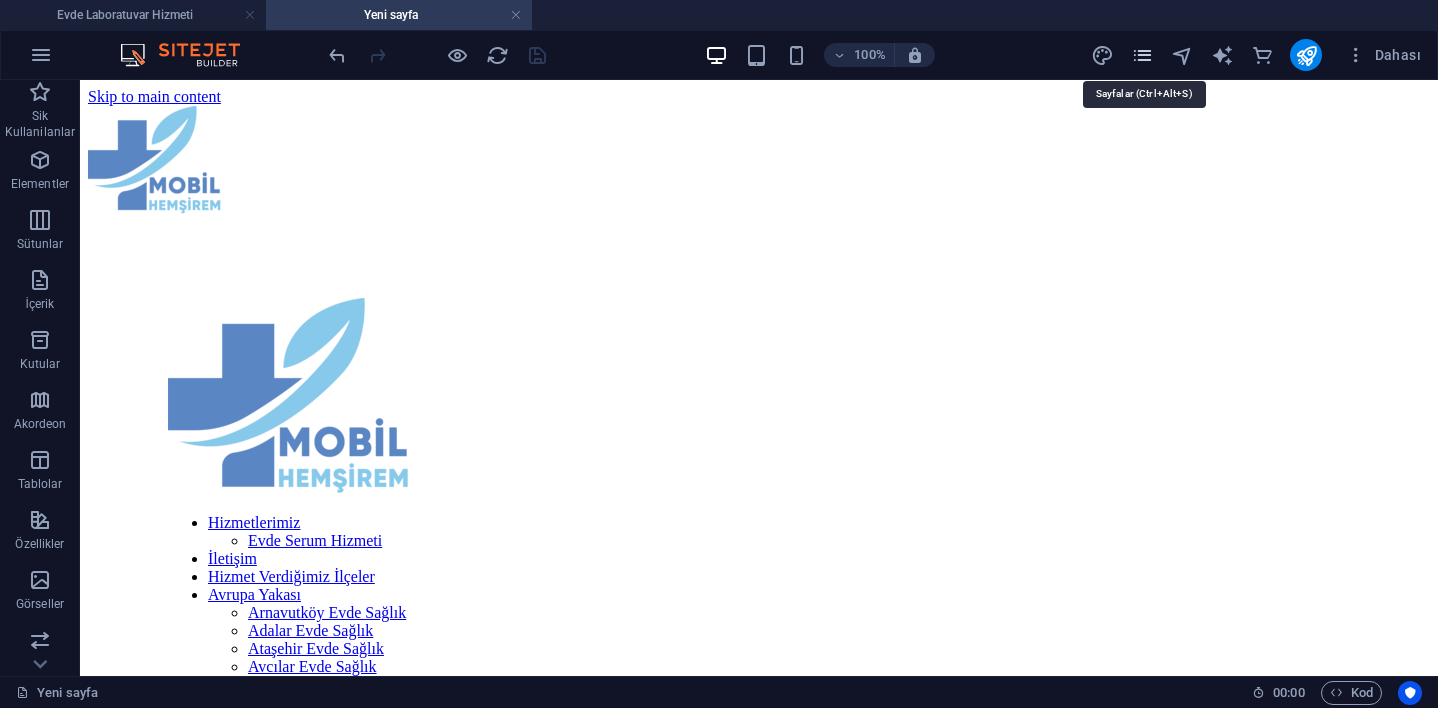click at bounding box center [1142, 55] 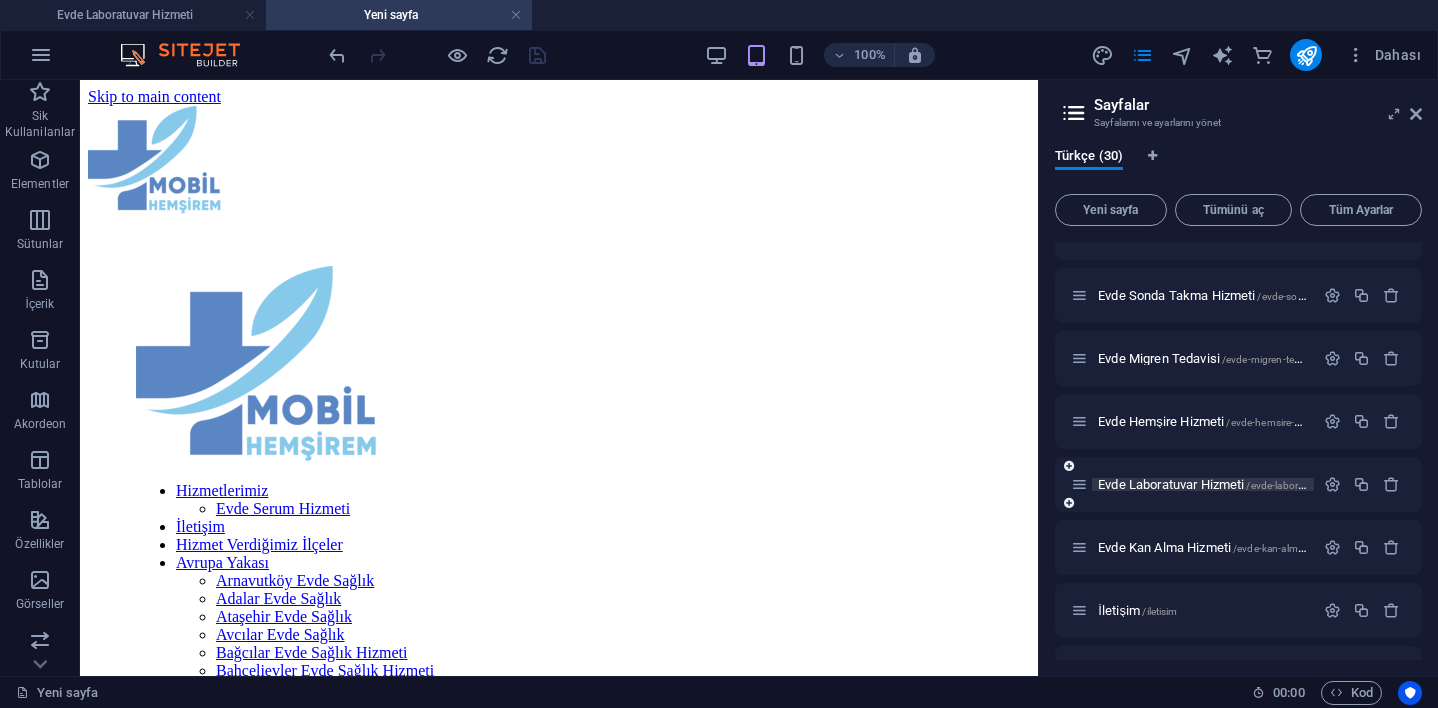 scroll, scrollTop: 246, scrollLeft: 0, axis: vertical 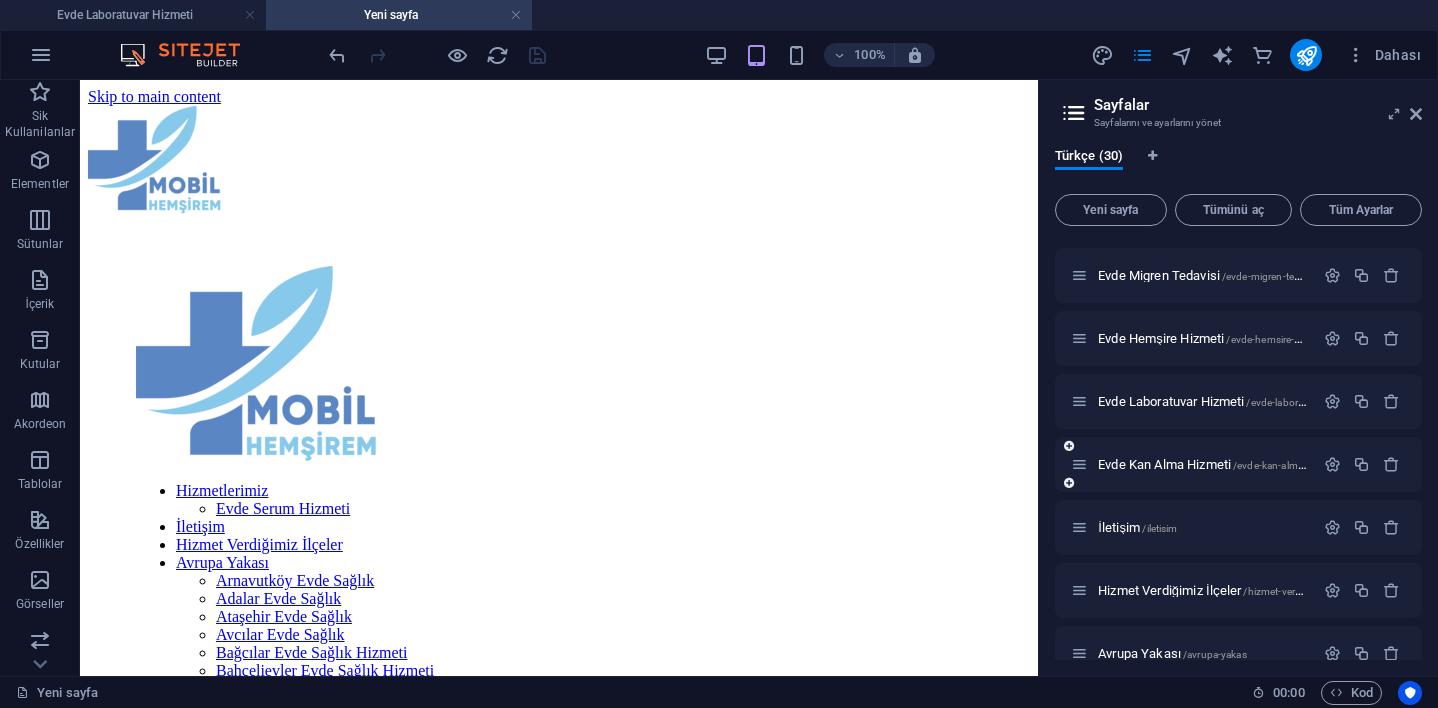 click at bounding box center [1069, 483] 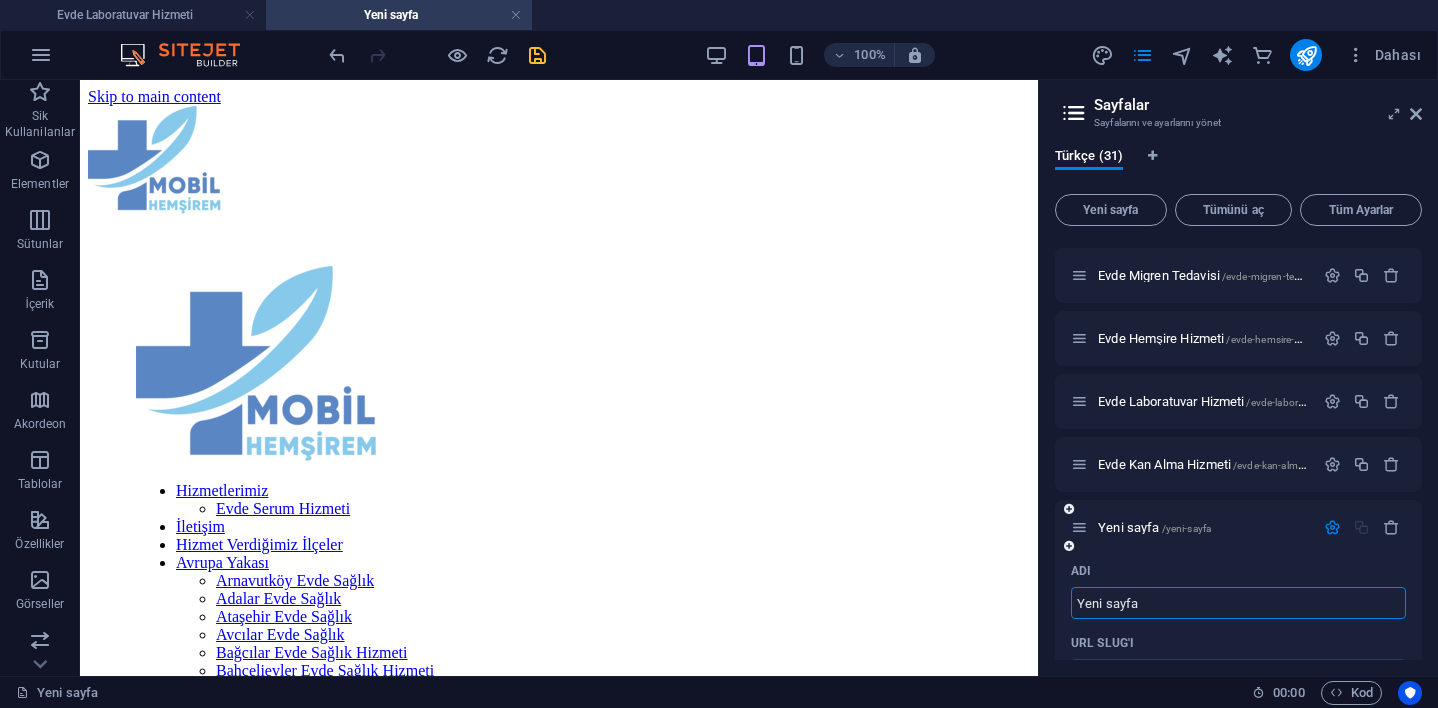 scroll, scrollTop: 504, scrollLeft: 0, axis: vertical 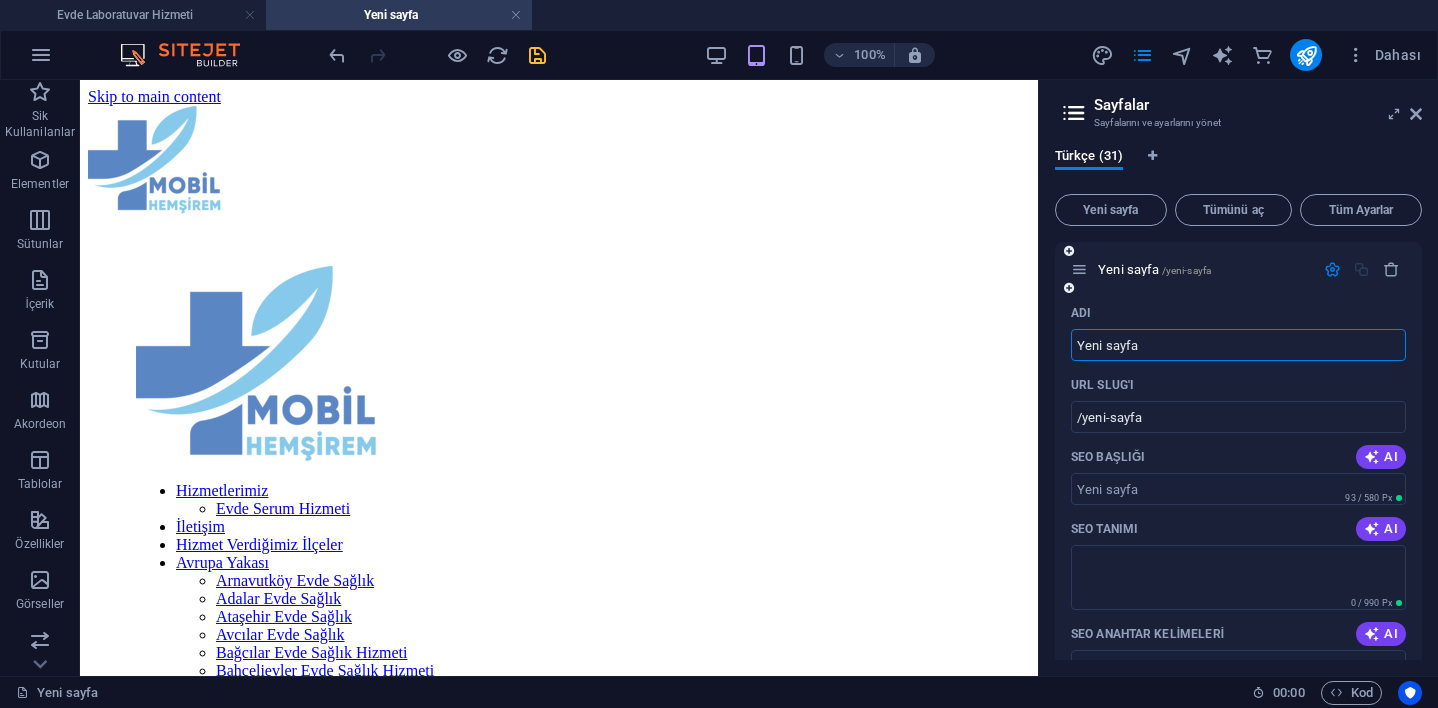 click on "Yeni sayfa" at bounding box center (1238, 345) 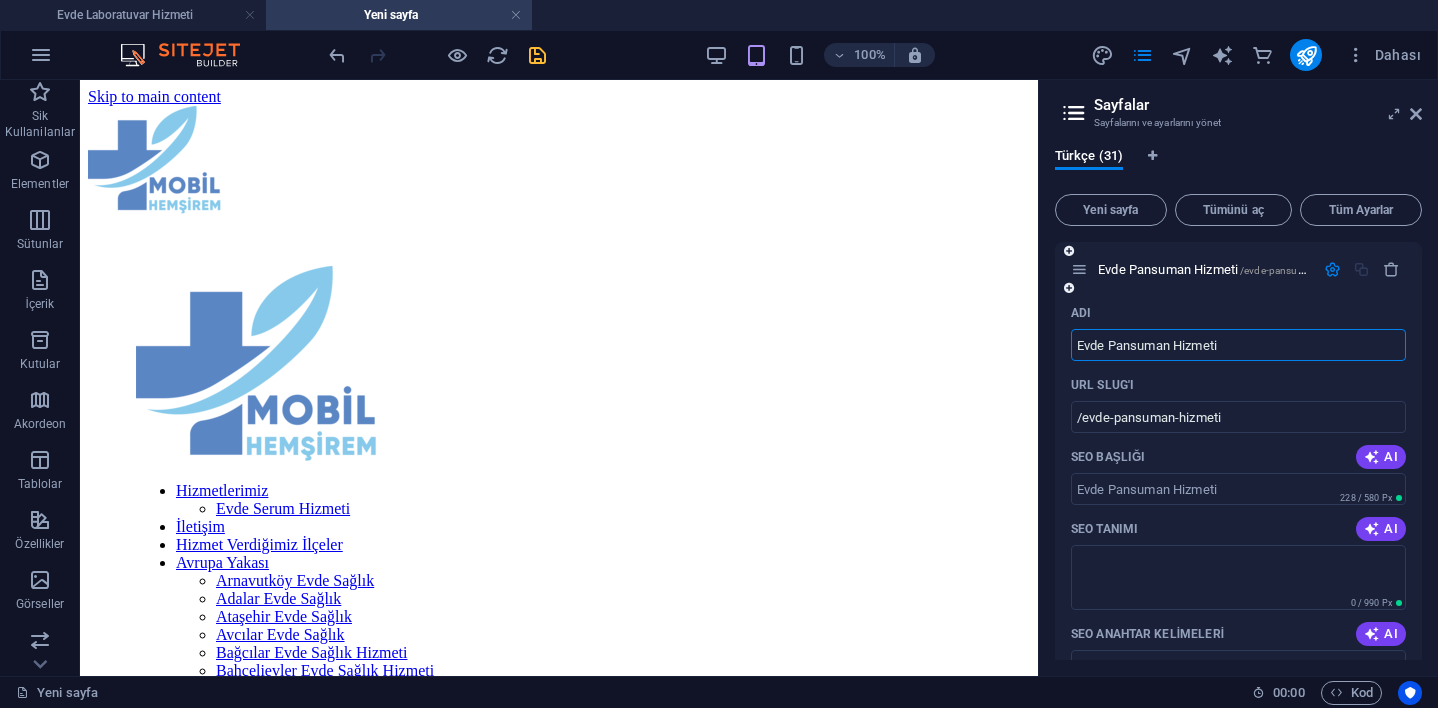 type on "Evde Pansuman Hizmeti" 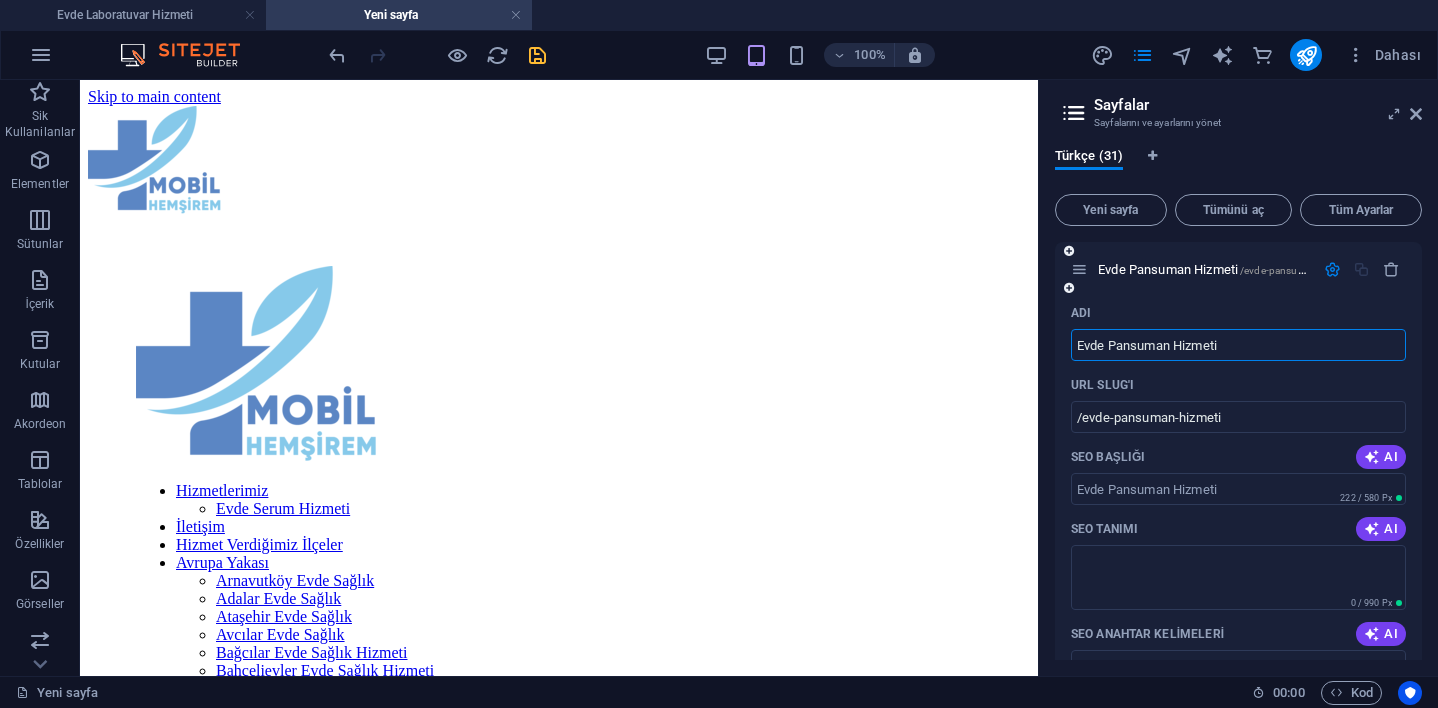 type on "Evde Pansuman Hizmeti" 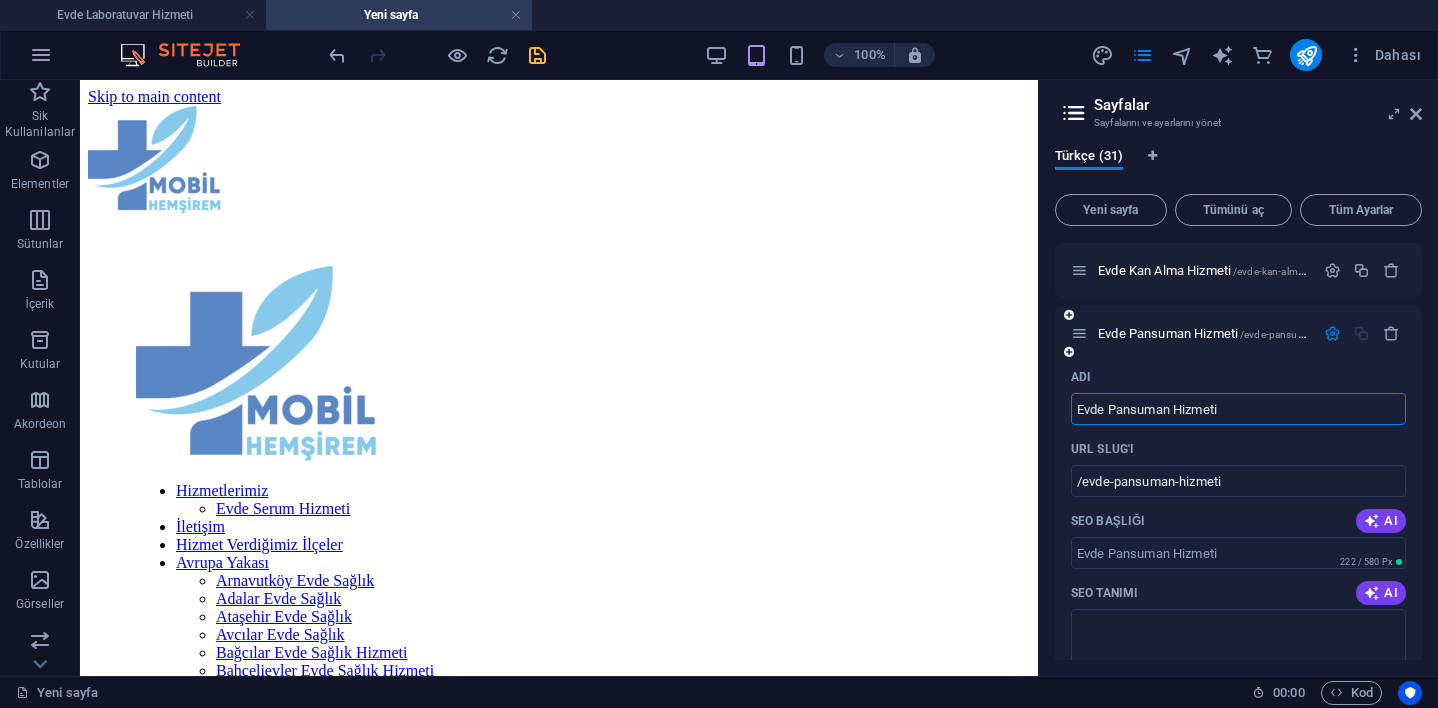scroll, scrollTop: 439, scrollLeft: 0, axis: vertical 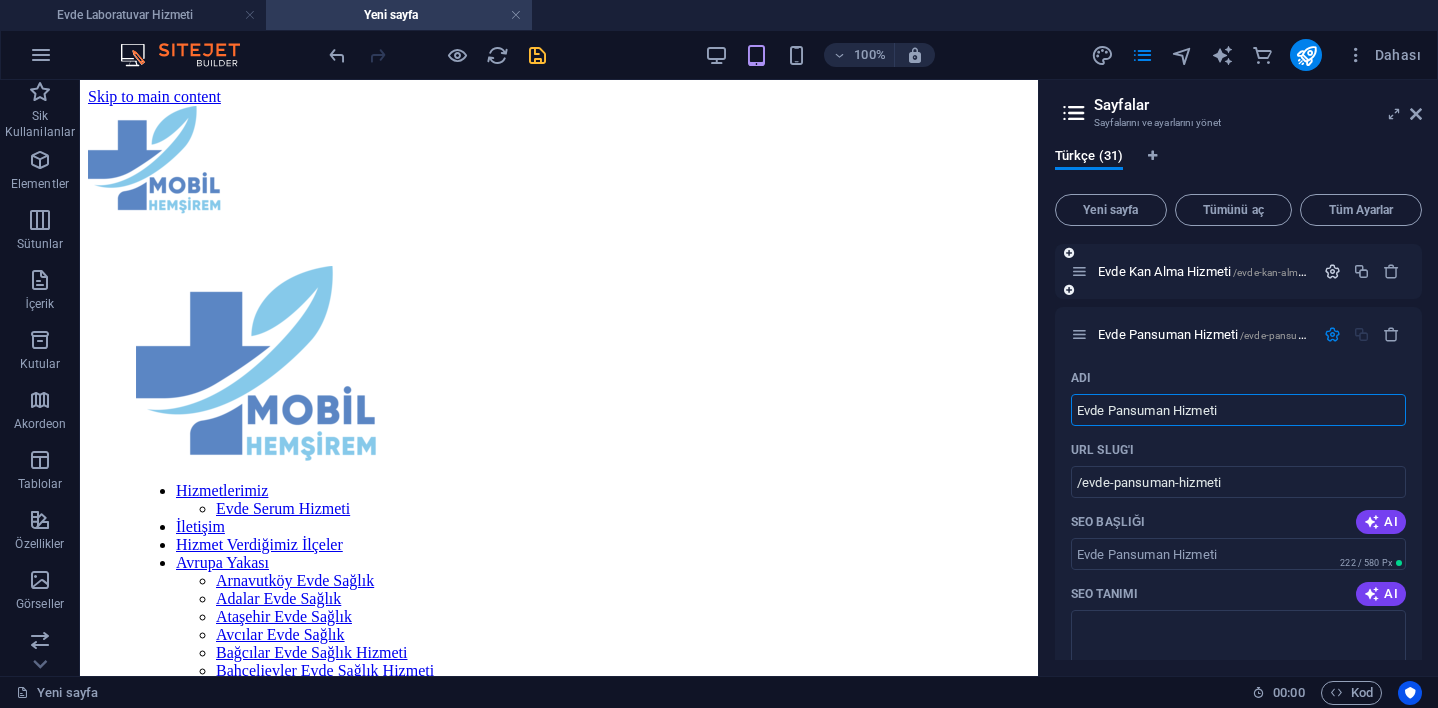 click at bounding box center [1332, 271] 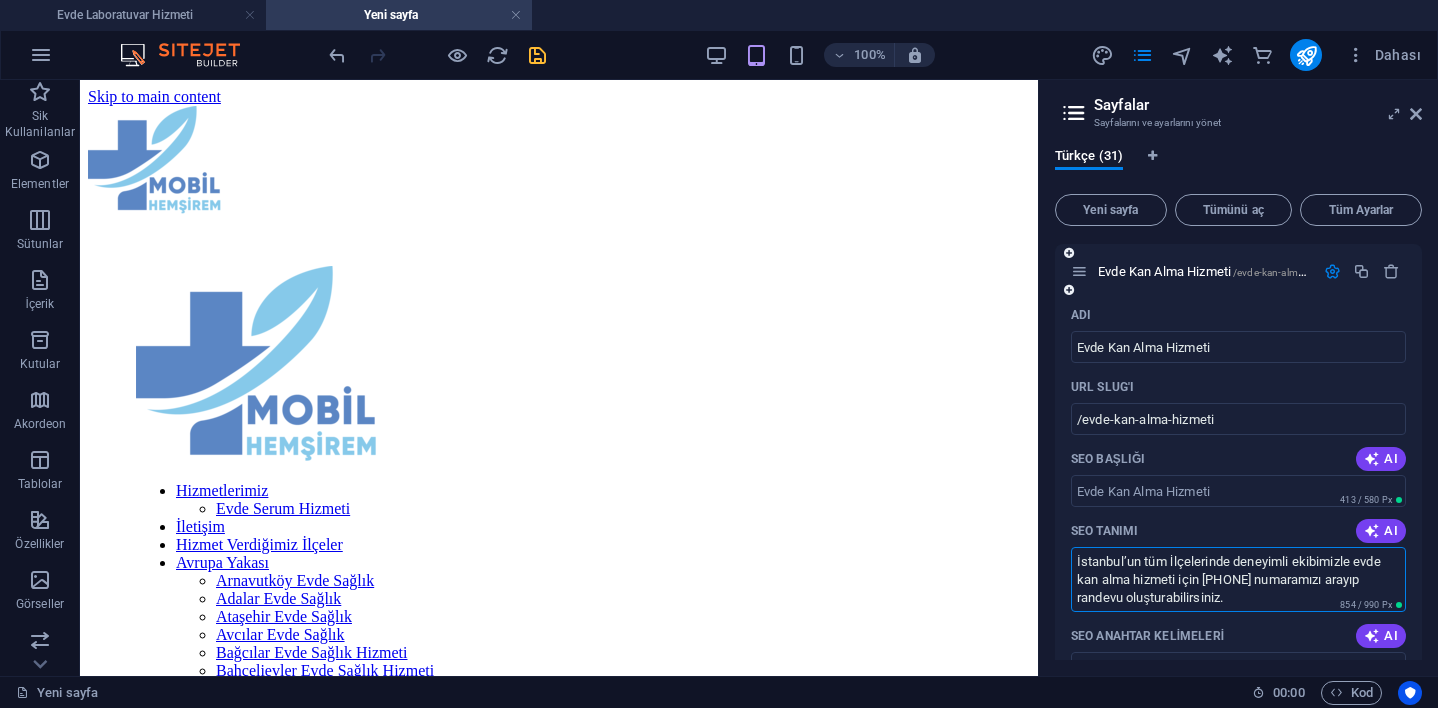 drag, startPoint x: 1076, startPoint y: 557, endPoint x: 1277, endPoint y: 607, distance: 207.12556 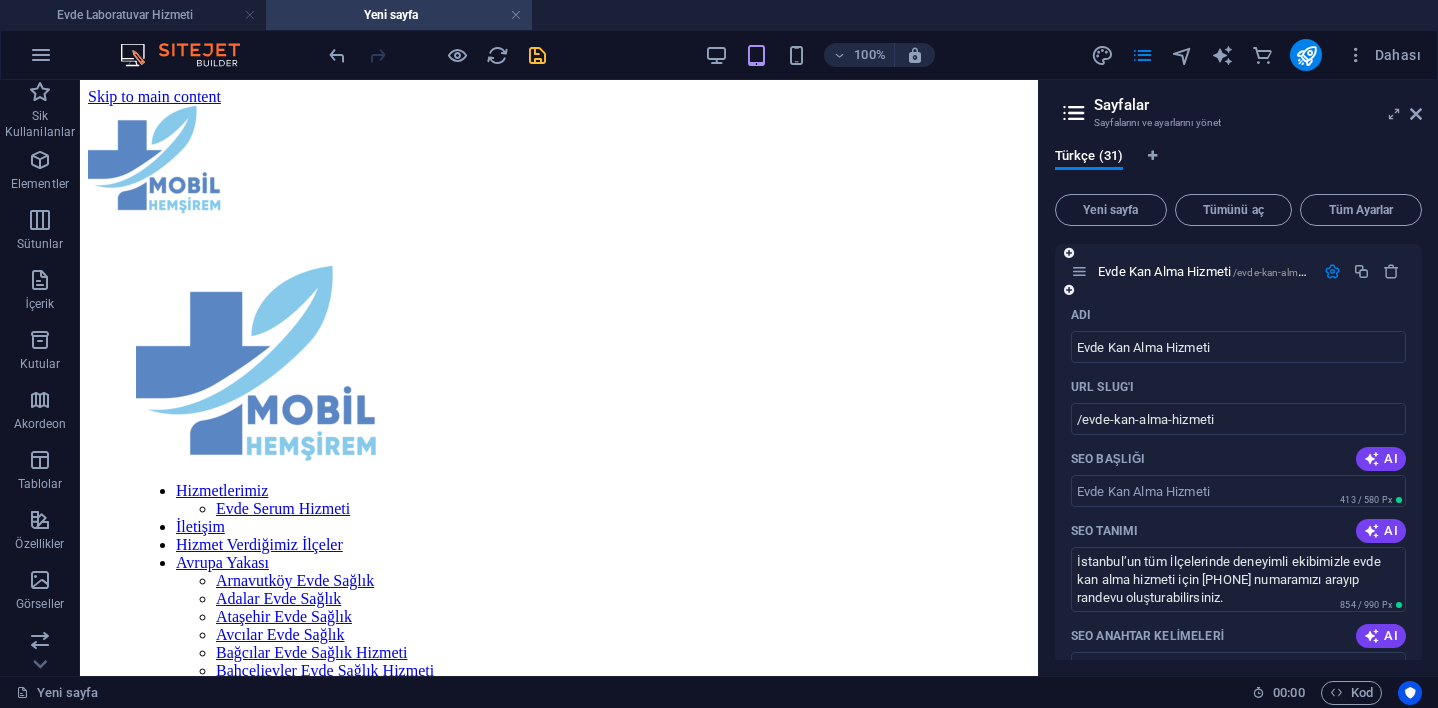 click at bounding box center [1332, 271] 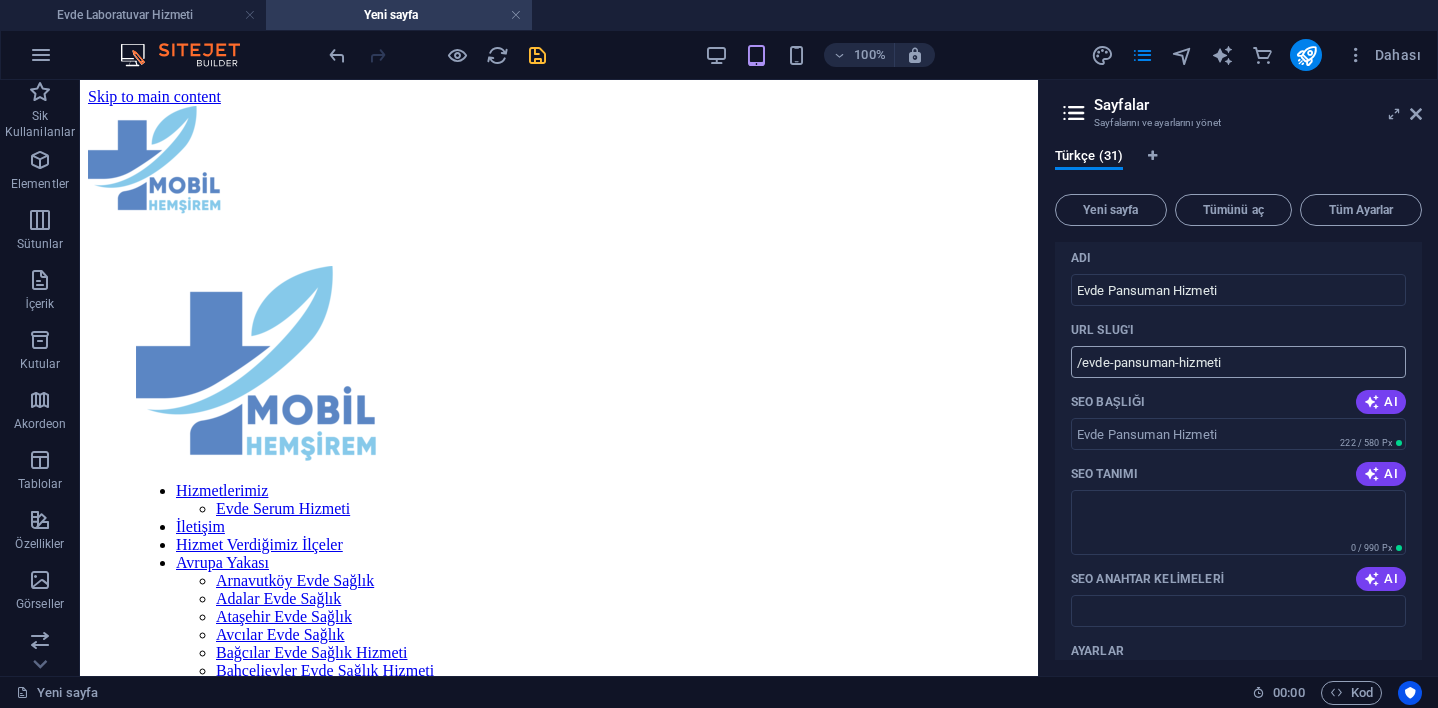 scroll, scrollTop: 560, scrollLeft: 0, axis: vertical 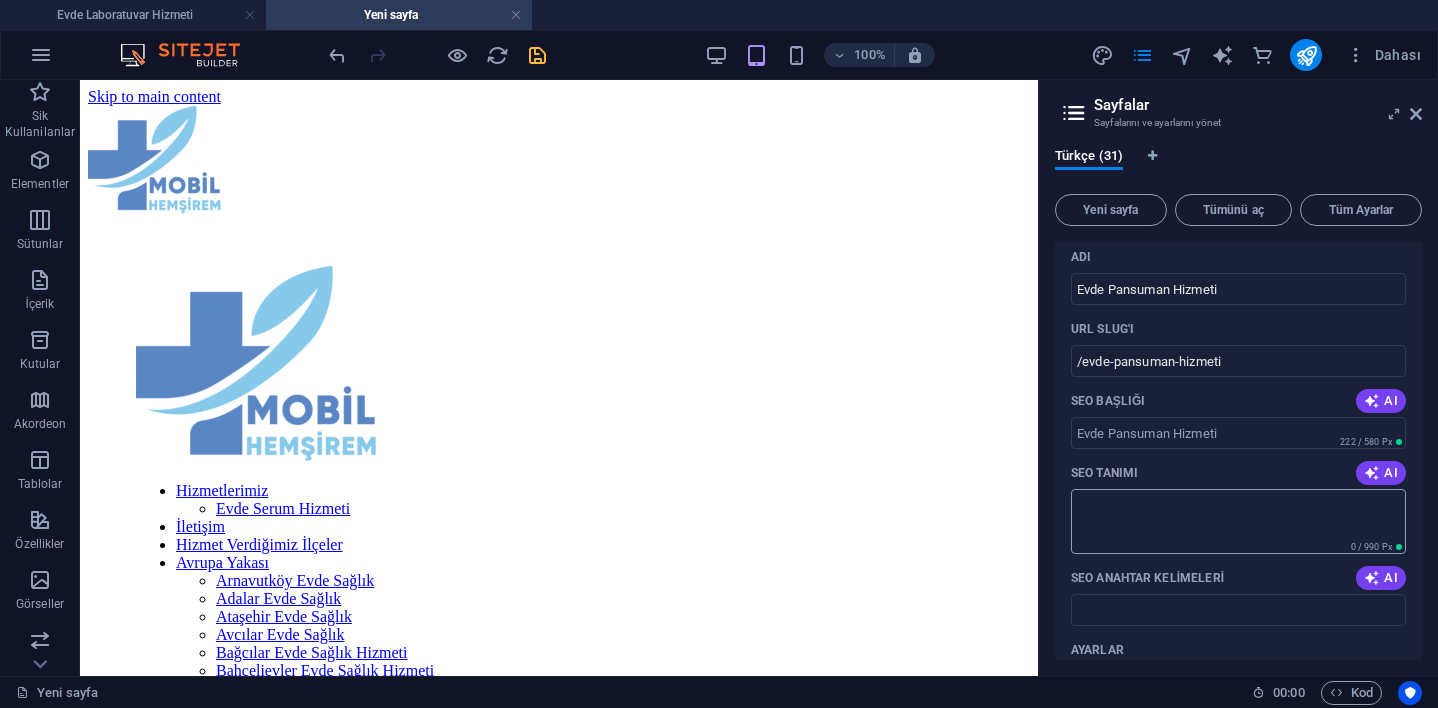 click on "SEO Tanımı" at bounding box center [1238, 521] 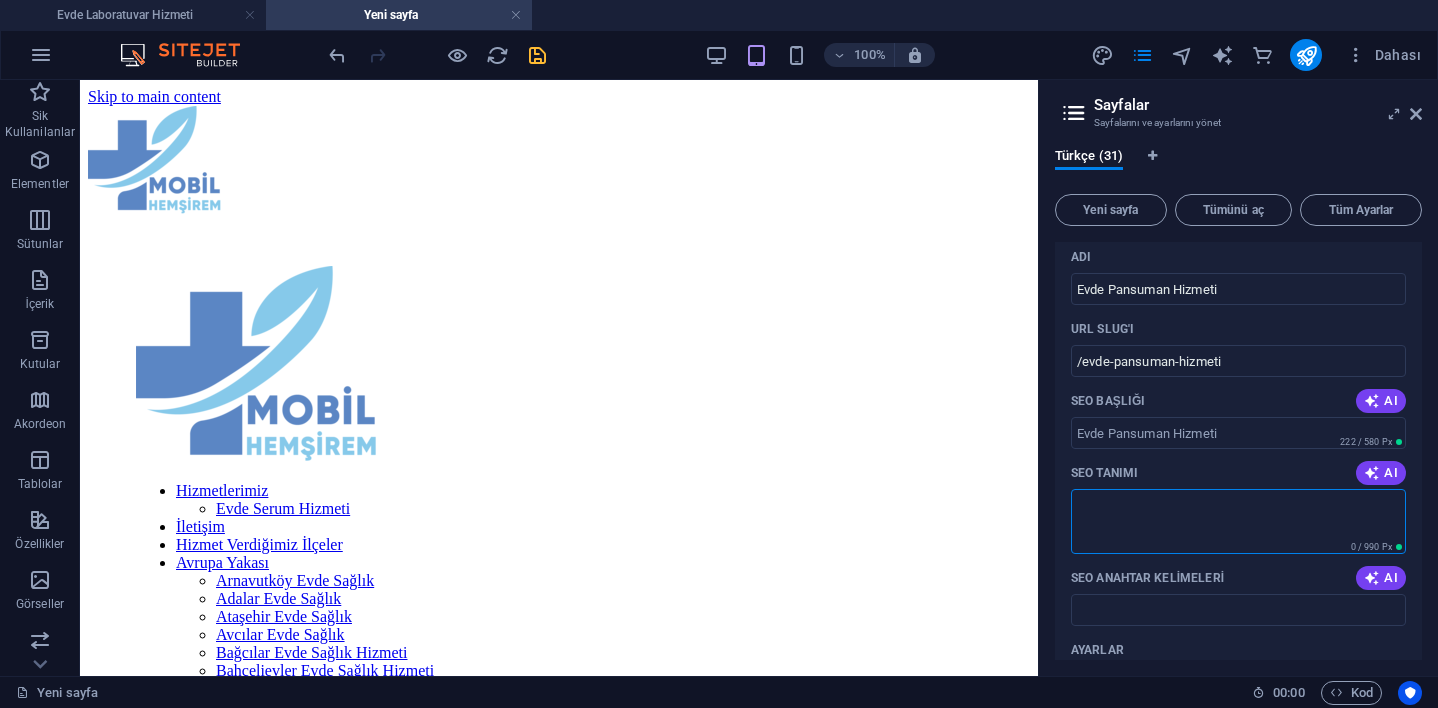 paste on "İstanbul’un tüm İlçelerinde deneyimli ekibimizle evde kan alma hizmeti için [PHONE] numaramızı arayıp randevu oluşturabilirsiniz." 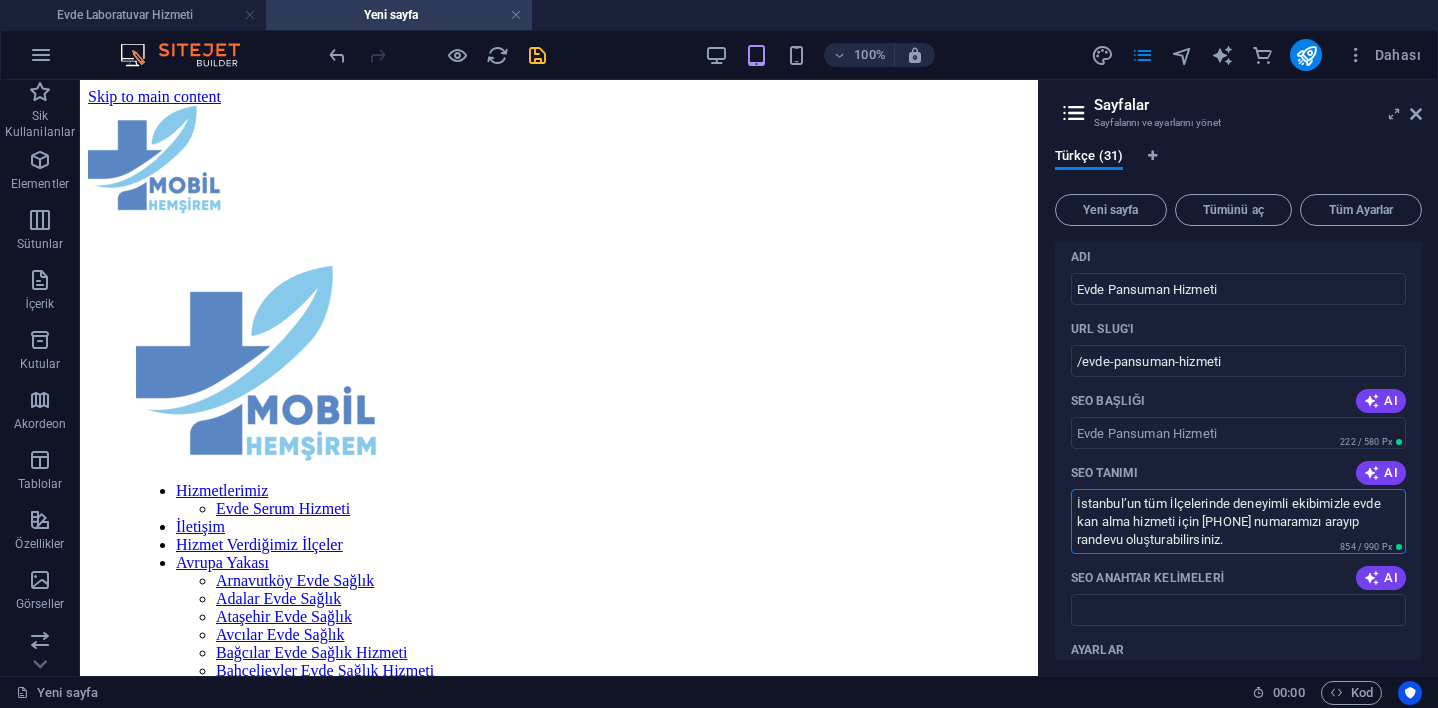 click on "İstanbul’un tüm İlçelerinde deneyimli ekibimizle evde kan alma hizmeti için [PHONE] numaramızı arayıp randevu oluşturabilirsiniz." at bounding box center (1238, 521) 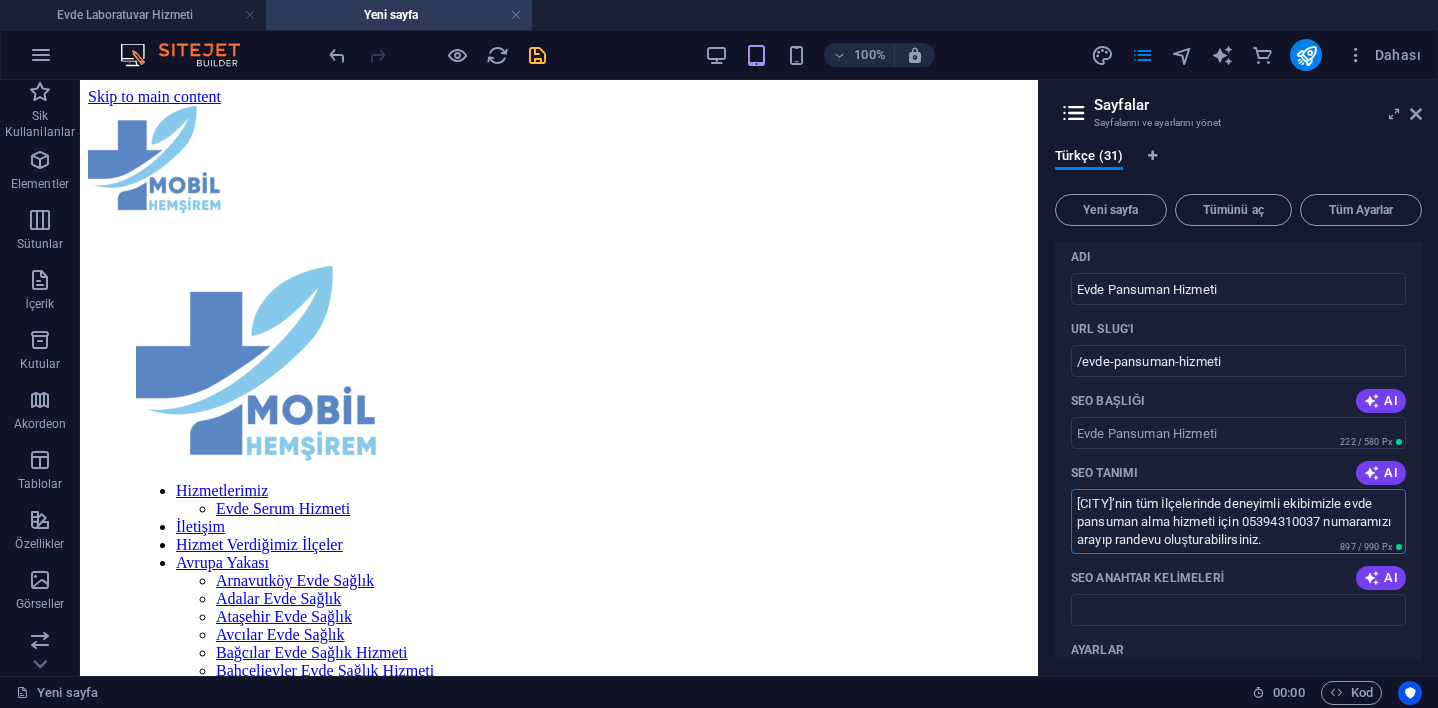 click on "[CITY]’nin tüm İlçelerinde deneyimli ekibimizle evde pansuman alma hizmeti için 05394310037 numaramızı arayıp randevu oluşturabilirsiniz." at bounding box center (1238, 521) 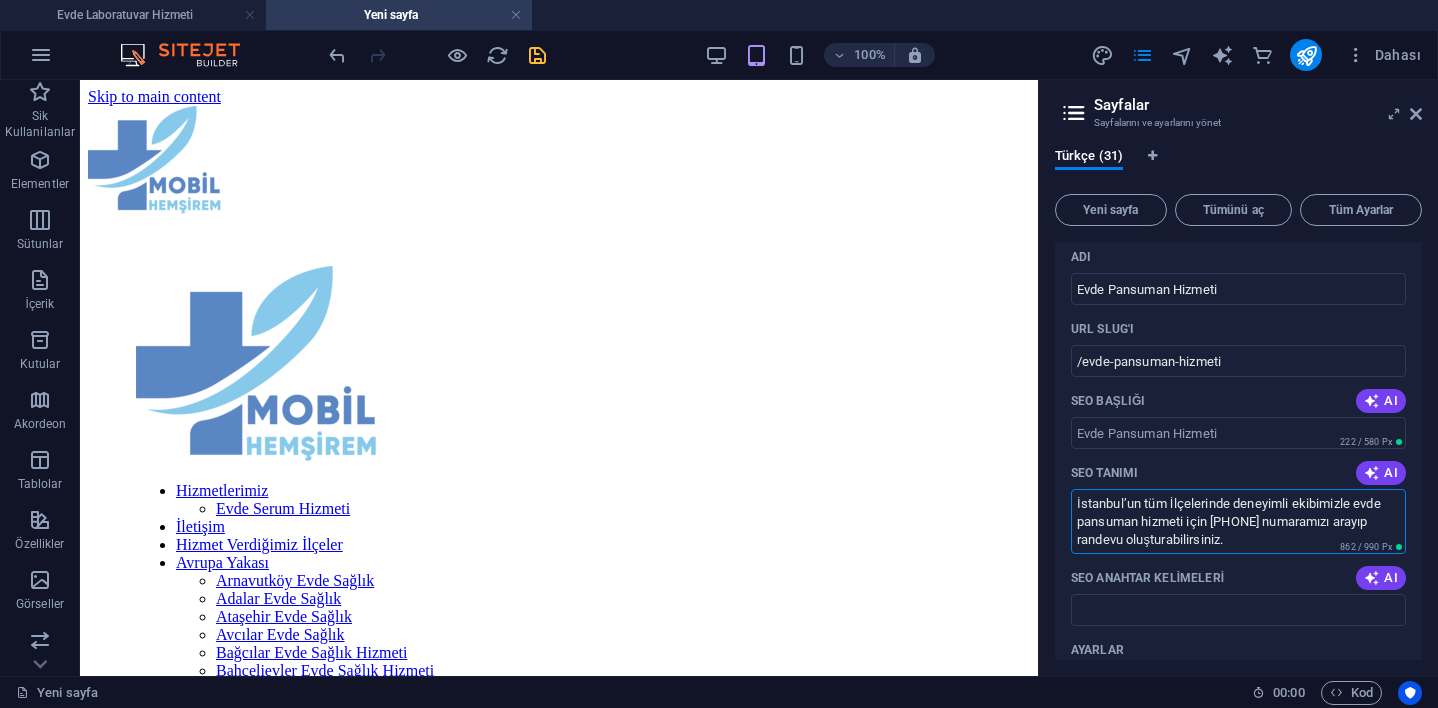type on "İstanbul’un tüm İlçelerinde deneyimli ekibimizle evde pansuman hizmeti için [PHONE] numaramızı arayıp randevu oluşturabilirsiniz." 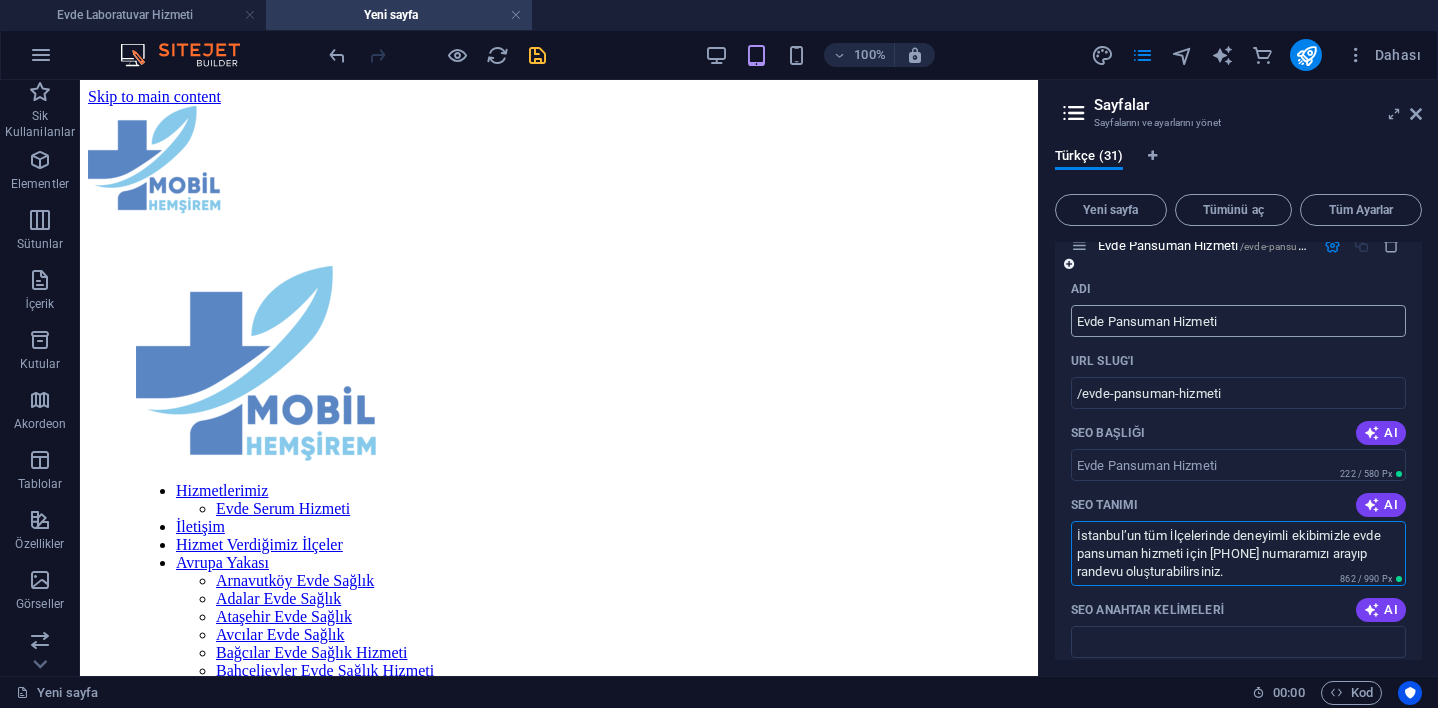 scroll, scrollTop: 441, scrollLeft: 0, axis: vertical 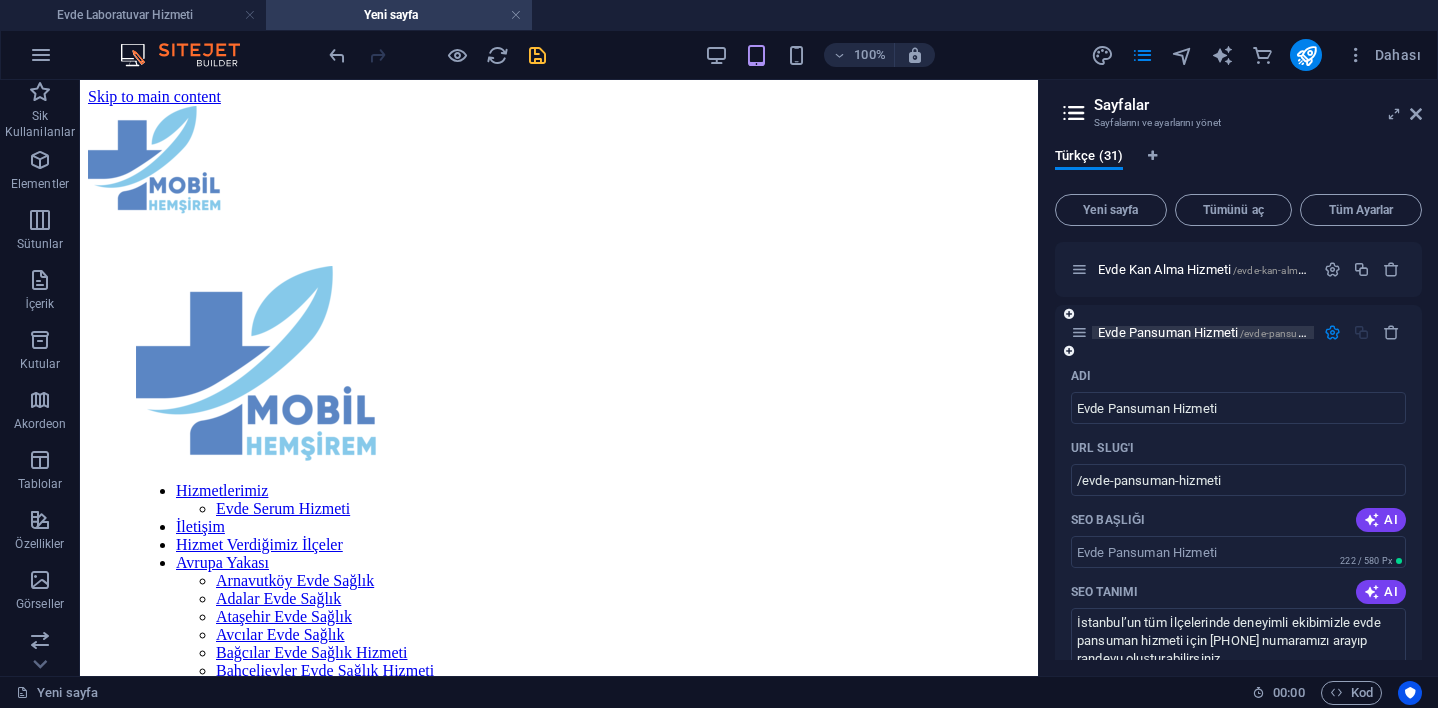 click on "Evde Pansuman Hizmeti /evde-pansuman-hizmeti" at bounding box center (1226, 332) 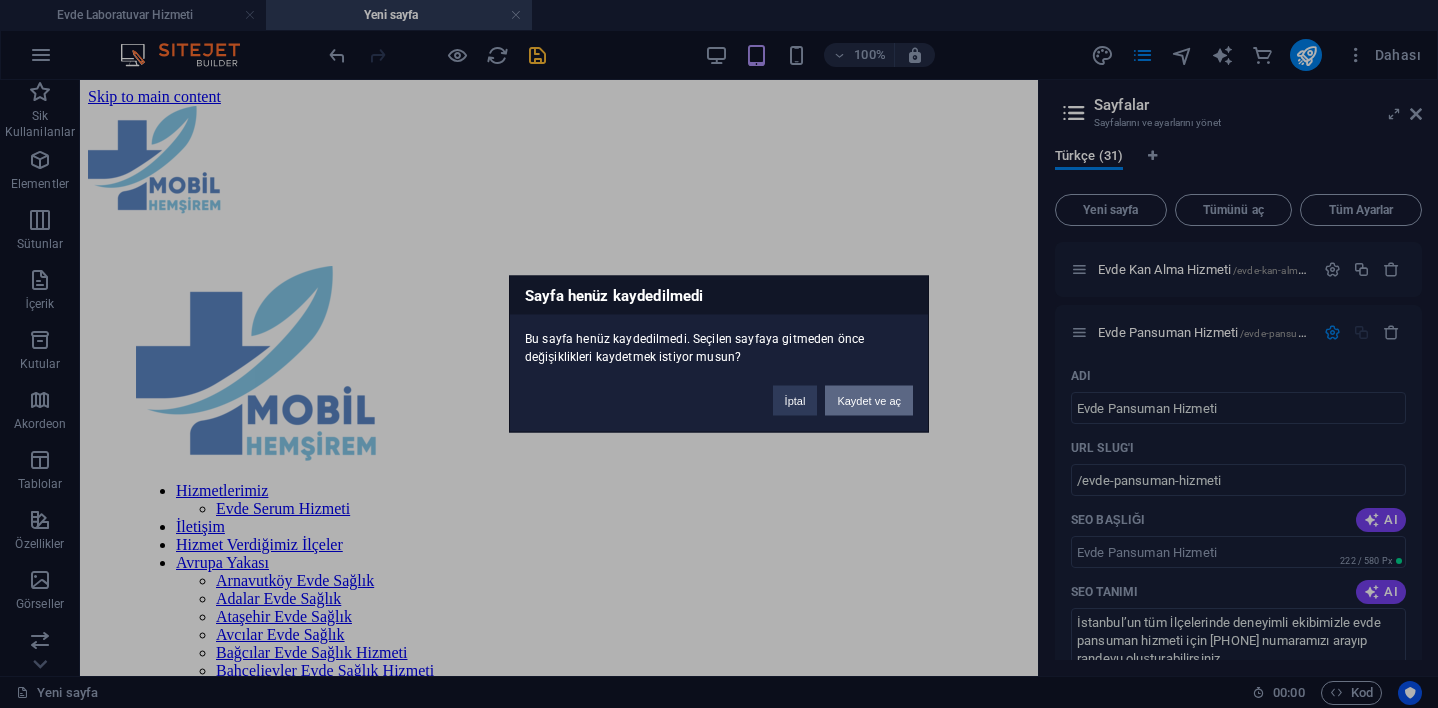 click on "Kaydet ve aç" at bounding box center (869, 401) 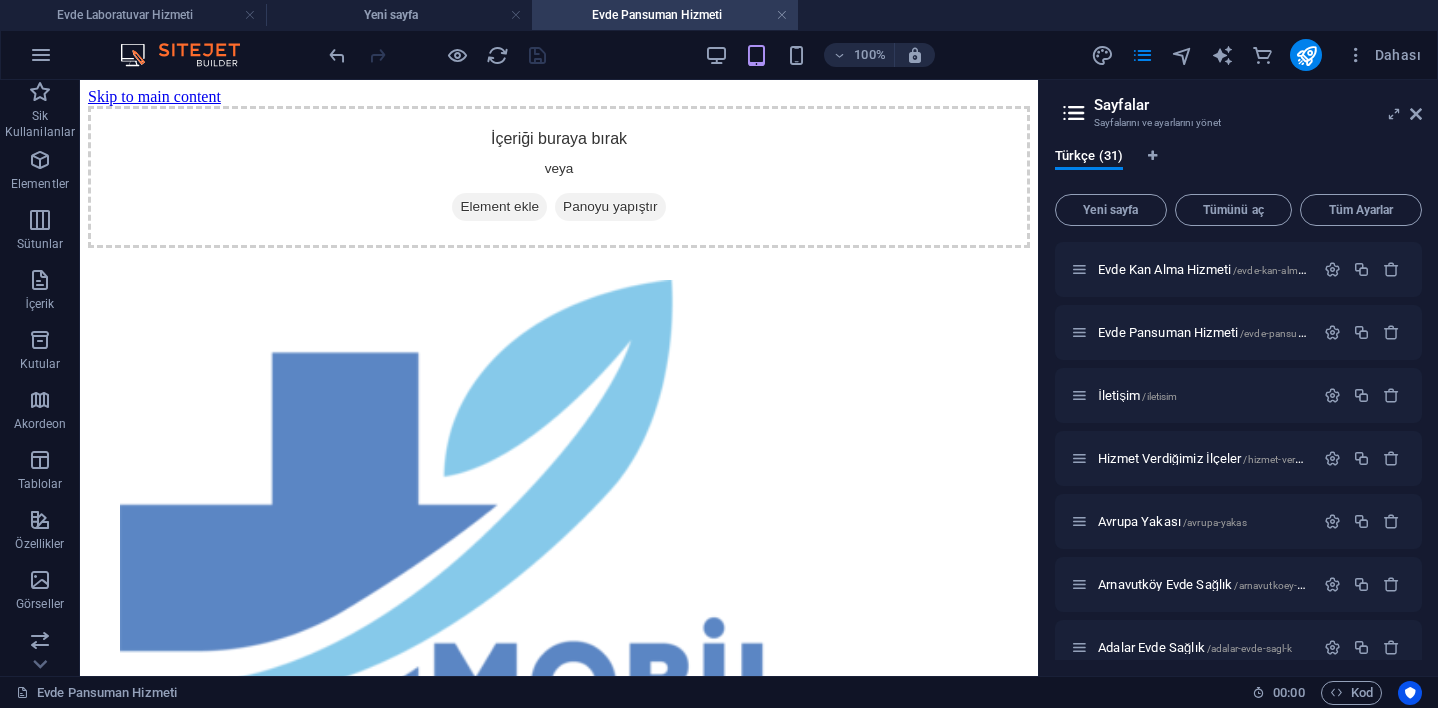 scroll, scrollTop: 0, scrollLeft: 0, axis: both 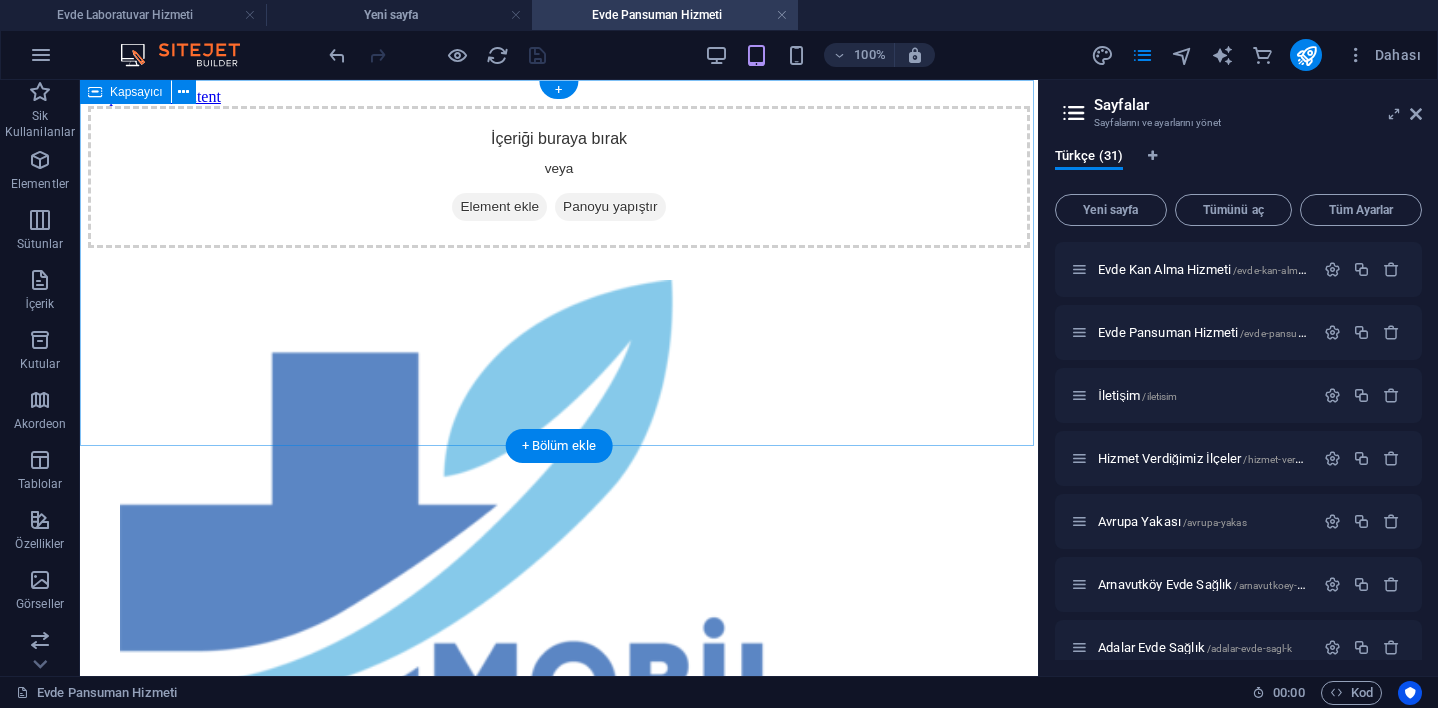 click on "Element ekle" at bounding box center [499, 207] 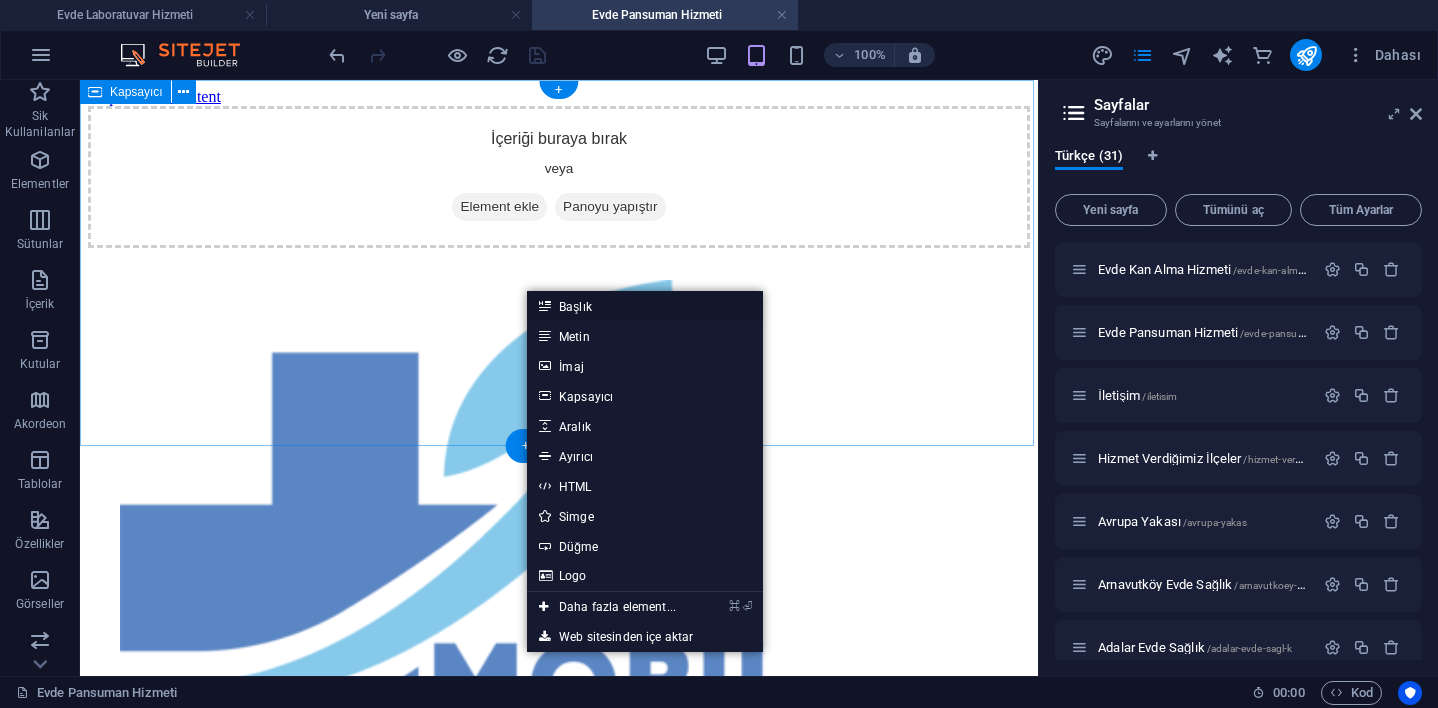 click on "Başlık" at bounding box center [645, 306] 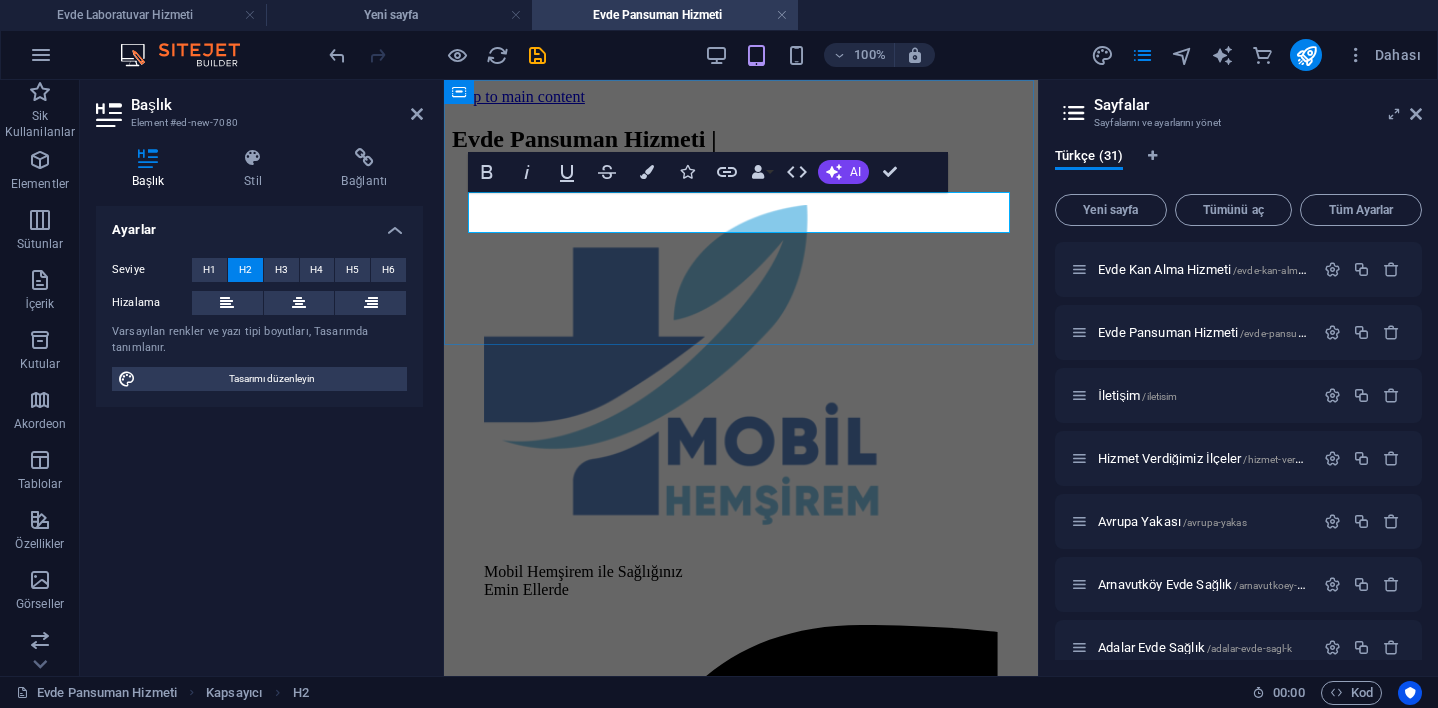 click on "Evde Pansuman Hizmeti |" at bounding box center (741, 139) 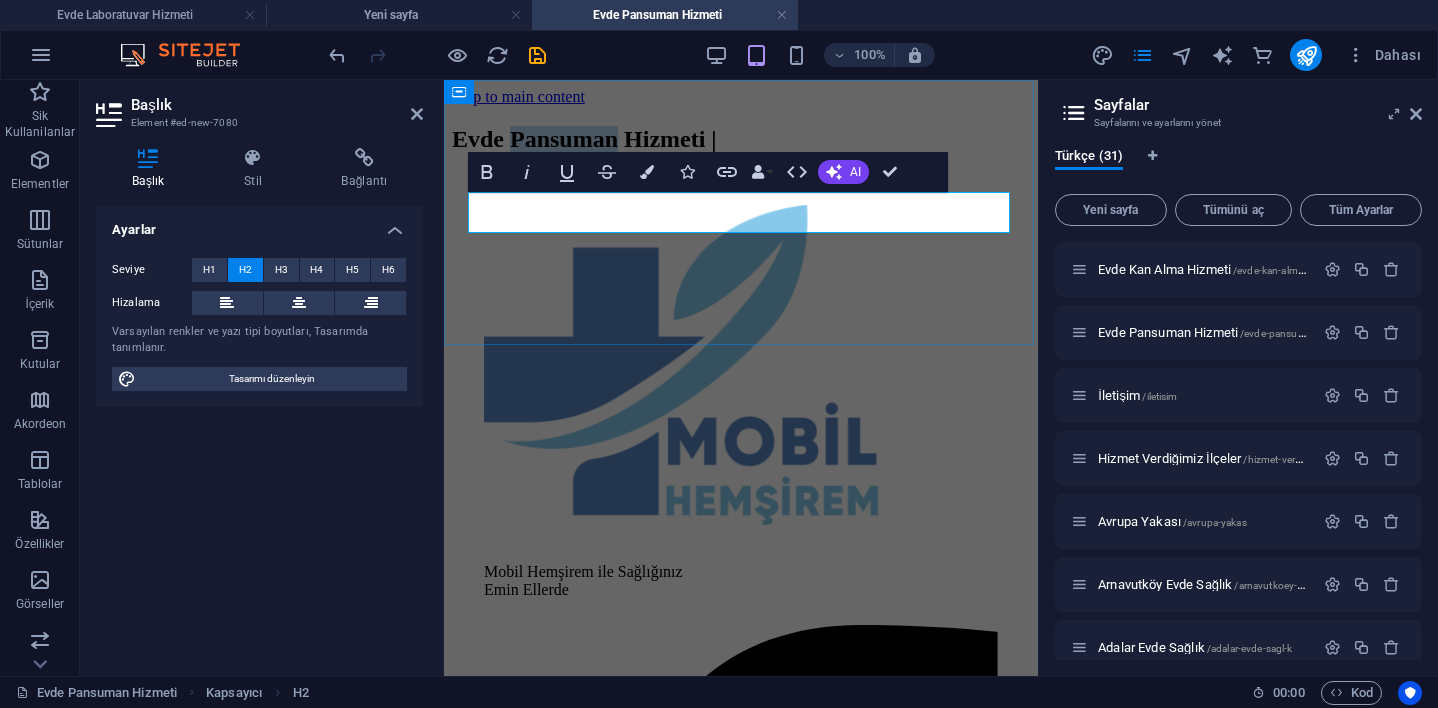 click on "Evde Pansuman Hizmeti |" at bounding box center [741, 139] 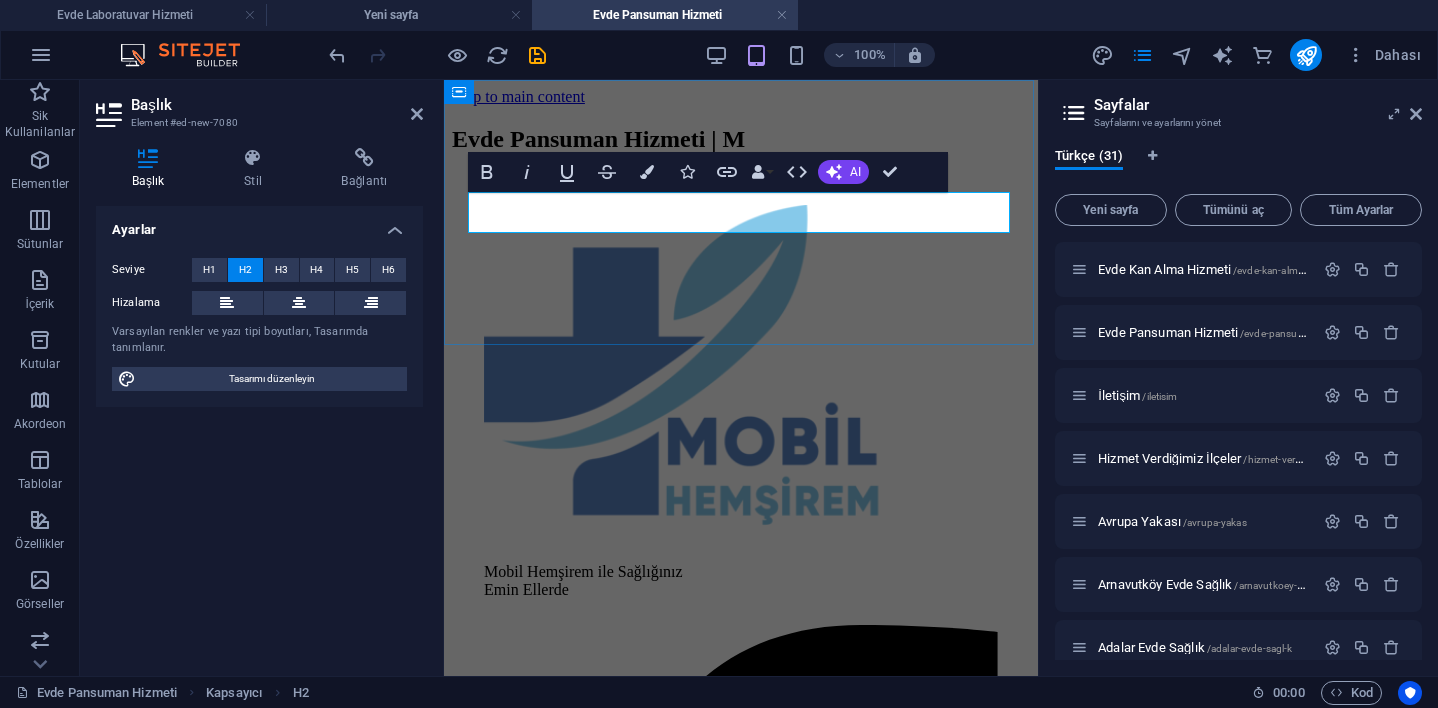 type 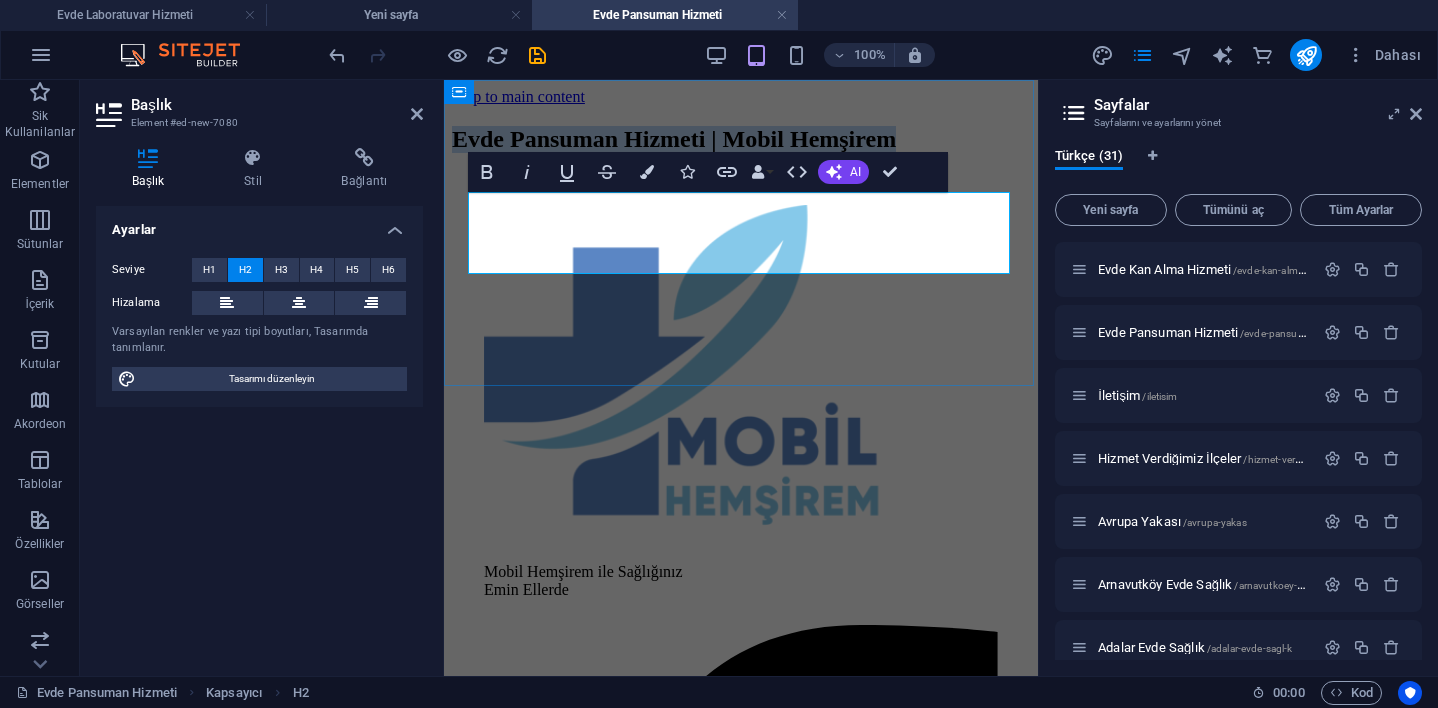 drag, startPoint x: 687, startPoint y: 246, endPoint x: 470, endPoint y: 194, distance: 223.14345 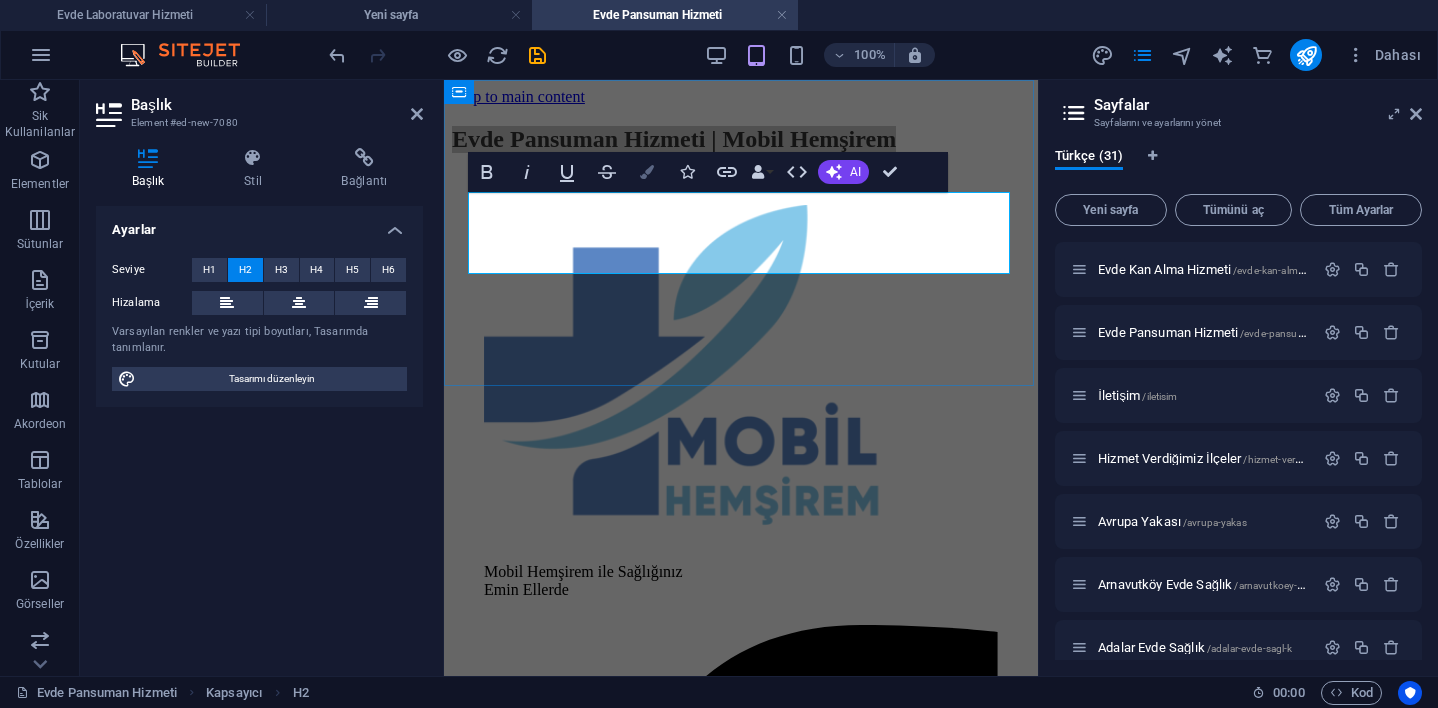 click at bounding box center (647, 172) 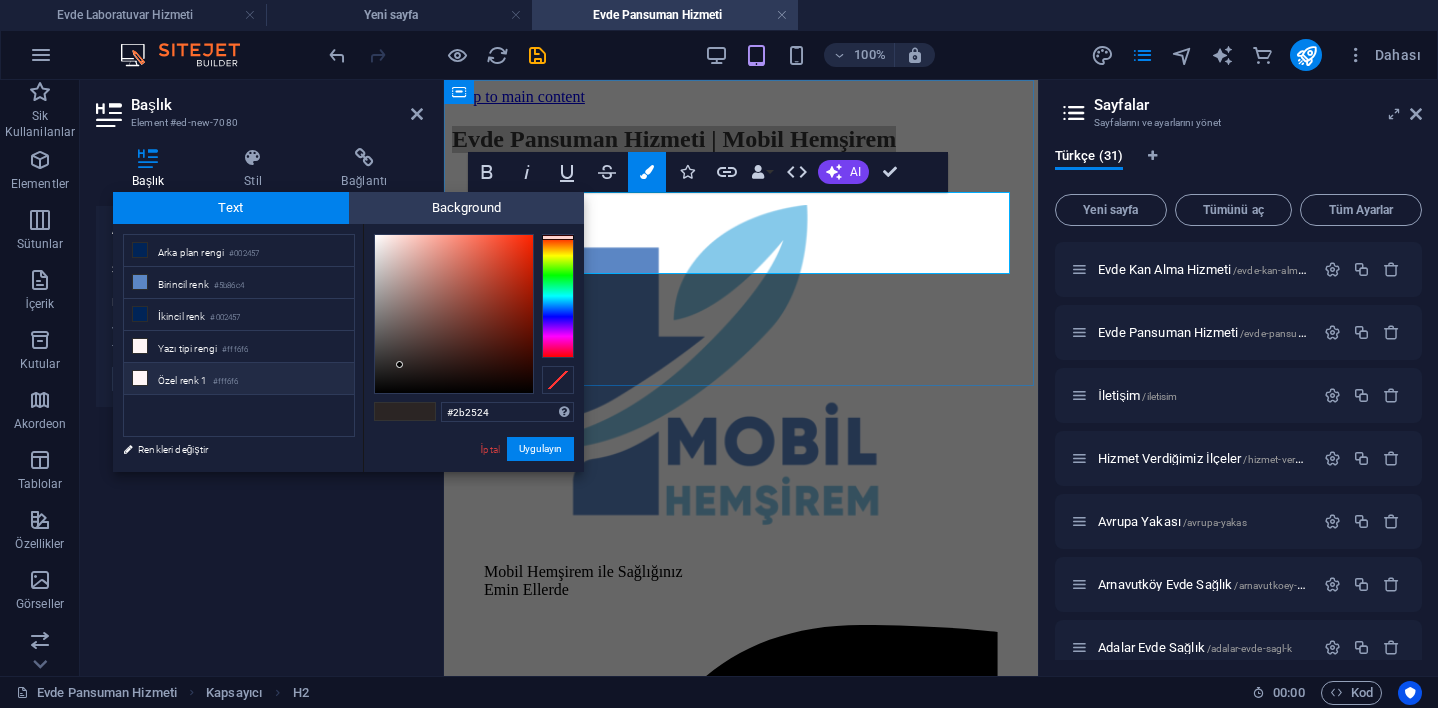 click on "Özel renk 1
#fff6f6" at bounding box center (239, 379) 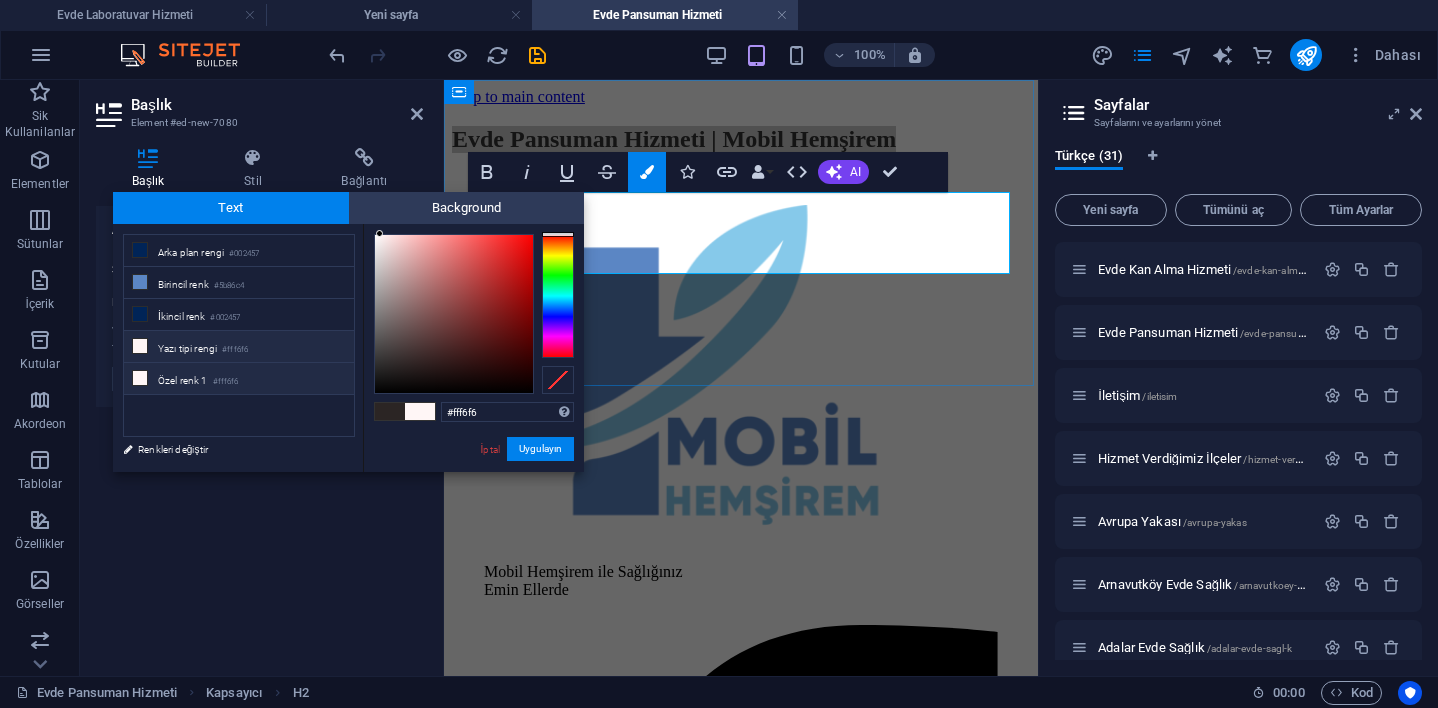 click on "Özel renk 1
#fff6f6" at bounding box center [239, 379] 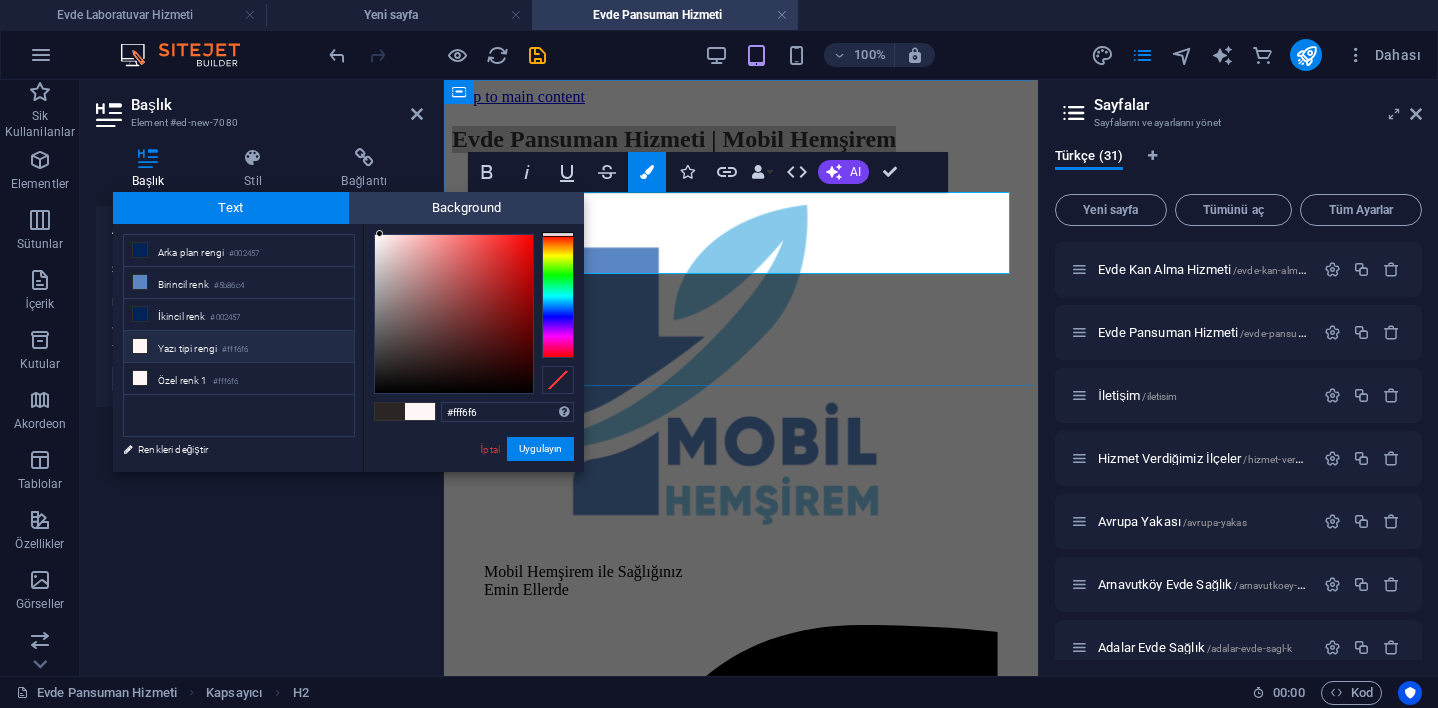 click on "Yazı tipi rengi
#fff6f6" at bounding box center [239, 347] 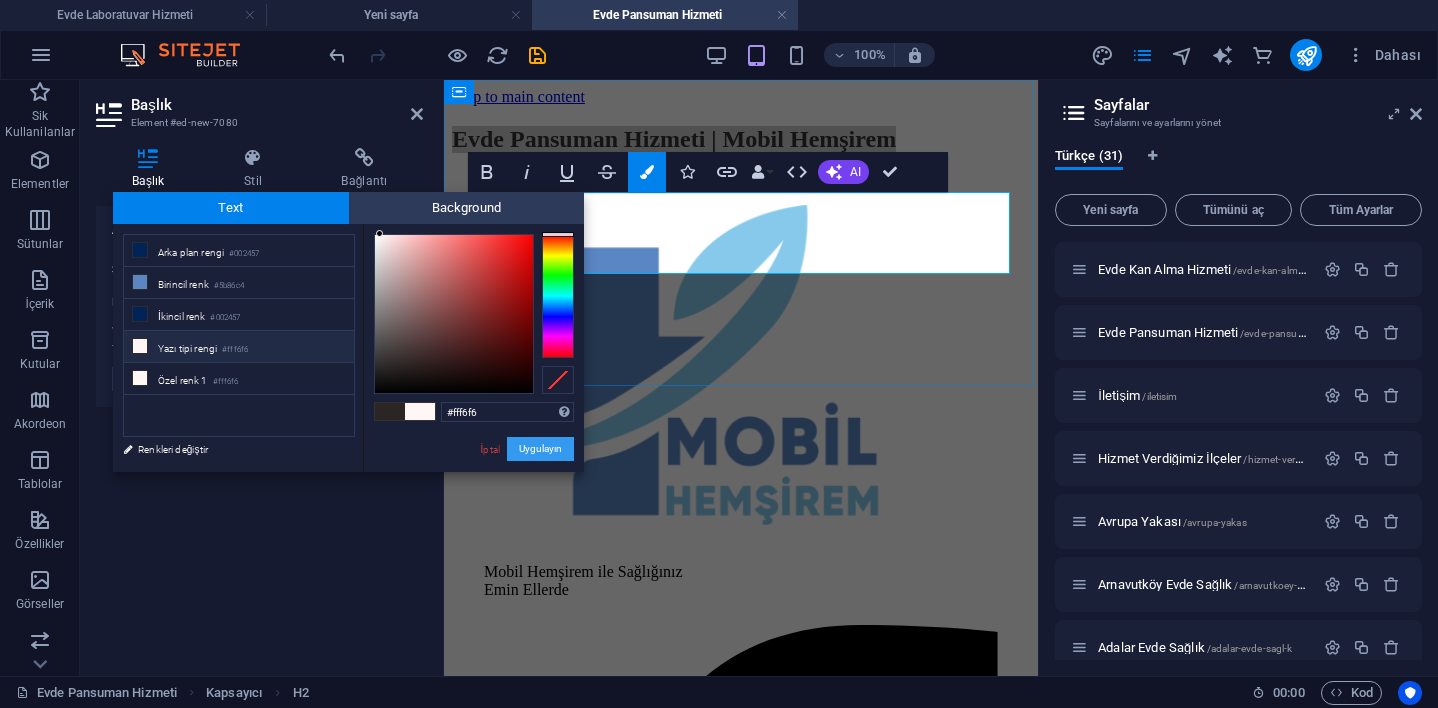 click on "Uygulayın" at bounding box center [540, 449] 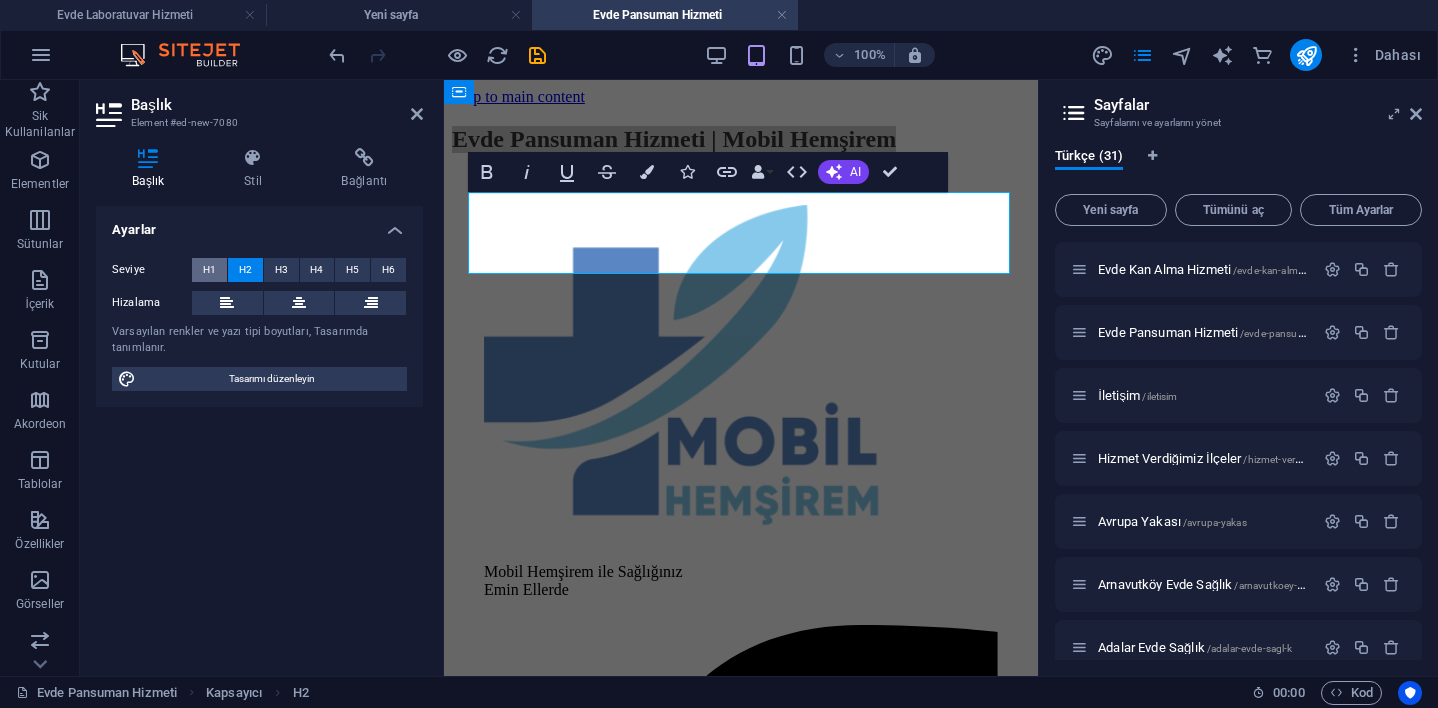 click on "H1" at bounding box center [209, 270] 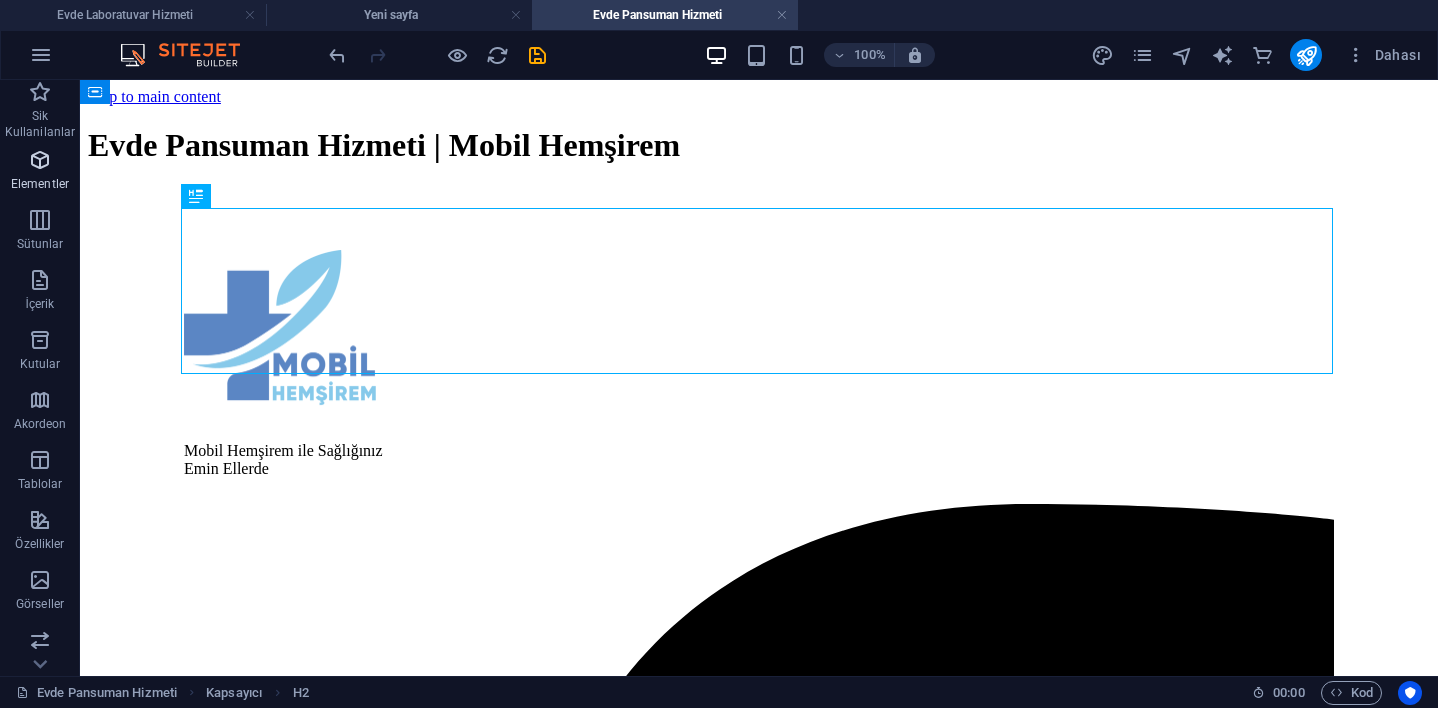 click on "Elementler" at bounding box center [40, 172] 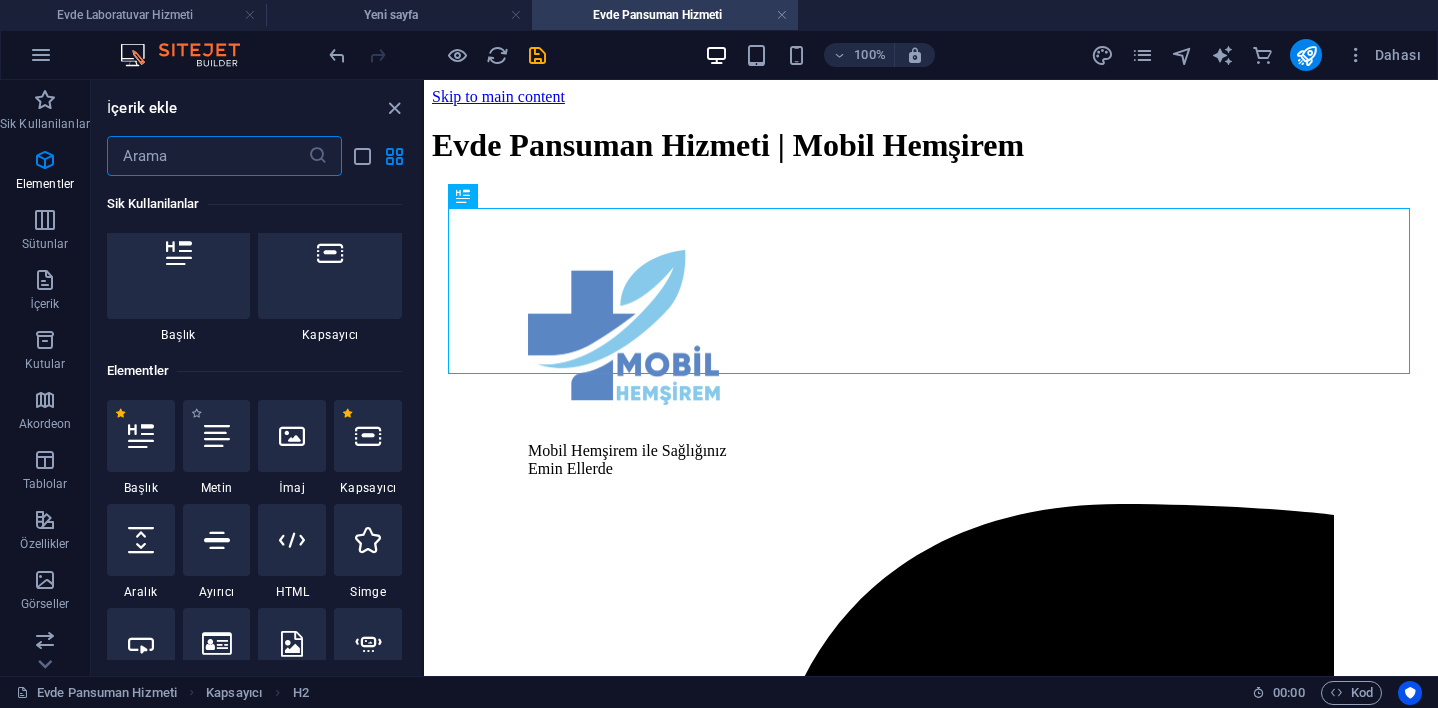 scroll, scrollTop: 213, scrollLeft: 0, axis: vertical 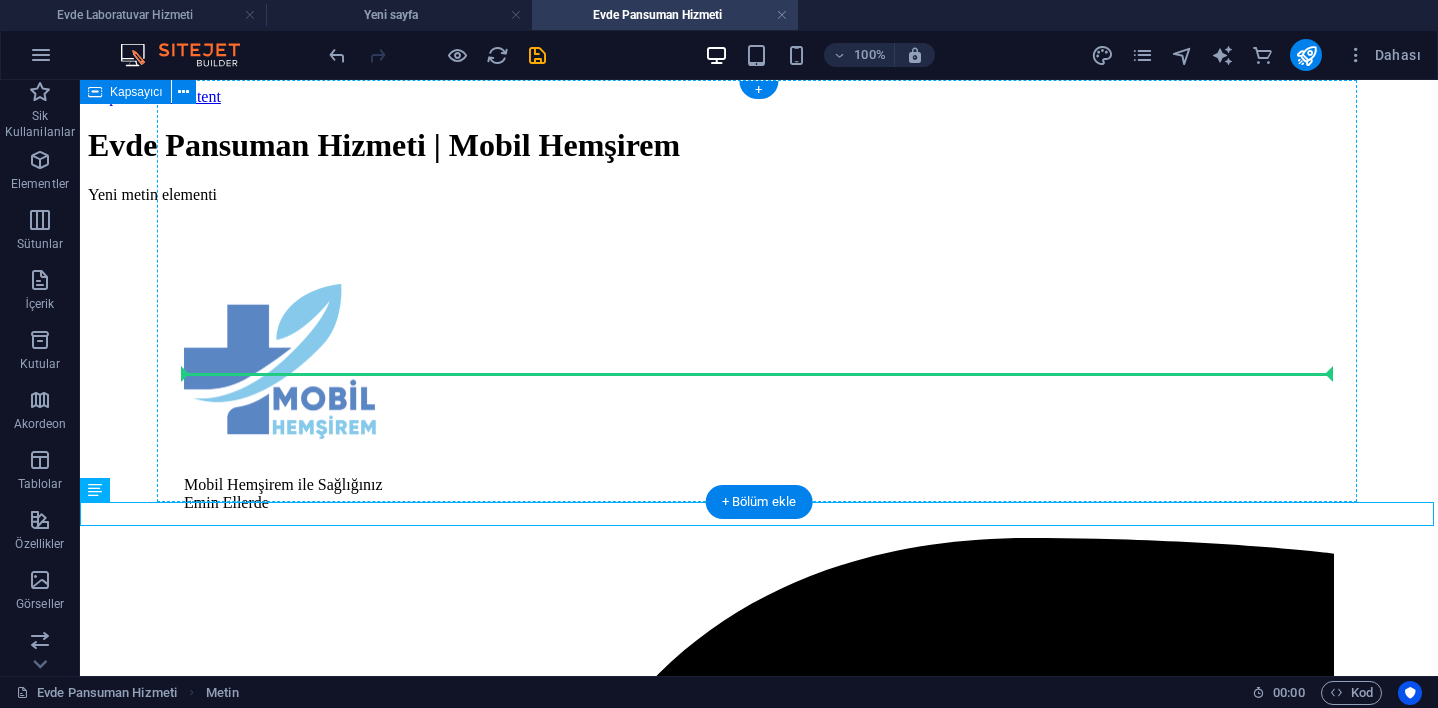 drag, startPoint x: 180, startPoint y: 569, endPoint x: 244, endPoint y: 343, distance: 234.8872 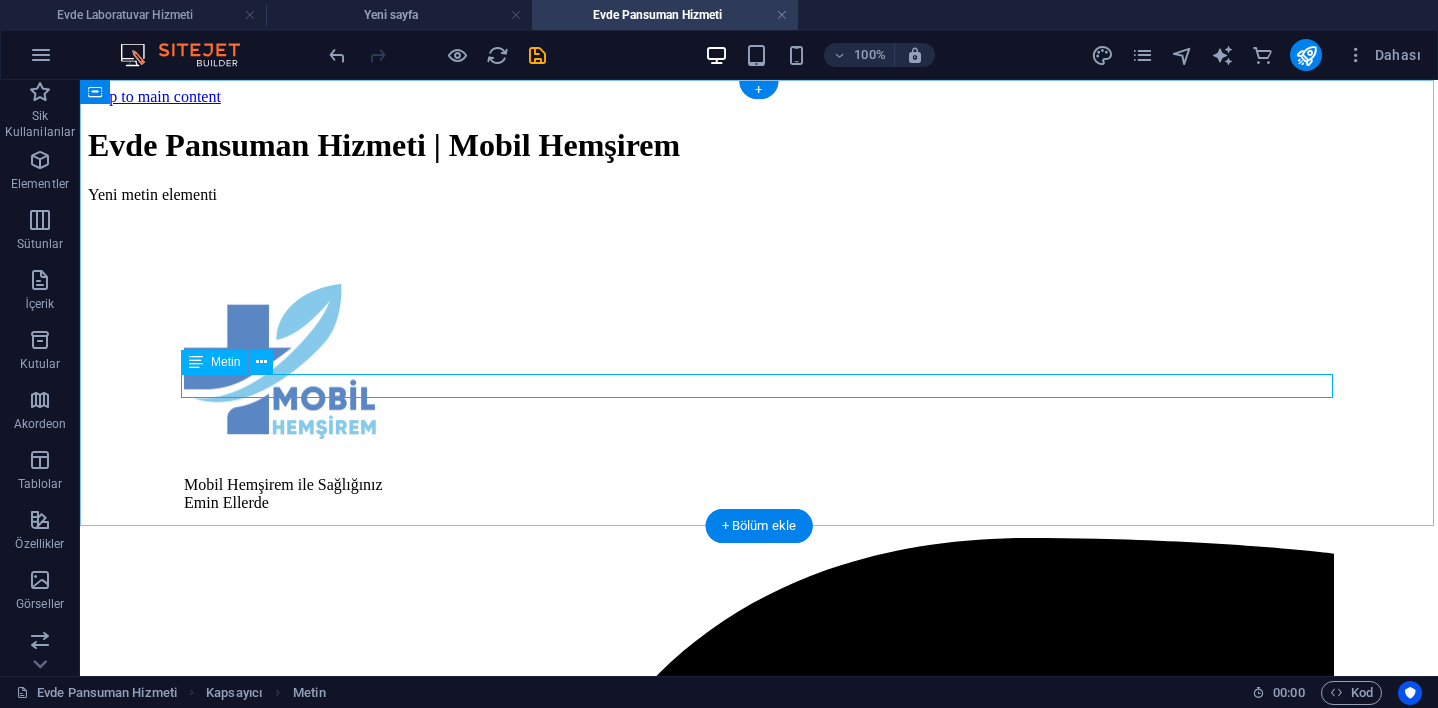 click on "Yeni metin elementi" at bounding box center (759, 195) 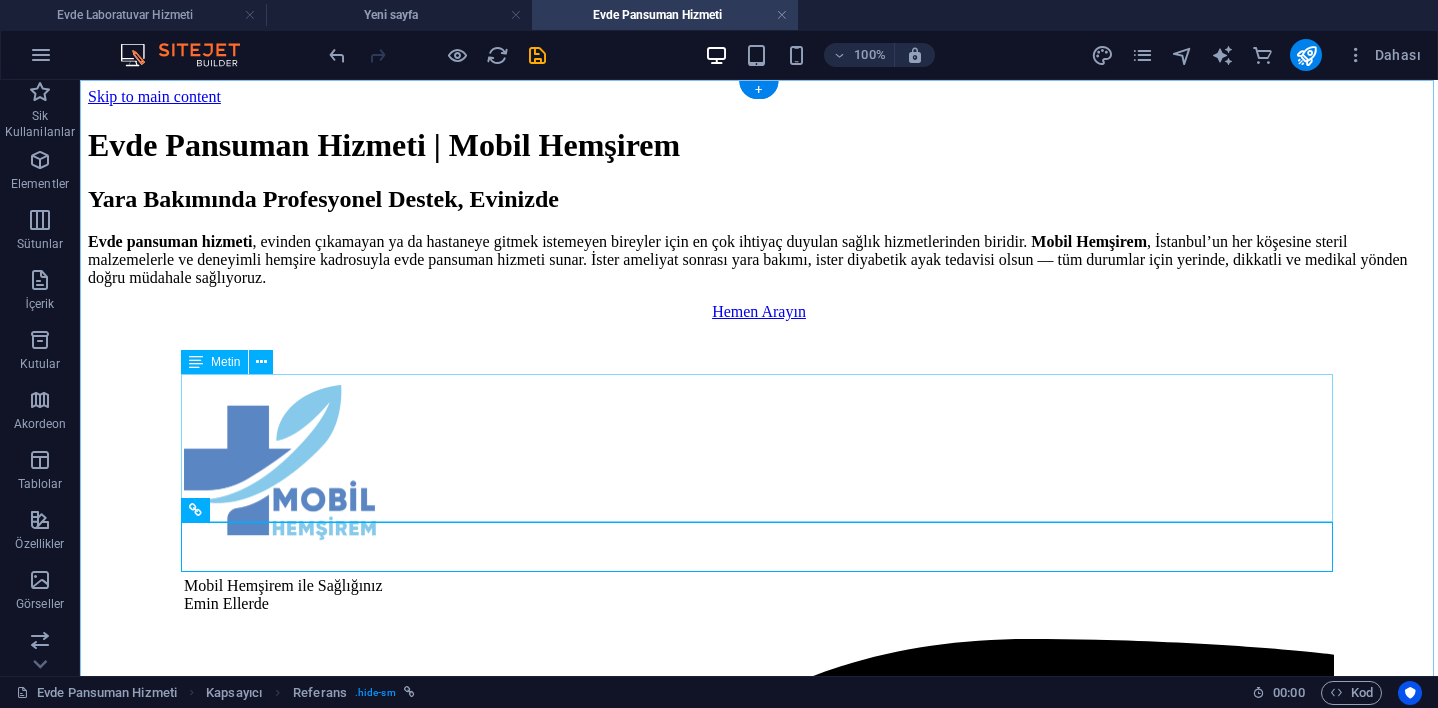 click on "Yara Bakımında Profesyonel Destek, Evinizde Evde pansuman hizmeti , evinden çıkamayan ya da hastaneye gitmek istemeyen bireyler için en çok ihtiyaç duyulan sağlık hizmetlerinden biridir.   Mobil Hemşirem , [CITY]’nın her köşesine steril malzemelerle ve deneyimli hemşire kadrosuyla evde pansuman hizmeti sunar. İster ameliyat sonrası yara bakımı, ister diyabetik ayak tedavisi olsun — tüm durumlar için yerinde, dikkatli ve medikal yönden doğru müdahale sağlıyoruz." at bounding box center [759, 236] 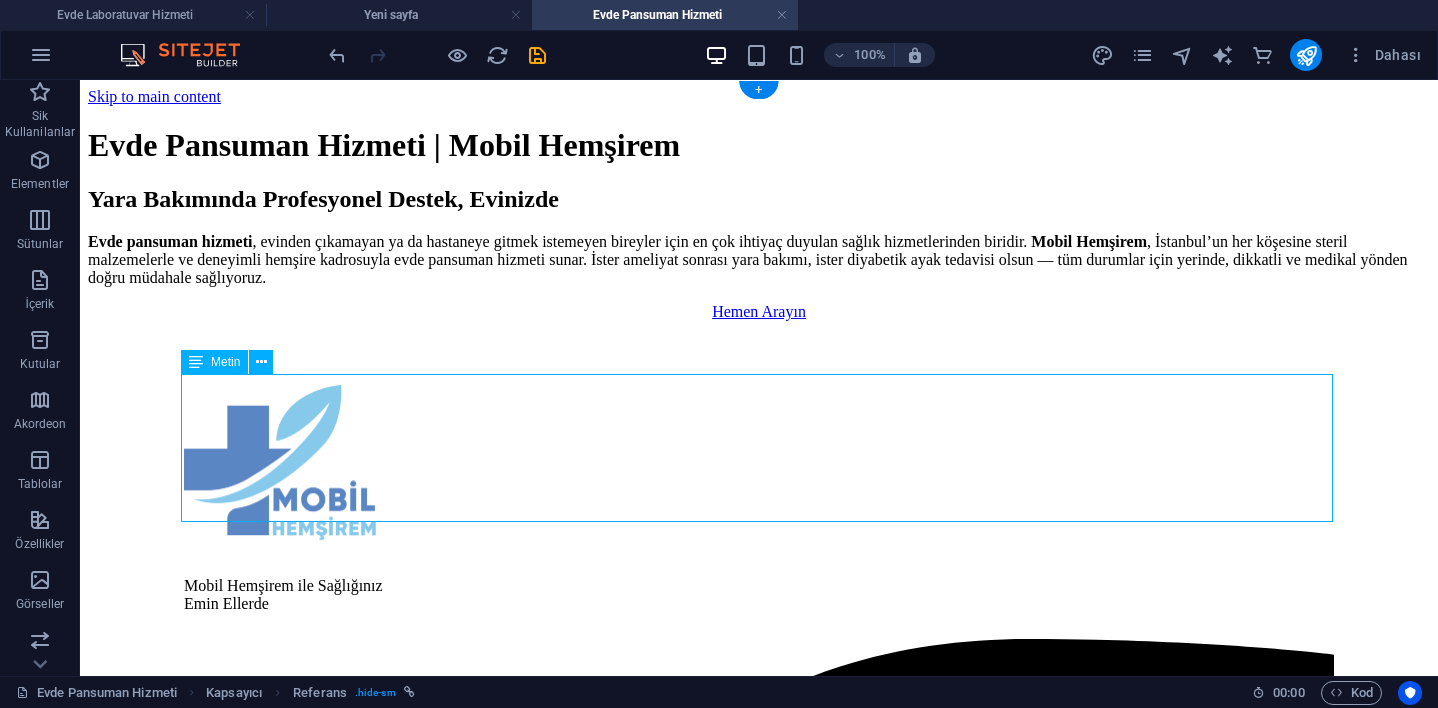 click on "Yara Bakımında Profesyonel Destek, Evinizde Evde pansuman hizmeti , evinden çıkamayan ya da hastaneye gitmek istemeyen bireyler için en çok ihtiyaç duyulan sağlık hizmetlerinden biridir.   Mobil Hemşirem , [CITY]’nın her köşesine steril malzemelerle ve deneyimli hemşire kadrosuyla evde pansuman hizmeti sunar. İster ameliyat sonrası yara bakımı, ister diyabetik ayak tedavisi olsun — tüm durumlar için yerinde, dikkatli ve medikal yönden doğru müdahale sağlıyoruz." at bounding box center [759, 236] 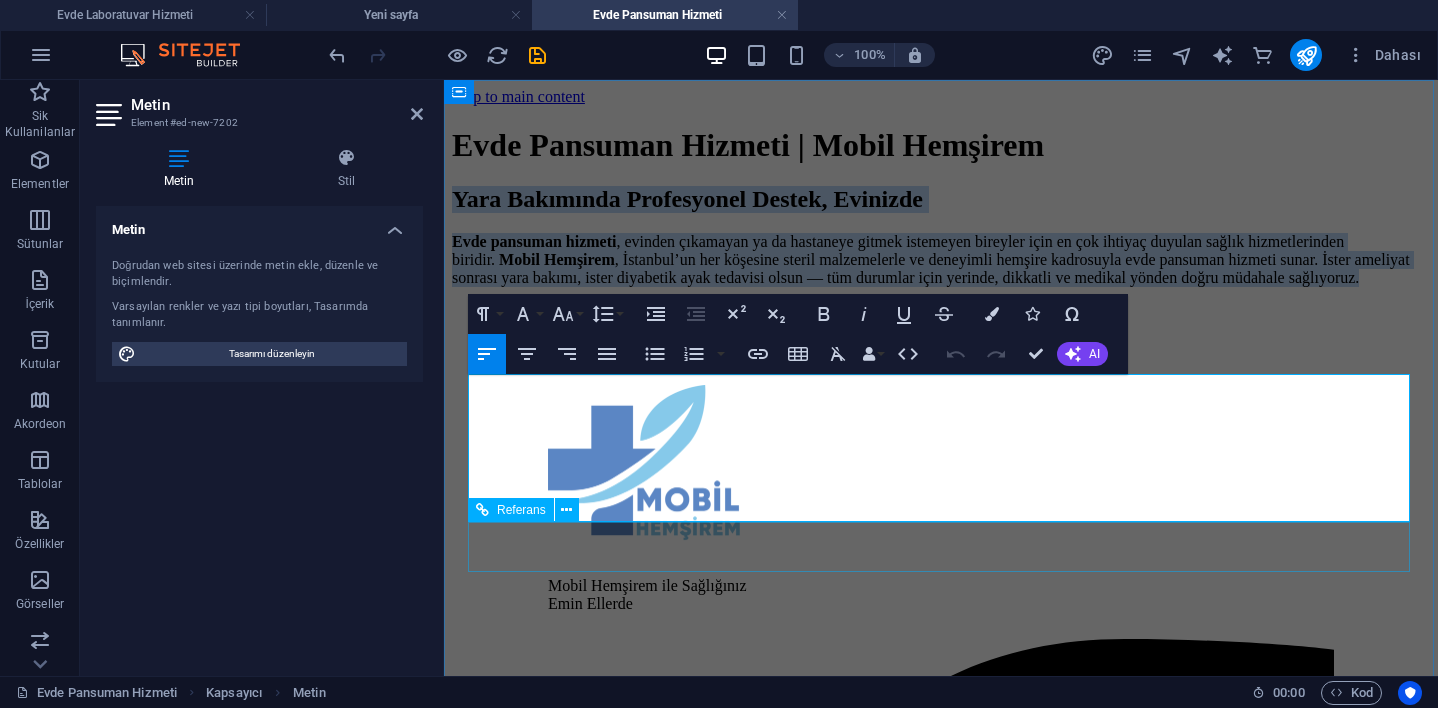 drag, startPoint x: 473, startPoint y: 392, endPoint x: 713, endPoint y: 569, distance: 298.20966 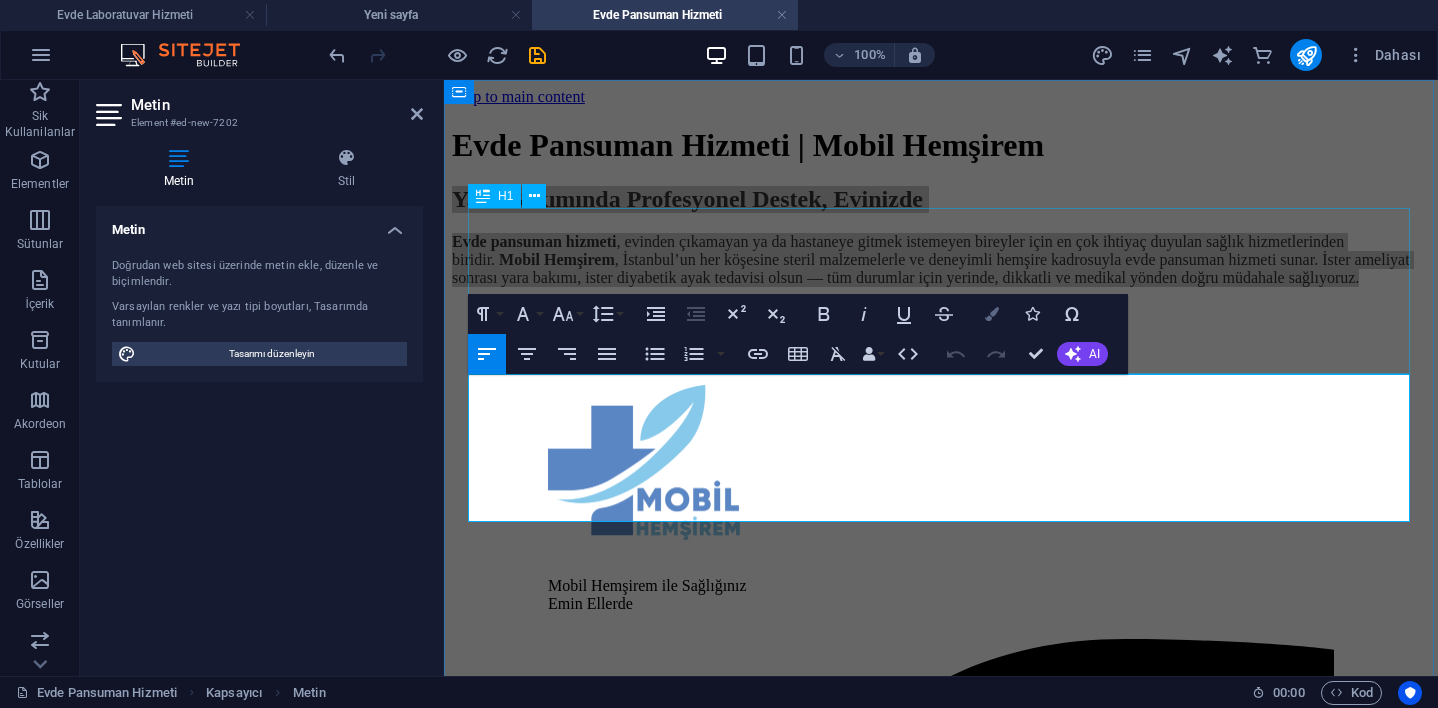 click at bounding box center [992, 314] 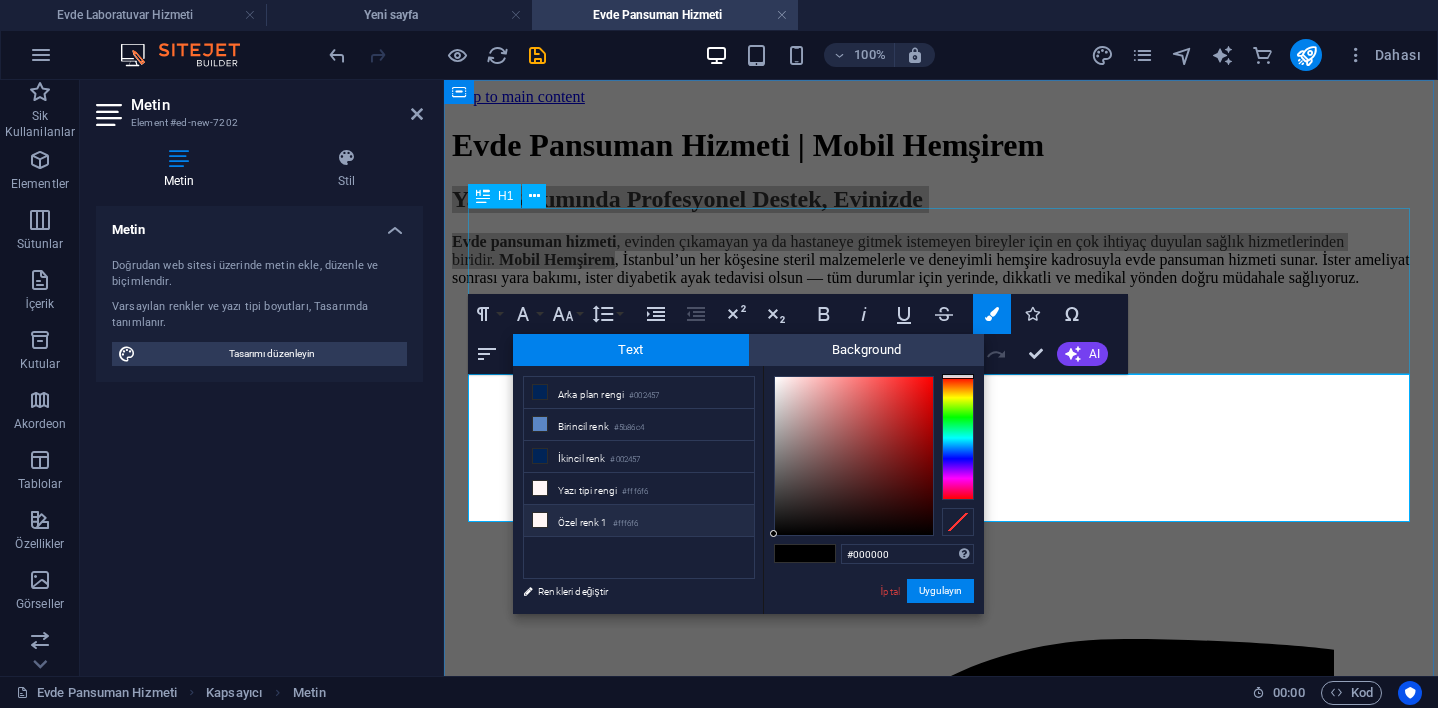 click on "Özel renk 1
#fff6f6" at bounding box center (639, 521) 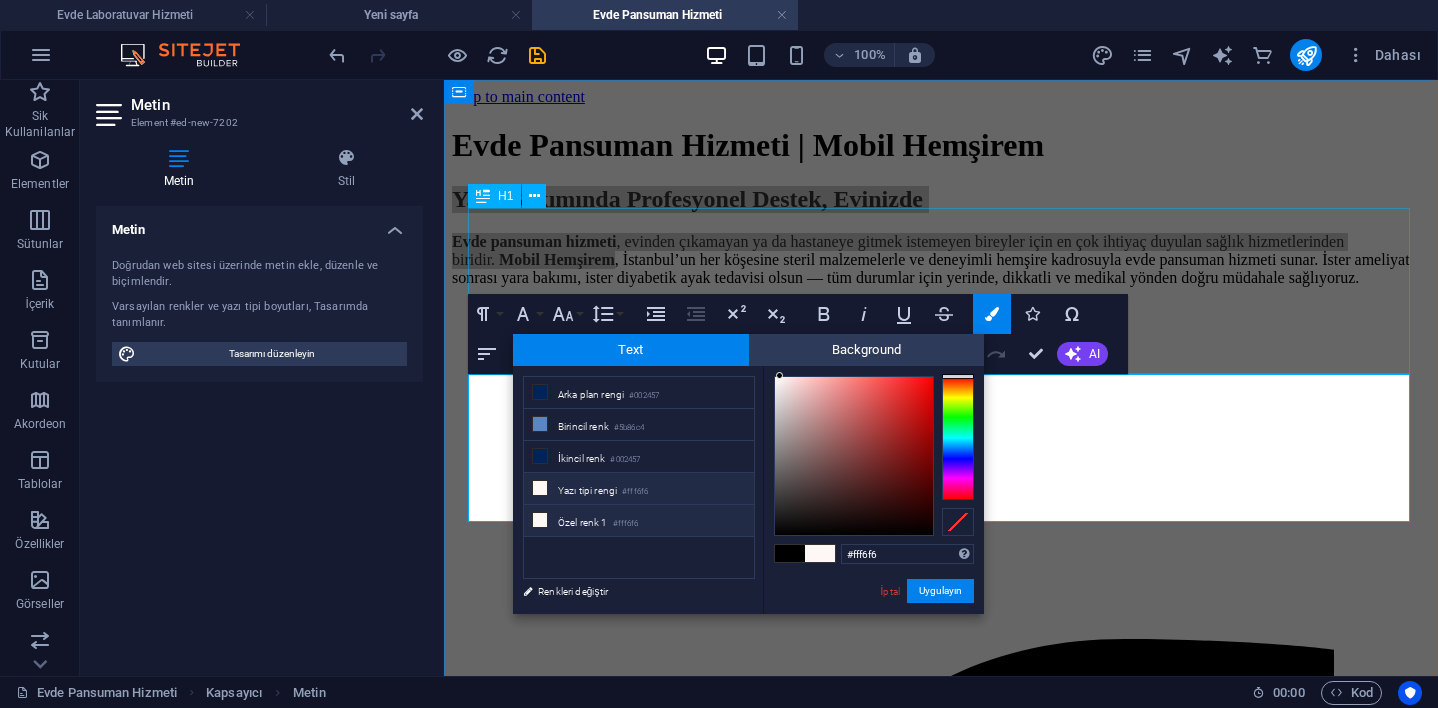 click on "Özel renk 1
#fff6f6" at bounding box center [639, 521] 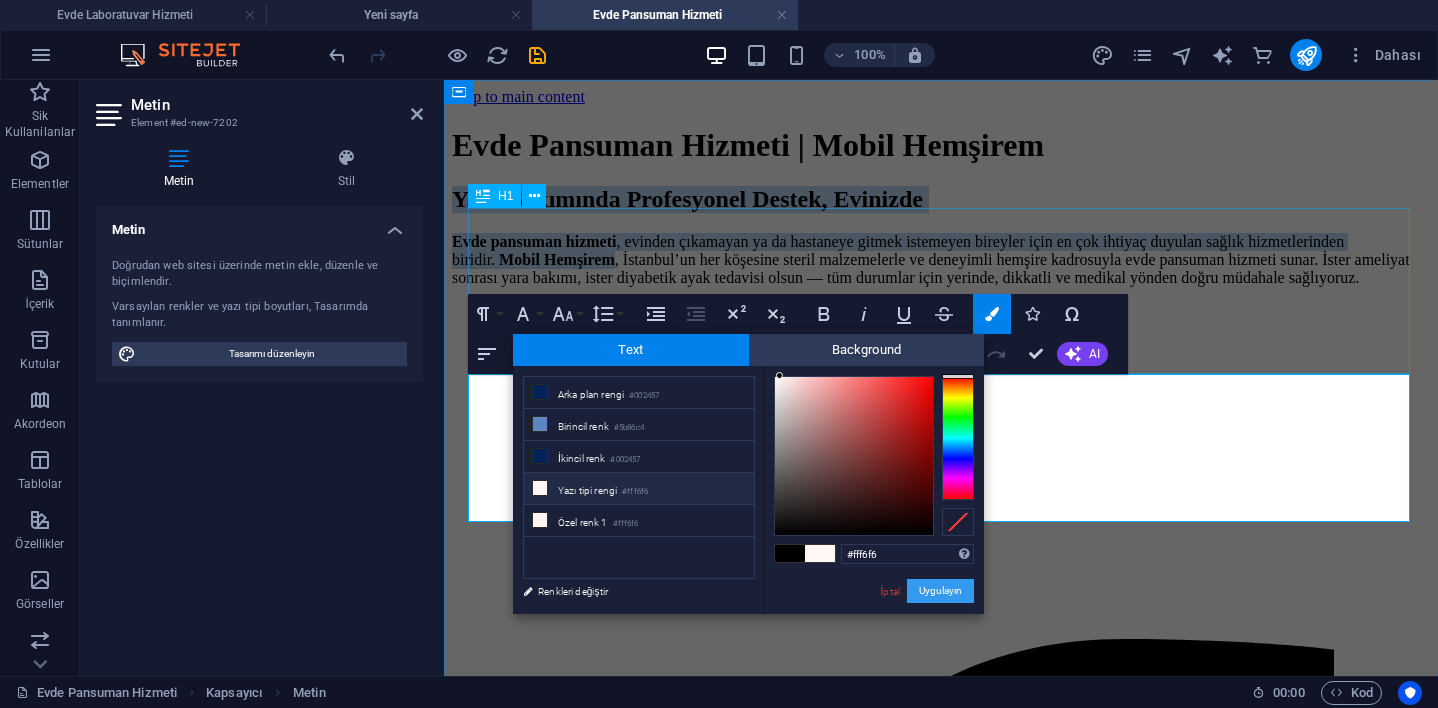 click on "Uygulayın" at bounding box center (940, 591) 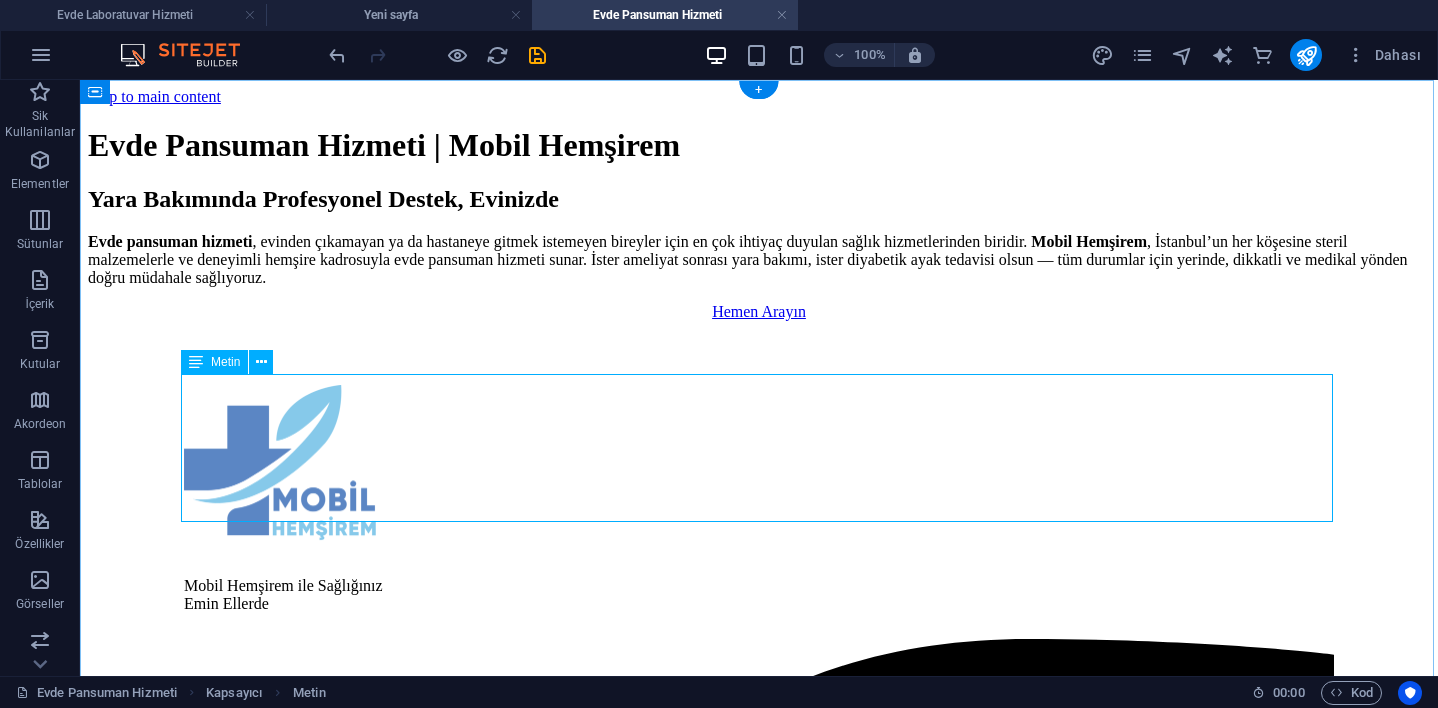 click on "Yara Bakımında Profesyonel Destek, Evinizde Evde pansuman hizmeti , evinden çıkamayan ya da hastaneye gitmek istemeyen bireyler için en çok ihtiyaç duyulan sağlık hizmetlerinden biridir.   Mobil Hemşirem , [CITY]’nın her köşesine steril malzemelerle ve deneyimli hemşire kadrosuyla evde pansuman hizmeti sunar. İster ameliyat sonrası yara bakımı, ister diyabetik ayak tedavisi olsun — tüm durumlar için yerinde, dikkatli ve medikal yönden doğru müdahale sağlıyoruz." at bounding box center [759, 236] 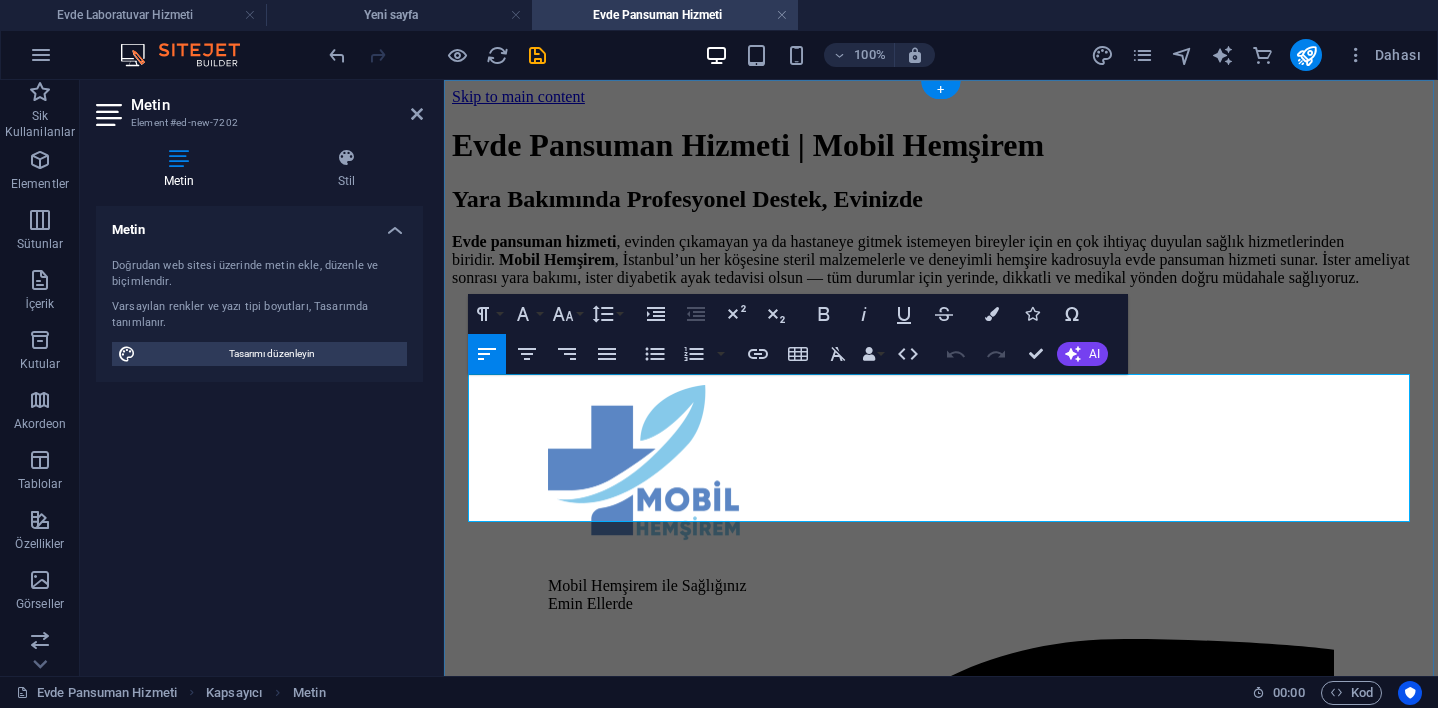 click on "Yara Bakımında Profesyonel Destek, Evinizde" at bounding box center (687, 199) 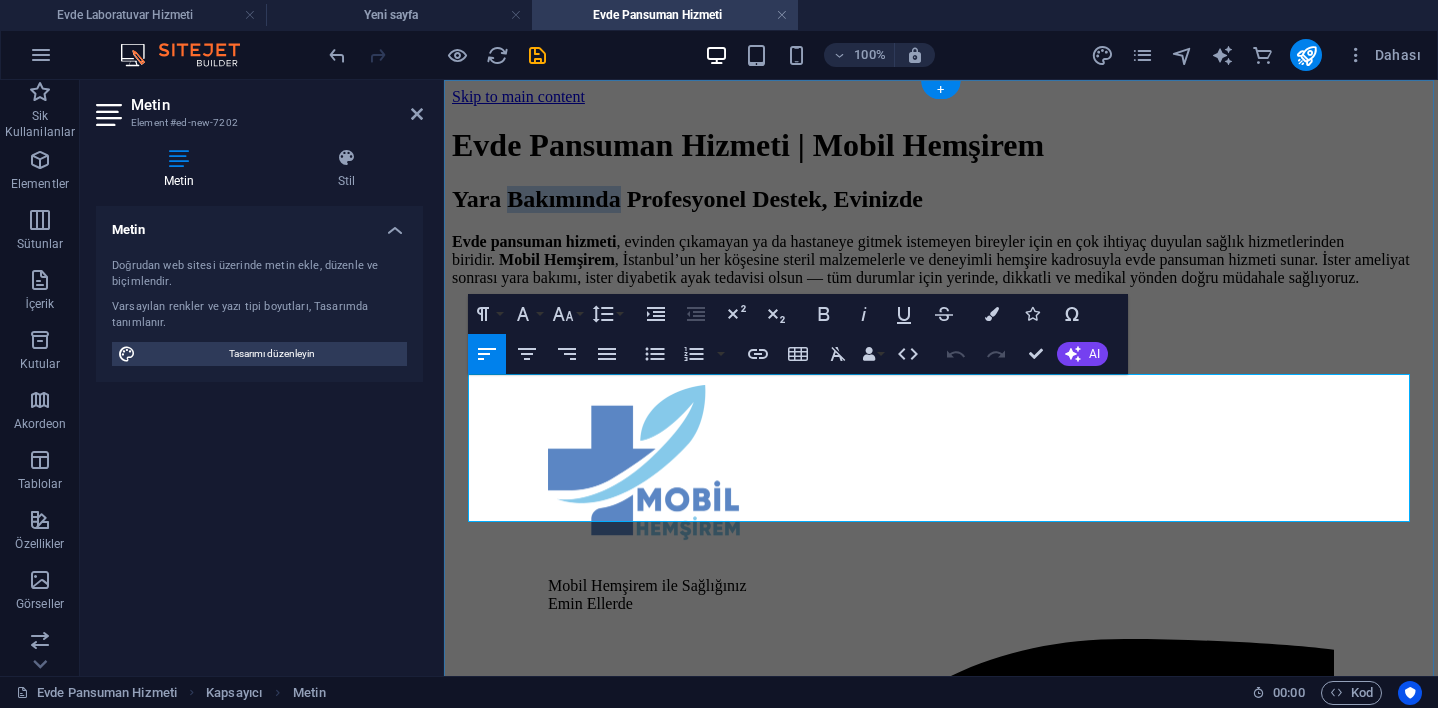 click on "Yara Bakımında Profesyonel Destek, Evinizde" at bounding box center [687, 199] 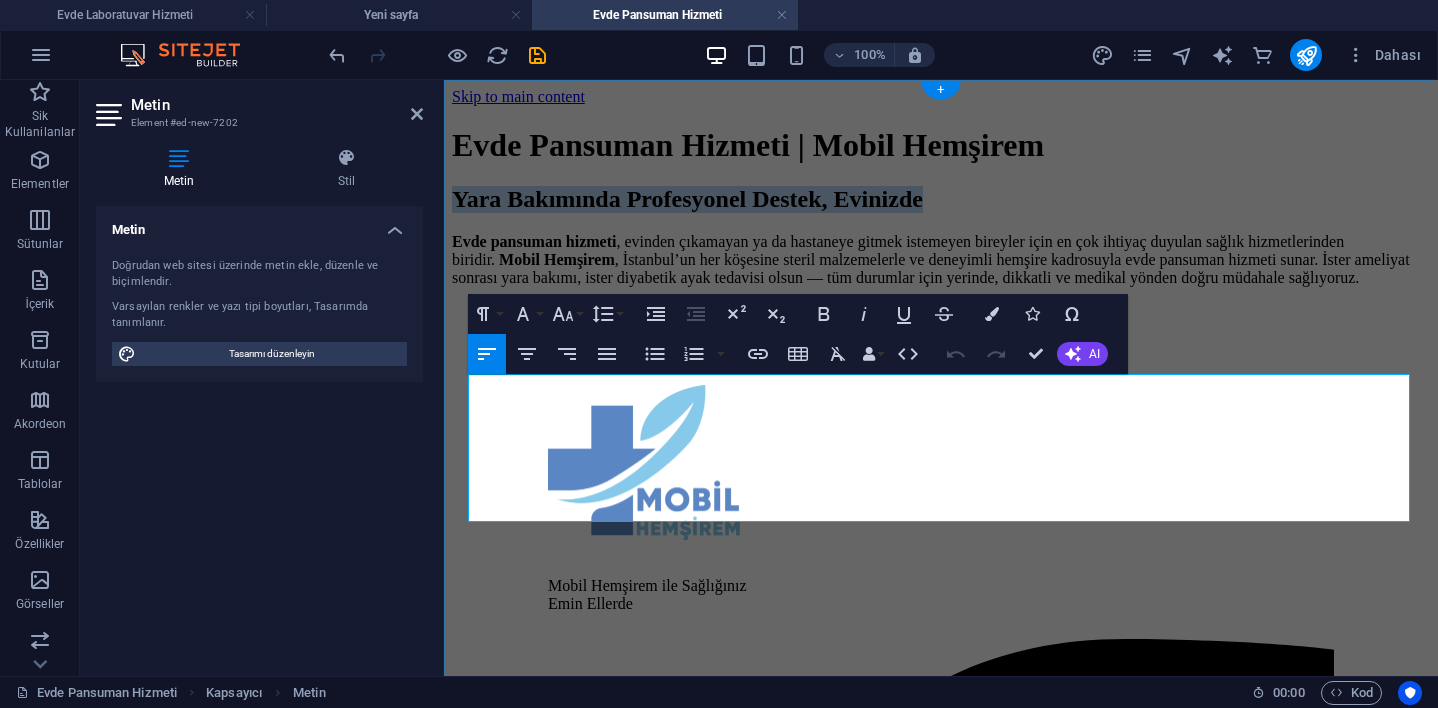click on "Yara Bakımında Profesyonel Destek, Evinizde" at bounding box center [687, 199] 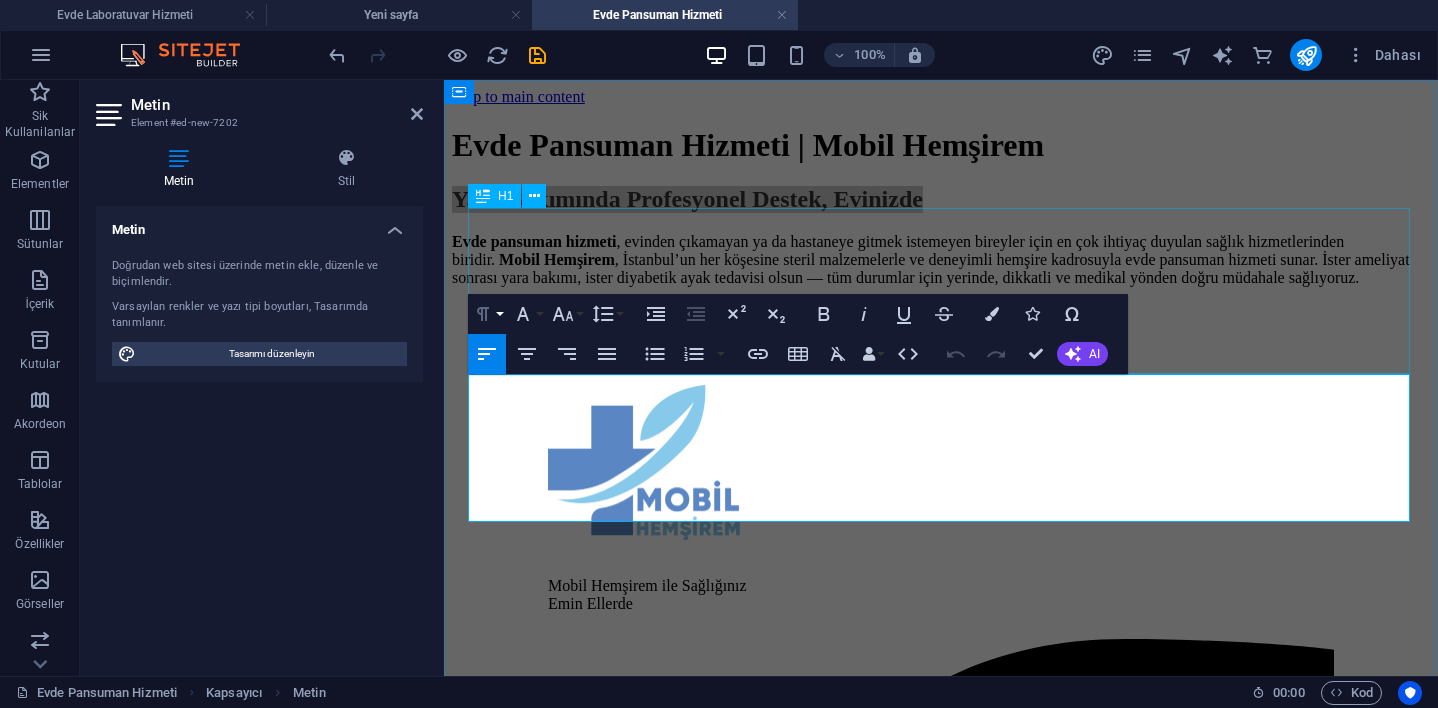 click 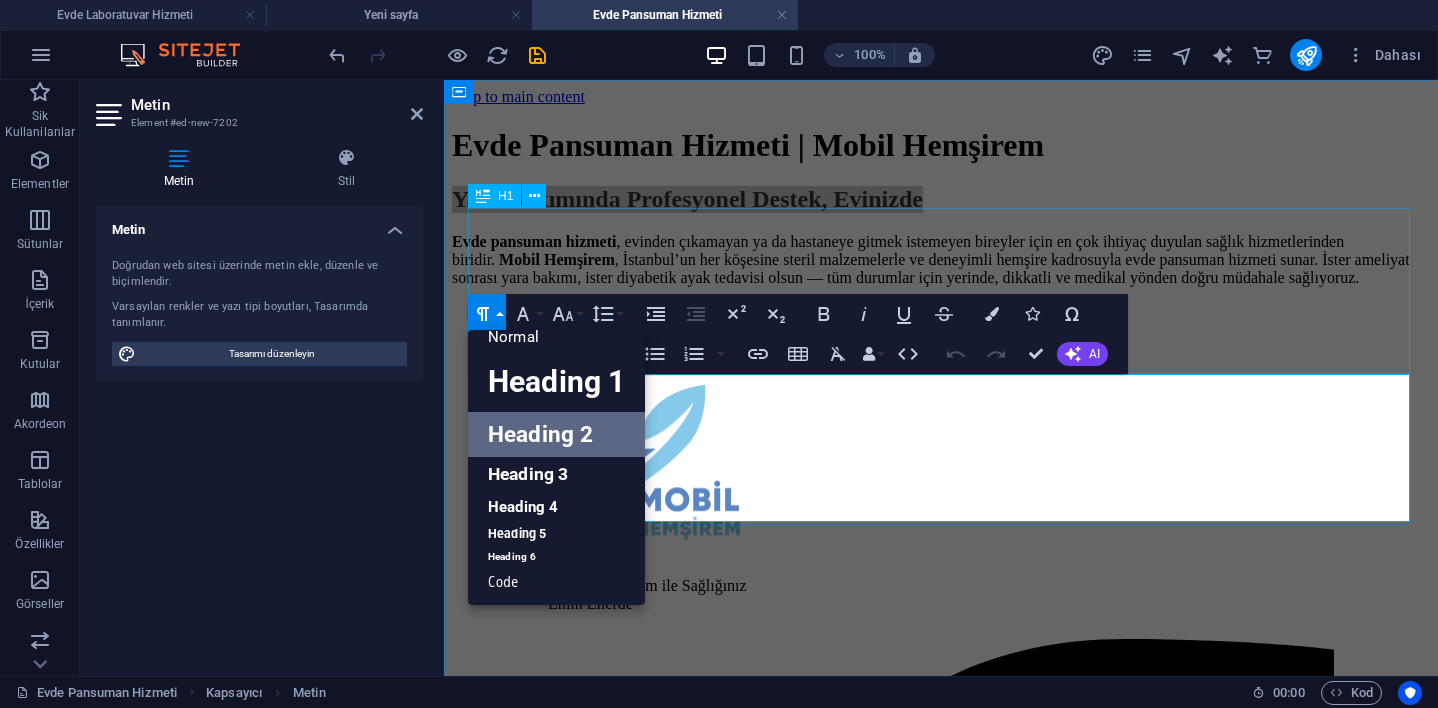 scroll, scrollTop: 15, scrollLeft: 0, axis: vertical 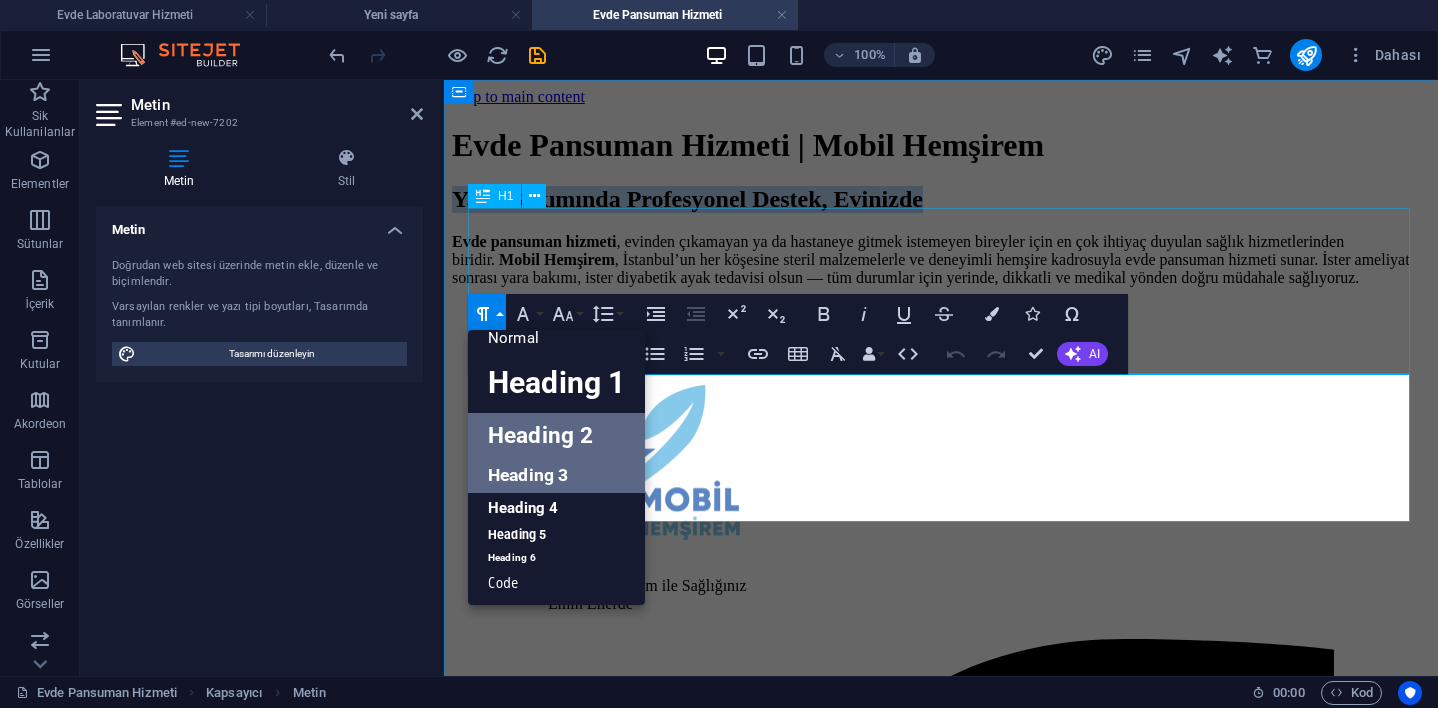 click on "Heading 3" at bounding box center (556, 475) 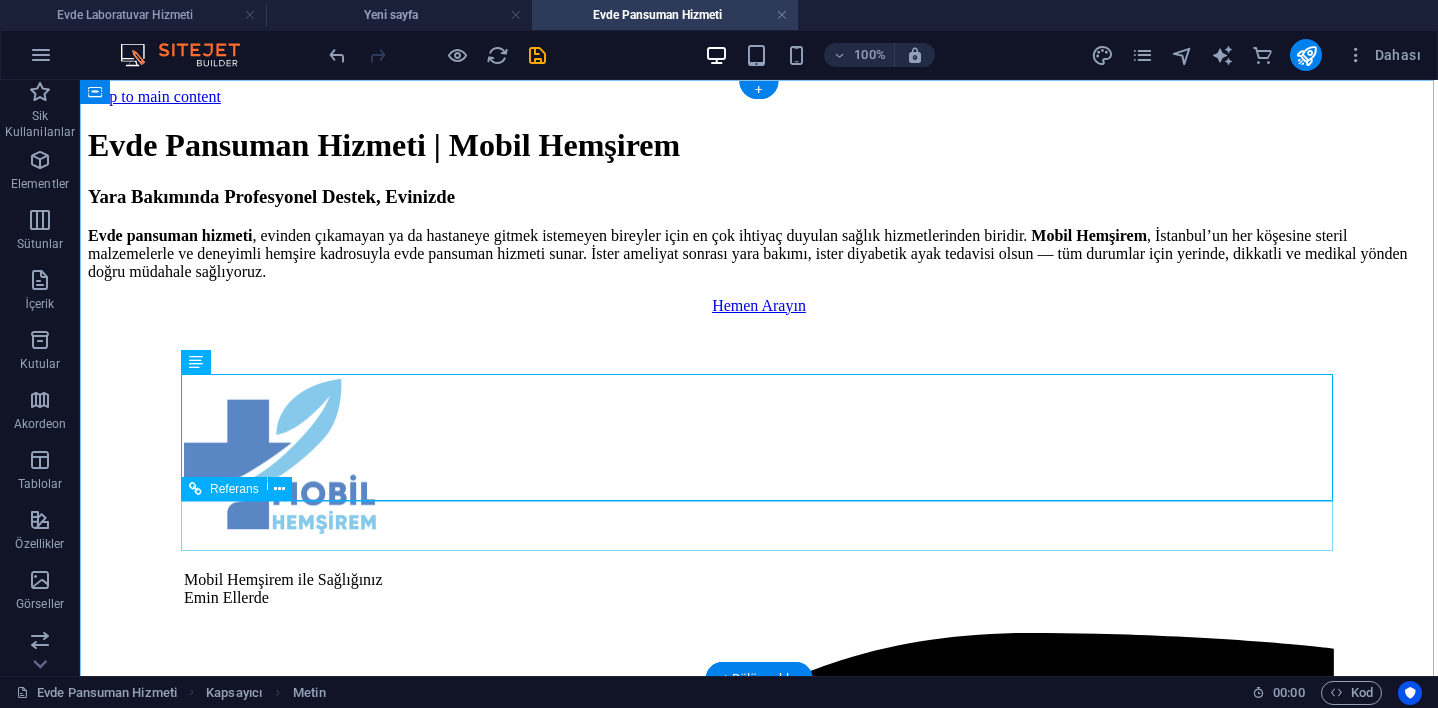 click on "Hemen Arayın" at bounding box center [759, 306] 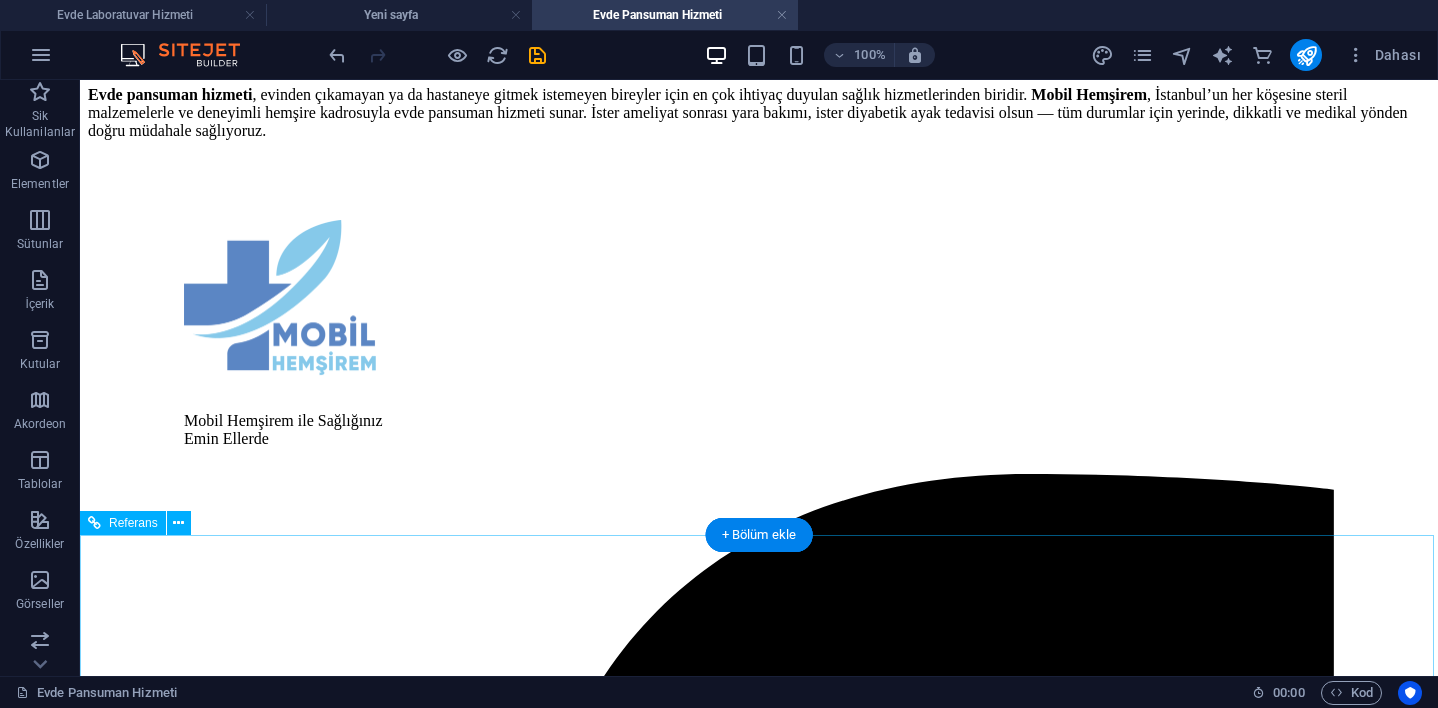 scroll, scrollTop: 68, scrollLeft: 0, axis: vertical 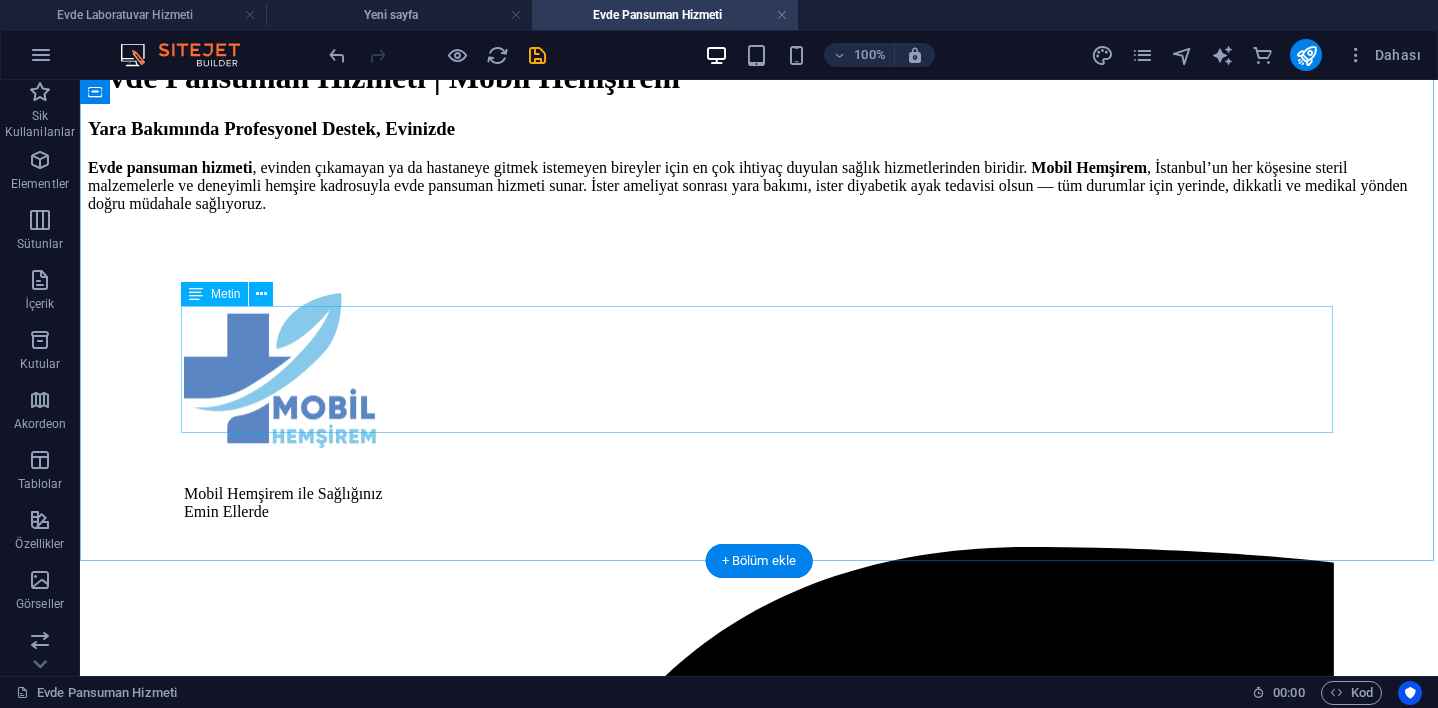 click on "Yara Bakımında Profesyonel Destek, Evinizde Evde pansuman hizmeti , evinden çıkamayan ya da hastaneye gitmek istemeyen bireyler için en çok ihtiyaç duyulan sağlık hizmetlerinden biridir.   Mobil Hemşirem , [CITY]’nın her köşesine steril malzemelerle ve deneyimli hemşire kadrosuyla evde pansuman hizmeti sunar. İster ameliyat sonrası yara bakımı, ister diyabetik ayak tedavisi olsun — tüm durumlar için yerinde, dikkatli ve medikal yönden doğru müdahale sağlıyoruz." at bounding box center (759, 165) 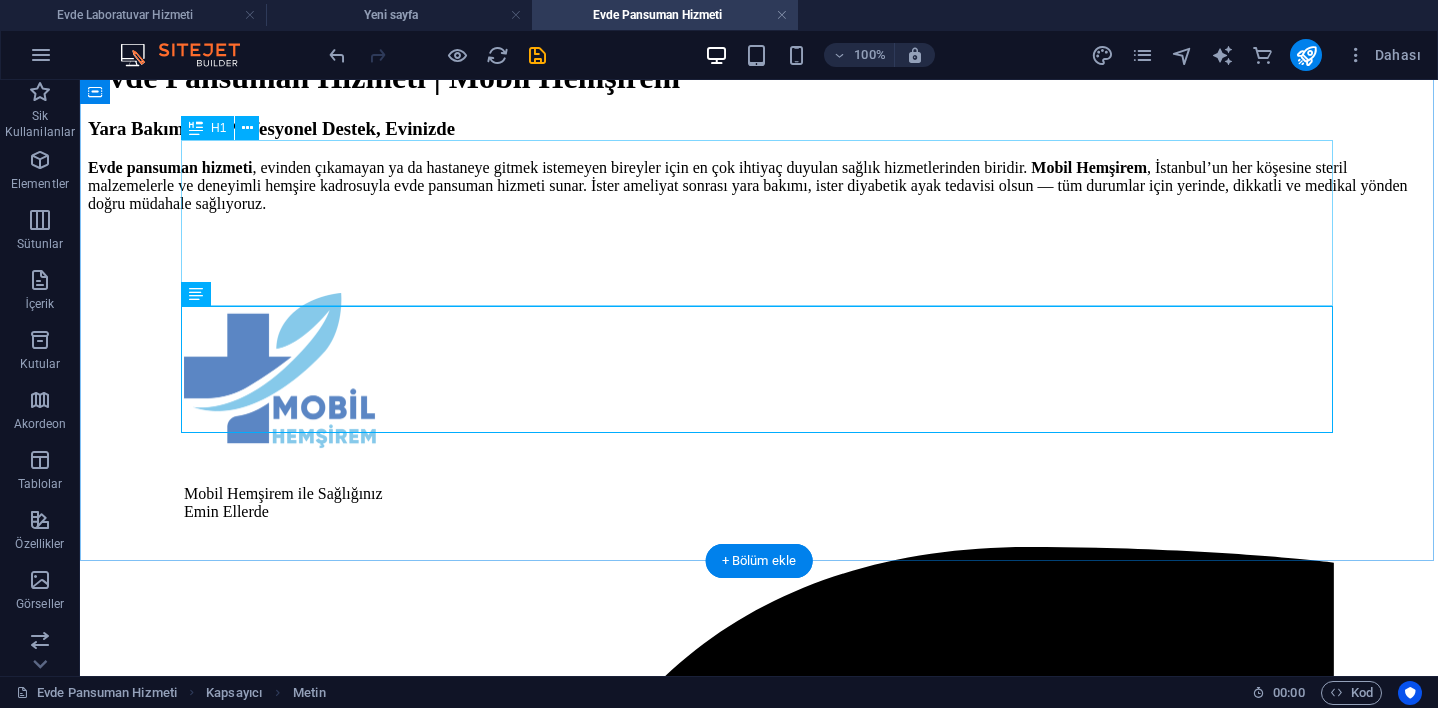 click on "Evde Pansuman Hizmeti | Mobil Hemşirem" at bounding box center [759, 77] 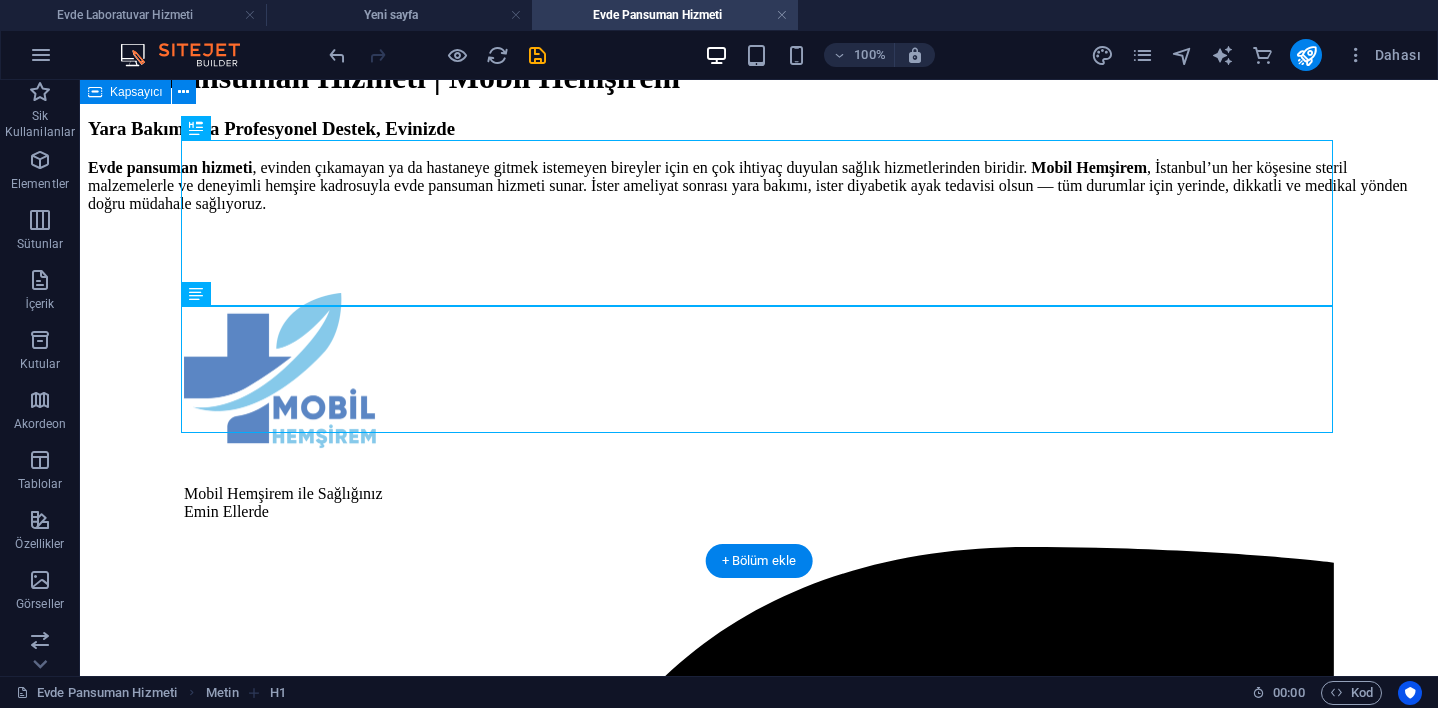 click on "Evde Pansuman Hizmeti | Mobil Hemşirem Yara Bakımında Profesyonel Destek, Evinizde Evde pansuman hizmeti , evinden çıkamayan ya da hastaneye gitmek istemeyen bireyler için en çok ihtiyaç duyulan sağlık hizmetlerinden biridir.   Mobil Hemşirem , İstanbul’un her köşesine steril malzemelerle ve deneyimli hemşire kadrosuyla evde pansuman hizmeti sunar. İster ameliyat sonrası yara bakımı, ister diyabetik ayak tedavisi olsun — tüm durumlar için yerinde, dikkatli ve medikal yönden doğru müdahale sağlıyoruz." at bounding box center (759, 135) 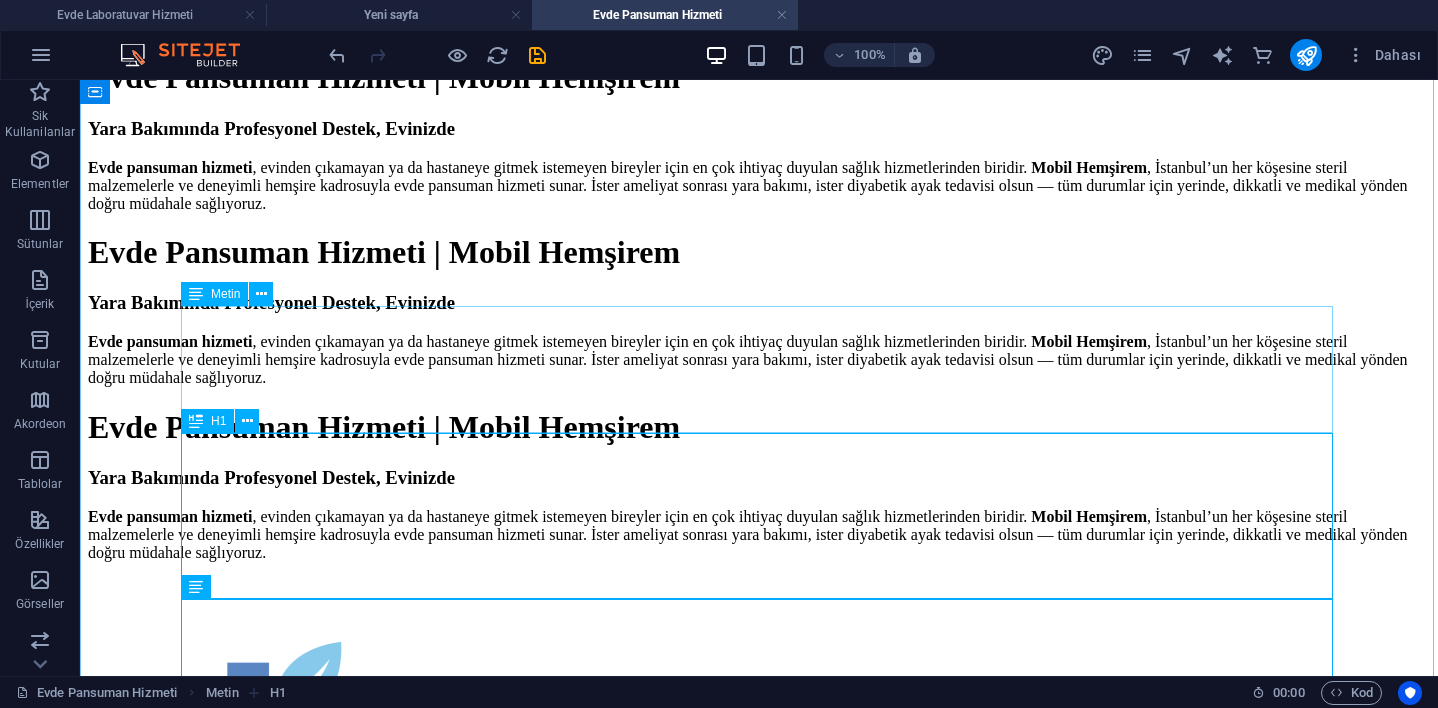 click on "Evde Pansuman Hizmeti | Mobil Hemşirem" at bounding box center (759, 252) 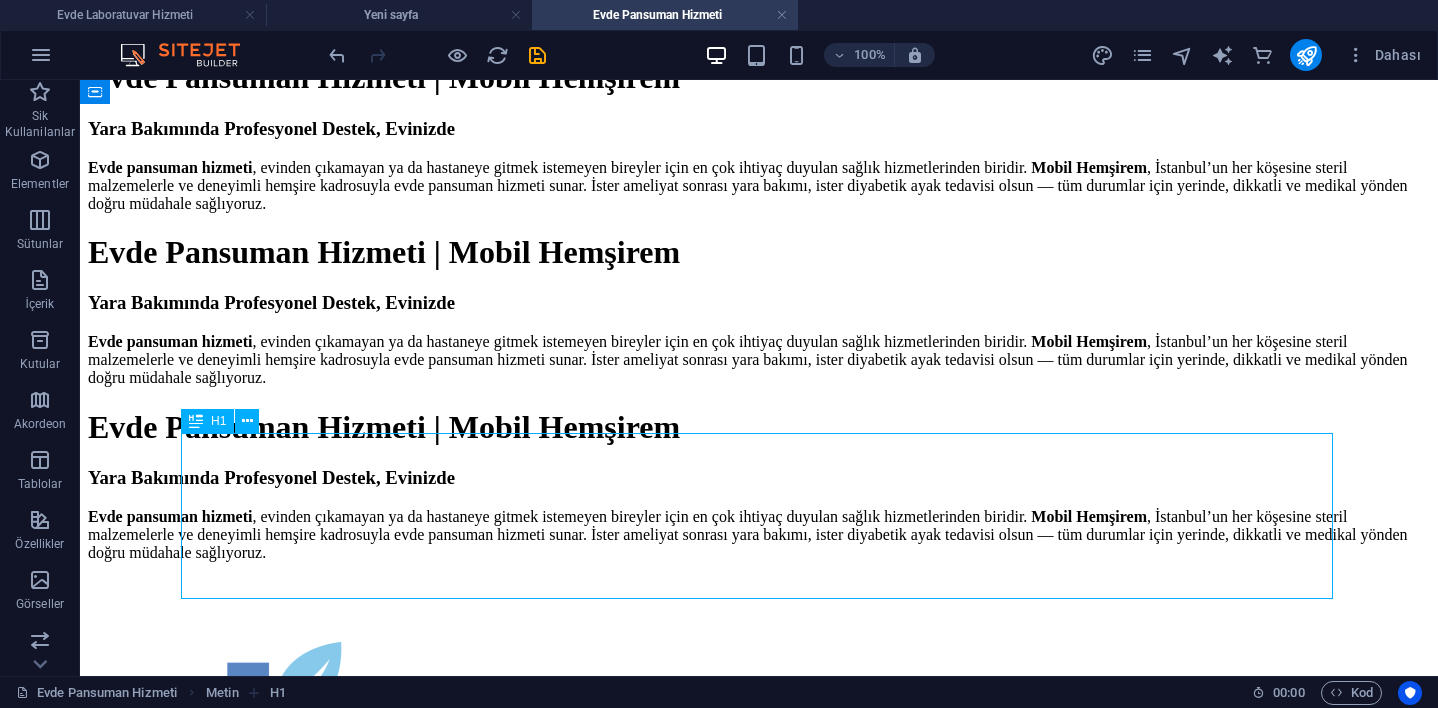 click on "Evde Pansuman Hizmeti | Mobil Hemşirem" at bounding box center [759, 252] 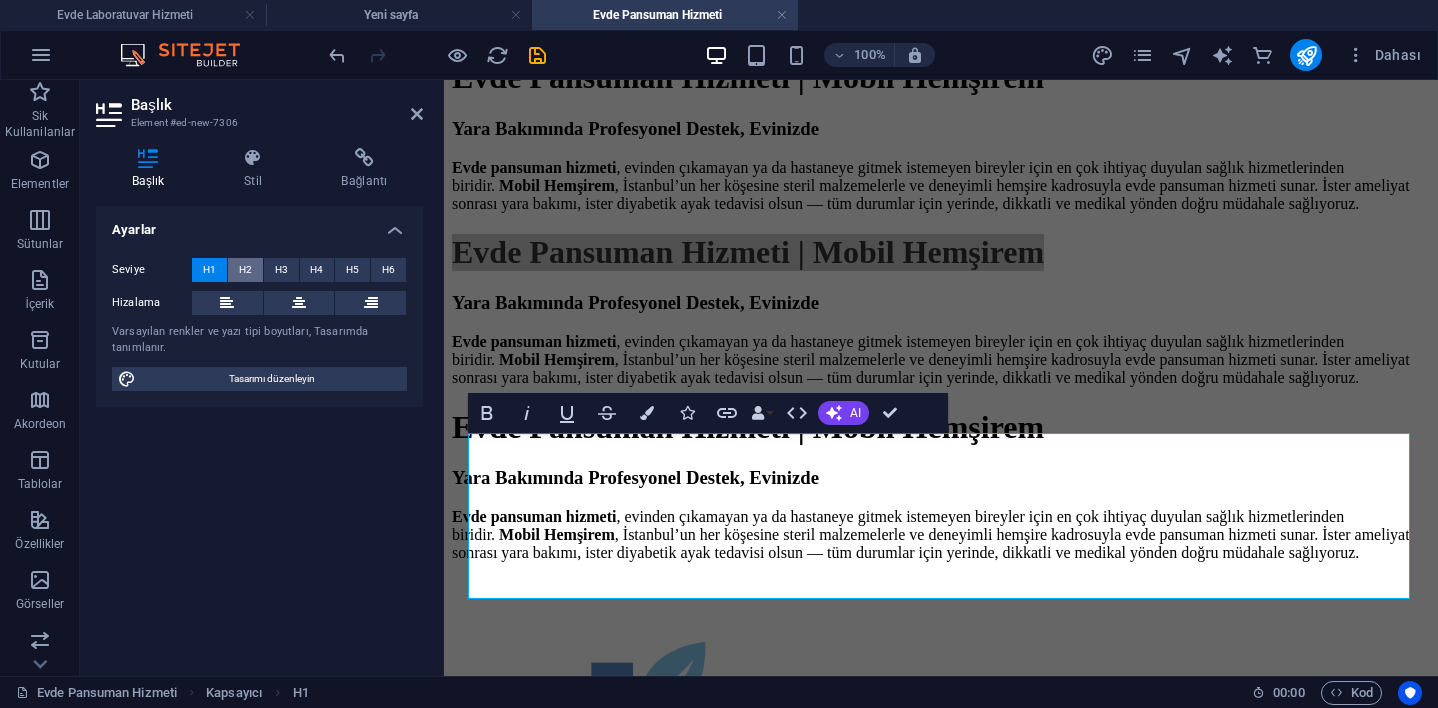 click on "H2" at bounding box center [245, 270] 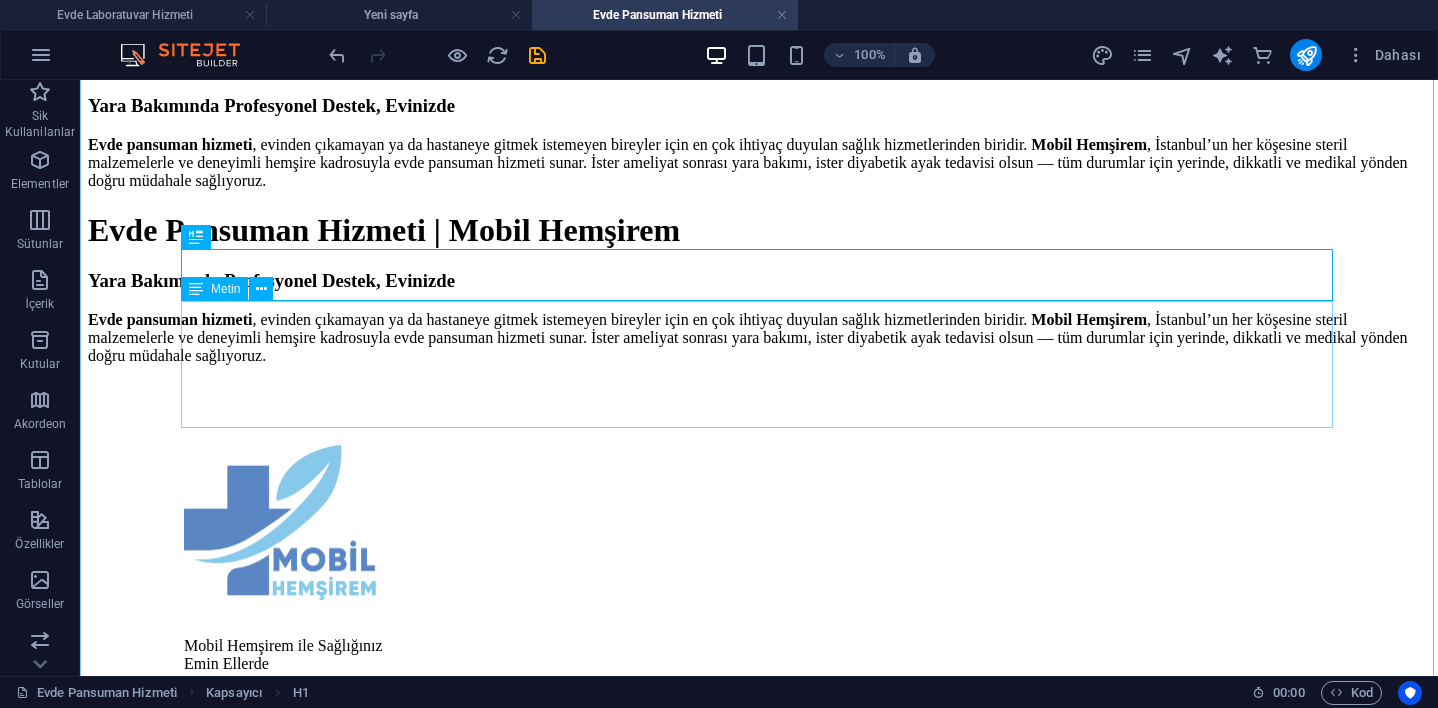 scroll, scrollTop: 299, scrollLeft: 0, axis: vertical 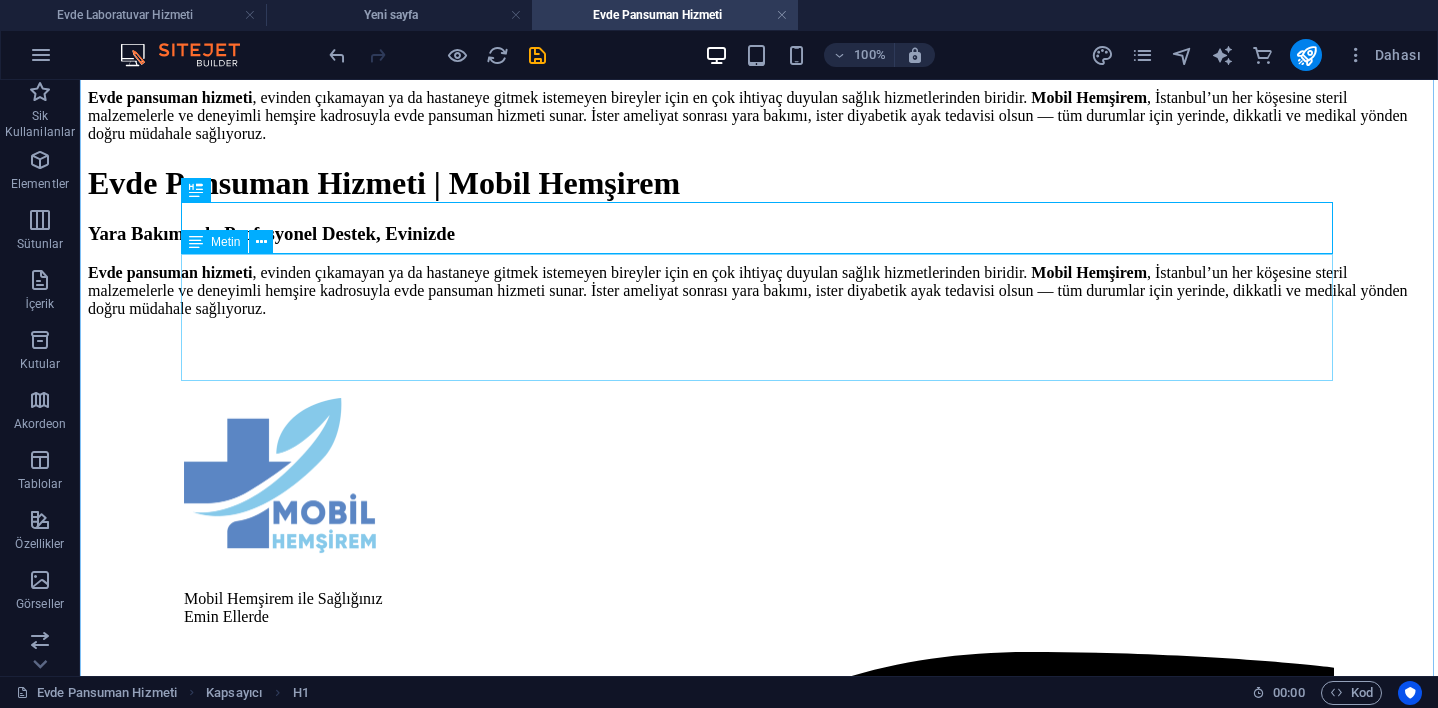 click on "Evde Pansuman Hizmeti | Mobil Hemşirem" at bounding box center (759, 183) 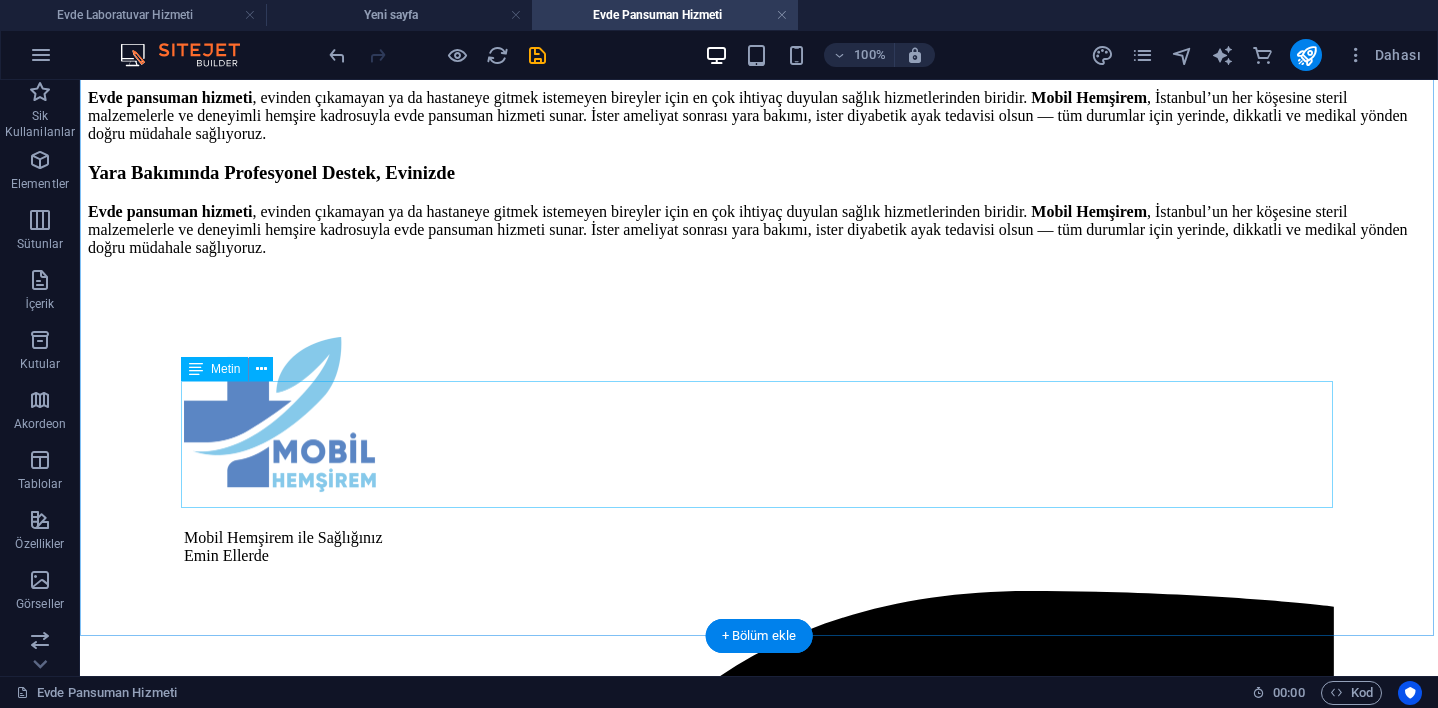 click on "Yara Bakımında Profesyonel Destek, Evinizde Evde pansuman hizmeti , evinden çıkamayan ya da hastaneye gitmek istemeyen bireyler için en çok ihtiyaç duyulan sağlık hizmetlerinden biridir.   Mobil Hemşirem , [CITY]’nın her köşesine steril malzemelerle ve deneyimli hemşire kadrosuyla evde pansuman hizmeti sunar. İster ameliyat sonrası yara bakımı, ister diyabetik ayak tedavisi olsun — tüm durumlar için yerinde, dikkatli ve medikal yönden doğru müdahale sağlıyoruz." at bounding box center [759, 209] 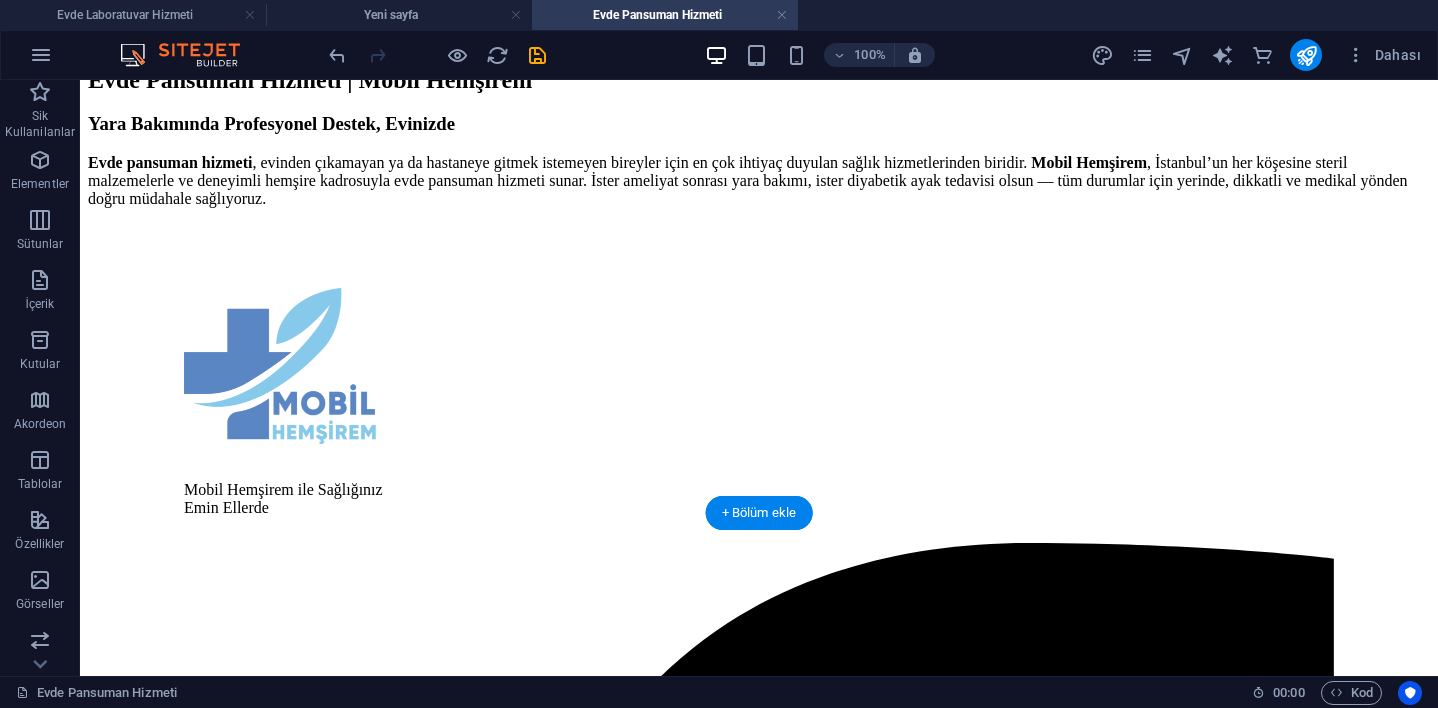 scroll, scrollTop: 236, scrollLeft: 0, axis: vertical 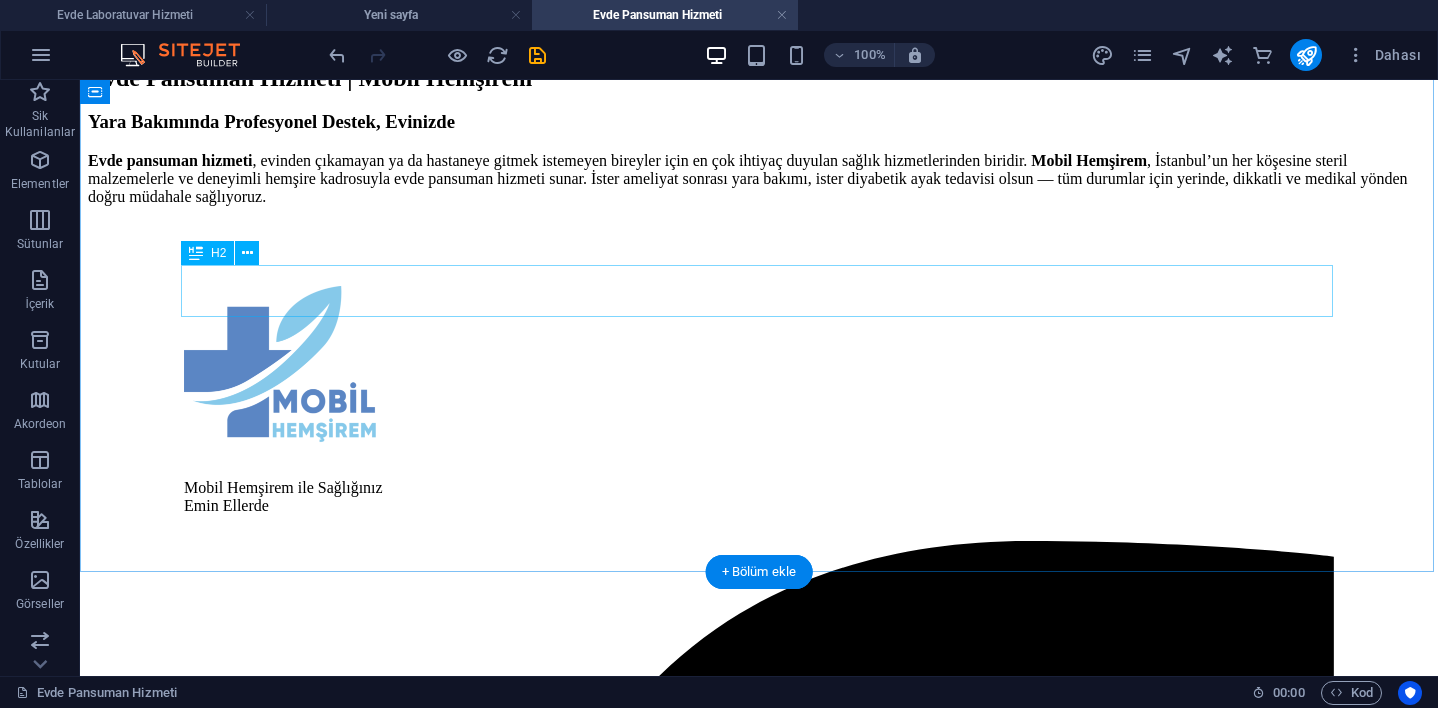click on "Evde Pansuman Hizmeti | Mobil Hemşirem" at bounding box center [759, 78] 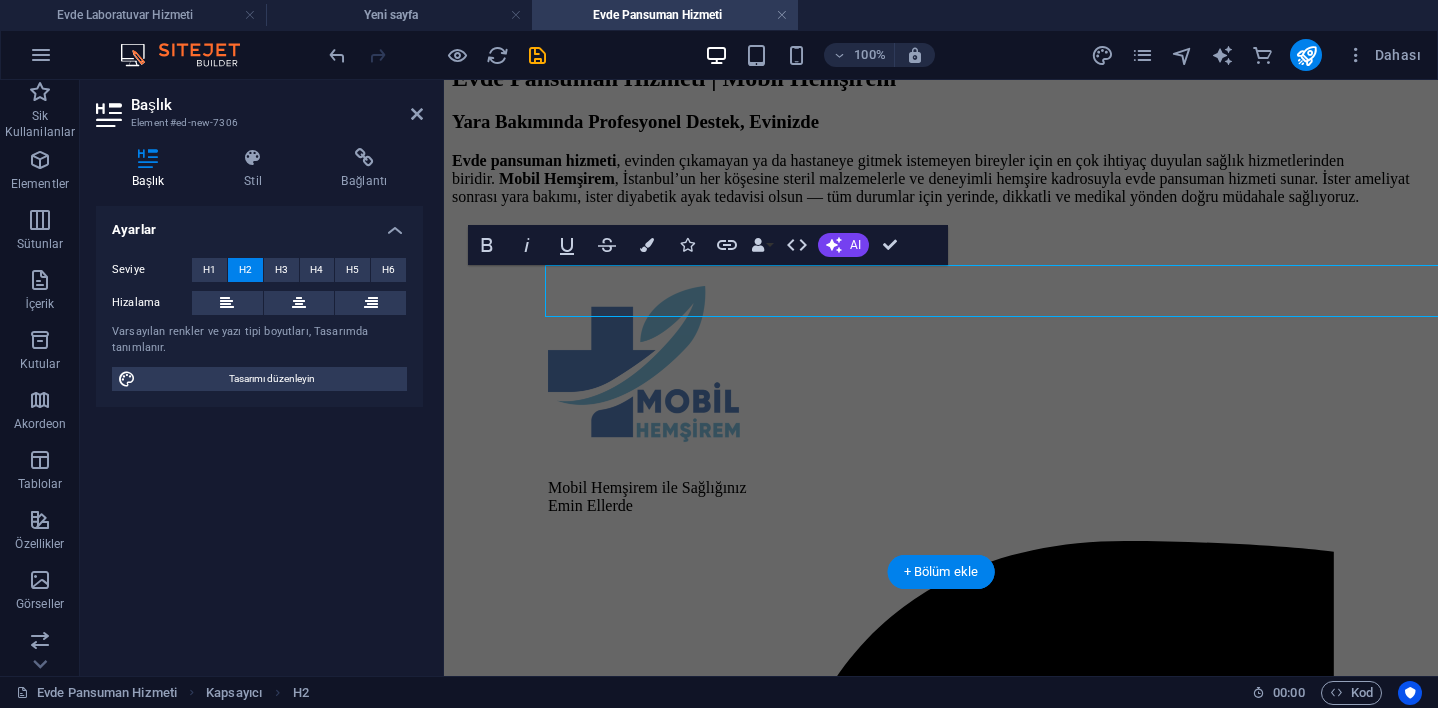 click on "Evde Pansuman Hizmeti | Mobil Hemşirem" at bounding box center [674, 78] 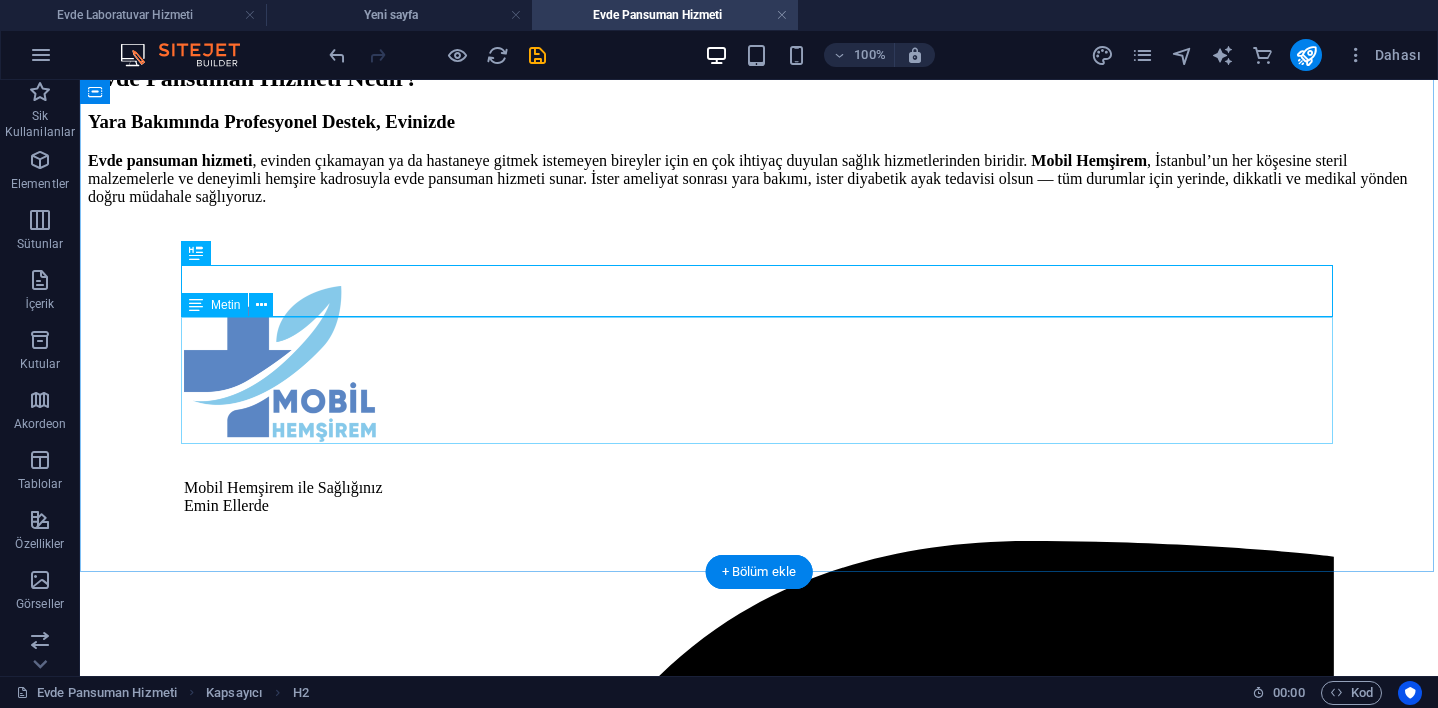 click on "Yara Bakımında Profesyonel Destek, Evinizde Evde pansuman hizmeti , evinden çıkamayan ya da hastaneye gitmek istemeyen bireyler için en çok ihtiyaç duyulan sağlık hizmetlerinden biridir.   Mobil Hemşirem , [CITY]’nın her köşesine steril malzemelerle ve deneyimli hemşire kadrosuyla evde pansuman hizmeti sunar. İster ameliyat sonrası yara bakımı, ister diyabetik ayak tedavisi olsun — tüm durumlar için yerinde, dikkatli ve medikal yönden doğru müdahale sağlıyoruz." at bounding box center (759, 158) 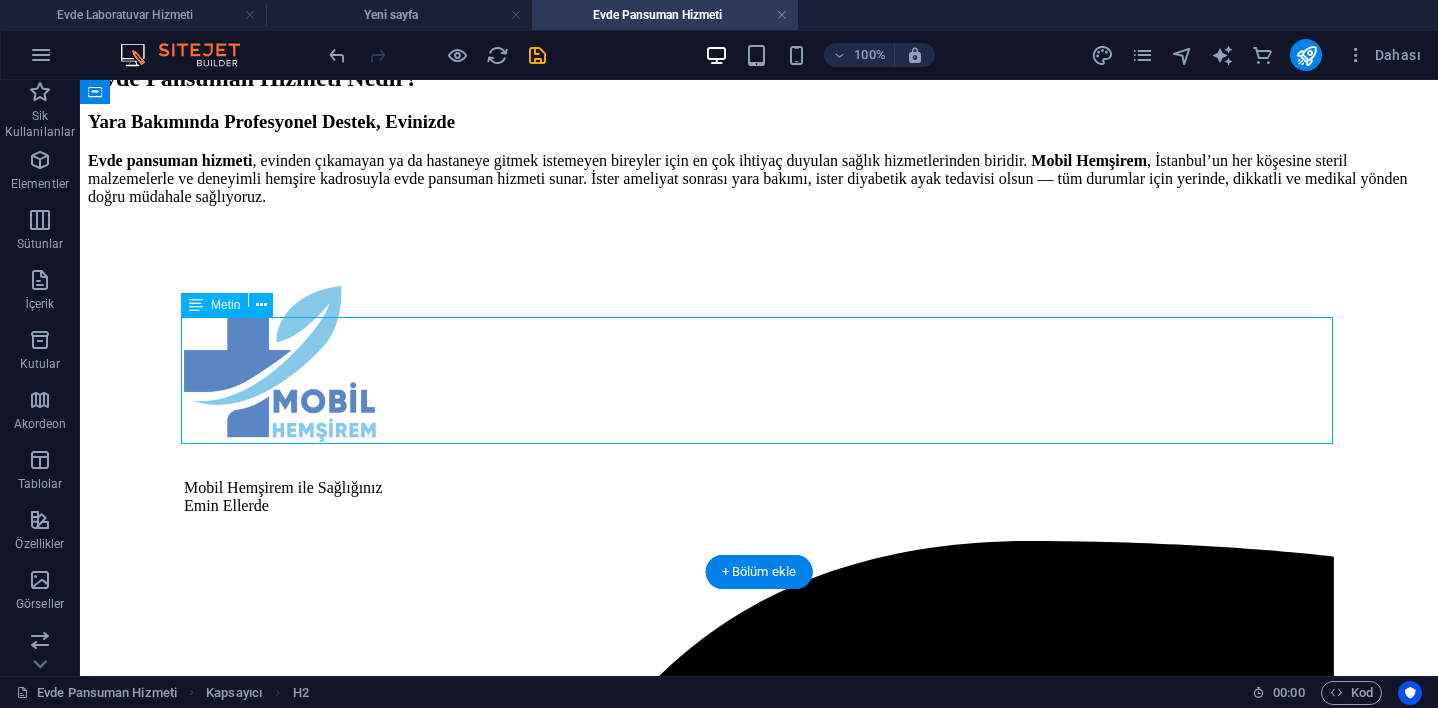 click on "Yara Bakımında Profesyonel Destek, Evinizde Evde pansuman hizmeti , evinden çıkamayan ya da hastaneye gitmek istemeyen bireyler için en çok ihtiyaç duyulan sağlık hizmetlerinden biridir.   Mobil Hemşirem , [CITY]’nın her köşesine steril malzemelerle ve deneyimli hemşire kadrosuyla evde pansuman hizmeti sunar. İster ameliyat sonrası yara bakımı, ister diyabetik ayak tedavisi olsun — tüm durumlar için yerinde, dikkatli ve medikal yönden doğru müdahale sağlıyoruz." at bounding box center [759, 158] 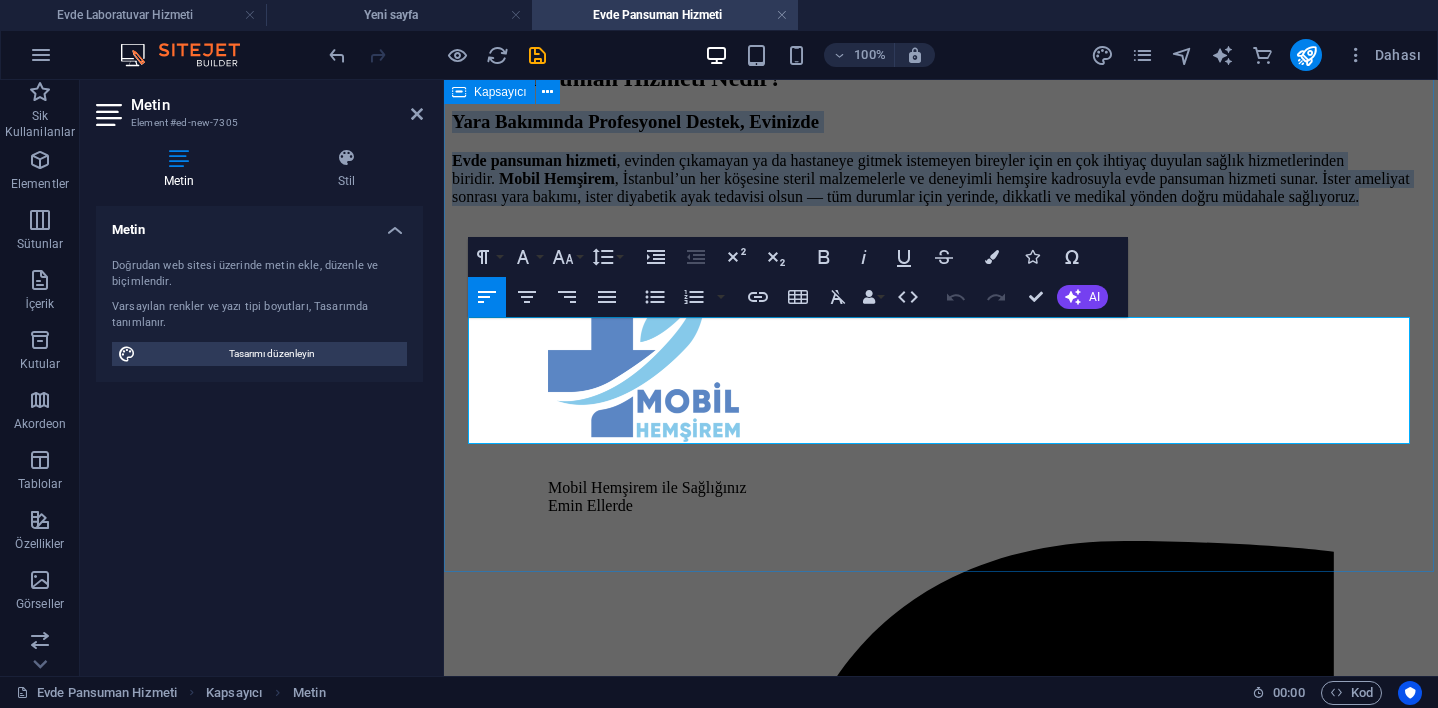 drag, startPoint x: 1128, startPoint y: 439, endPoint x: 464, endPoint y: 335, distance: 672.0952 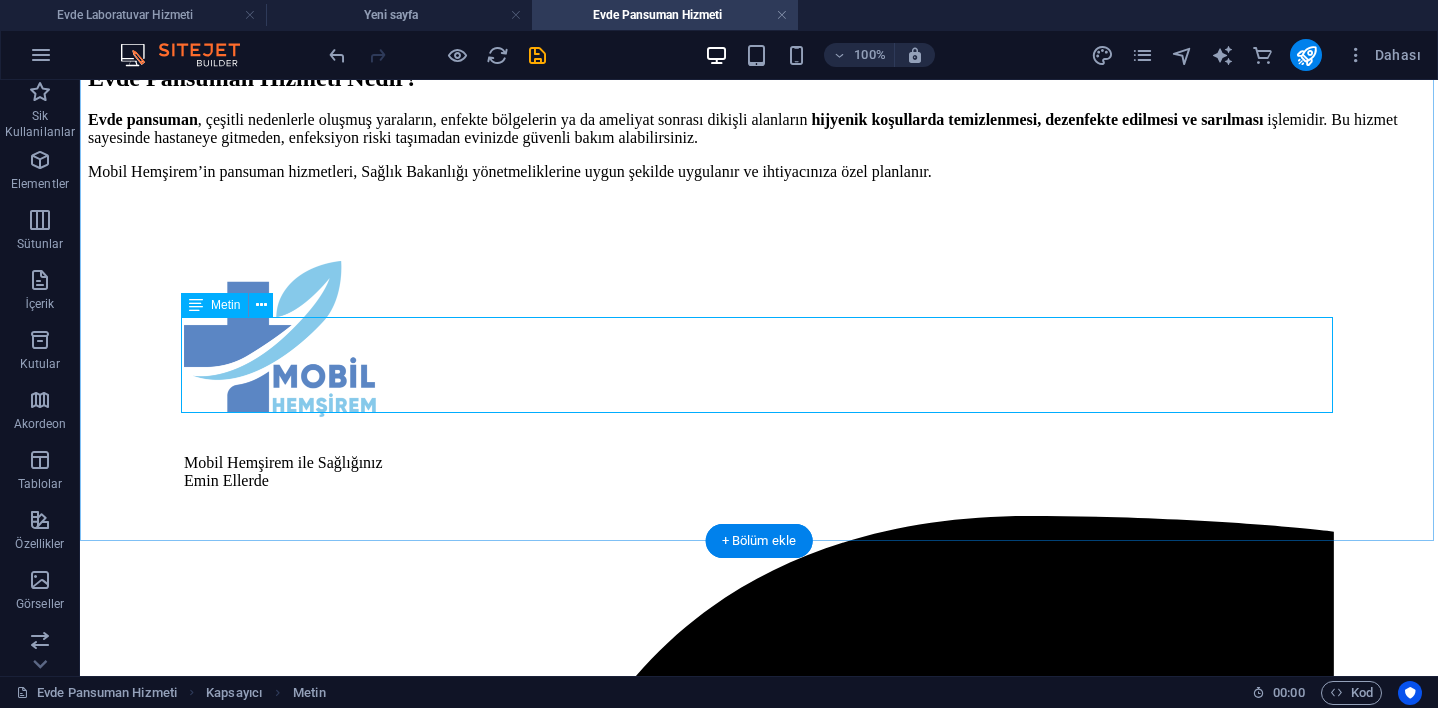 click on "Evde pansuman , çeşitli nedenlerle oluşmuş yaraların, enfekte bölgelerin ya da ameliyat sonrası dikişli alanların   hijyenik koşullarda temizlenmesi, dezenfekte edilmesi ve sarılması   işlemidir. Bu hizmet sayesinde hastaneye gitmeden, enfeksiyon riski taşımadan evinizde güvenli bakım alabilirsiniz. Mobil Hemşirem’in pansuman hizmetleri, Sağlık Bakanlığı yönetmeliklerine uygun şekilde uygulanır ve ihtiyacınıza özel planlanır." at bounding box center (759, 146) 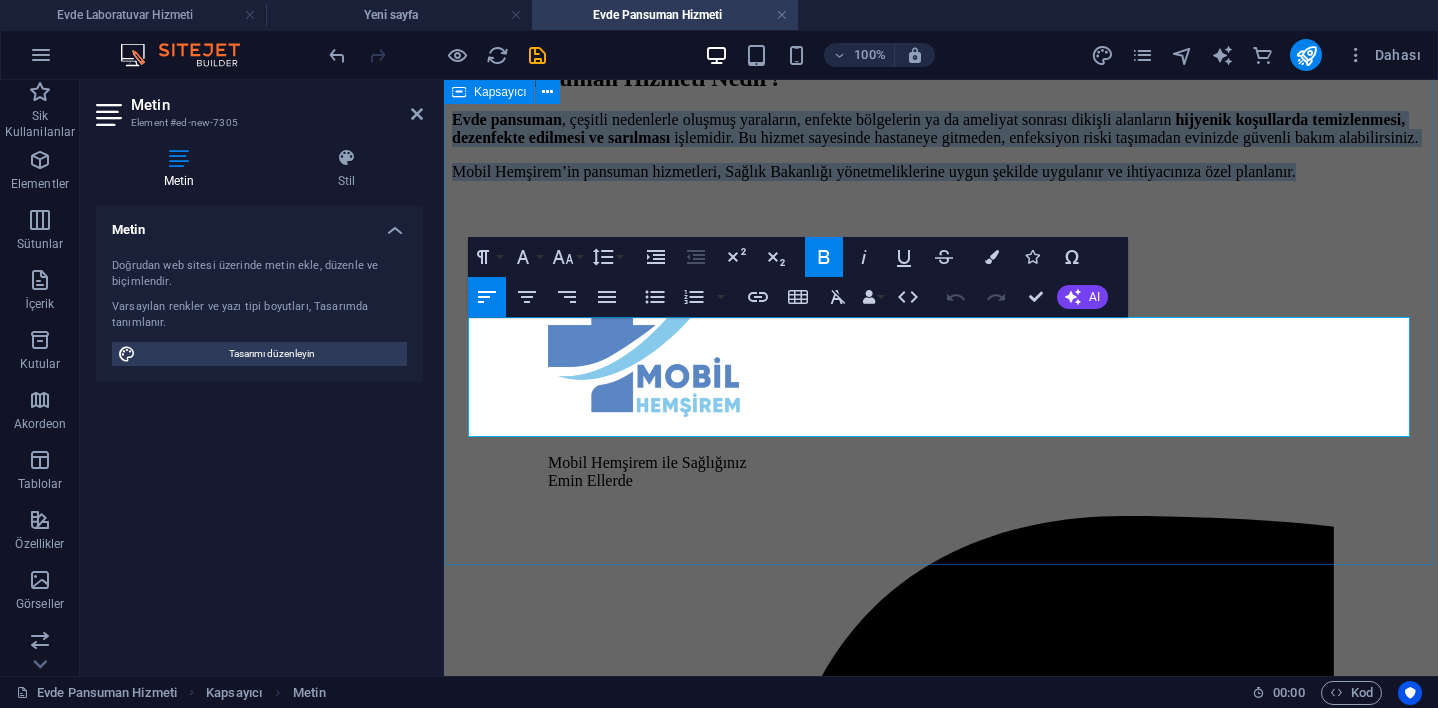 drag, startPoint x: 469, startPoint y: 326, endPoint x: 597, endPoint y: 491, distance: 208.82768 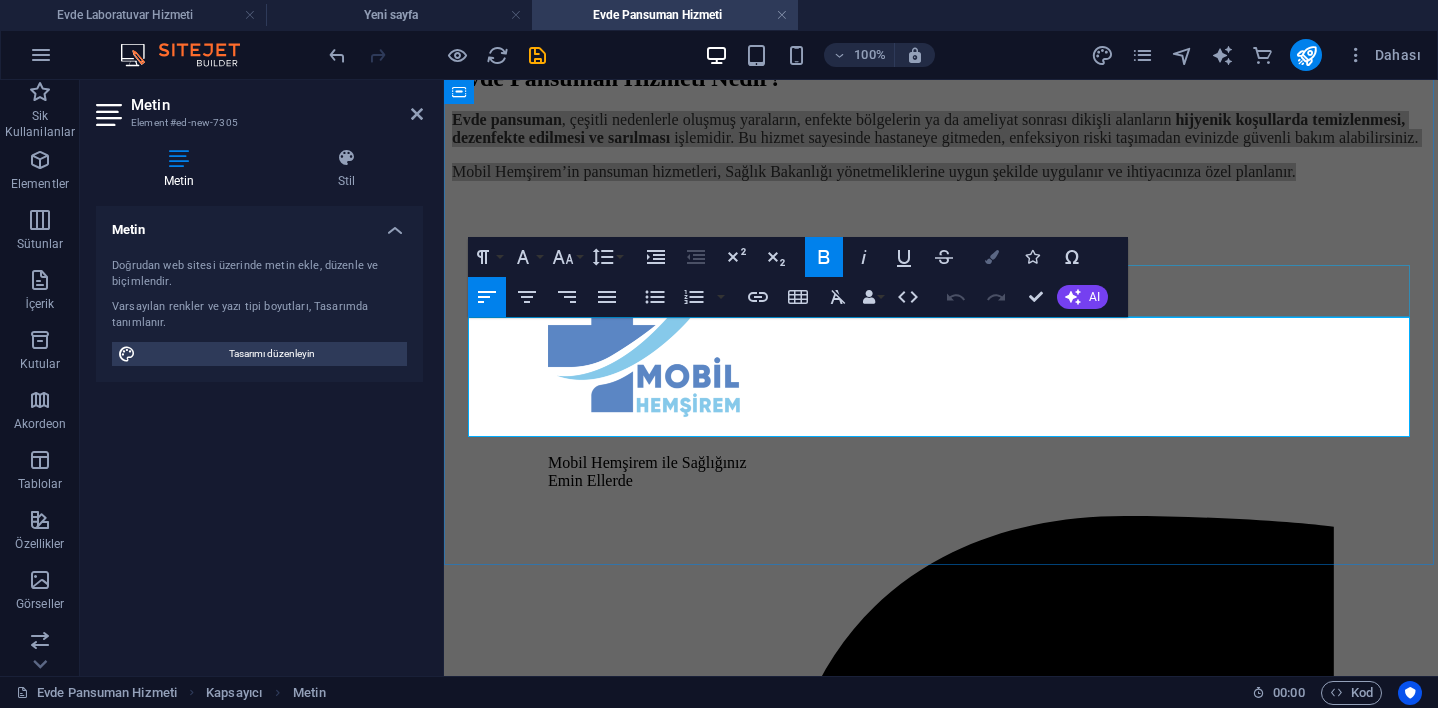 click on "Colors" at bounding box center [992, 257] 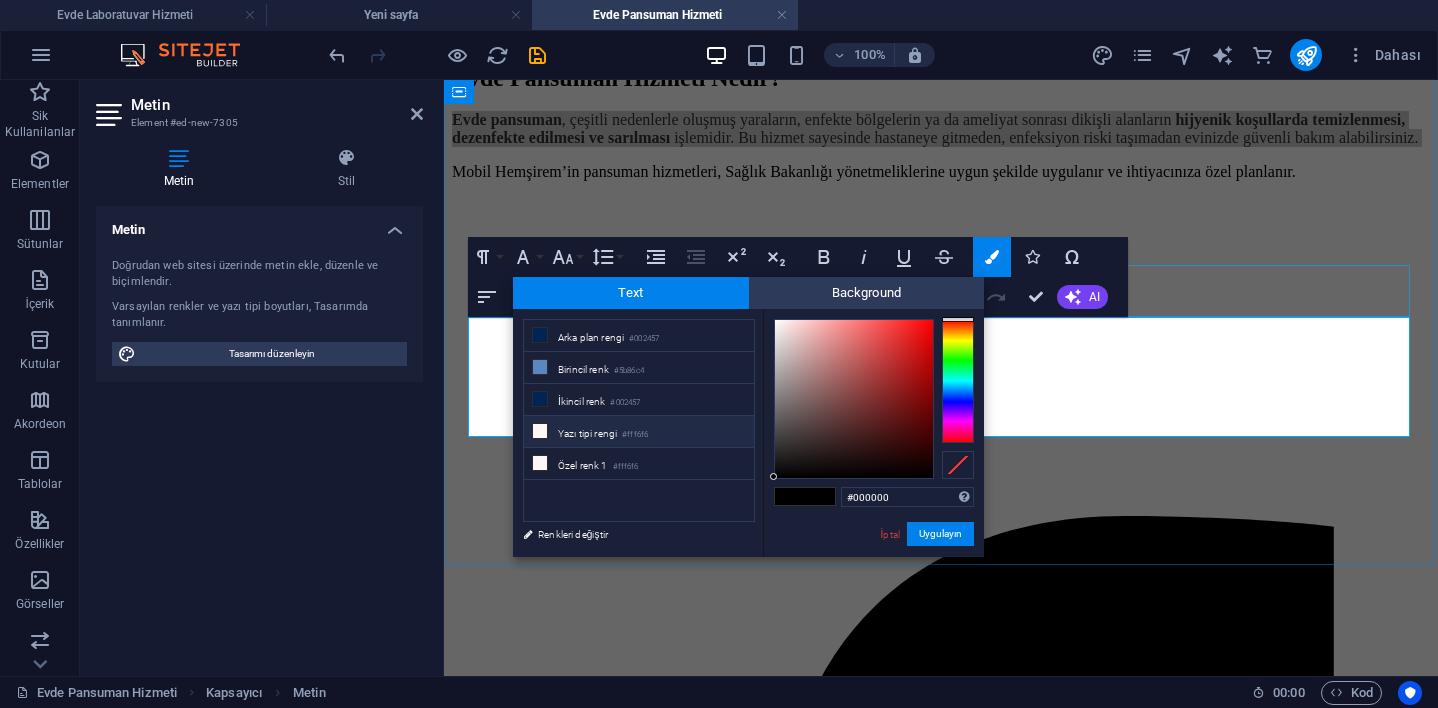 click on "#fff6f6" at bounding box center [635, 435] 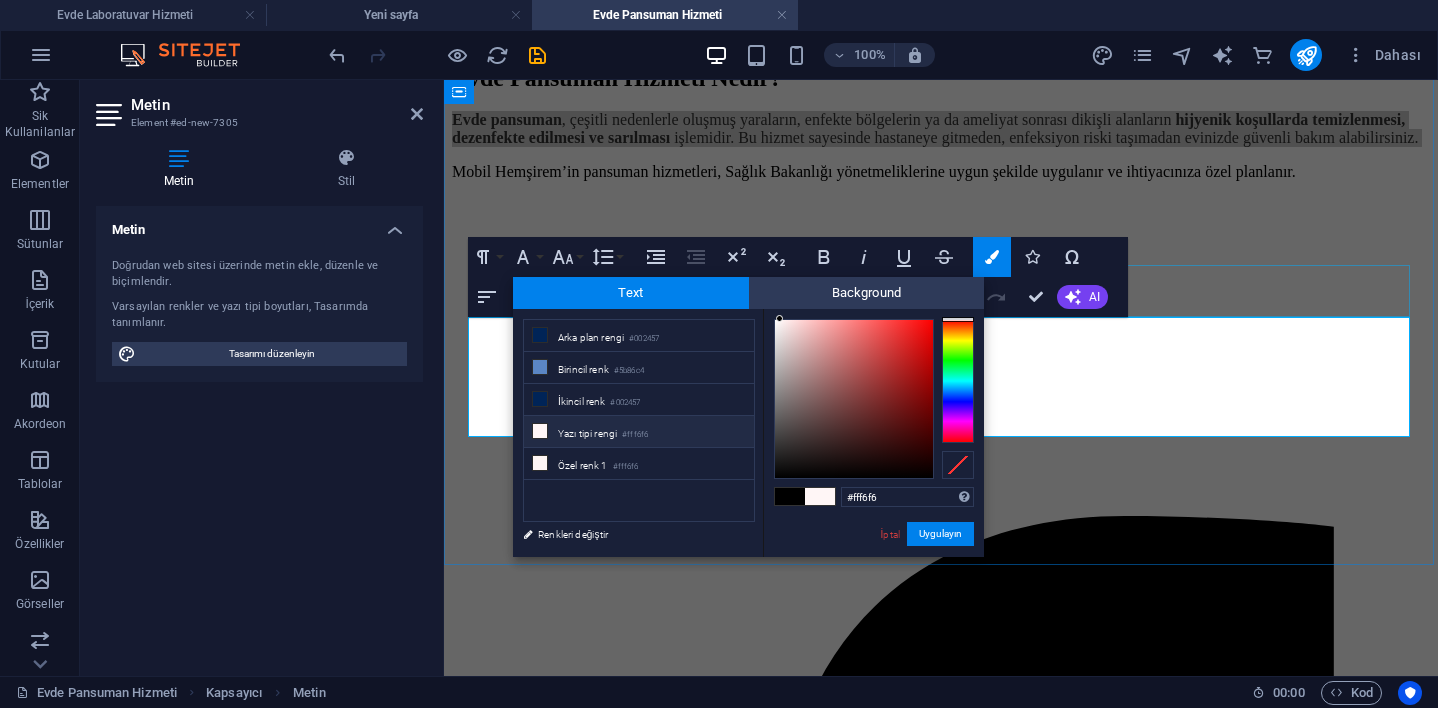 click on "#fff6f6" at bounding box center [635, 435] 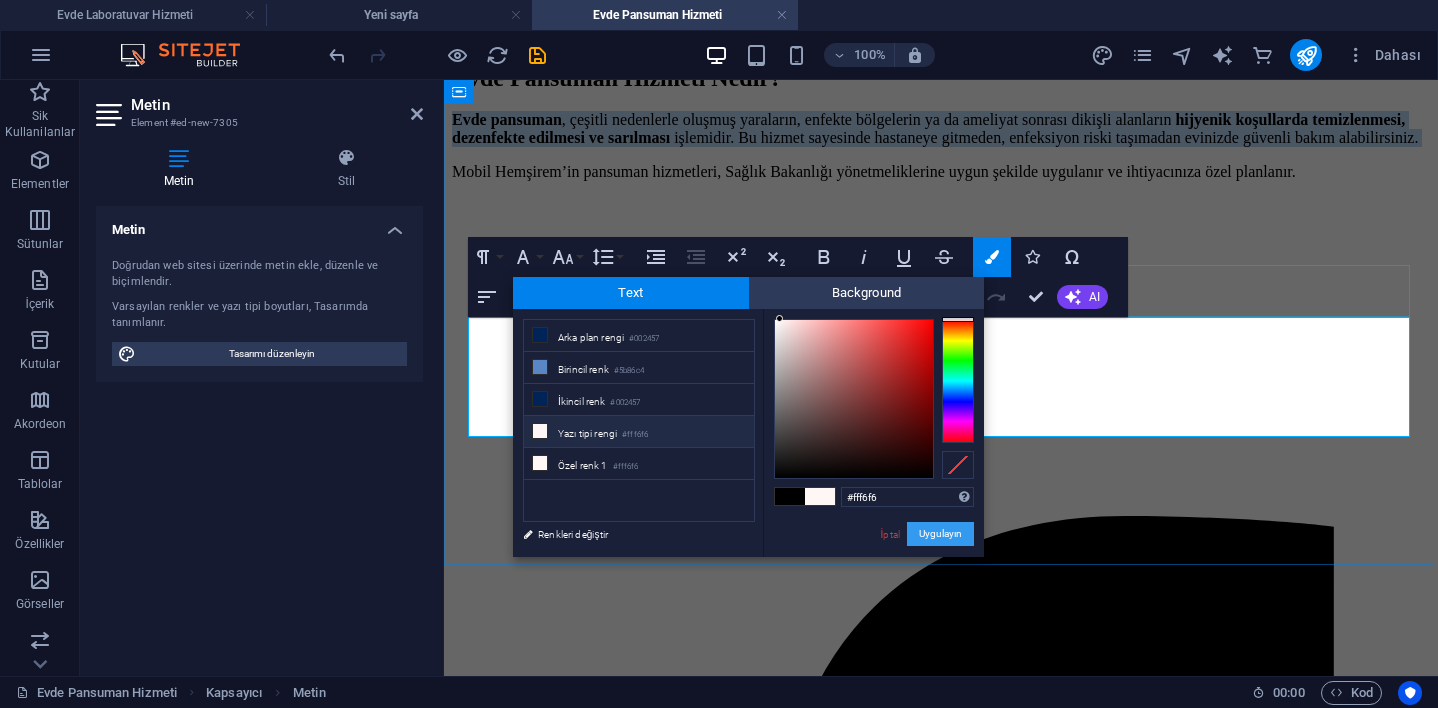 click on "Uygulayın" at bounding box center (940, 534) 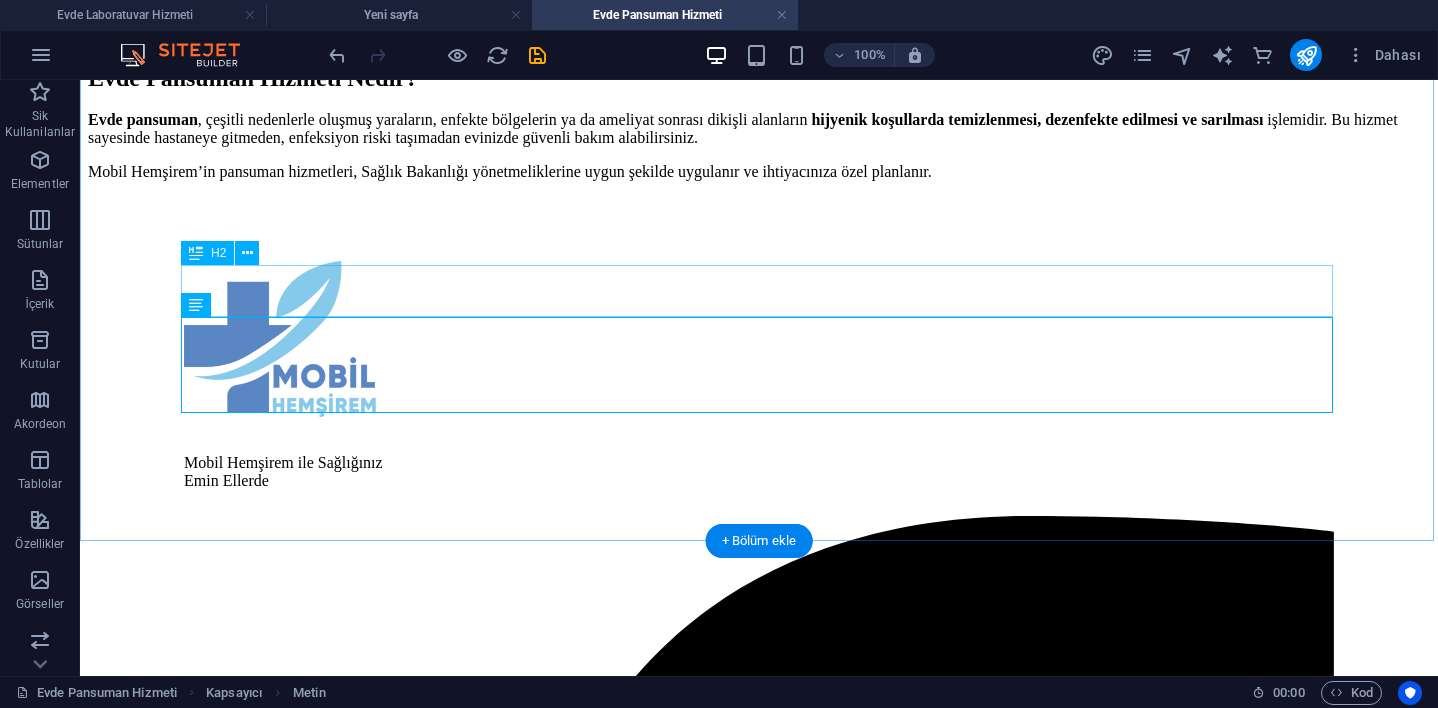 click on "Evde Pansuman Hizmeti Nedir?" at bounding box center (759, 78) 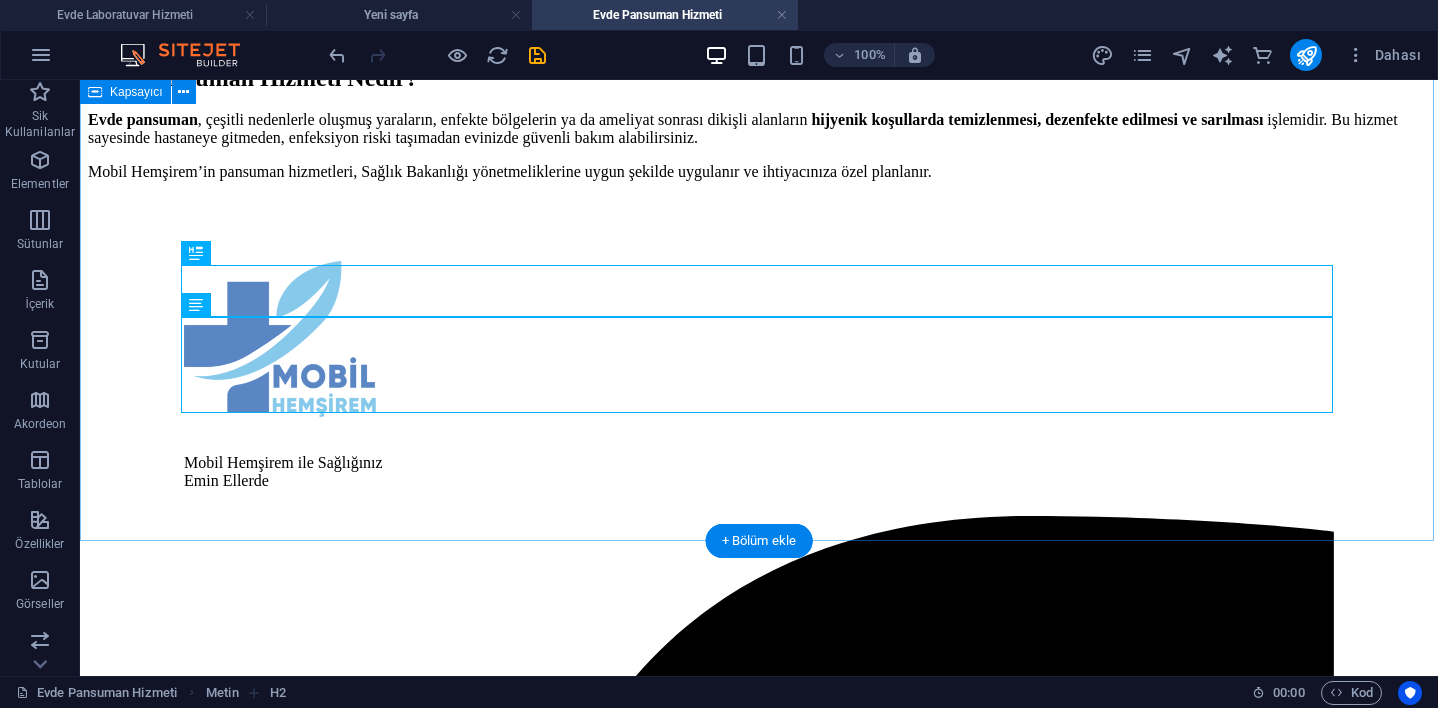 click on "Evde Pansuman Hizmeti | Mobil Hemşirem Yara Bakımında Profesyonel Destek, Evinizde Evde pansuman hizmeti , evinden çıkamayan ya da hastaneye gitmek istemeyen bireyler için en çok ihtiyaç duyulan sağlık hizmetlerinden biridir.   Mobil Hemşirem , İstanbul’un her köşesine steril malzemelerle ve deneyimli hemşire kadrosuyla evde pansuman hizmeti sunar. İster ameliyat sonrası yara bakımı, ister diyabetik ayak tedavisi olsun — tüm durumlar için yerinde, dikkatli ve medikal yönden doğru müdahale sağlıyoruz. Evde Pansuman Hizmeti Nedir? Evde pansuman , çeşitli nedenlerle oluşmuş yaraların, enfekte bölgelerin ya da ameliyat sonrası dikişli alanların   hijyenik koşullarda temizlenmesi, dezenfekte edilmesi ve sarılması   işlemidir. Bu hizmet sayesinde hastaneye gitmeden, enfeksiyon riski taşımadan evinizde güvenli bakım alabilirsiniz." at bounding box center [759, 36] 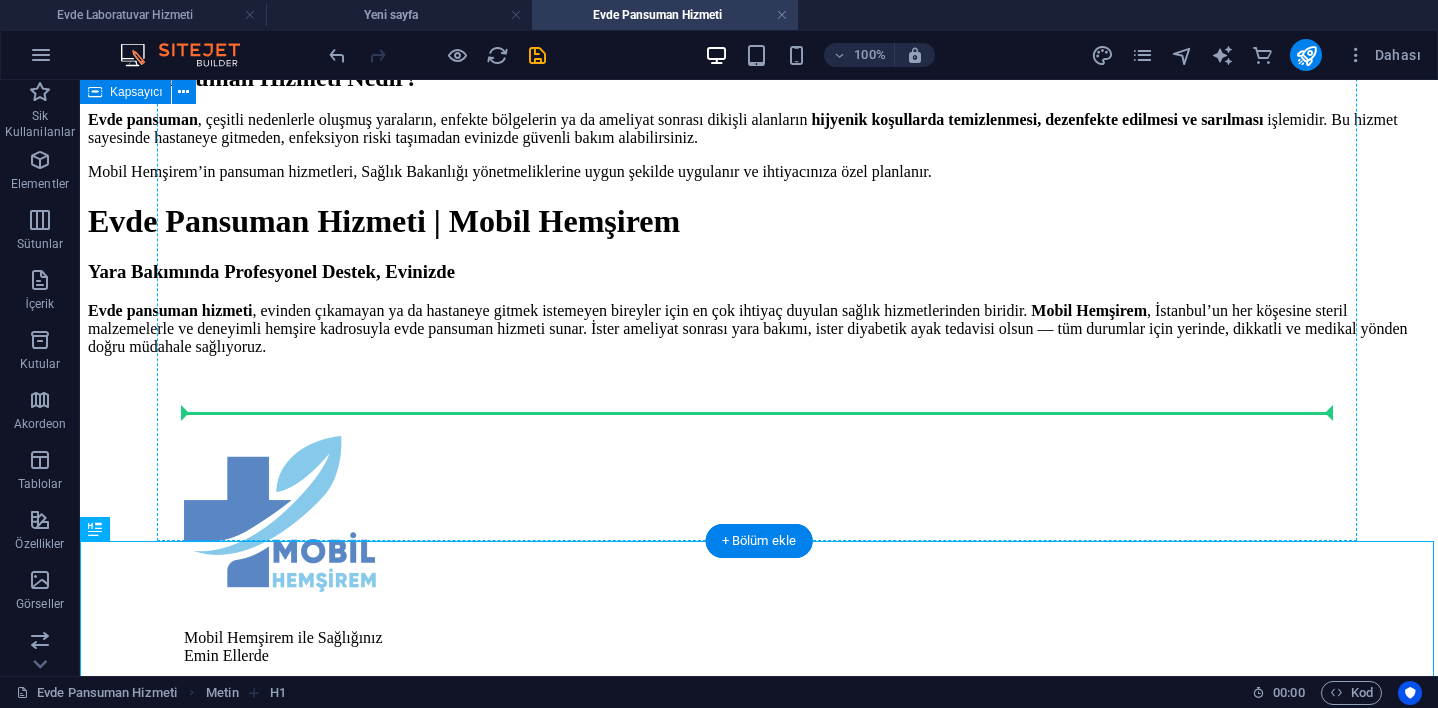 drag, startPoint x: 173, startPoint y: 612, endPoint x: 226, endPoint y: 403, distance: 215.6154 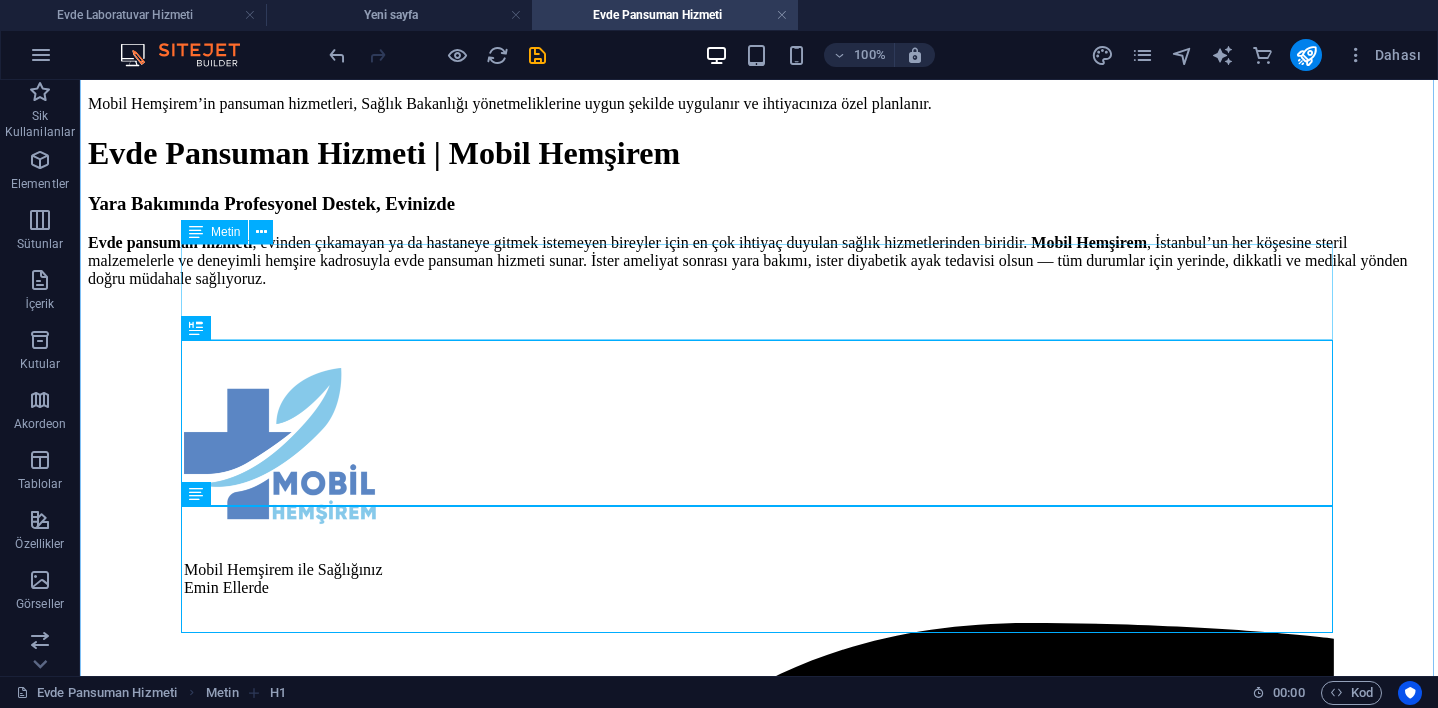 scroll, scrollTop: 309, scrollLeft: 0, axis: vertical 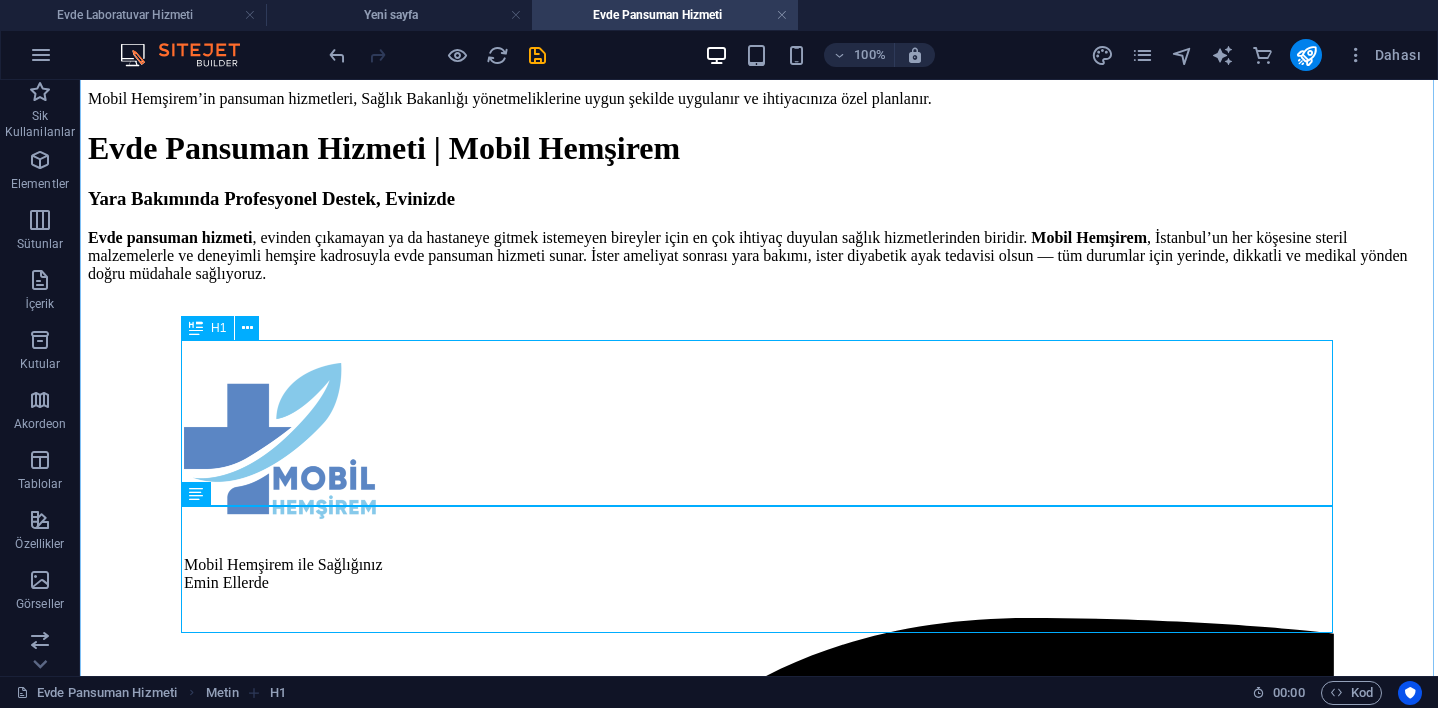 click on "Evde Pansuman Hizmeti | Mobil Hemşirem" at bounding box center (759, 148) 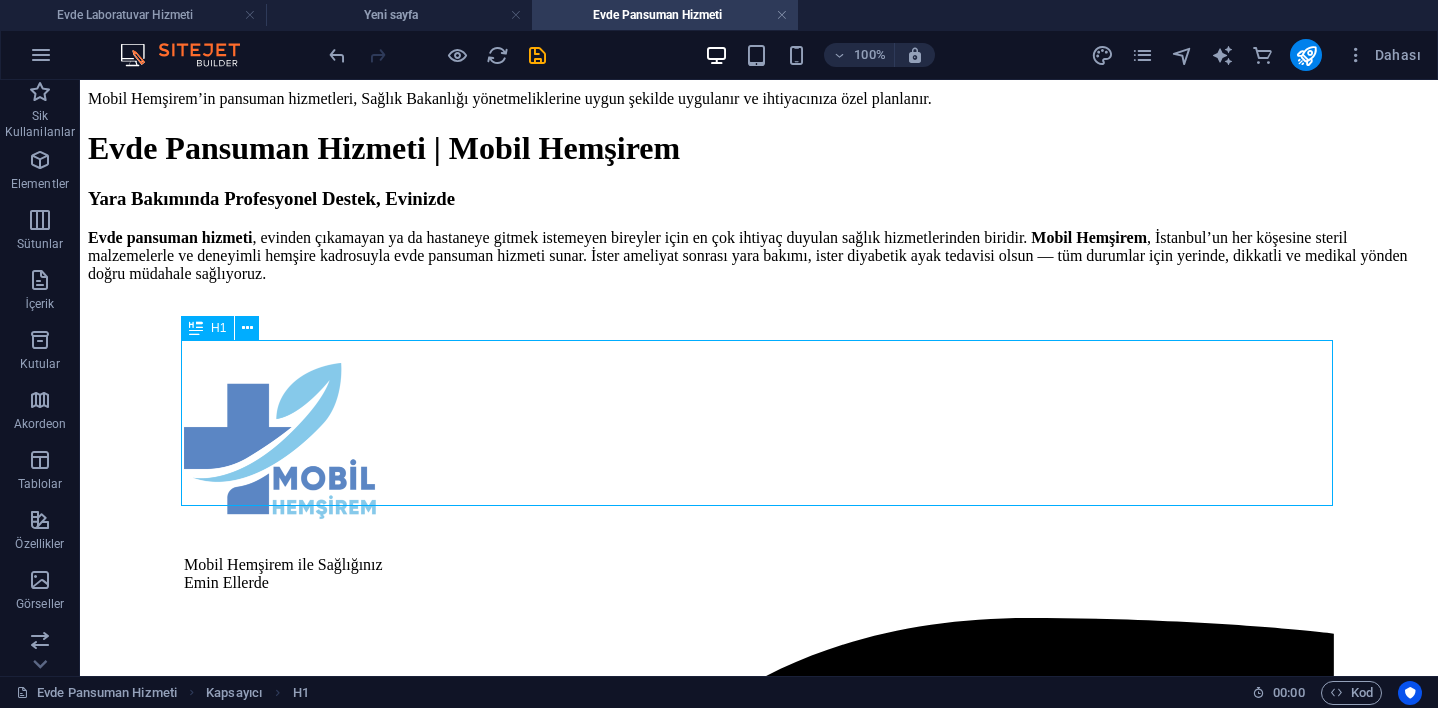 click on "Evde Pansuman Hizmeti | Mobil Hemşirem" at bounding box center (759, 148) 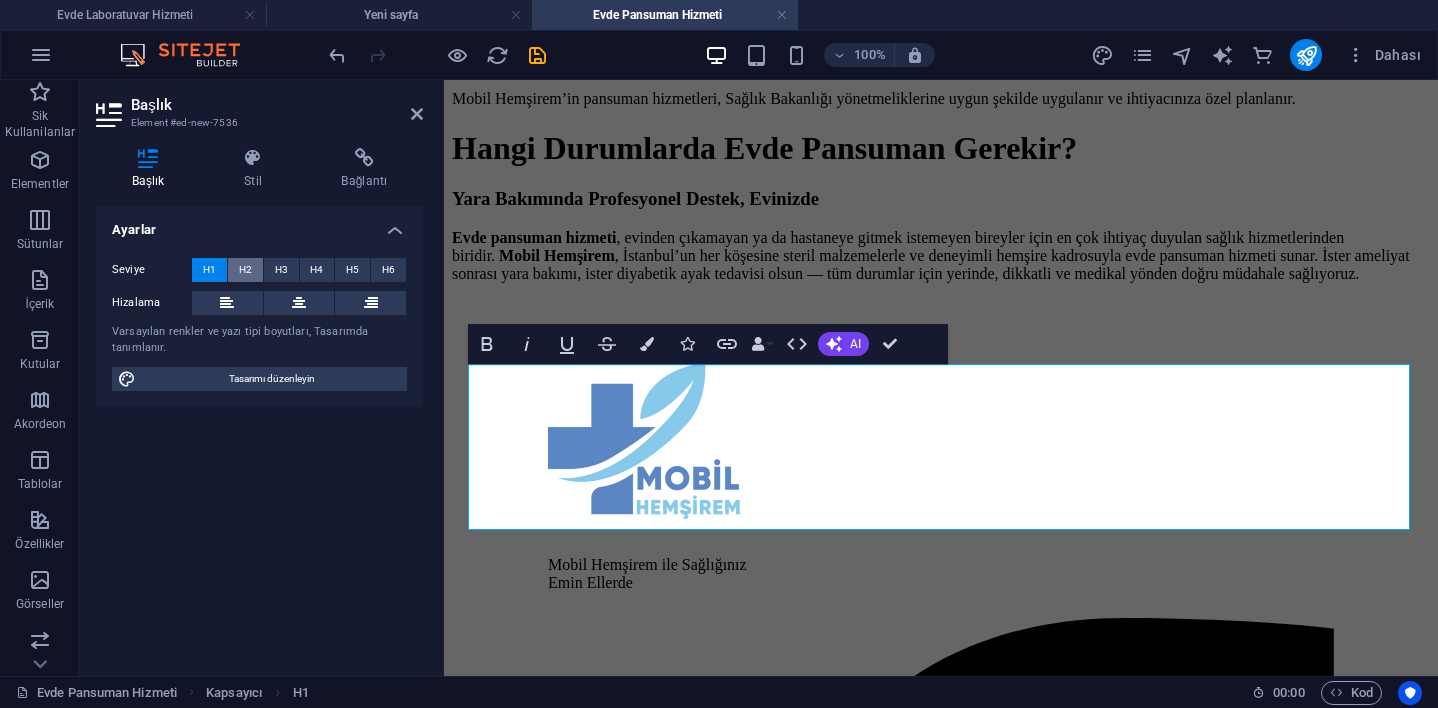 click on "H2" at bounding box center [245, 270] 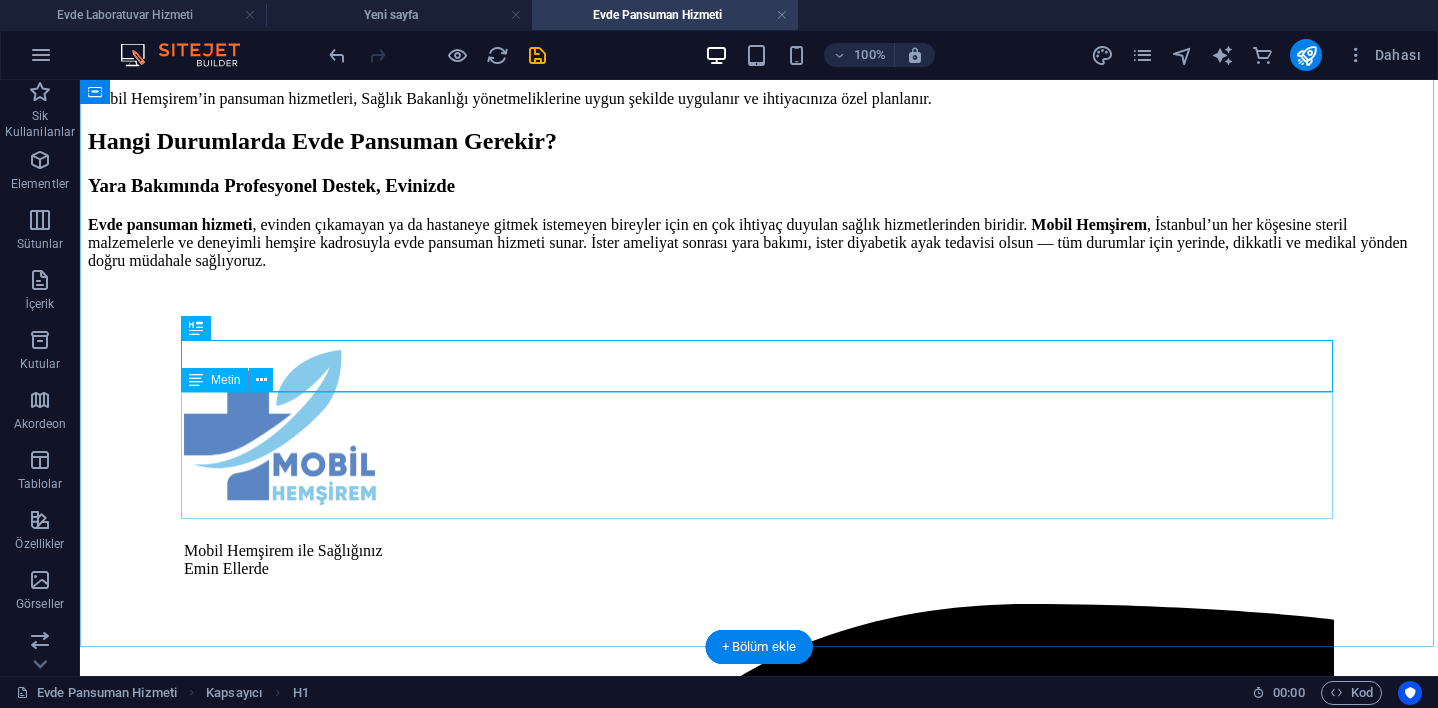 click on "Yara Bakımında Profesyonel Destek, Evinizde Evde pansuman hizmeti , evinden çıkamayan ya da hastaneye gitmek istemeyen bireyler için en çok ihtiyaç duyulan sağlık hizmetlerinden biridir.   Mobil Hemşirem , [CITY]’nın her köşesine steril malzemelerle ve deneyimli hemşire kadrosuyla evde pansuman hizmeti sunar. İster ameliyat sonrası yara bakımı, ister diyabetik ayak tedavisi olsun — tüm durumlar için yerinde, dikkatli ve medikal yönden doğru müdahale sağlıyoruz." at bounding box center (759, 222) 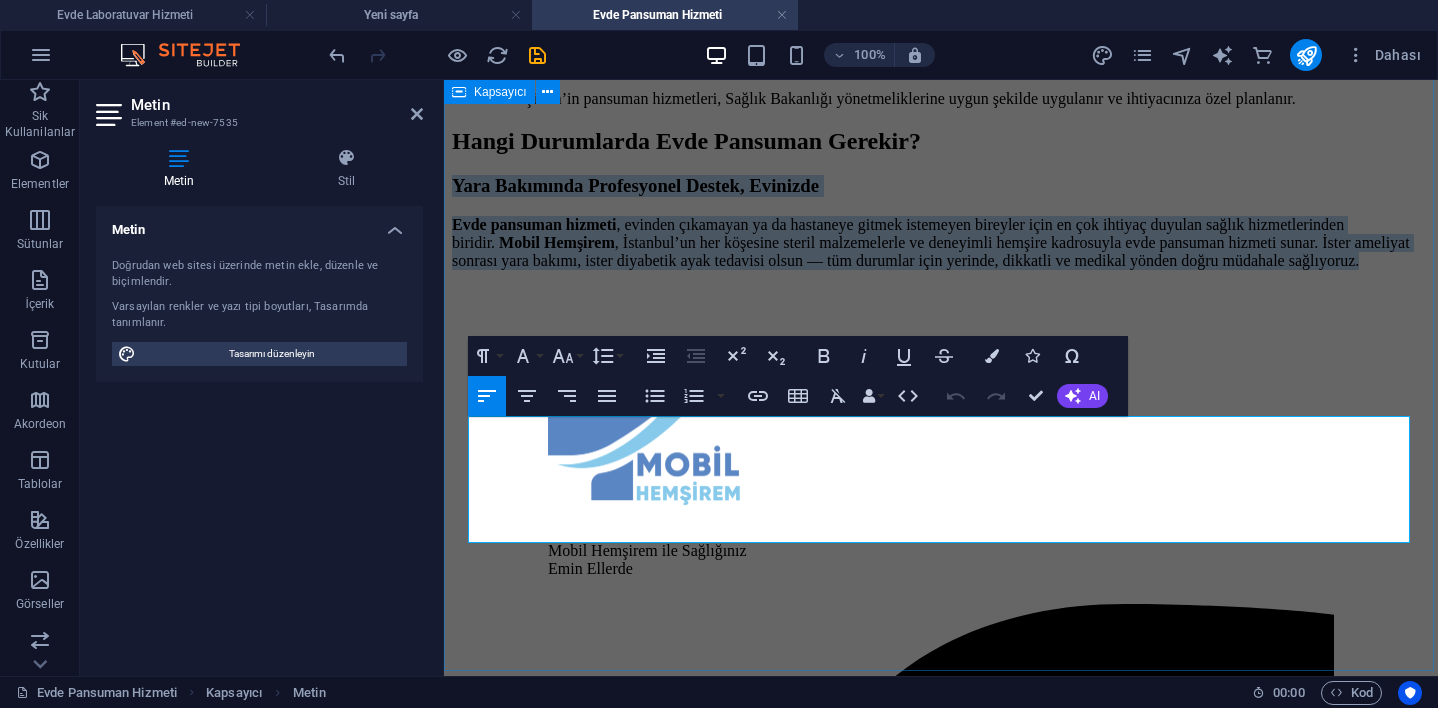 drag, startPoint x: 471, startPoint y: 425, endPoint x: 785, endPoint y: 600, distance: 359.47324 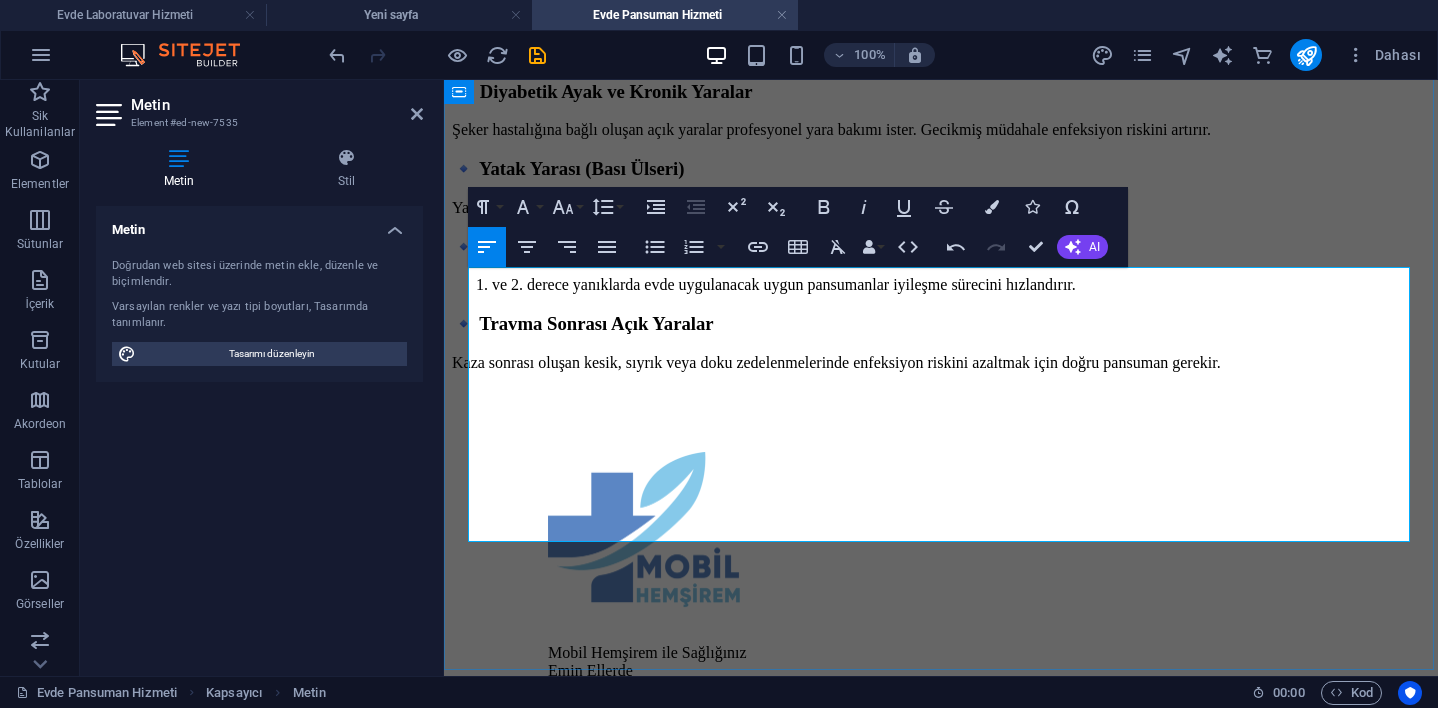 scroll, scrollTop: 484, scrollLeft: 0, axis: vertical 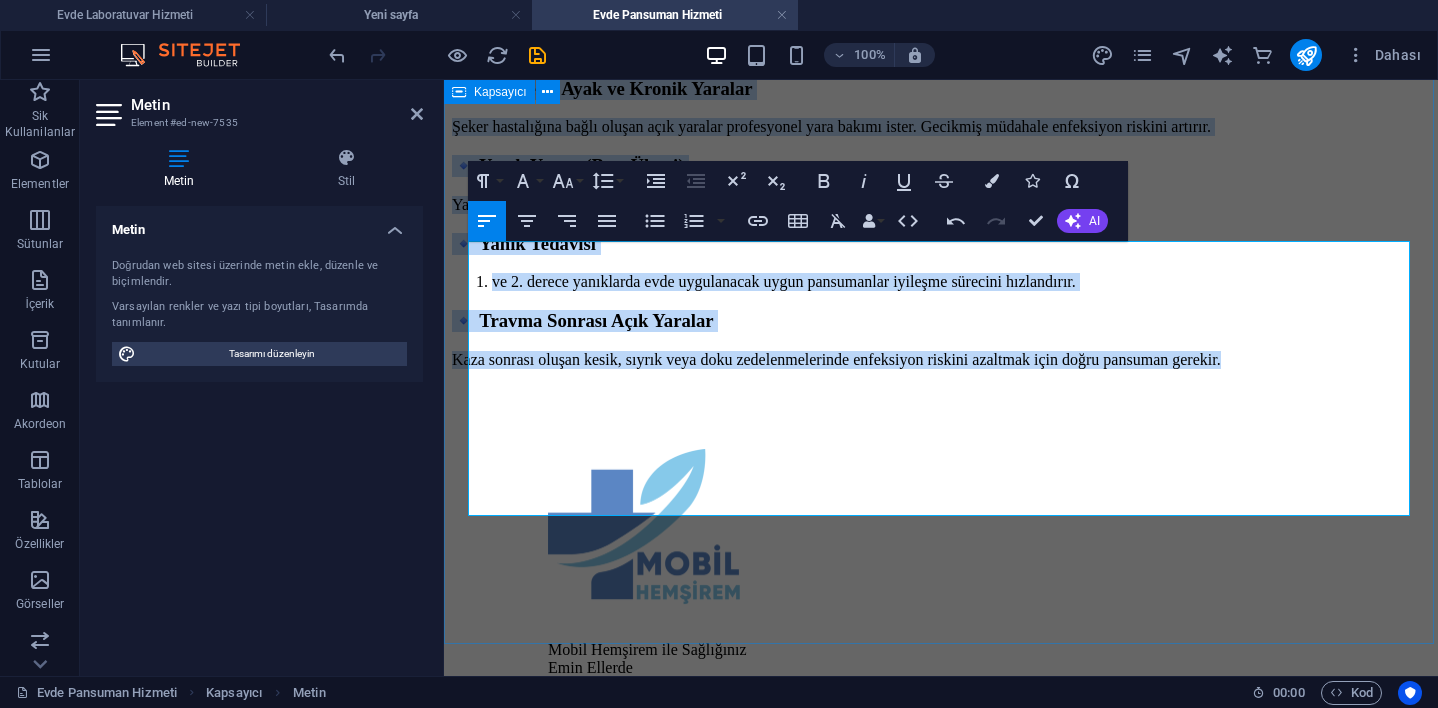 drag, startPoint x: 495, startPoint y: 258, endPoint x: 892, endPoint y: 521, distance: 476.21213 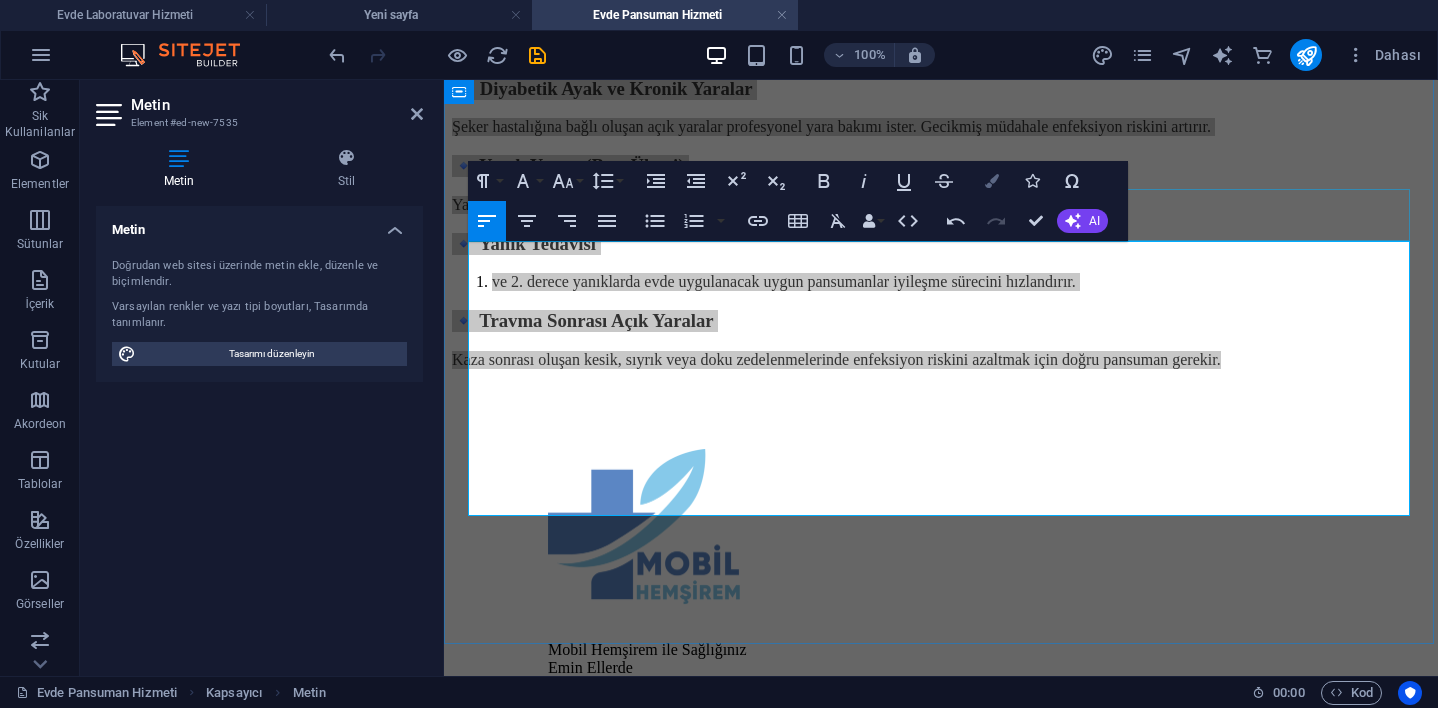 click on "Colors" at bounding box center (992, 181) 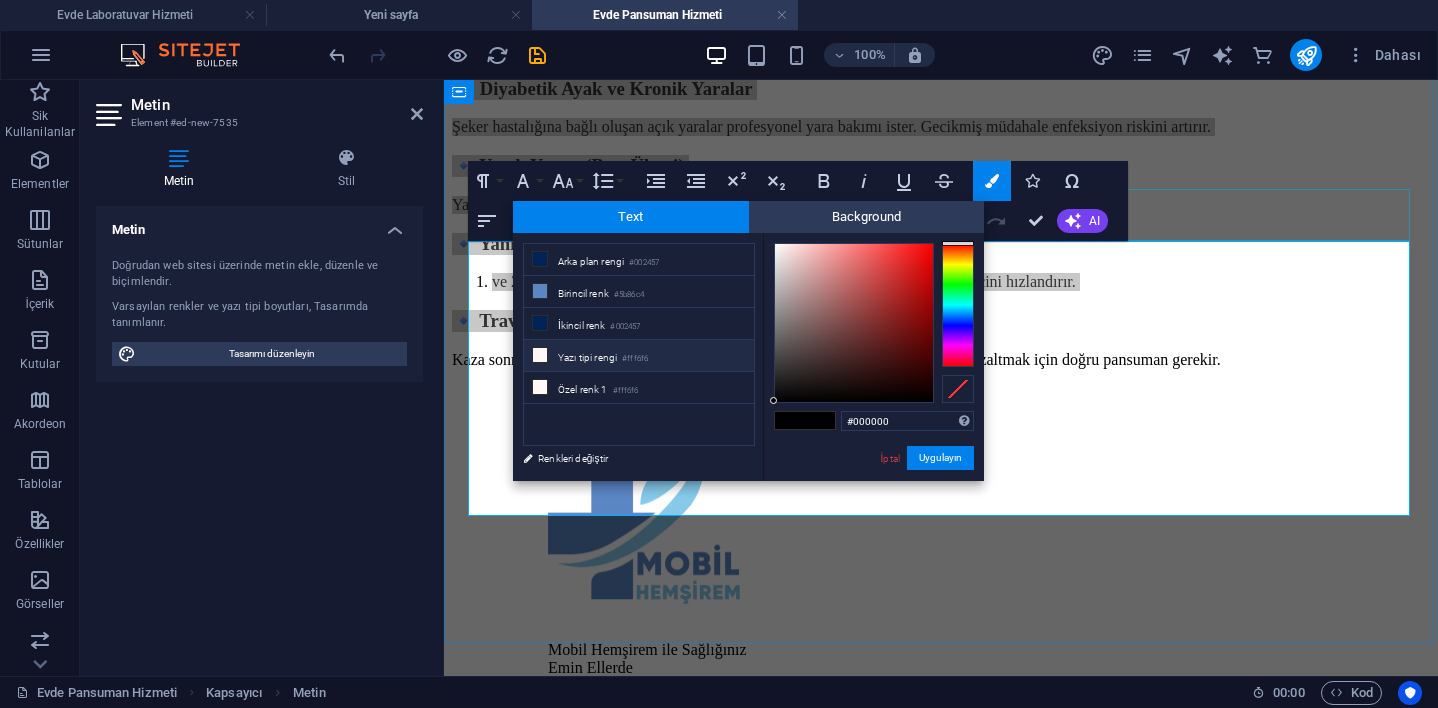 click on "Yazı tipi rengi
#fff6f6" at bounding box center (639, 356) 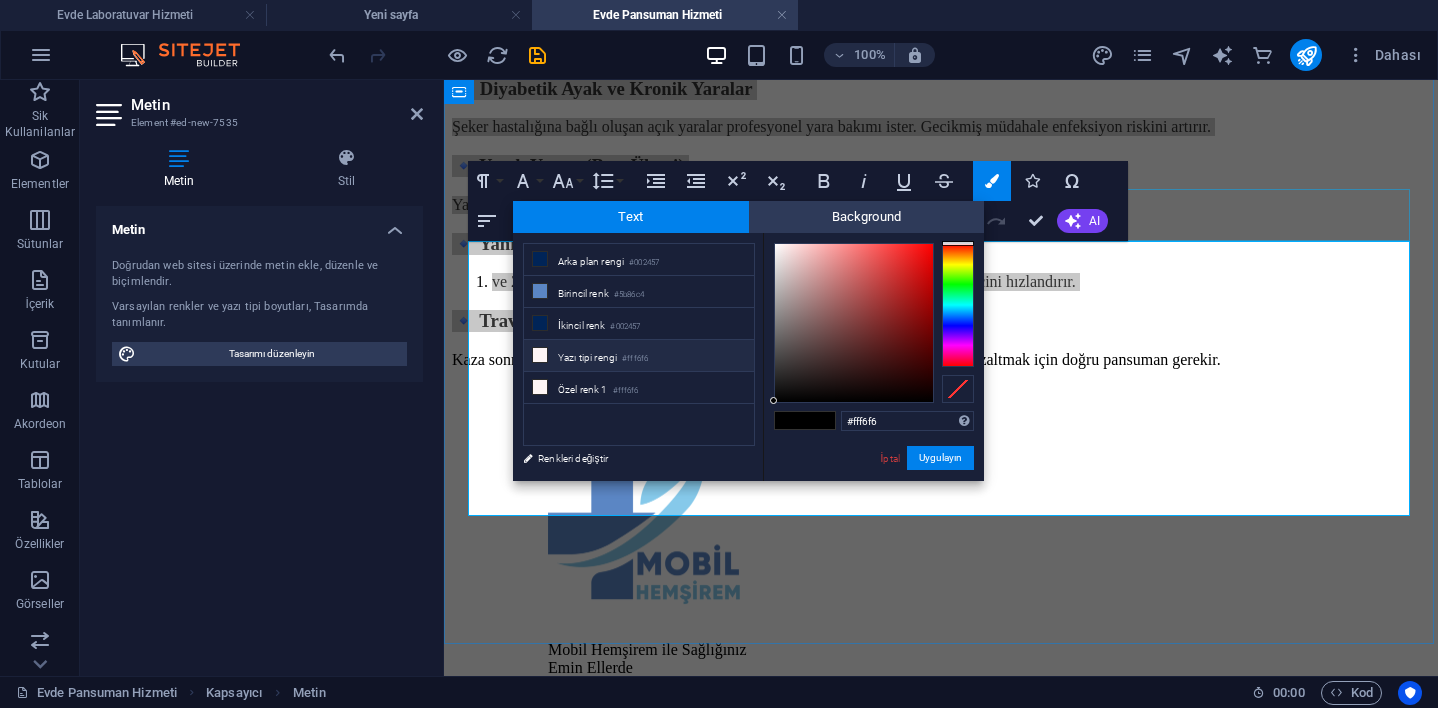 click on "Yazı tipi rengi
#fff6f6" at bounding box center [639, 356] 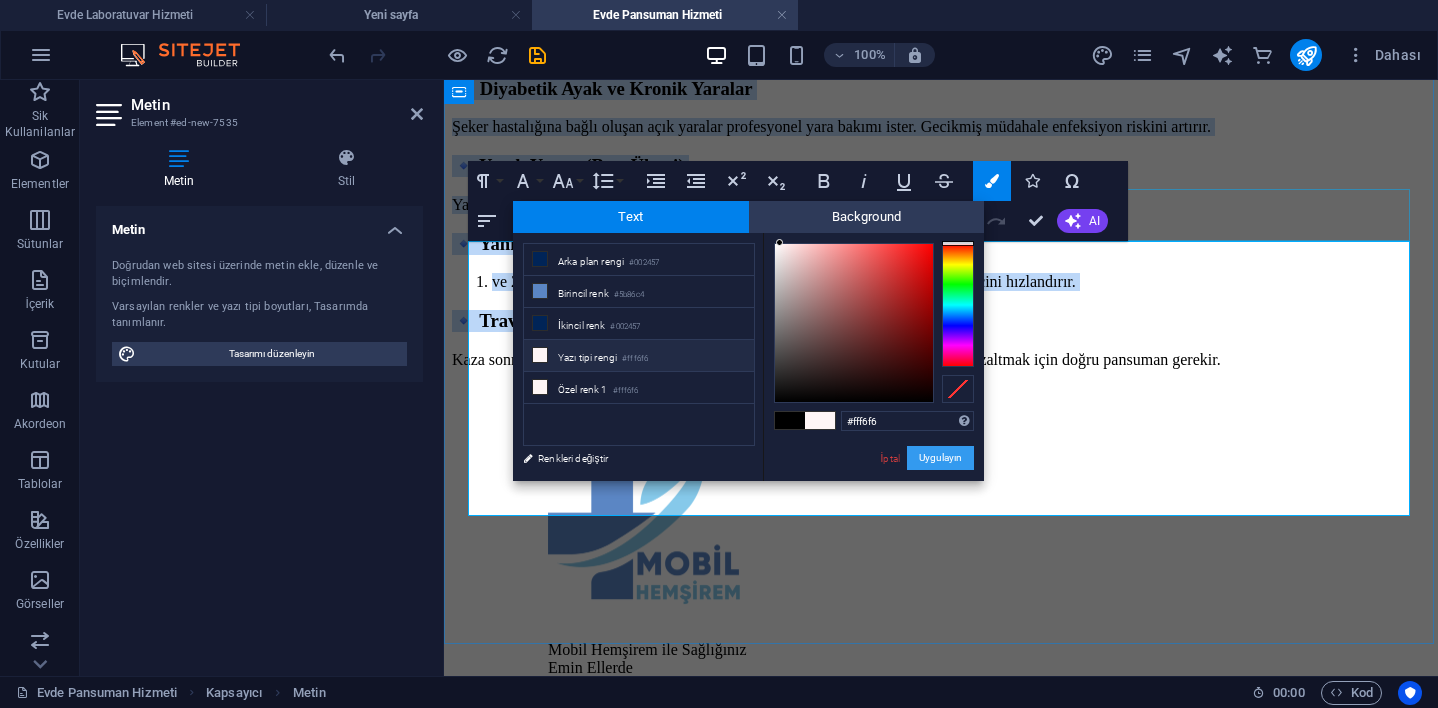 click on "Uygulayın" at bounding box center [940, 458] 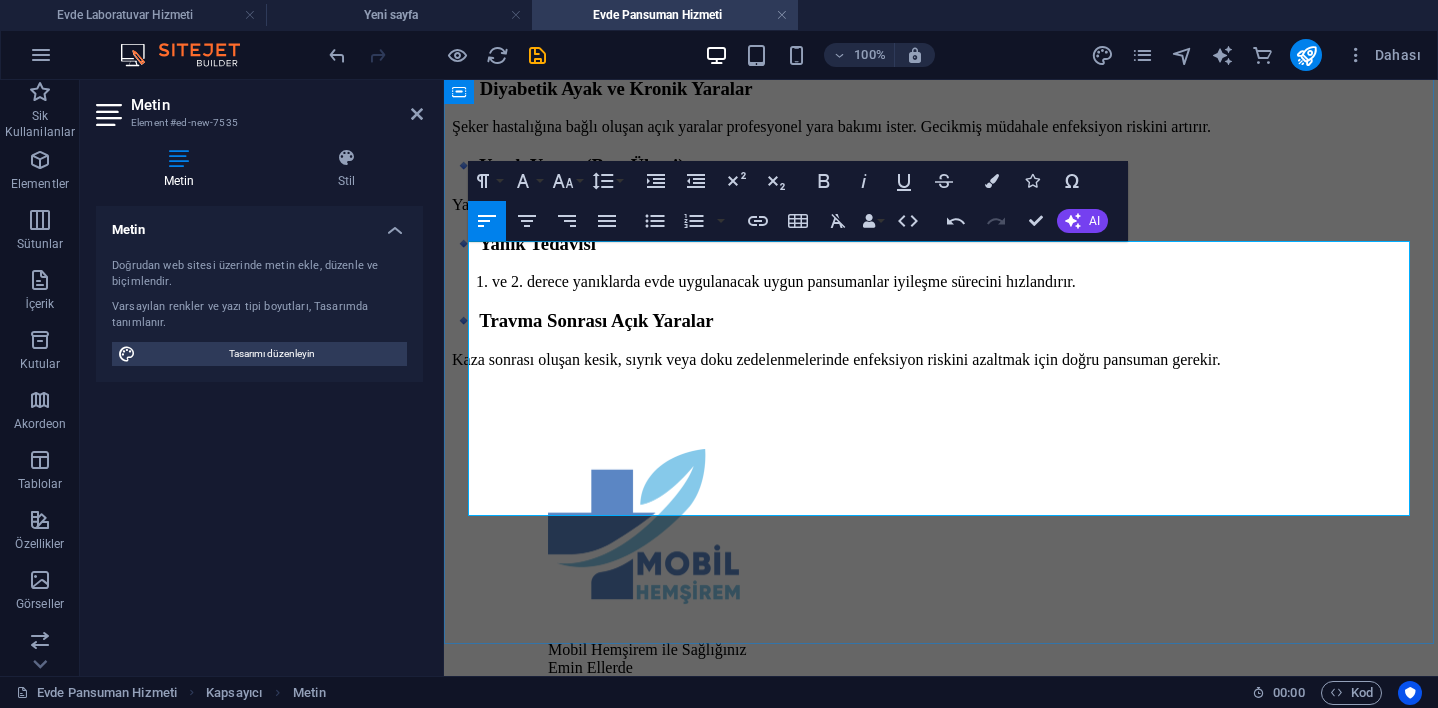 click on "Ameliyat Sonrası Dikiş Bakımı" at bounding box center [598, 10] 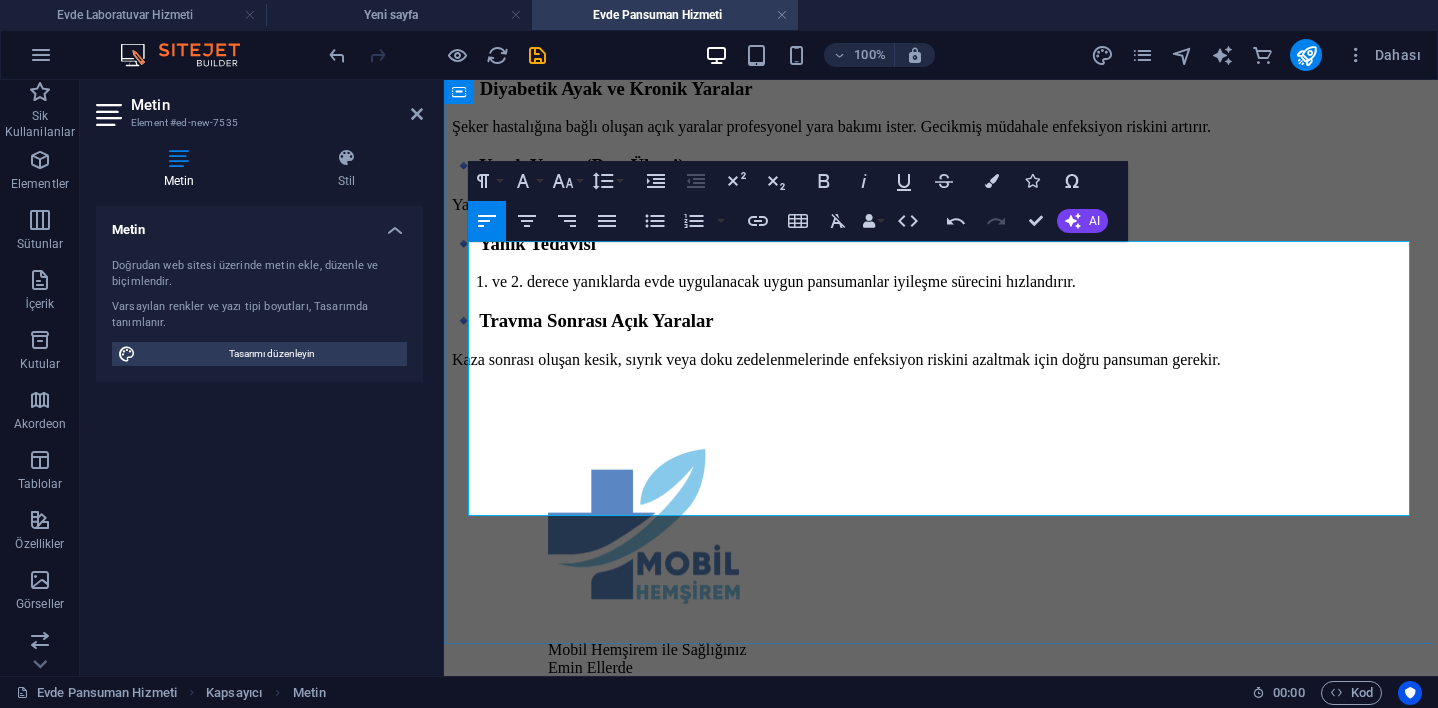 click on "🔹 Diyabetik Ayak ve Kronik Yaralar" at bounding box center (602, 88) 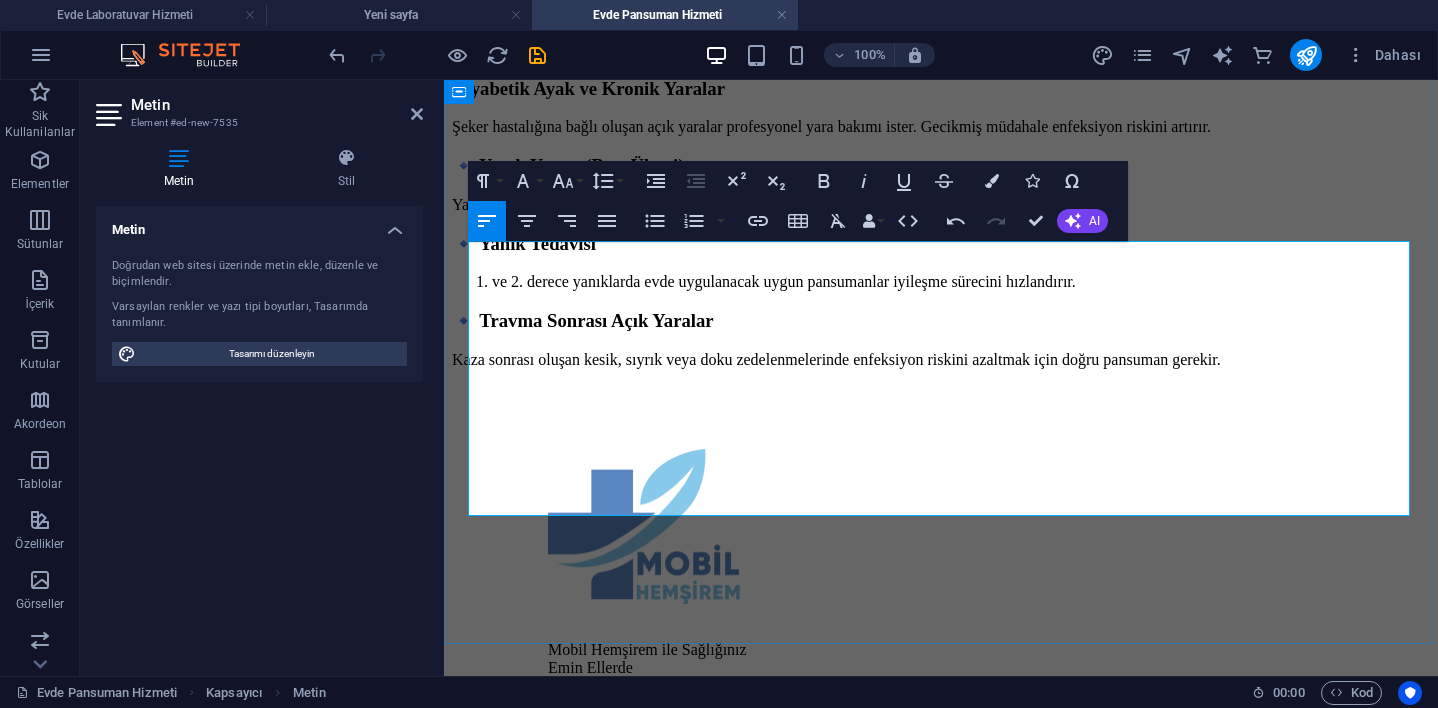 click on "🔹 Yatak Yarası (Bası Ülseri)" at bounding box center [568, 165] 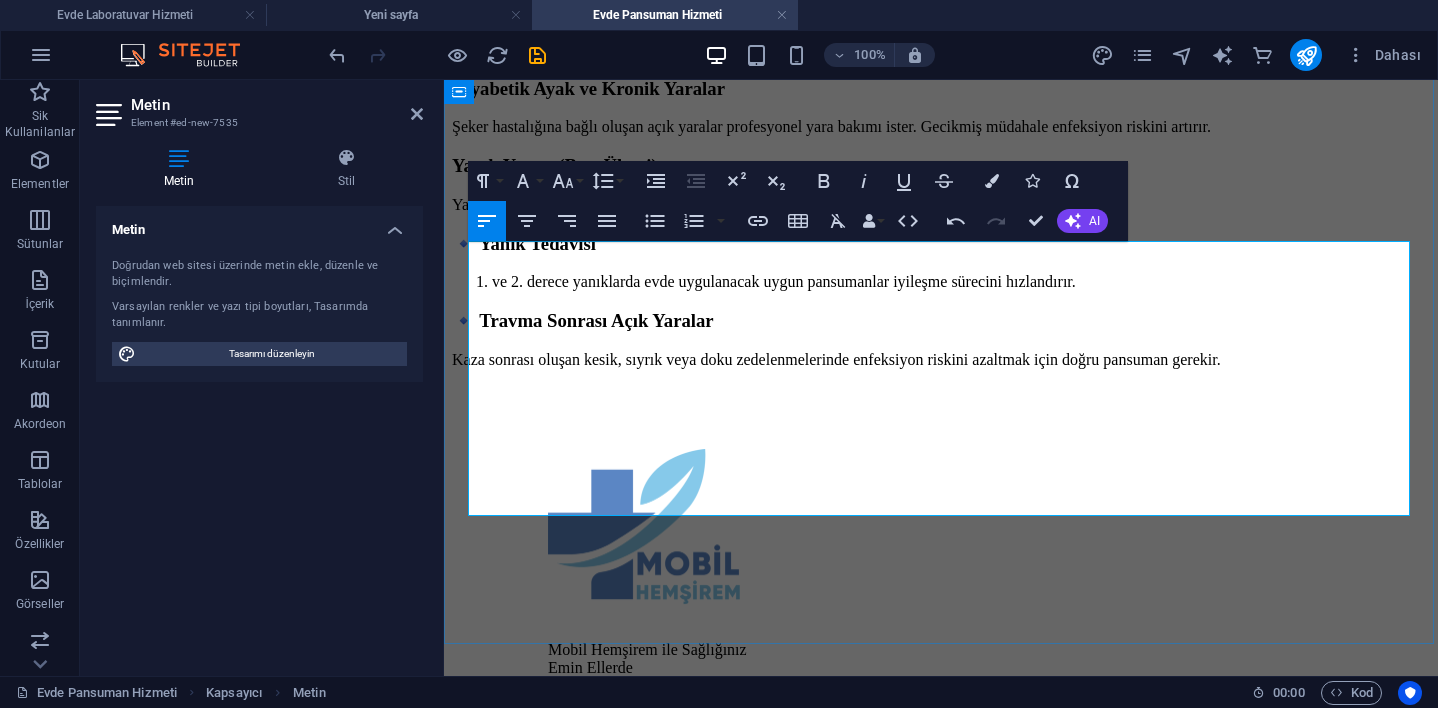 click on "🔹 Yanık Tedavisi" at bounding box center [524, 243] 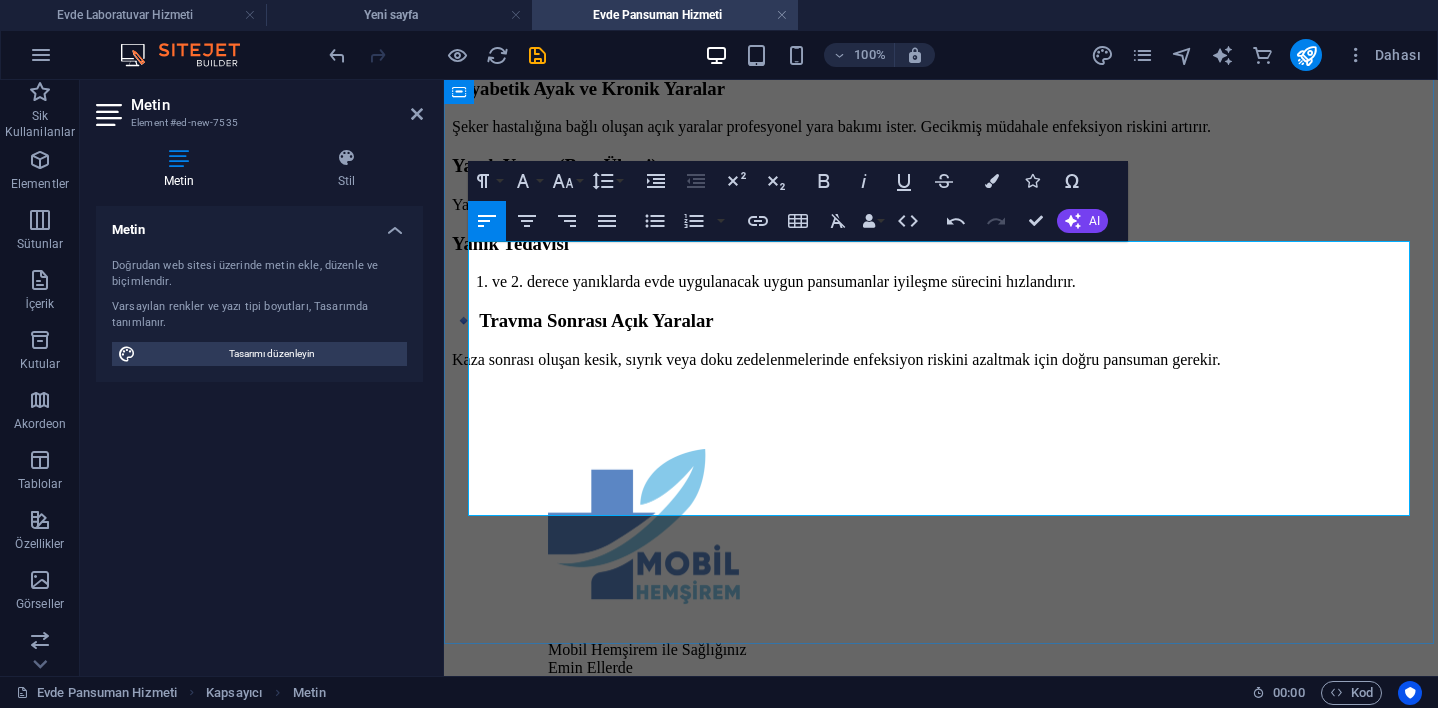 click on "🔹 Travma Sonrası Açık Yaralar" at bounding box center [583, 320] 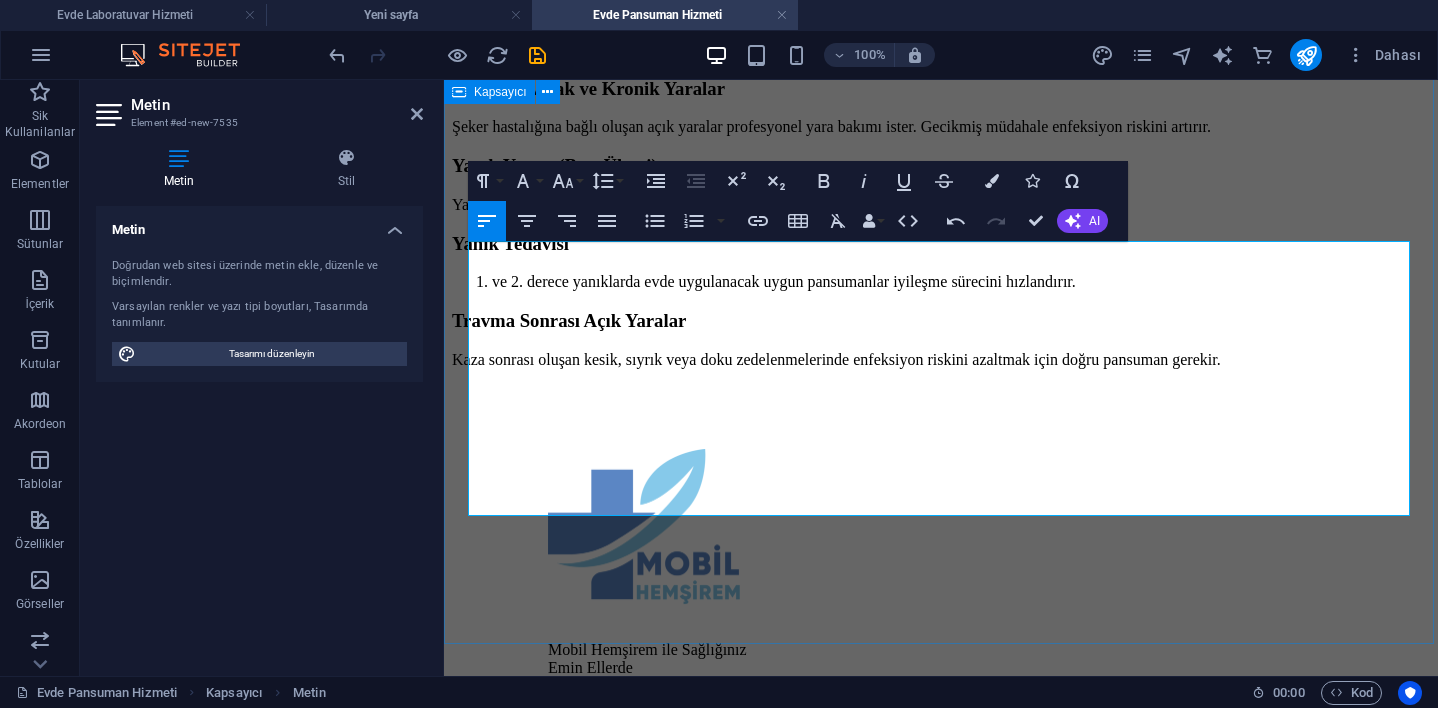 drag, startPoint x: 477, startPoint y: 446, endPoint x: 462, endPoint y: 446, distance: 15 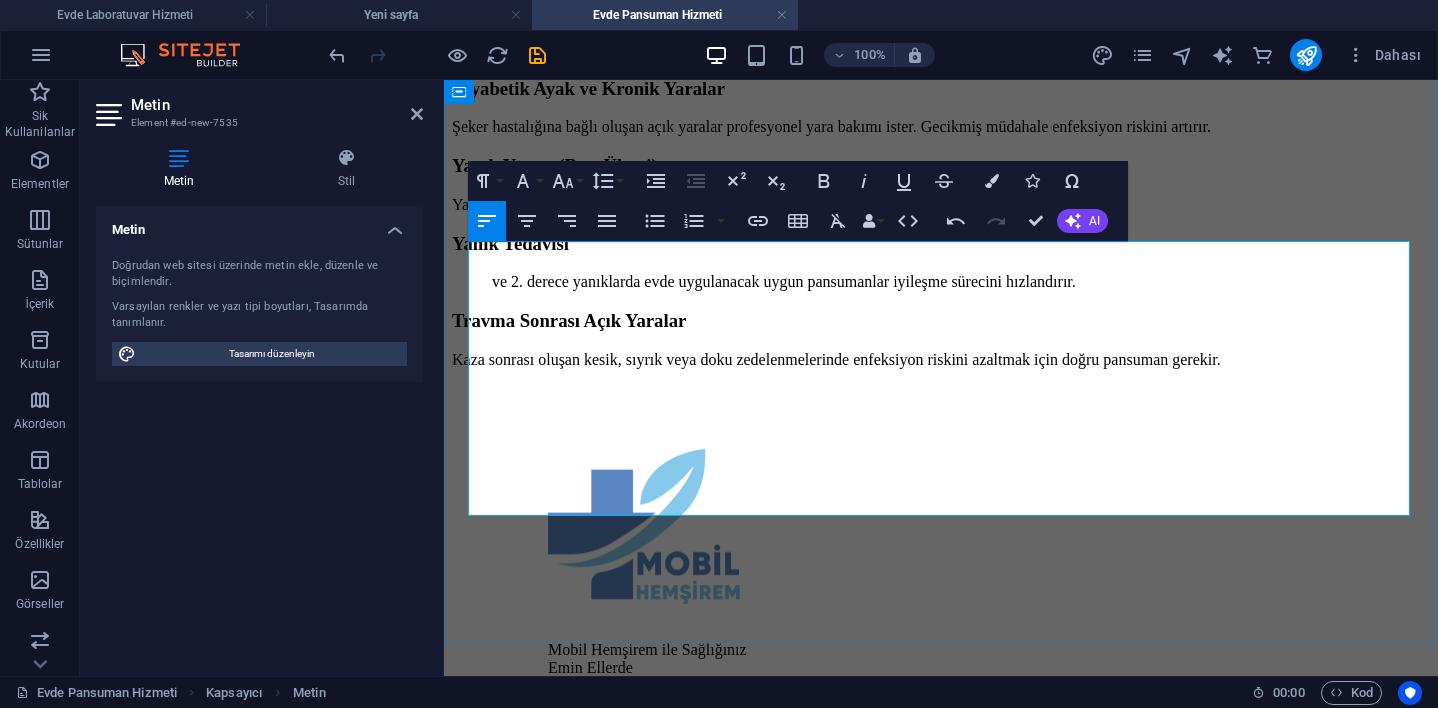type 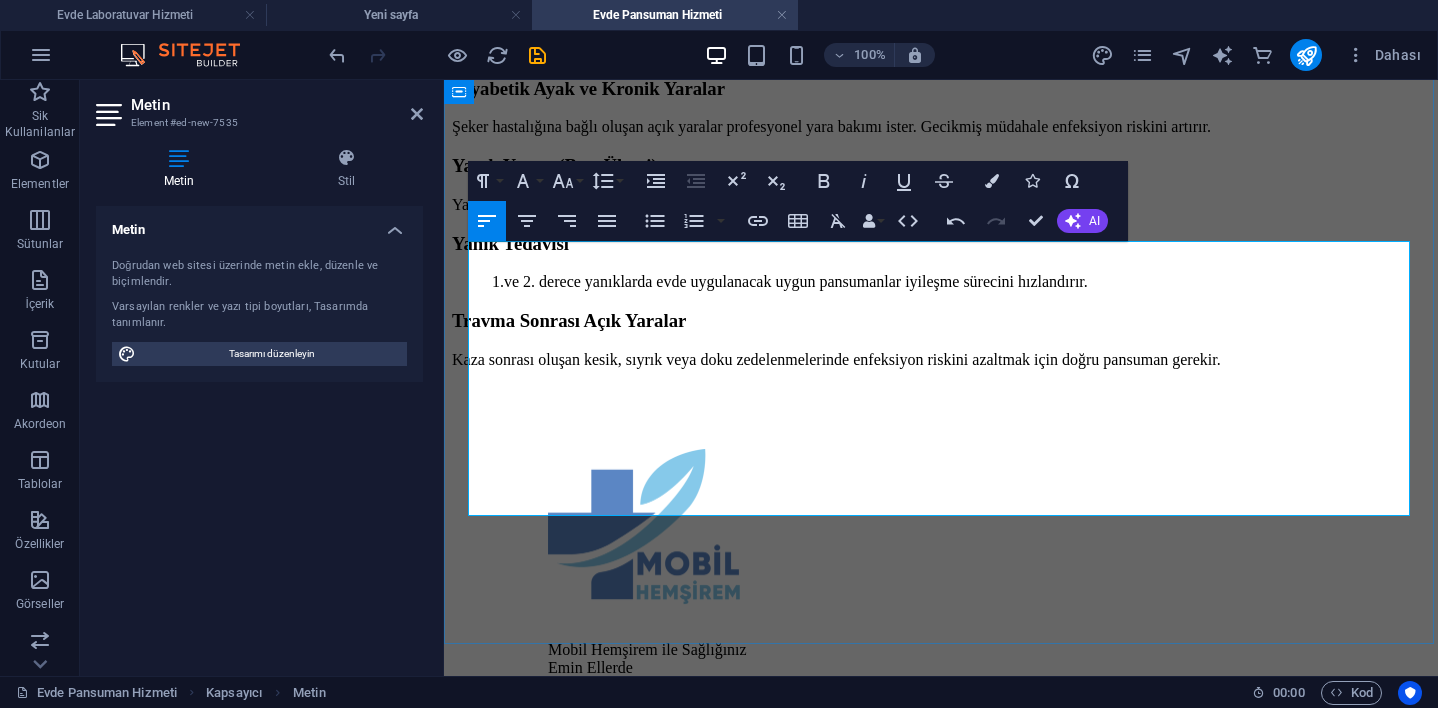 click on "Ameliyat Sonrası Dikiş Bakımı" at bounding box center [575, 10] 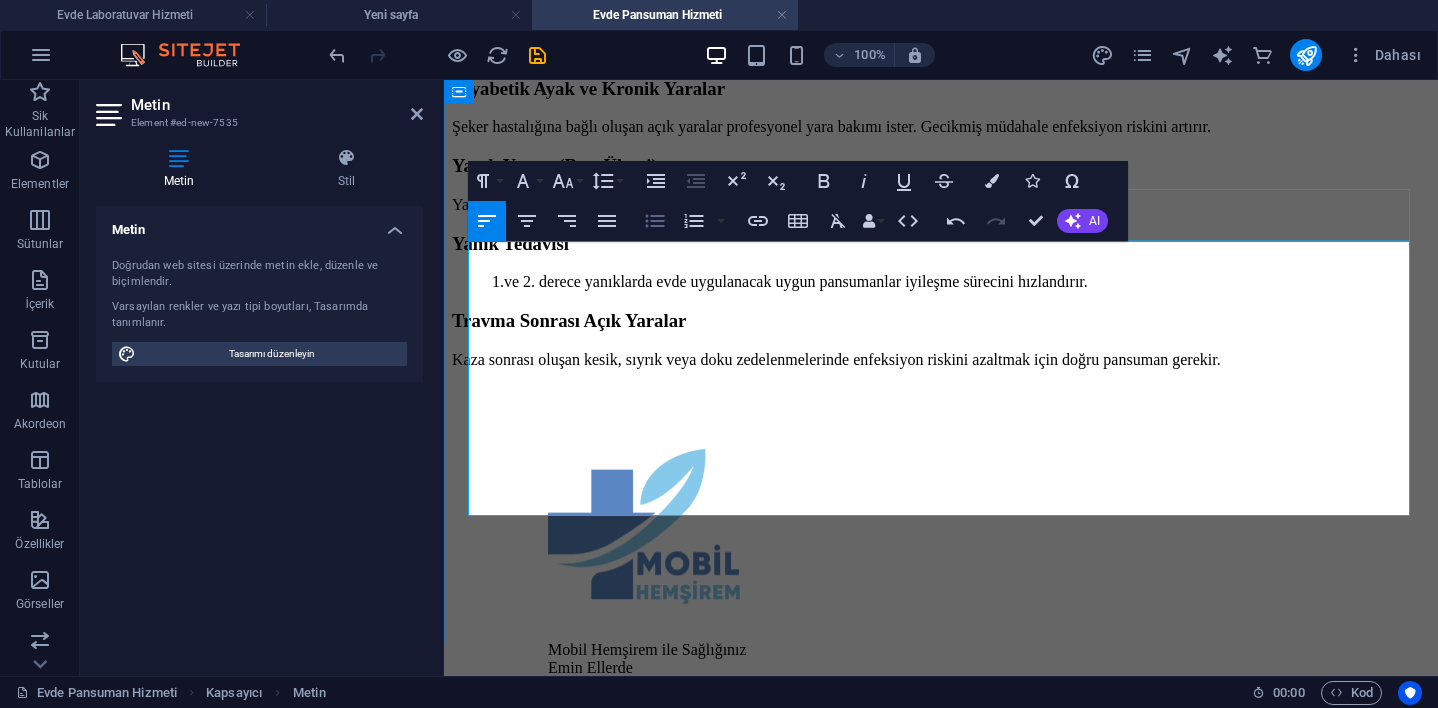 click 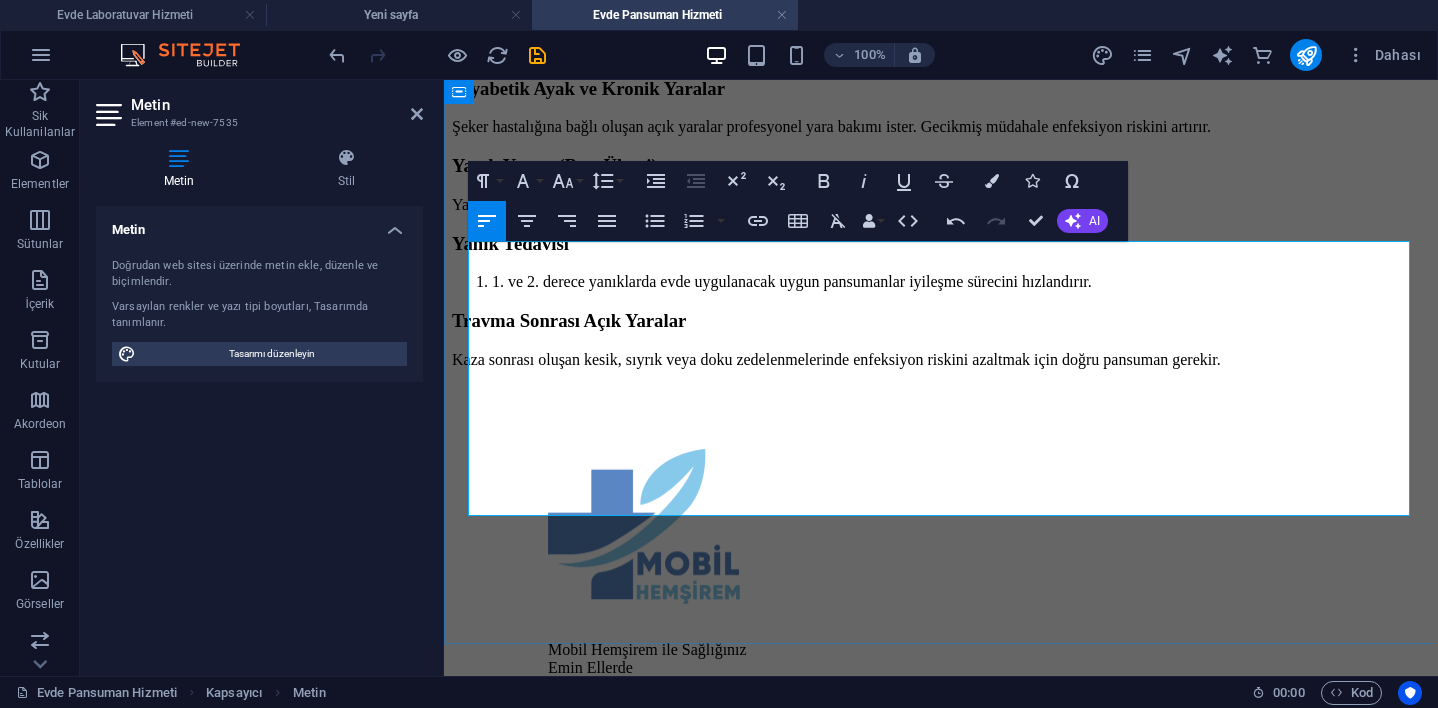 click on "Ameliyat Sonrası Dikiş Bakımı" at bounding box center [575, 10] 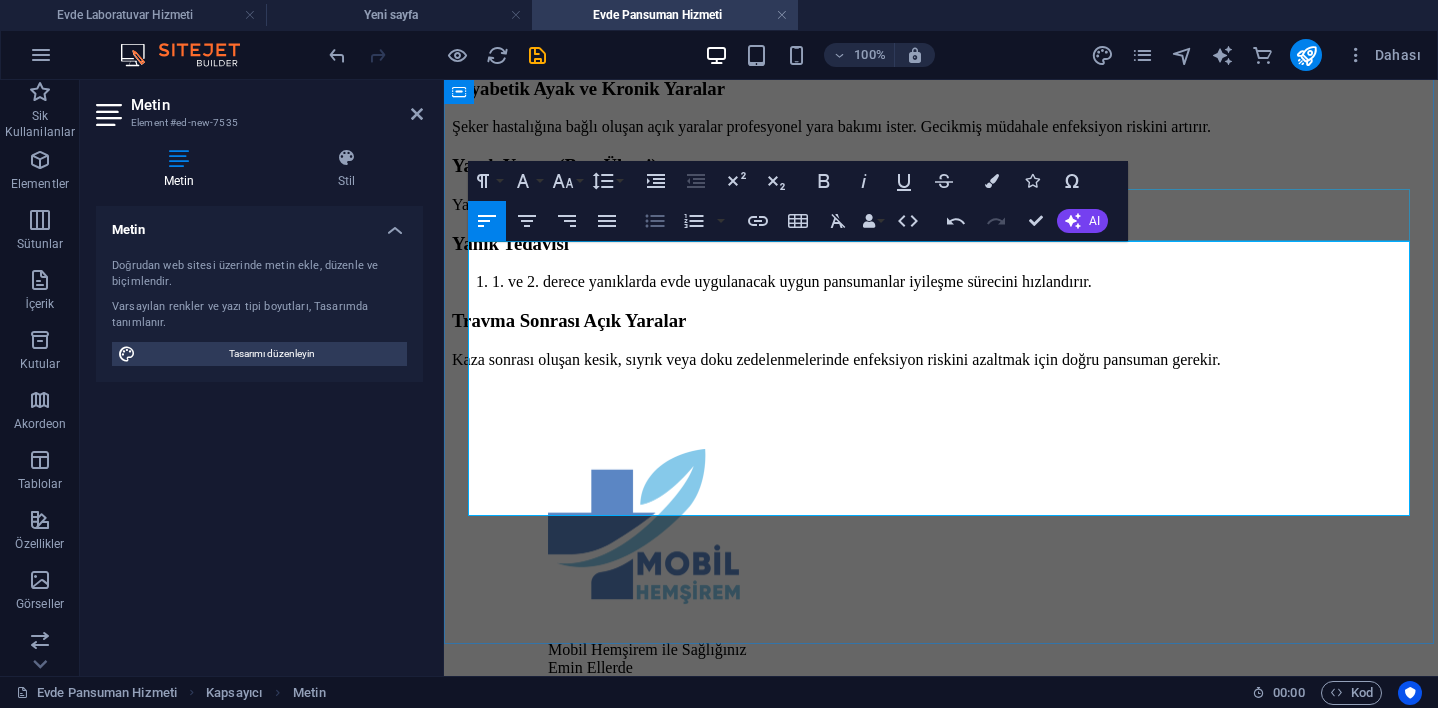 click 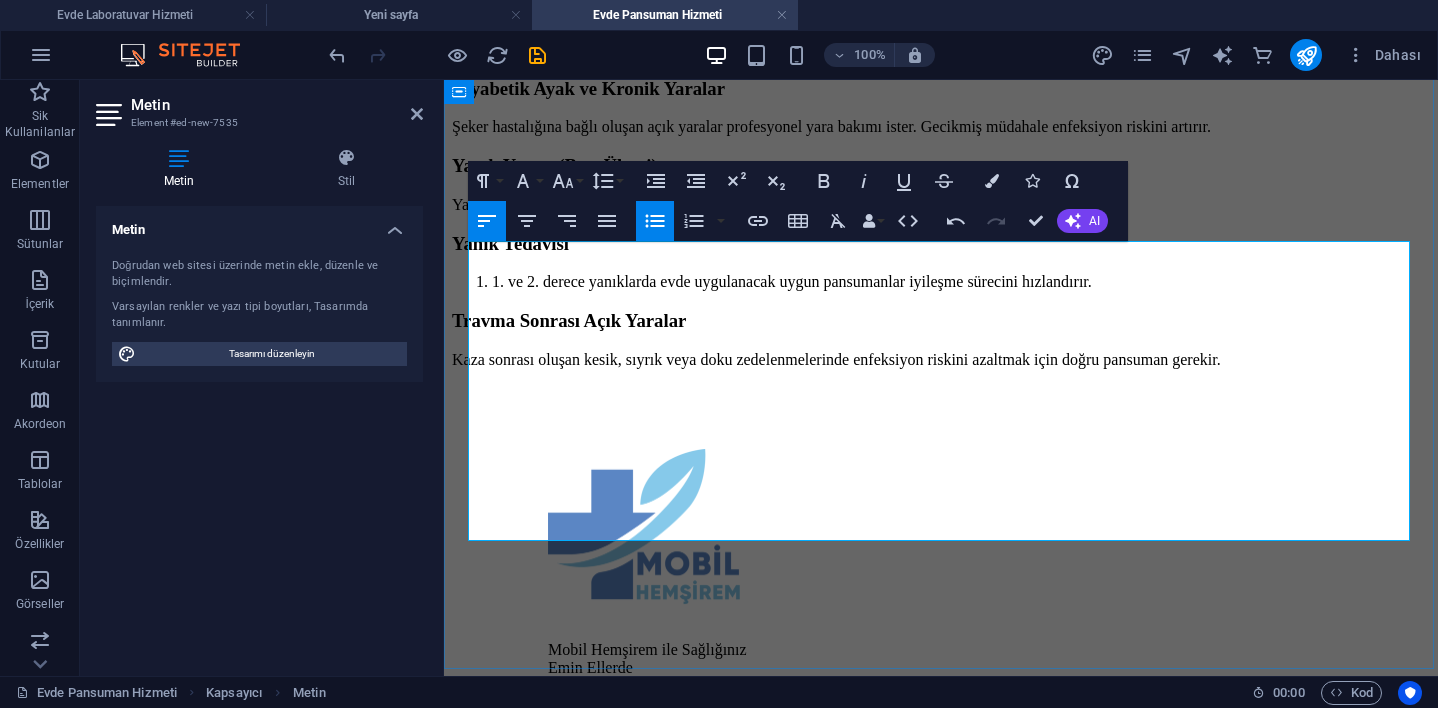 click on "Diyabetik Ayak ve Kronik Yaralar" at bounding box center [588, 88] 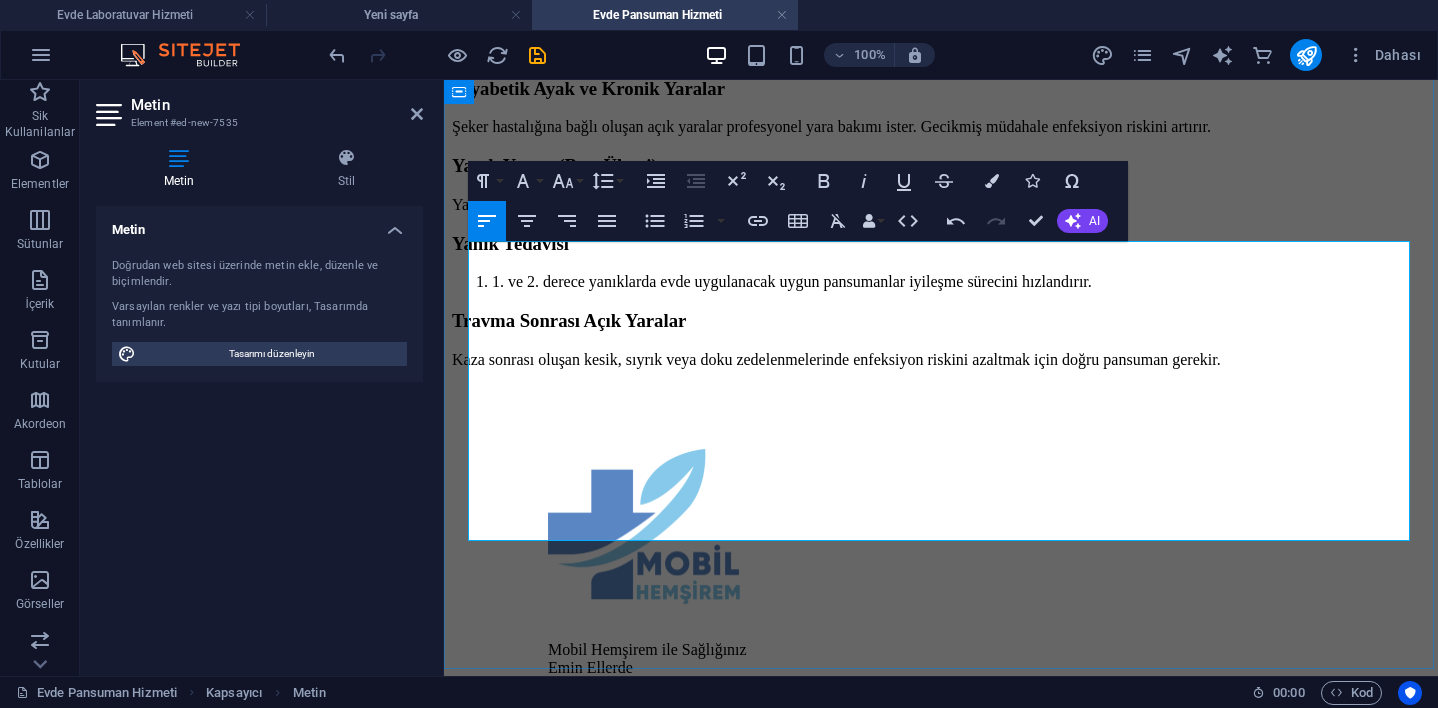 click on "Diyabetik Ayak ve Kronik Yaralar" at bounding box center [588, 88] 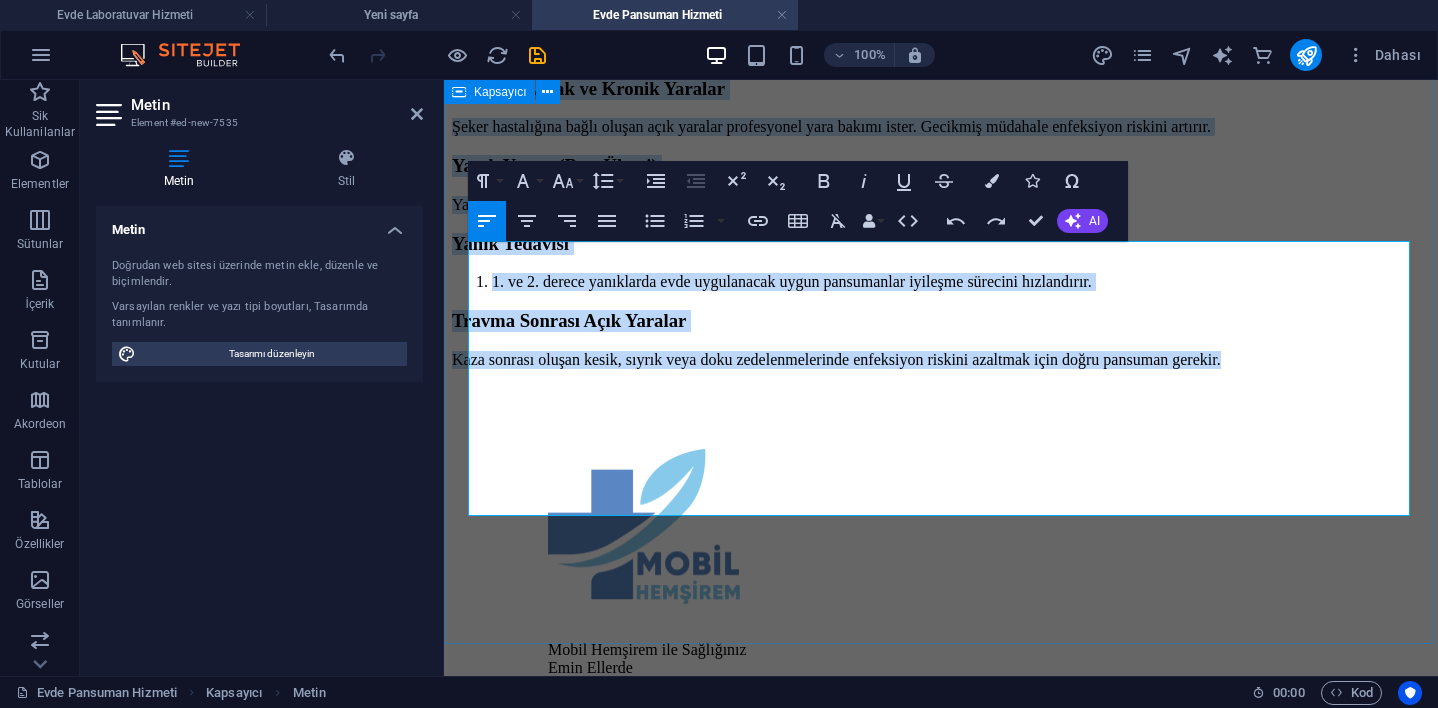 drag, startPoint x: 470, startPoint y: 255, endPoint x: 921, endPoint y: 586, distance: 559.43005 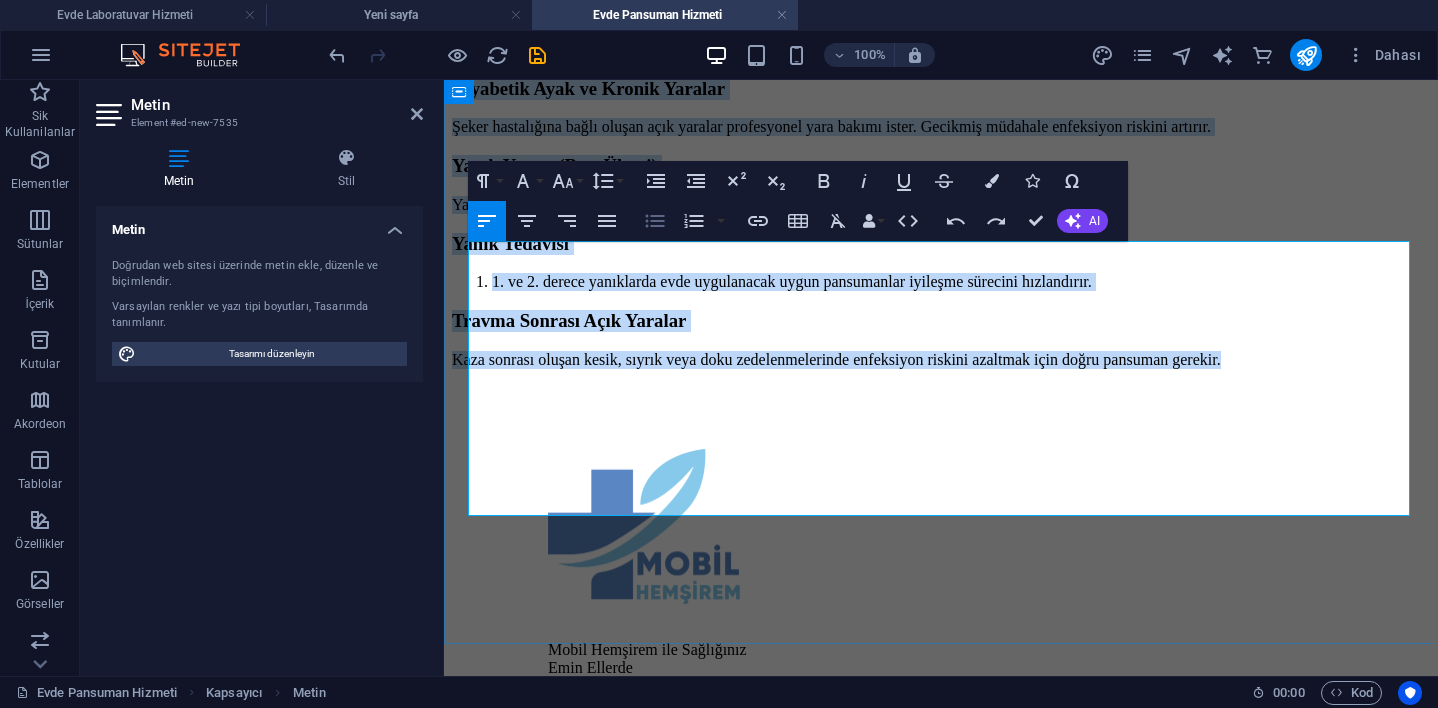 click 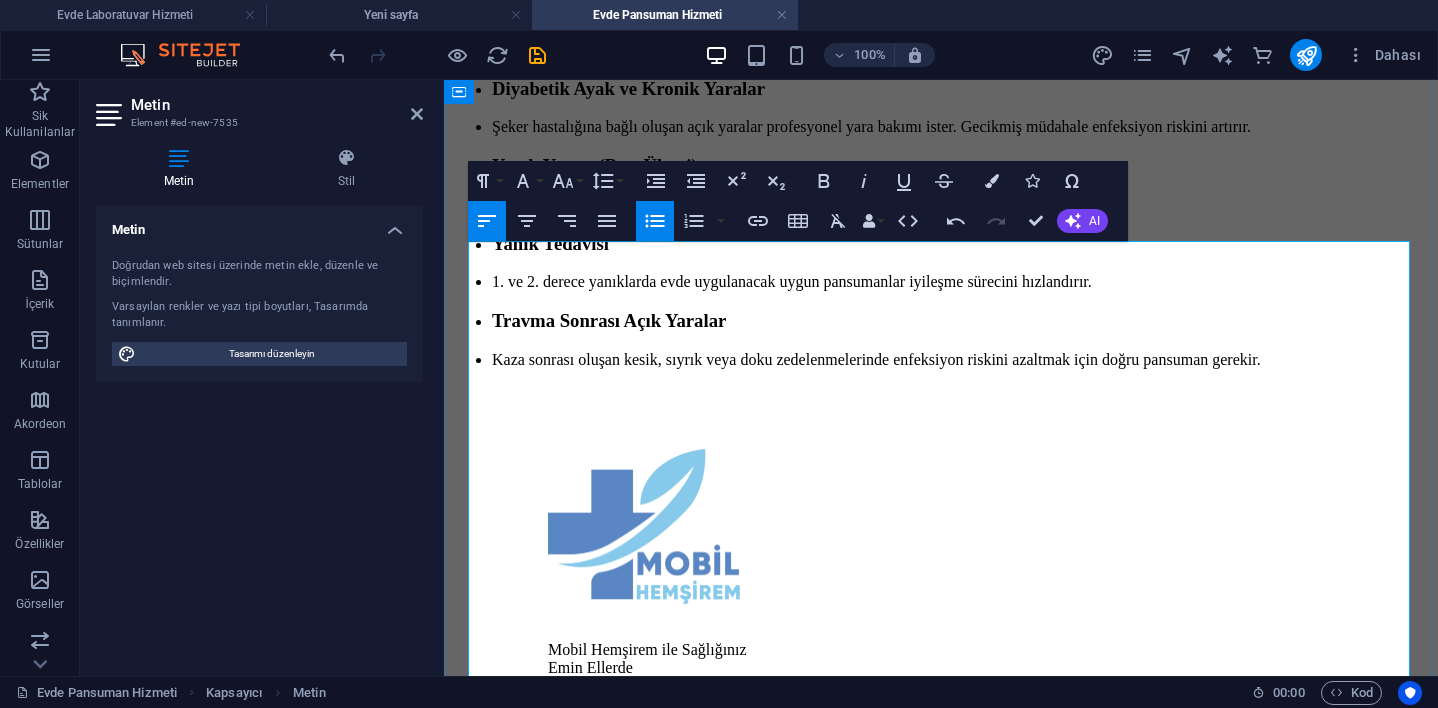 click on "Cerrahi müdahale sonrası dikişli alanın enfeksiyon kapmaması için düzenli pansuman gerekir." at bounding box center [793, 49] 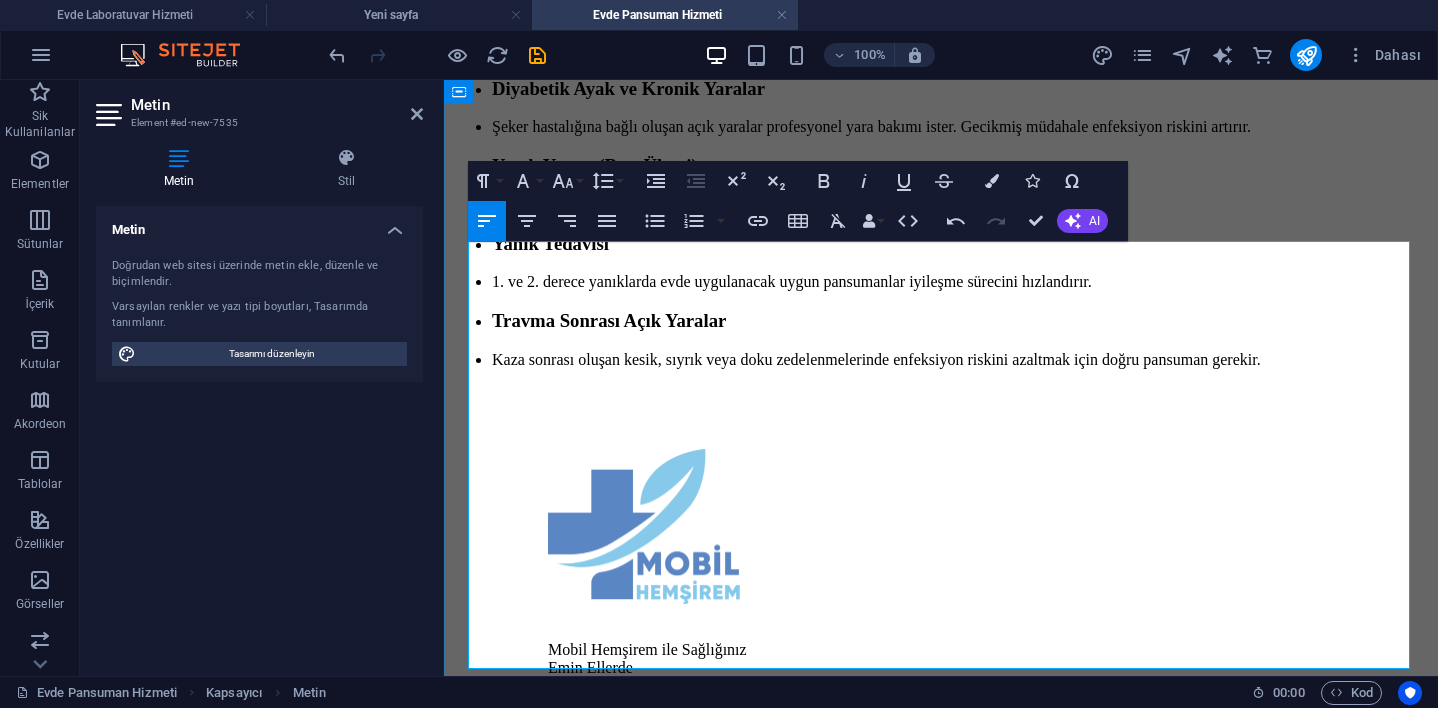 click on "Diyabetik Ayak ve Kronik Yaralar" at bounding box center (628, 88) 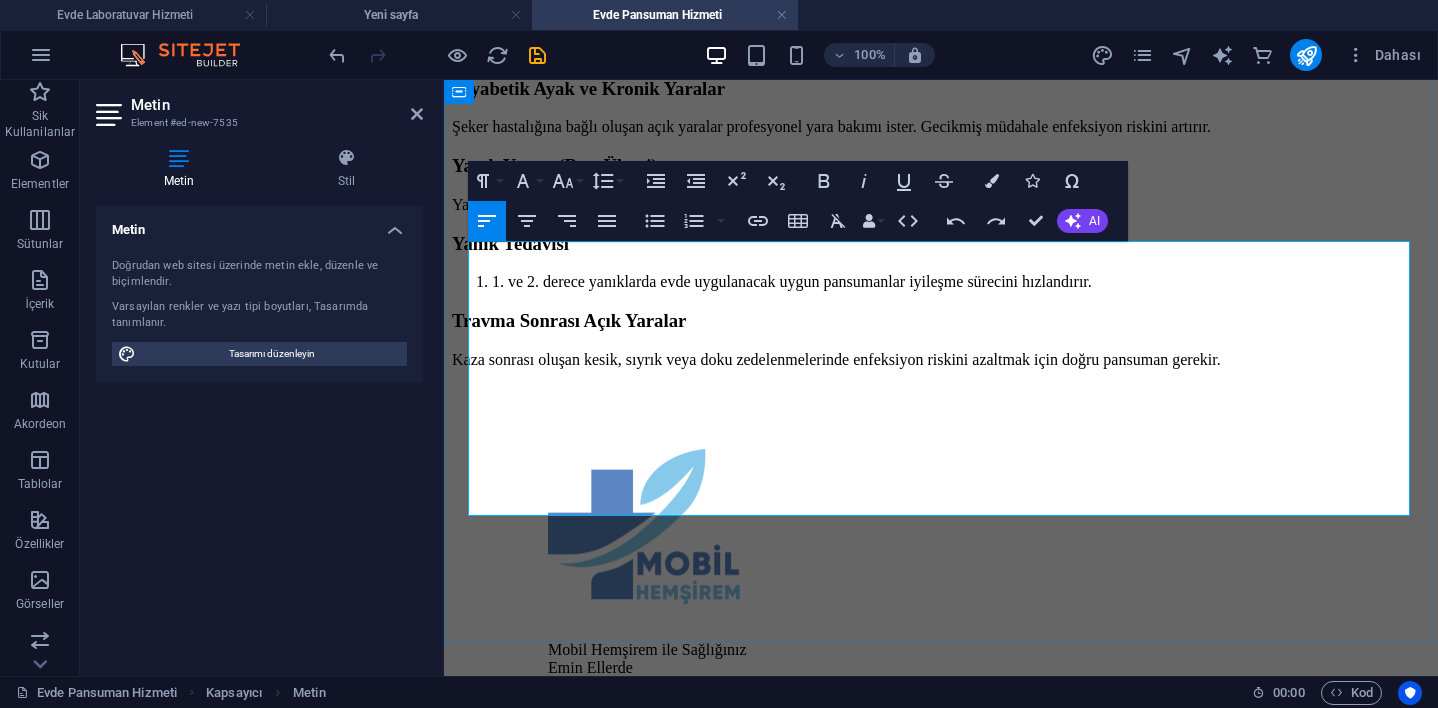 click on "Ameliyat Sonrası Dikiş Bakımı" at bounding box center (575, 10) 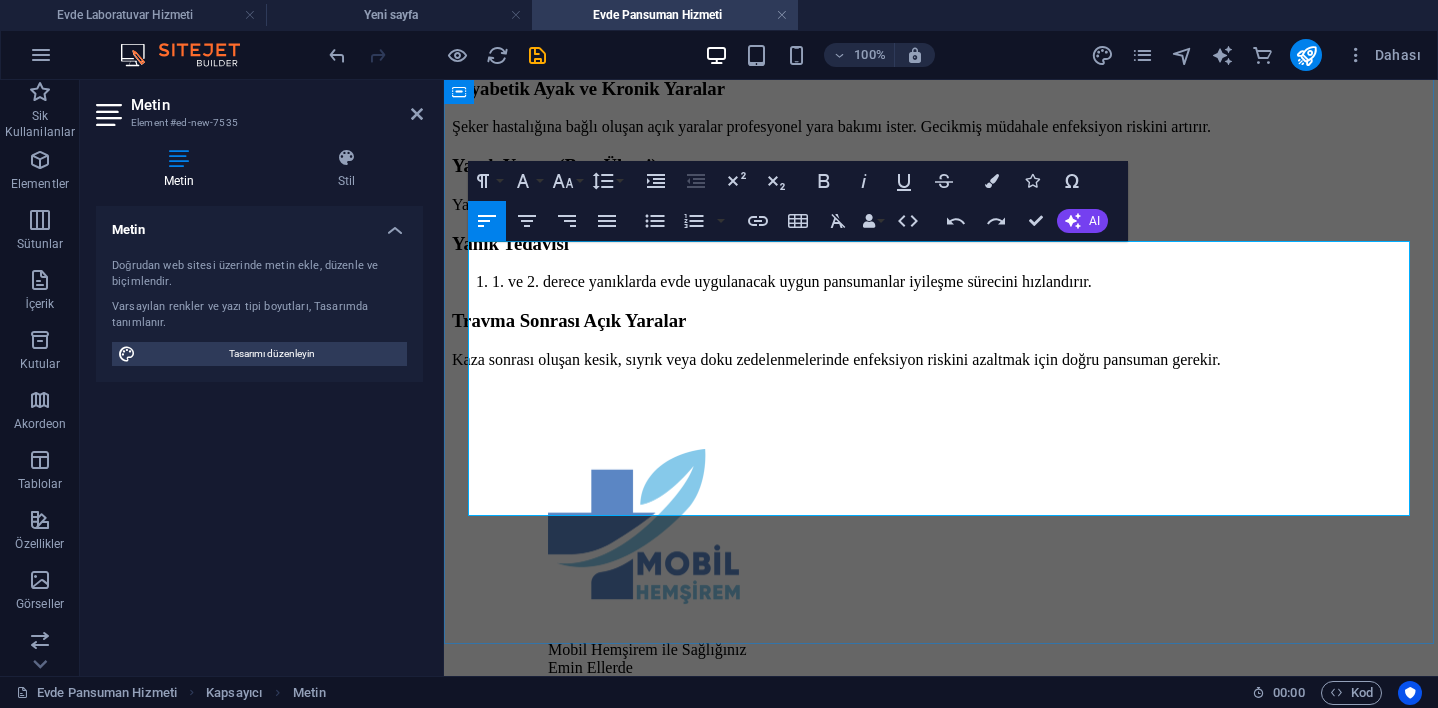click on "Ameliyat Sonrası Dikiş Bakımı" at bounding box center [575, 10] 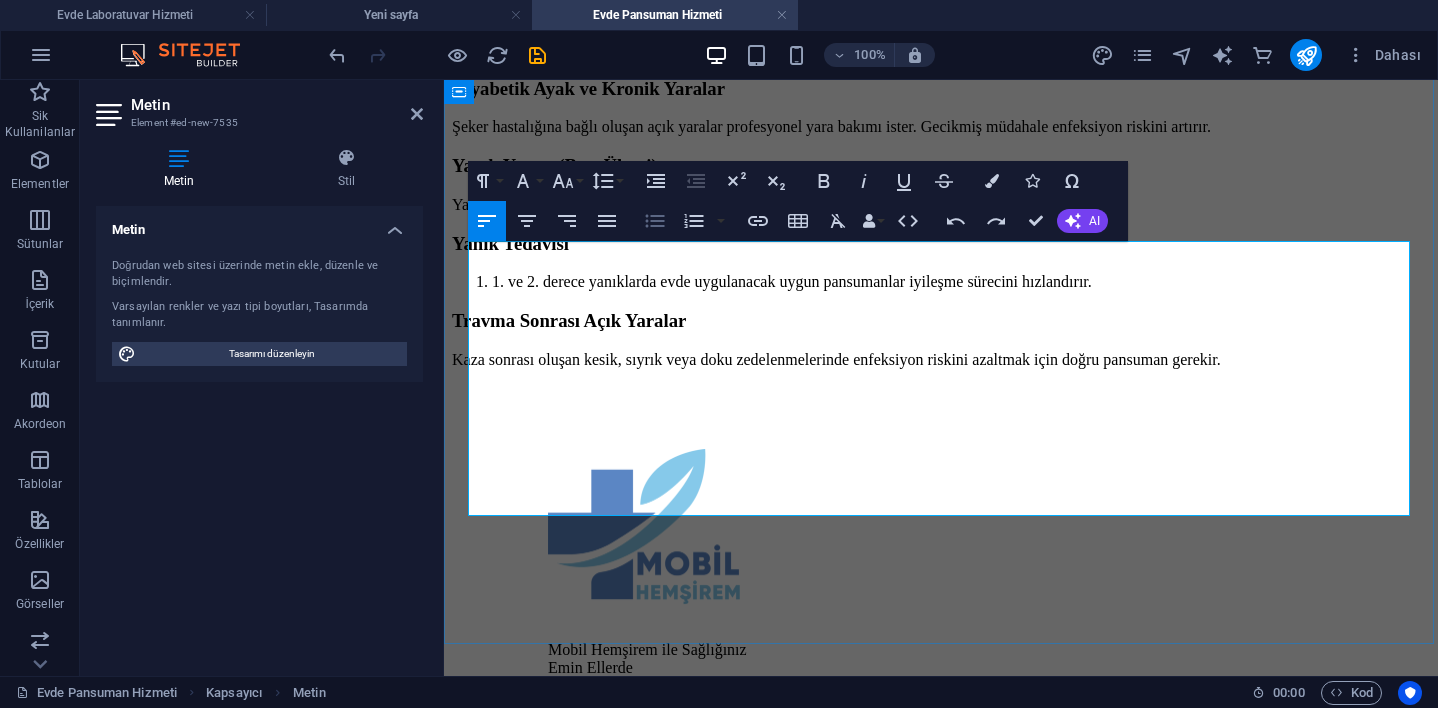 click 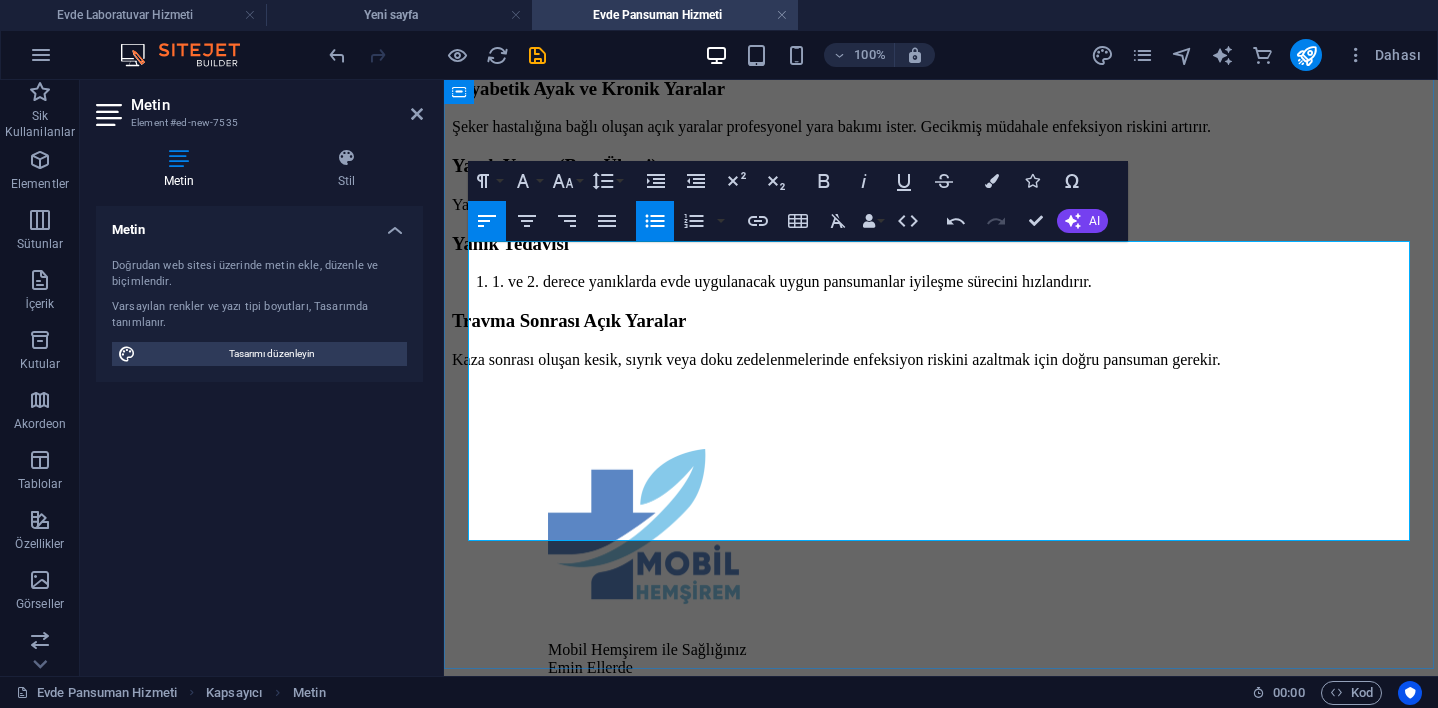 click on "Diyabetik Ayak ve Kronik Yaralar" at bounding box center [588, 88] 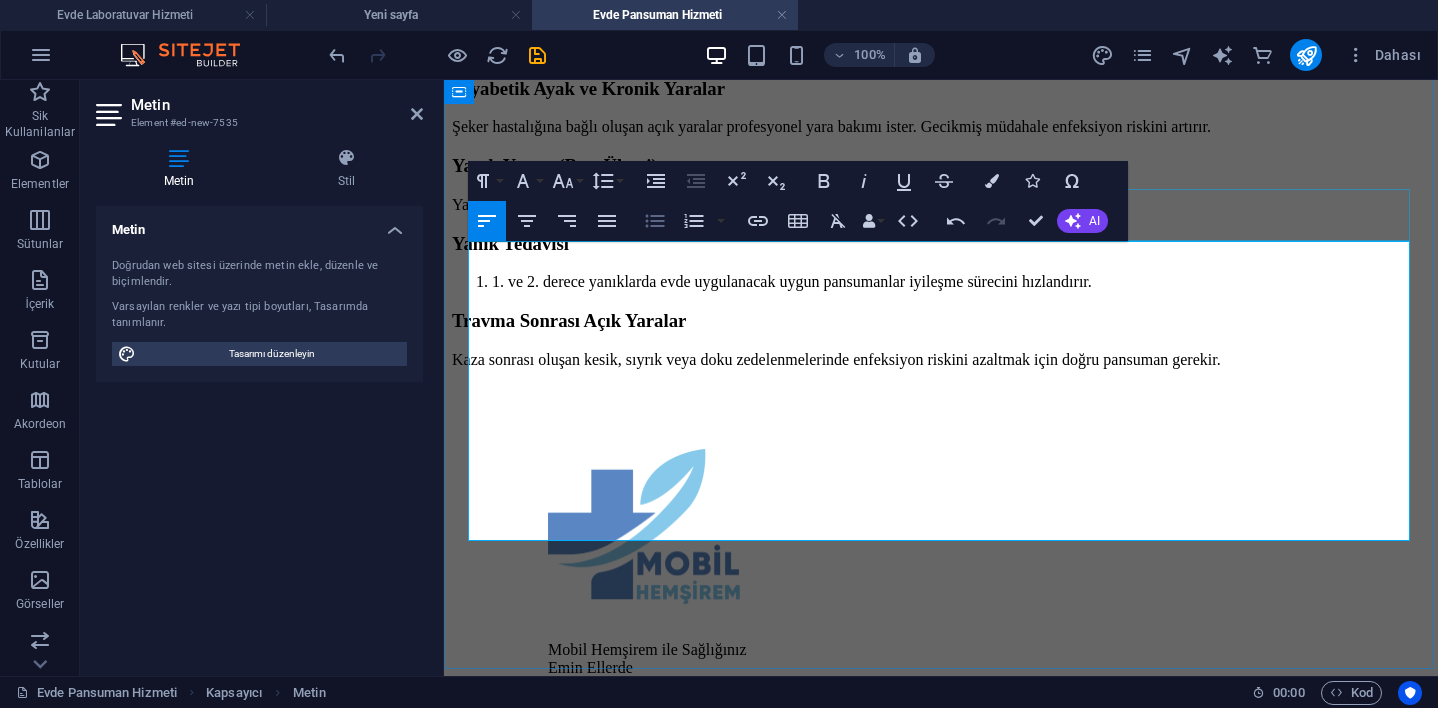 click 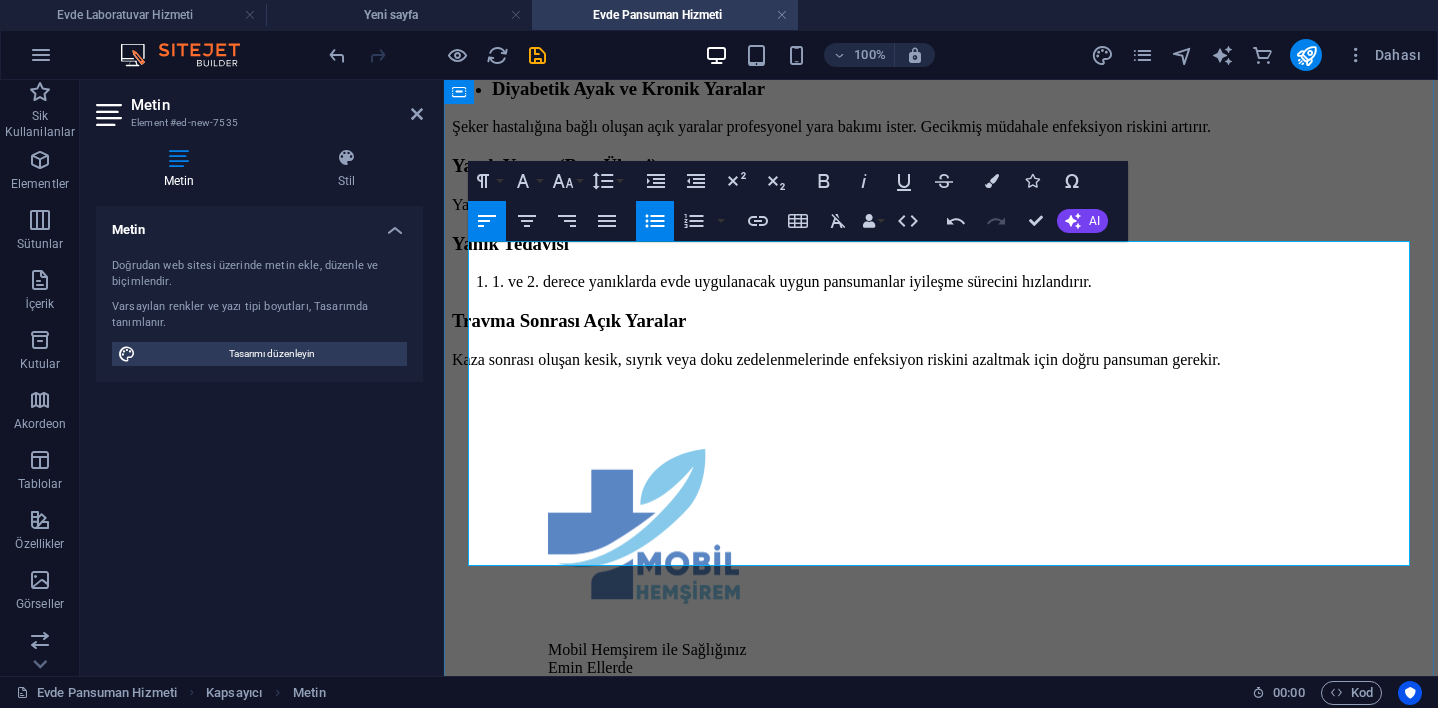 click on "Yatak Yarası (Bası Ülseri)" at bounding box center [555, 165] 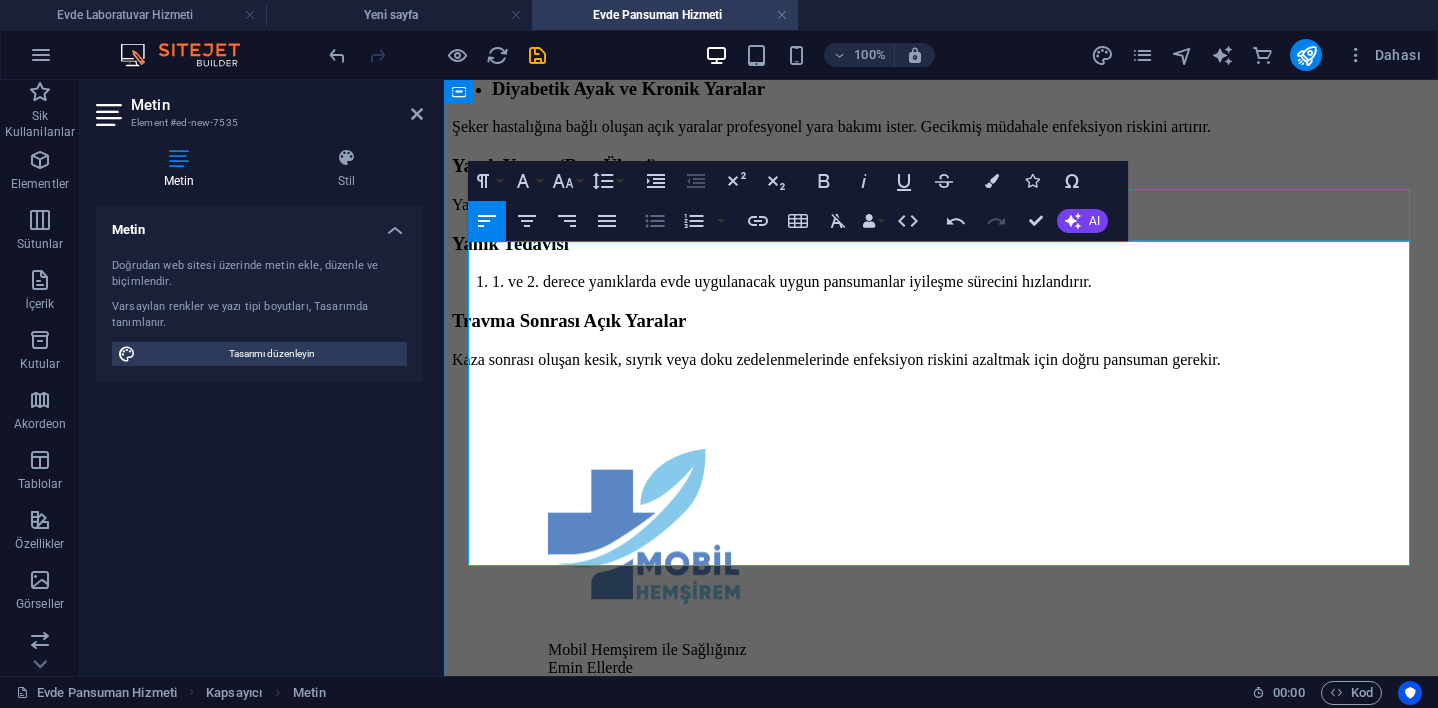 click 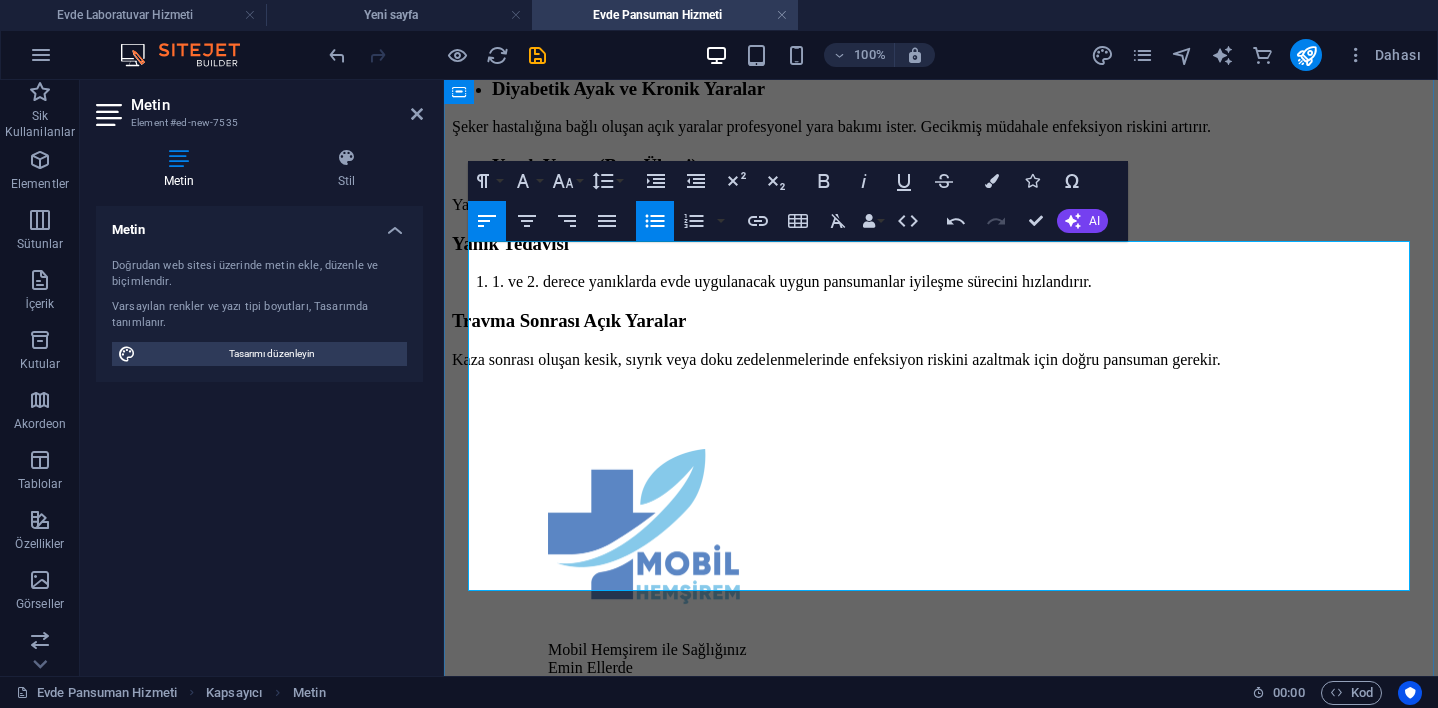 click on "Yanık Tedavisi" at bounding box center (510, 243) 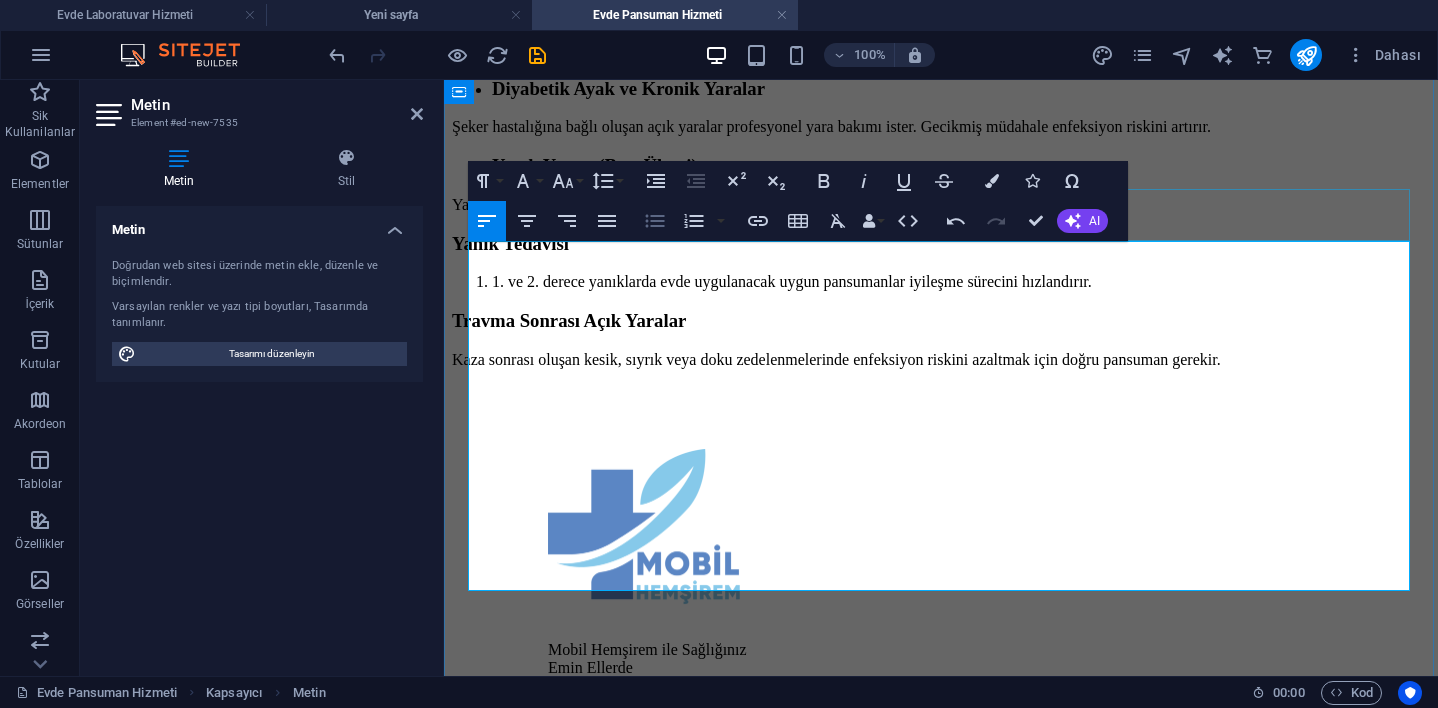 click 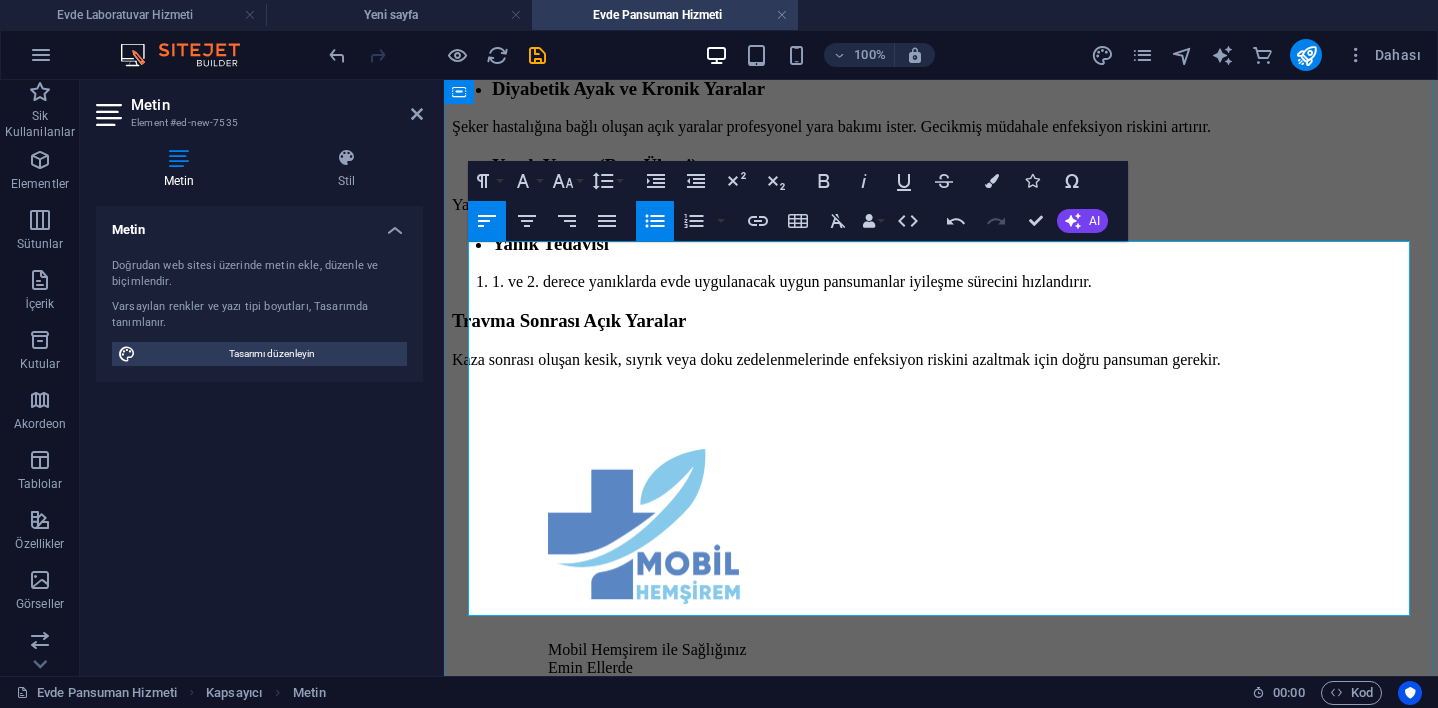 click on "Travma Sonrası Açık Yaralar" at bounding box center [569, 320] 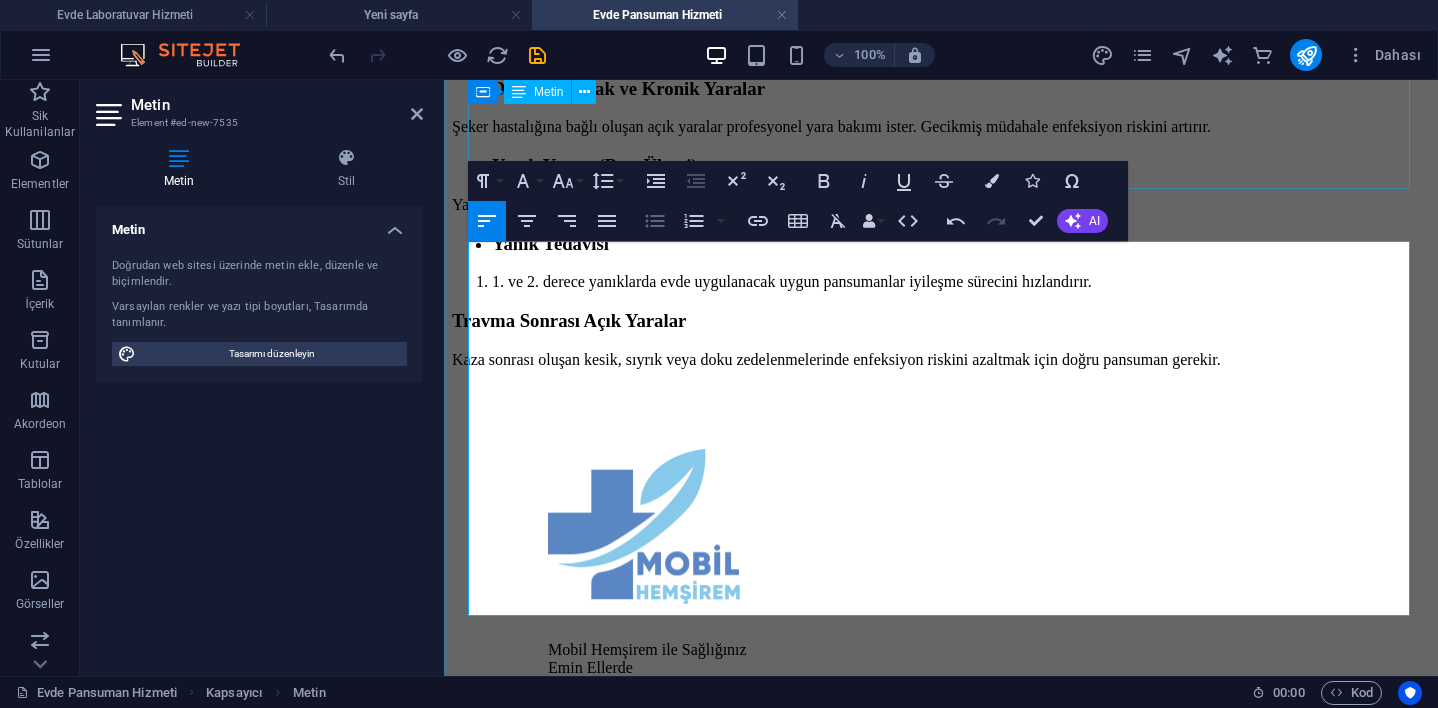 click 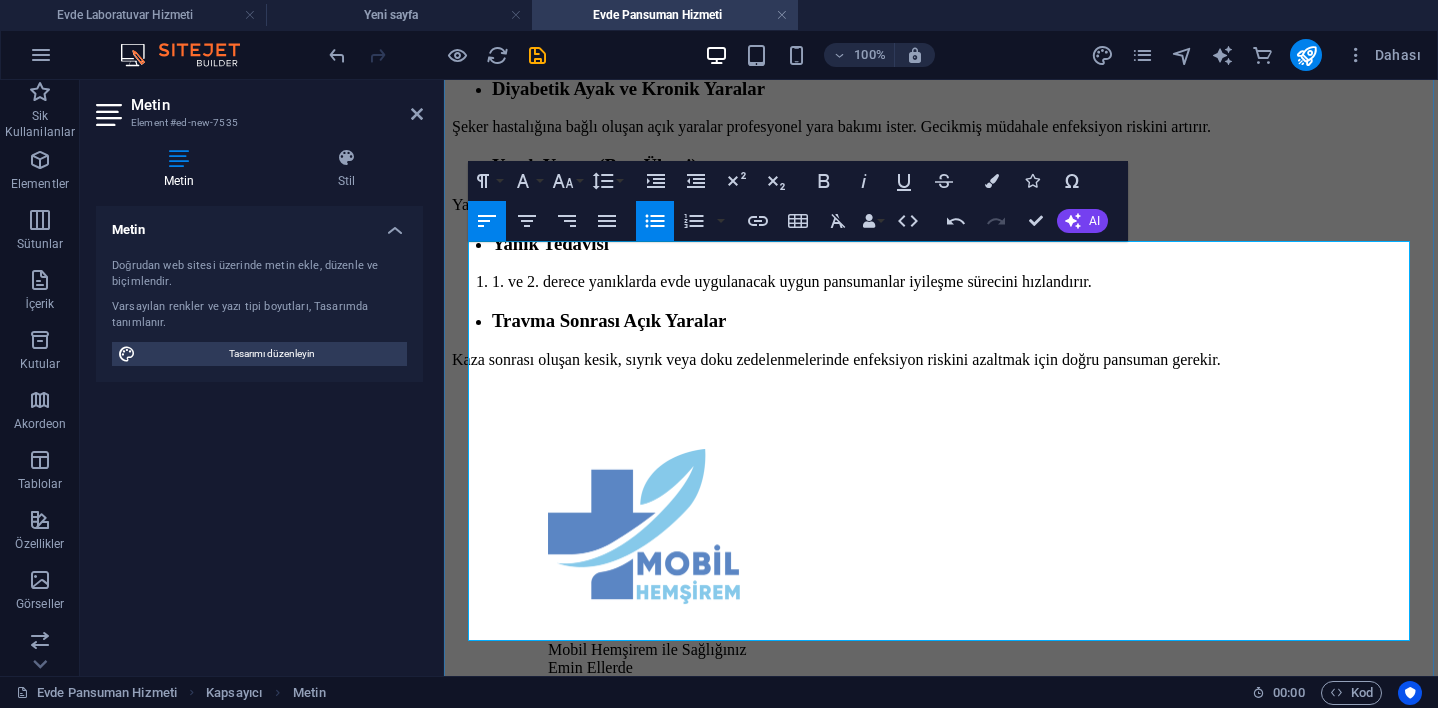 click on "1. ve 2. derece yanıklarda evde uygulanacak uygun pansumanlar iyileşme sürecini hızlandırır." at bounding box center (792, 281) 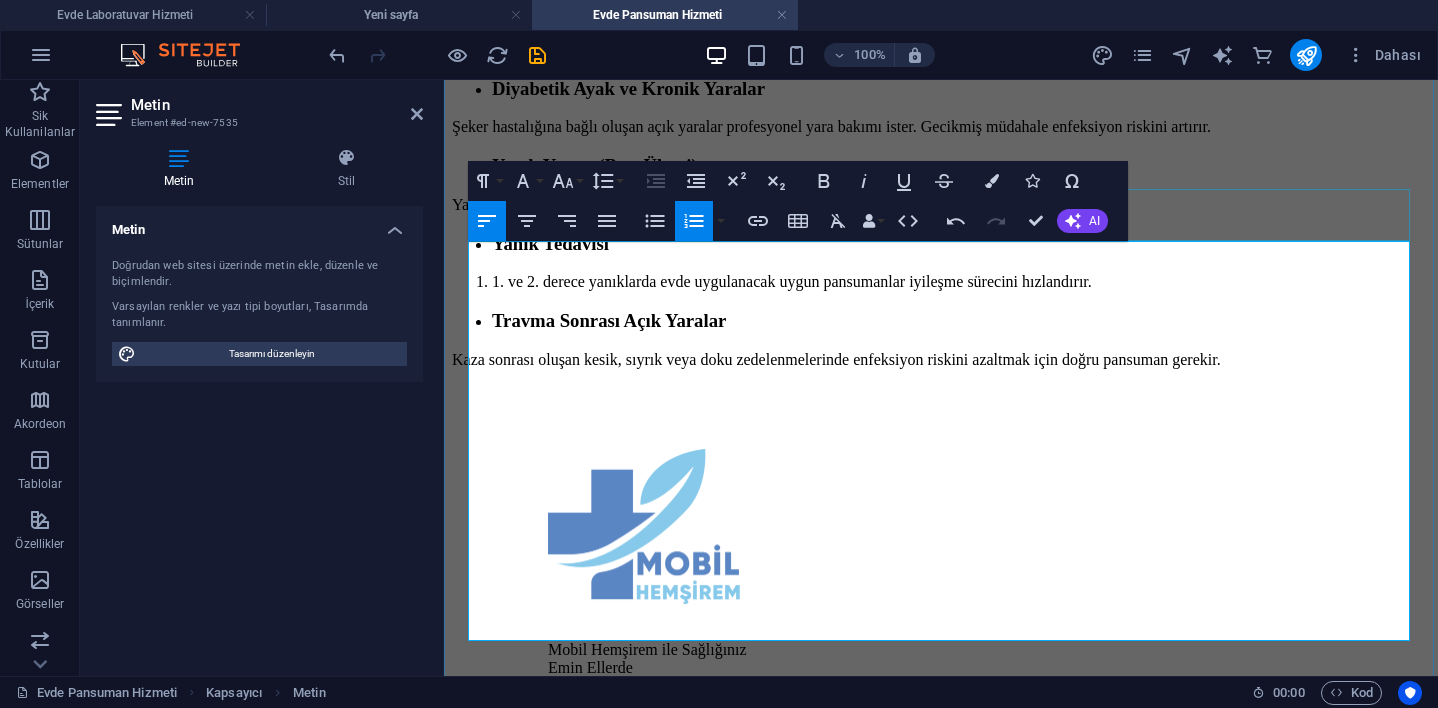 click on "Ordered List" at bounding box center (694, 221) 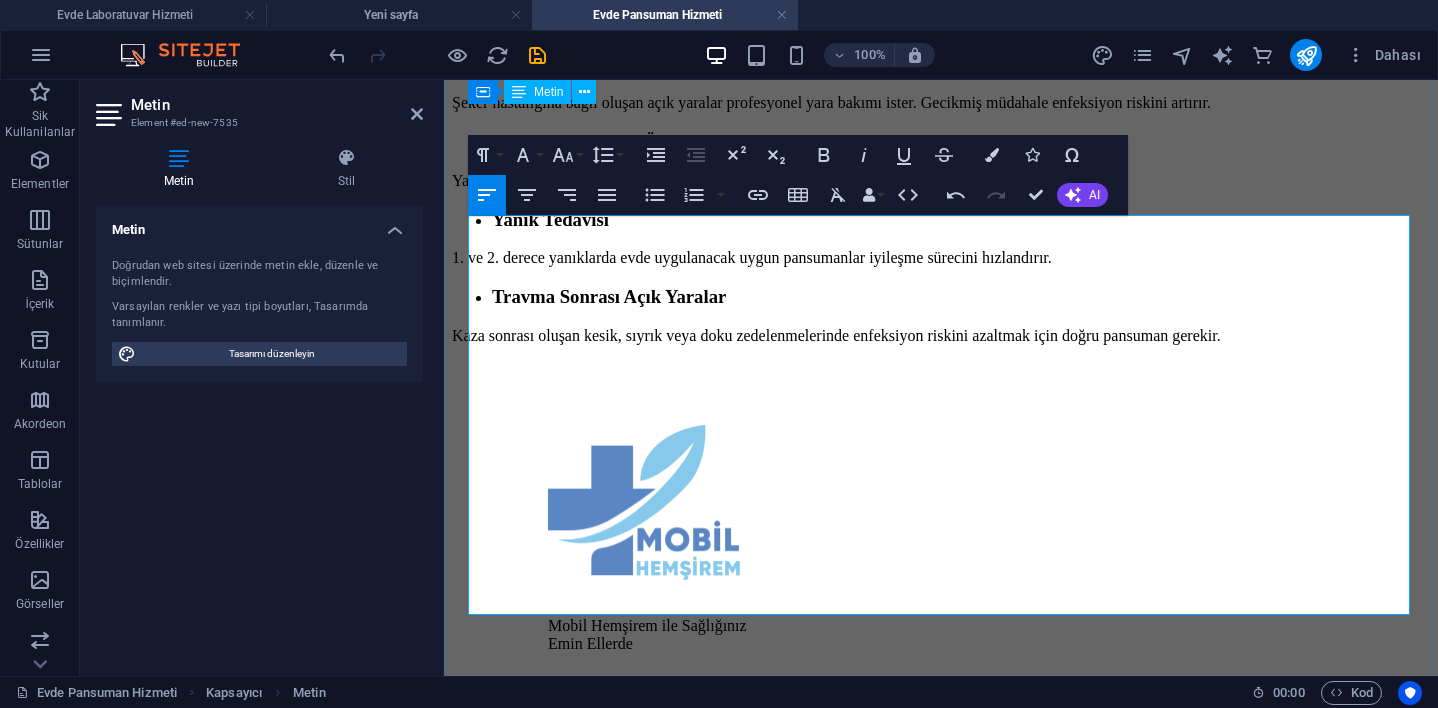 scroll, scrollTop: 511, scrollLeft: 0, axis: vertical 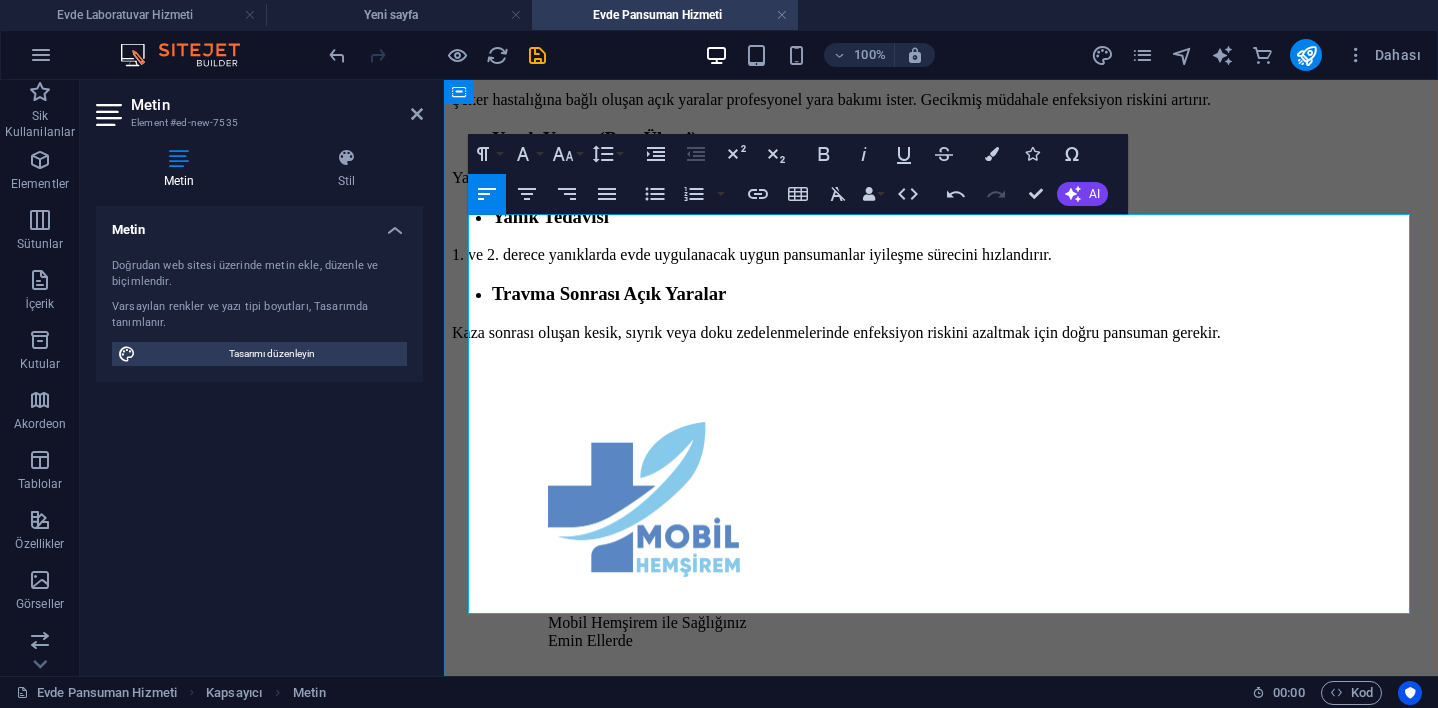 click on "Ameliyat Sonrası Dikiş Bakımı" at bounding box center [941, -16] 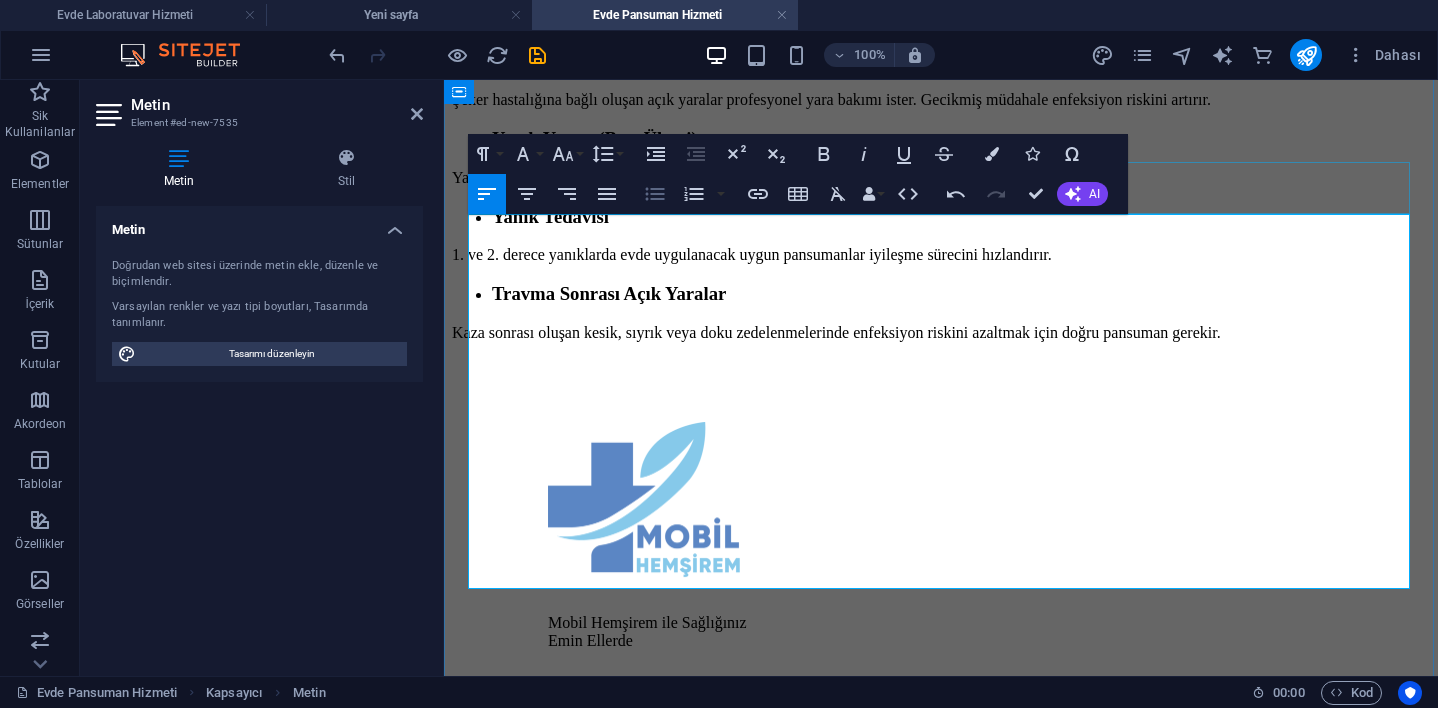 click 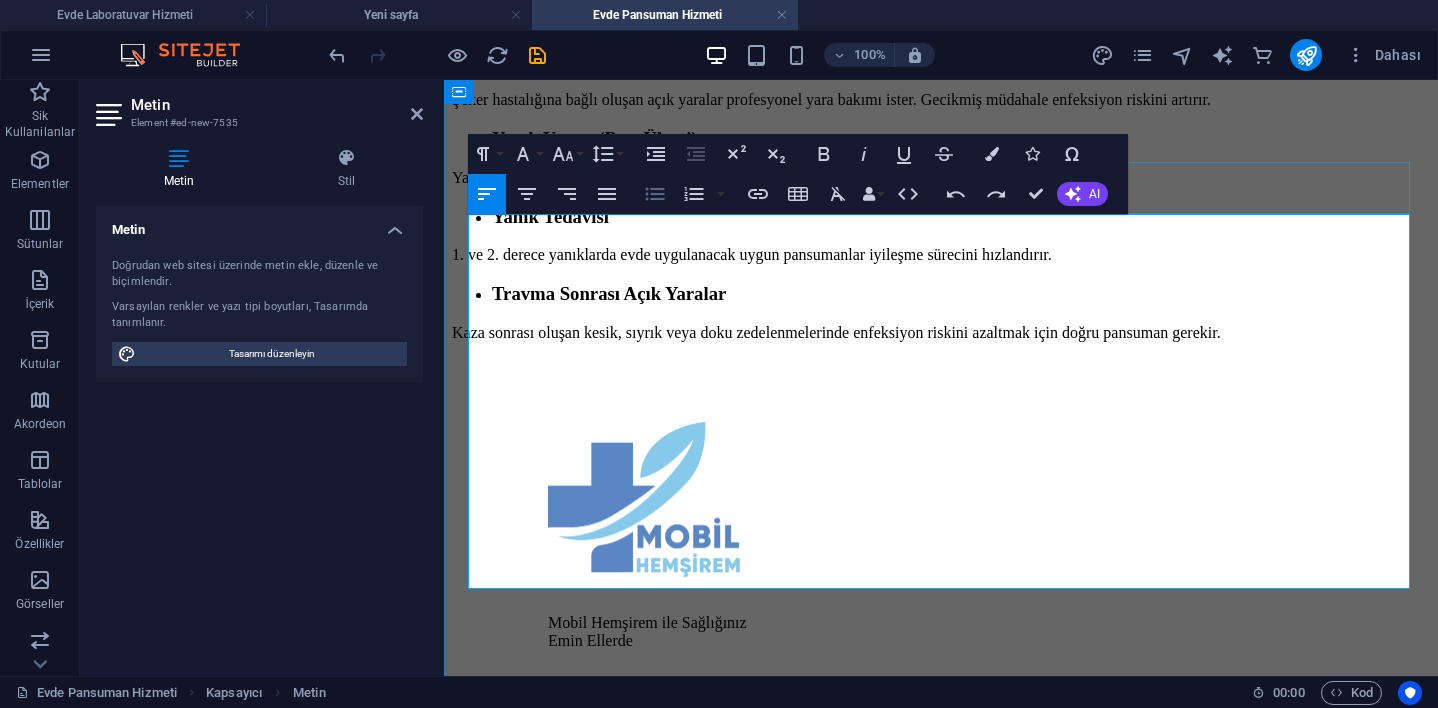 click 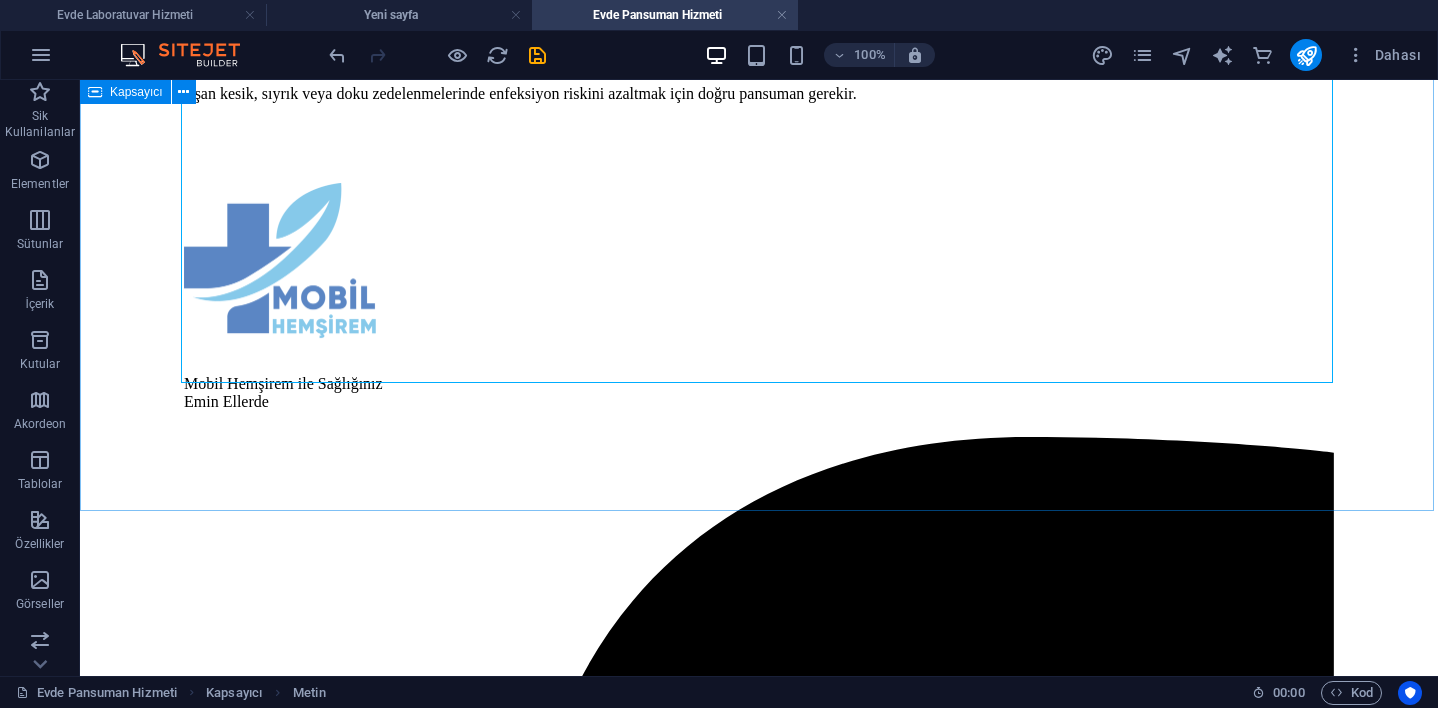 scroll, scrollTop: 756, scrollLeft: 0, axis: vertical 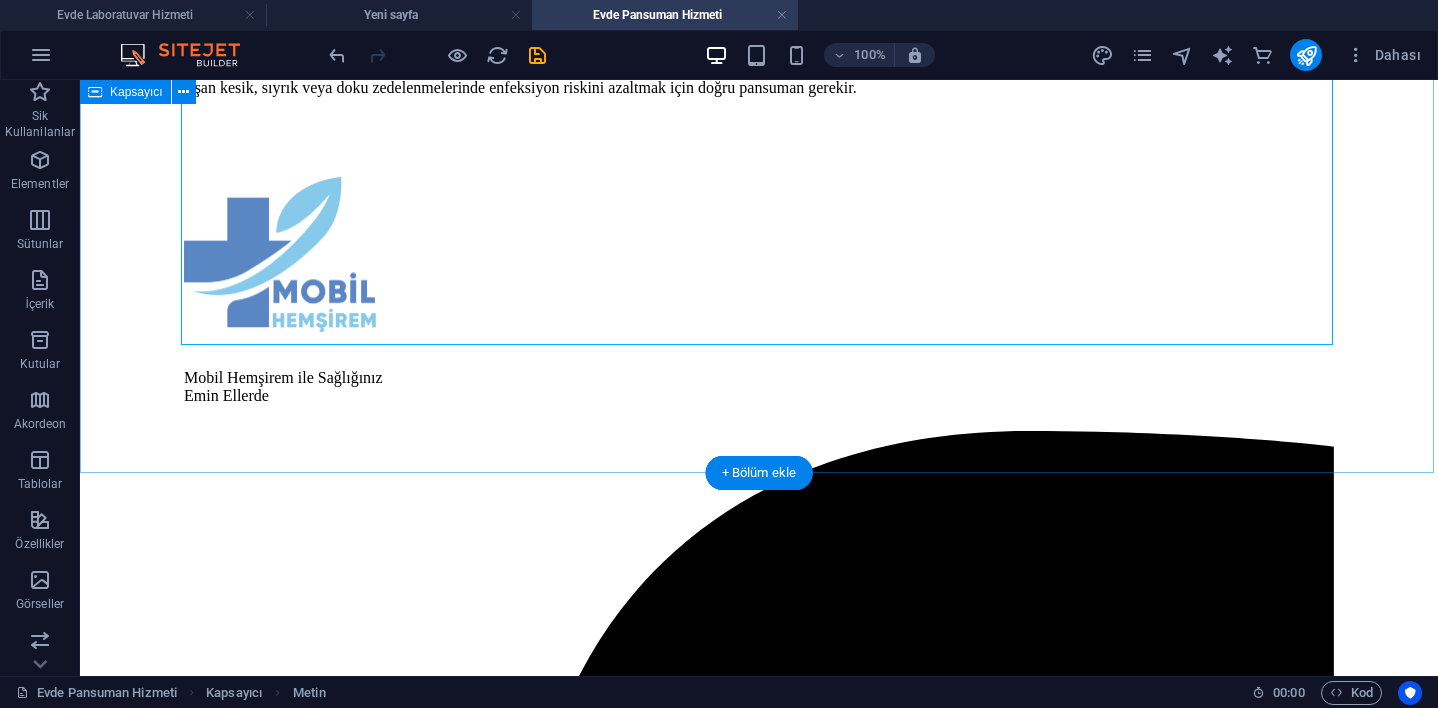 click on "Evde Pansuman Hizmeti | Mobil Hemşirem Yara Bakımında Profesyonel Destek, Evinizde Evde pansuman hizmeti , evinden çıkamayan ya da hastaneye gitmek istemeyen bireyler için en çok ihtiyaç duyulan sağlık hizmetlerinden biridir.   Mobil Hemşirem , [CITY]’ün her köşesine steril malzemelerle ve deneyimli hemşire kadrosuyla evde pansuman hizmeti sunar. İster ameliyat sonrası yara bakımı, ister diyabetik ayak tedavisi olsun — tüm durumlar için yerinde, dikkatli ve medikal yönden doğru müdahale sağlıyoruz. Evde Pansuman Hizmeti Nedir? Evde pansuman , çeşitli nedenlerle oluşmuş yaraların, enfekte bölgelerin ya da ameliyat sonrası dikişli alanların   hijyenik koşullarda temizlenmesi, dezenfekte edilmesi ve sarılması   işlemidir. Bu hizmet sayesinde hastaneye gitmeden, enfeksiyon riski taşımadan evinizde güvenli bakım alabilirsiniz. Hangi Durumlarda Evde Pansuman Gerekir? Ameliyat Sonrası Dikiş Bakımı Diyabetik Ayak ve Kronik Yaralar  Yatak Yarası (Bası Ülseri)" at bounding box center [759, -267] 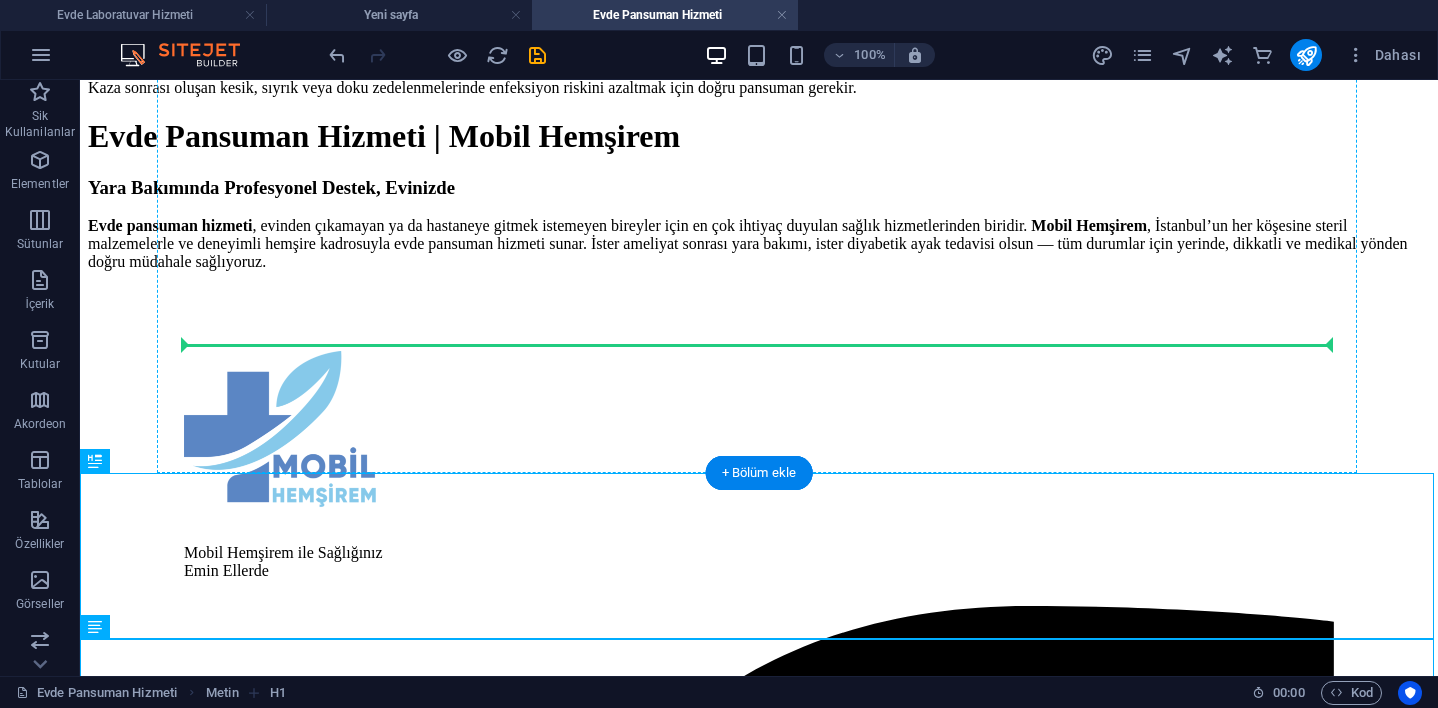 drag, startPoint x: 191, startPoint y: 544, endPoint x: 221, endPoint y: 341, distance: 205.20477 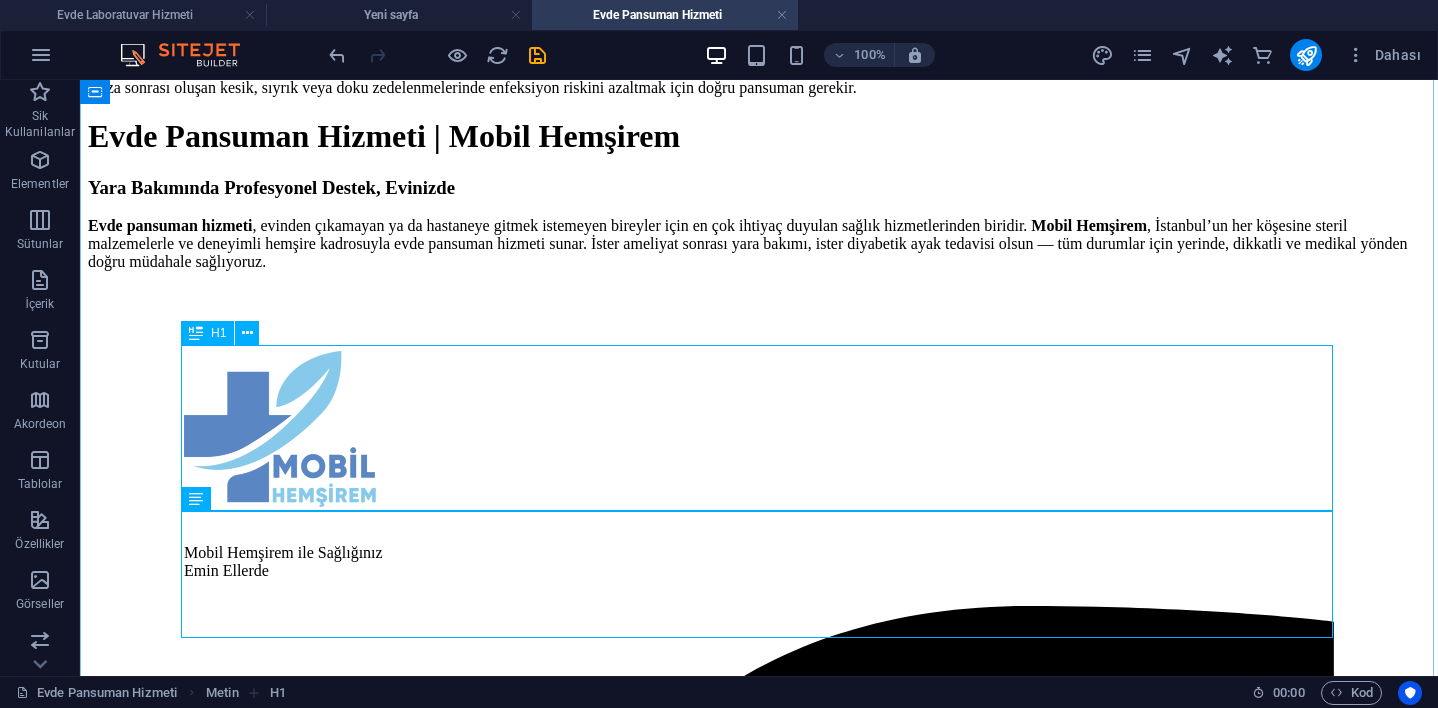 click on "Evde Pansuman Hizmeti | Mobil Hemşirem" at bounding box center (759, 136) 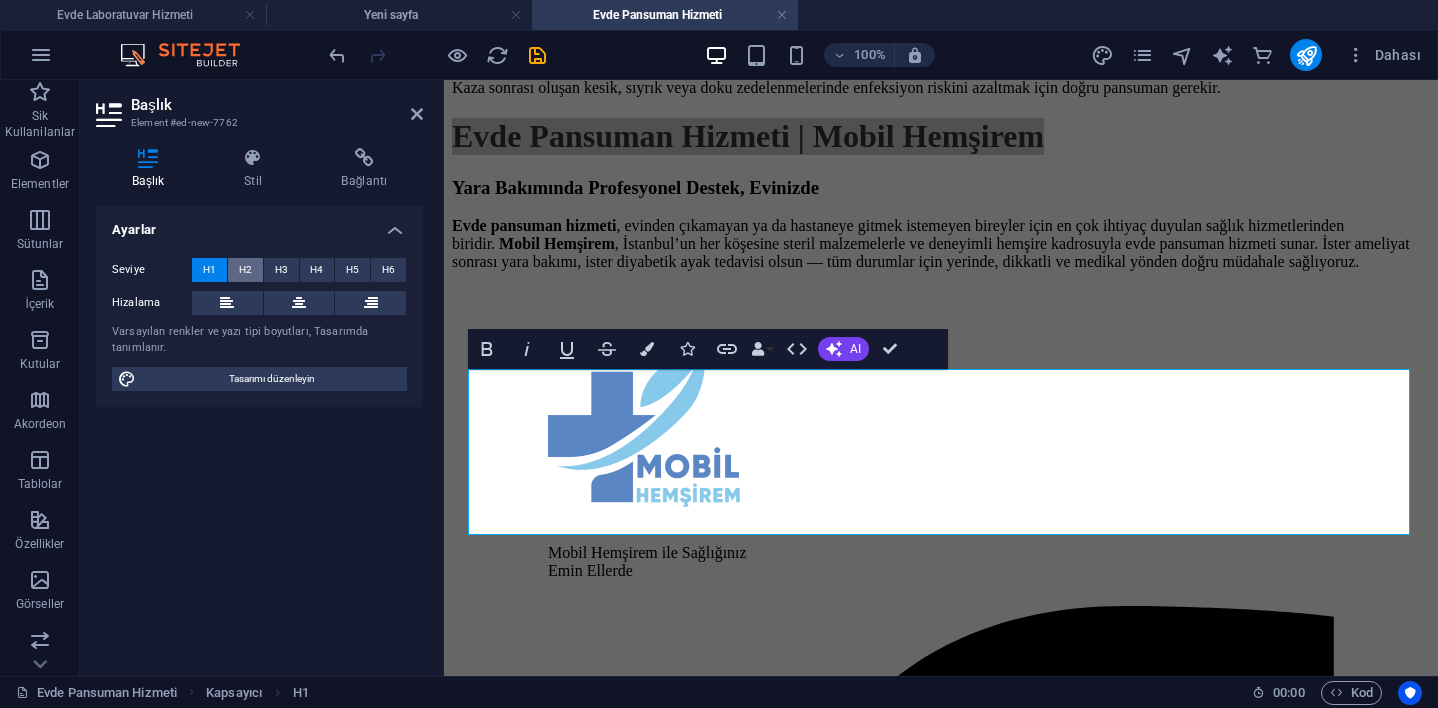 click on "H2" at bounding box center (245, 270) 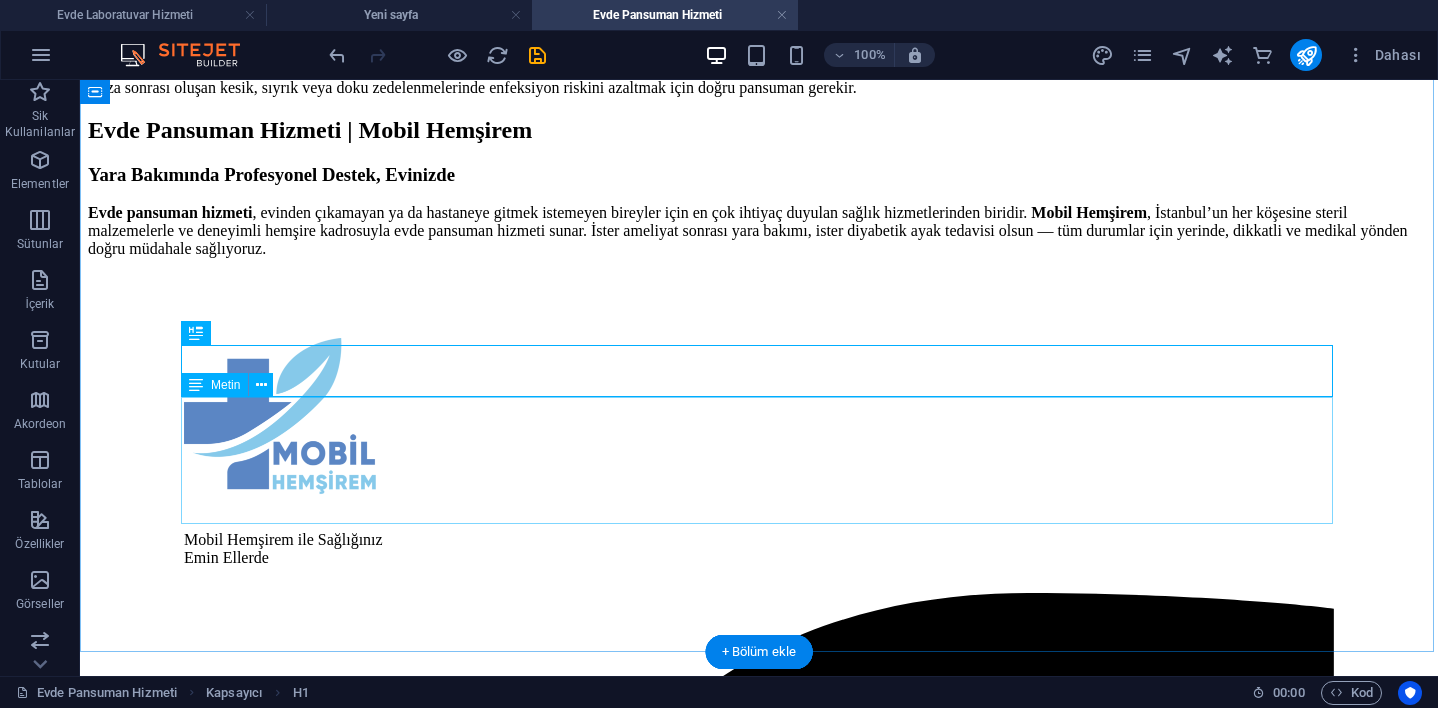 click on "Evde Pansuman Hizmeti | Mobil Hemşirem" at bounding box center (759, 130) 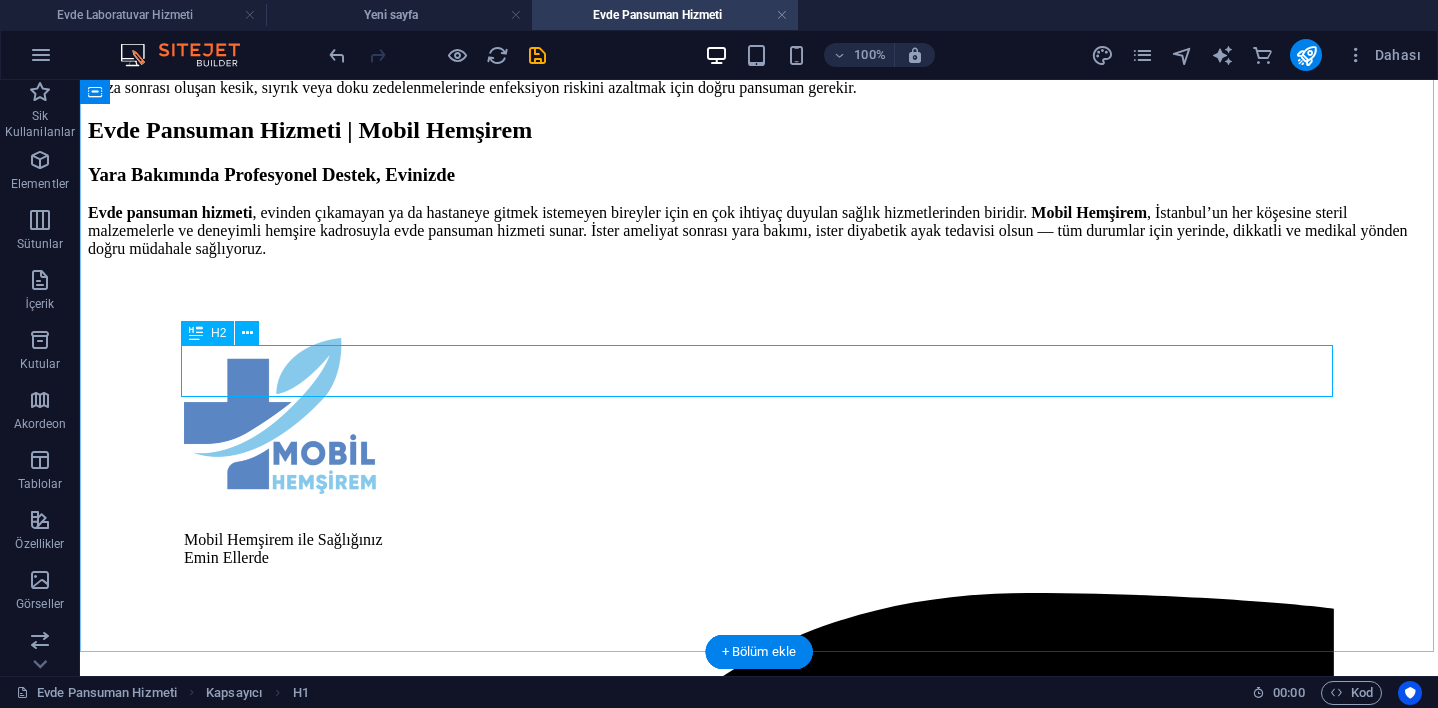 click on "Evde Pansuman Hizmeti | Mobil Hemşirem" at bounding box center (759, 130) 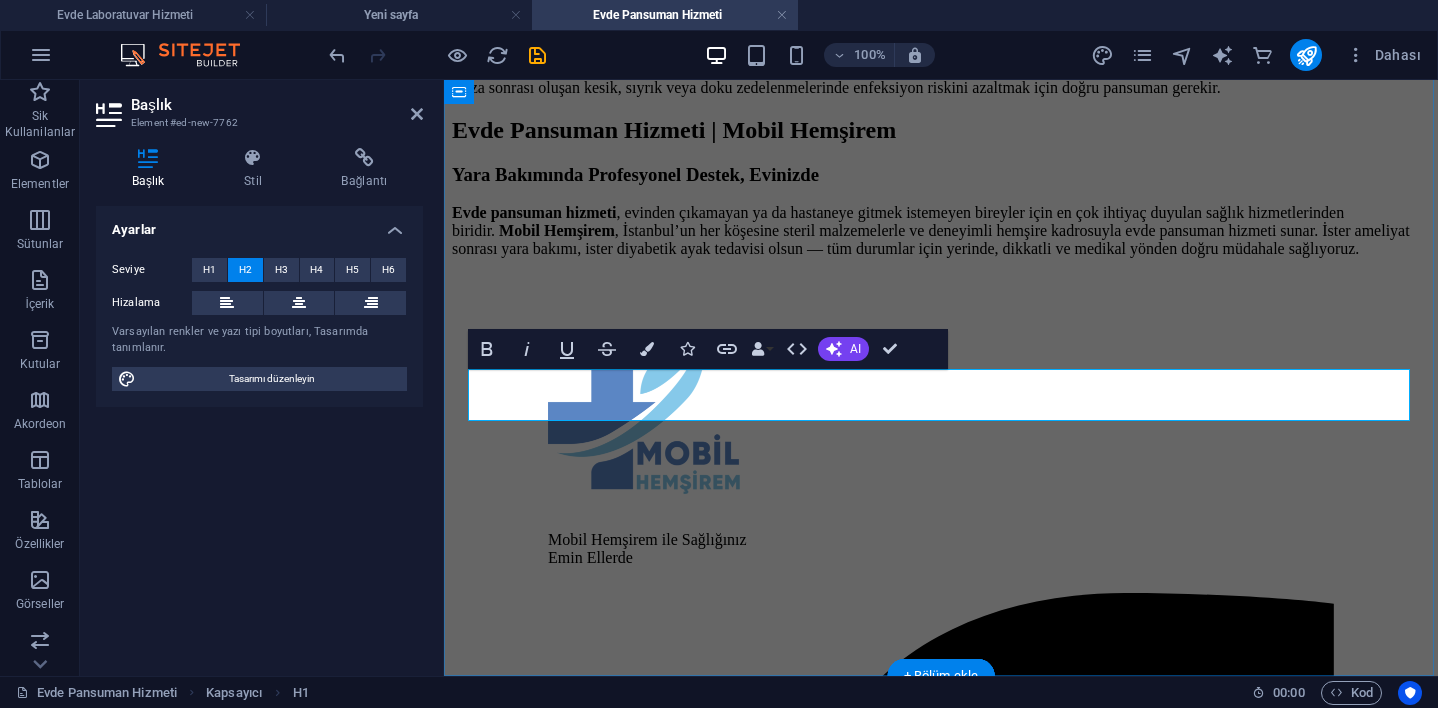 click on "Evde Pansuman Hizmeti | Mobil Hemşirem" at bounding box center (674, 130) 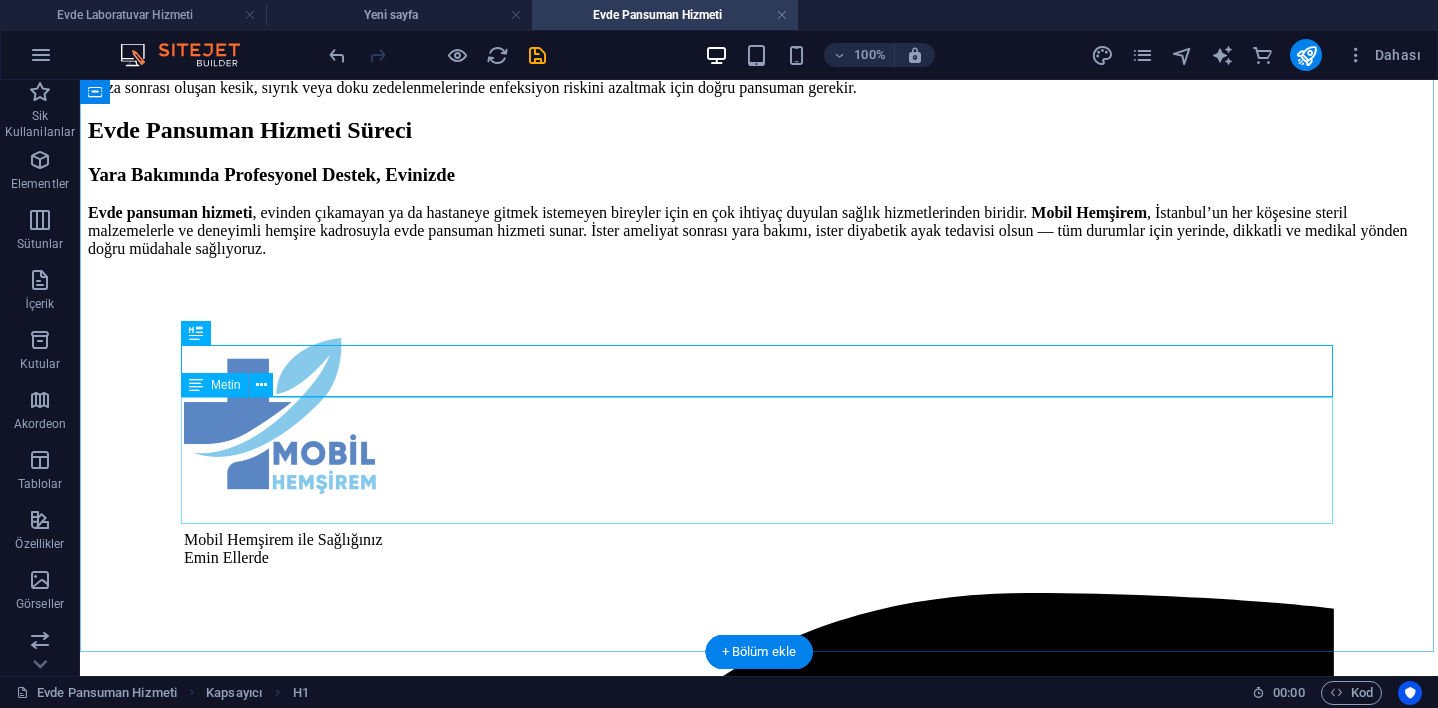 click on "Yara Bakımında Profesyonel Destek, Evinizde Evde pansuman hizmeti , evinden çıkamayan ya da hastaneye gitmek istemeyen bireyler için en çok ihtiyaç duyulan sağlık hizmetlerinden biridir.   Mobil Hemşirem , [CITY]’nın her köşesine steril malzemelerle ve deneyimli hemşire kadrosuyla evde pansuman hizmeti sunar. İster ameliyat sonrası yara bakımı, ister diyabetik ayak tedavisi olsun — tüm durumlar için yerinde, dikkatli ve medikal yönden doğru müdahale sağlıyoruz." at bounding box center [759, 211] 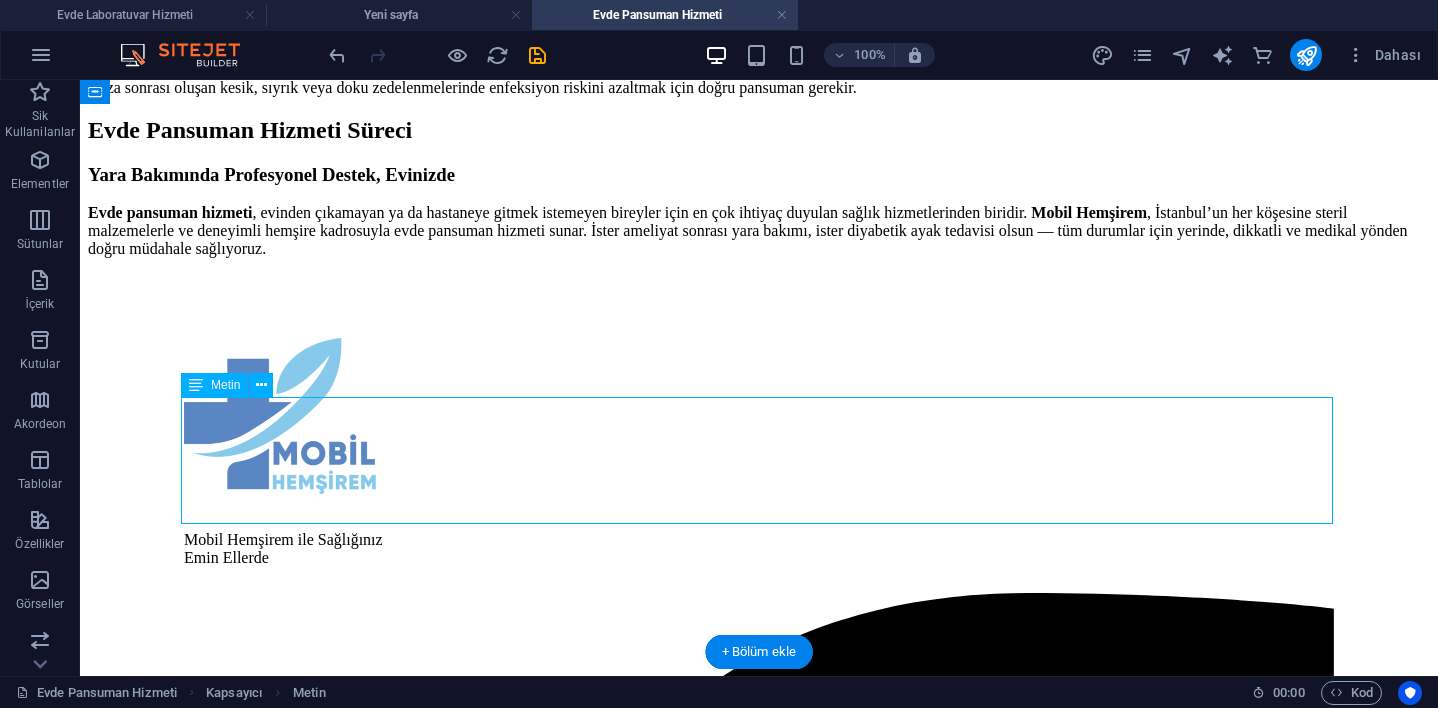 click on "Yara Bakımında Profesyonel Destek, Evinizde Evde pansuman hizmeti , evinden çıkamayan ya da hastaneye gitmek istemeyen bireyler için en çok ihtiyaç duyulan sağlık hizmetlerinden biridir.   Mobil Hemşirem , [CITY]’nın her köşesine steril malzemelerle ve deneyimli hemşire kadrosuyla evde pansuman hizmeti sunar. İster ameliyat sonrası yara bakımı, ister diyabetik ayak tedavisi olsun — tüm durumlar için yerinde, dikkatli ve medikal yönden doğru müdahale sağlıyoruz." at bounding box center (759, 211) 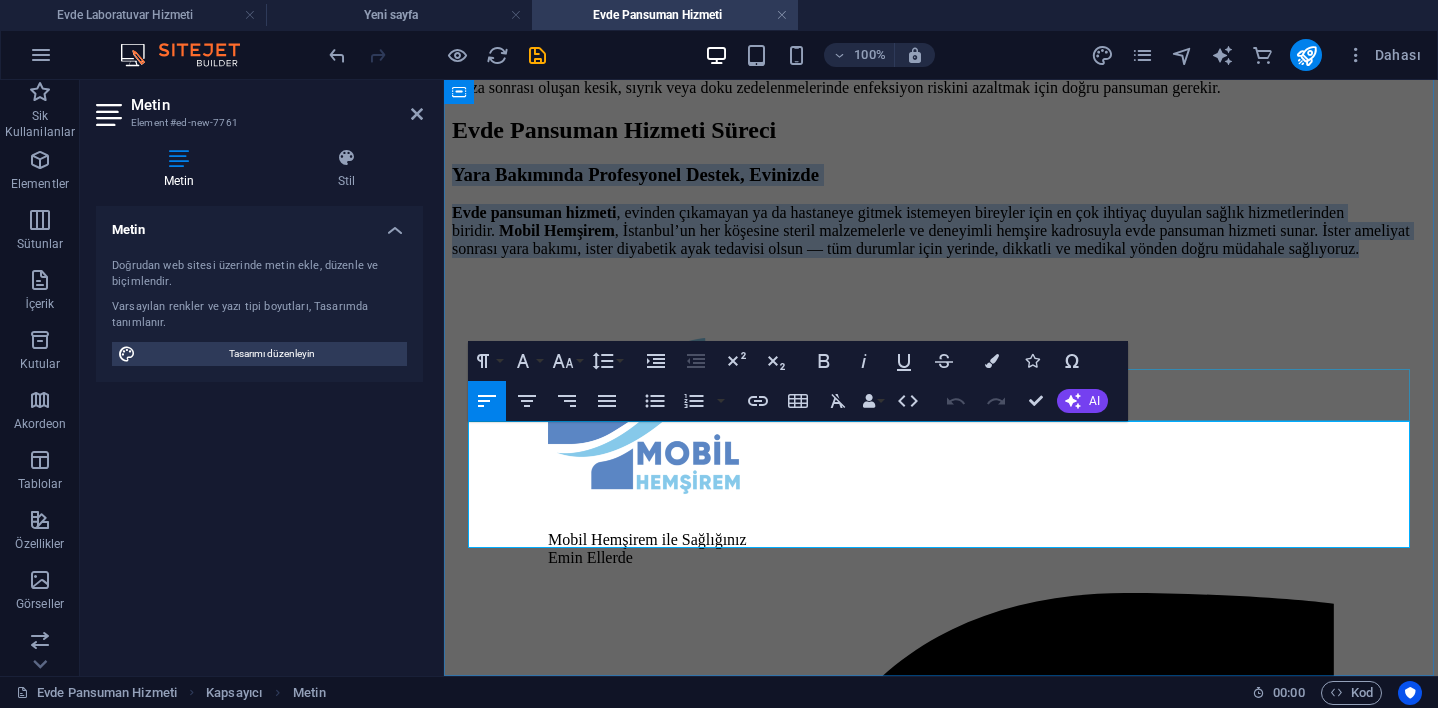 drag, startPoint x: 1134, startPoint y: 535, endPoint x: 543, endPoint y: 416, distance: 602.8615 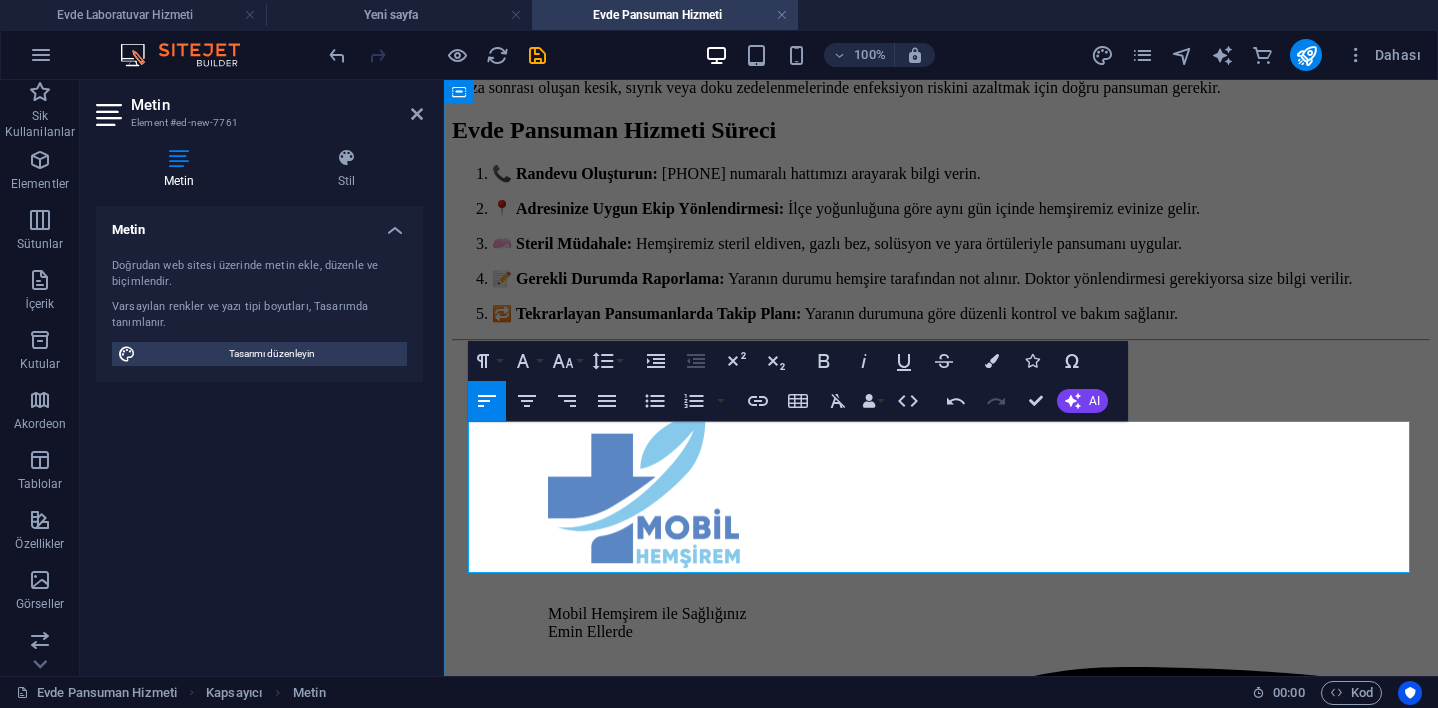 click on "📞   Randevu Oluşturun:   [PHONE] numaralı hattımızı arayarak bilgi verin." at bounding box center [961, 173] 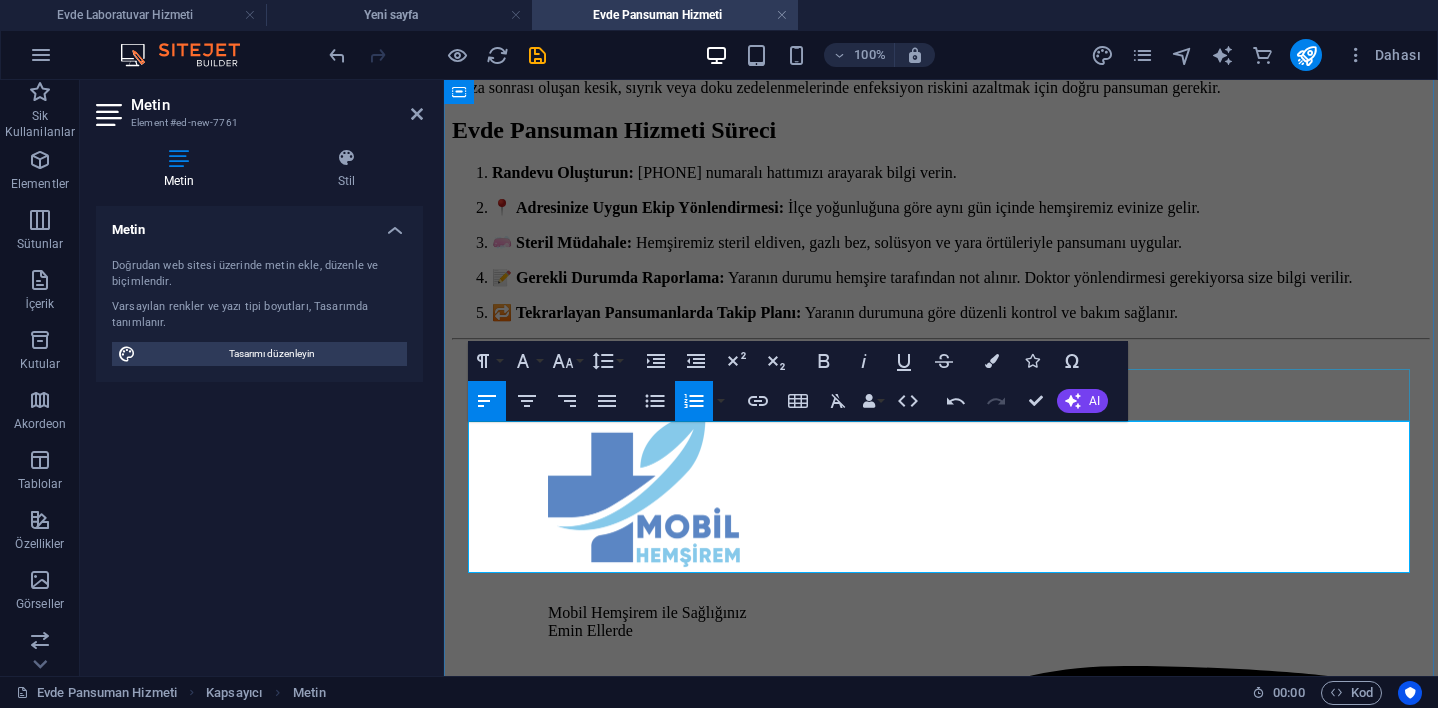 click 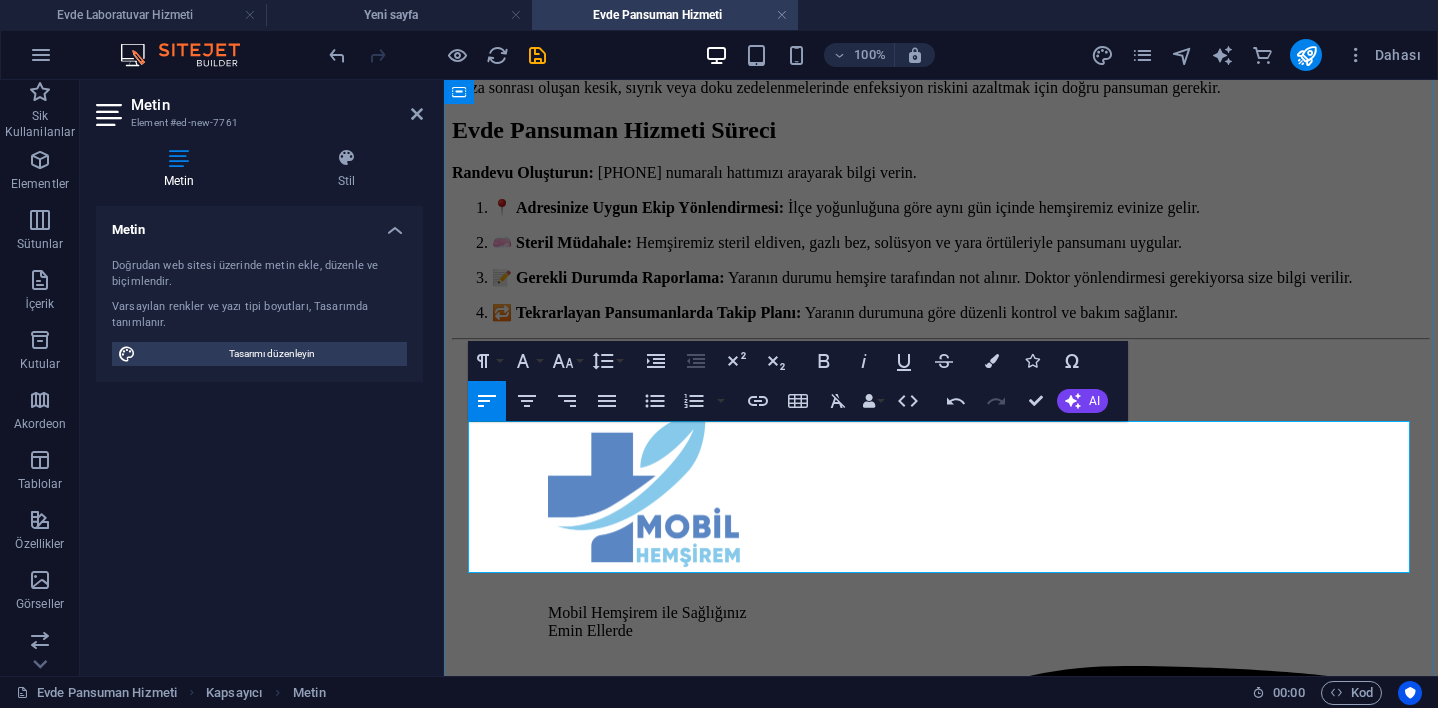 click on "Adresinize Uygun Ekip Yönlendirmesi:" at bounding box center (650, 207) 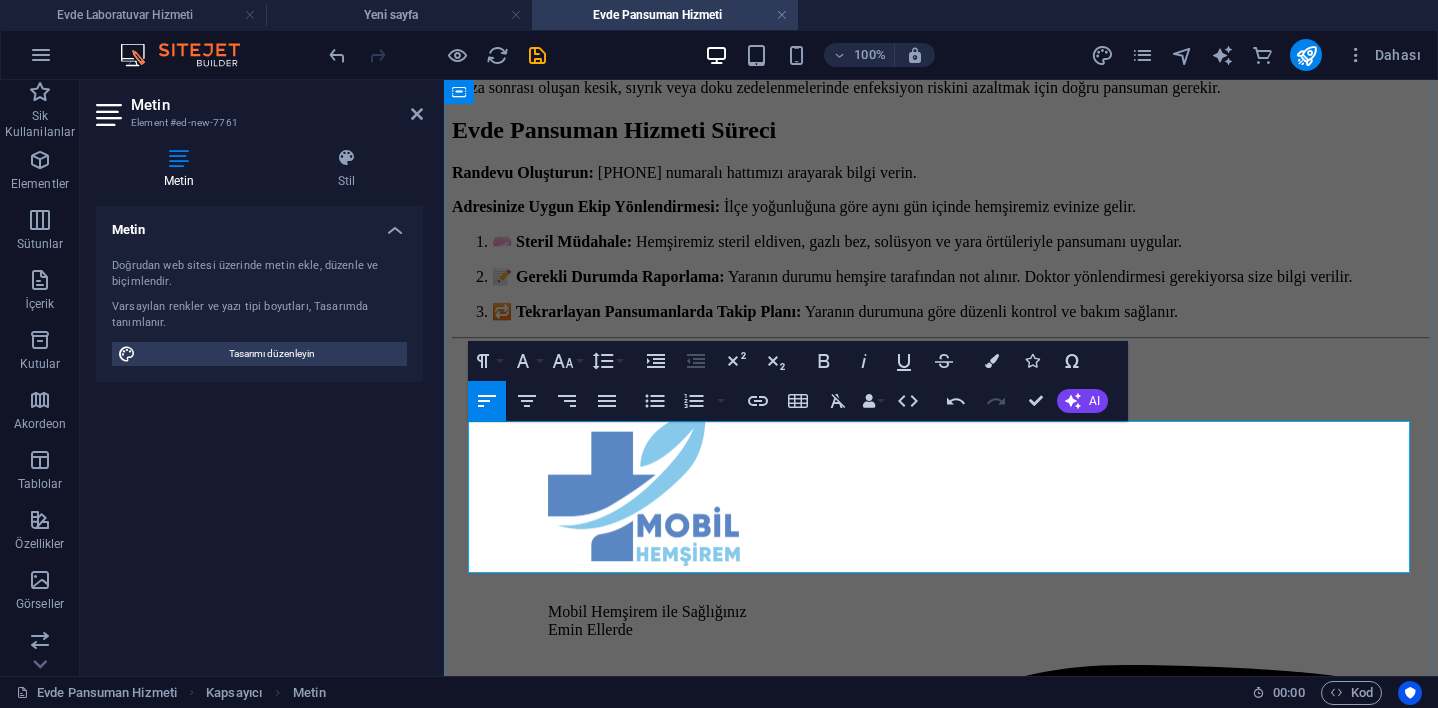 click at bounding box center [514, 241] 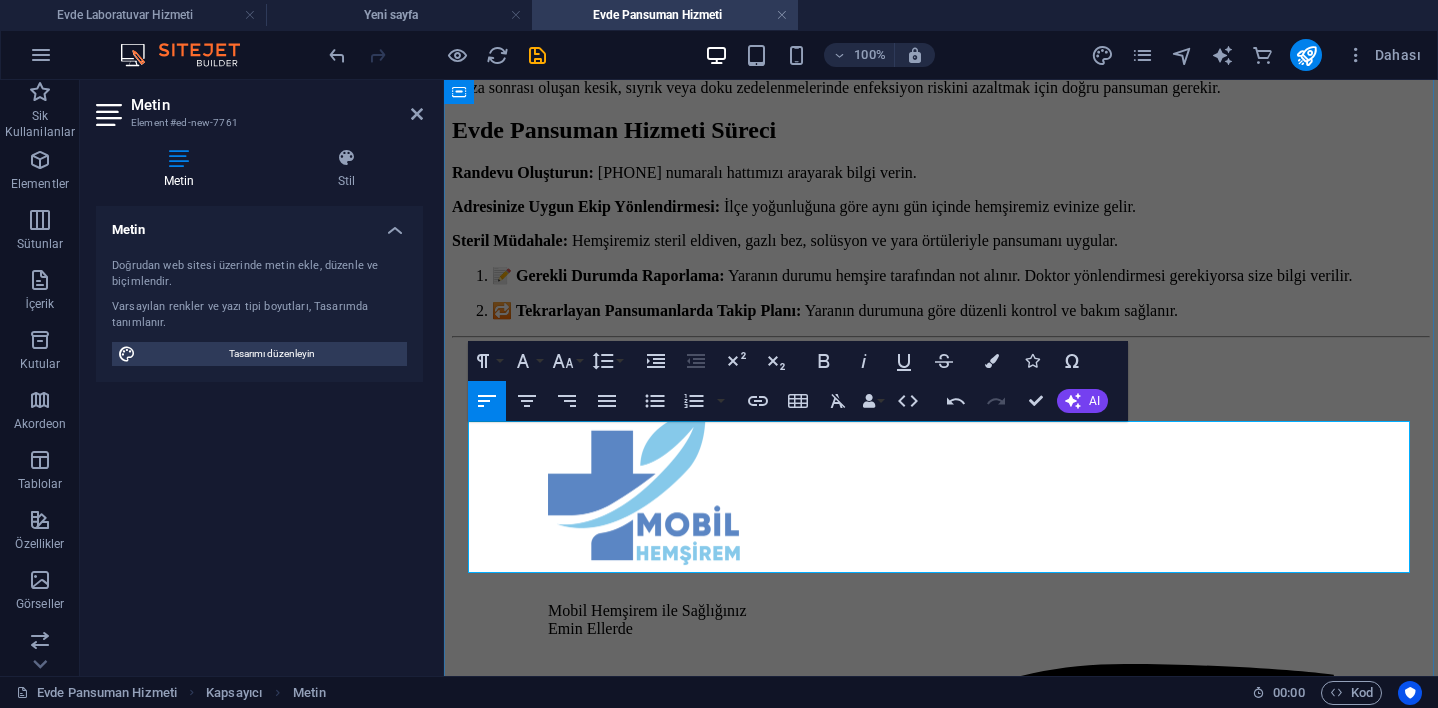 click on "Gerekli Durumda Raporlama:" at bounding box center [620, 275] 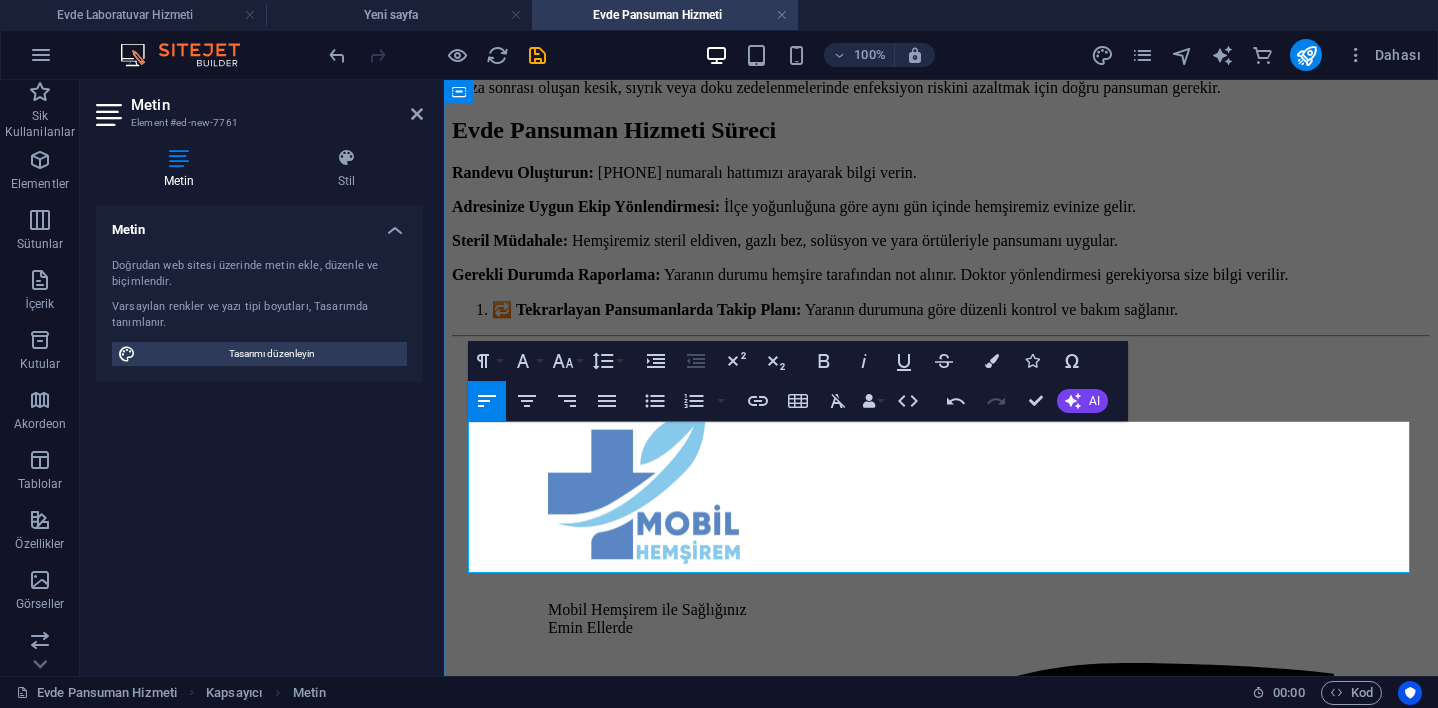 click on "Tekrarlayan Pansumanlarda Takip Planı:" at bounding box center (658, 309) 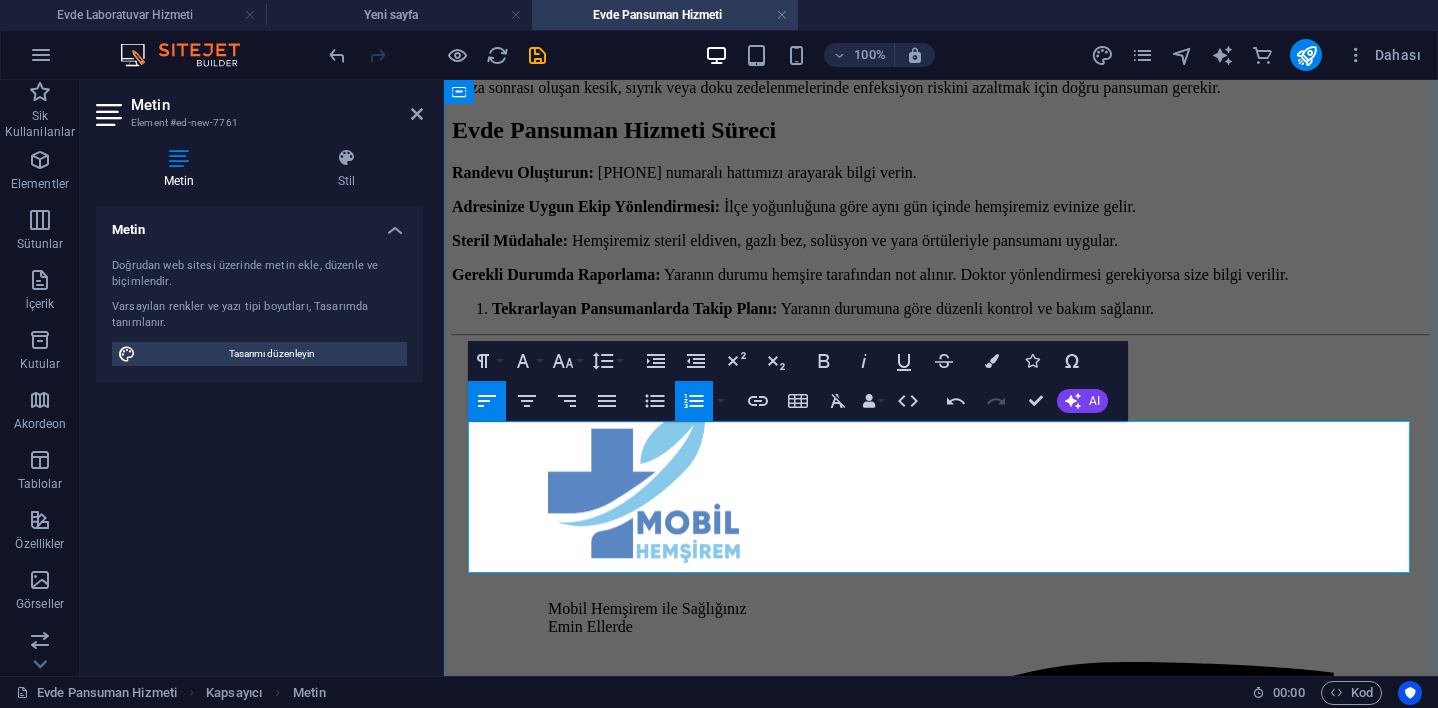 type 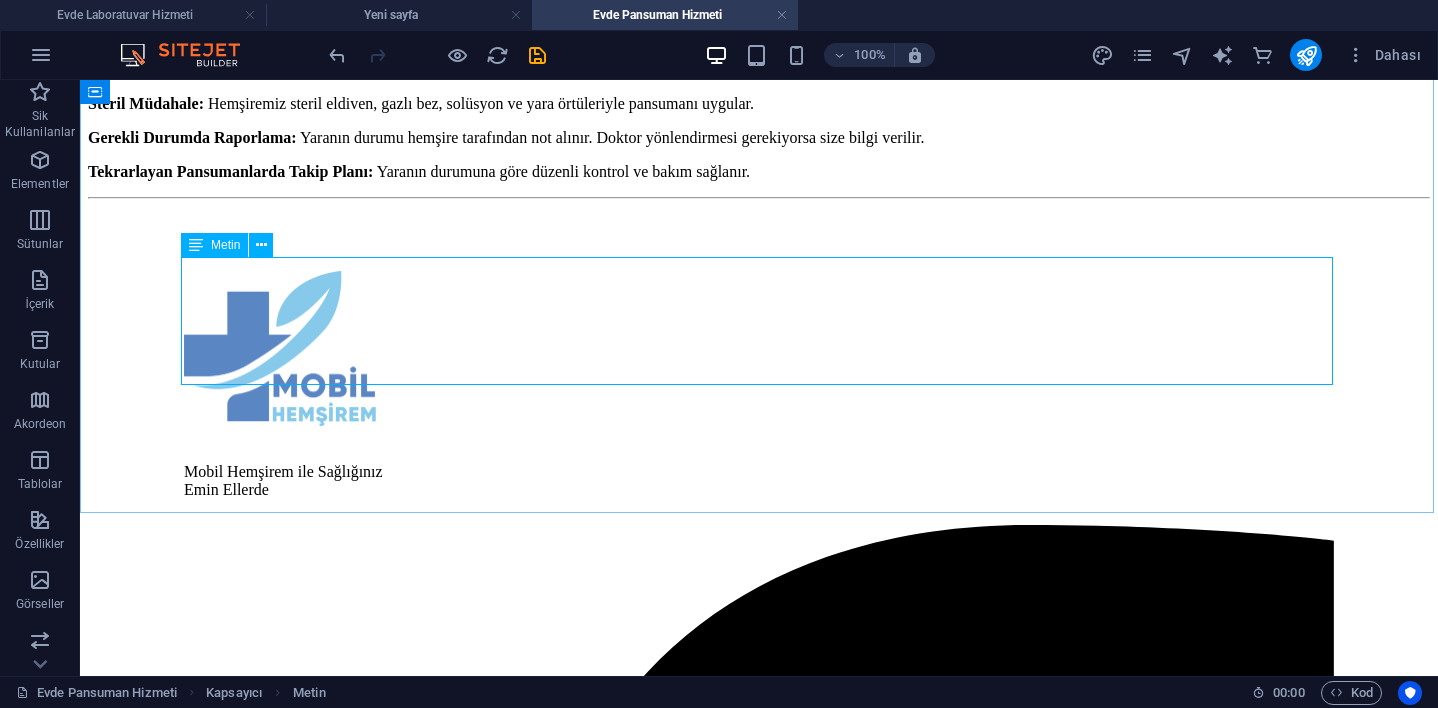 scroll, scrollTop: 896, scrollLeft: 0, axis: vertical 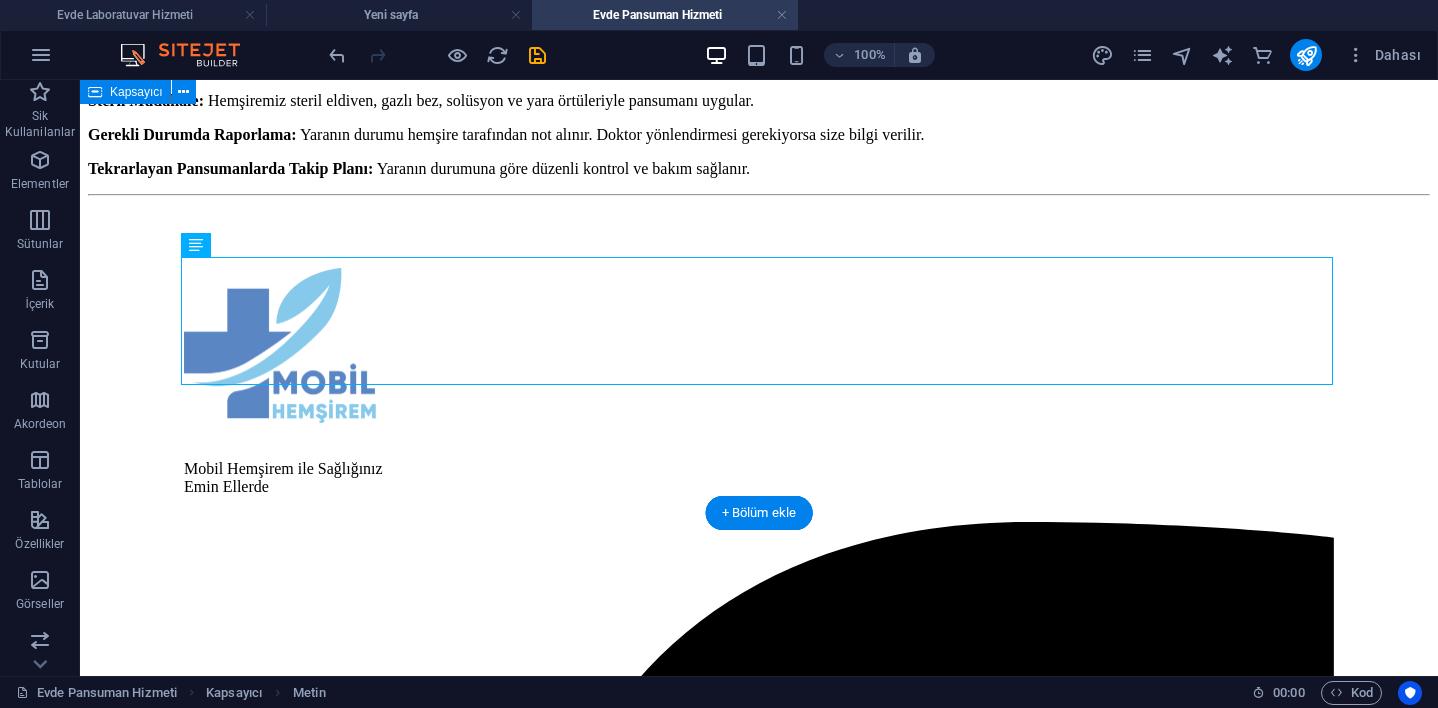 click on "Evde Pansuman Hizmeti | Mobil Hemşirem Yara Bakımında Profesyonel Destek, Evinizde Evde pansuman hizmeti , evinden çıkamayan ya da hastaneye gitmek istemeyen bireyler için en çok ihtiyaç duyulan sağlık hizmetlerinden biridir.   Mobil Hemşirem , [CITY]’ün her köşesine steril malzemelerle ve deneyimli hemşire kadrosuyla evde pansuman hizmeti sunar. İster ameliyat sonrası yara bakımı, ister diyabetik ayak tedavisi olsun — tüm durumlar için yerinde, dikkatli ve medikal yönden doğru müdahale sağlıyoruz. Evde Pansuman Hizmeti Nedir? Evde pansuman , çeşitli nedenlerle oluşmuş yaraların, enfekte bölgelerin ya da ameliyat sonrası dikişli alanların   hijyenik koşullarda temizlenmesi, dezenfekte edilmesi ve sarılması   işlemidir. Bu hizmet sayesinde hastaneye gitmeden, enfeksiyon riski taşımadan evinizde güvenli bakım alabilirsiniz. Hangi Durumlarda Evde Pansuman Gerekir? Ameliyat Sonrası Dikiş Bakımı Diyabetik Ayak ve Kronik Yaralar  Yatak Yarası (Bası Ülseri)" at bounding box center [759, -287] 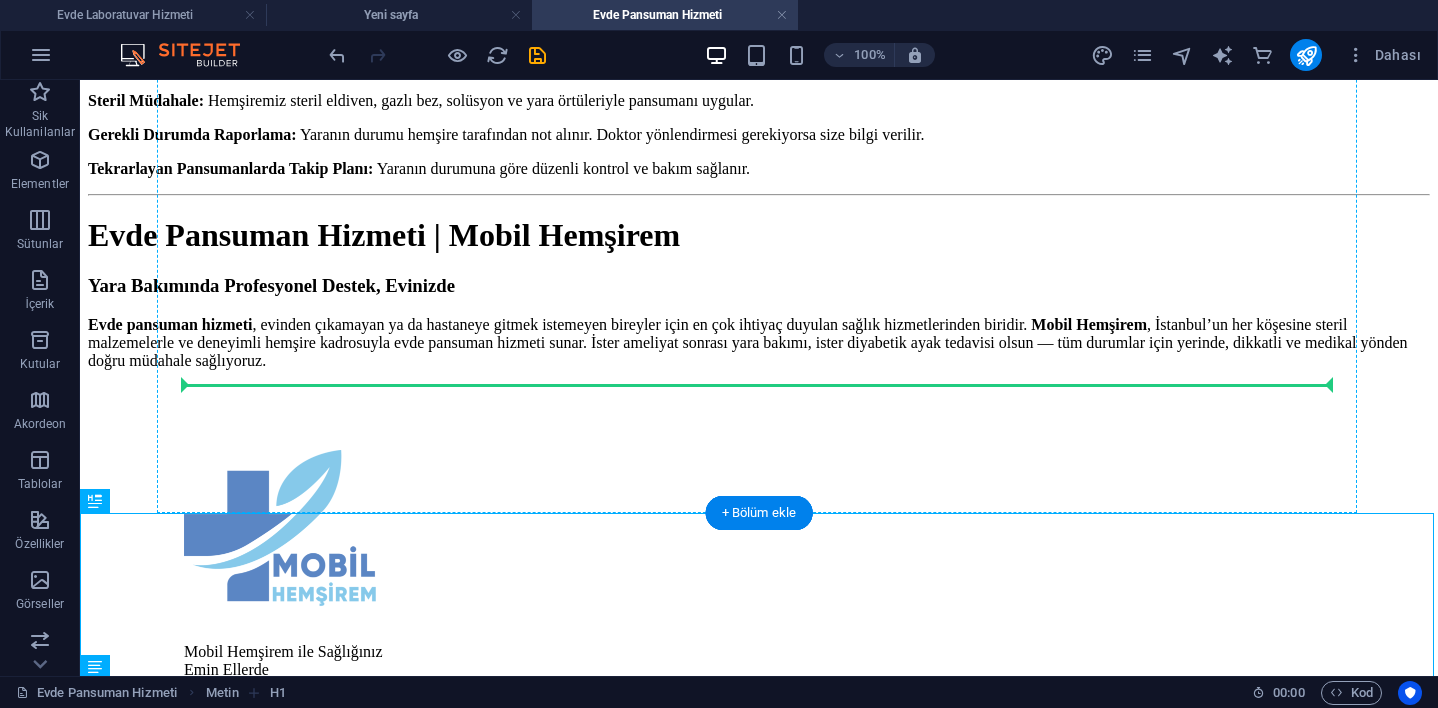 drag, startPoint x: 181, startPoint y: 584, endPoint x: 232, endPoint y: 382, distance: 208.33867 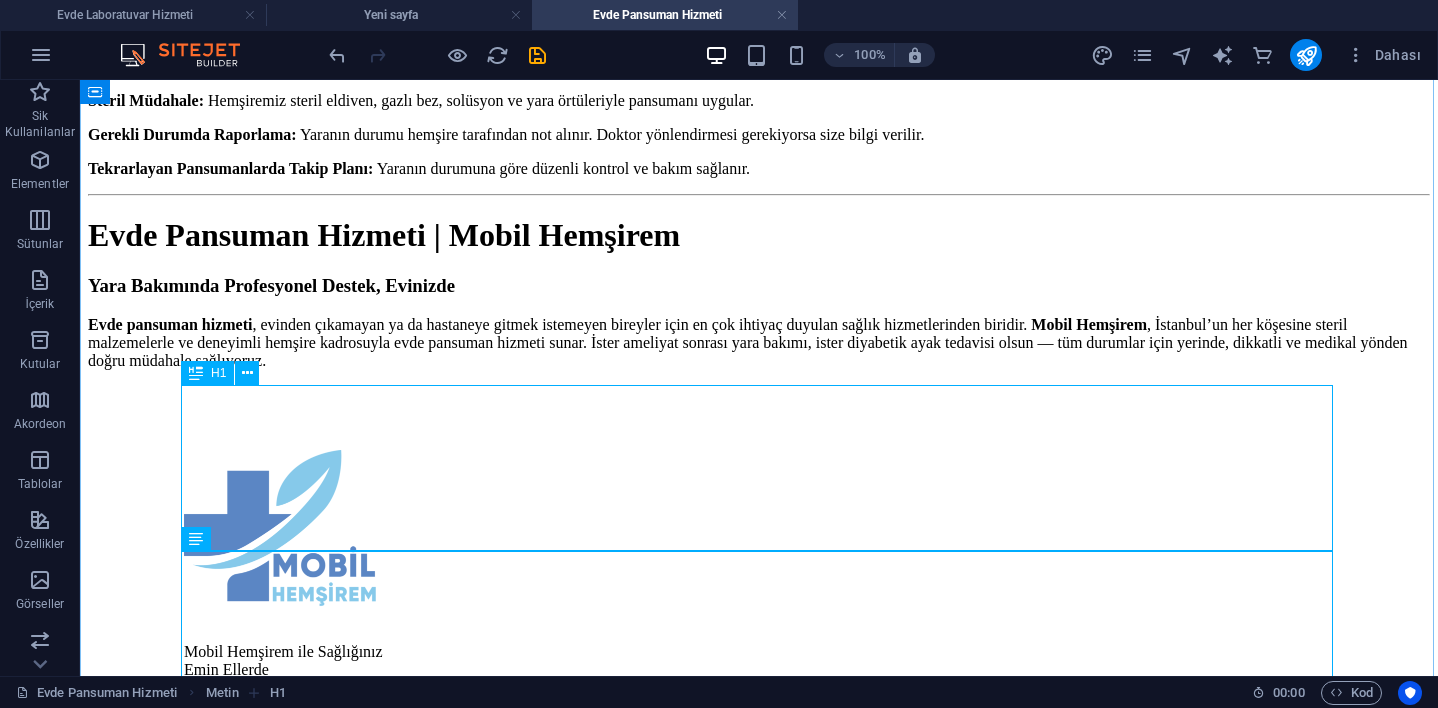 click on "Evde Pansuman Hizmeti | Mobil Hemşirem" at bounding box center [759, 235] 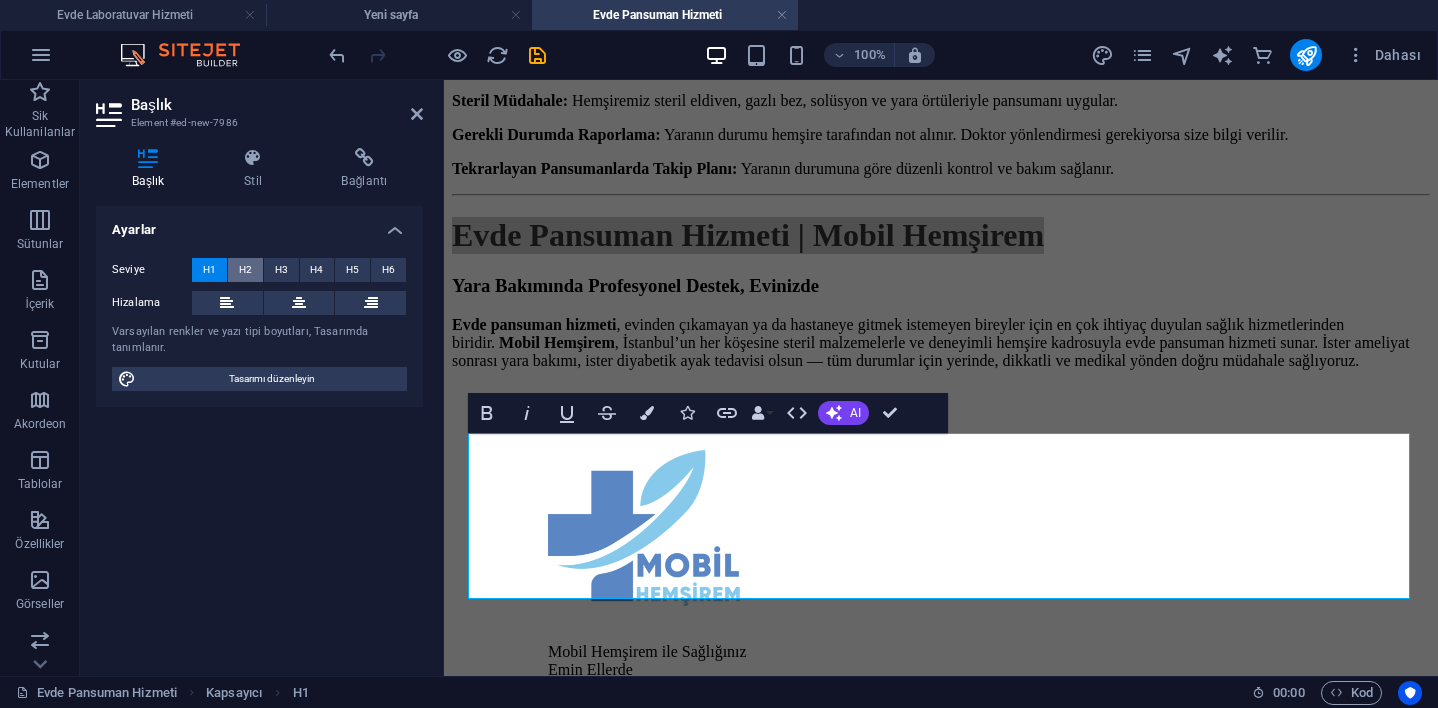 click on "H2" at bounding box center [245, 270] 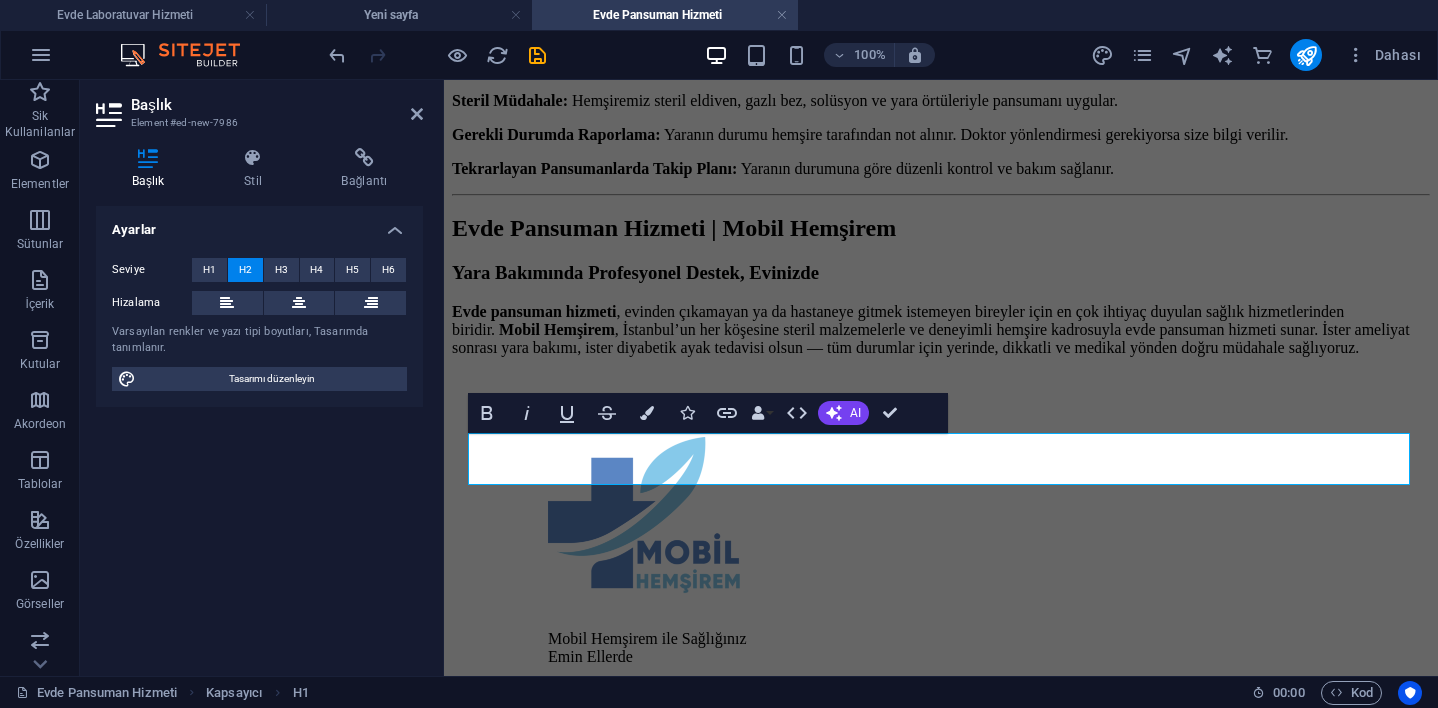 type 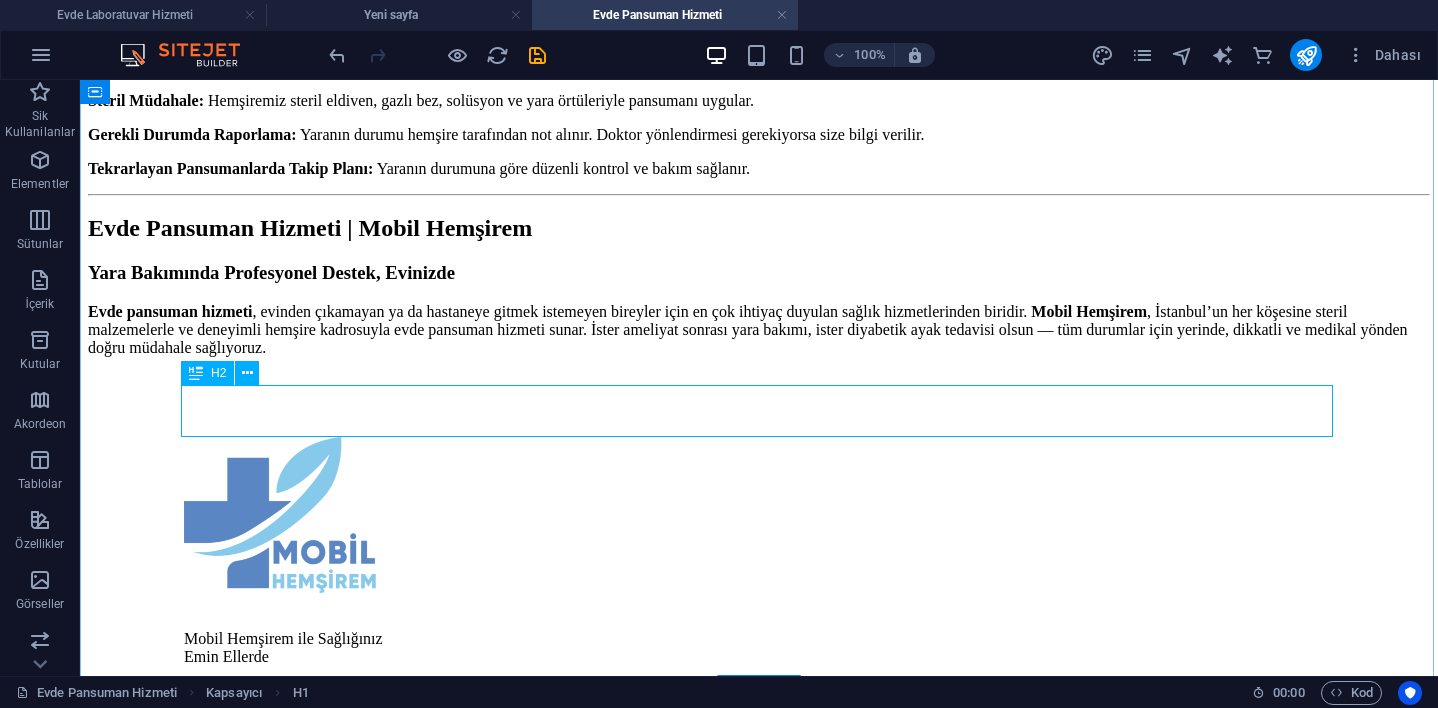 click on "Evde Pansuman Hizmeti | Mobil Hemşirem" at bounding box center [759, 228] 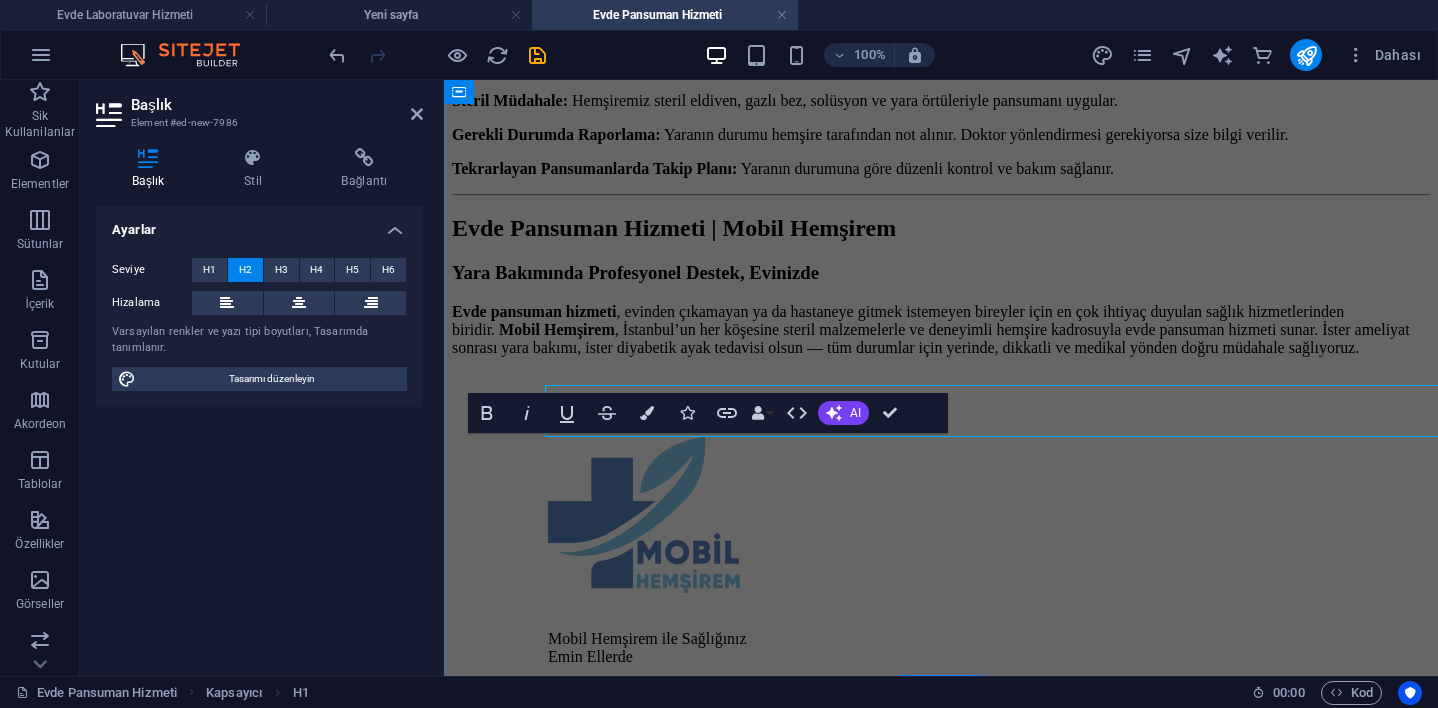 click 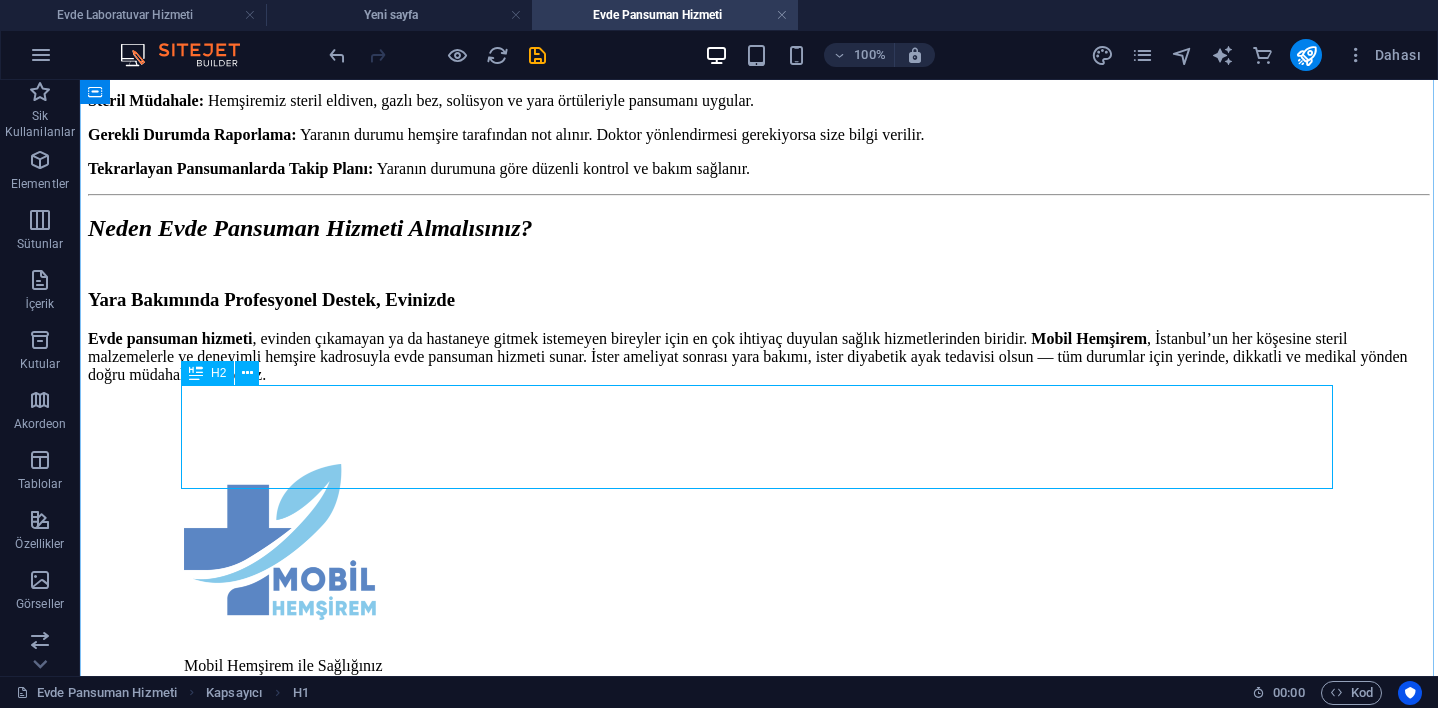 click on "Neden Evde Pansuman Hizmeti Almalısınız?" at bounding box center (759, 242) 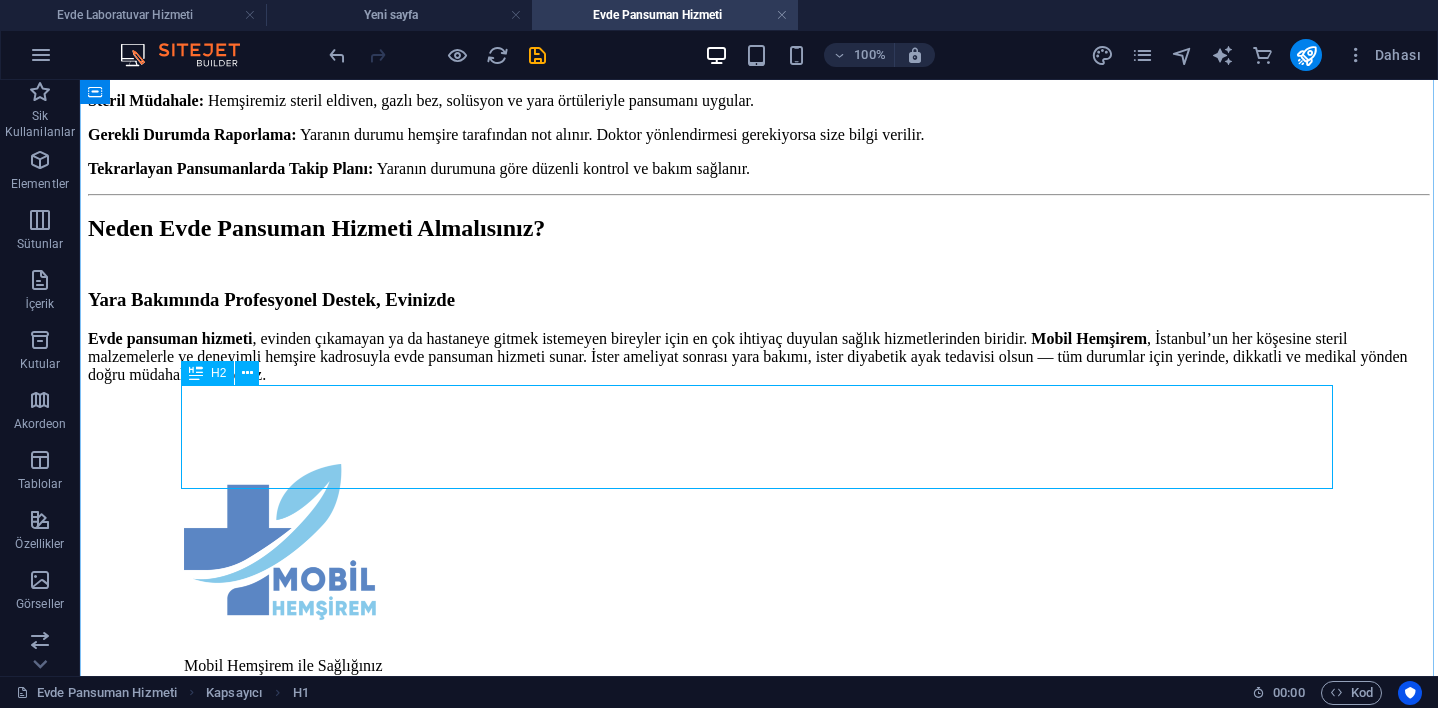 click on "Neden Evde Pansuman Hizmeti Almalısınız?" at bounding box center [759, 242] 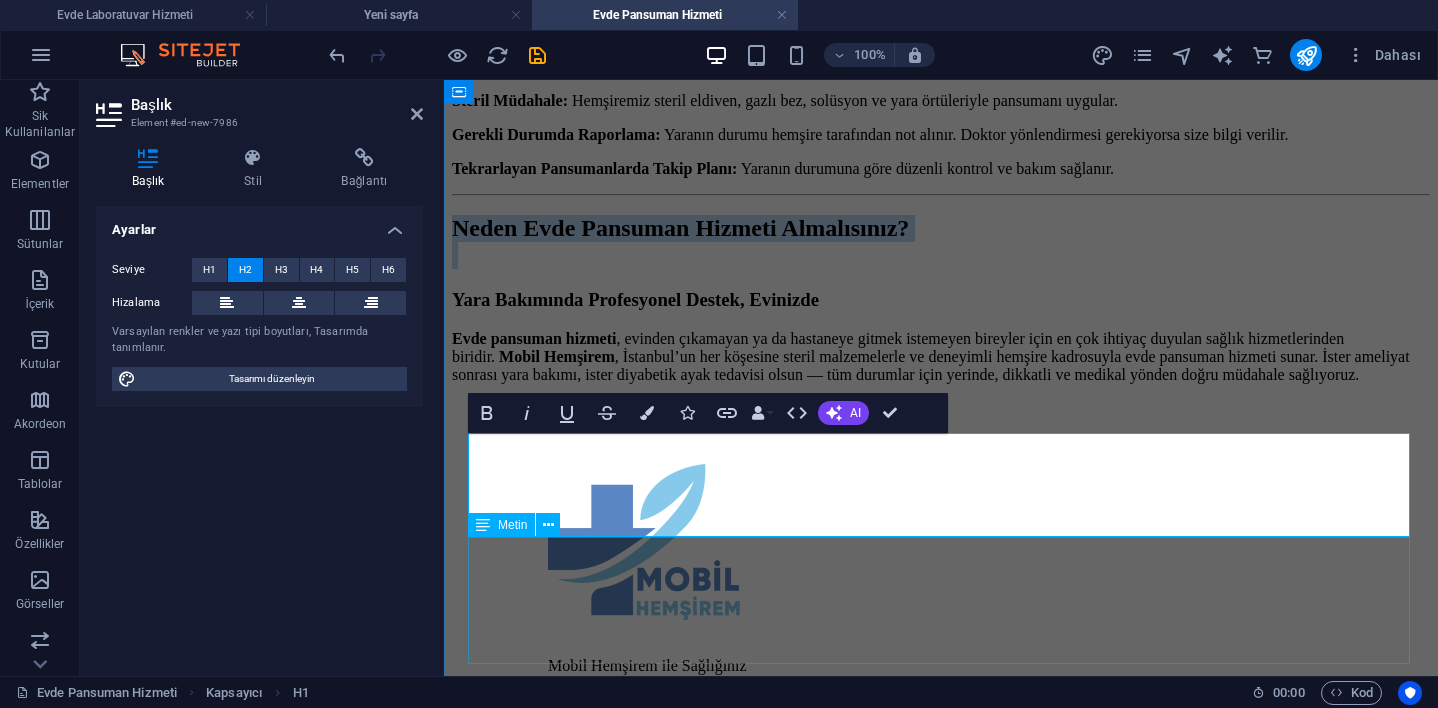 click on "Neden Evde Pansuman Hizmeti Almalısınız?" at bounding box center (941, 242) 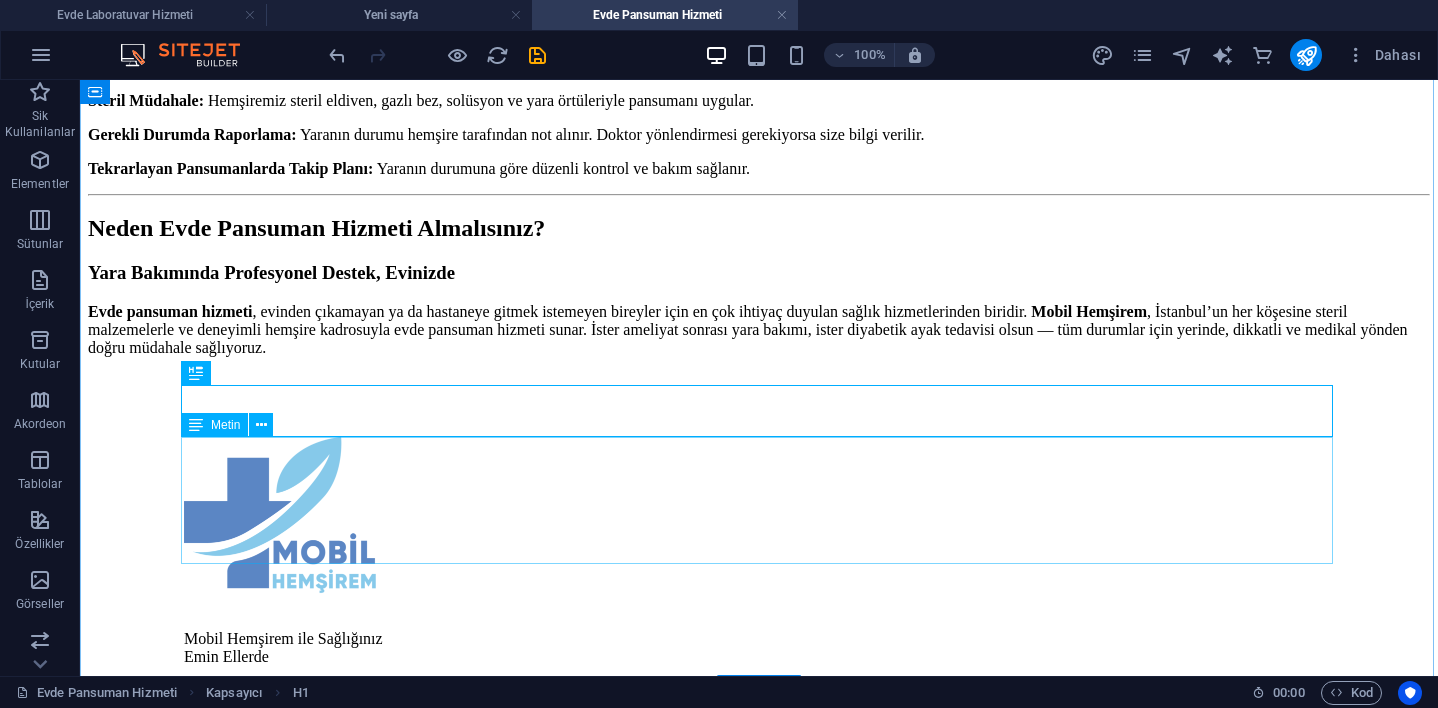 click on "Yara Bakımında Profesyonel Destek, Evinizde Evde pansuman hizmeti , evinden çıkamayan ya da hastaneye gitmek istemeyen bireyler için en çok ihtiyaç duyulan sağlık hizmetlerinden biridir.   Mobil Hemşirem , [CITY]’nın her köşesine steril malzemelerle ve deneyimli hemşire kadrosuyla evde pansuman hizmeti sunar. İster ameliyat sonrası yara bakımı, ister diyabetik ayak tedavisi olsun — tüm durumlar için yerinde, dikkatli ve medikal yönden doğru müdahale sağlıyoruz." at bounding box center [759, 309] 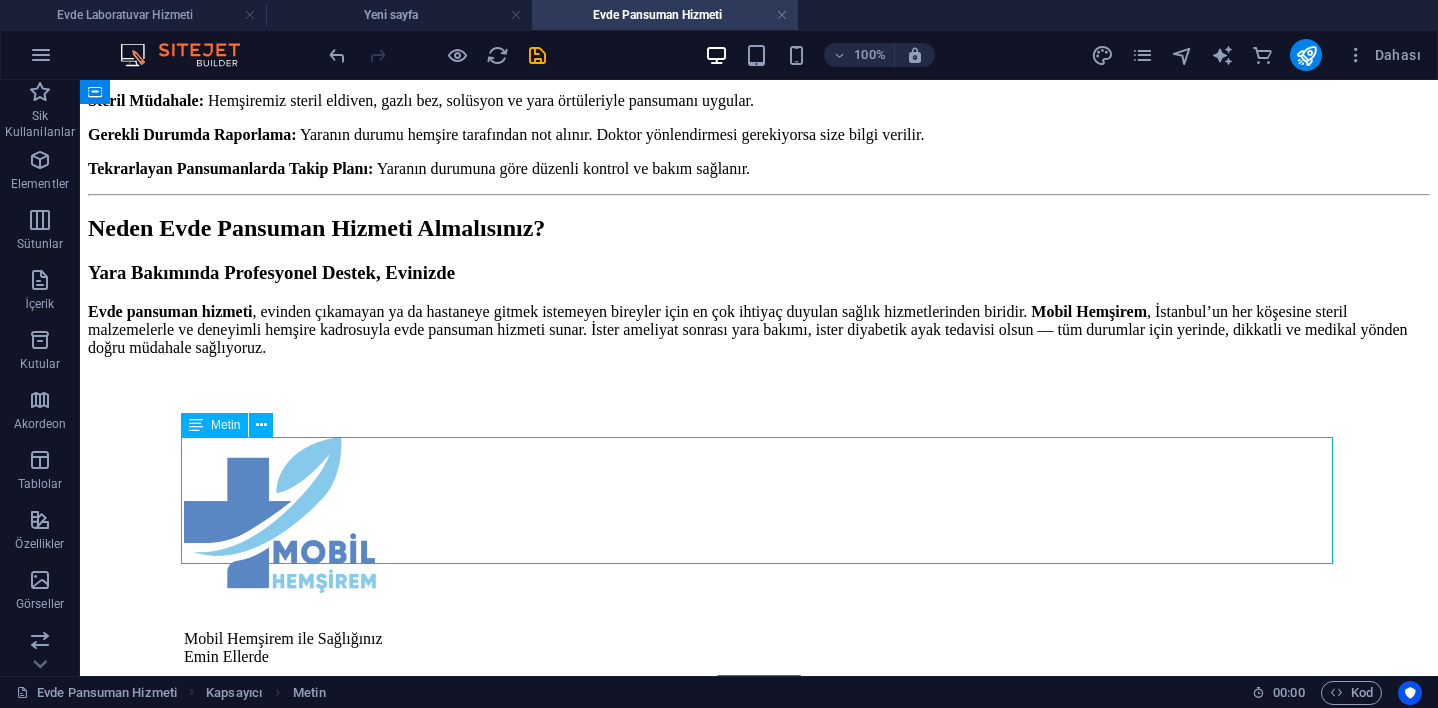 click on "Yara Bakımında Profesyonel Destek, Evinizde Evde pansuman hizmeti , evinden çıkamayan ya da hastaneye gitmek istemeyen bireyler için en çok ihtiyaç duyulan sağlık hizmetlerinden biridir.   Mobil Hemşirem , [CITY]’nın her köşesine steril malzemelerle ve deneyimli hemşire kadrosuyla evde pansuman hizmeti sunar. İster ameliyat sonrası yara bakımı, ister diyabetik ayak tedavisi olsun — tüm durumlar için yerinde, dikkatli ve medikal yönden doğru müdahale sağlıyoruz." at bounding box center (759, 309) 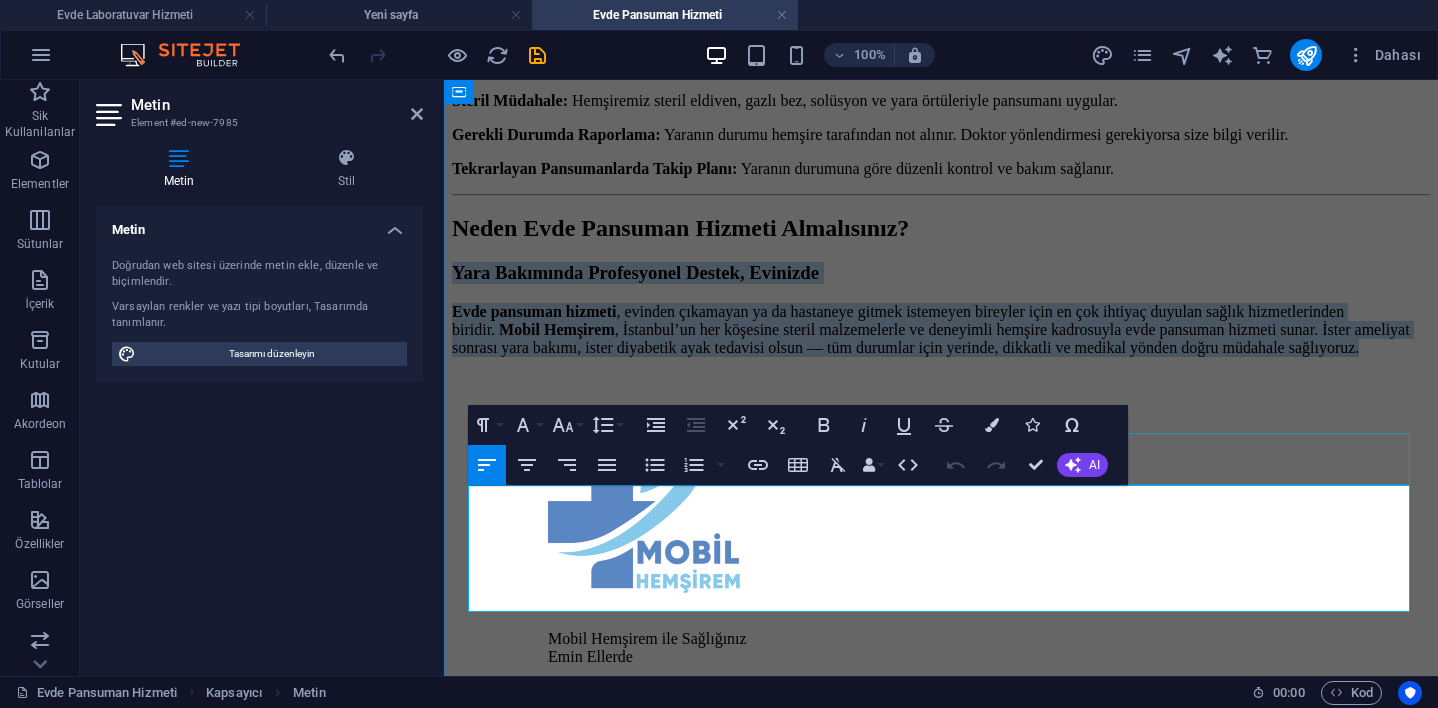 drag, startPoint x: 1136, startPoint y: 605, endPoint x: 506, endPoint y: 479, distance: 642.47644 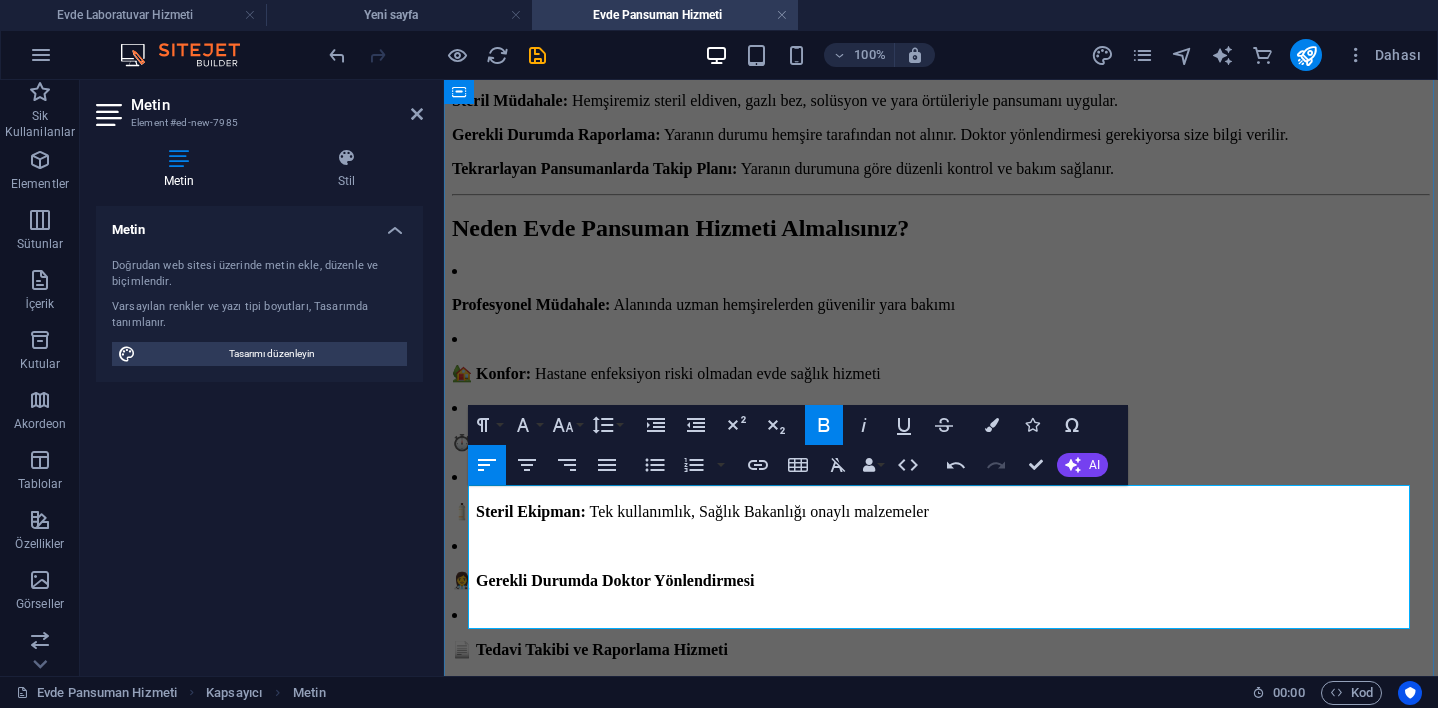 click on "🏡   Konfor:   Hastane enfeksiyon riski olmadan evde sağlık hizmeti" at bounding box center [941, 373] 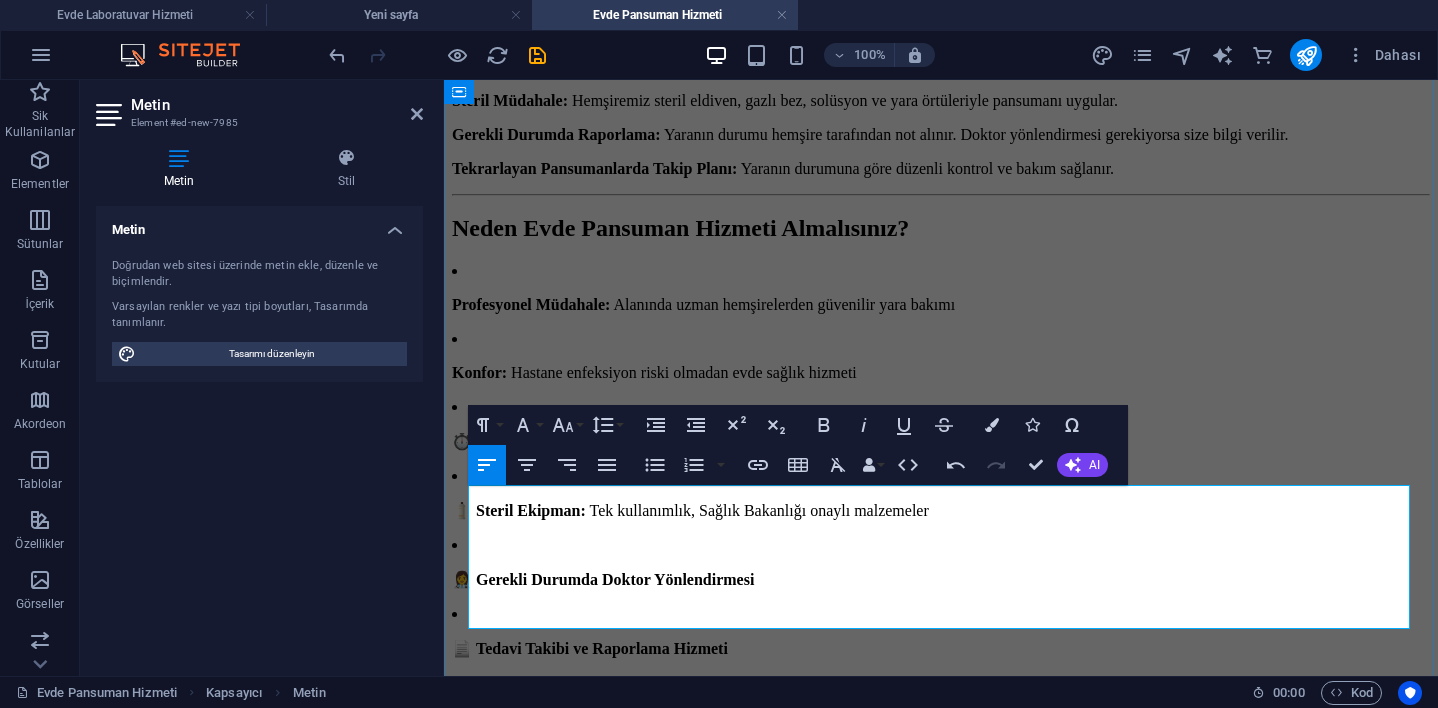 click at bounding box center [474, 441] 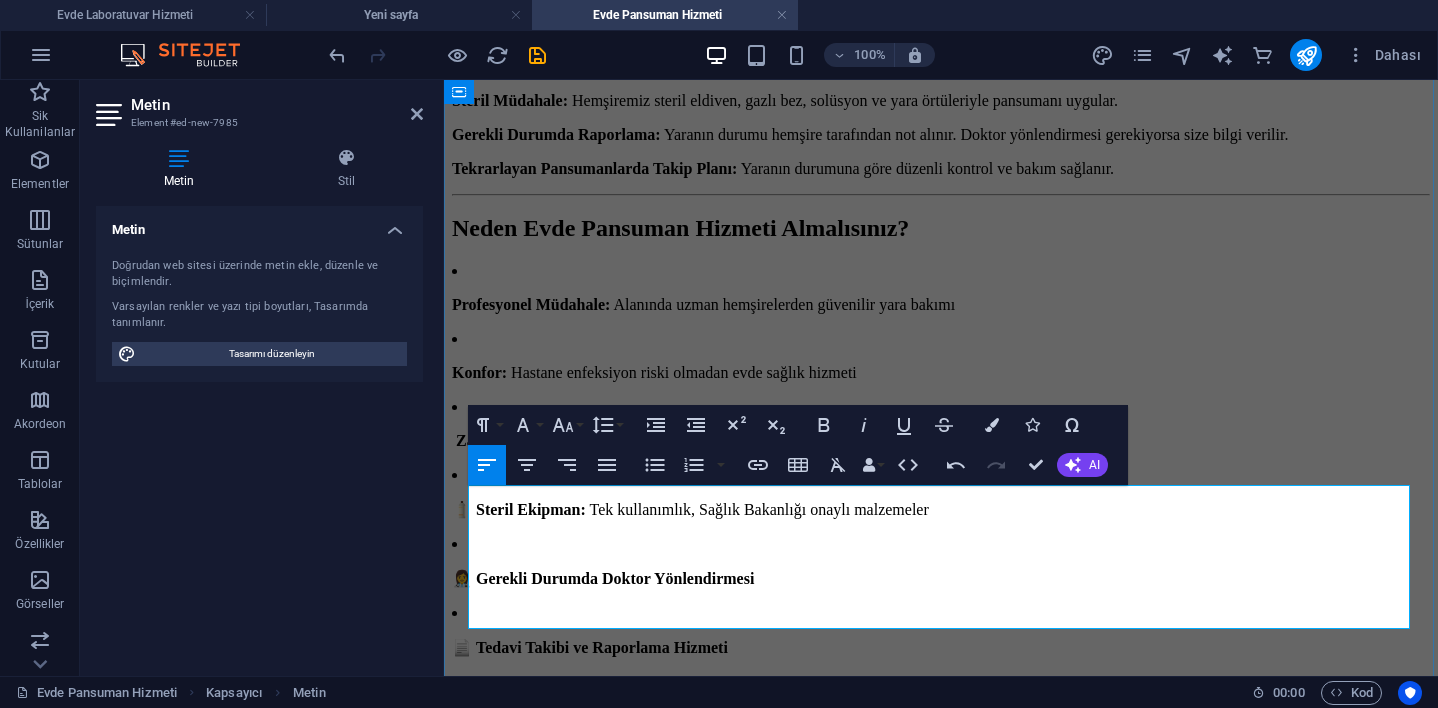 click at bounding box center (474, 509) 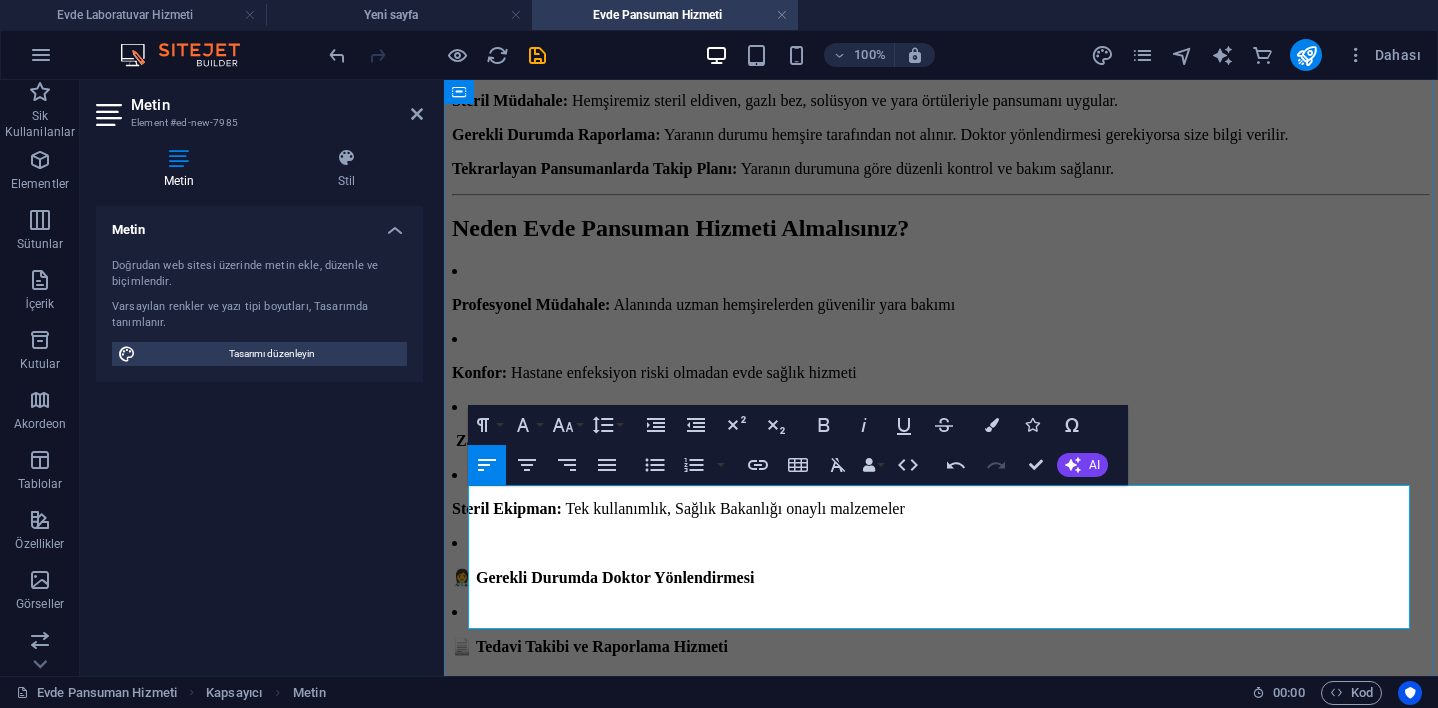 click at bounding box center [474, 577] 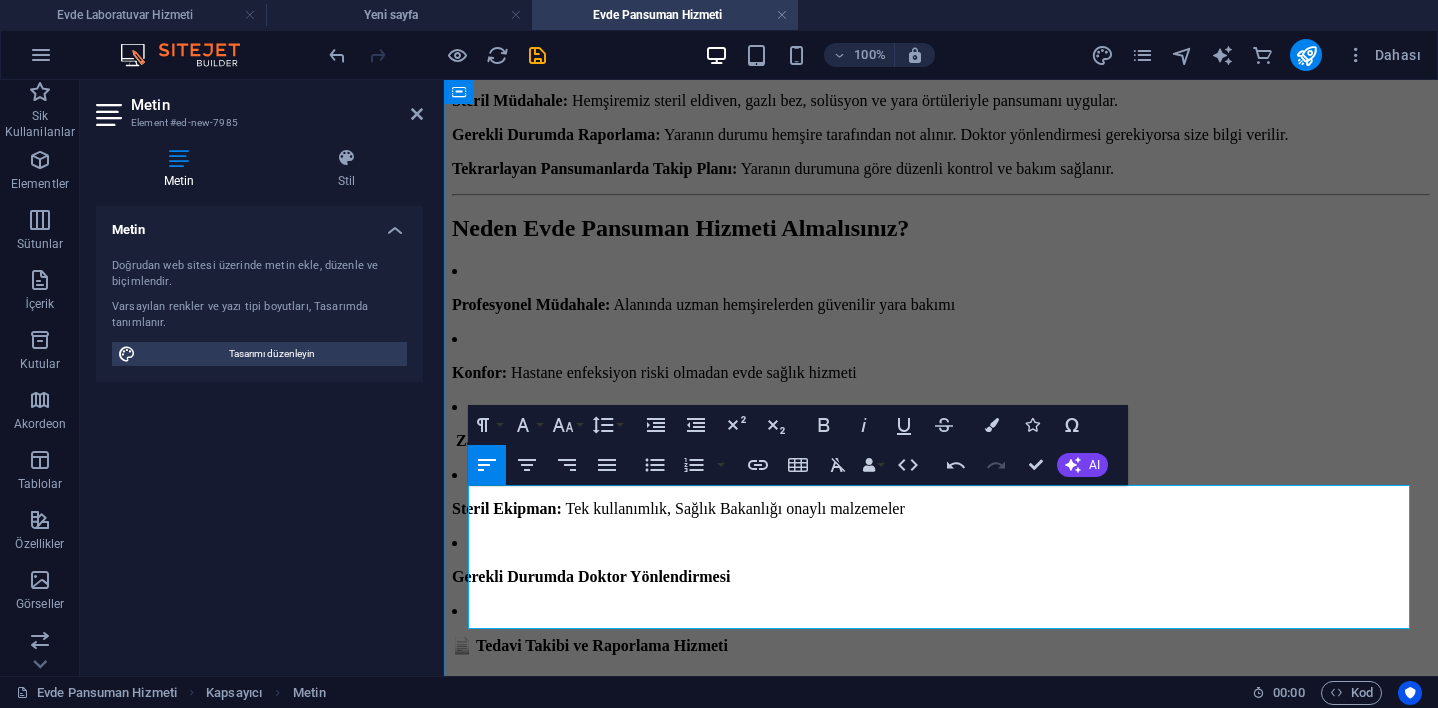 click on "Zaman Tasarrufu:" at bounding box center [519, 440] 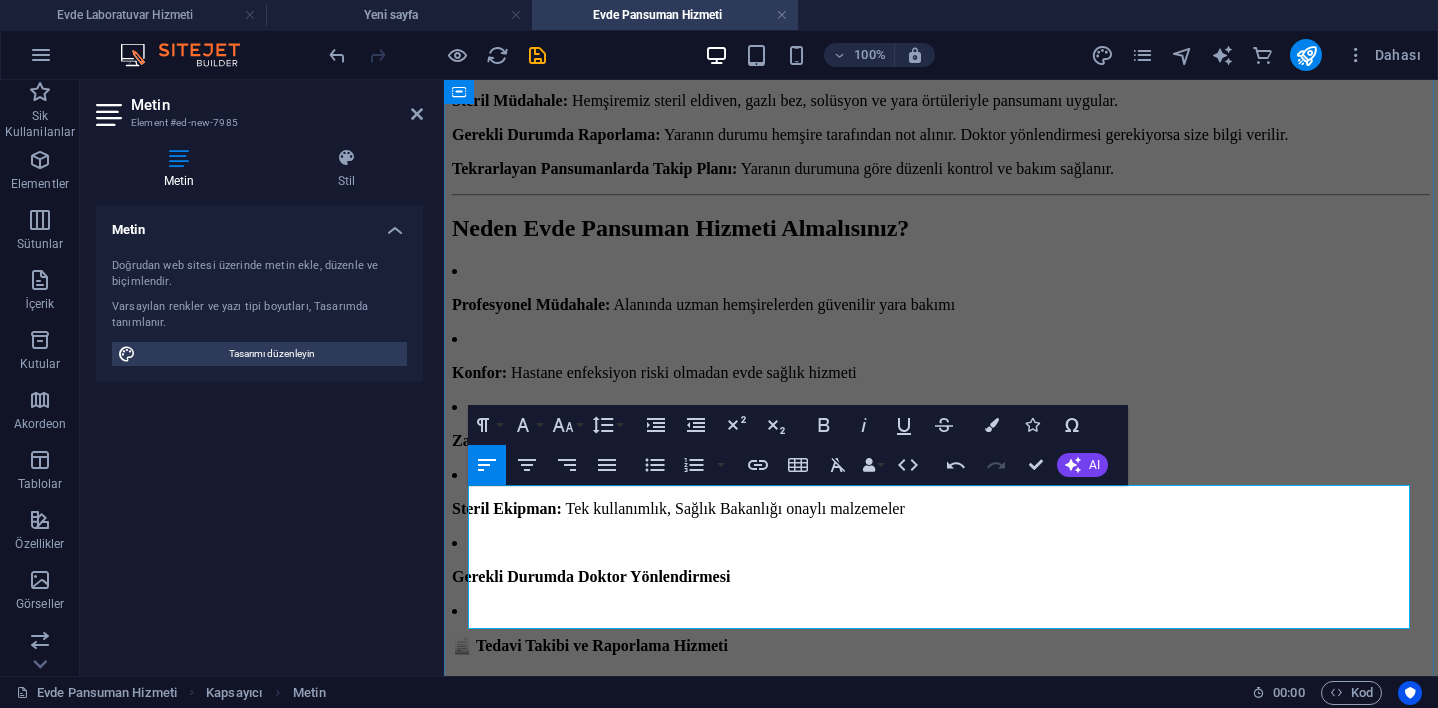 click at bounding box center (474, 645) 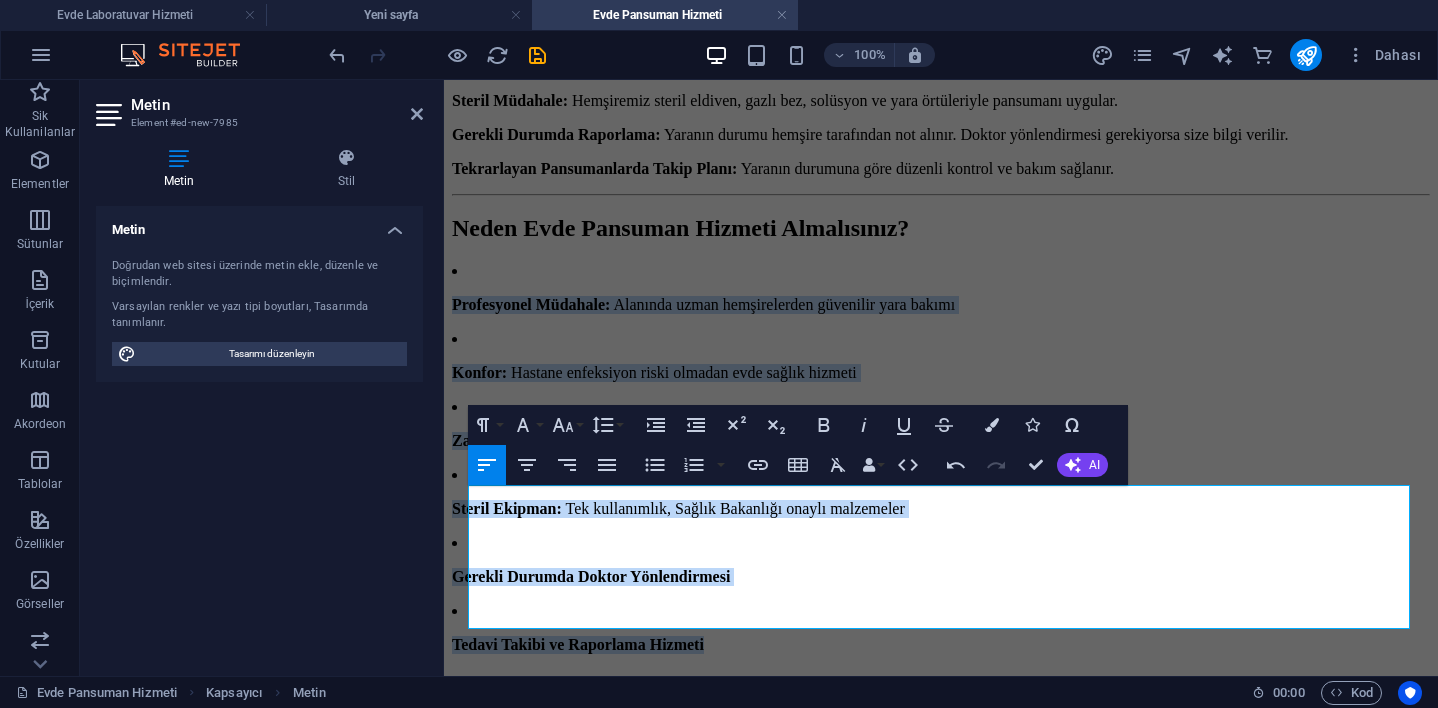 drag, startPoint x: 783, startPoint y: 616, endPoint x: 367, endPoint y: 477, distance: 438.60803 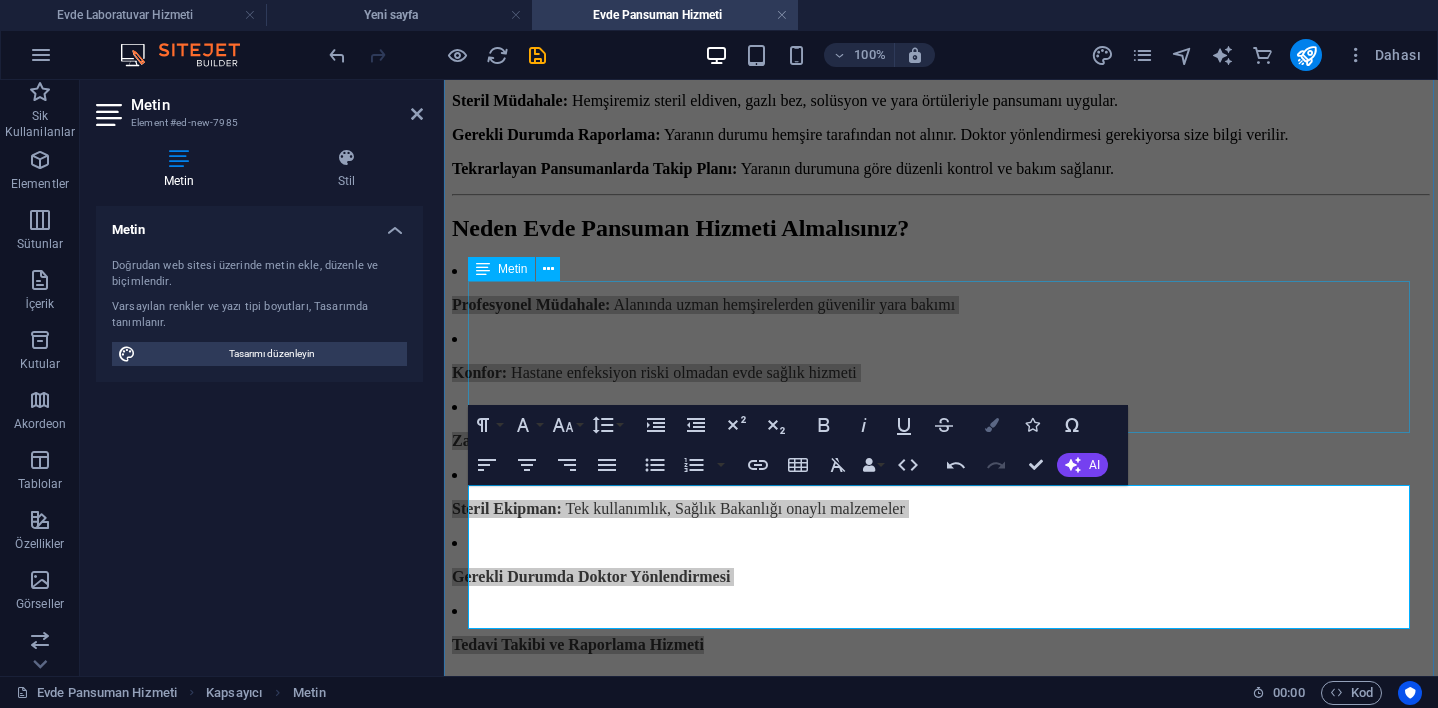 click at bounding box center [992, 425] 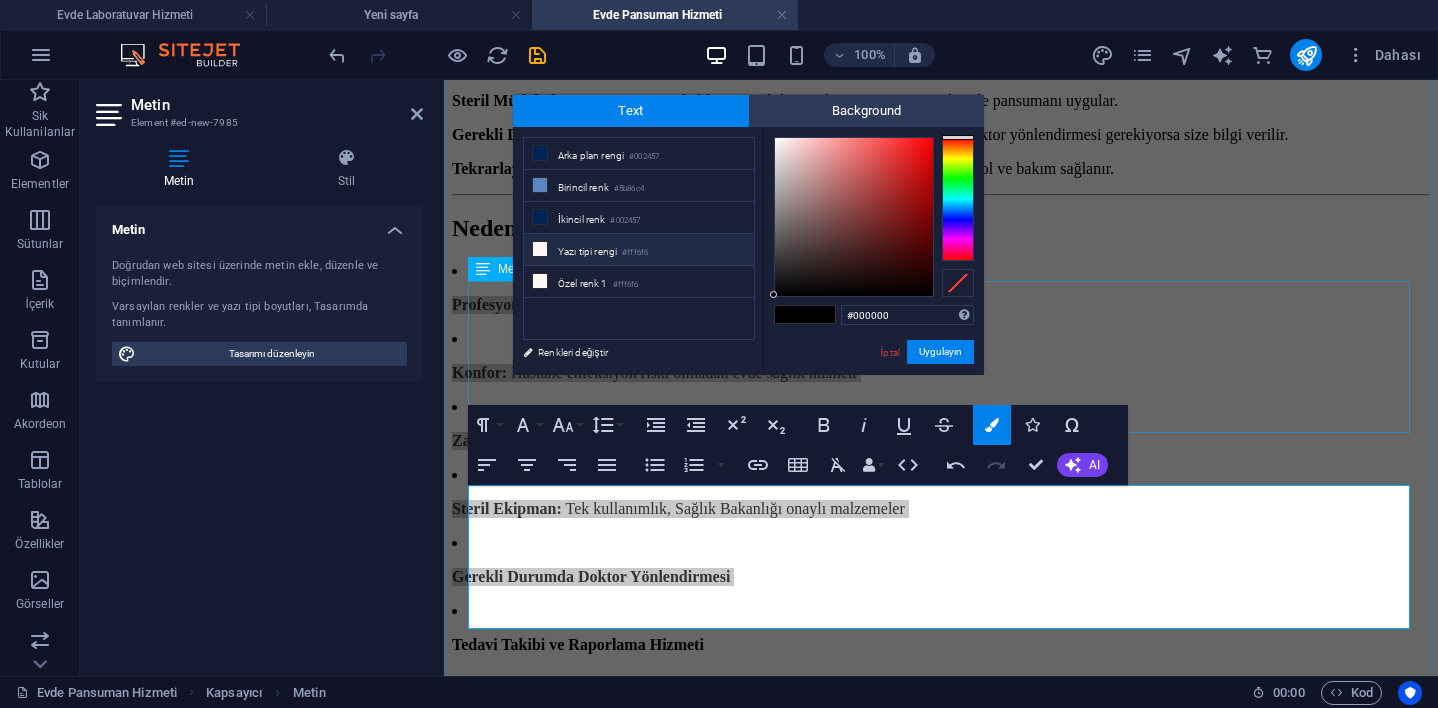 click on "Yazı tipi rengi
#fff6f6" at bounding box center (639, 250) 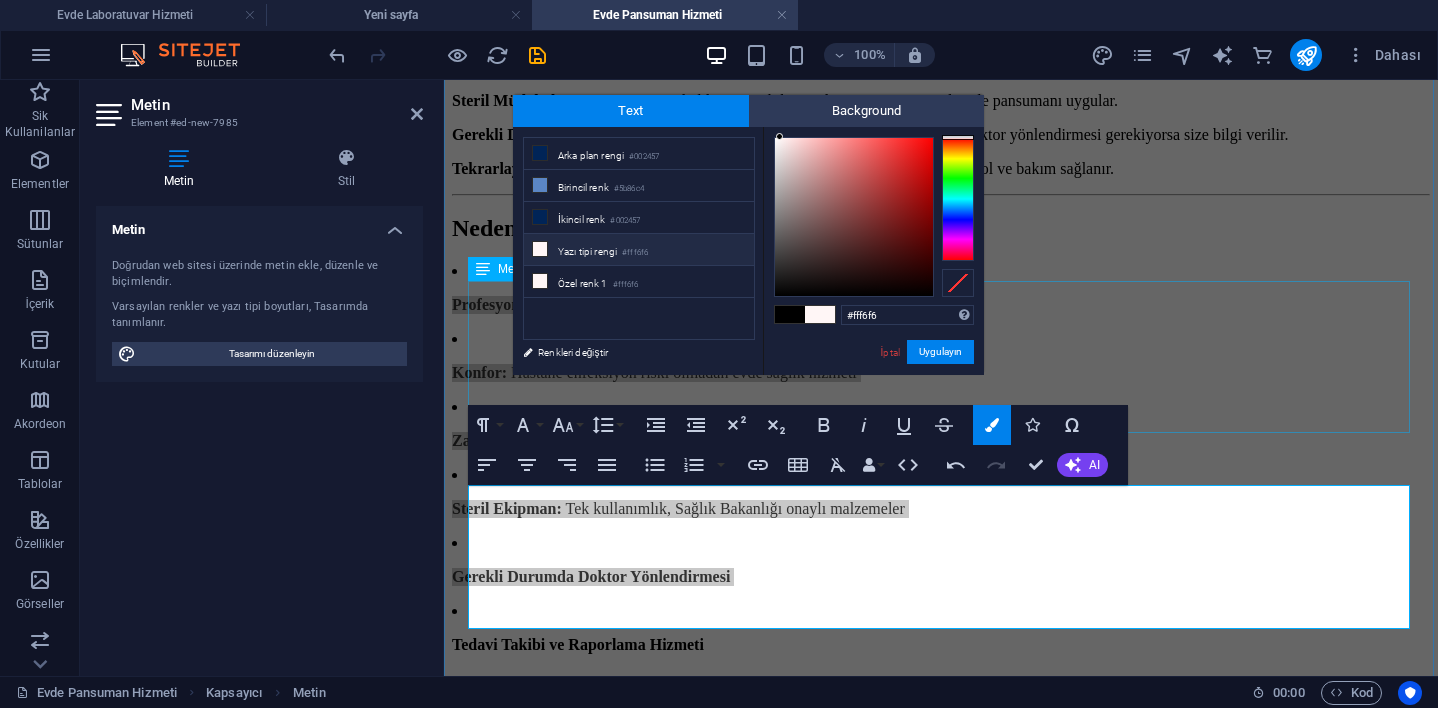 click on "Yazı tipi rengi
#fff6f6" at bounding box center (639, 250) 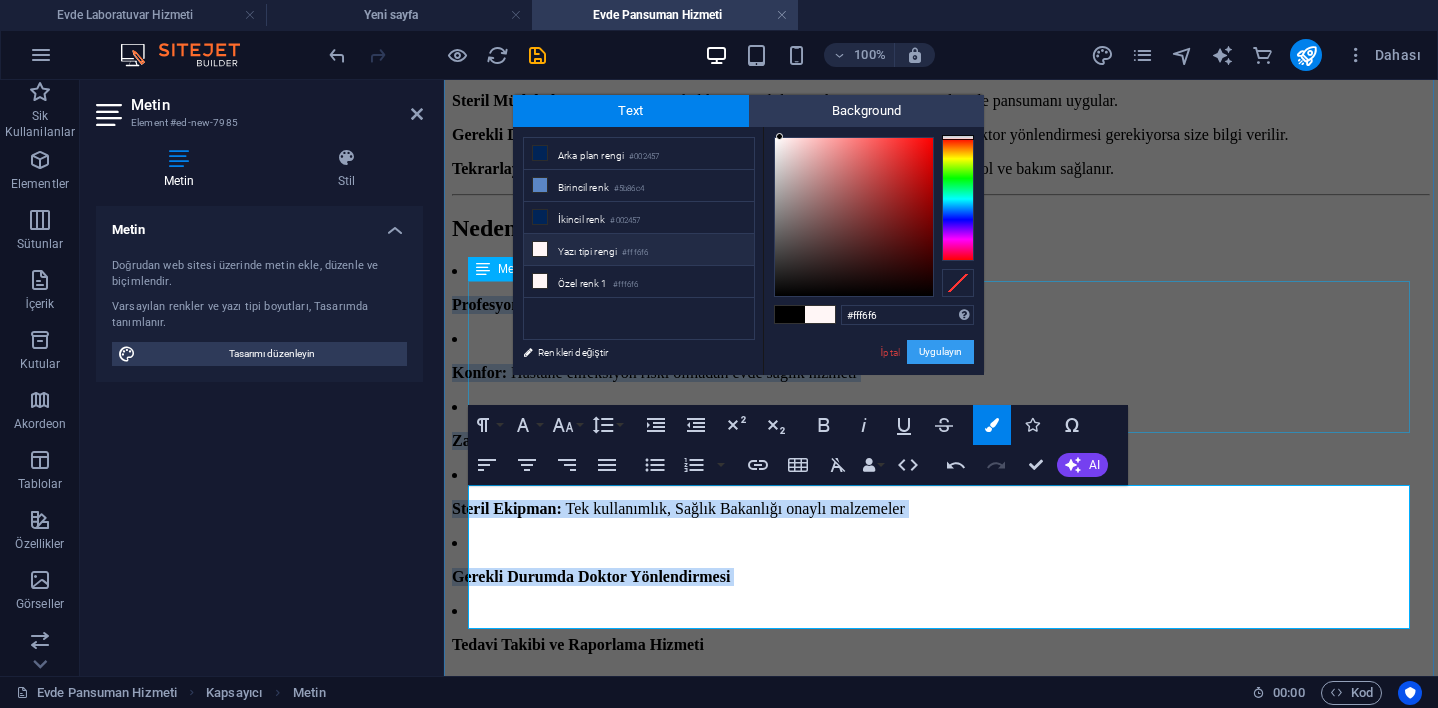 click on "Uygulayın" at bounding box center (940, 352) 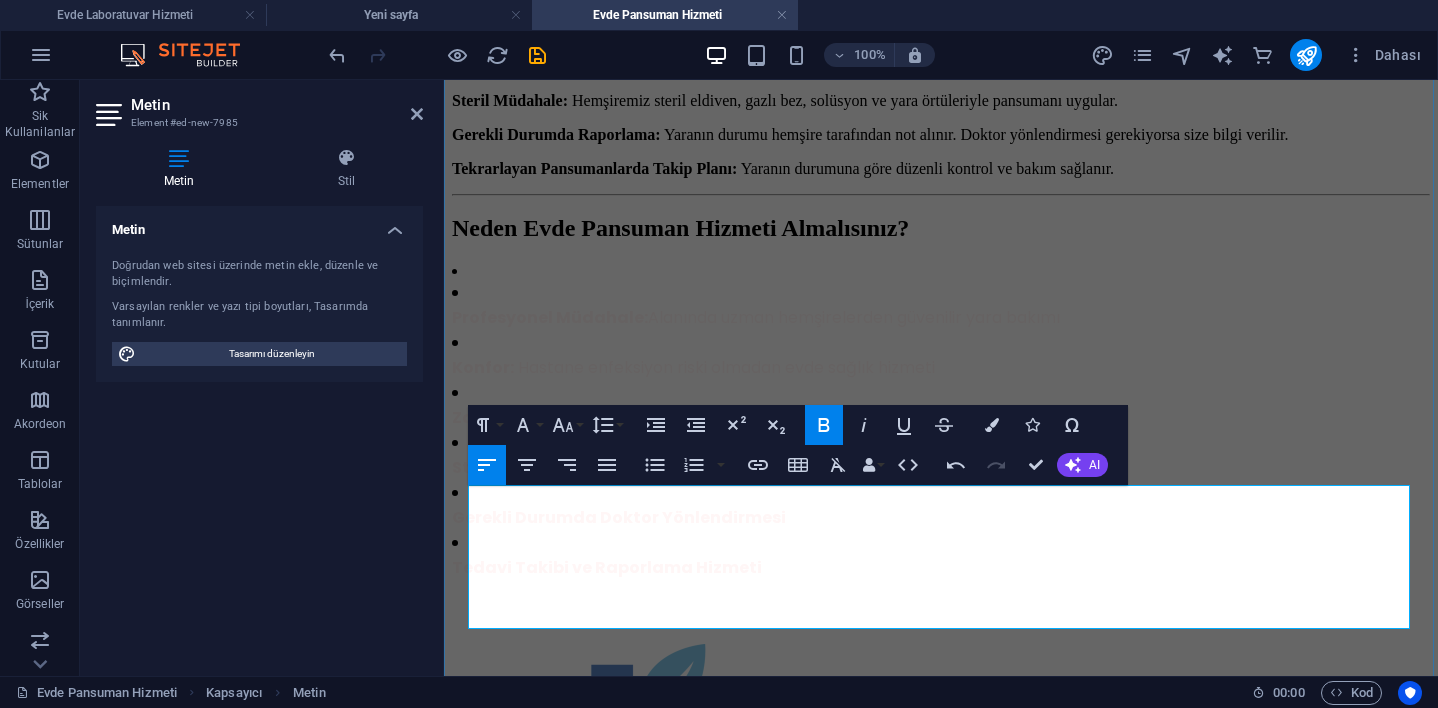drag, startPoint x: 844, startPoint y: 567, endPoint x: 722, endPoint y: 566, distance: 122.0041 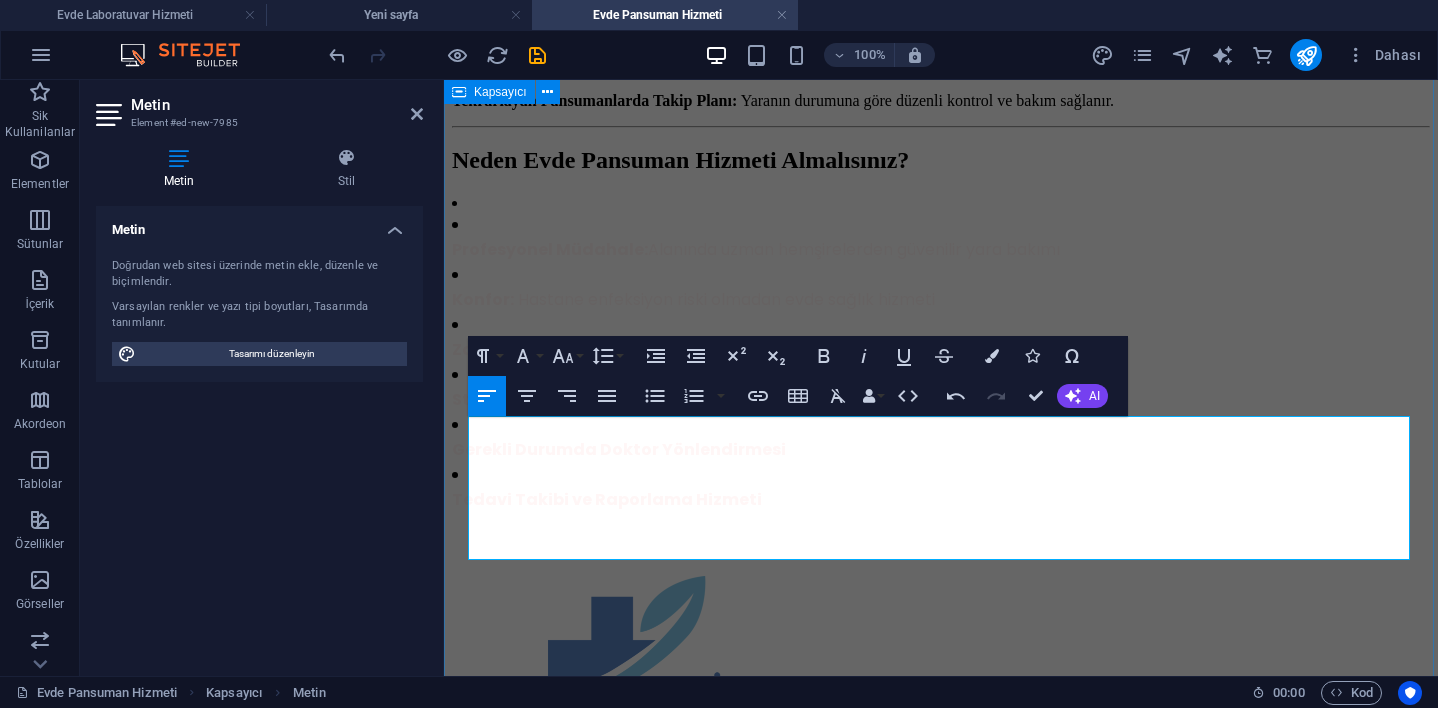 scroll, scrollTop: 965, scrollLeft: 0, axis: vertical 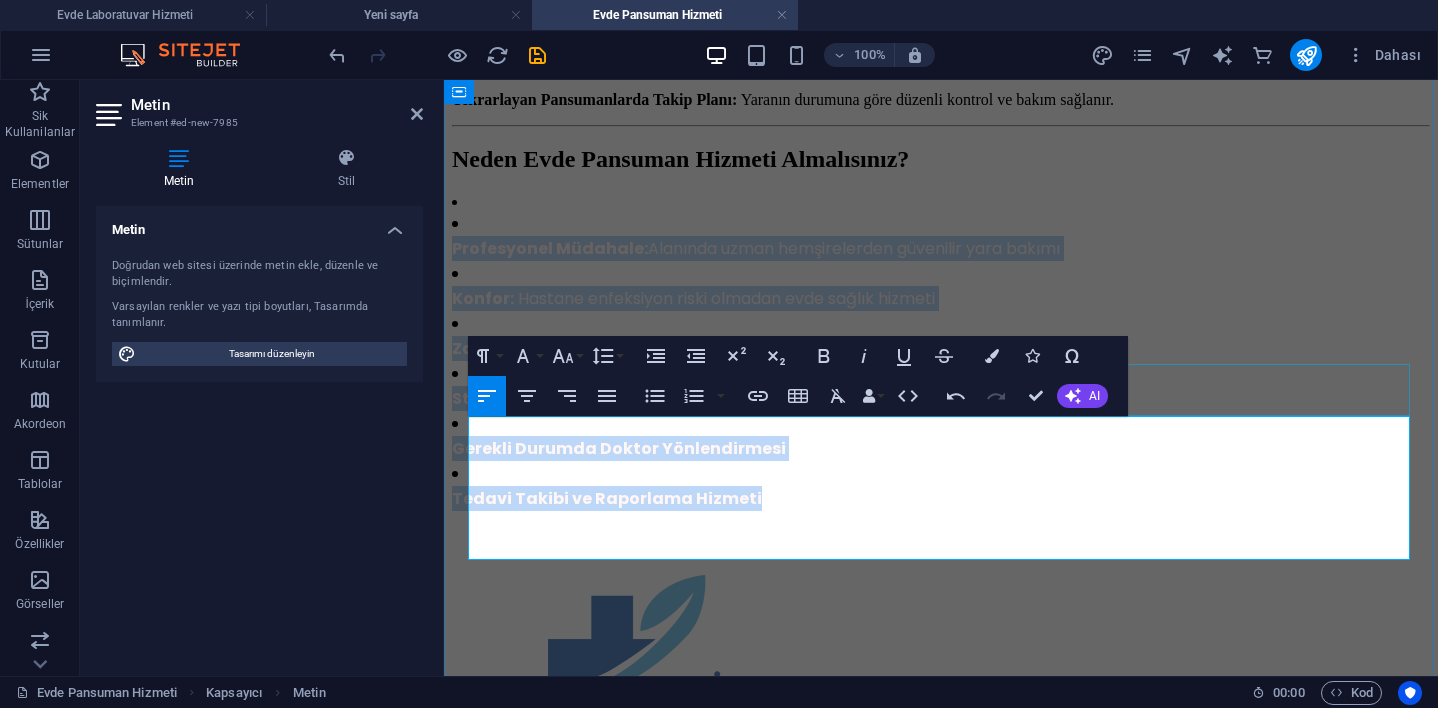 drag, startPoint x: 819, startPoint y: 546, endPoint x: 476, endPoint y: 411, distance: 368.6109 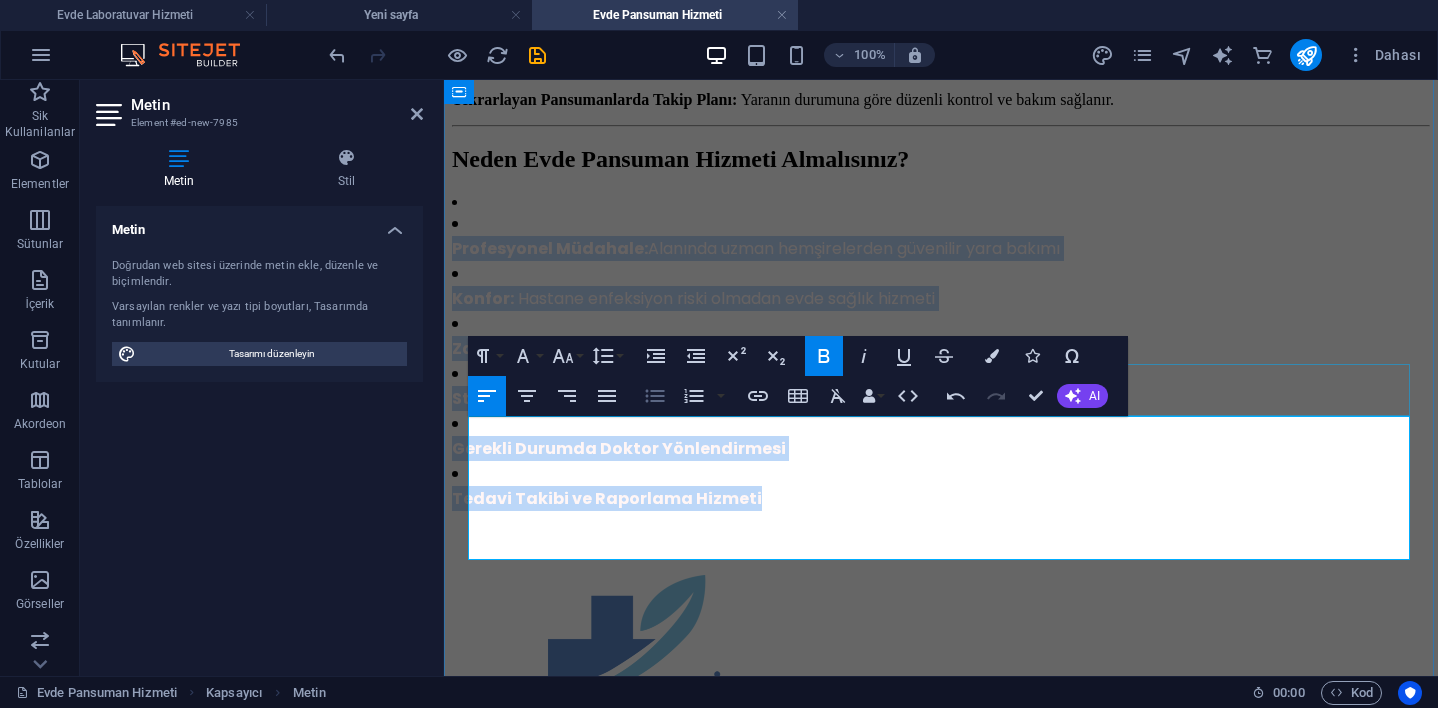 click 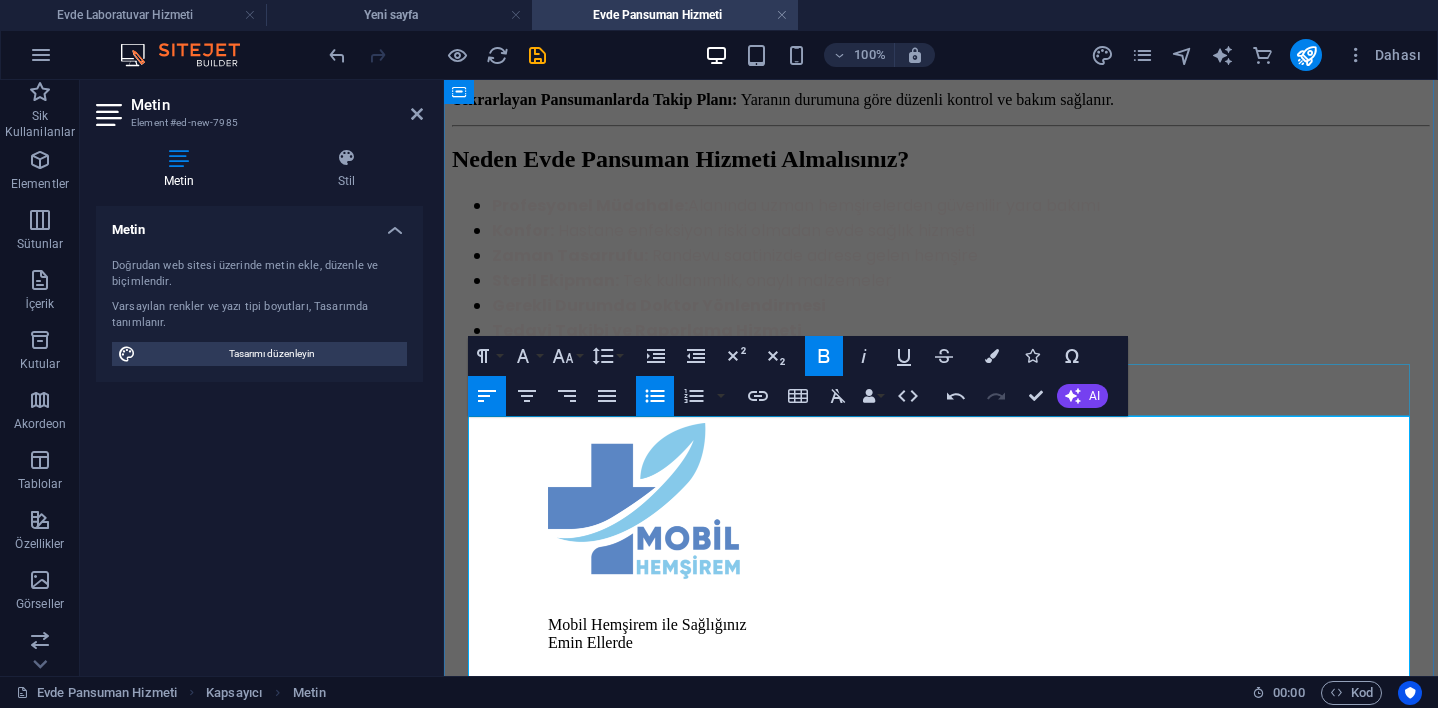 click 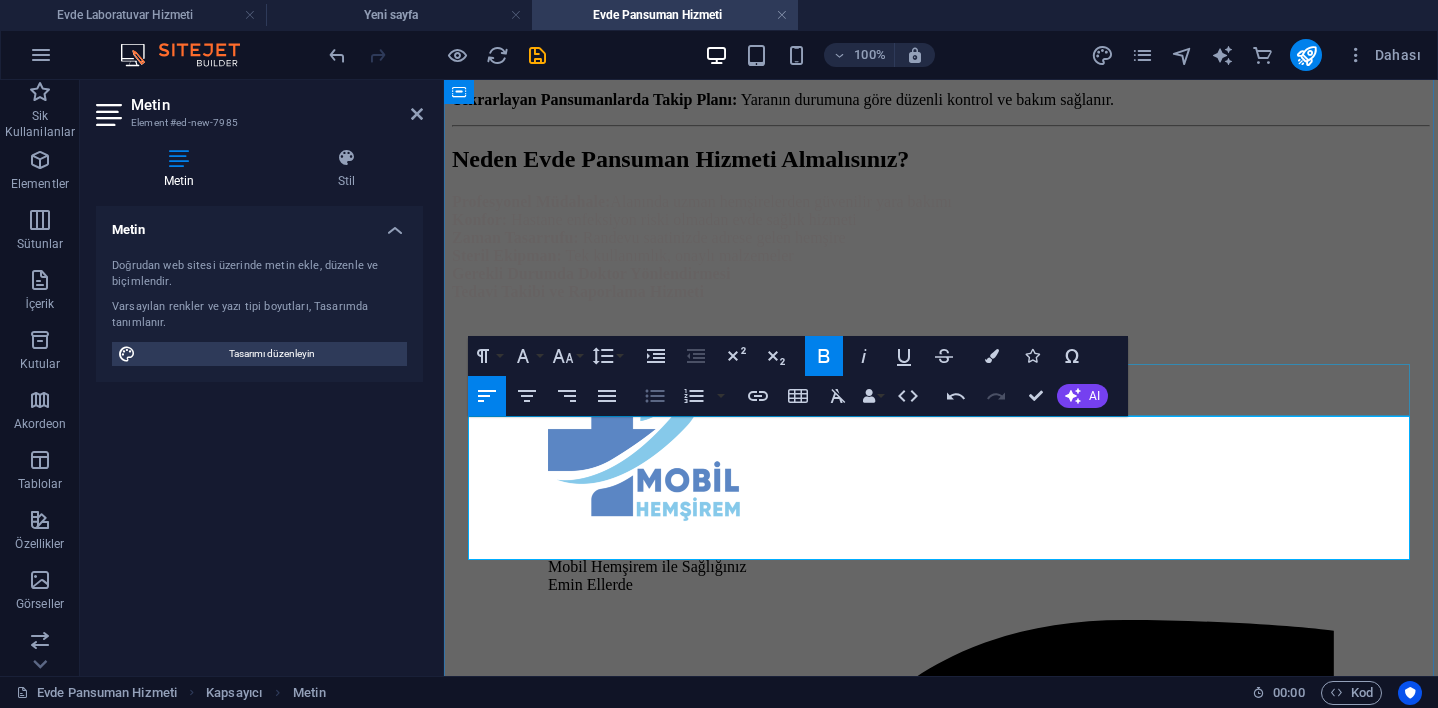click 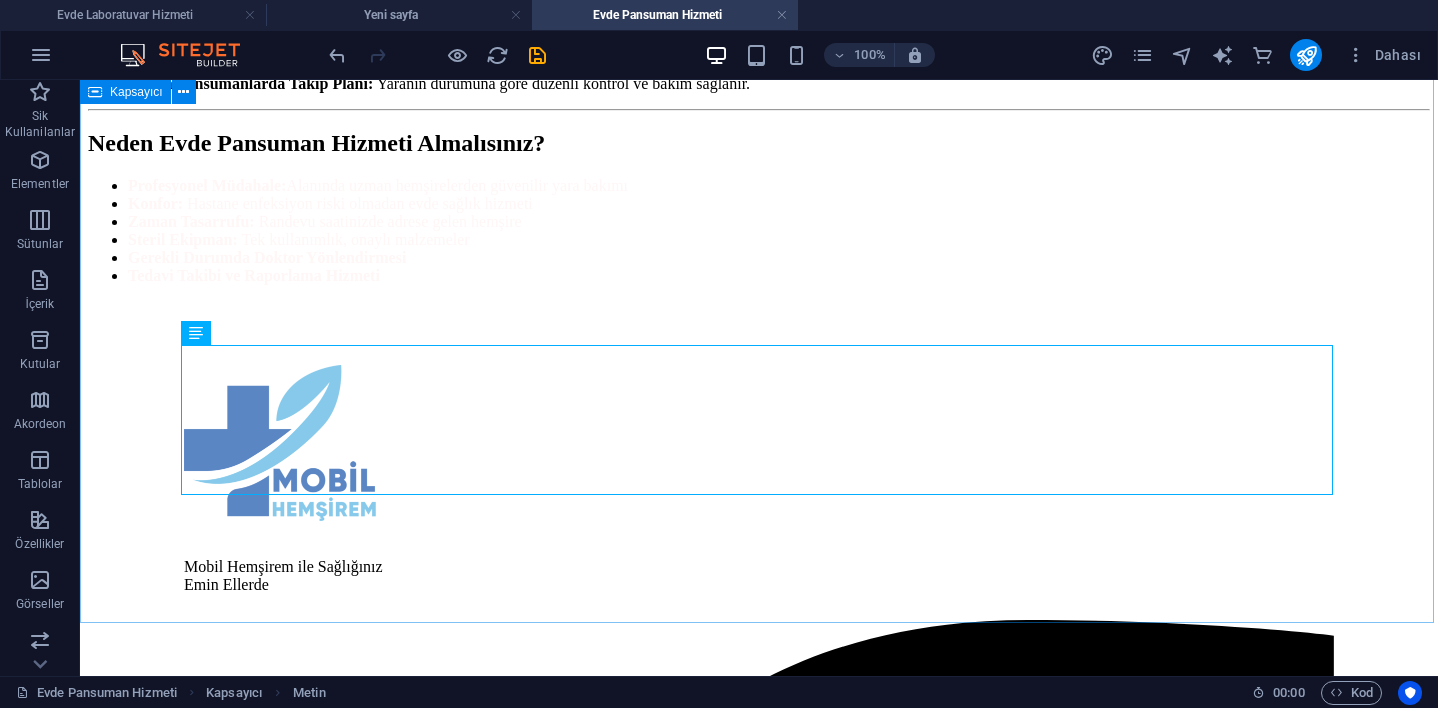 scroll, scrollTop: 989, scrollLeft: 0, axis: vertical 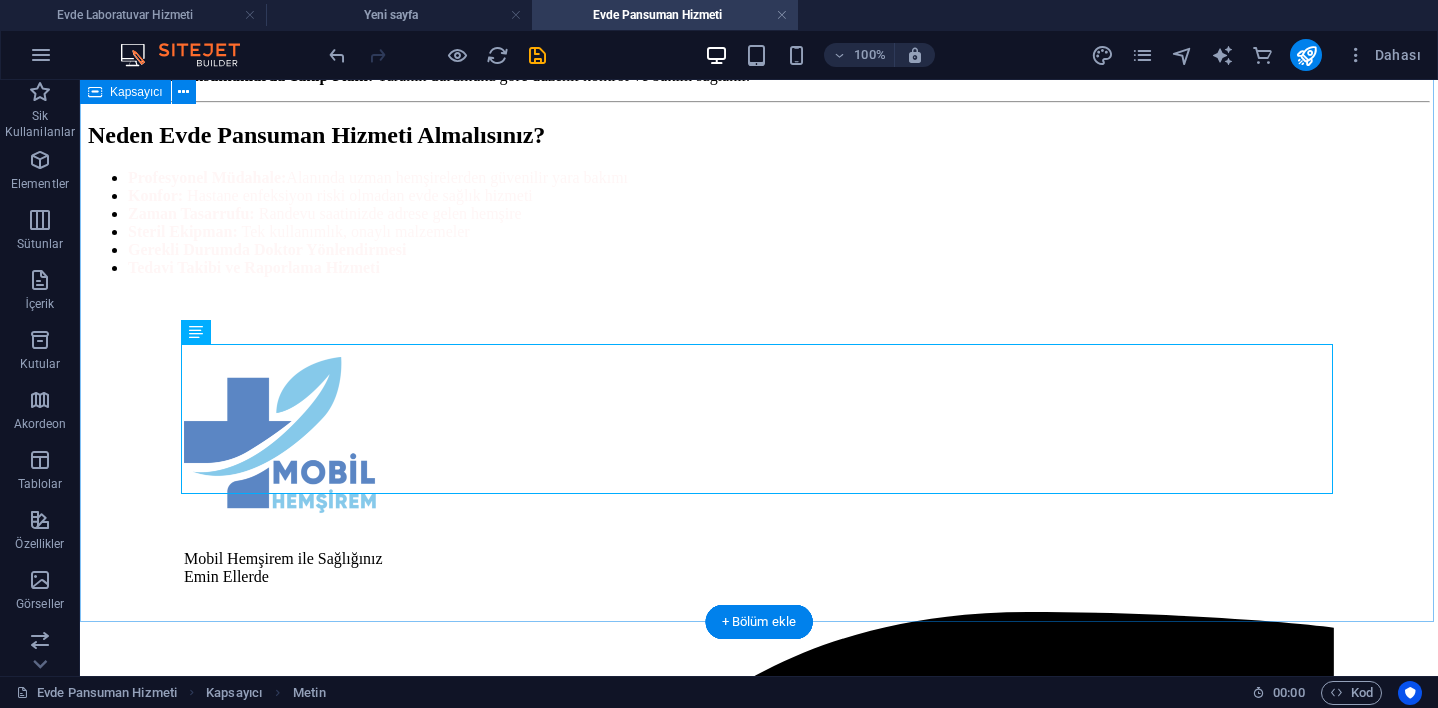 click on "Evde Pansuman Hizmeti | Mobil Hemşirem Yara Bakımında Profesyonel Destek, Evinizde Evde pansuman hizmeti , evinden çıkamayan ya da hastaneye gitmek istemeyen bireyler için en çok ihtiyaç duyulan sağlık hizmetlerinden biridir.   Mobil Hemşirem , [CITY]’ün her köşesine steril malzemelerle ve deneyimli hemşire kadrosuyla evde pansuman hizmeti sunar. İster ameliyat sonrası yara bakımı, ister diyabetik ayak tedavisi olsun — tüm durumlar için yerinde, dikkatli ve medikal yönden doğru müdahale sağlıyoruz. Evde Pansuman Hizmeti Nedir? Evde pansuman , çeşitli nedenlerle oluşmuş yaraların, enfekte bölgelerin ya da ameliyat sonrası dikişli alanların   hijyenik koşullarda temizlenmesi, dezenfekte edilmesi ve sarılması   işlemidir. Bu hizmet sayesinde hastaneye gitmeden, enfeksiyon riski taşımadan evinizde güvenli bakım alabilirsiniz. Hangi Durumlarda Evde Pansuman Gerekir? Ameliyat Sonrası Dikiş Bakımı Diyabetik Ayak ve Kronik Yaralar  Yatak Yarası (Bası Ülseri)" at bounding box center (759, -293) 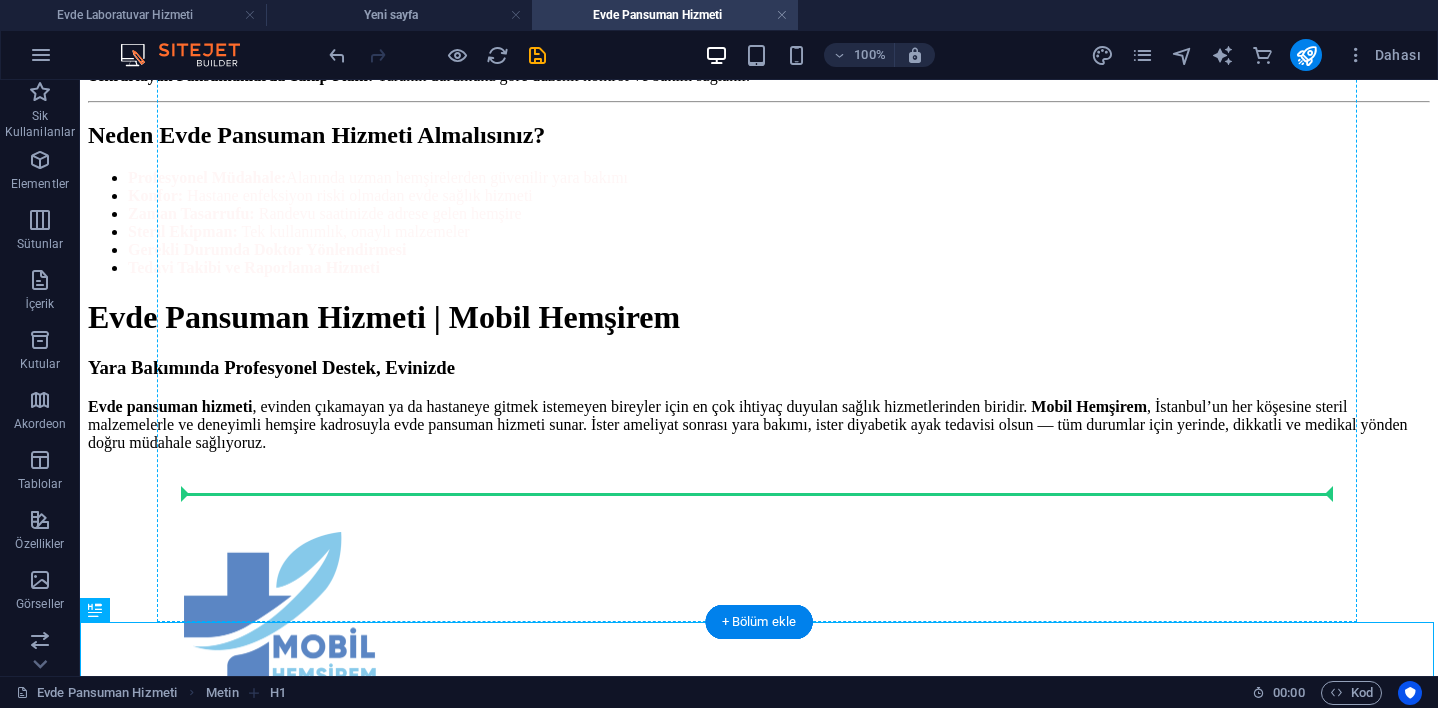 drag, startPoint x: 183, startPoint y: 688, endPoint x: 248, endPoint y: 483, distance: 215.05814 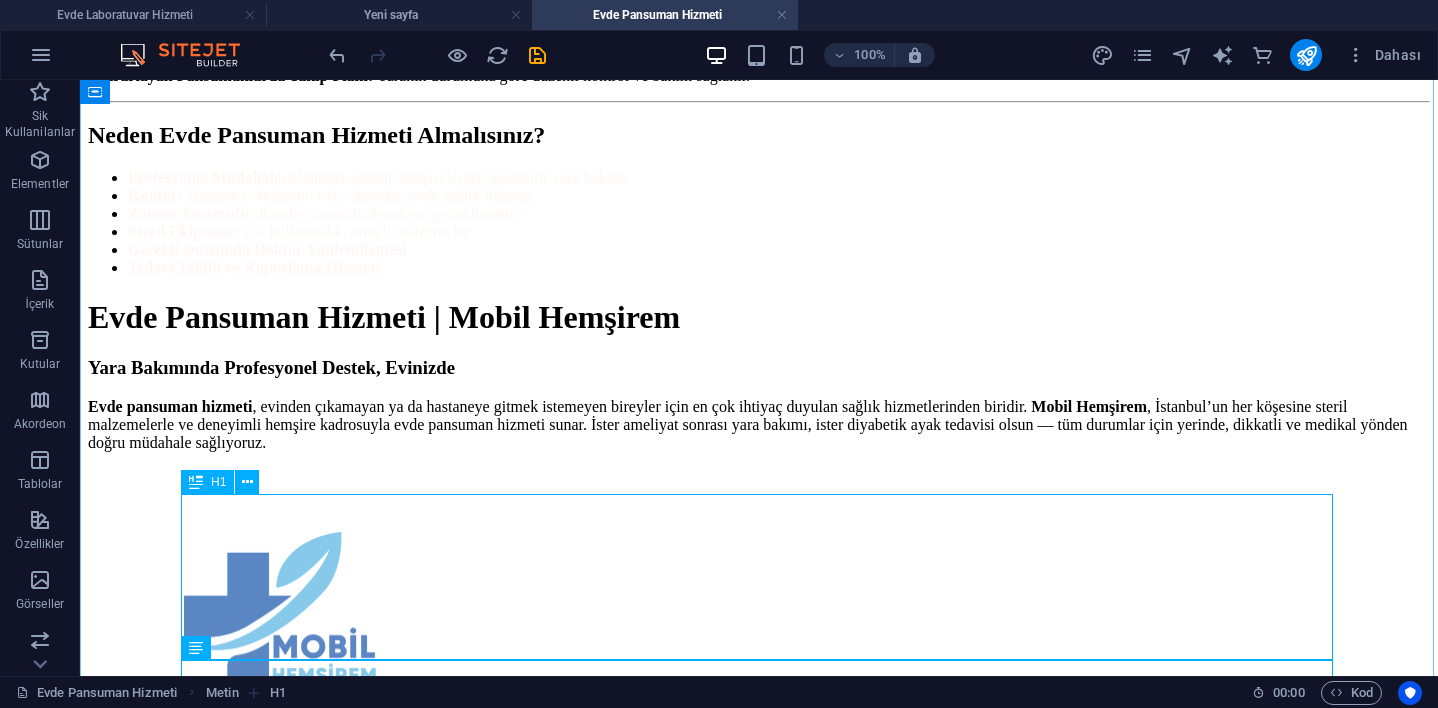 click on "Evde Pansuman Hizmeti | Mobil Hemşirem" at bounding box center [759, 317] 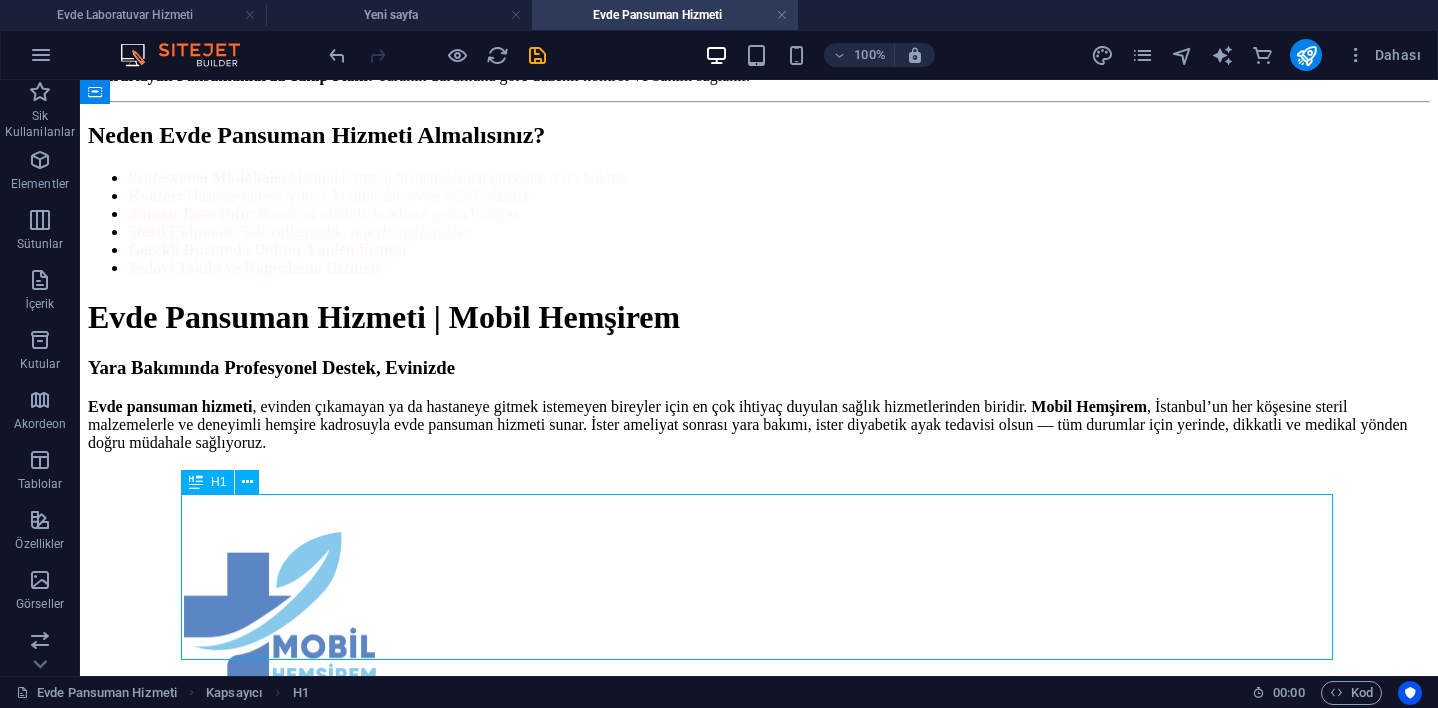 click on "Evde Pansuman Hizmeti | Mobil Hemşirem" at bounding box center (759, 317) 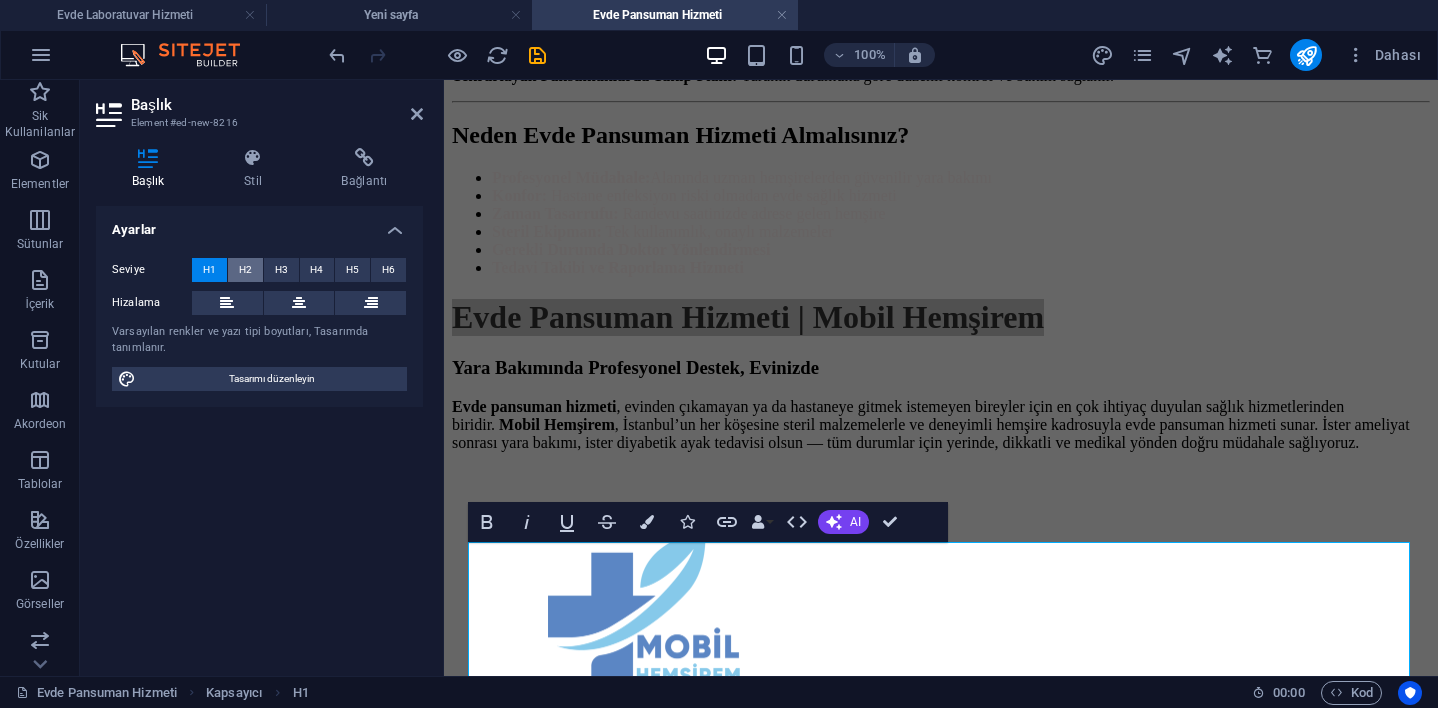 click on "H2" at bounding box center (245, 270) 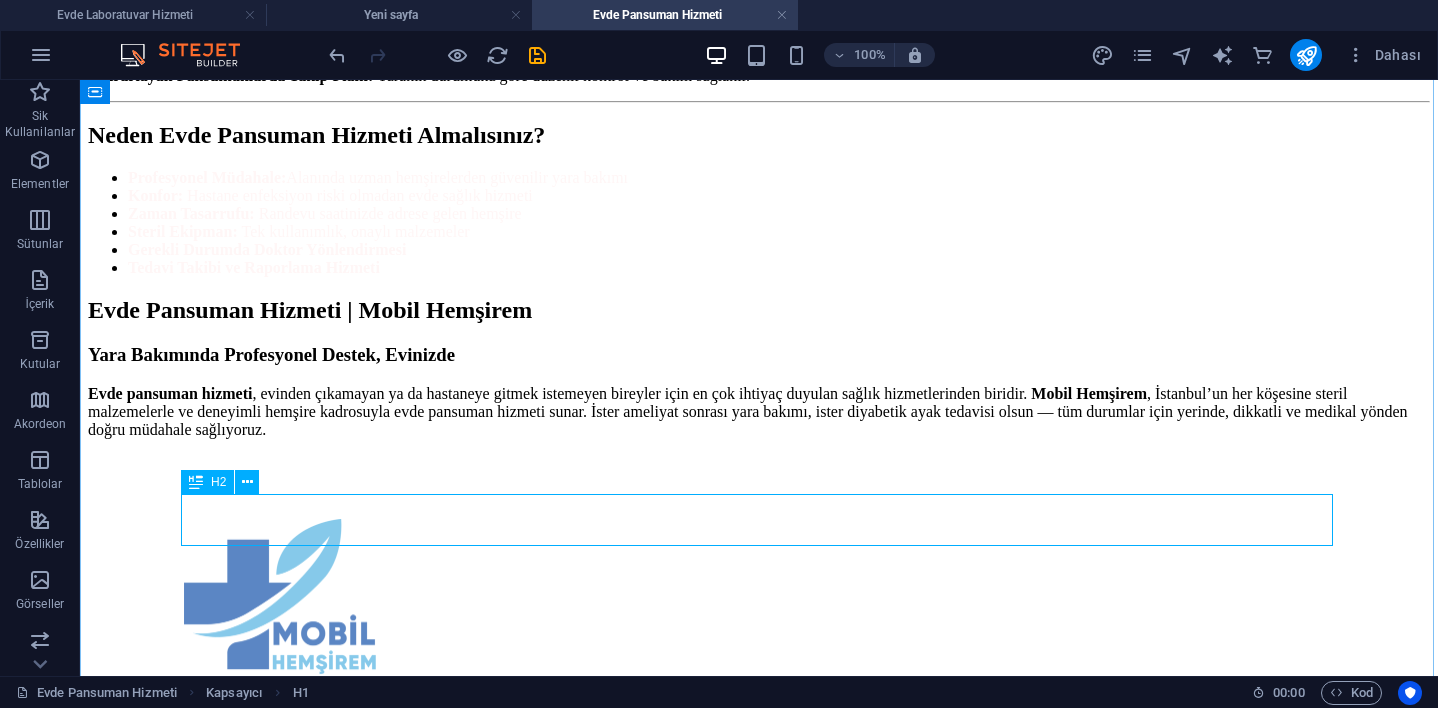 click on "Evde Pansuman Hizmeti | Mobil Hemşirem" at bounding box center [759, 310] 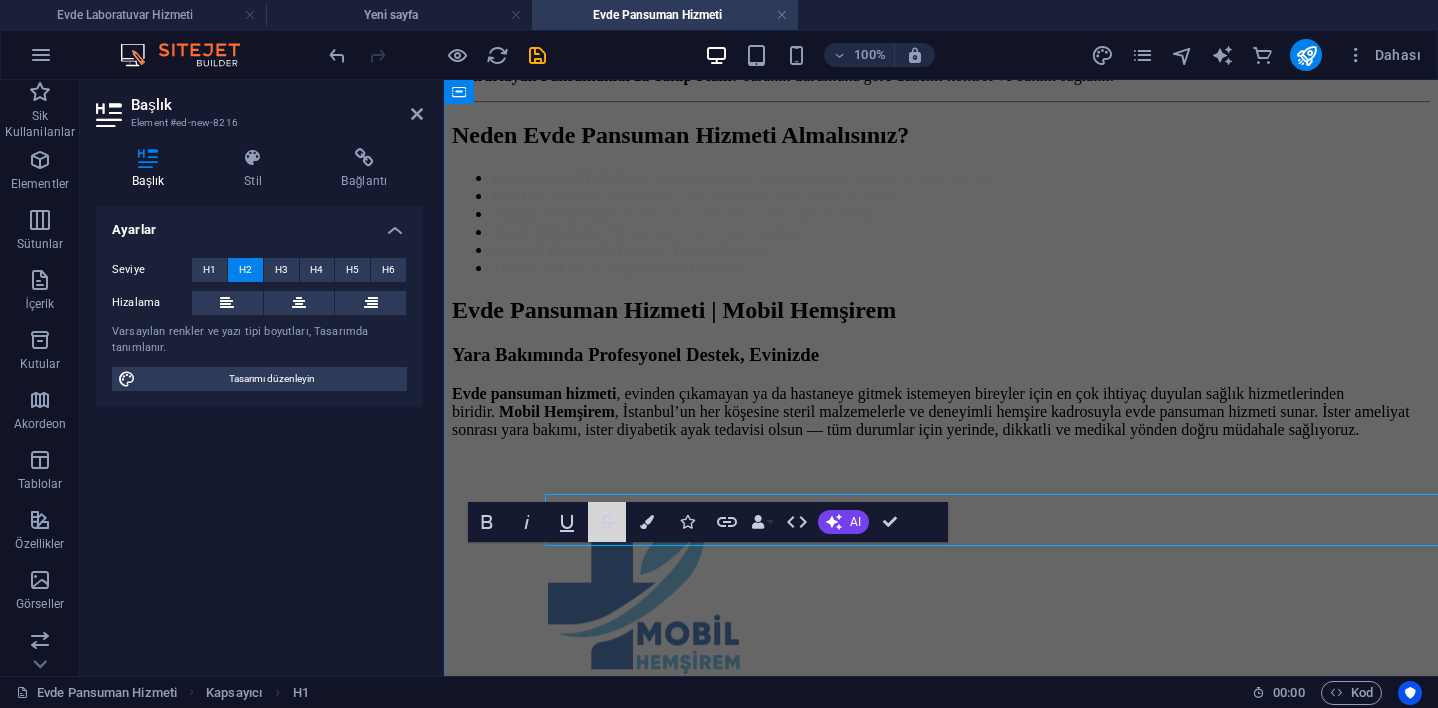 click 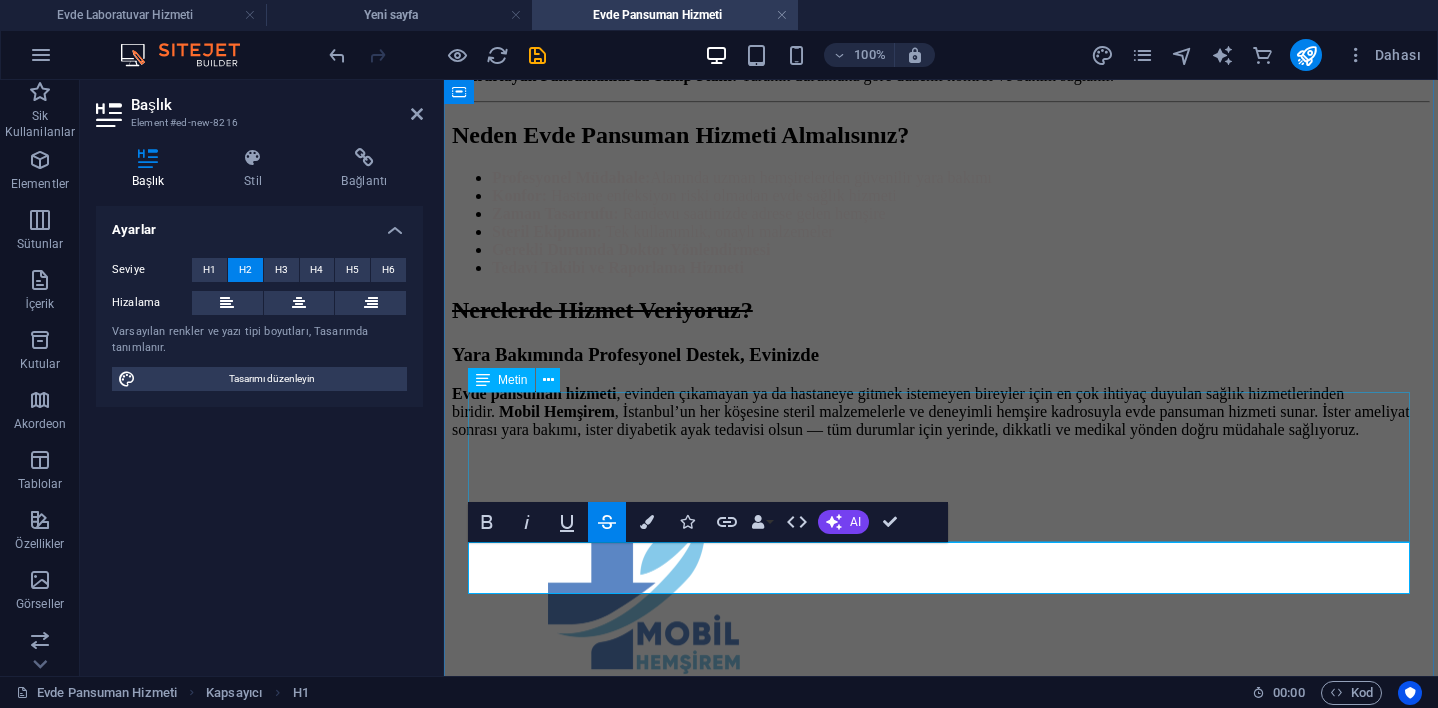 click 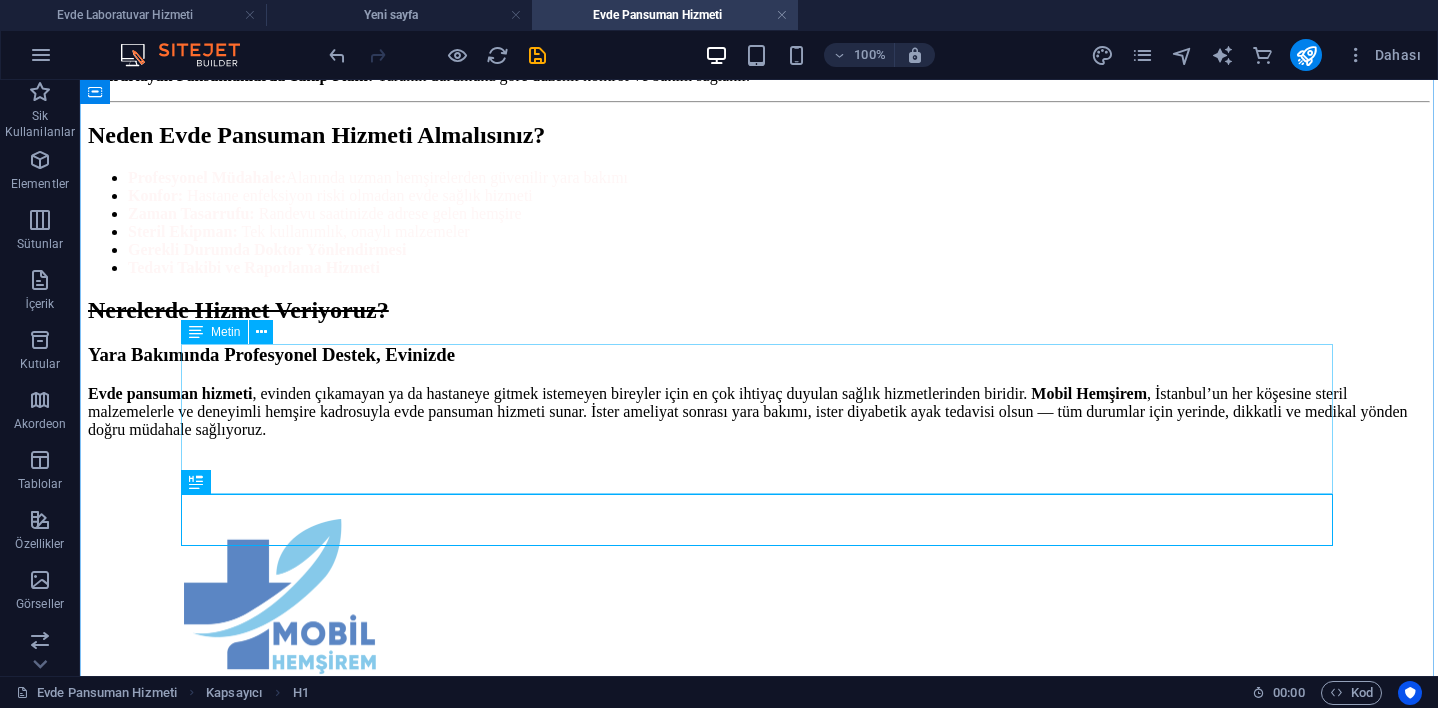 click on "Nerelerde Hizmet Veriyoruz?" at bounding box center (759, 310) 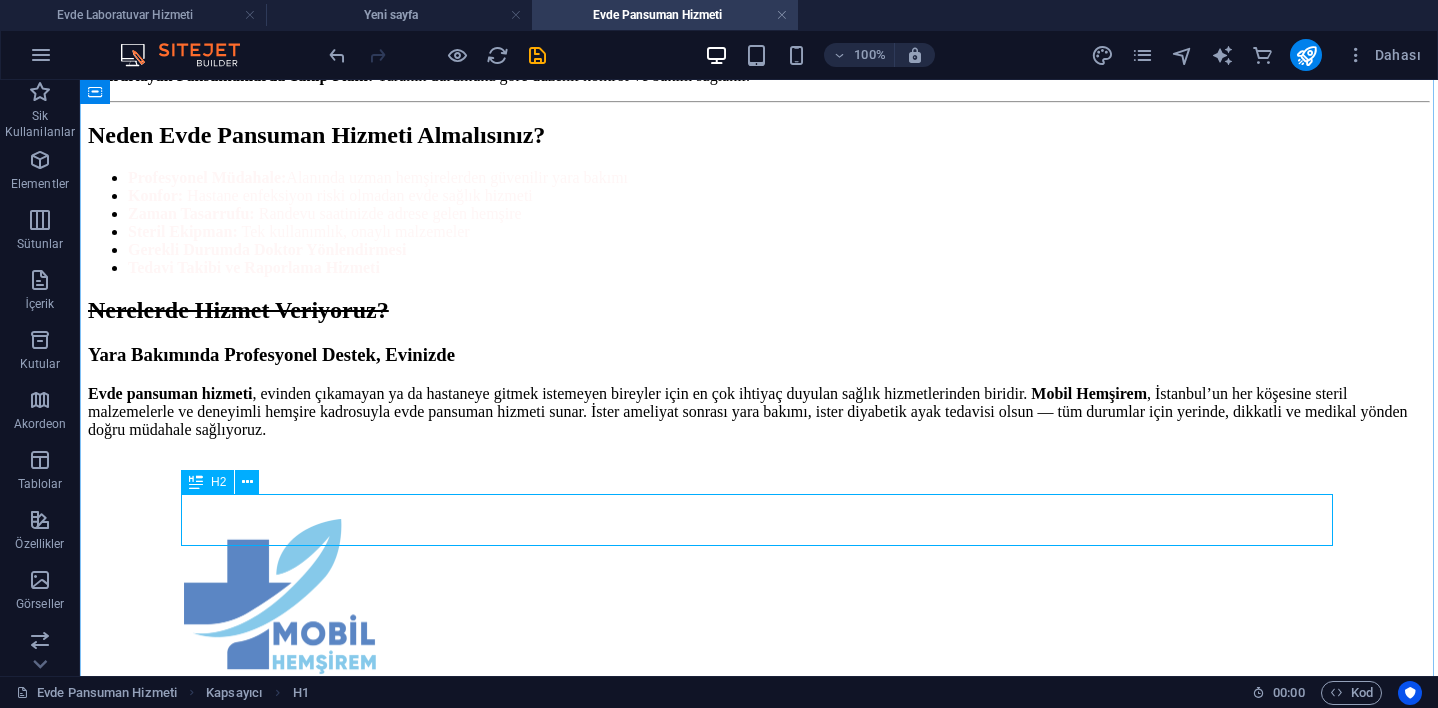 click on "Nerelerde Hizmet Veriyoruz?" at bounding box center (759, 310) 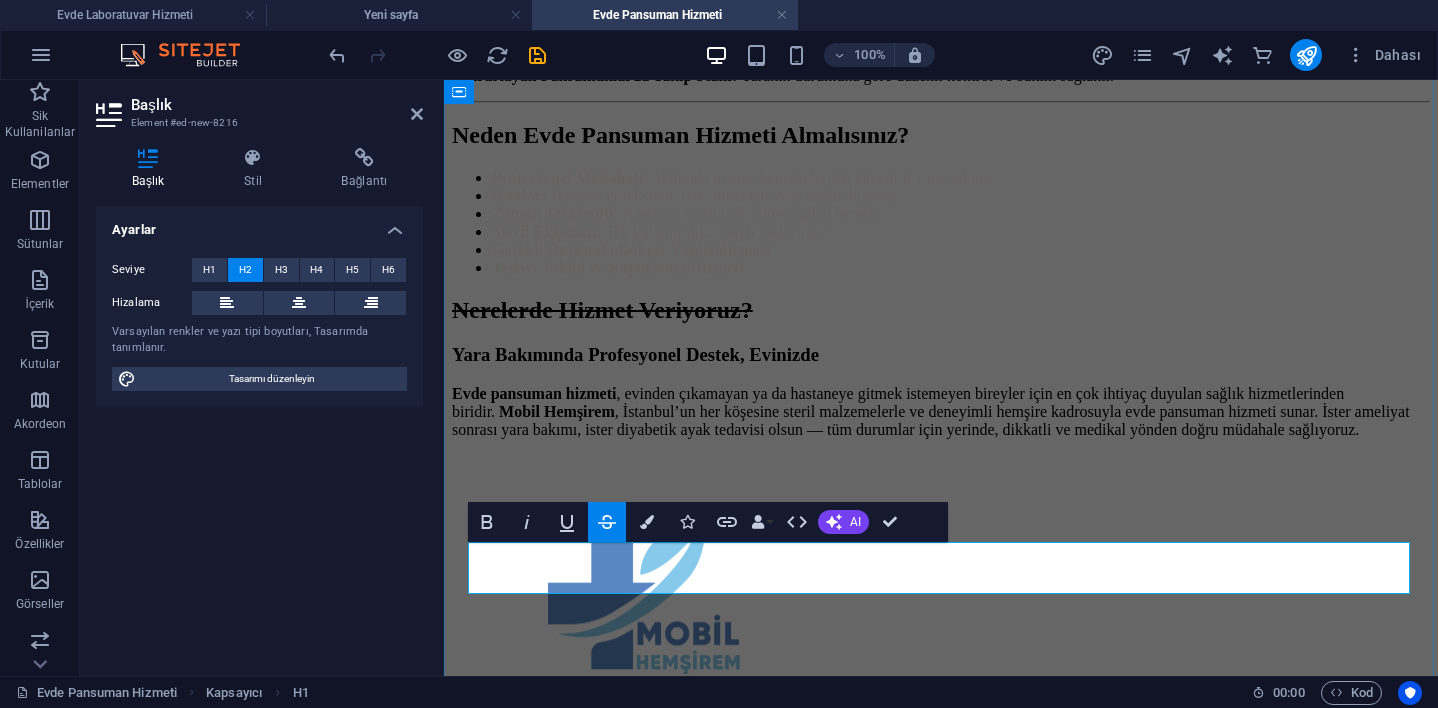 click 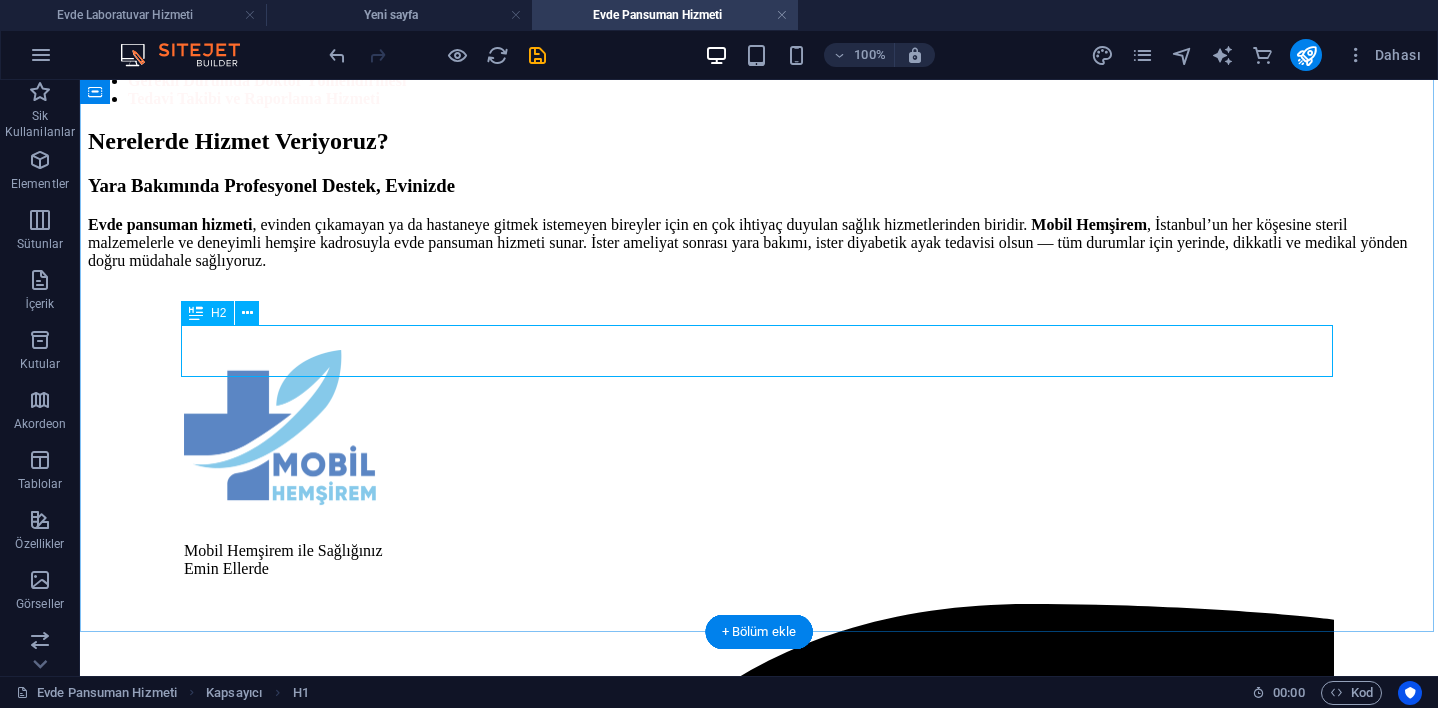 scroll, scrollTop: 1182, scrollLeft: 0, axis: vertical 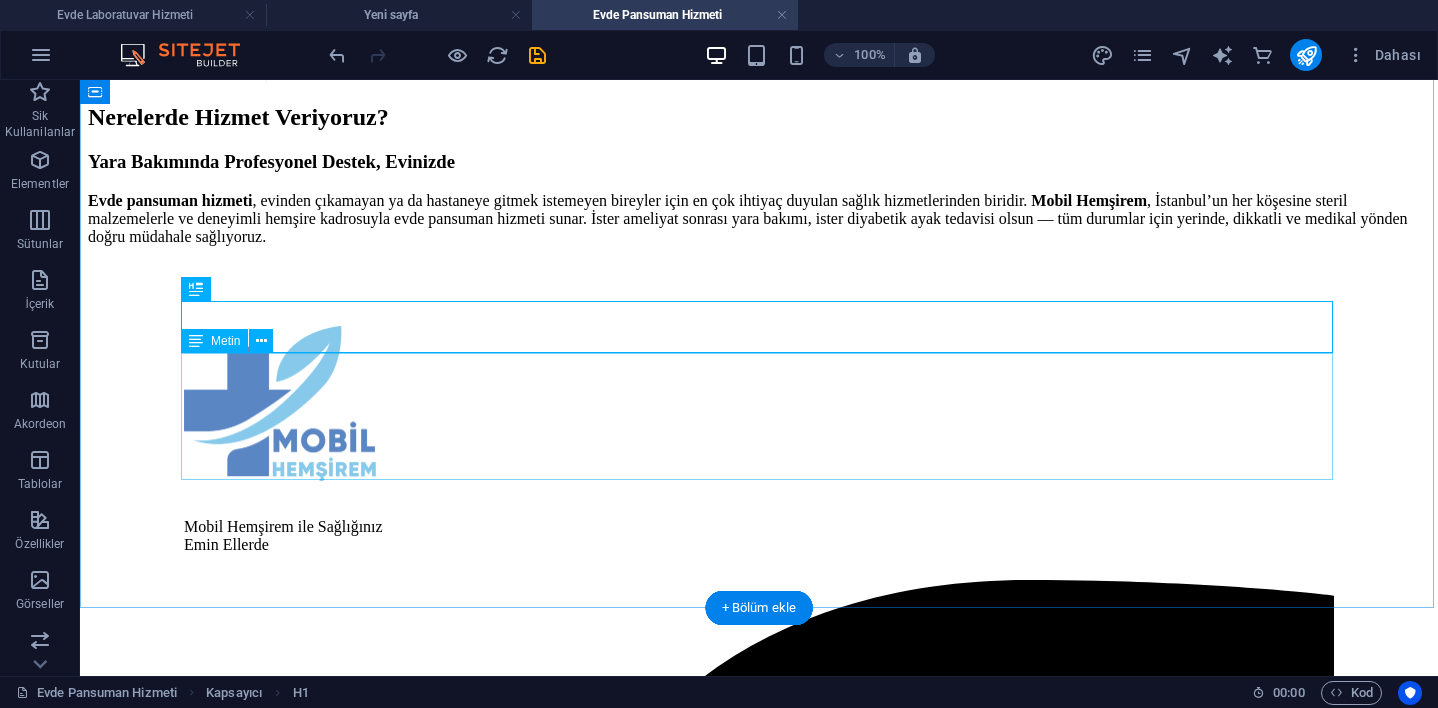 click on "Yara Bakımında Profesyonel Destek, Evinizde Evde pansuman hizmeti , evinden çıkamayan ya da hastaneye gitmek istemeyen bireyler için en çok ihtiyaç duyulan sağlık hizmetlerinden biridir.   Mobil Hemşirem , [CITY]’nın her köşesine steril malzemelerle ve deneyimli hemşire kadrosuyla evde pansuman hizmeti sunar. İster ameliyat sonrası yara bakımı, ister diyabetik ayak tedavisi olsun — tüm durumlar için yerinde, dikkatli ve medikal yönden doğru müdahale sağlıyoruz." at bounding box center (759, 198) 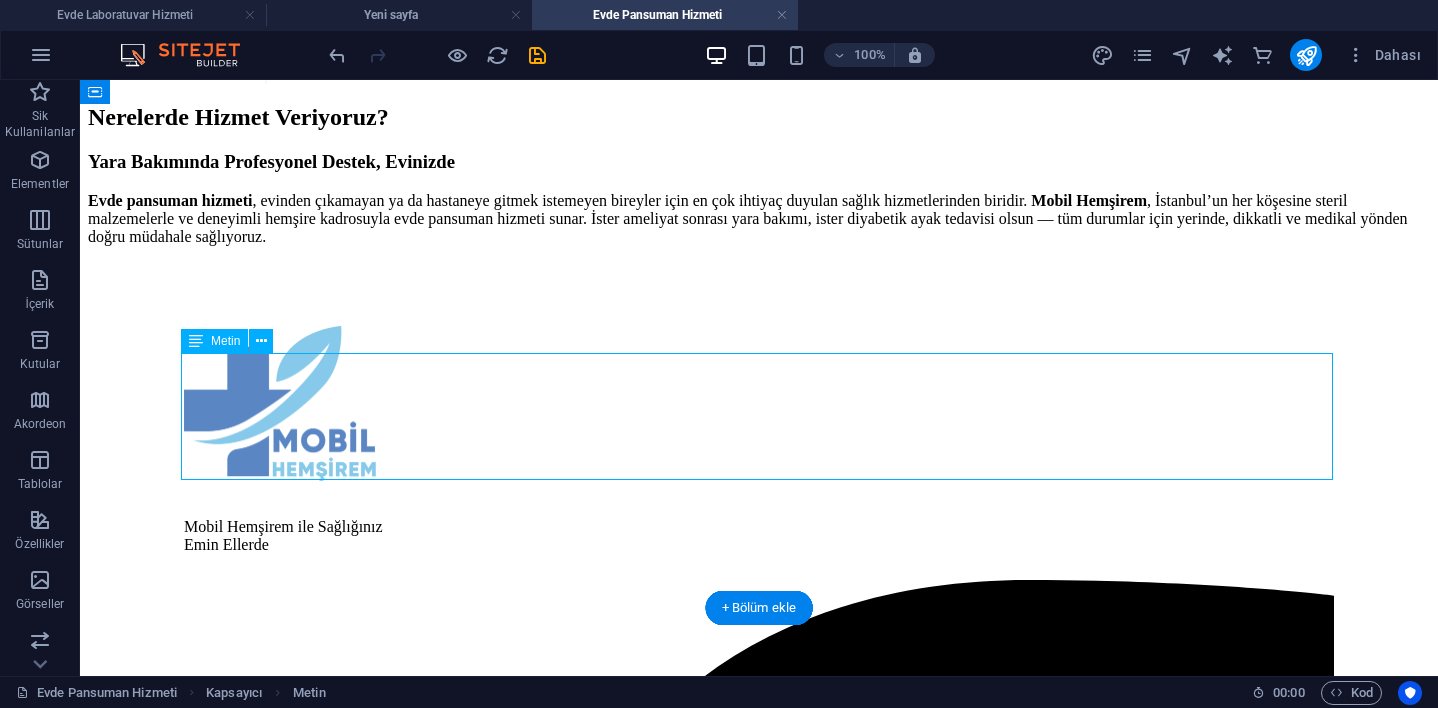 click on "Yara Bakımında Profesyonel Destek, Evinizde Evde pansuman hizmeti , evinden çıkamayan ya da hastaneye gitmek istemeyen bireyler için en çok ihtiyaç duyulan sağlık hizmetlerinden biridir.   Mobil Hemşirem , [CITY]’nın her köşesine steril malzemelerle ve deneyimli hemşire kadrosuyla evde pansuman hizmeti sunar. İster ameliyat sonrası yara bakımı, ister diyabetik ayak tedavisi olsun — tüm durumlar için yerinde, dikkatli ve medikal yönden doğru müdahale sağlıyoruz." at bounding box center (759, 198) 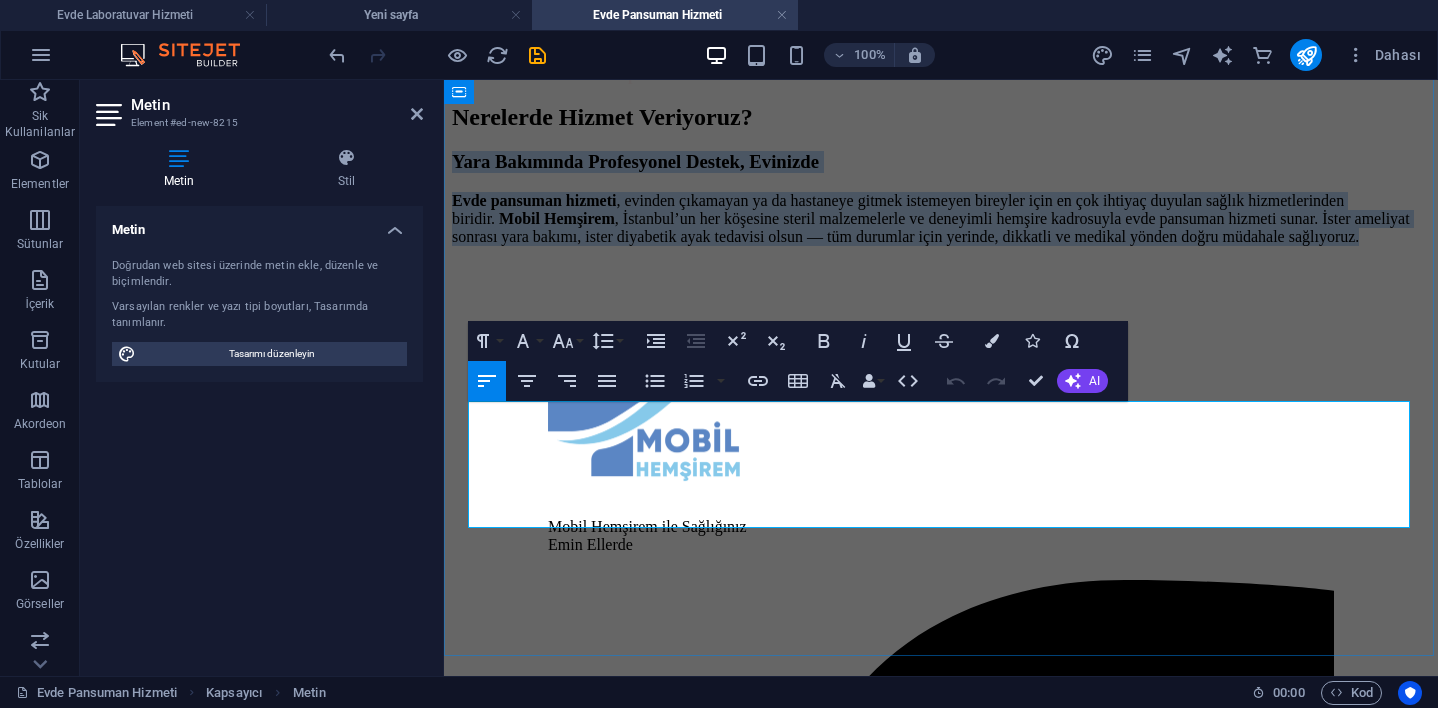 drag, startPoint x: 1148, startPoint y: 524, endPoint x: 475, endPoint y: 414, distance: 681.93036 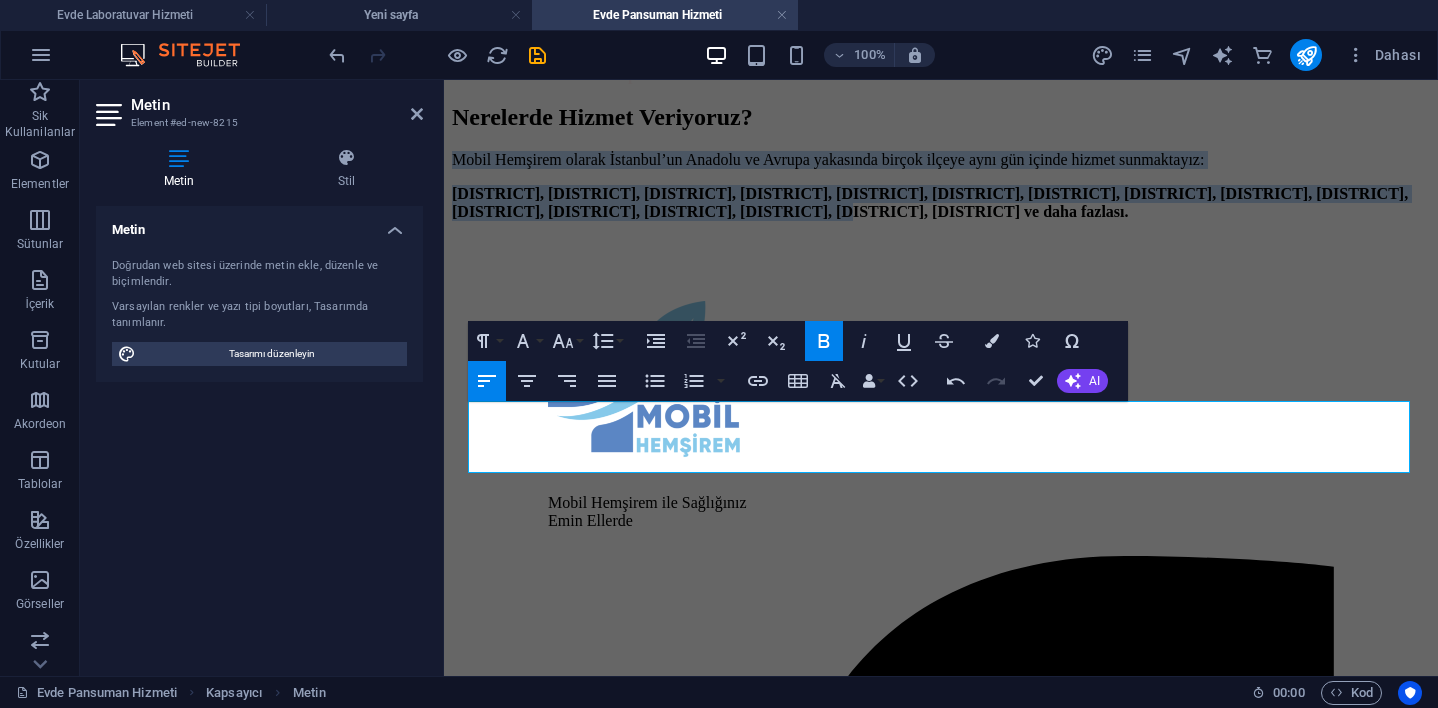 drag, startPoint x: 1000, startPoint y: 463, endPoint x: 1139, endPoint y: 427, distance: 143.58621 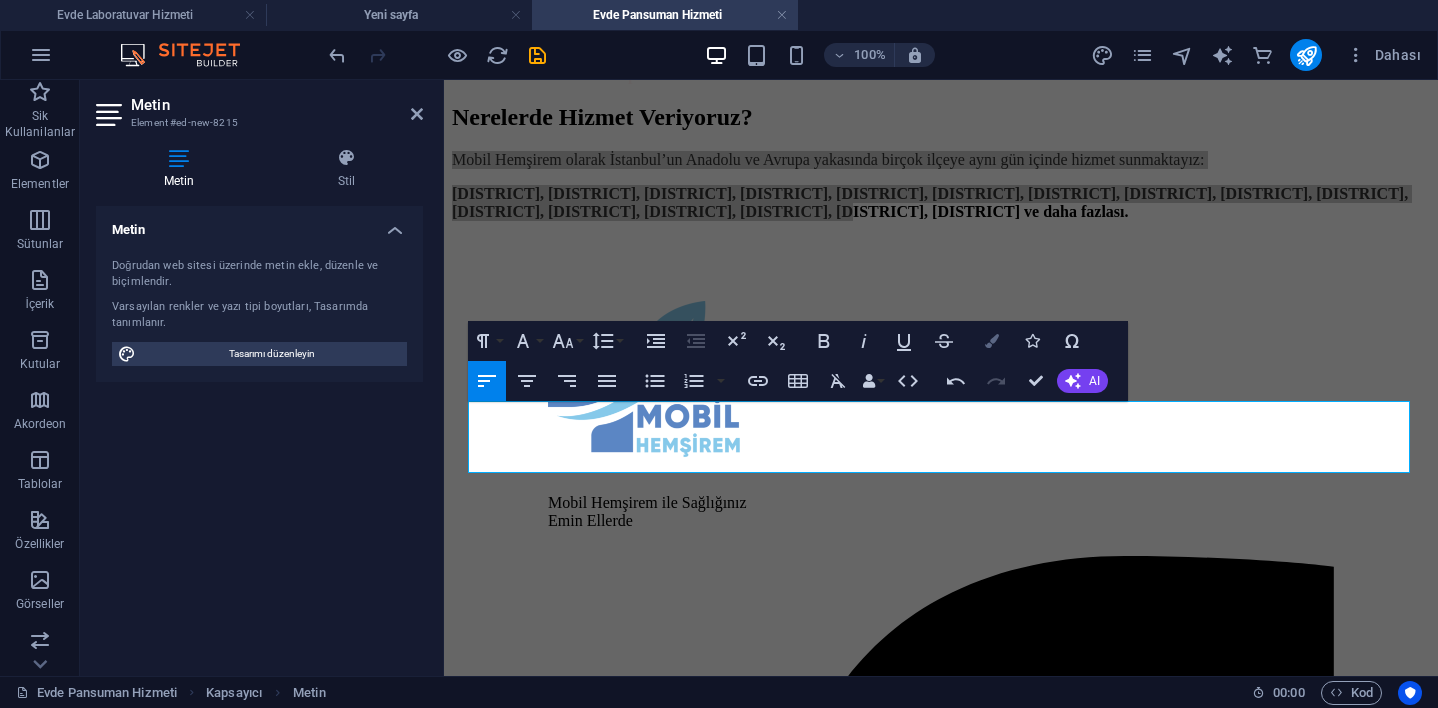 click on "Colors" at bounding box center [992, 341] 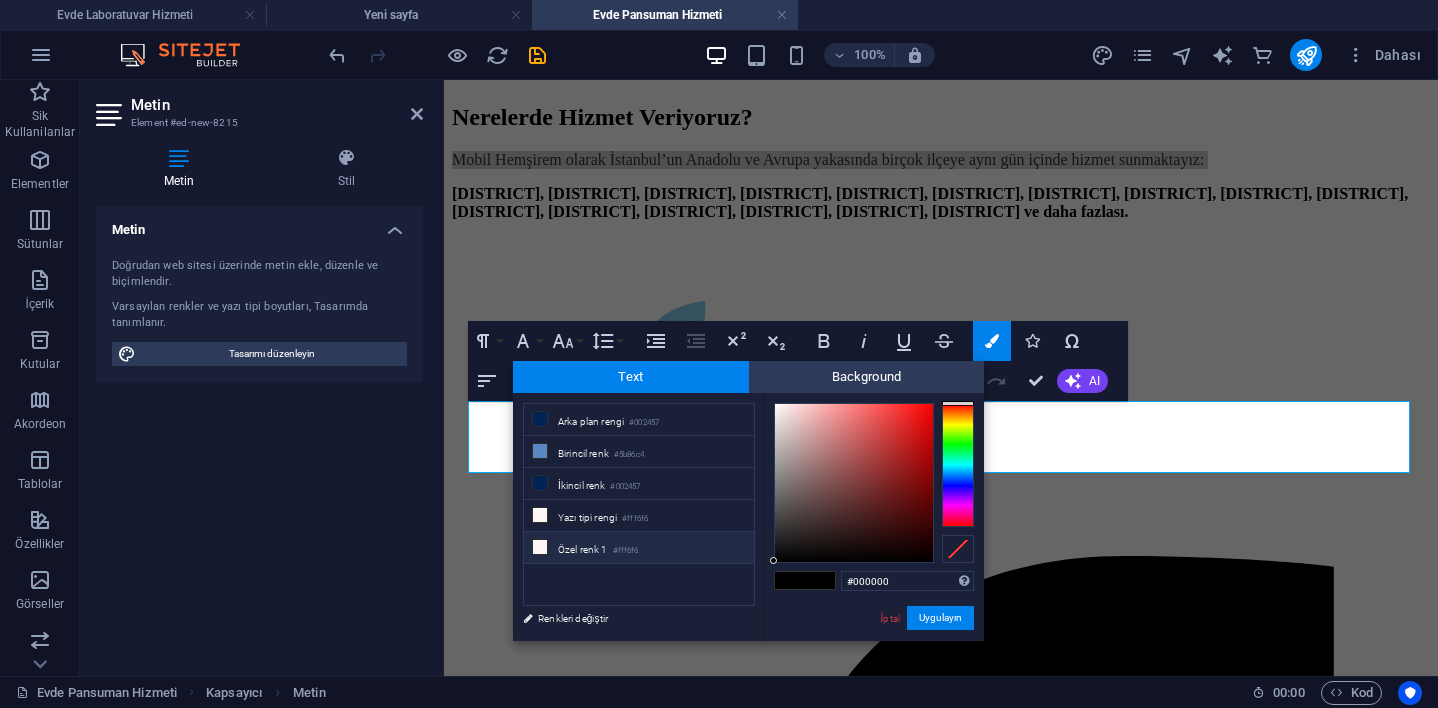 click on "Özel renk 1
#fff6f6" at bounding box center (639, 548) 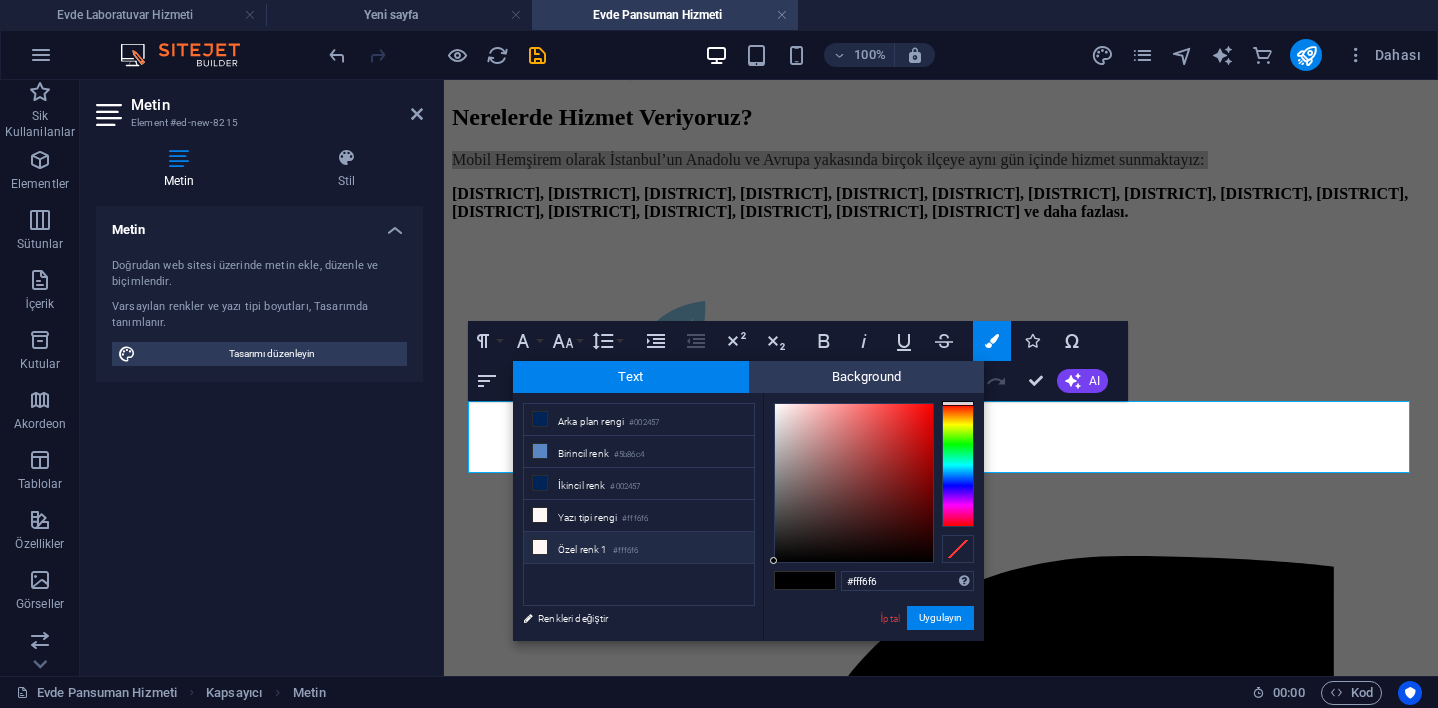 click on "Özel renk 1
#fff6f6" at bounding box center (639, 548) 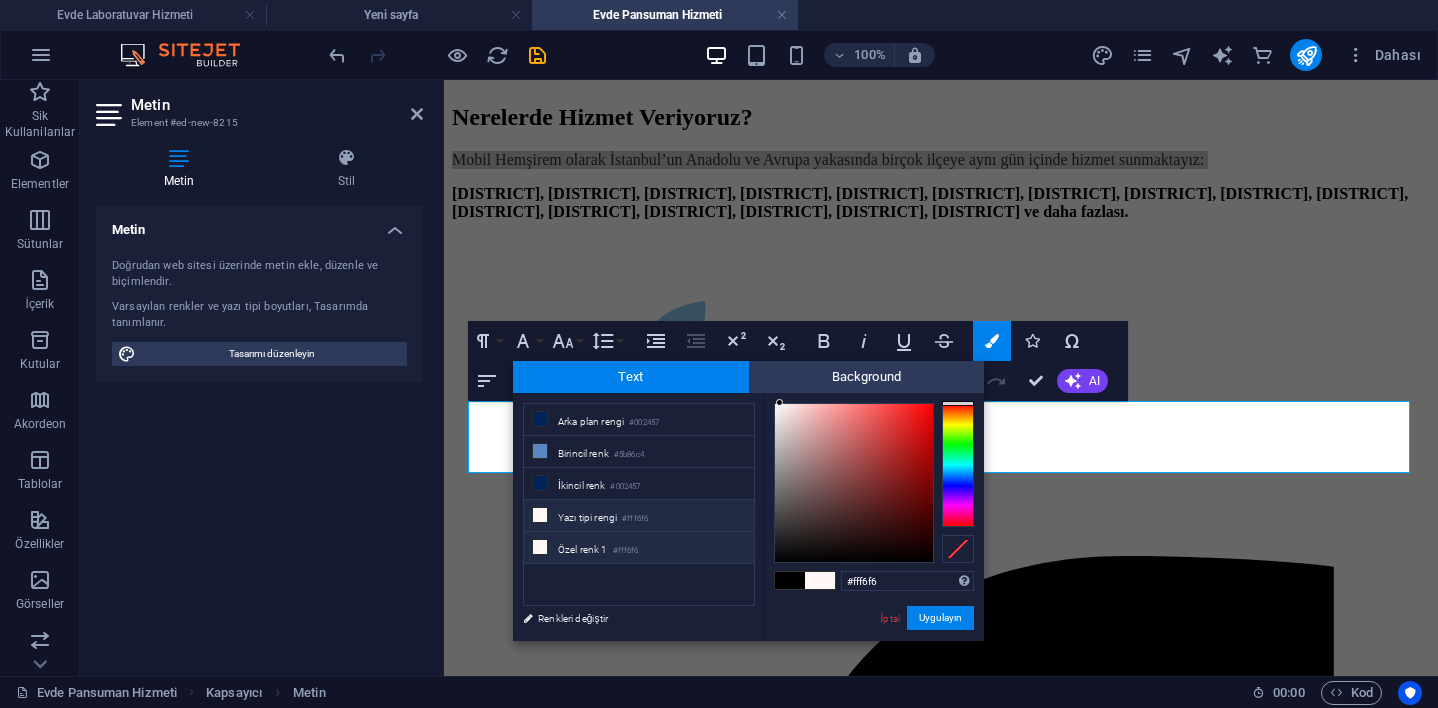 click on "Özel renk 1
#fff6f6" at bounding box center [639, 548] 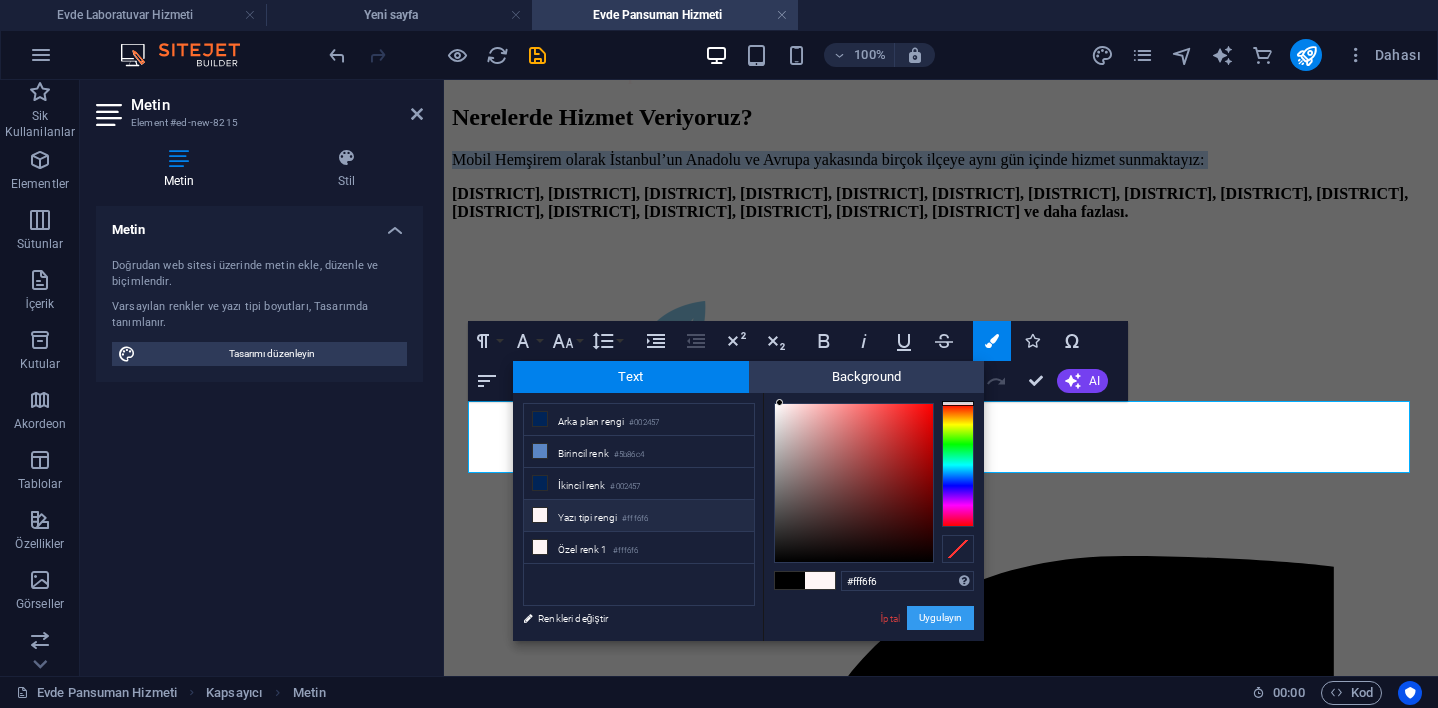 click on "Uygulayın" at bounding box center (940, 618) 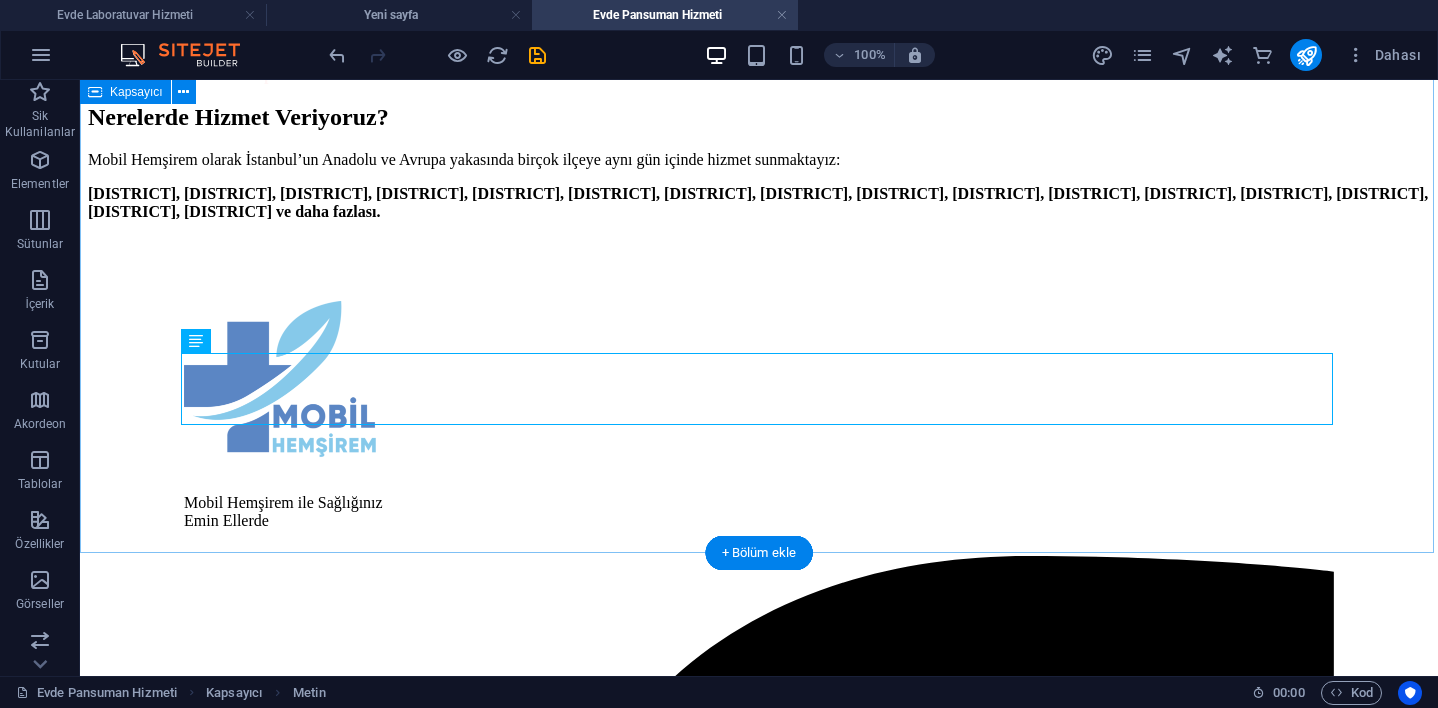 click on "Evde Pansuman Hizmeti | Mobil Hemşirem Yara Bakımında Profesyonel Destek, Evinizde Evde pansuman hizmeti , evinden çıkamayan ya da hastaneye gitmek istemeyen bireyler için en çok ihtiyaç duyulan sağlık hizmetlerinden biridir.   Mobil Hemşirem , [CITY]’ün her köşesine steril malzemelerle ve deneyimli hemşire kadrosuyla evde pansuman hizmeti sunar. İster ameliyat sonrası yara bakımı, ister diyabetik ayak tedavisi olsun — tüm durumlar için yerinde, dikkatli ve medikal yönden doğru müdahale sağlıyoruz. Evde Pansuman Hizmeti Nedir? Evde pansuman , çeşitli nedenlerle oluşmuş yaraların, enfekte bölgelerin ya da ameliyat sonrası dikişli alanların   hijyenik koşullarda temizlenmesi, dezenfekte edilmesi ve sarılması   işlemidir. Bu hizmet sayesinde hastaneye gitmeden, enfeksiyon riski taşımadan evinizde güvenli bakım alabilirsiniz. Hangi Durumlarda Evde Pansuman Gerekir? Ameliyat Sonrası Dikiş Bakımı Diyabetik Ayak ve Kronik Yaralar  Yatak Yarası (Bası Ülseri)" at bounding box center [759, -417] 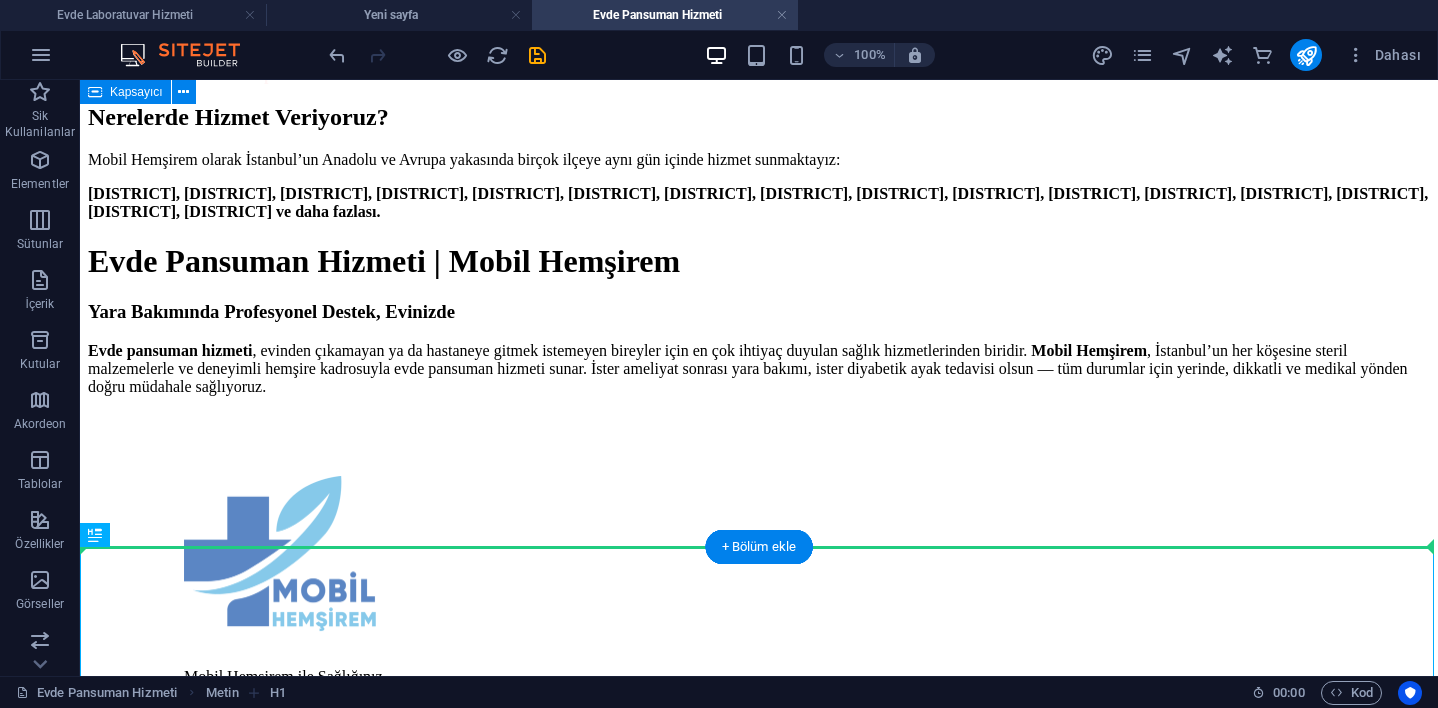 scroll, scrollTop: 1188, scrollLeft: 0, axis: vertical 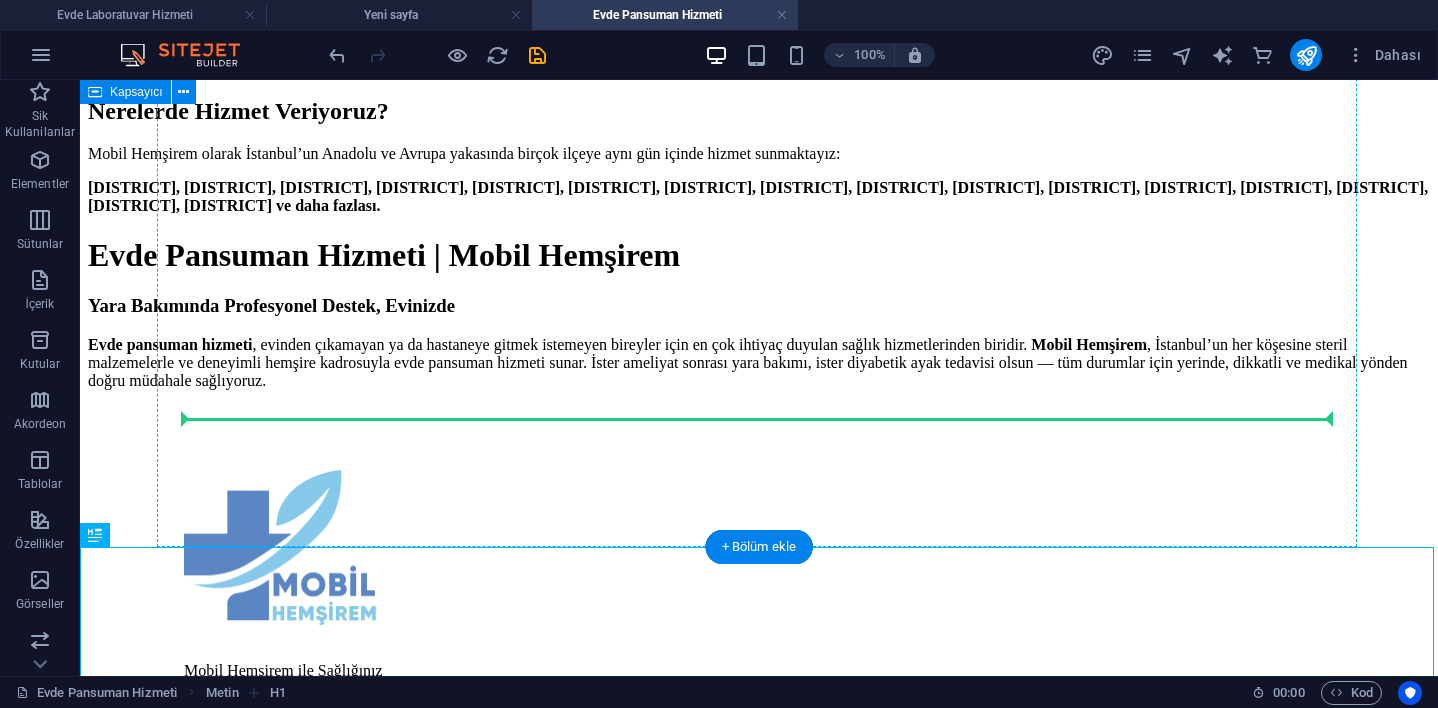 drag, startPoint x: 180, startPoint y: 629, endPoint x: 255, endPoint y: 399, distance: 241.9194 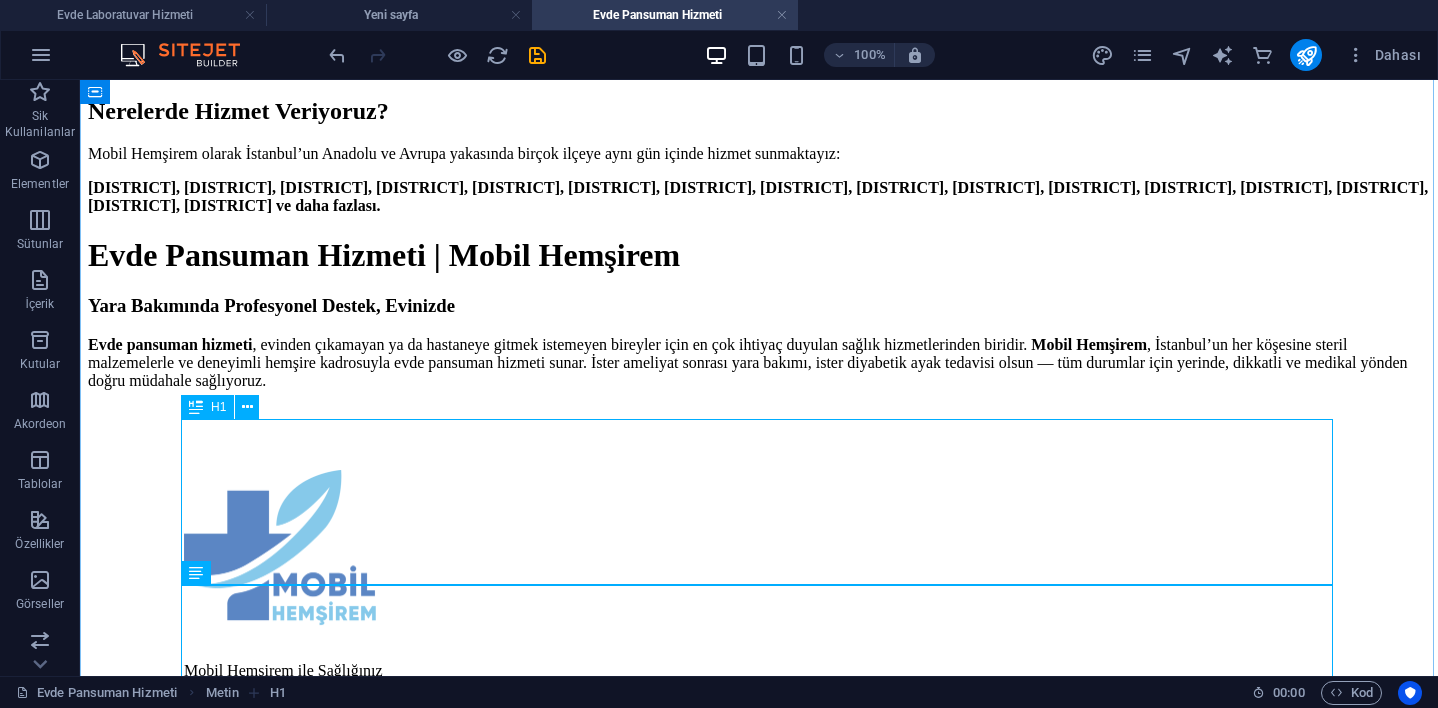 click on "Evde Pansuman Hizmeti | Mobil Hemşirem" at bounding box center (759, 255) 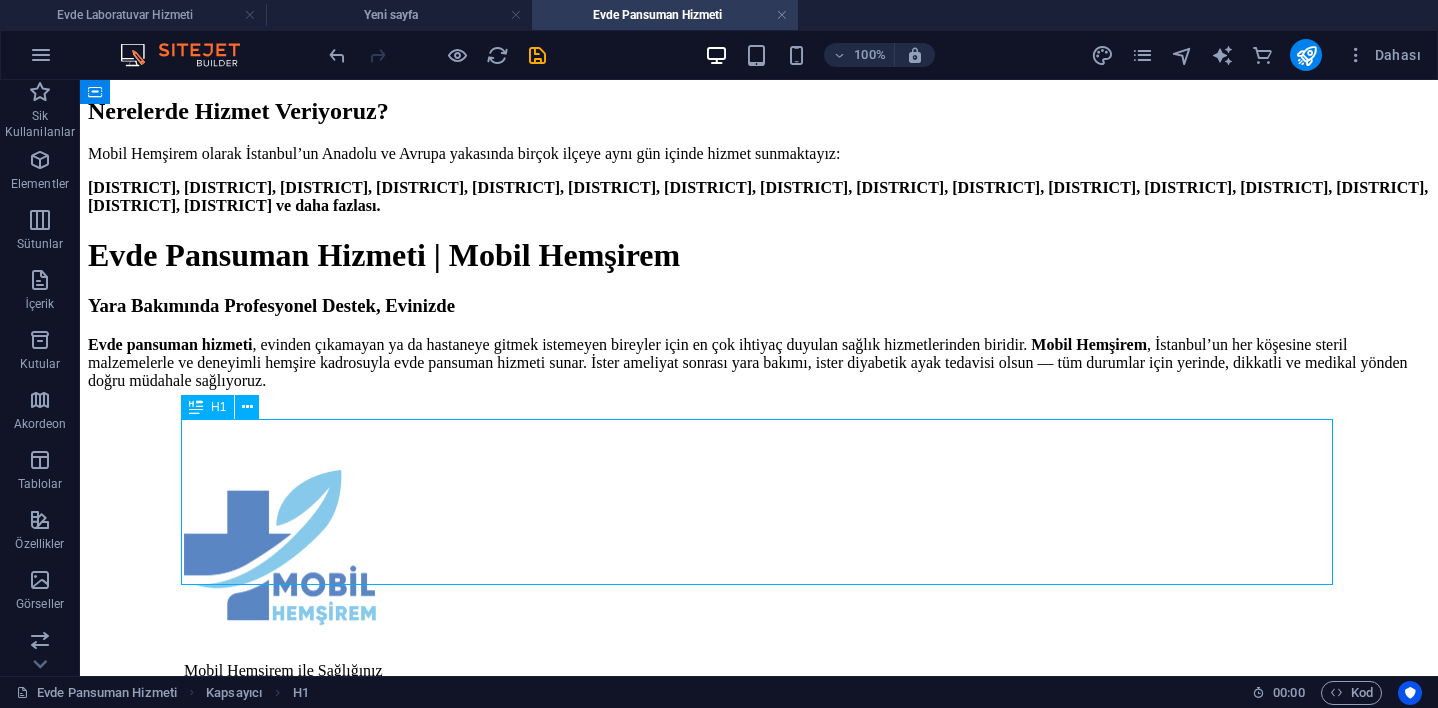 click on "Evde Pansuman Hizmeti | Mobil Hemşirem" at bounding box center [759, 255] 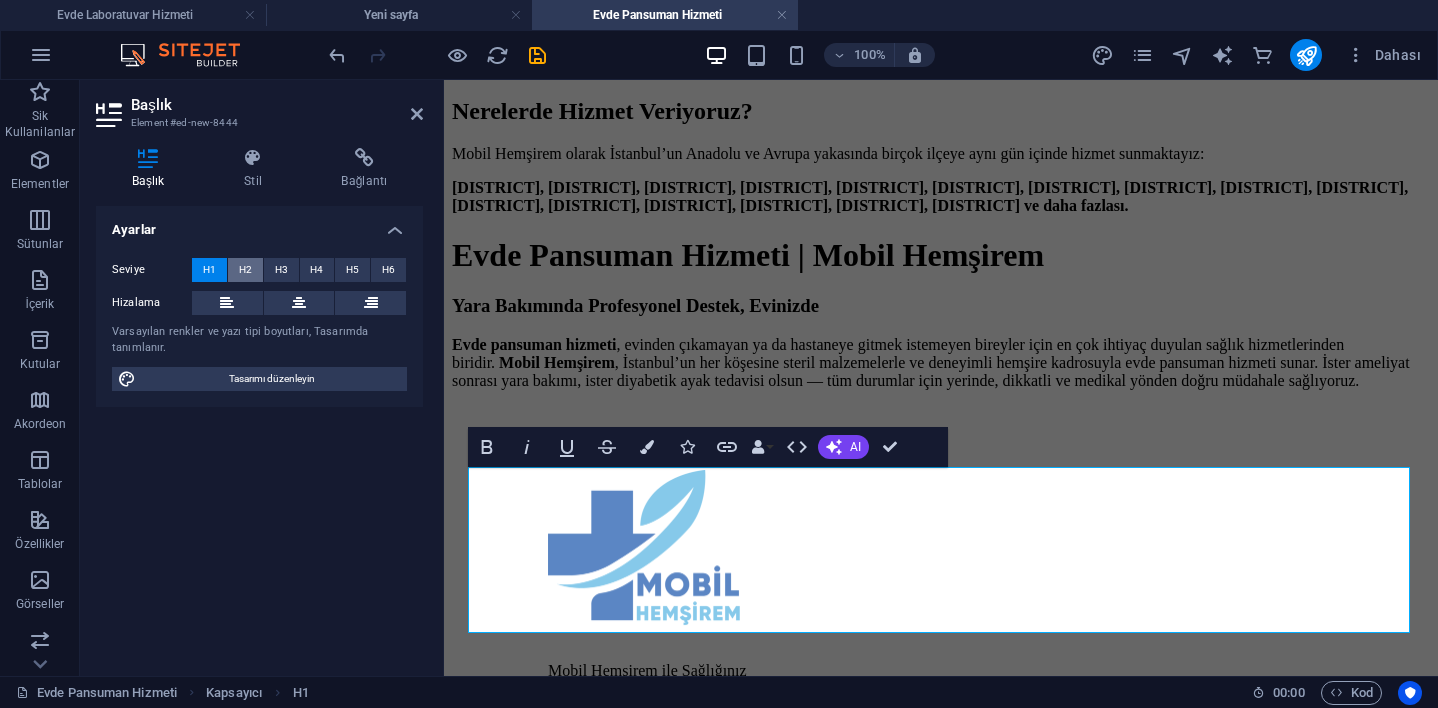 click on "H2" at bounding box center (245, 270) 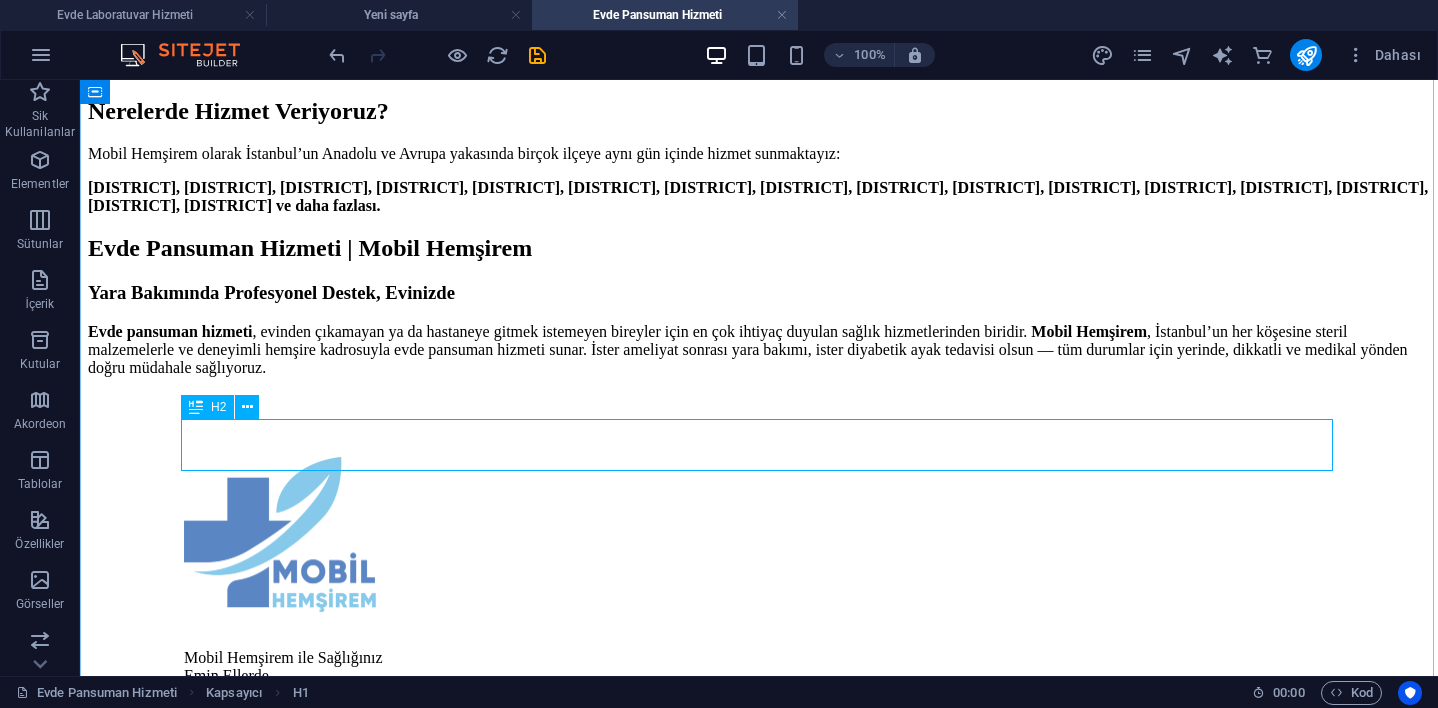 click on "Evde Pansuman Hizmeti | Mobil Hemşirem" at bounding box center (759, 248) 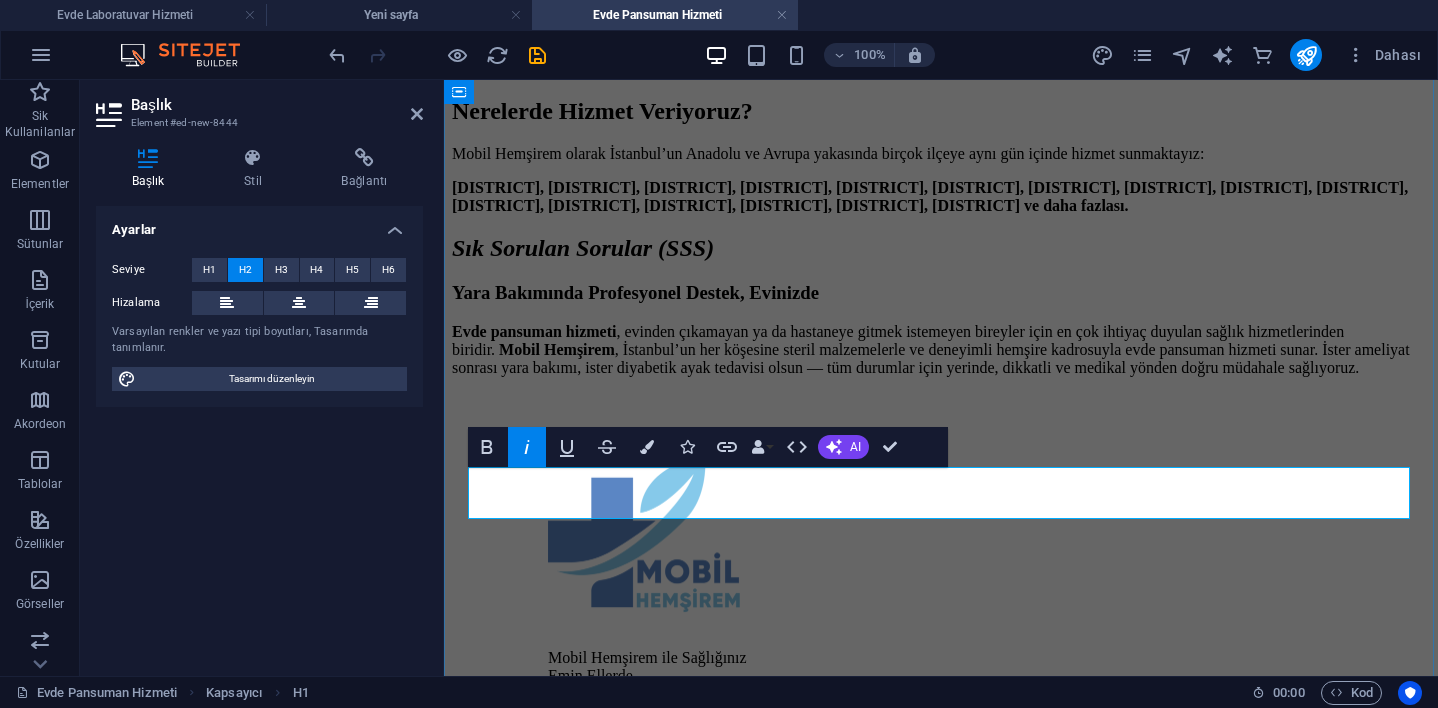 click on "Italic" at bounding box center (527, 447) 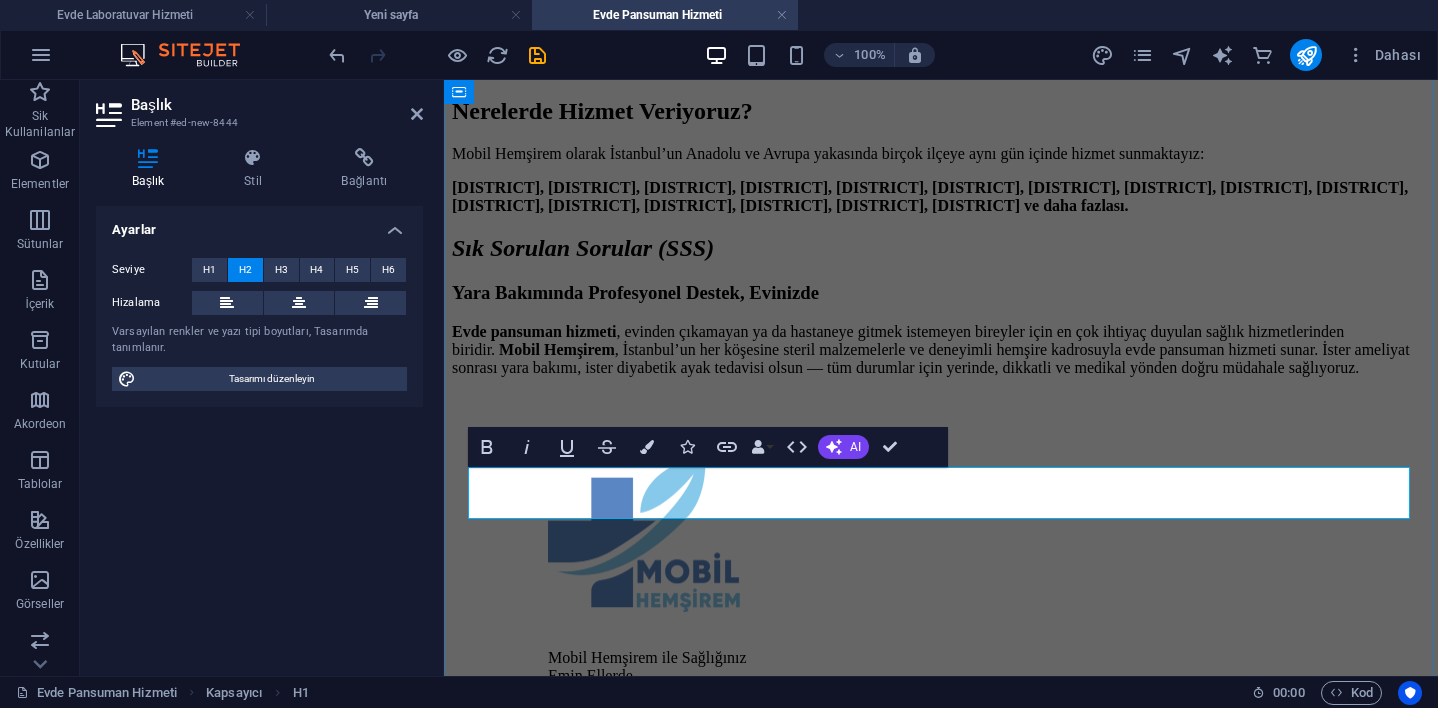 click on "Sık Sorulan Sorular (SSS)" at bounding box center (583, 248) 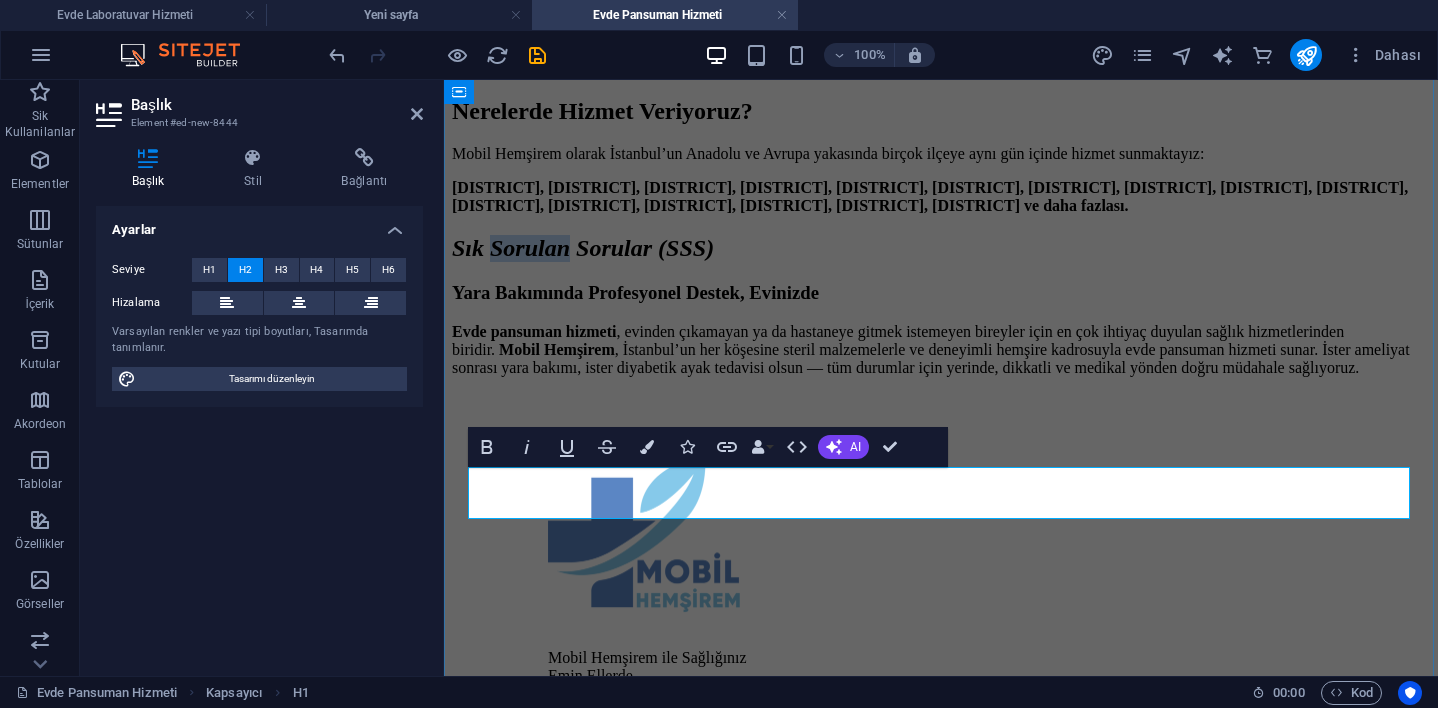 click on "Sık Sorulan Sorular (SSS)" at bounding box center [583, 248] 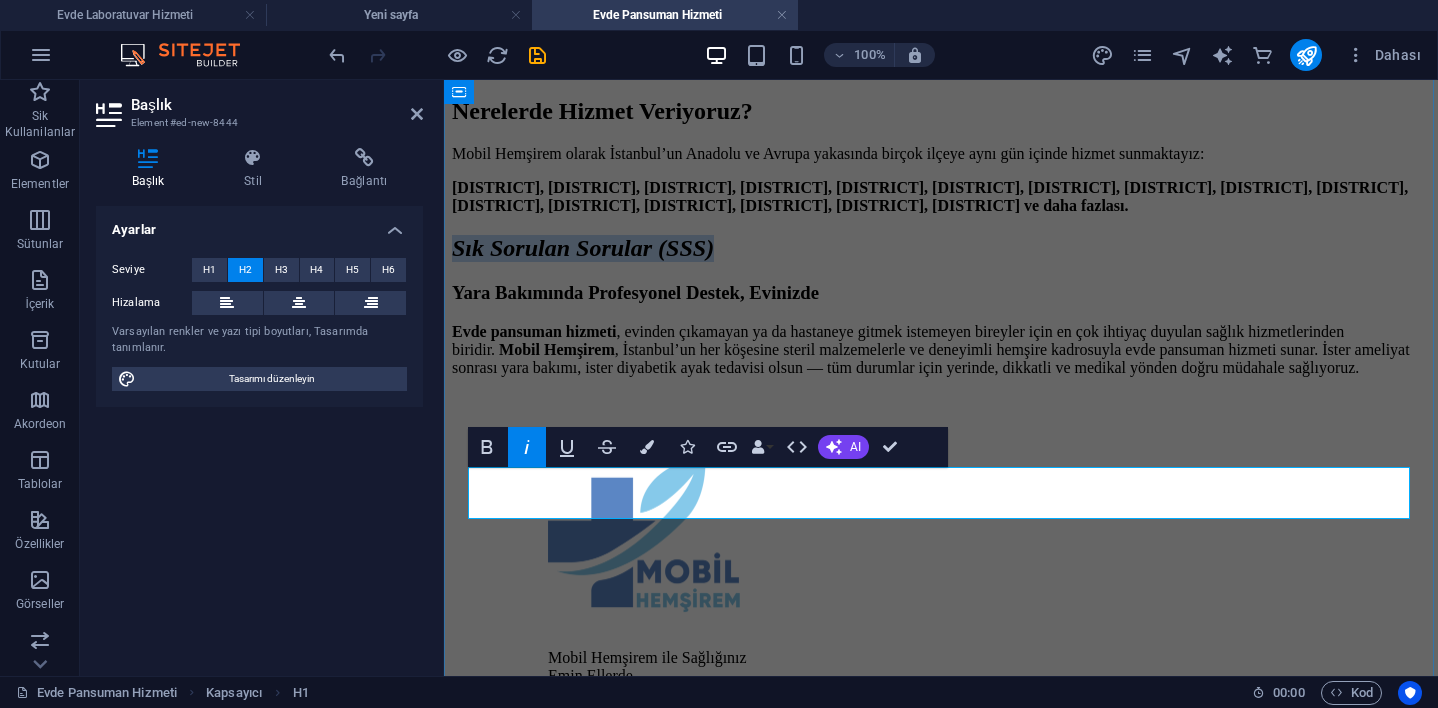 click on "Sık Sorulan Sorular (SSS)" at bounding box center (583, 248) 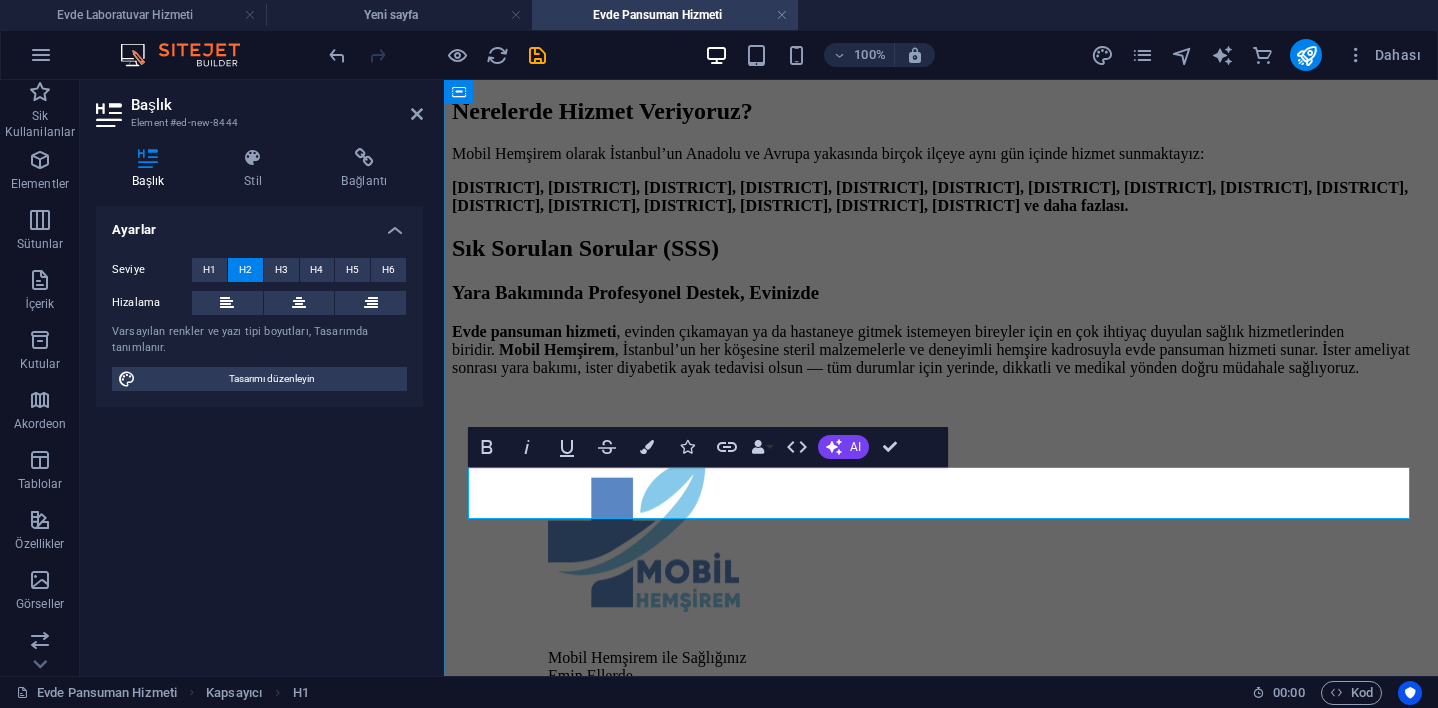 click on "Sık Sorulan Sorular (SSS)" at bounding box center [585, 248] 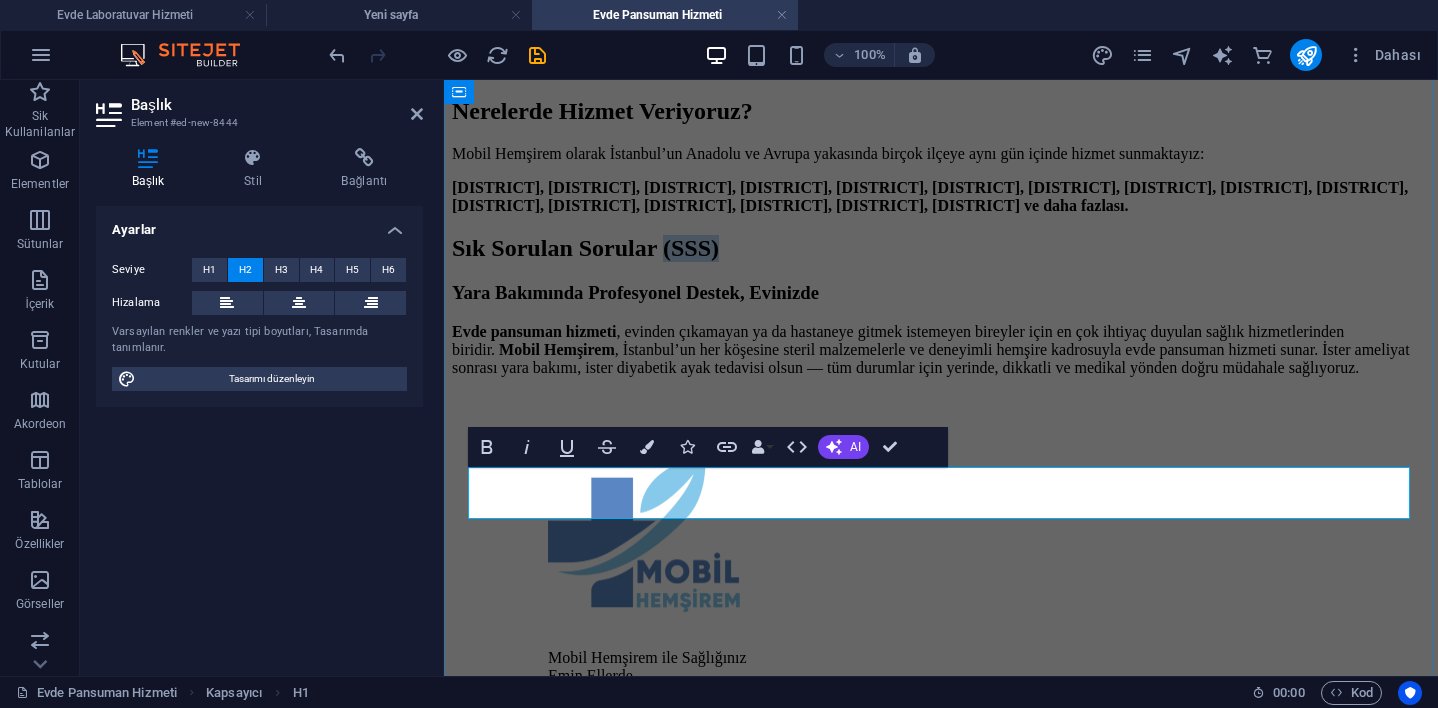 drag, startPoint x: 863, startPoint y: 492, endPoint x: 1013, endPoint y: 483, distance: 150.26976 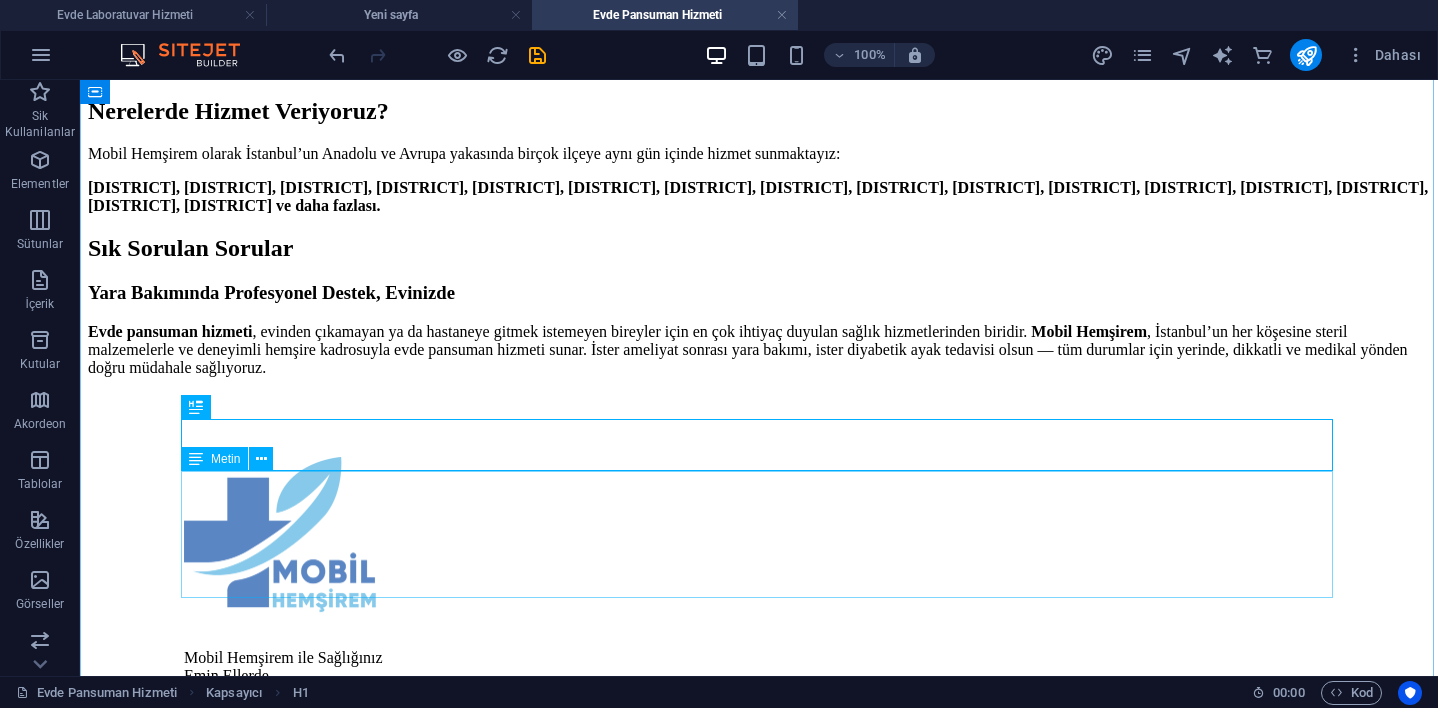 click on "Yara Bakımında Profesyonel Destek, Evinizde Evde pansuman hizmeti , evinden çıkamayan ya da hastaneye gitmek istemeyen bireyler için en çok ihtiyaç duyulan sağlık hizmetlerinden biridir.   Mobil Hemşirem , [CITY]’nın her köşesine steril malzemelerle ve deneyimli hemşire kadrosuyla evde pansuman hizmeti sunar. İster ameliyat sonrası yara bakımı, ister diyabetik ayak tedavisi olsun — tüm durumlar için yerinde, dikkatli ve medikal yönden doğru müdahale sağlıyoruz." at bounding box center [759, 329] 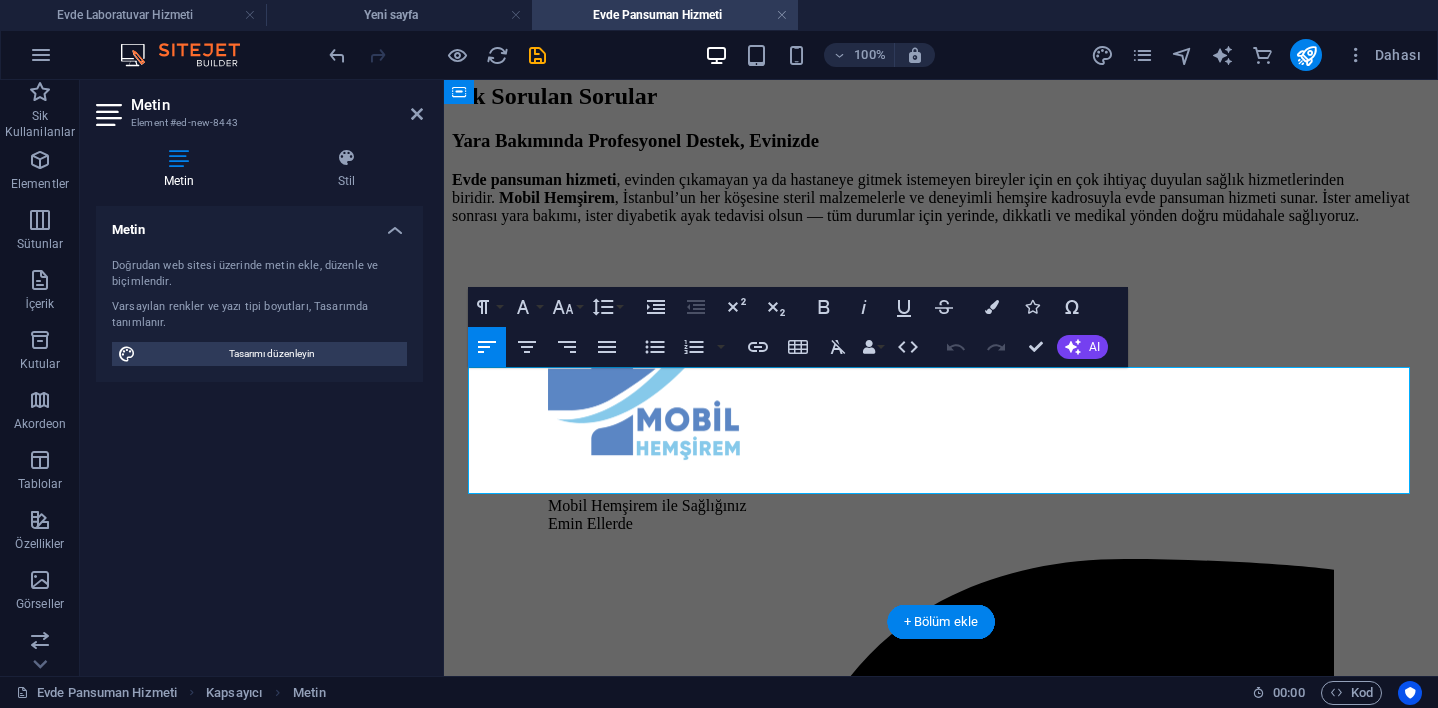 scroll, scrollTop: 1338, scrollLeft: 0, axis: vertical 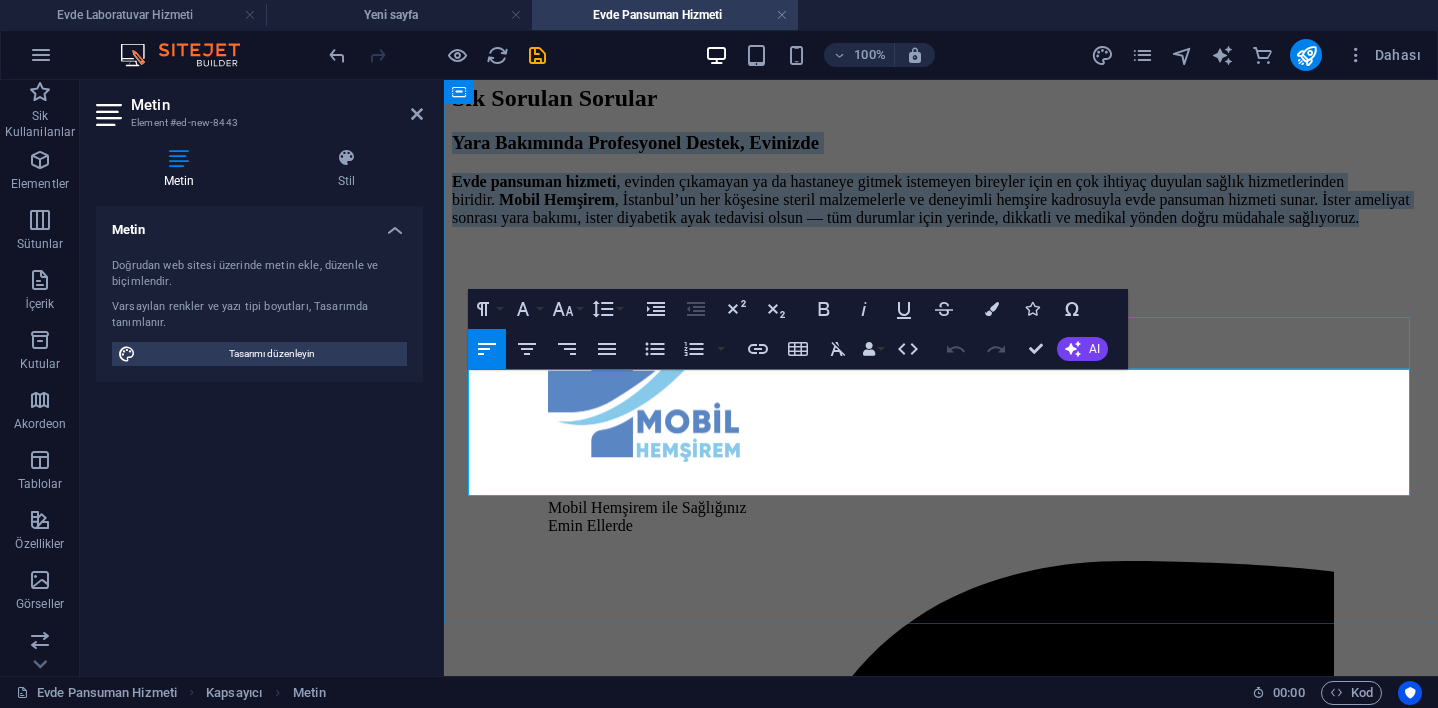 drag, startPoint x: 1162, startPoint y: 488, endPoint x: 543, endPoint y: 360, distance: 632.0957 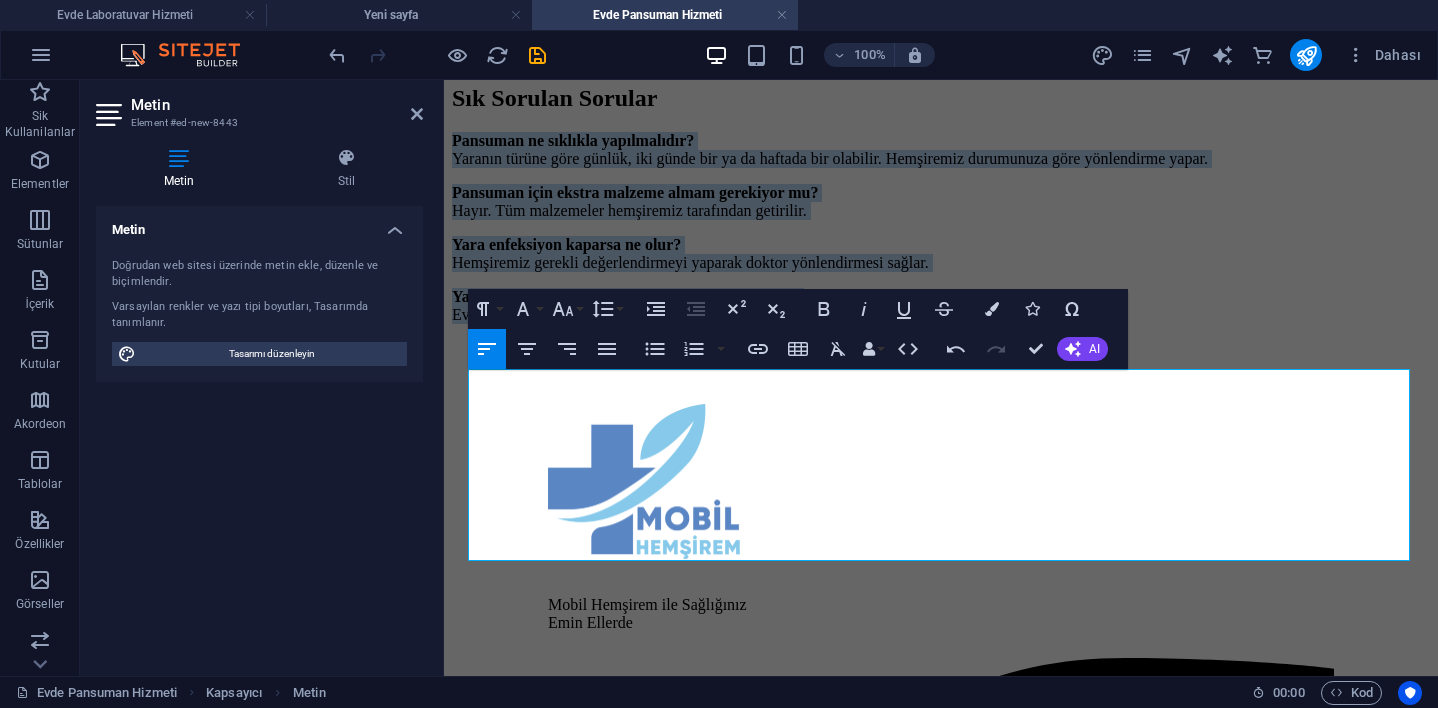 drag, startPoint x: 1077, startPoint y: 551, endPoint x: 429, endPoint y: 371, distance: 672.5355 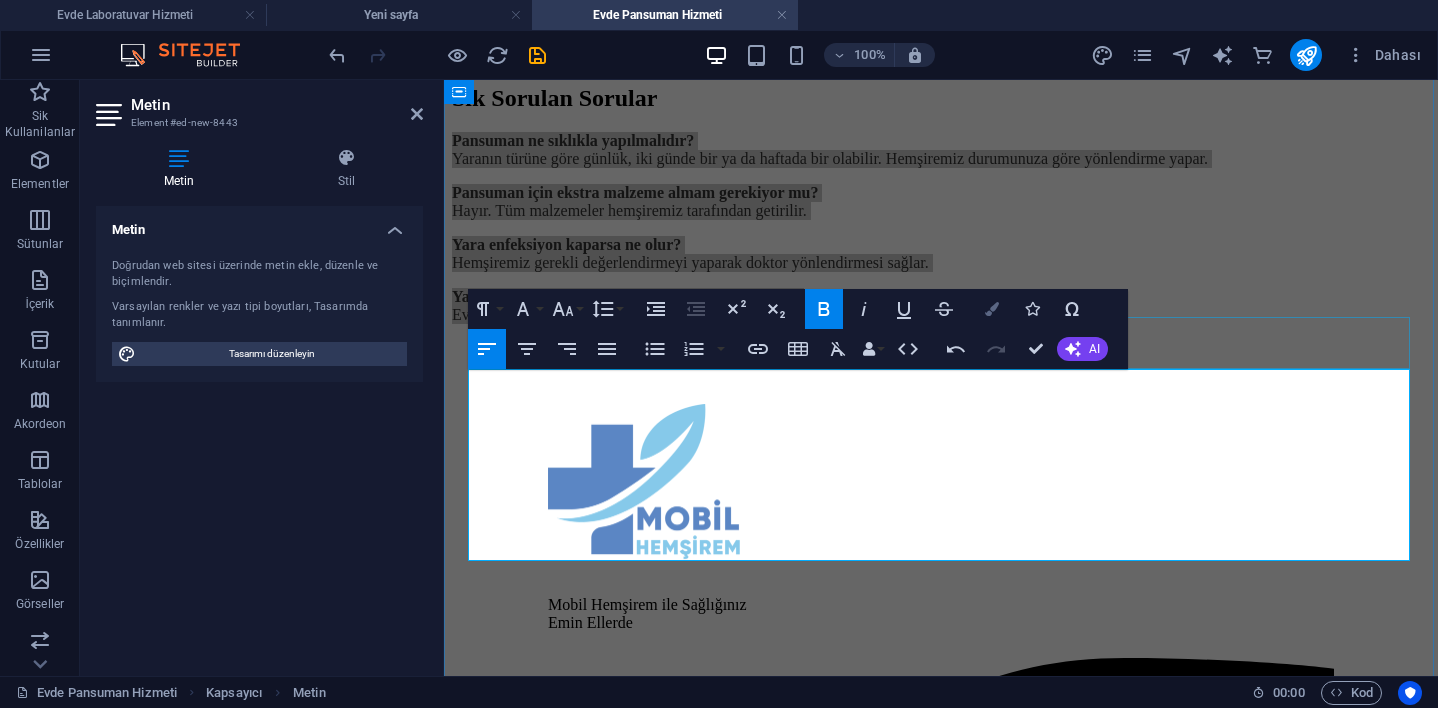 click at bounding box center [992, 309] 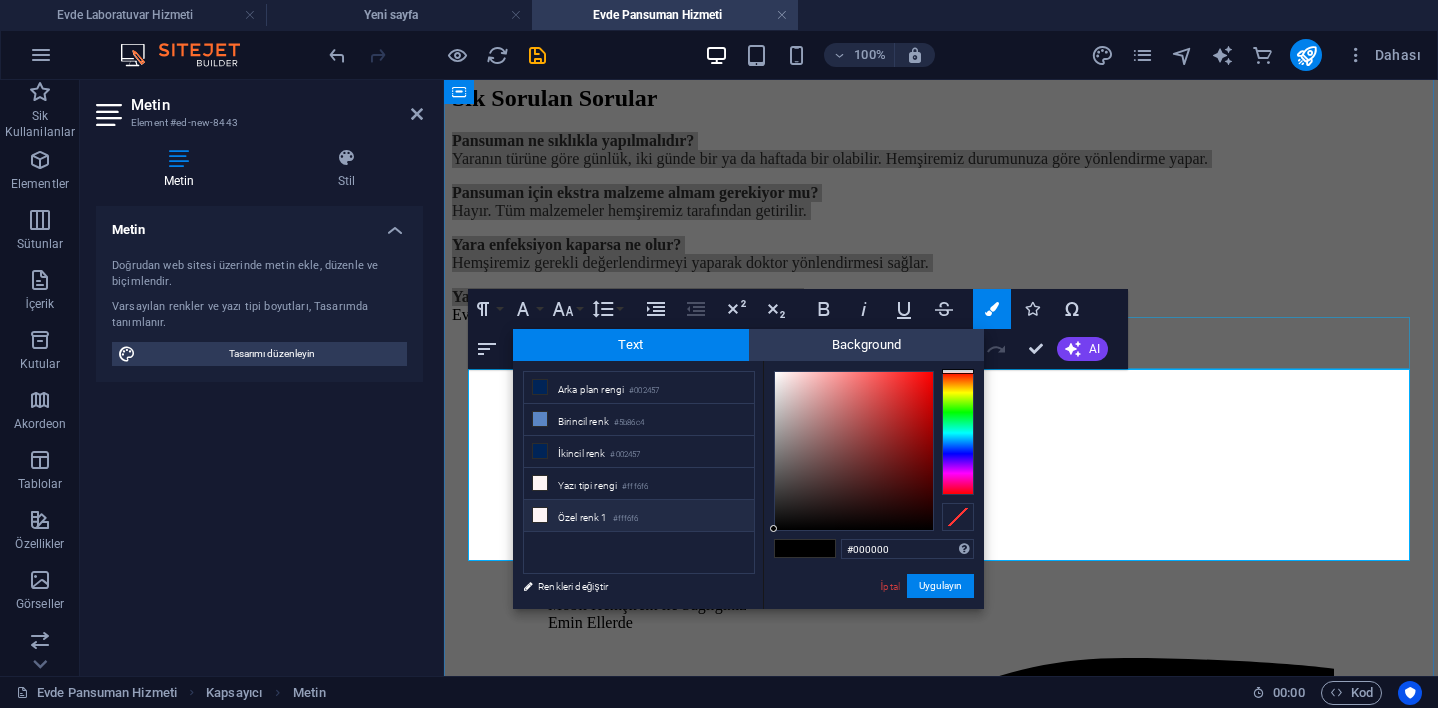 click on "Özel renk 1
#fff6f6" at bounding box center (639, 516) 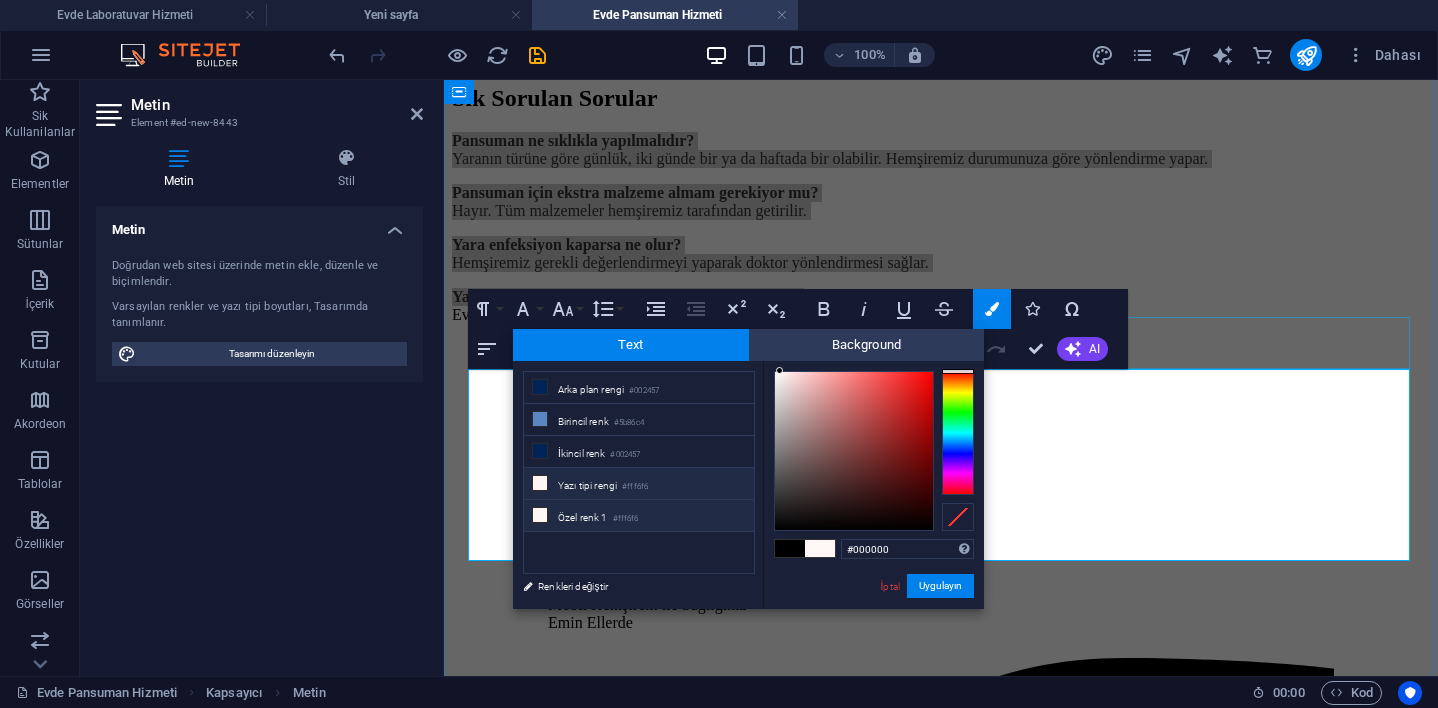 type on "#fff6f6" 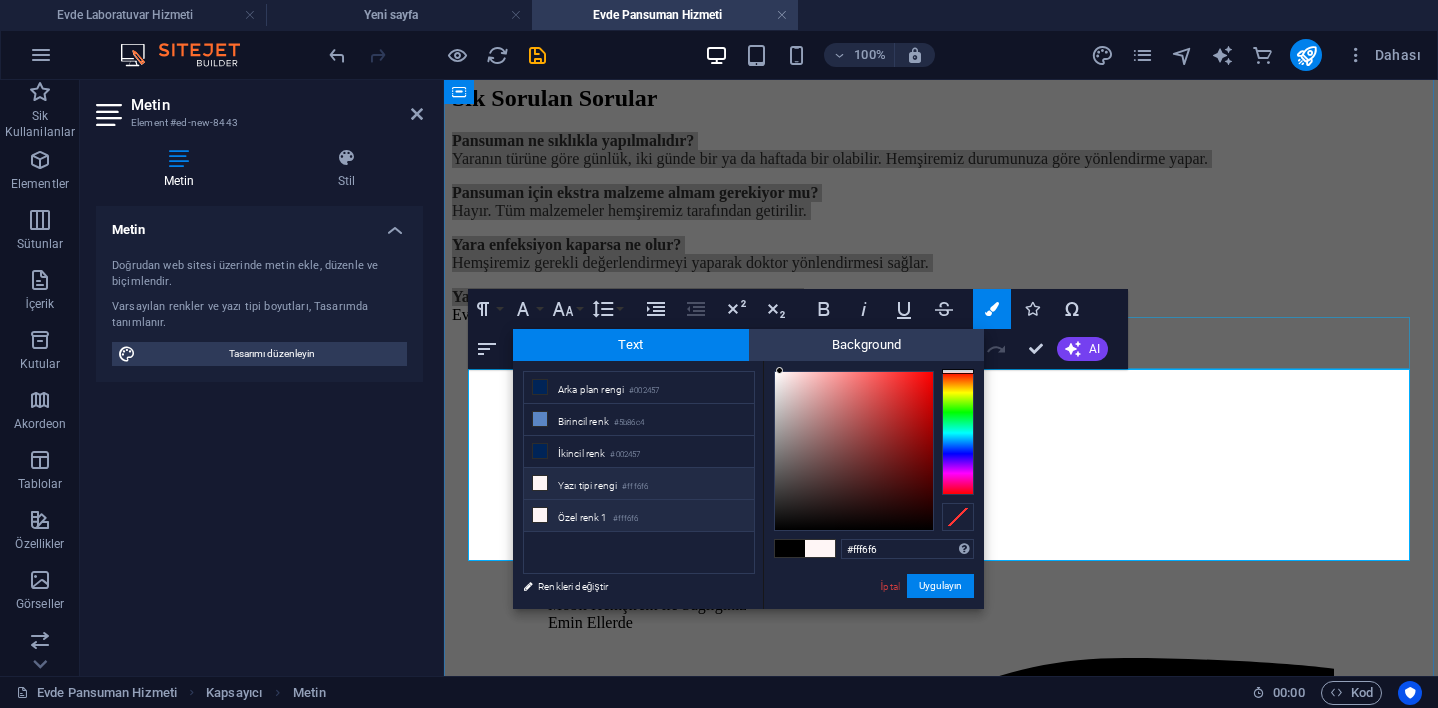 click on "Özel renk 1
#fff6f6" at bounding box center [639, 516] 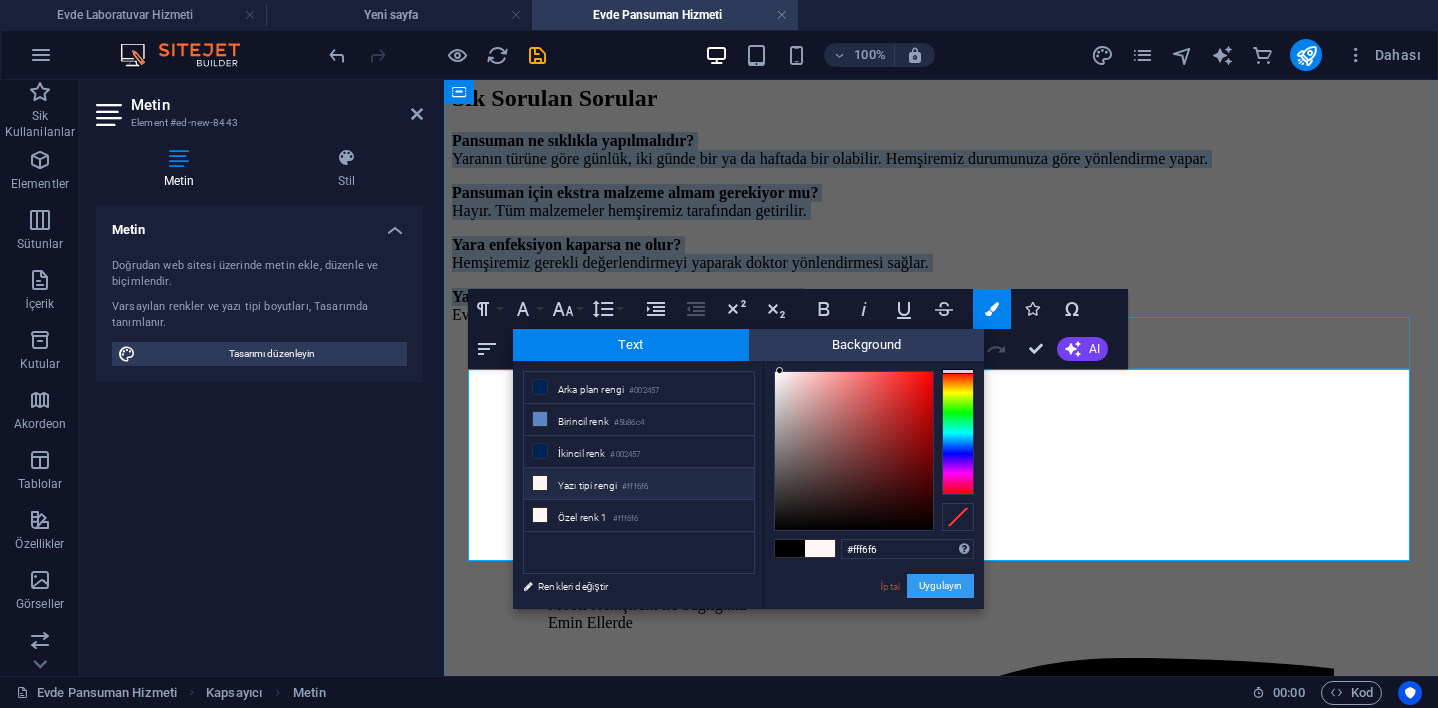 click on "Uygulayın" at bounding box center [940, 586] 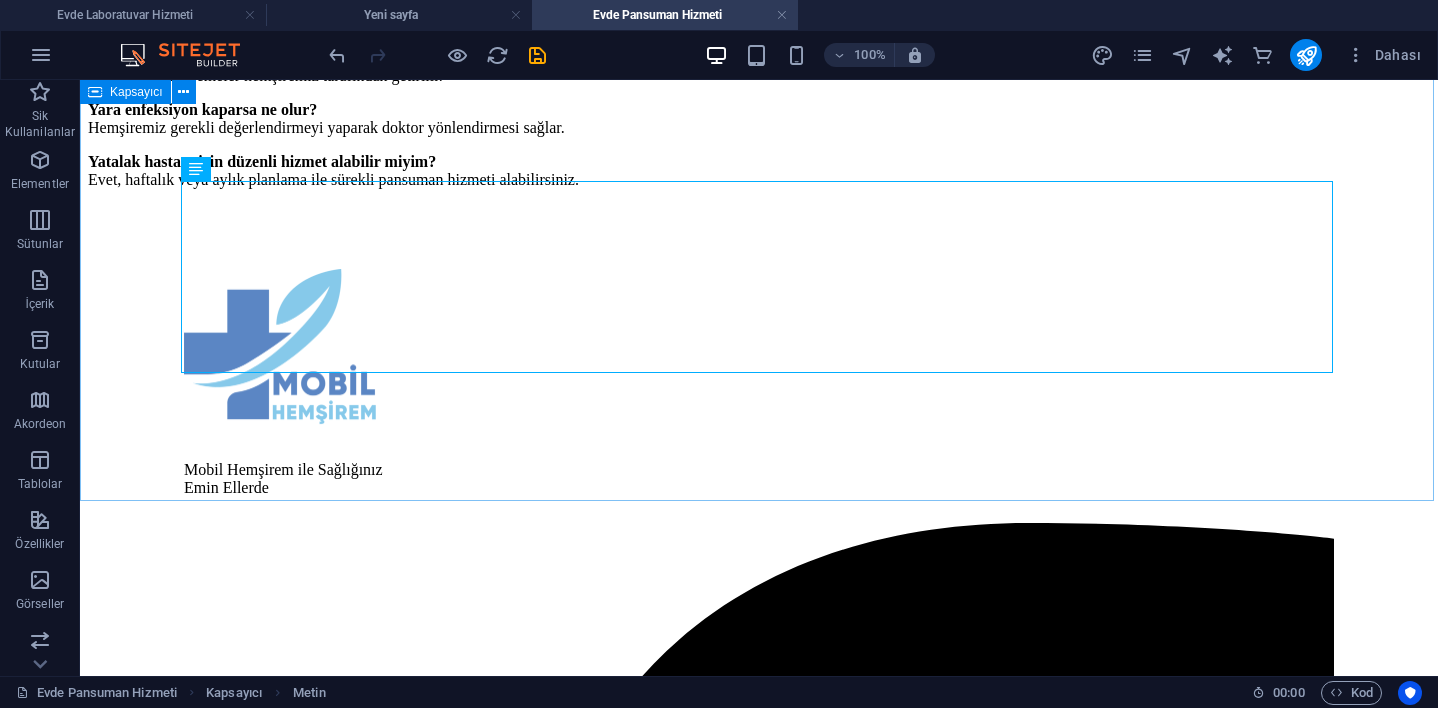 scroll, scrollTop: 1478, scrollLeft: 0, axis: vertical 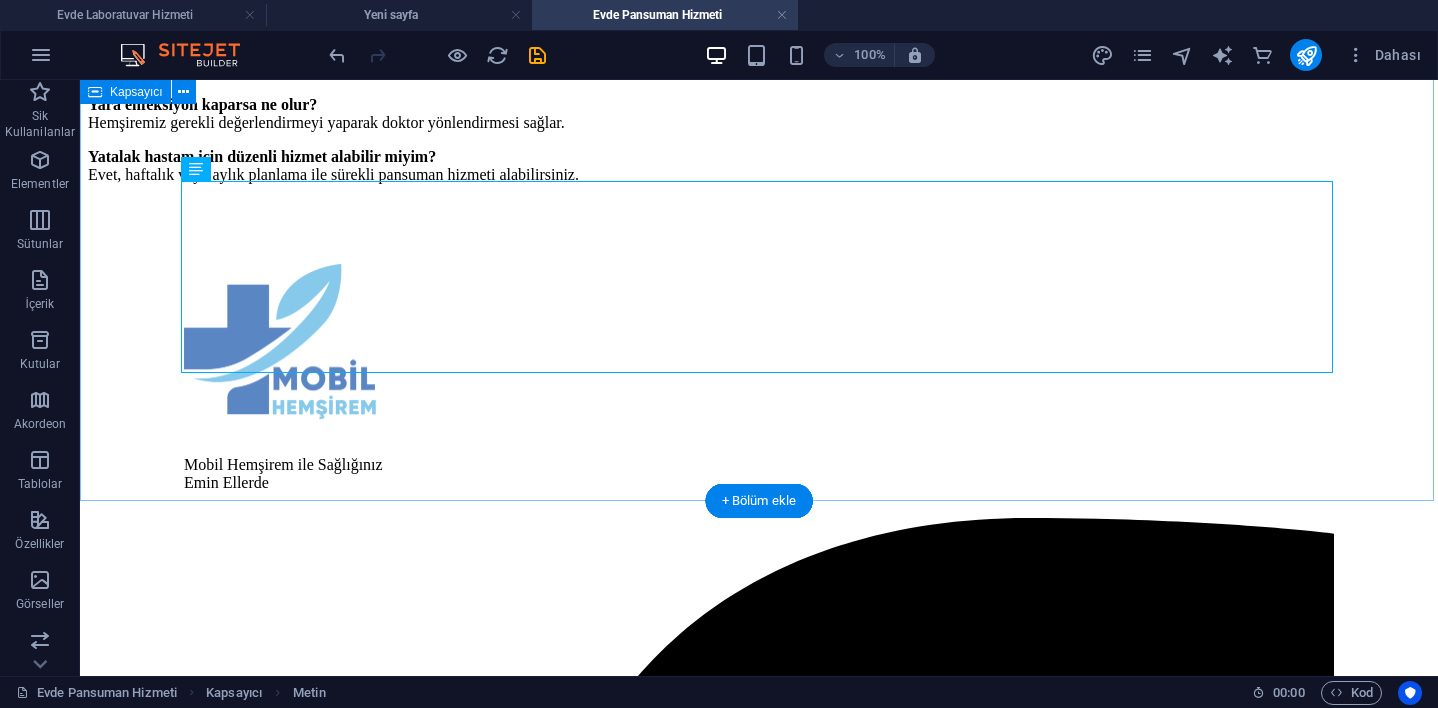 click on "Evde Pansuman Hizmeti | Mobil Hemşirem Yara Bakımında Profesyonel Destek, Evinizde Evde pansuman hizmeti , evinden çıkamayan ya da hastaneye gitmek istemeyen bireyler için en çok ihtiyaç duyulan sağlık hizmetlerinden biridir.   Mobil Hemşirem , [CITY]’ün her köşesine steril malzemelerle ve deneyimli hemşire kadrosuyla evde pansuman hizmeti sunar. İster ameliyat sonrası yara bakımı, ister diyabetik ayak tedavisi olsun — tüm durumlar için yerinde, dikkatli ve medikal yönden doğru müdahale sağlıyoruz. Evde Pansuman Hizmeti Nedir? Evde pansuman , çeşitli nedenlerle oluşmuş yaraların, enfekte bölgelerin ya da ameliyat sonrası dikişli alanların   hijyenik koşullarda temizlenmesi, dezenfekte edilmesi ve sarılması   işlemidir. Bu hizmet sayesinde hastaneye gitmeden, enfeksiyon riski taşımadan evinizde güvenli bakım alabilirsiniz. Hangi Durumlarda Evde Pansuman Gerekir? Ameliyat Sonrası Dikiş Bakımı Diyabetik Ayak ve Kronik Yaralar  Yatak Yarası (Bası Ülseri)" at bounding box center [759, -584] 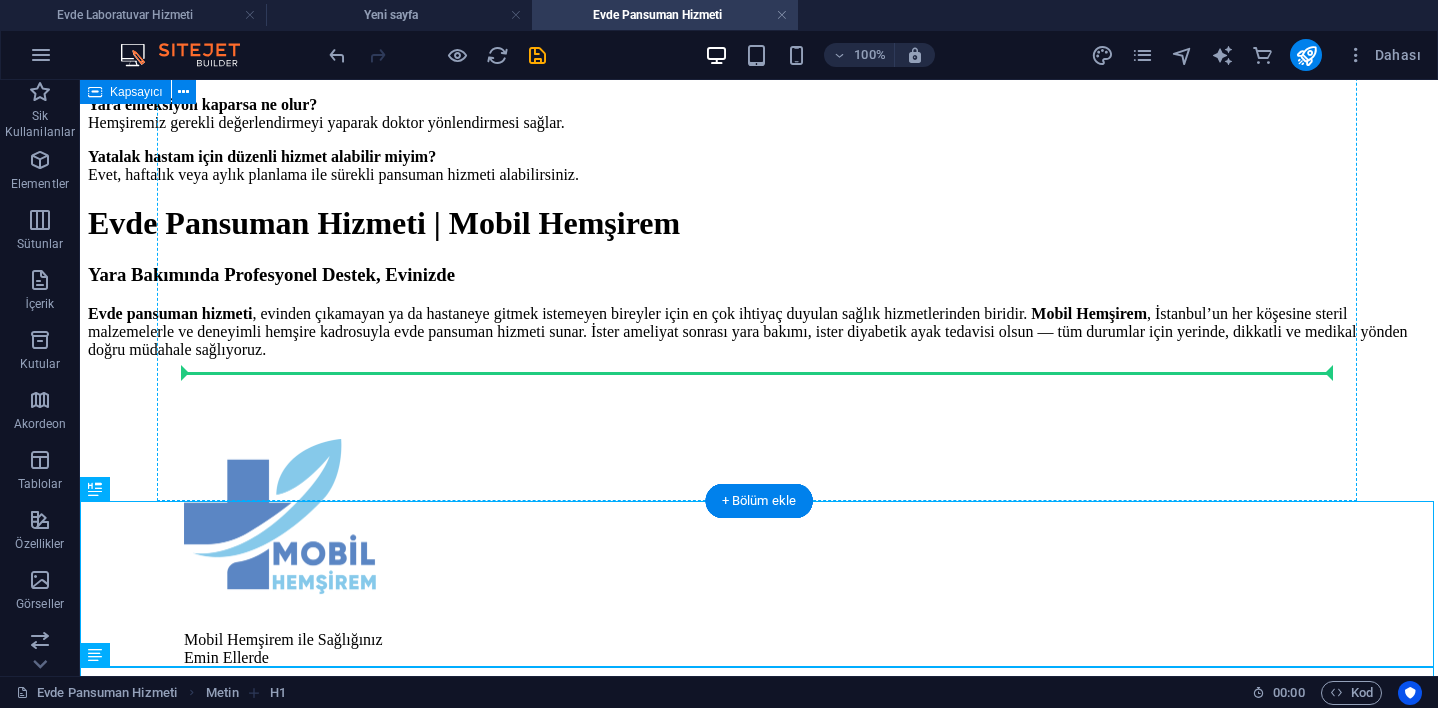 drag, startPoint x: 188, startPoint y: 560, endPoint x: 283, endPoint y: 366, distance: 216.01157 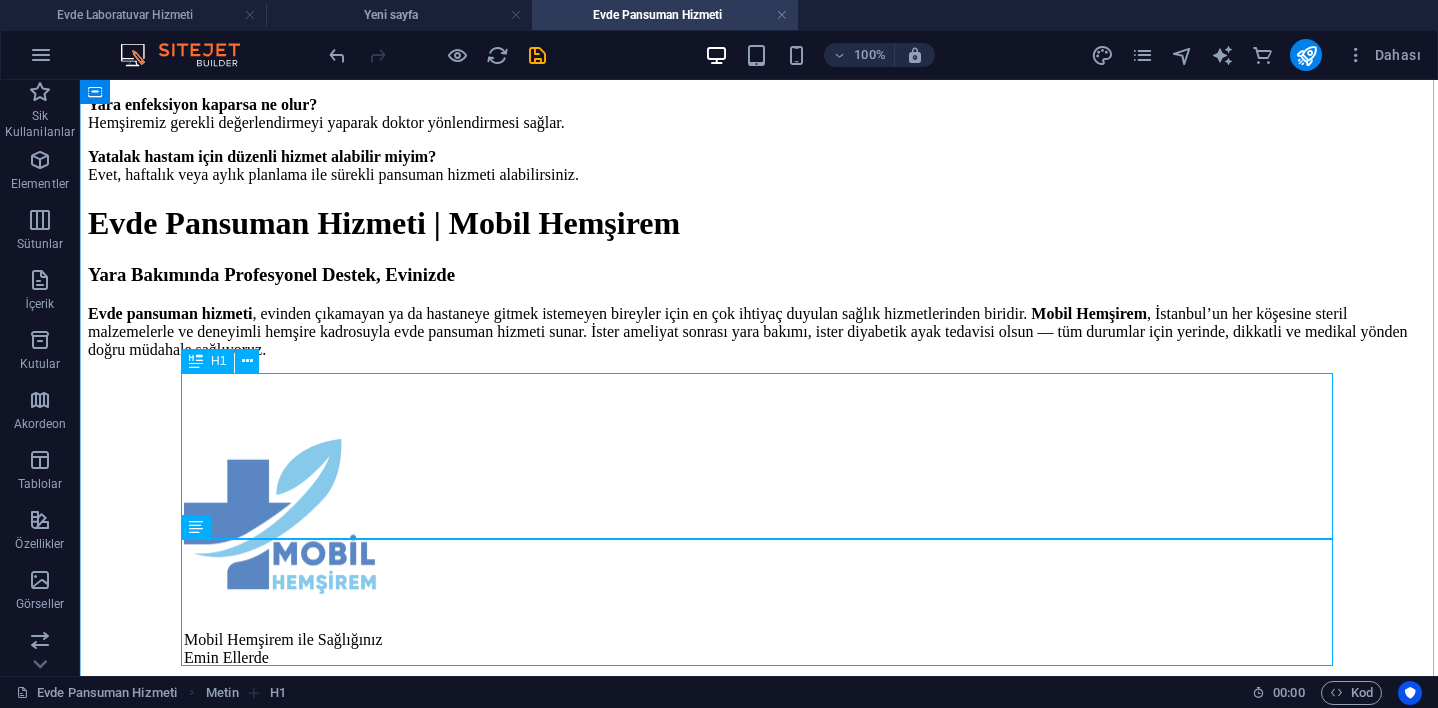 click on "Evde Pansuman Hizmeti | Mobil Hemşirem" at bounding box center (759, 223) 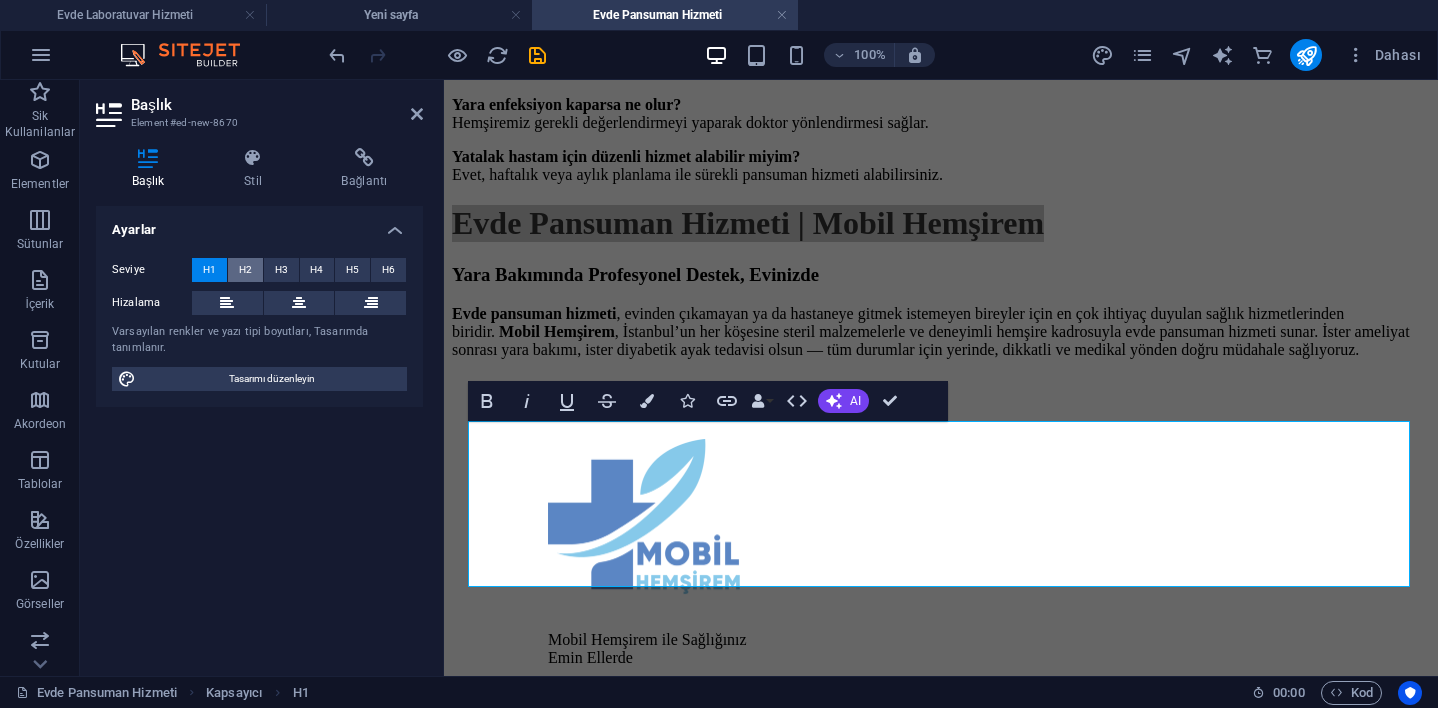 click on "H2" at bounding box center [245, 270] 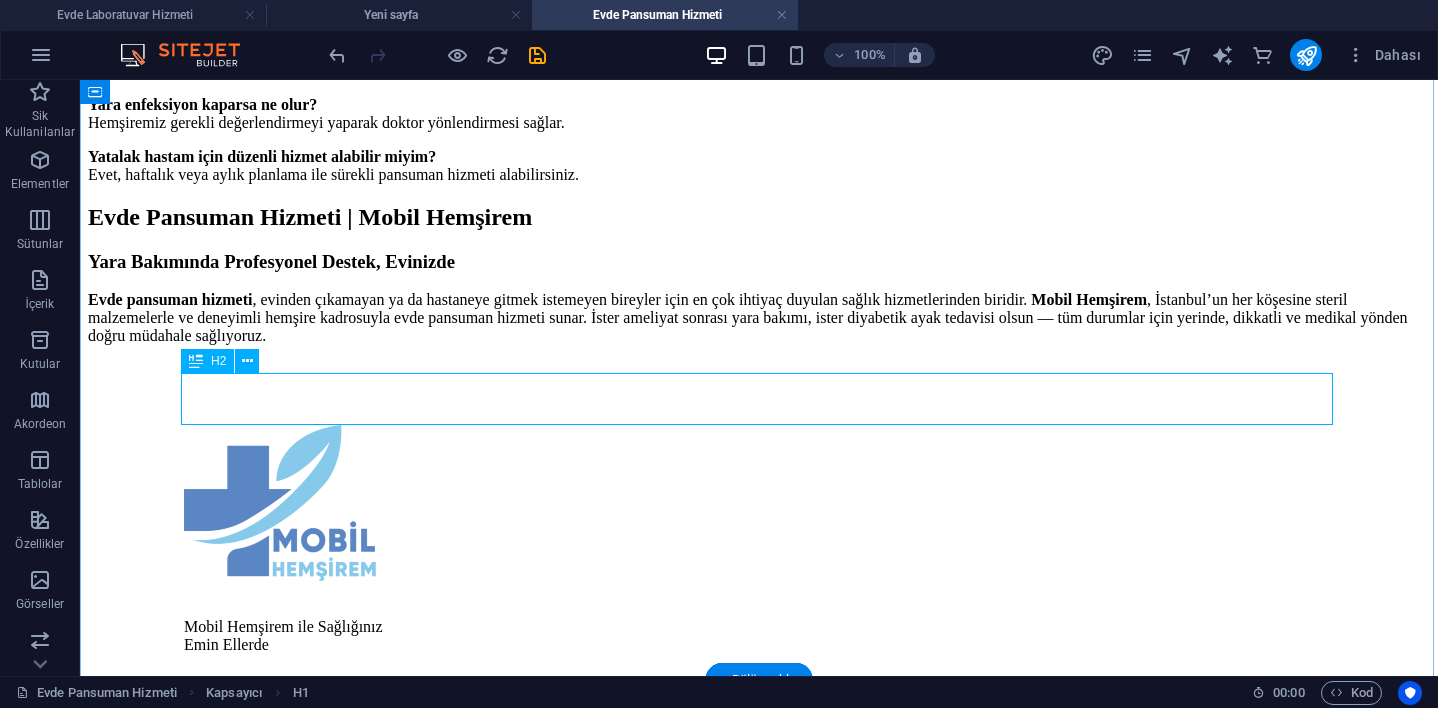 click on "Evde Pansuman Hizmeti | Mobil Hemşirem" at bounding box center [759, 217] 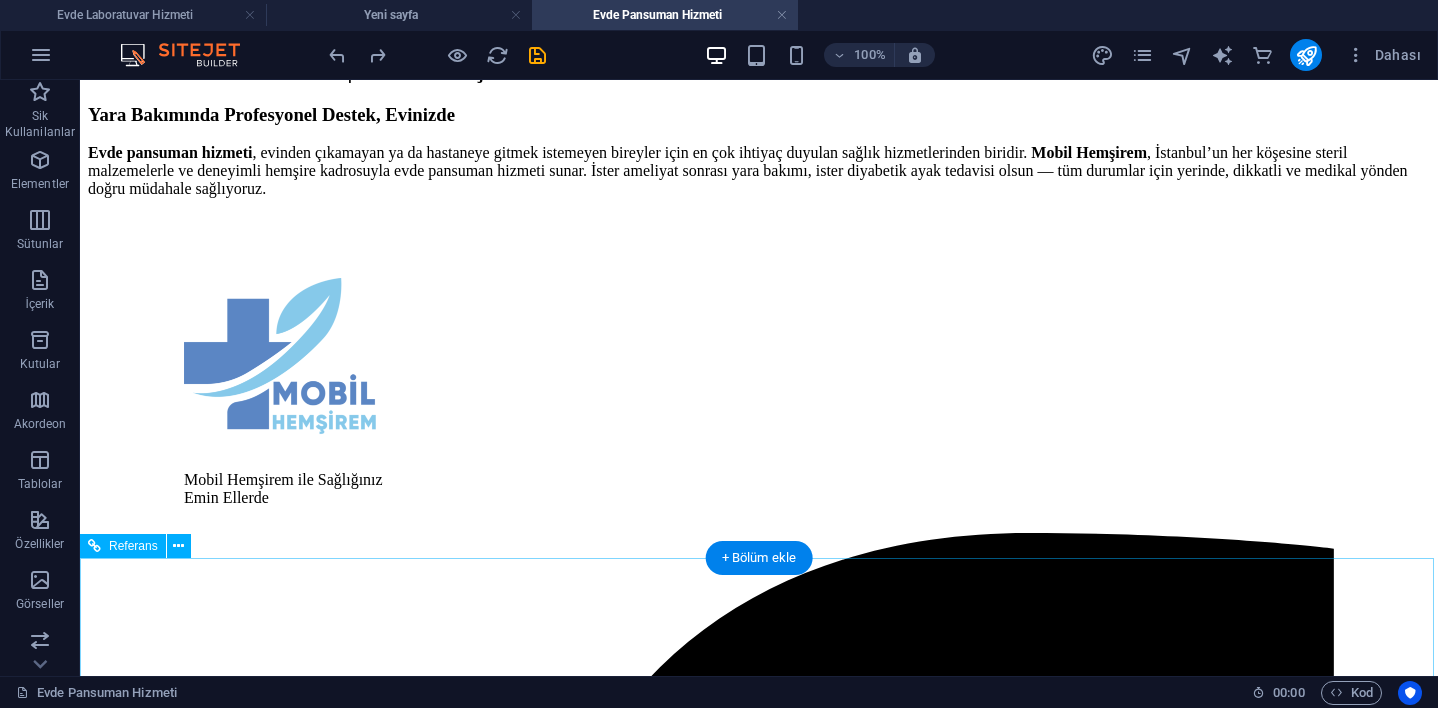 scroll, scrollTop: 1600, scrollLeft: 0, axis: vertical 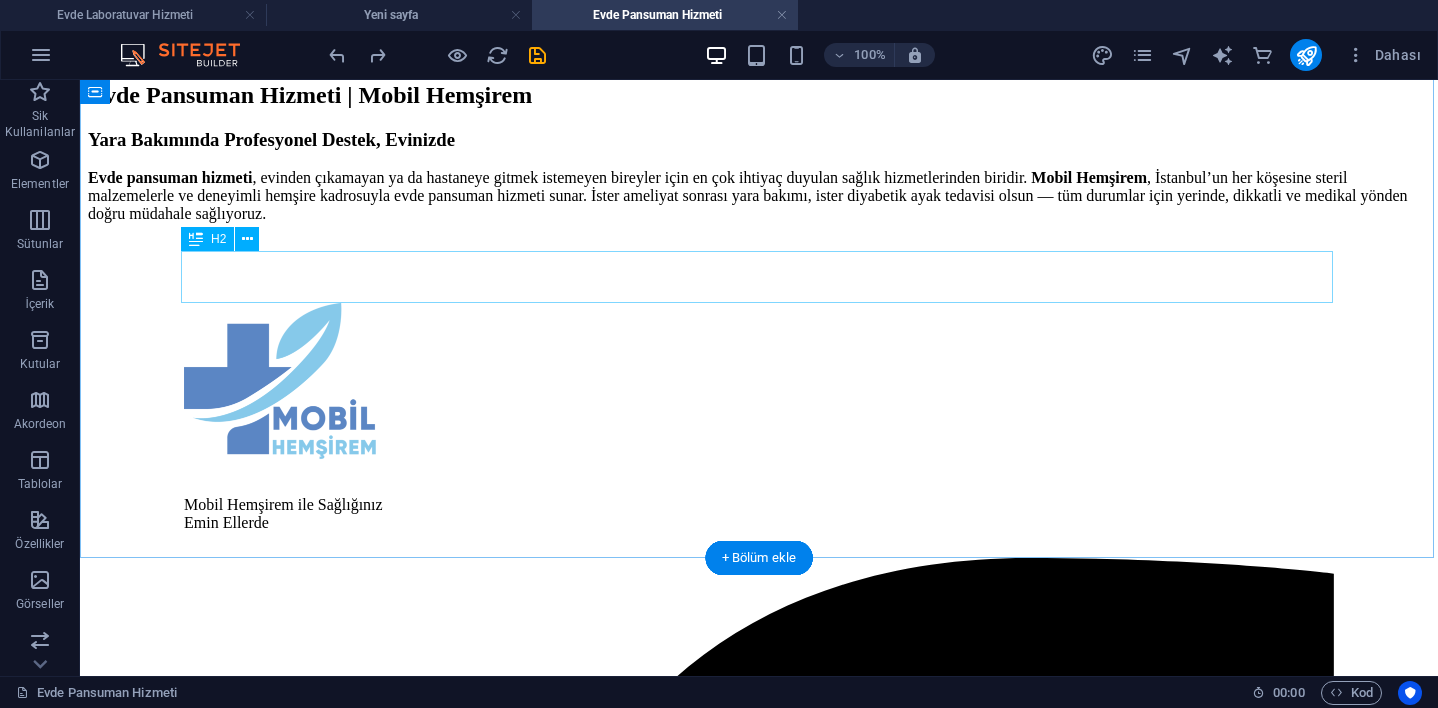 click on "Evde Pansuman Hizmeti | Mobil Hemşirem" at bounding box center (759, 95) 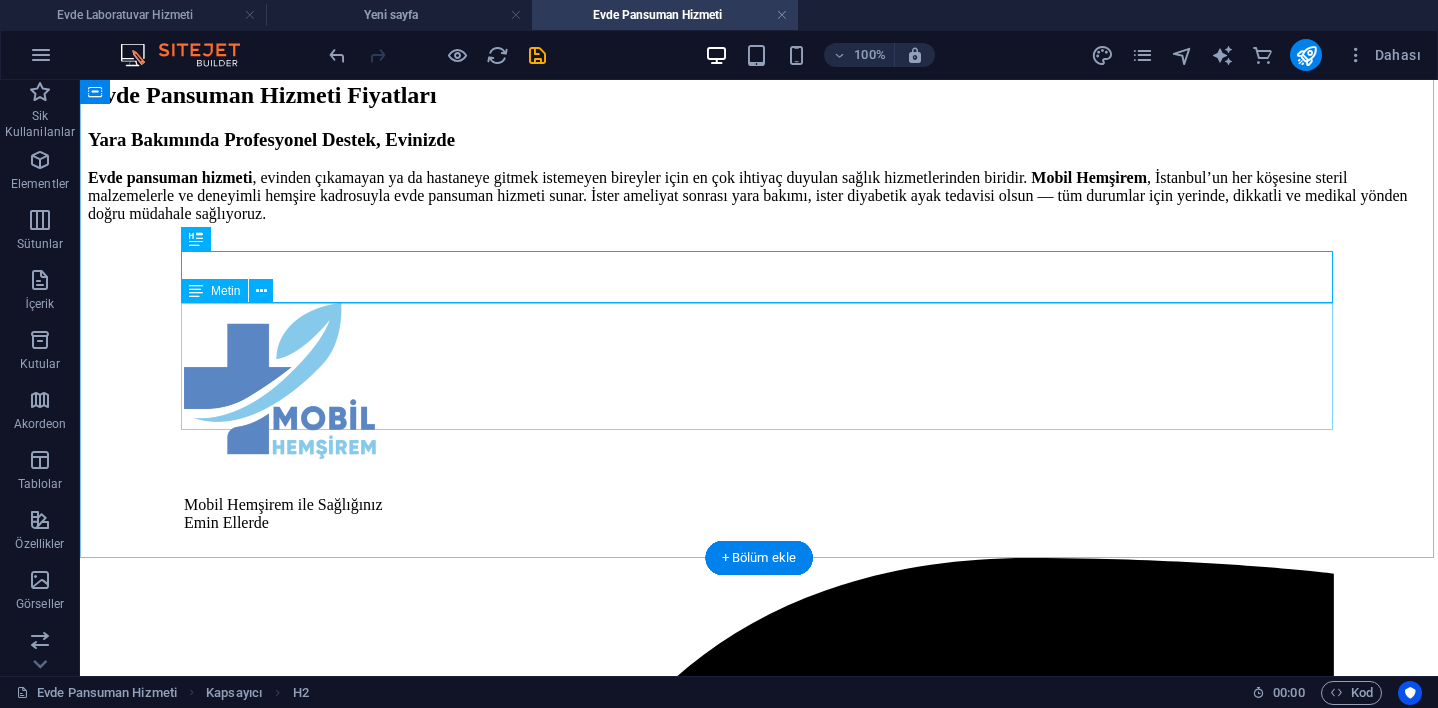 click on "Yara Bakımında Profesyonel Destek, Evinizde Evde pansuman hizmeti , evinden çıkamayan ya da hastaneye gitmek istemeyen bireyler için en çok ihtiyaç duyulan sağlık hizmetlerinden biridir.   Mobil Hemşirem , [CITY]’nın her köşesine steril malzemelerle ve deneyimli hemşire kadrosuyla evde pansuman hizmeti sunar. İster ameliyat sonrası yara bakımı, ister diyabetik ayak tedavisi olsun — tüm durumlar için yerinde, dikkatli ve medikal yönden doğru müdahale sağlıyoruz." at bounding box center (759, 176) 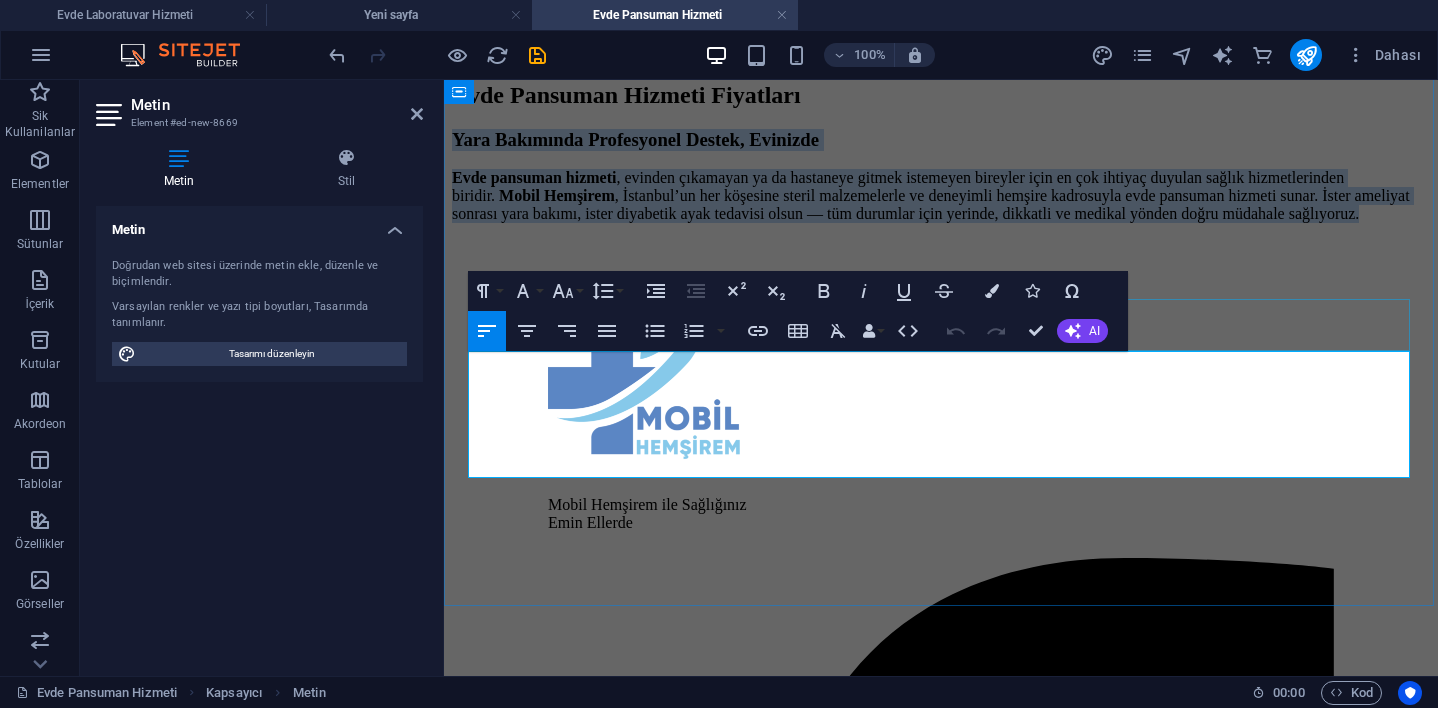drag, startPoint x: 1134, startPoint y: 463, endPoint x: 475, endPoint y: 347, distance: 669.13153 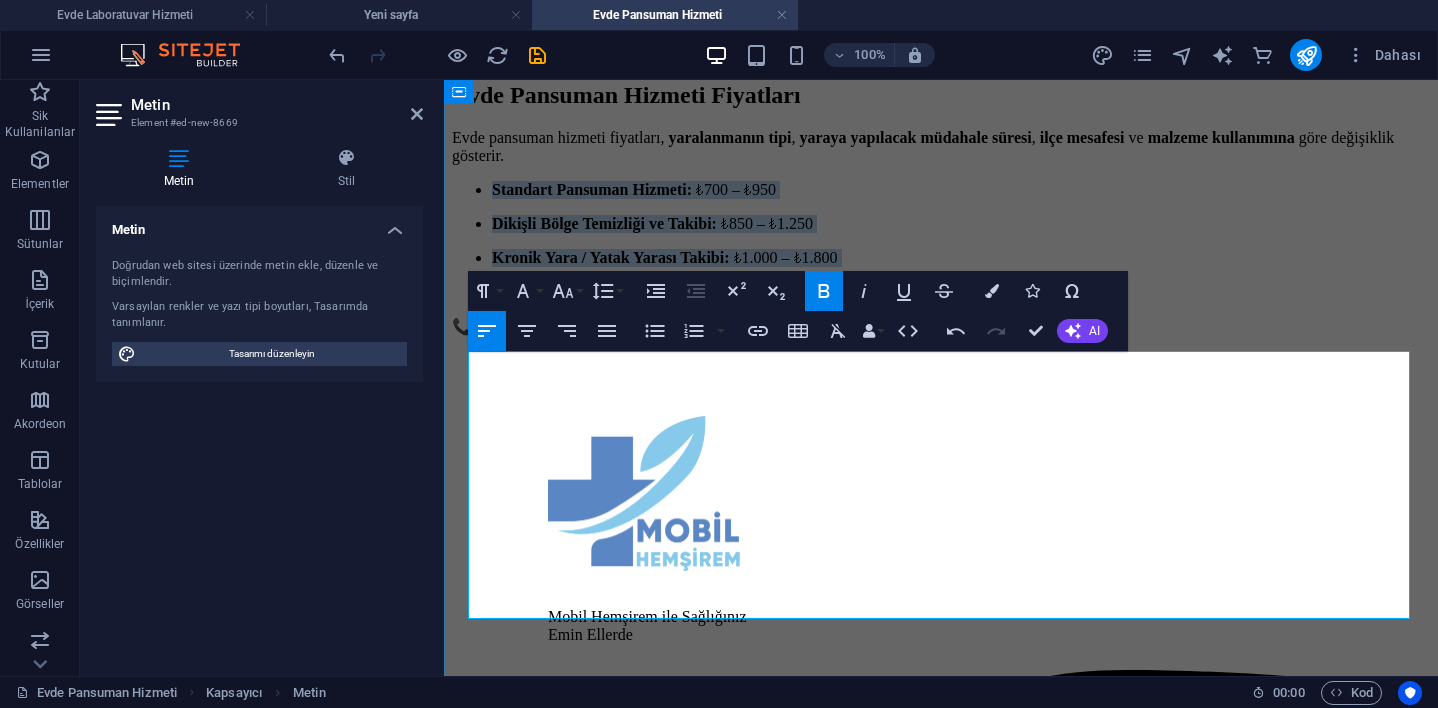 drag, startPoint x: 489, startPoint y: 426, endPoint x: 916, endPoint y: 549, distance: 444.36246 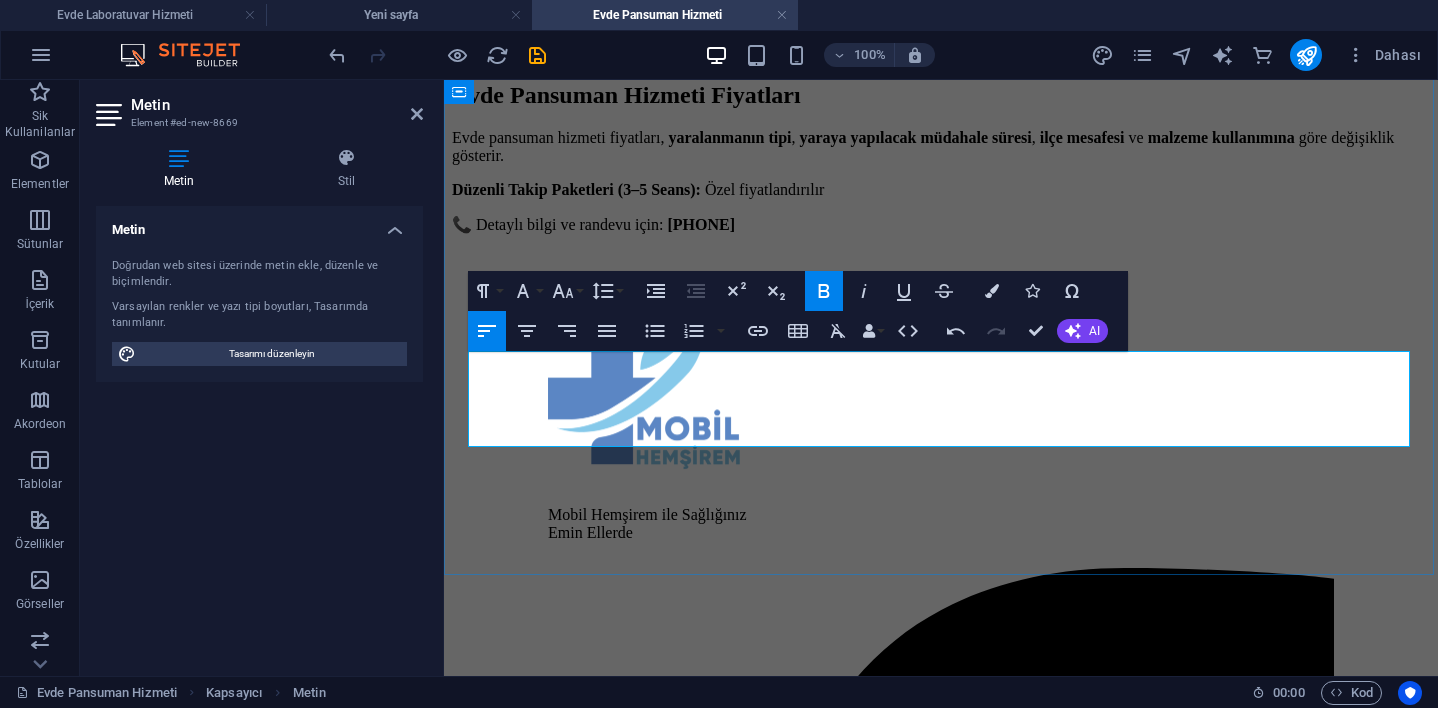 click on "Düzenli Takip Paketleri (3–5 Seans):   Özel fiyatlandırılır" at bounding box center (941, 190) 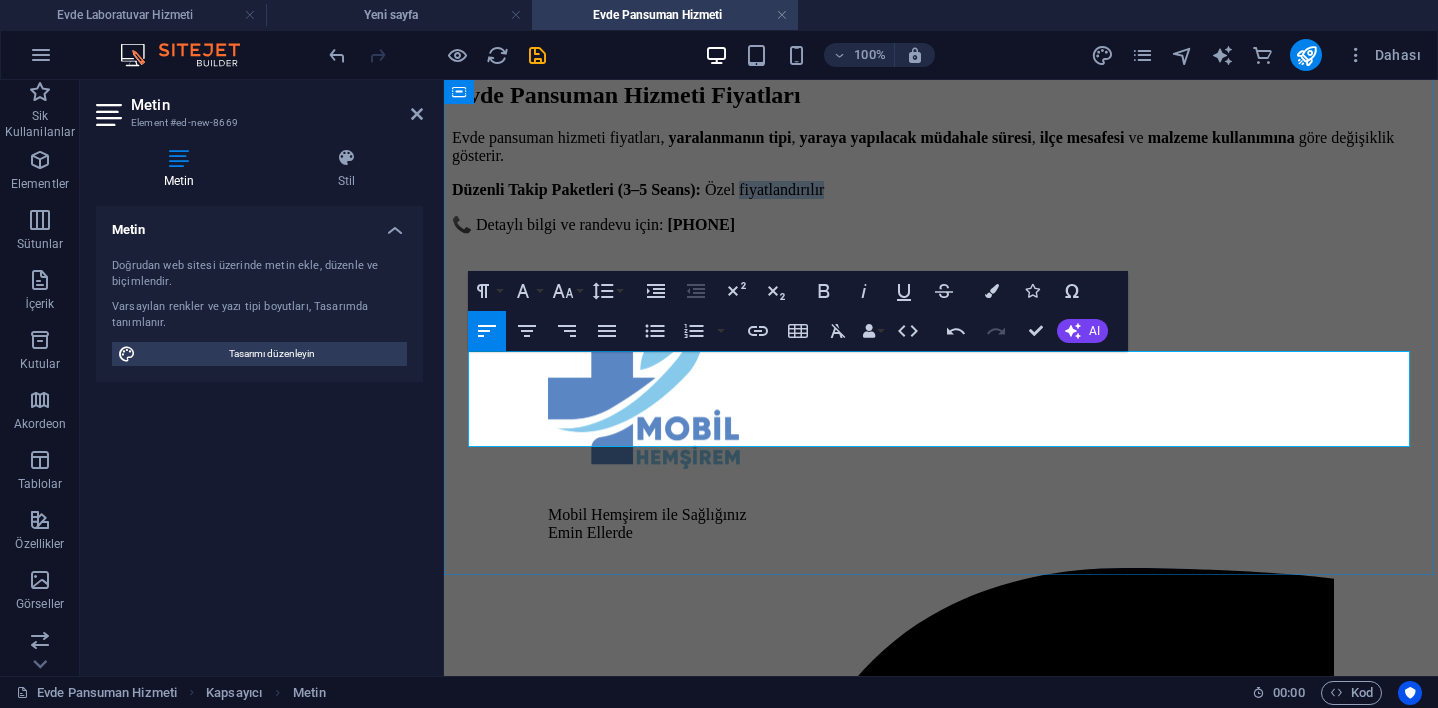 click on "Düzenli Takip Paketleri (3–5 Seans):   Özel fiyatlandırılır" at bounding box center [941, 190] 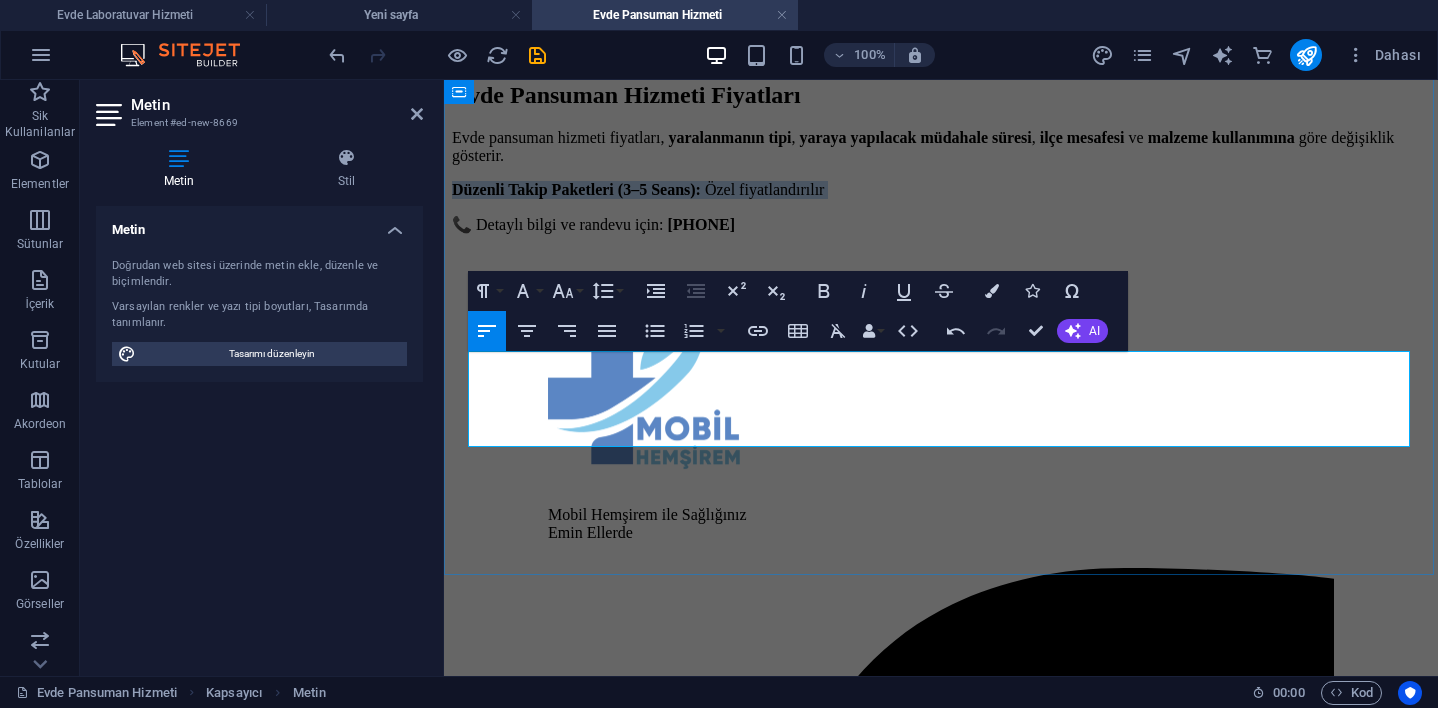 click on "Düzenli Takip Paketleri (3–5 Seans):   Özel fiyatlandırılır" at bounding box center [941, 190] 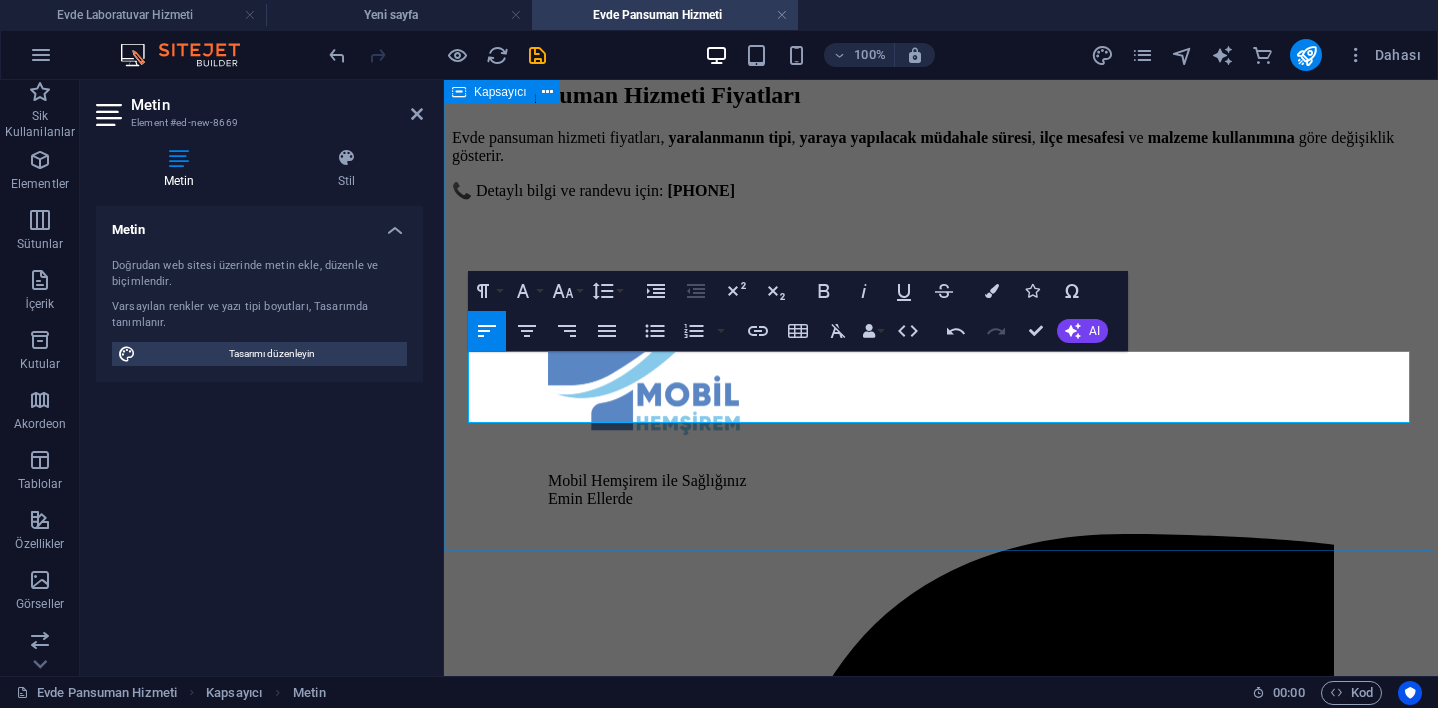 drag, startPoint x: 852, startPoint y: 413, endPoint x: 464, endPoint y: 350, distance: 393.08142 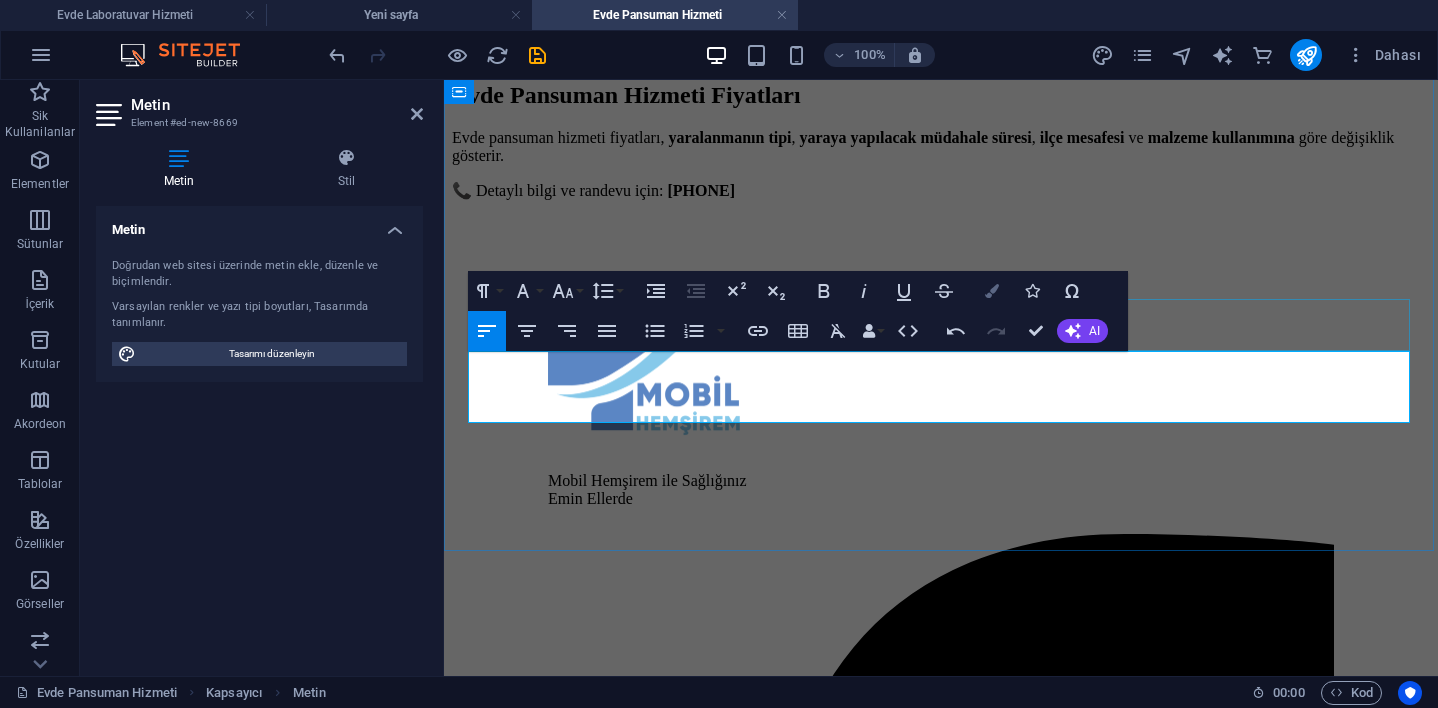 click at bounding box center (992, 291) 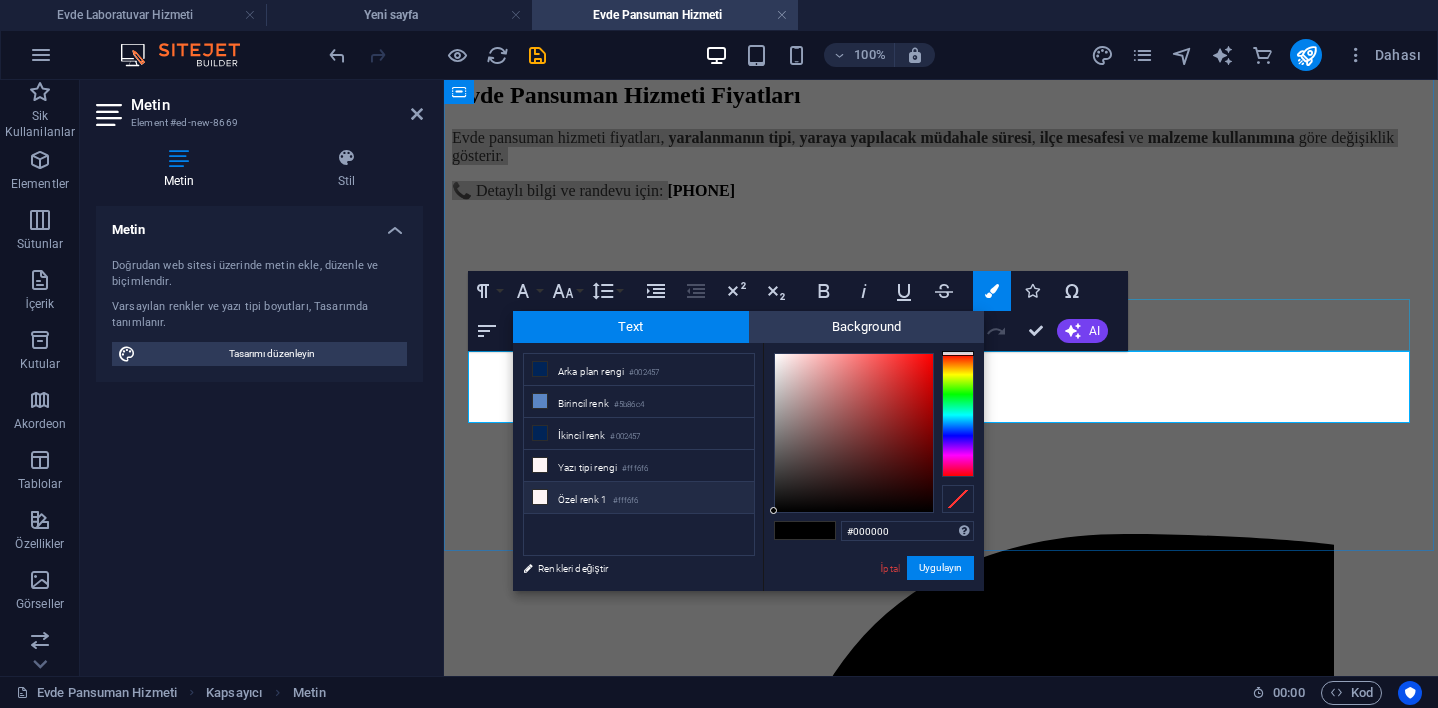 click on "Özel renk 1
#fff6f6" at bounding box center (639, 498) 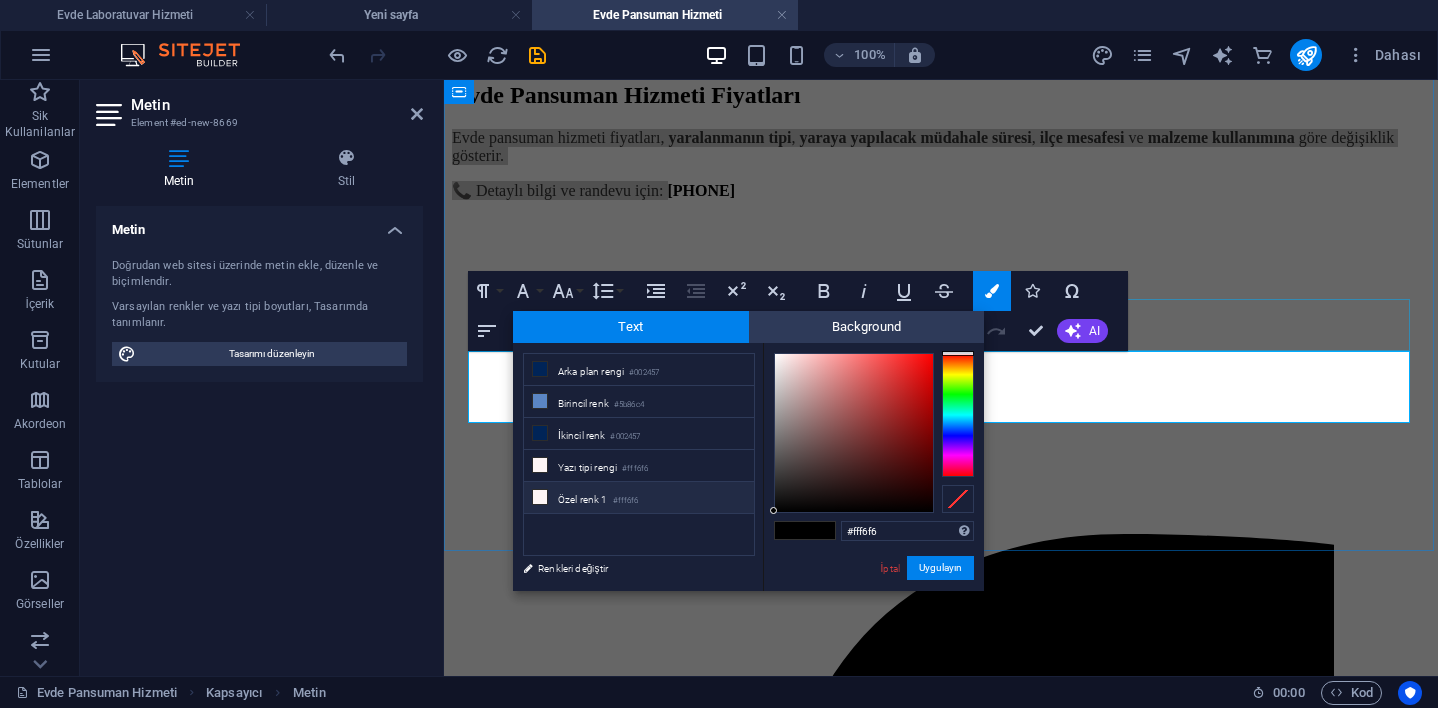 click on "Özel renk 1
#fff6f6" at bounding box center (639, 498) 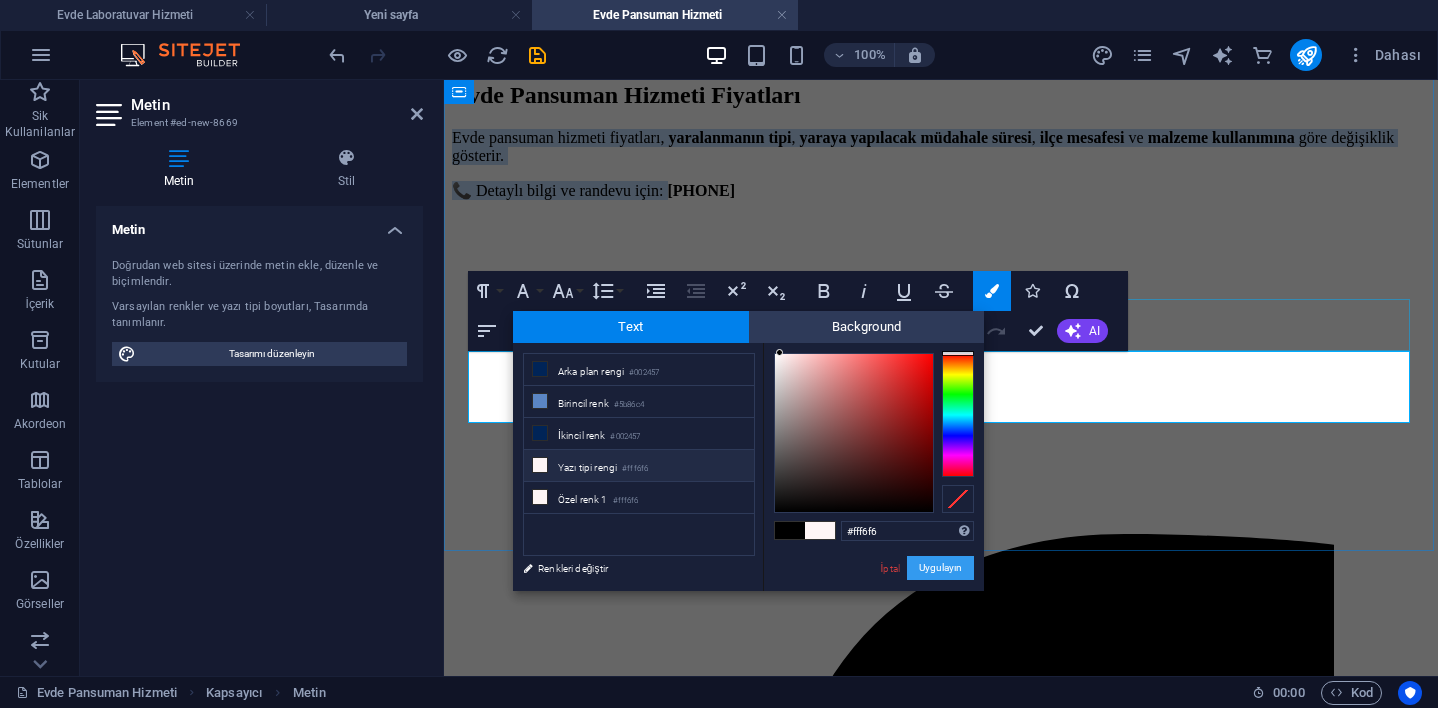 click on "Uygulayın" at bounding box center (940, 568) 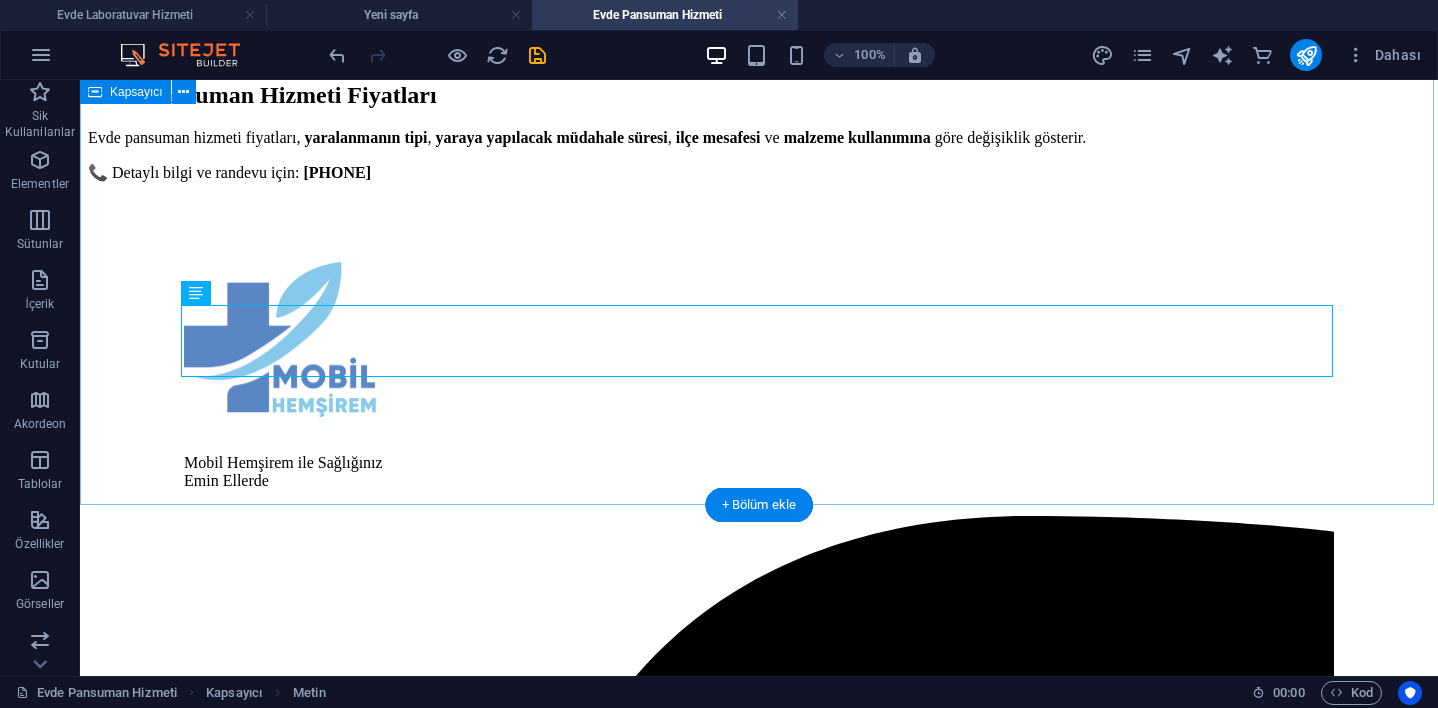 scroll, scrollTop: 1551, scrollLeft: 0, axis: vertical 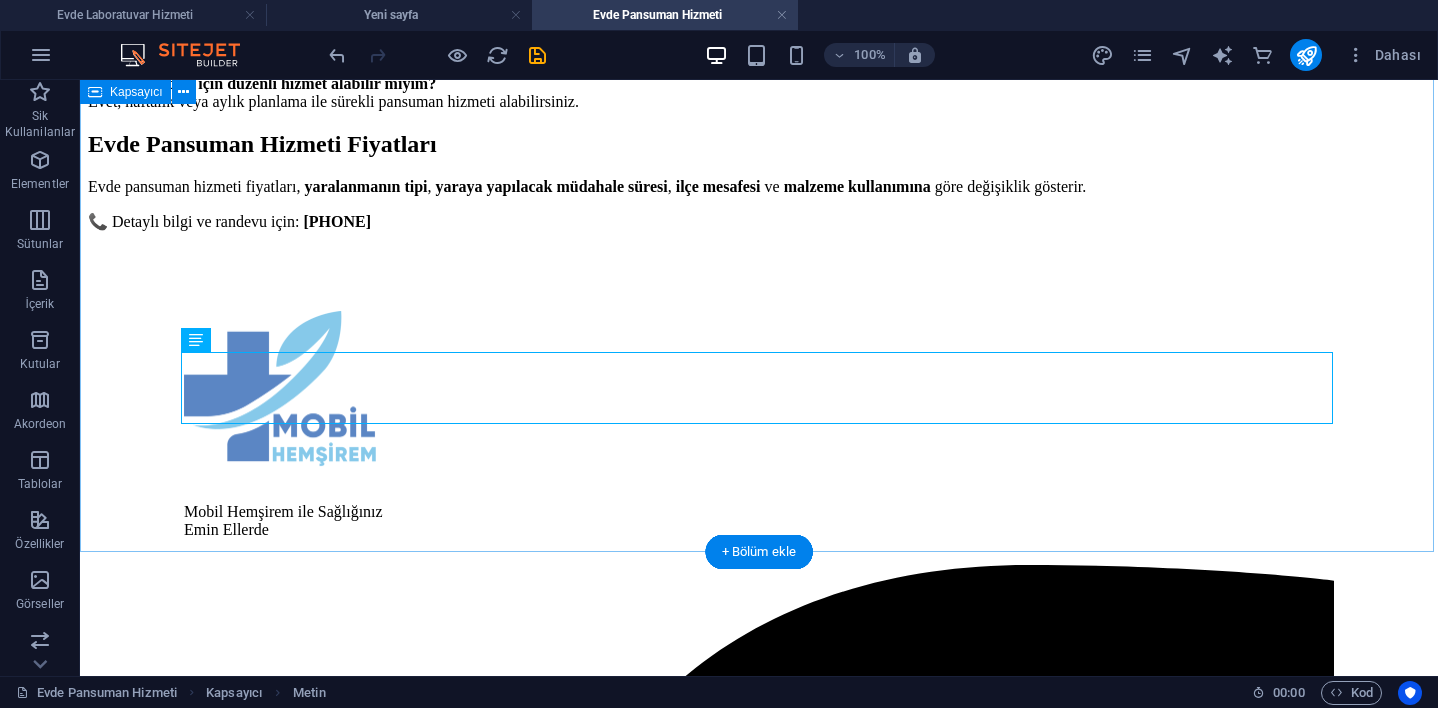 click on "Evde Pansuman Hizmeti | Mobil Hemşirem Yara Bakımında Profesyonel Destek, Evinizde Evde pansuman hizmeti , evinden çıkamayan ya da hastaneye gitmek istemeyen bireyler için en çok ihtiyaç duyulan sağlık hizmetlerinden biridir.   Mobil Hemşirem , [CITY]’ün her köşesine steril malzemelerle ve deneyimli hemşire kadrosuyla evde pansuman hizmeti sunar. İster ameliyat sonrası yara bakımı, ister diyabetik ayak tedavisi olsun — tüm durumlar için yerinde, dikkatli ve medikal yönden doğru müdahale sağlıyoruz. Evde Pansuman Hizmeti Nedir? Evde pansuman , çeşitli nedenlerle oluşmuş yaraların, enfekte bölgelerin ya da ameliyat sonrası dikişli alanların   hijyenik koşullarda temizlenmesi, dezenfekte edilmesi ve sarılması   işlemidir. Bu hizmet sayesinde hastaneye gitmeden, enfeksiyon riski taşımadan evinizde güvenli bakım alabilirsiniz. Hangi Durumlarda Evde Pansuman Gerekir? Ameliyat Sonrası Dikiş Bakımı Diyabetik Ayak ve Kronik Yaralar  Yatak Yarası (Bası Ülseri)" at bounding box center (759, -597) 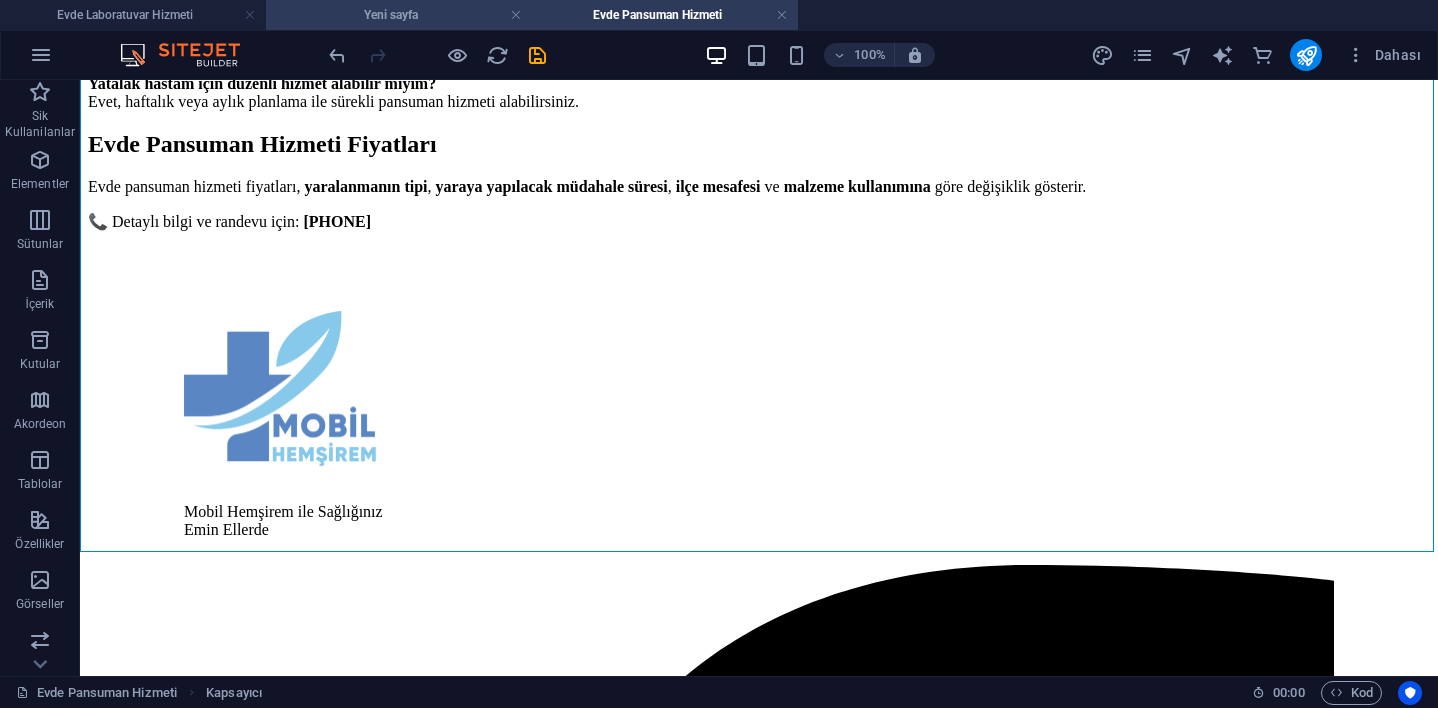 click on "Yeni sayfa" at bounding box center [399, 15] 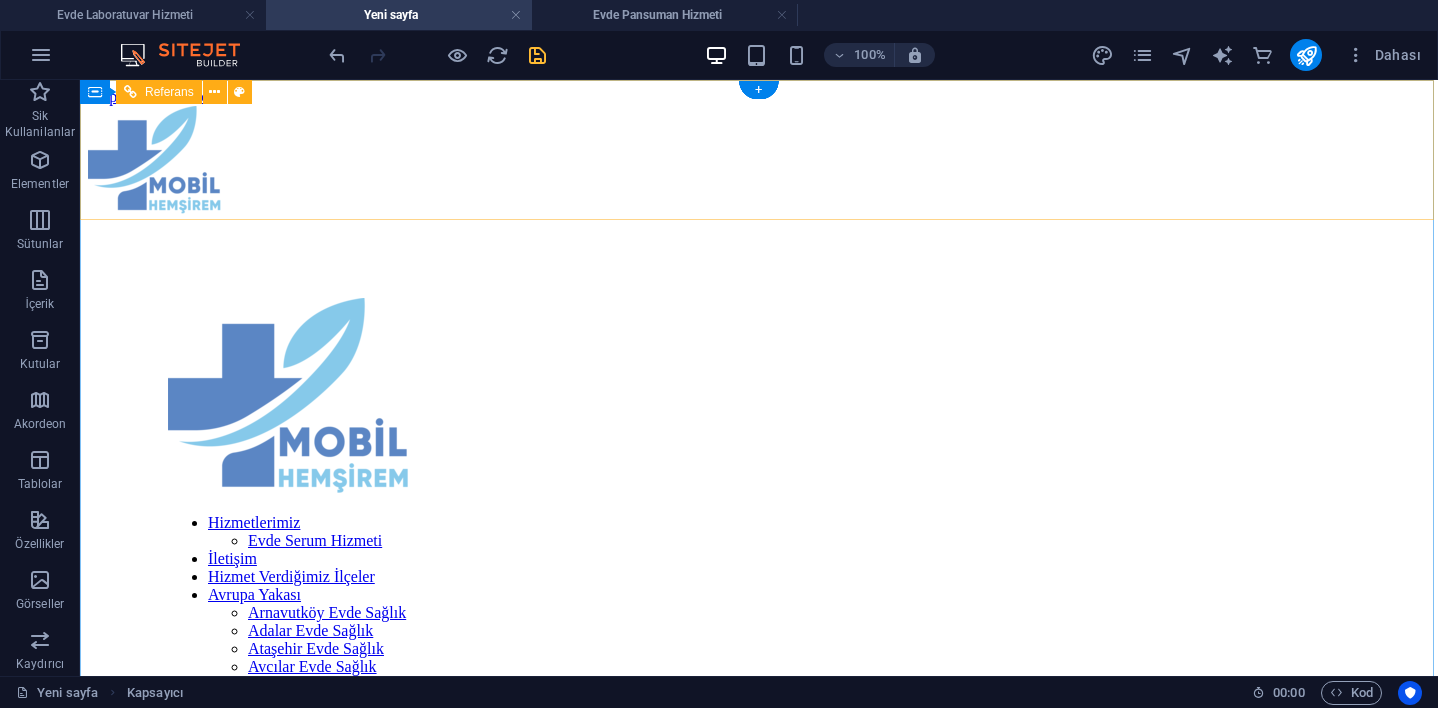 click on "Hizmetlerimiz Evde Serum Hizmeti İletişim Hizmet Verdiğimiz İlçeler Avrupa Yakası Arnavutköy Evde Sağlık Adalar Evde Sağlık Ataşehir Evde Sağlık Avcılar Evde Sağlık Bağcılar Evde Sağlık Hizmeti Bahçelievler Evde Sağlık Hizmeti Bakırköy Evde Sağlık Hizmeti Başakşehir Evde Sağlık Hizmeti Bayrampaşa Evde Sağlık Hizmeti Beşiktaş Evde Sağlık Hizmeti Beykoz Evde Sağlık Hizmeti Beylikdüzü Evde Sağlık Beyoğlu Evde Sağlık Büyükçekmece Evde Sağlık Çatalca Evde Sağlık Çekmeköy Evde Sağlık Esenler Evde Sağlık Esenyurt Evde Sağlık Eyüpsultan Evde Sağlık HİZMETLERİMİZ Evde Serum Hizmeti Evde Doktor Muayenesi Evde Sonda Takma İLETİŞİM HİZMET VERDİĞİMİZ İLÇELER Adalar Evde Sağlık Hizmeti Ataşehir Evde Sağlık Hizmeti Avcılar Evde Sağlık Hizmeti Bağcılar Evde Sağlık Hizmeti Bahçelievler Evde Sağlık Hizmeti Bakırköy Evde Sağlık Hizmeti Başakşehir Evde Sağlık Hizmeti Bayrampaşa Evde Sağlık Hizmeti" at bounding box center (759, 824) 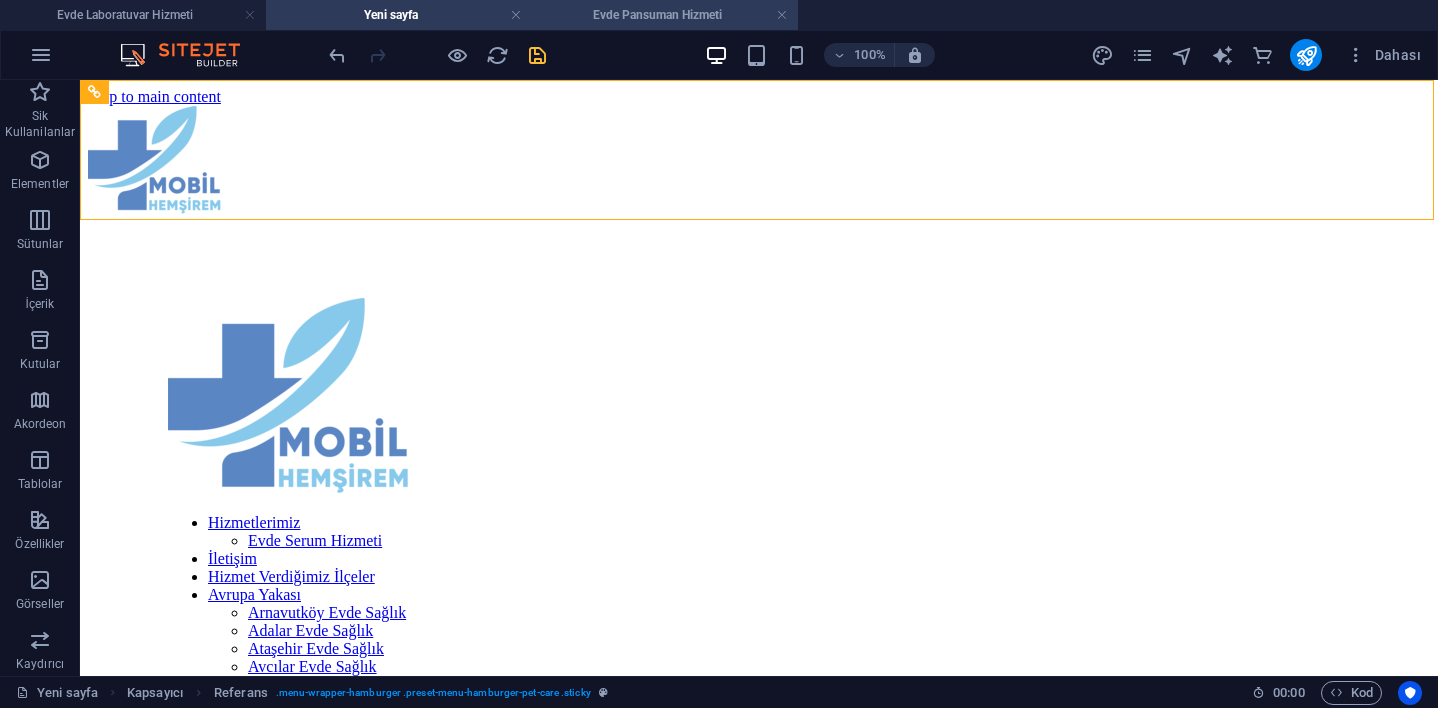 click on "Evde Pansuman Hizmeti" at bounding box center (665, 15) 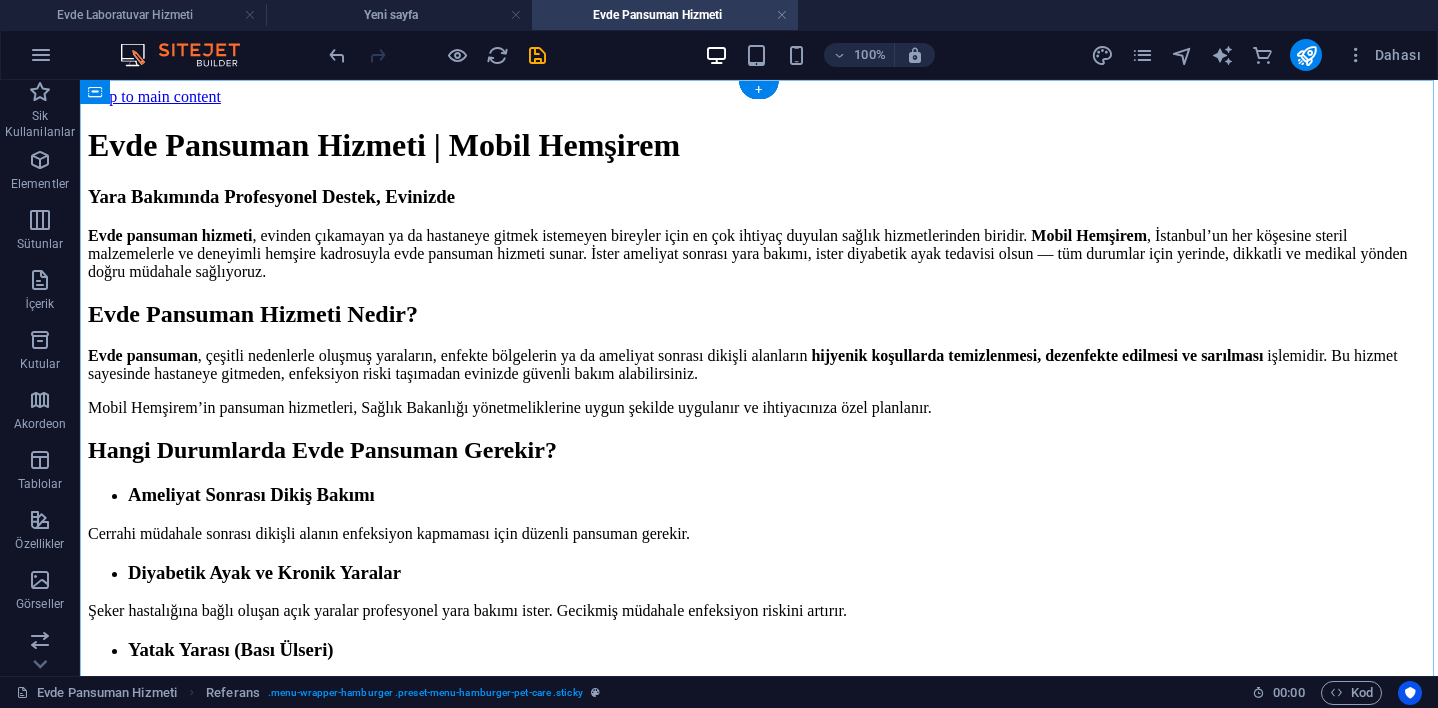 scroll, scrollTop: 0, scrollLeft: 0, axis: both 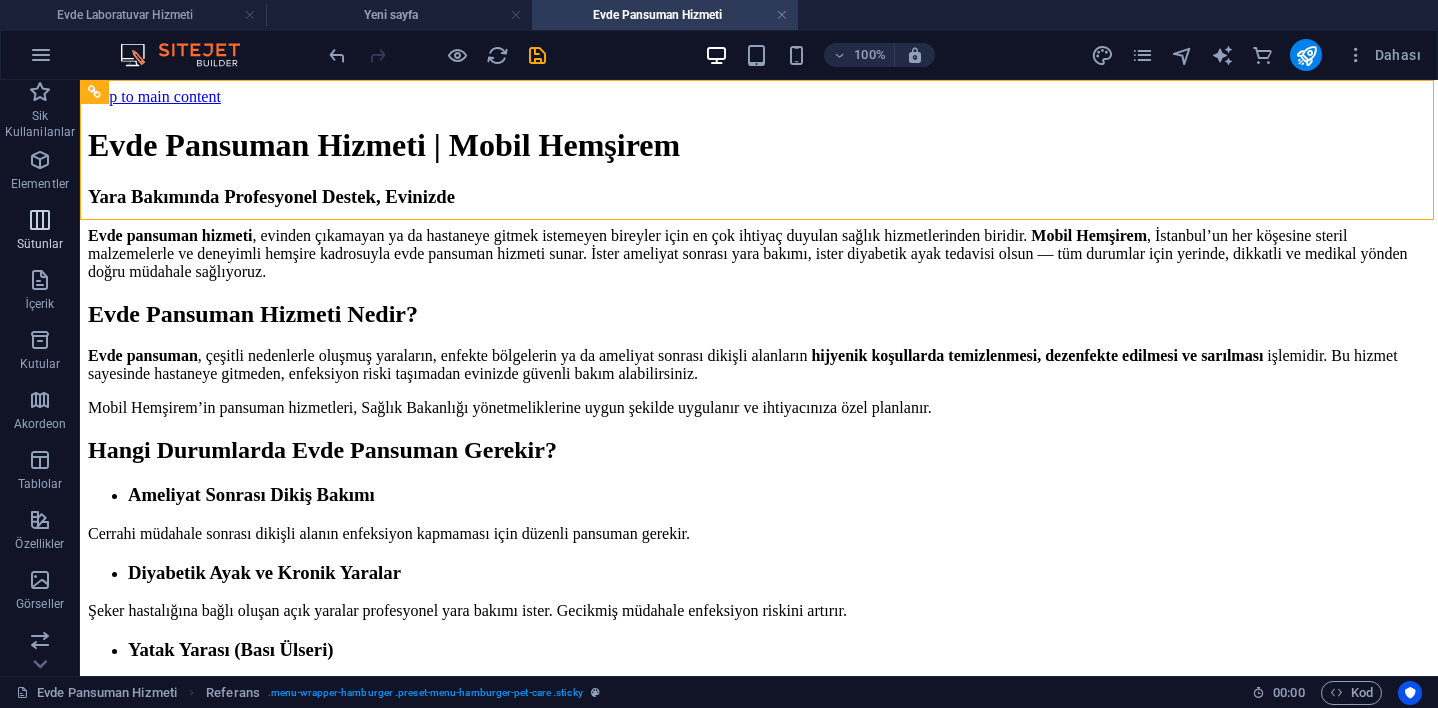 drag, startPoint x: 102, startPoint y: 92, endPoint x: 60, endPoint y: 229, distance: 143.29341 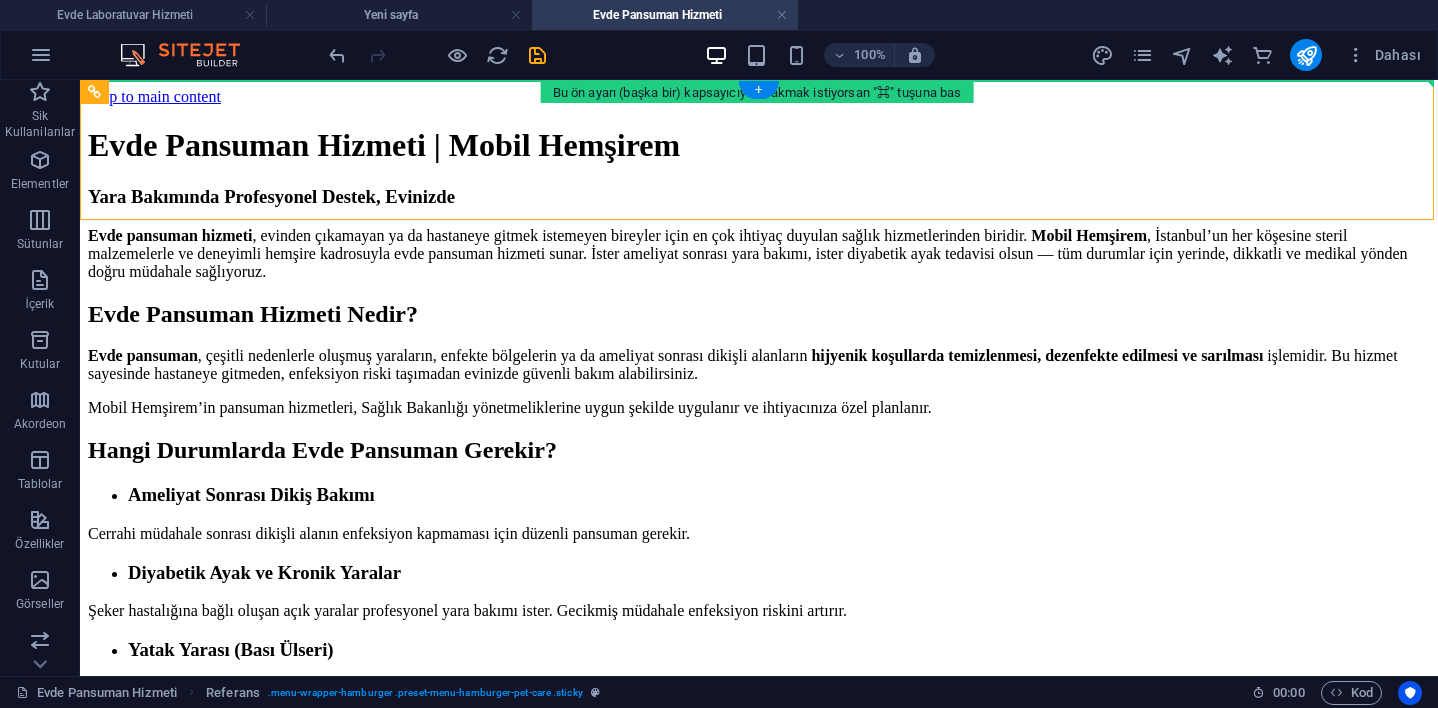 drag, startPoint x: 179, startPoint y: 173, endPoint x: 159, endPoint y: 260, distance: 89.26926 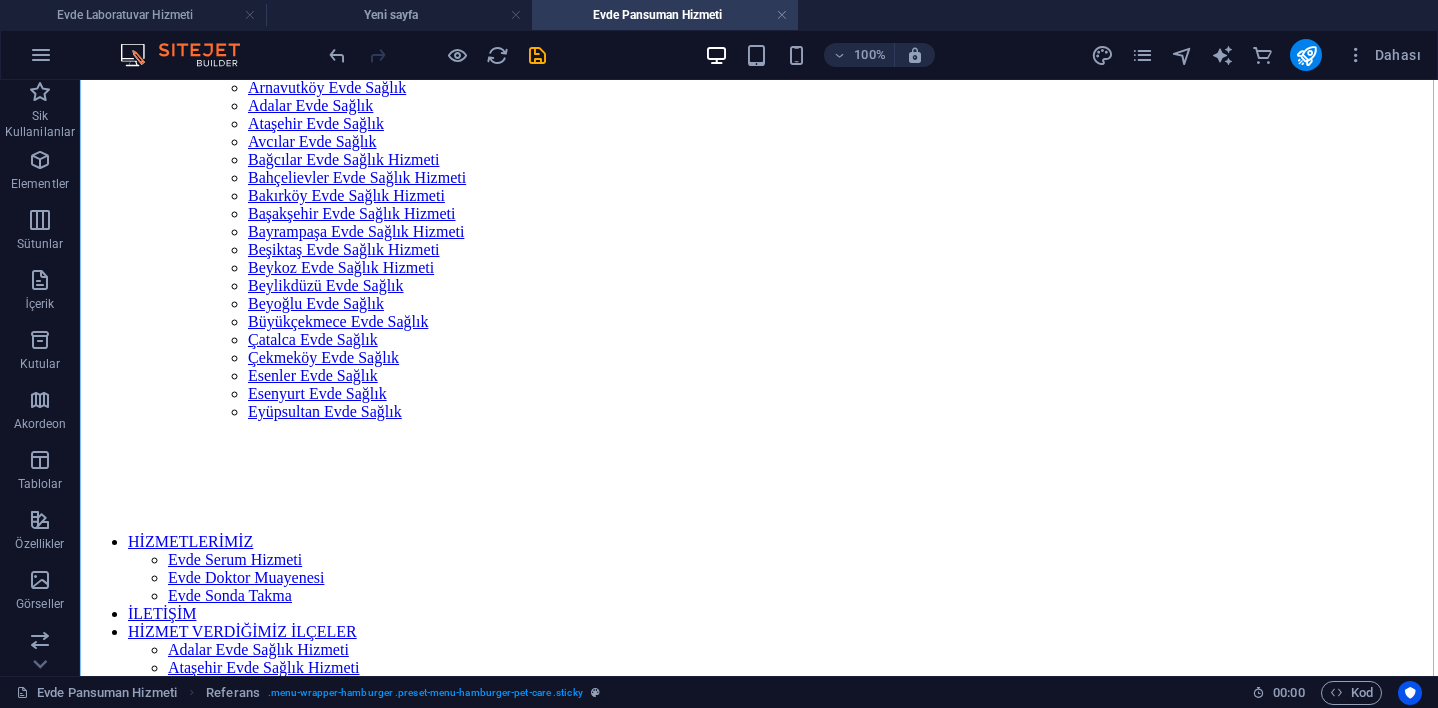 scroll, scrollTop: 1287, scrollLeft: 0, axis: vertical 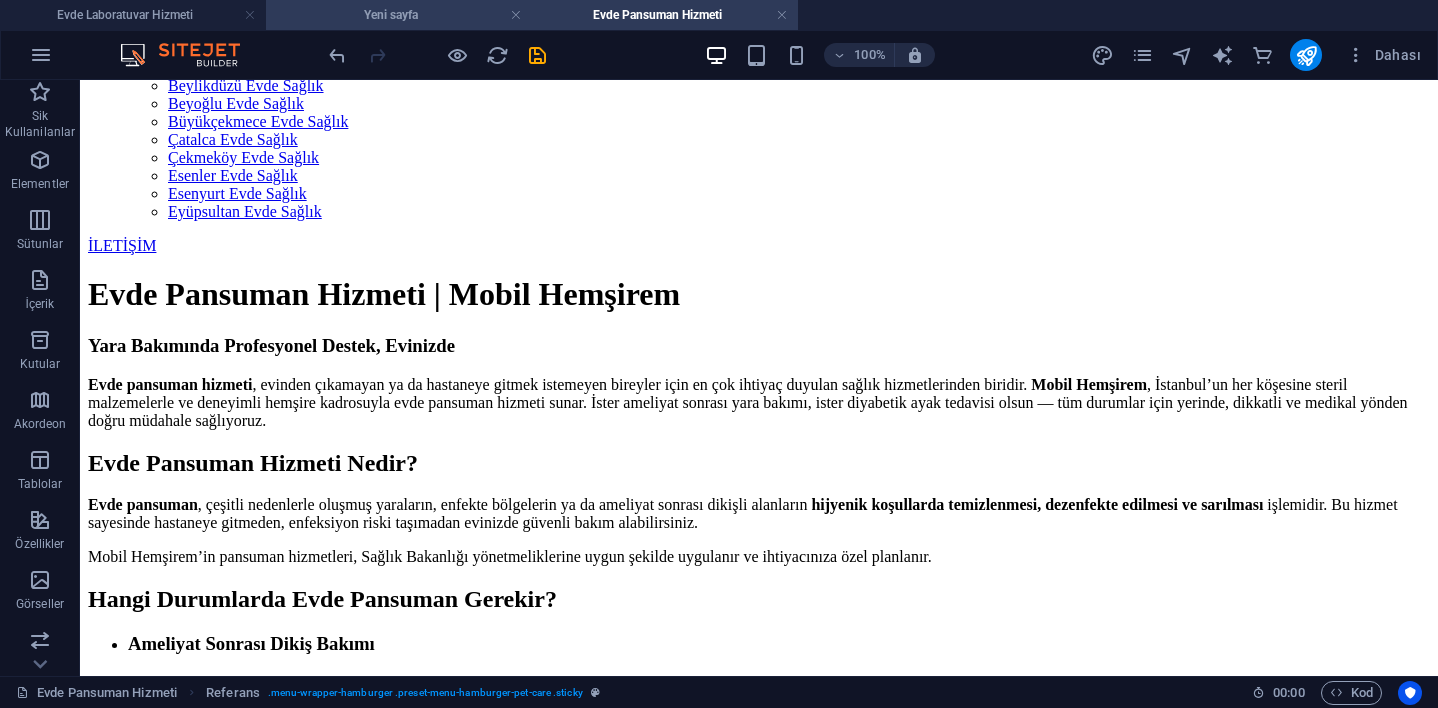 click on "Yeni sayfa" at bounding box center (399, 15) 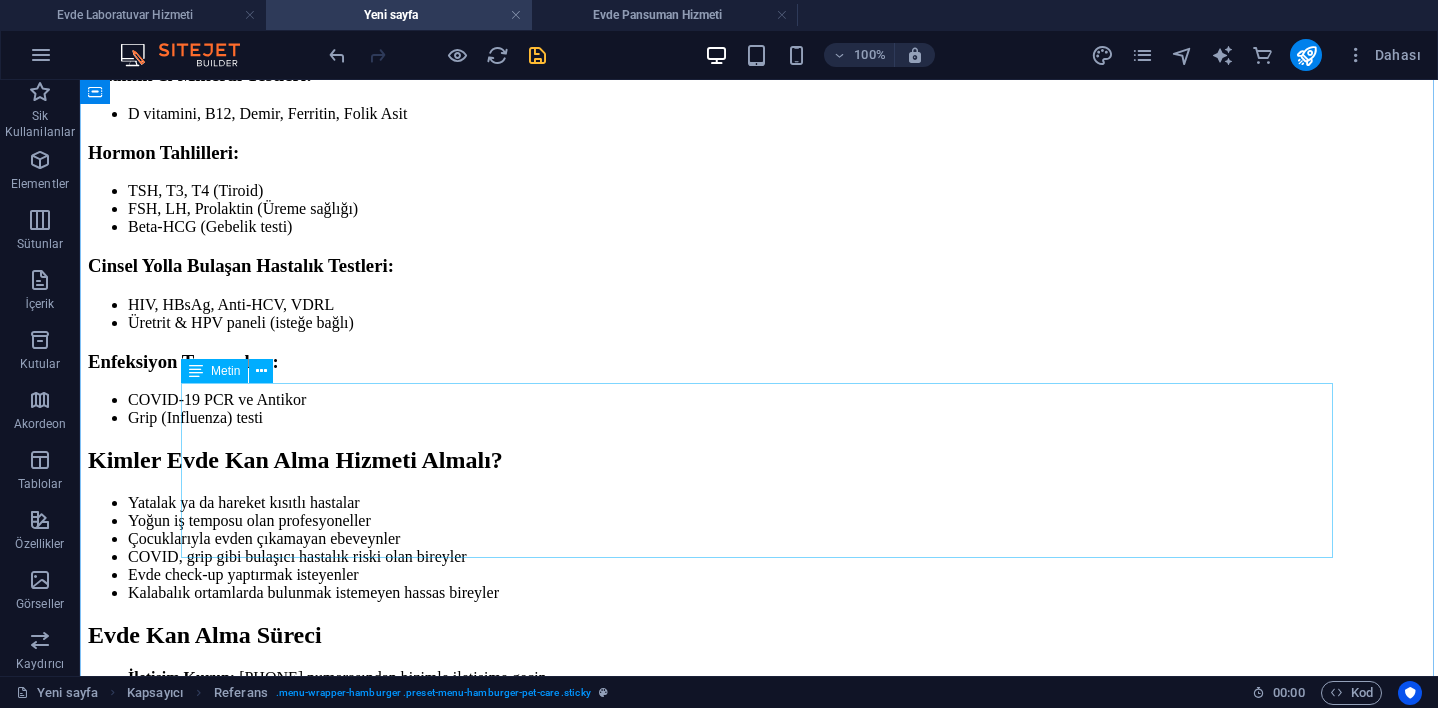 scroll, scrollTop: 2241, scrollLeft: 0, axis: vertical 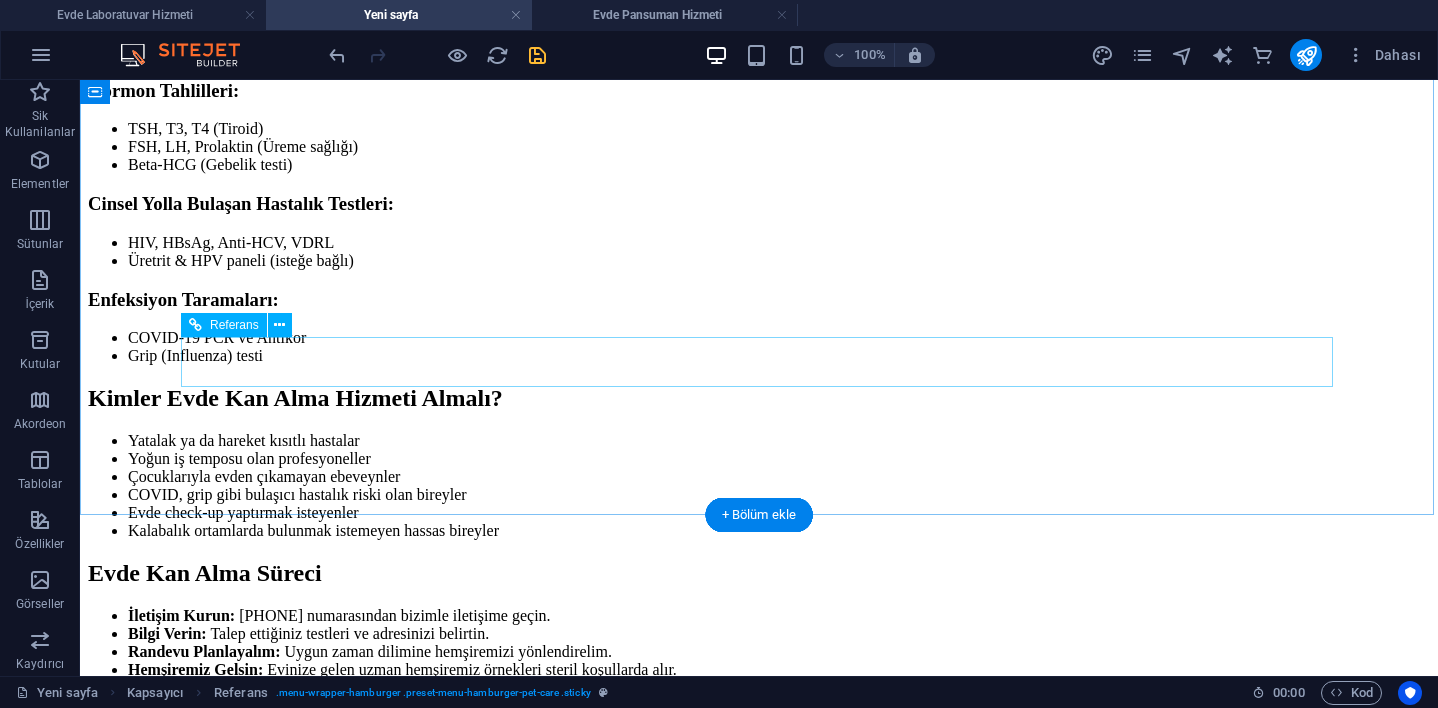 click on "Hemen Arayın" at bounding box center [759, 1466] 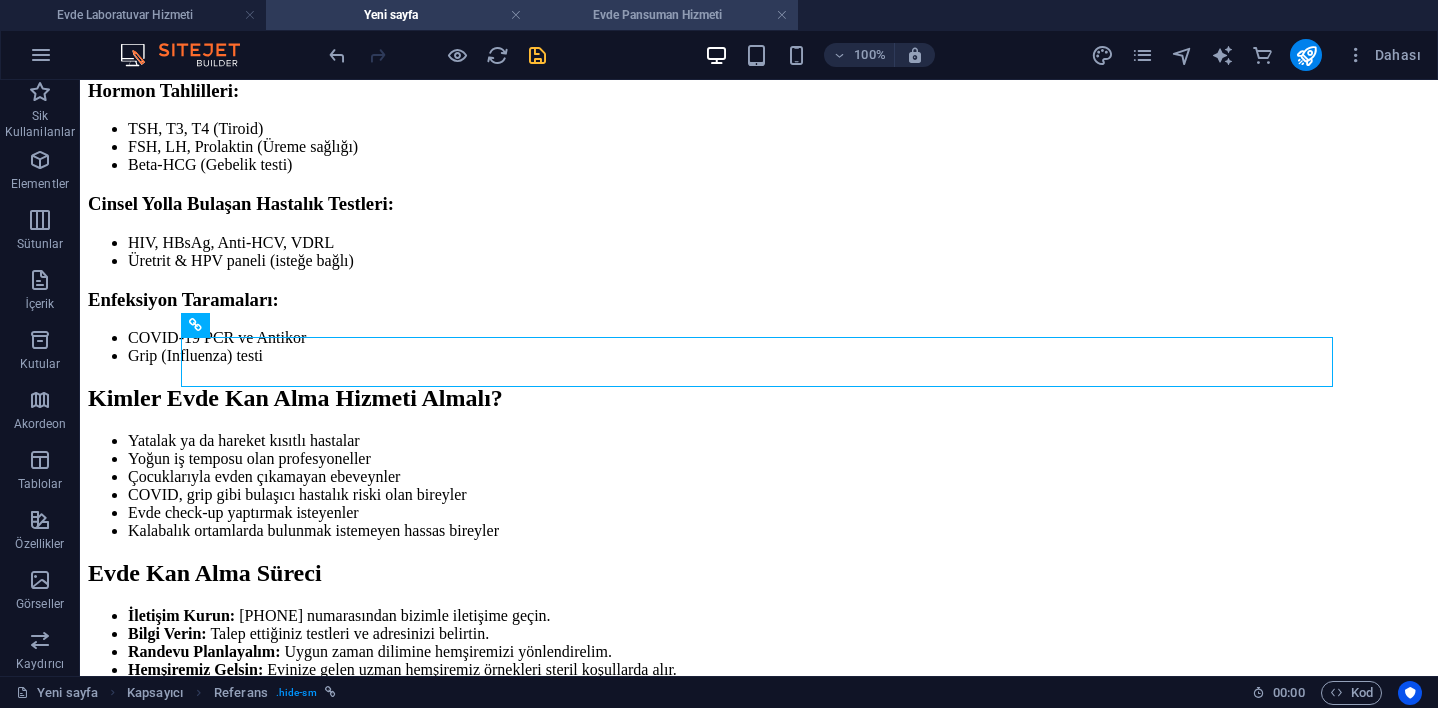 click on "Evde Pansuman Hizmeti" at bounding box center [665, 15] 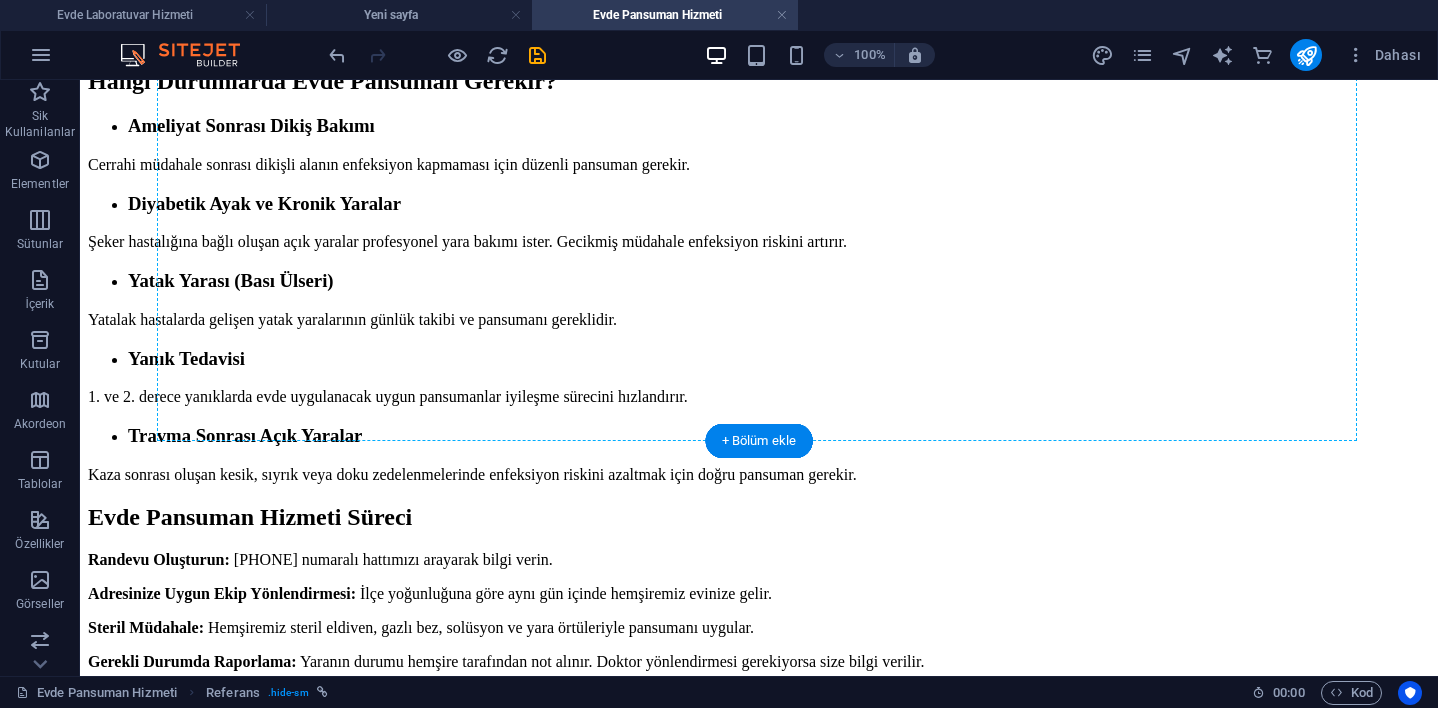 scroll, scrollTop: 1865, scrollLeft: 0, axis: vertical 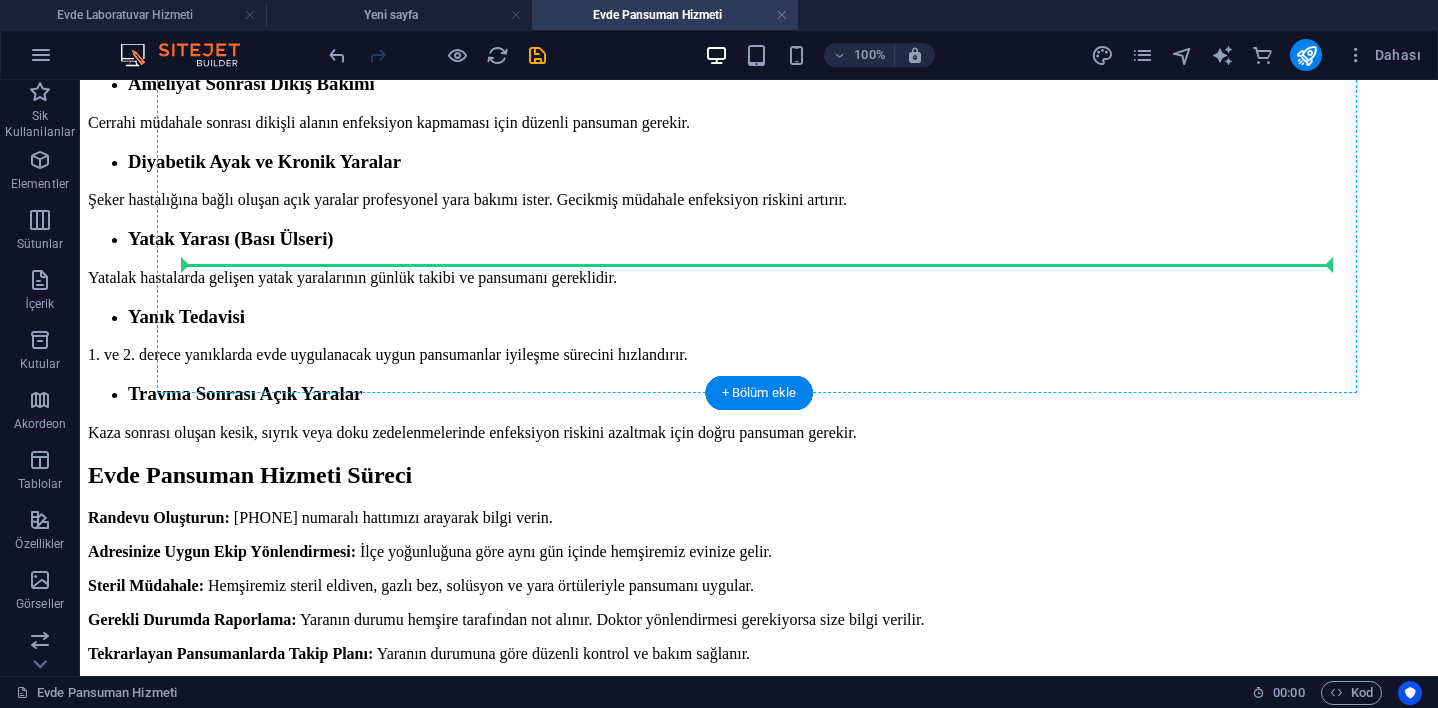drag, startPoint x: 175, startPoint y: 251, endPoint x: 356, endPoint y: 248, distance: 181.02486 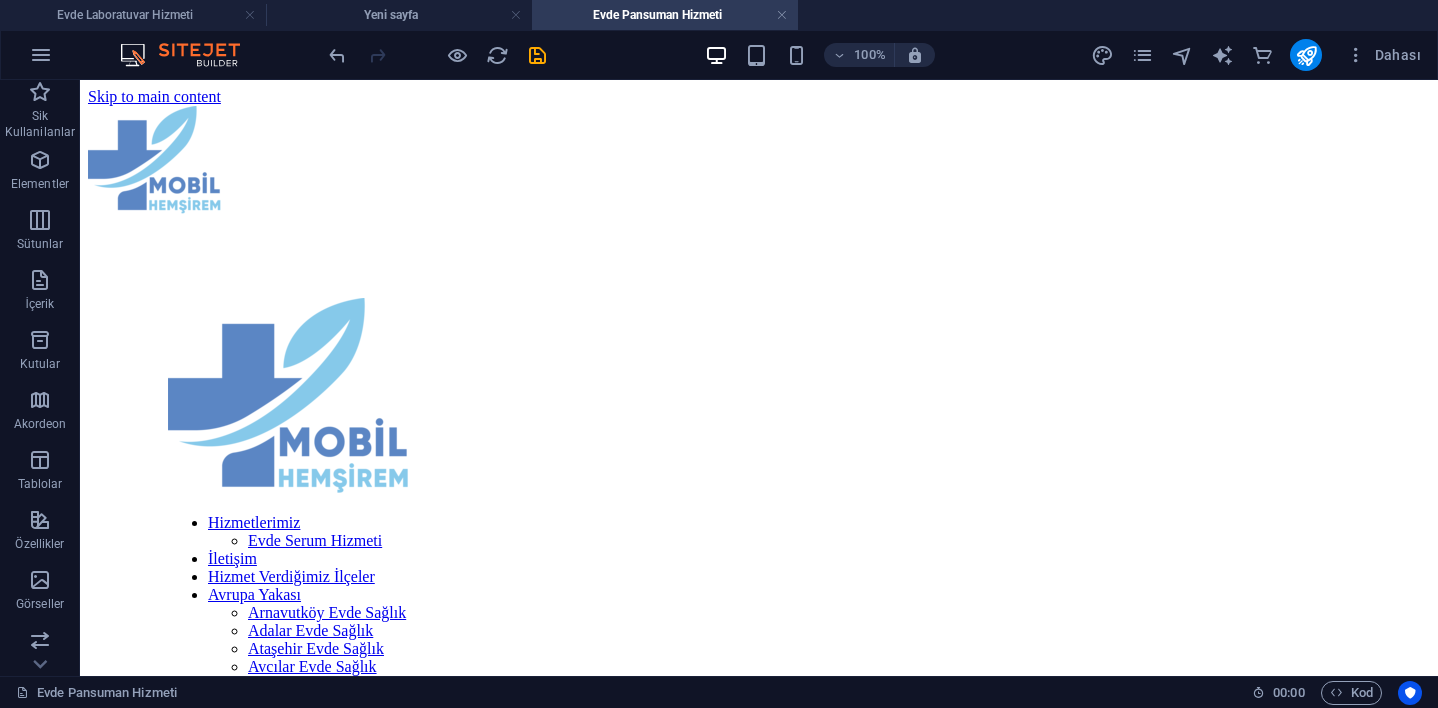 scroll, scrollTop: 0, scrollLeft: 0, axis: both 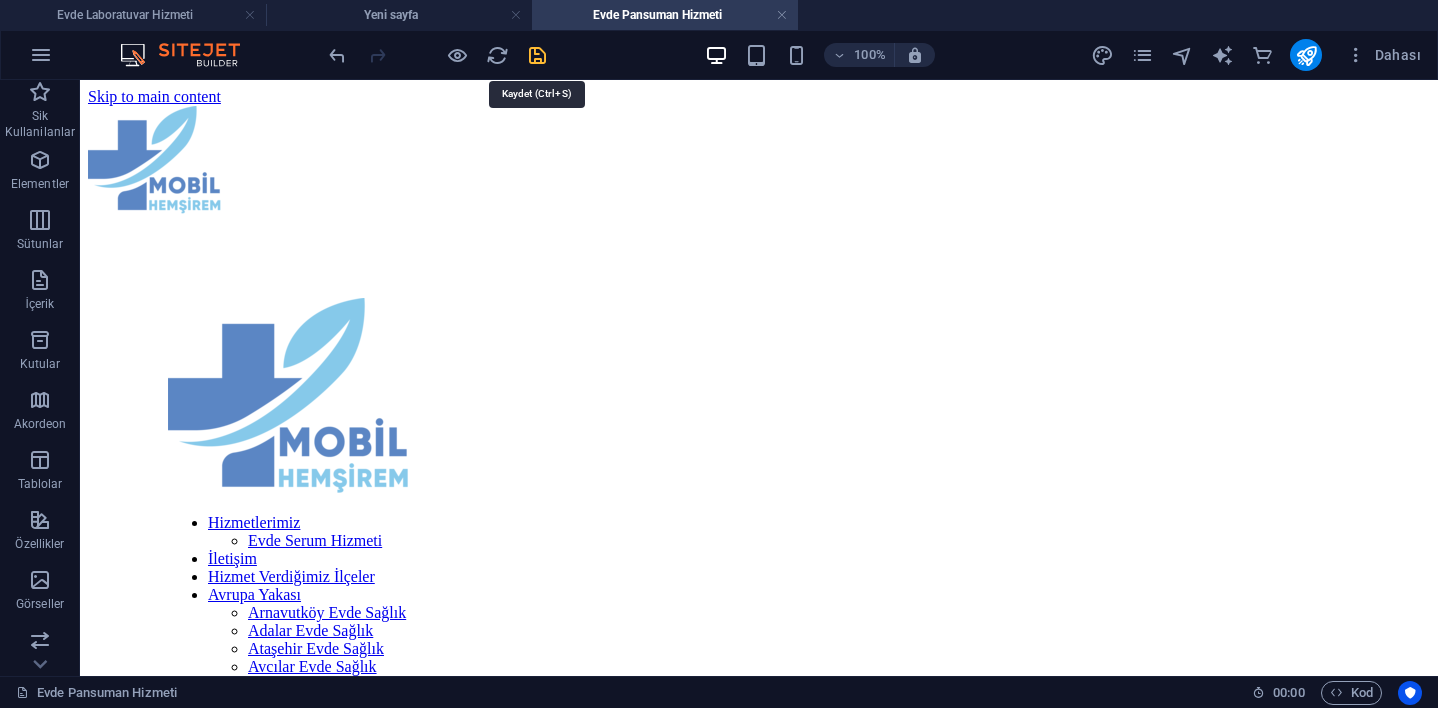 click at bounding box center (537, 55) 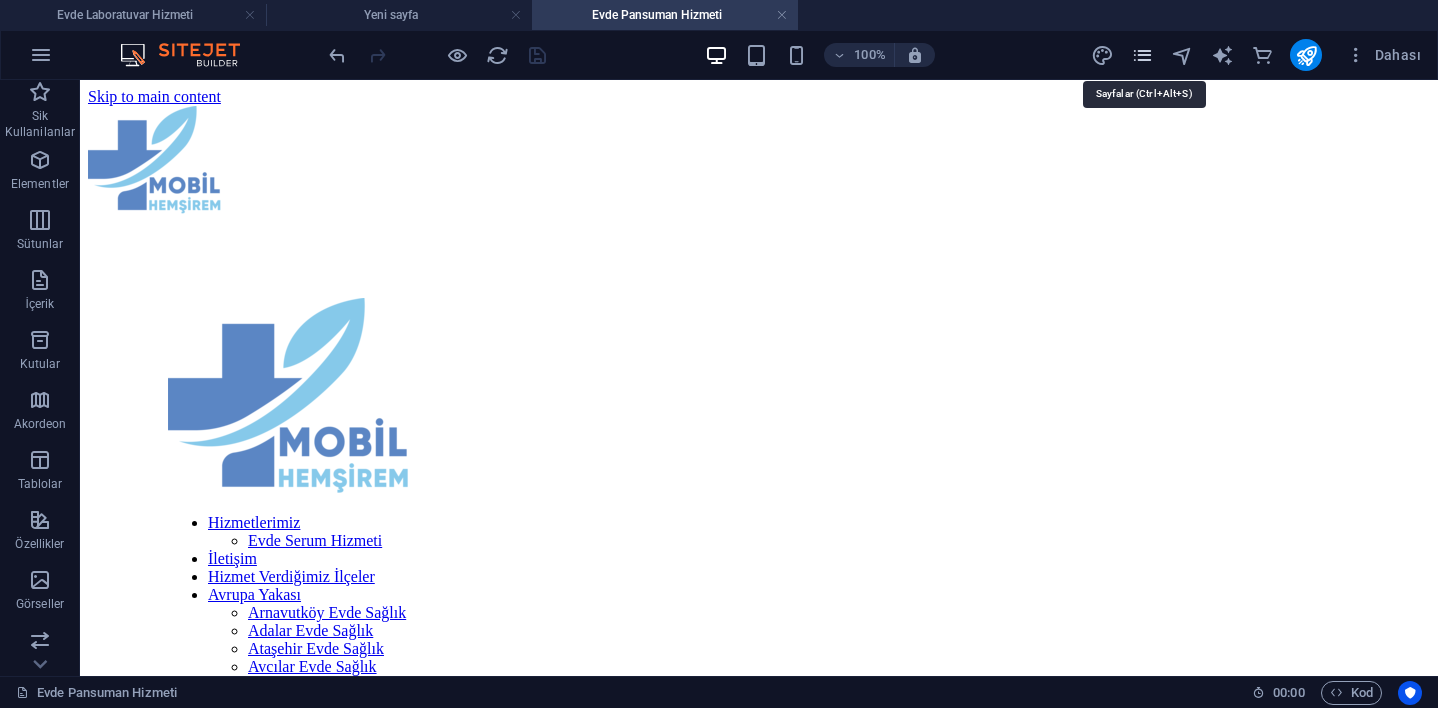click at bounding box center [1142, 55] 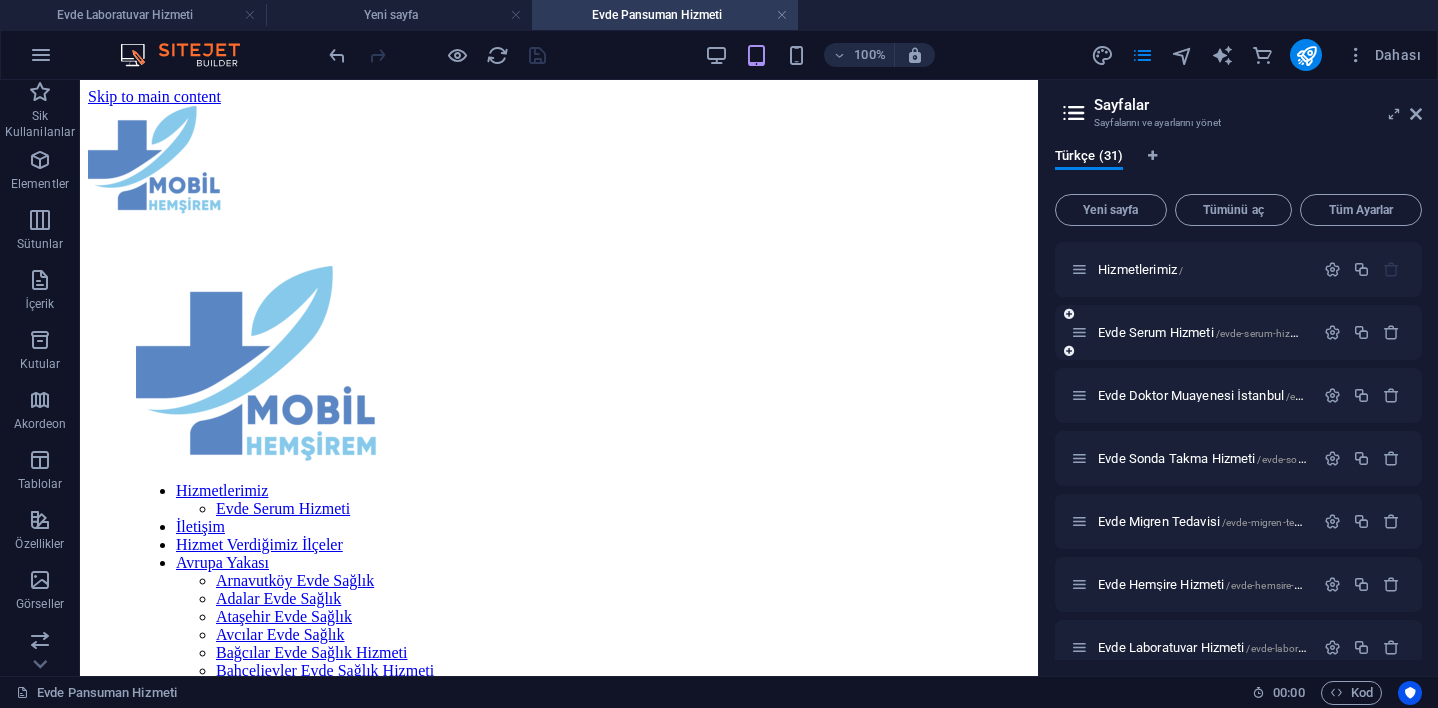 scroll, scrollTop: 0, scrollLeft: 0, axis: both 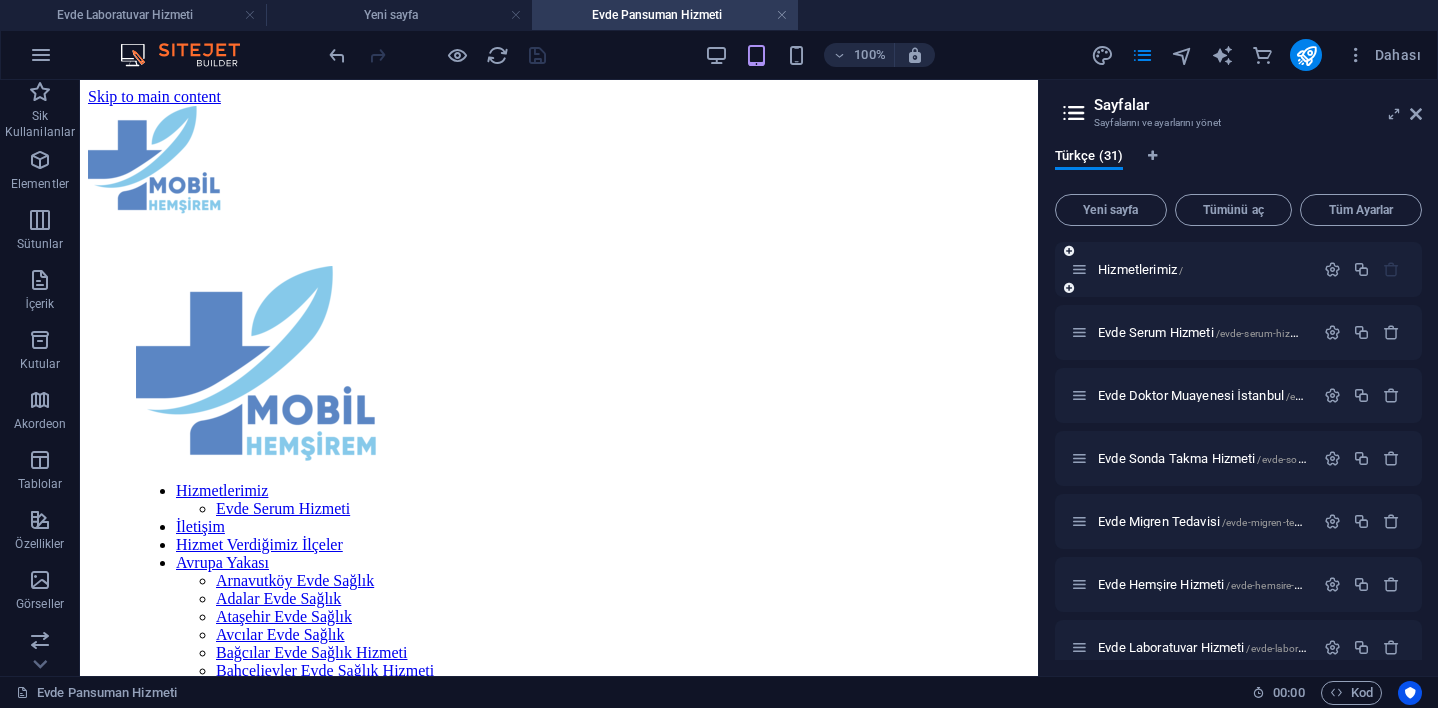click on "Hizmetlerimiz /" at bounding box center [1192, 269] 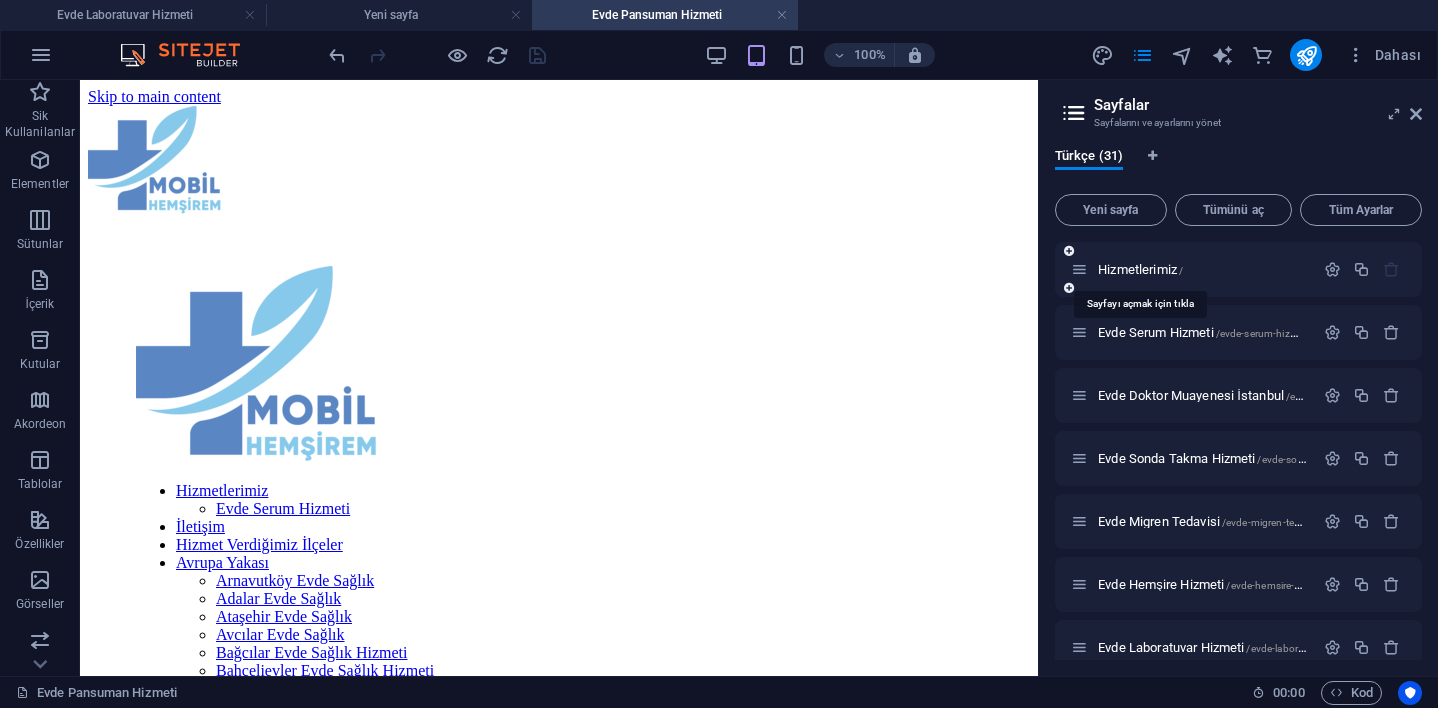 click on "Hizmetlerimiz /" at bounding box center [1192, 269] 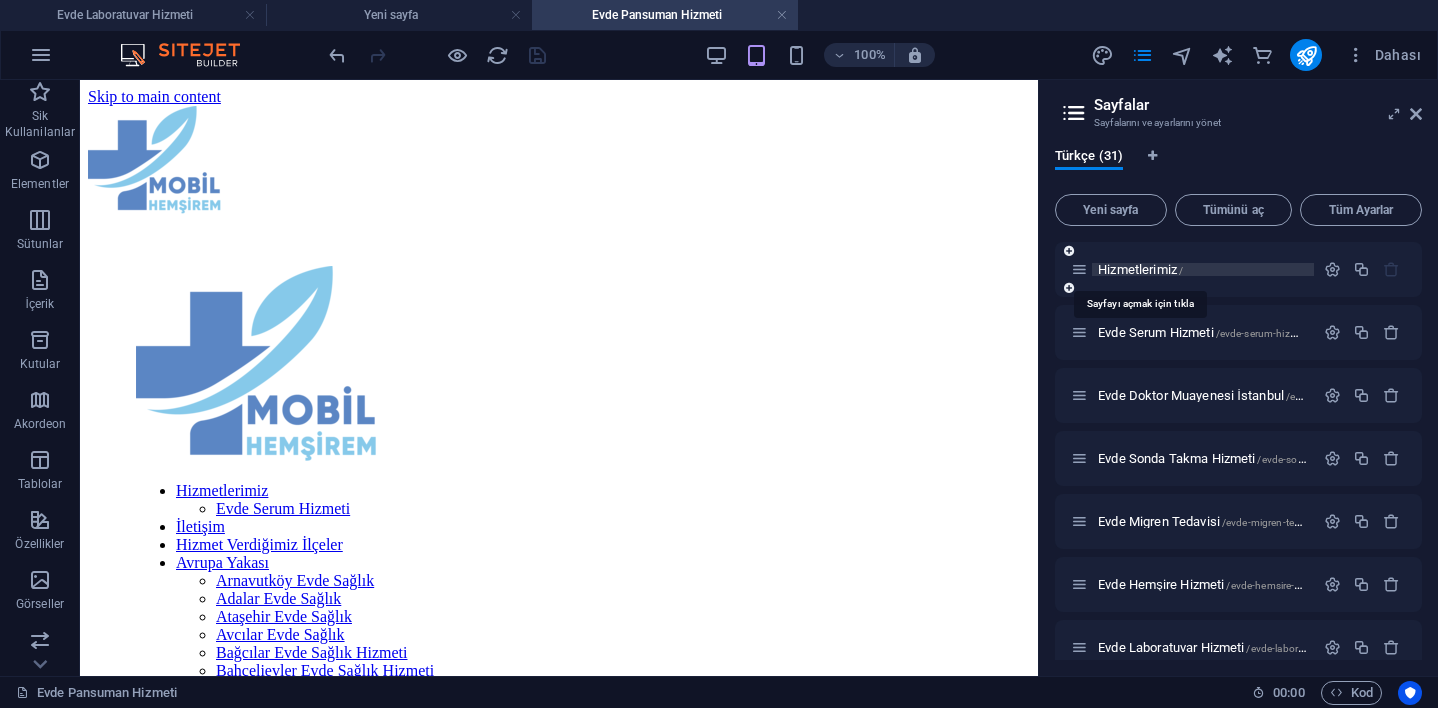 click on "Hizmetlerimiz /" at bounding box center [1140, 269] 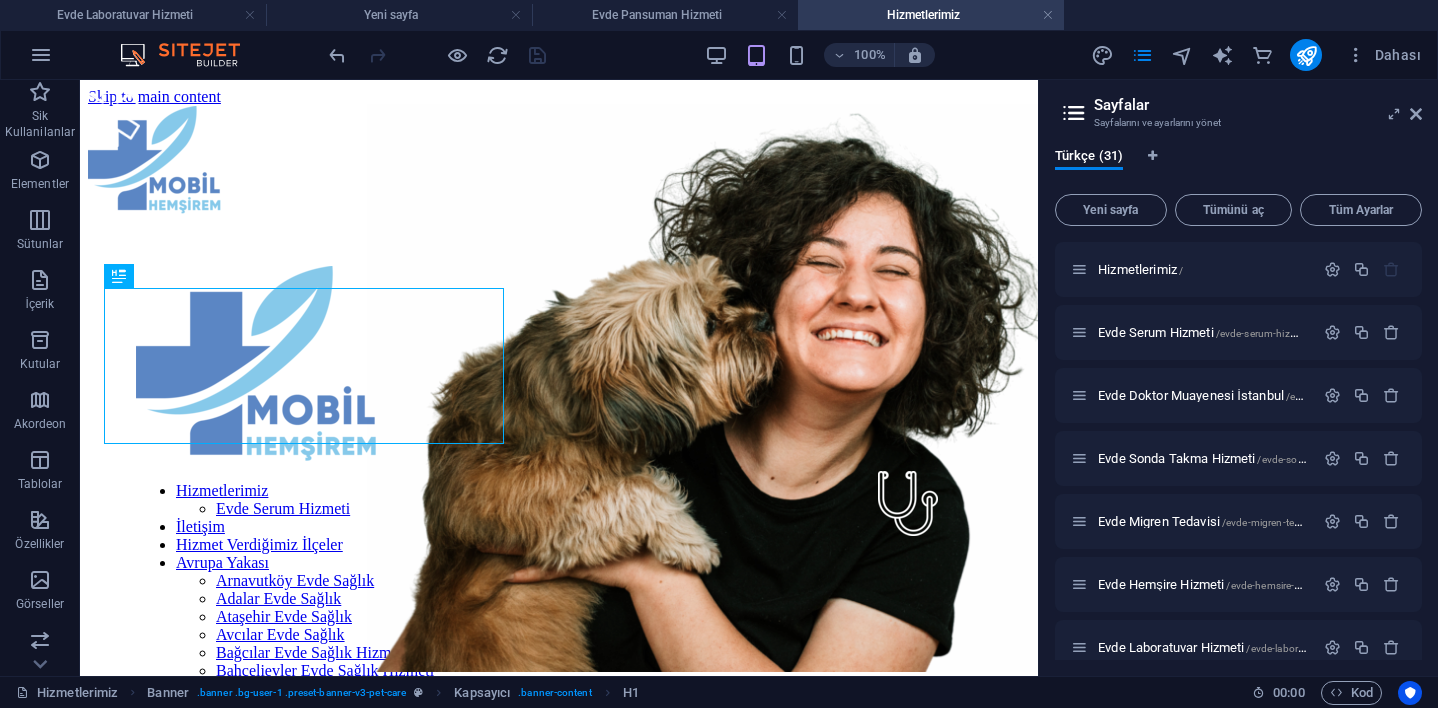 scroll, scrollTop: 0, scrollLeft: 0, axis: both 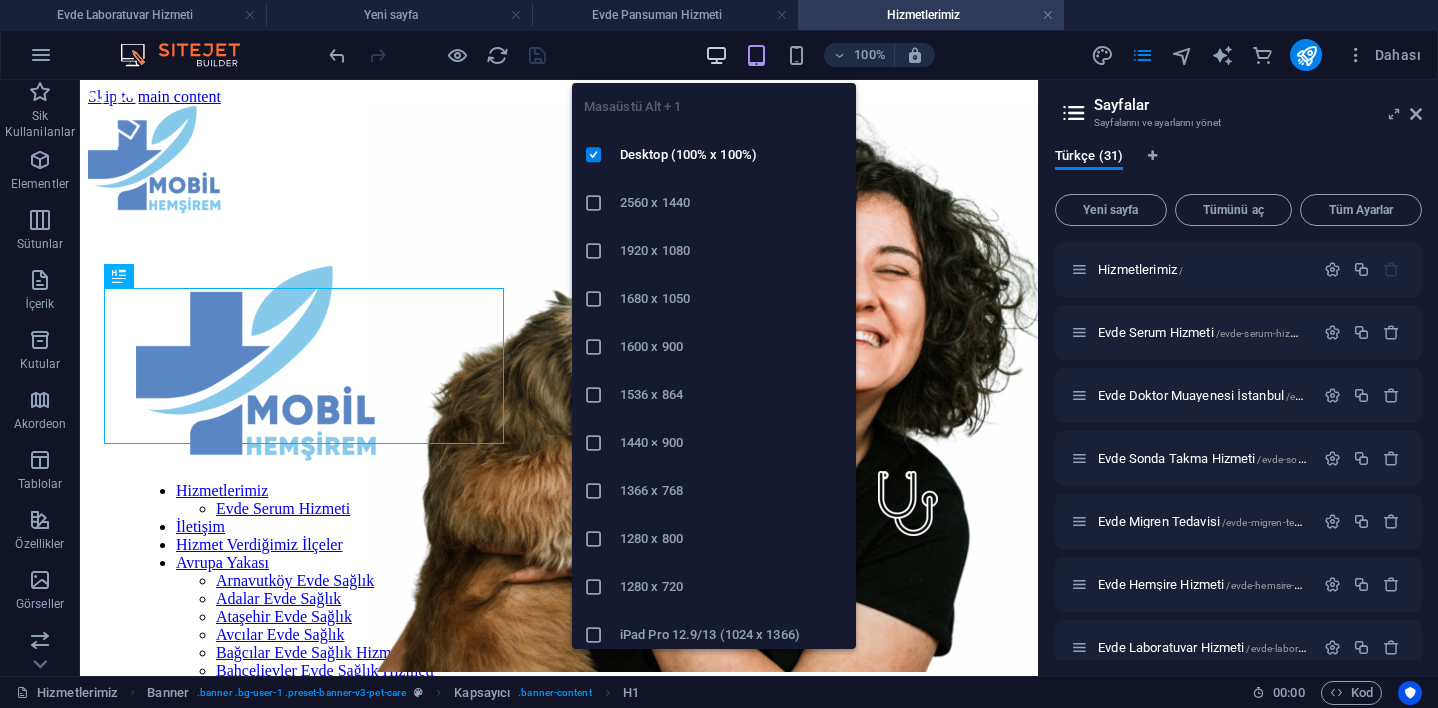click at bounding box center [716, 55] 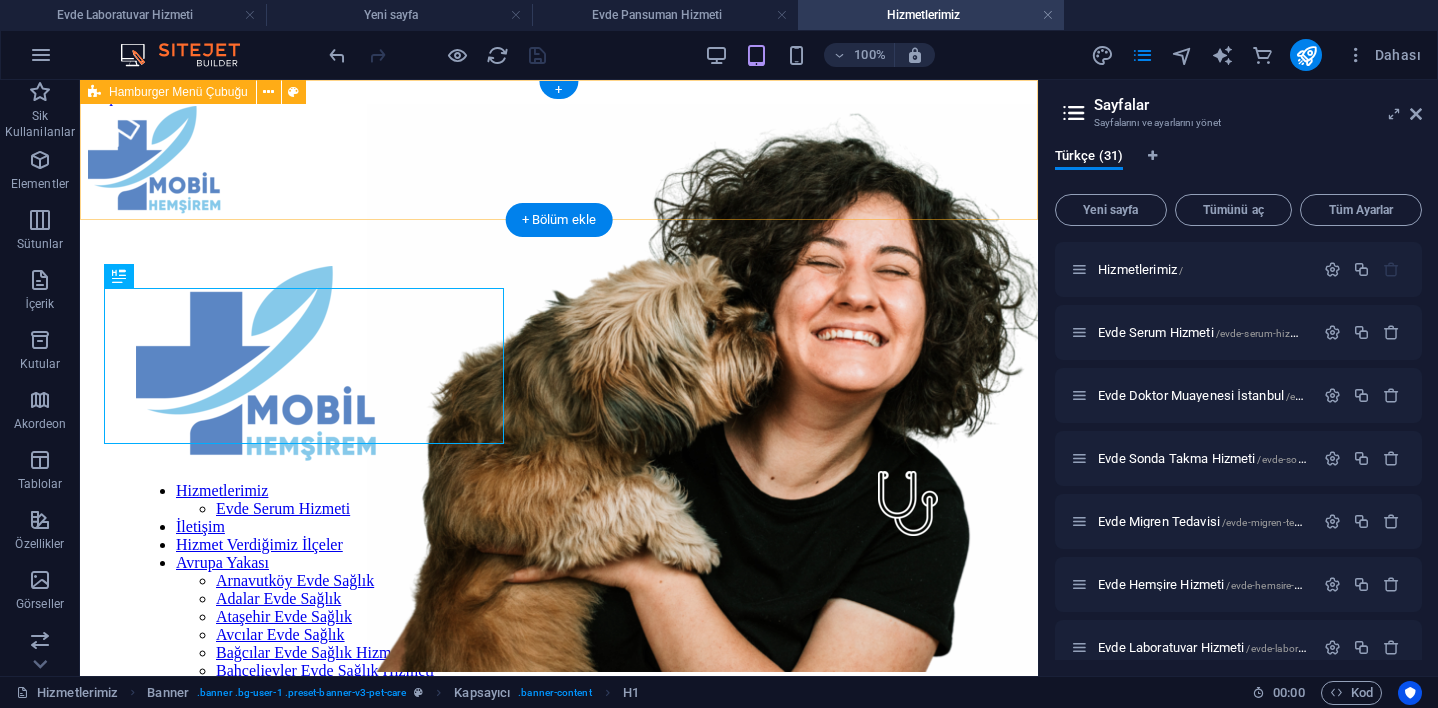 click on "Hizmetlerimiz Evde Serum Hizmeti İletişim Hizmet Verdiğimiz İlçeler Avrupa Yakası Arnavutköy Evde Sağlık Adalar Evde Sağlık Ataşehir Evde Sağlık Avcılar Evde Sağlık Bağcılar Evde Sağlık Hizmeti Bahçelievler Evde Sağlık Hizmeti Bakırköy Evde Sağlık Hizmeti Başakşehir Evde Sağlık Hizmeti Bayrampaşa Evde Sağlık Hizmeti Beşiktaş Evde Sağlık Hizmeti Beykoz Evde Sağlık Hizmeti Beylikdüzü Evde Sağlık Beyoğlu Evde Sağlık Büyükçekmece Evde Sağlık Çatalca Evde Sağlık Çekmeköy Evde Sağlık Esenler Evde Sağlık Esenyurt Evde Sağlık Eyüpsultan Evde Sağlık HİZMETLERİMİZ Evde Serum Hizmeti Evde Doktor Muayenesi Evde Sonda Takma İLETİŞİM HİZMET VERDİĞİMİZ İLÇELER Adalar Evde Sağlık Hizmeti Ataşehir Evde Sağlık Hizmeti Avcılar Evde Sağlık Hizmeti Bağcılar Evde Sağlık Hizmeti Bahçelievler Evde Sağlık Hizmeti Bakırköy Evde Sağlık Hizmeti Başakşehir Evde Sağlık Hizmeti Bayrampaşa Evde Sağlık Hizmeti" at bounding box center [559, 792] 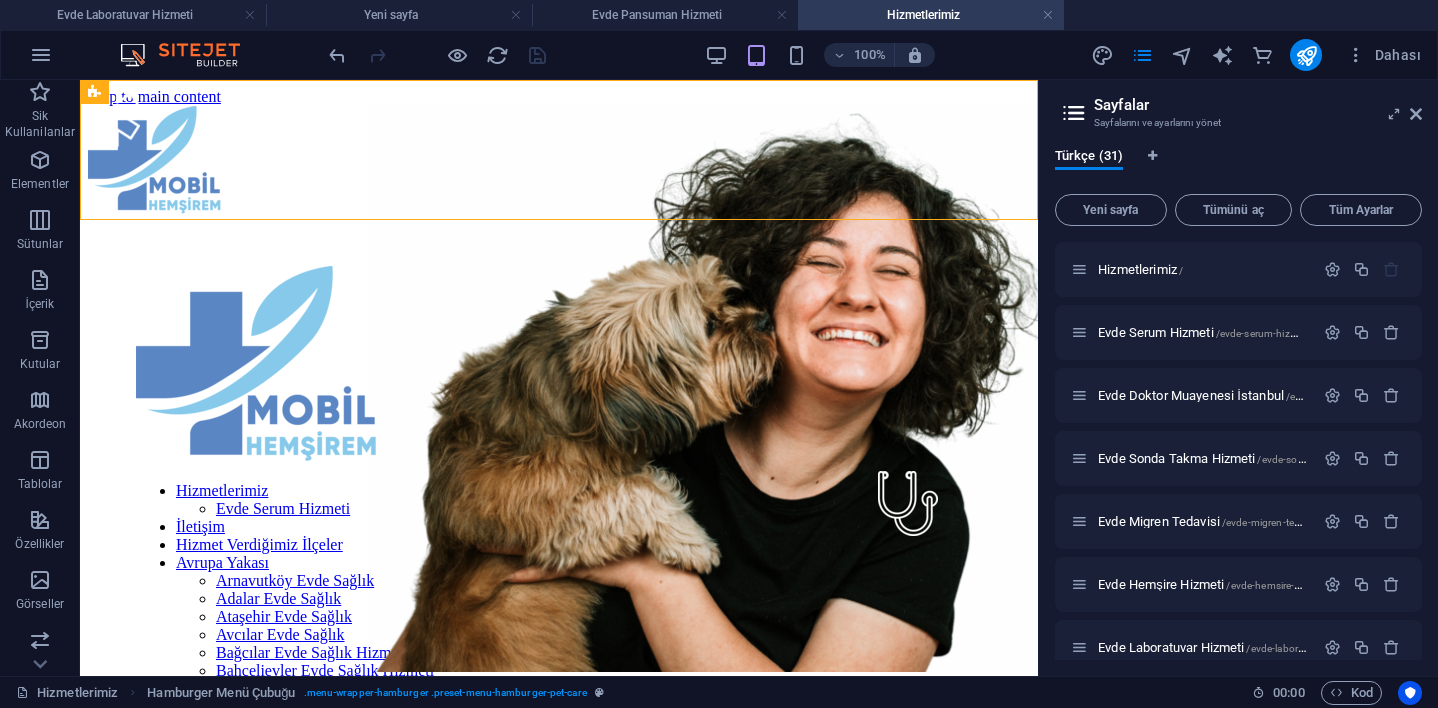 click on "Sayfalar Sayfalarını ve ayarlarını yönet Türkçe (31) Yeni sayfa Tümünü aç Tüm Ayarlar Hizmetlerimiz / Evde Serum Hizmeti /evde-serum-hizmeti Evde Doktor Muayenesi [CITY]  /evde-doktor-muayenesi-istanbul Evde Sonda Takma Hizmeti  /evde-sonda-takma-hizmeti Evde Migren Tedavisi  /evde-migren-tedavisi Evde Hemşire Hizmeti /evde-hemsire-hizmeti Evde Laboratuvar Hizmeti  /evde-laboratuvar-hizmeti Evde Kan Alma Hizmeti /evde-kan-alma-hizmeti Evde Pansuman Hizmeti /evde-pansuman-hizmeti İletişim /iletisim Hizmet Verdiğimiz İlçeler /hizmet-verdigimiz-ilceler Avrupa Yakası /avrupa-yakas [DISTRICT] Evde Sağlık /arnavutkoey-evde-sagl-k Adalar Evde Sağlık /adalar-evde-sagl-k Ataşehir Evde Sağlık /atasehir-evde-sagl-k Avcılar Evde Sağlık /avc-lar-evde-sagl-k-hizmeti Bağcılar Evde Sağlık Hizmeti  /bagc-lar-evde-sagl-k-hizmeti Bahçelievler Evde Sağlık Hizmeti /bahcelievler-evde-sagl-k-hizmeti Bakırköy Evde Sağlık Hizmeti  /bak-rkoey-evde-sagl-k-hizmeti Başakşehir Evde Sağlık Hizmeti" at bounding box center [1238, 378] 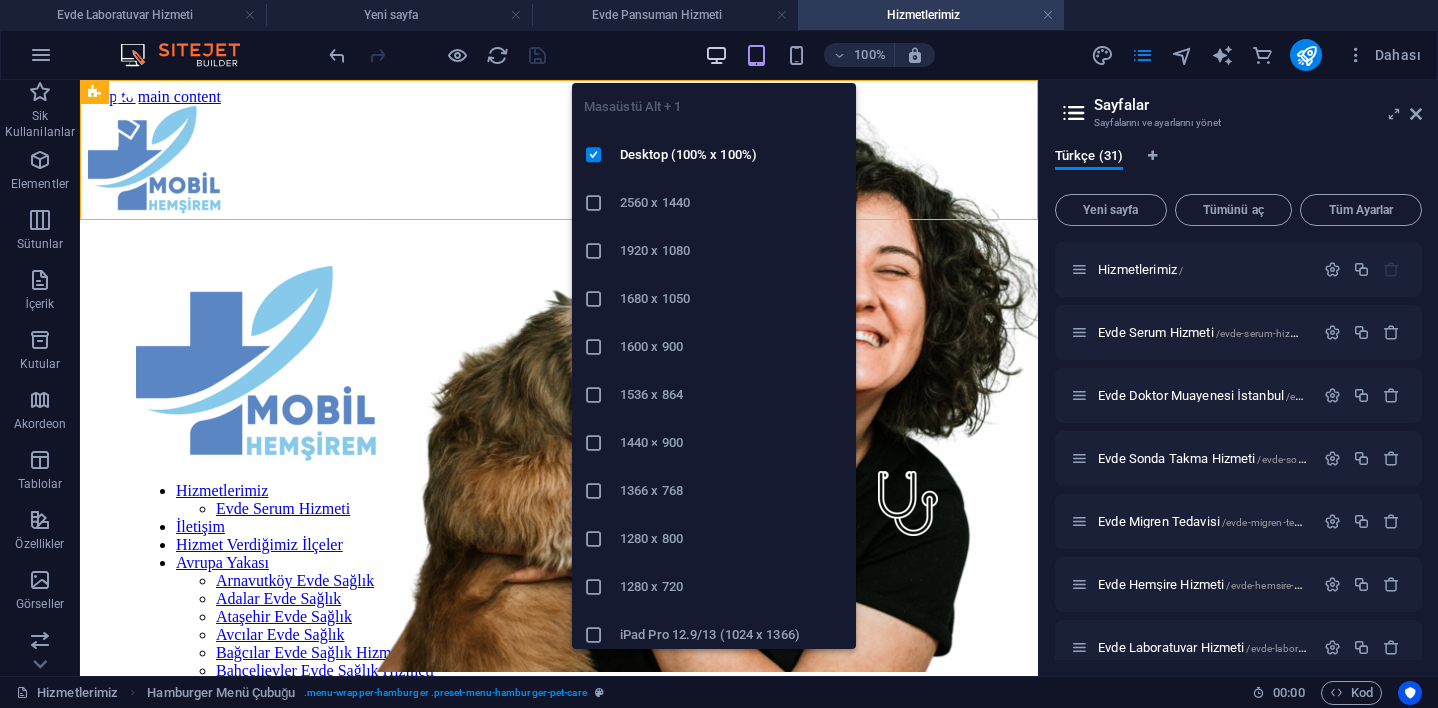 click at bounding box center [716, 55] 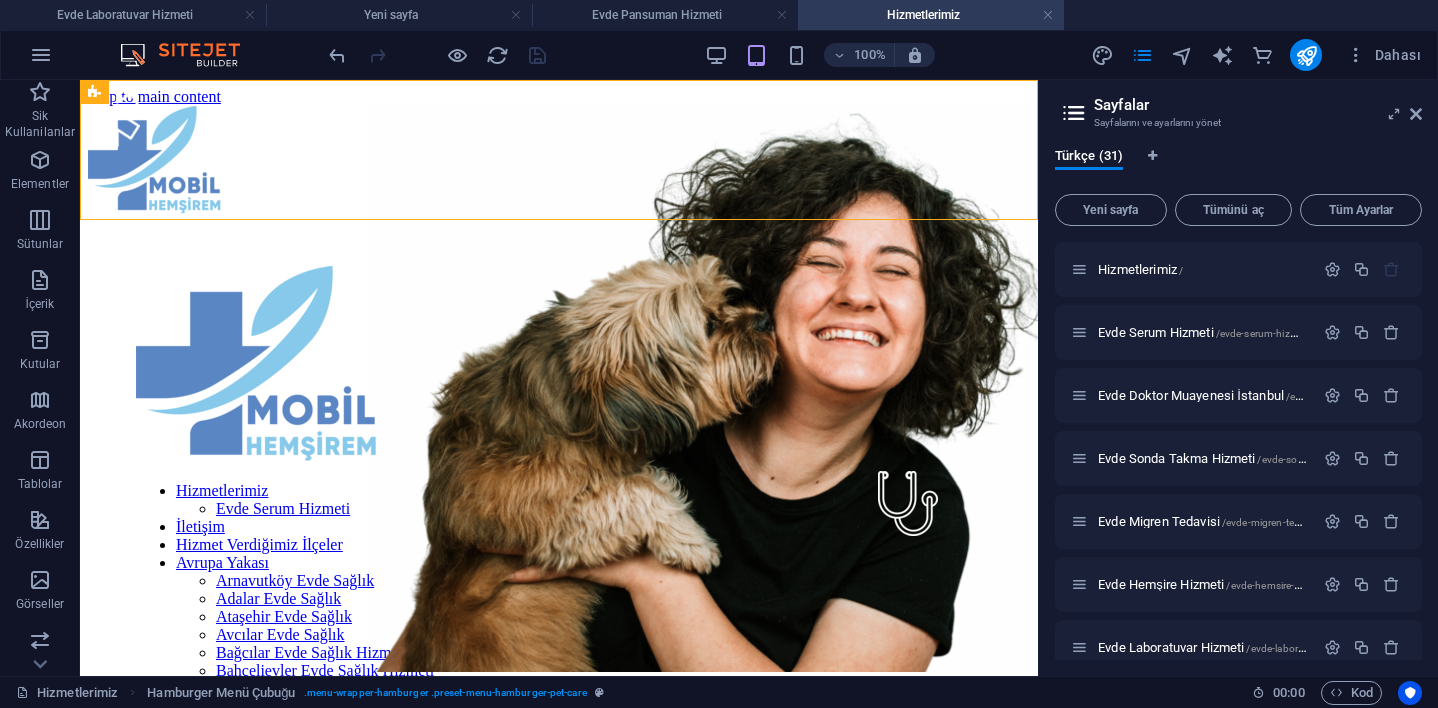 click on "Sayfalar Sayfalarını ve ayarlarını yönet Türkçe (31) Yeni sayfa Tümünü aç Tüm Ayarlar Hizmetlerimiz / Evde Serum Hizmeti /evde-serum-hizmeti Evde Doktor Muayenesi [CITY]  /evde-doktor-muayenesi-istanbul Evde Sonda Takma Hizmeti  /evde-sonda-takma-hizmeti Evde Migren Tedavisi  /evde-migren-tedavisi Evde Hemşire Hizmeti /evde-hemsire-hizmeti Evde Laboratuvar Hizmeti  /evde-laboratuvar-hizmeti Evde Kan Alma Hizmeti /evde-kan-alma-hizmeti Evde Pansuman Hizmeti /evde-pansuman-hizmeti İletişim /iletisim Hizmet Verdiğimiz İlçeler /hizmet-verdigimiz-ilceler Avrupa Yakası /avrupa-yakas [DISTRICT] Evde Sağlık /arnavutkoey-evde-sagl-k Adalar Evde Sağlık /adalar-evde-sagl-k Ataşehir Evde Sağlık /atasehir-evde-sagl-k Avcılar Evde Sağlık /avc-lar-evde-sagl-k-hizmeti Bağcılar Evde Sağlık Hizmeti  /bagc-lar-evde-sagl-k-hizmeti Bahçelievler Evde Sağlık Hizmeti /bahcelievler-evde-sagl-k-hizmeti Bakırköy Evde Sağlık Hizmeti  /bak-rkoey-evde-sagl-k-hizmeti Başakşehir Evde Sağlık Hizmeti" at bounding box center (1238, 378) 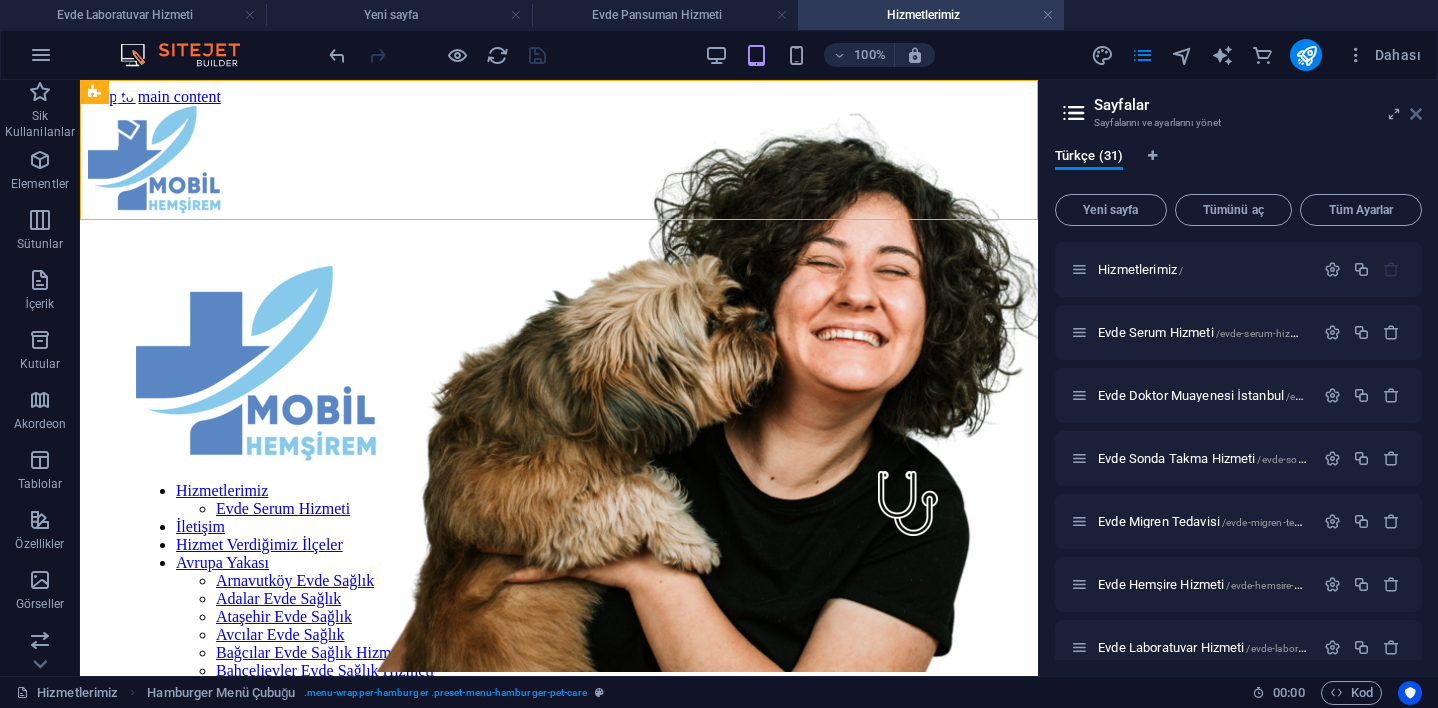 click at bounding box center [1416, 114] 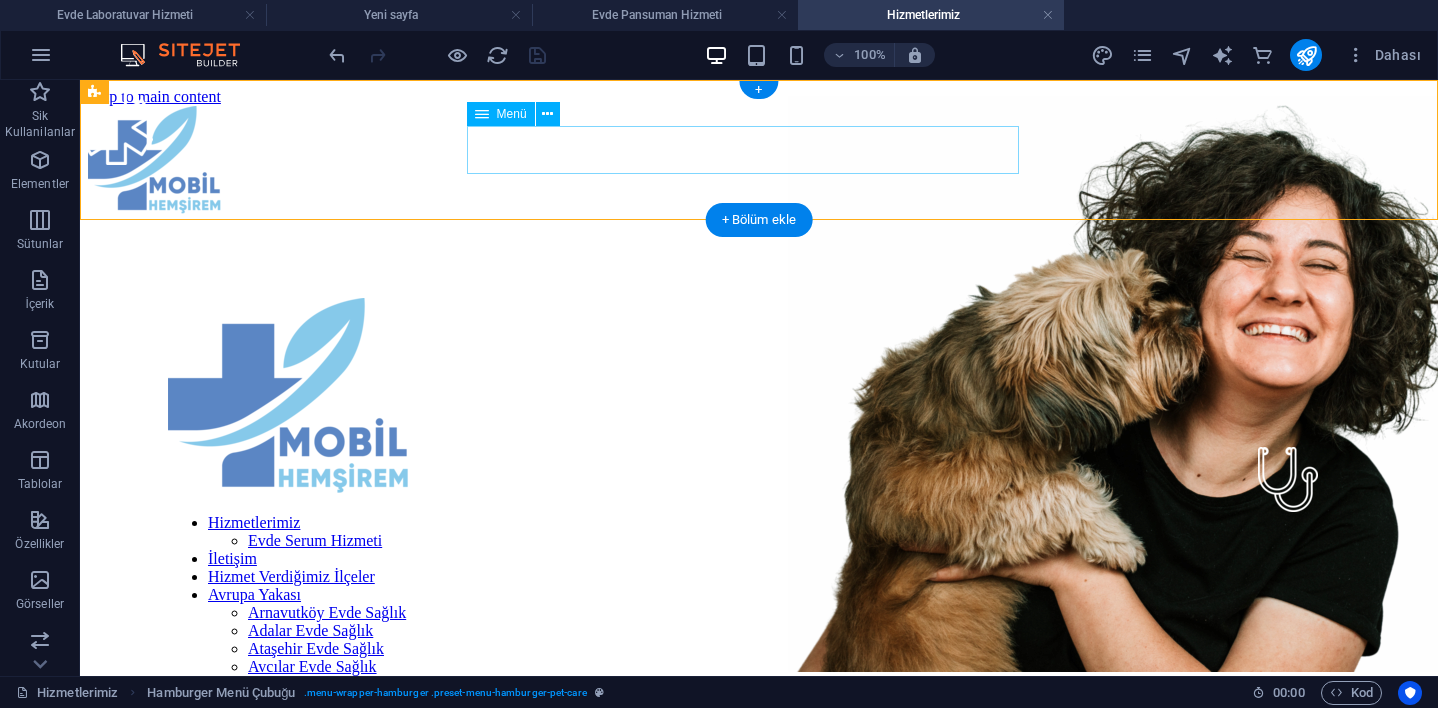 click on "HİZMETLERİMİZ Evde Serum Hizmeti Evde Doktor Muayenesi Evde Sonda Takma İLETİŞİM HİZMET VERDİĞİMİZ İLÇELER Adalar Evde Sağlık Hizmeti  Ataşehir Evde Sağlık Hizmeti  Avcılar Evde Sağlık Hizmeti  Bağcılar Evde Sağlık Hizmeti  Bahçelievler Evde Sağlık Hizmeti  Bakırköy Evde Sağlık Hizmeti  Başakşehir Evde Sağlık Hizmeti  Bayrampaşa Evde Sağlık Hizmeti  Beşiktaş Evde Sağlık Hizmeti  Arnavutköy Evde Sağlık Beykoz Evde Sağlık Beylikdüzü Evde Sağlık Beyoğlu Evde Sağlık Büyükçekmece Evde Sağlık Çatalca Evde Sağlık Çekmeköy Evde Sağlık Esenler  Evde Sağlık Esenyurt Evde Sağlık Eyüpsultan Evde Sağlık" at bounding box center (759, 1283) 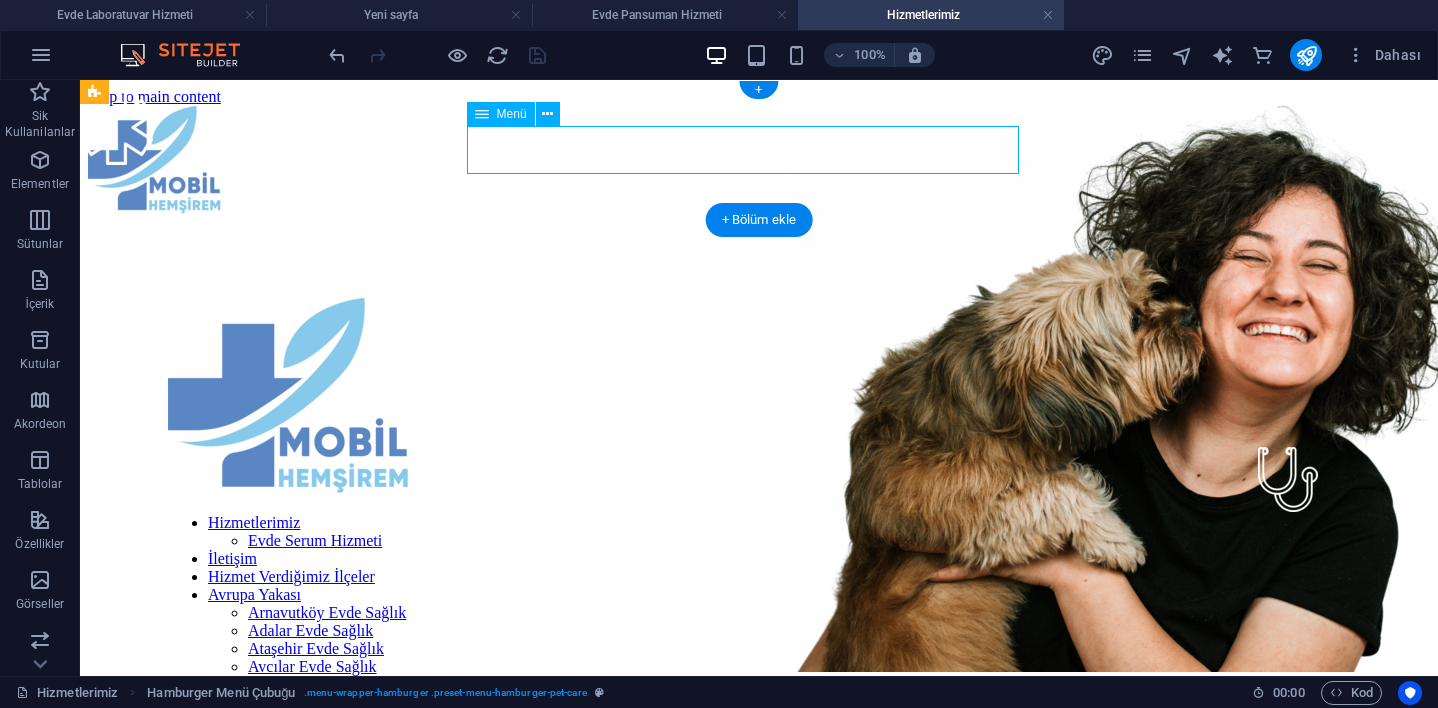 click on "HİZMETLERİMİZ Evde Serum Hizmeti Evde Doktor Muayenesi Evde Sonda Takma İLETİŞİM HİZMET VERDİĞİMİZ İLÇELER Adalar Evde Sağlık Hizmeti  Ataşehir Evde Sağlık Hizmeti  Avcılar Evde Sağlık Hizmeti  Bağcılar Evde Sağlık Hizmeti  Bahçelievler Evde Sağlık Hizmeti  Bakırköy Evde Sağlık Hizmeti  Başakşehir Evde Sağlık Hizmeti  Bayrampaşa Evde Sağlık Hizmeti  Beşiktaş Evde Sağlık Hizmeti  Arnavutköy Evde Sağlık Beykoz Evde Sağlık Beylikdüzü Evde Sağlık Beyoğlu Evde Sağlık Büyükçekmece Evde Sağlık Çatalca Evde Sağlık Çekmeköy Evde Sağlık Esenler  Evde Sağlık Esenyurt Evde Sağlık Eyüpsultan Evde Sağlık" at bounding box center (759, 1283) 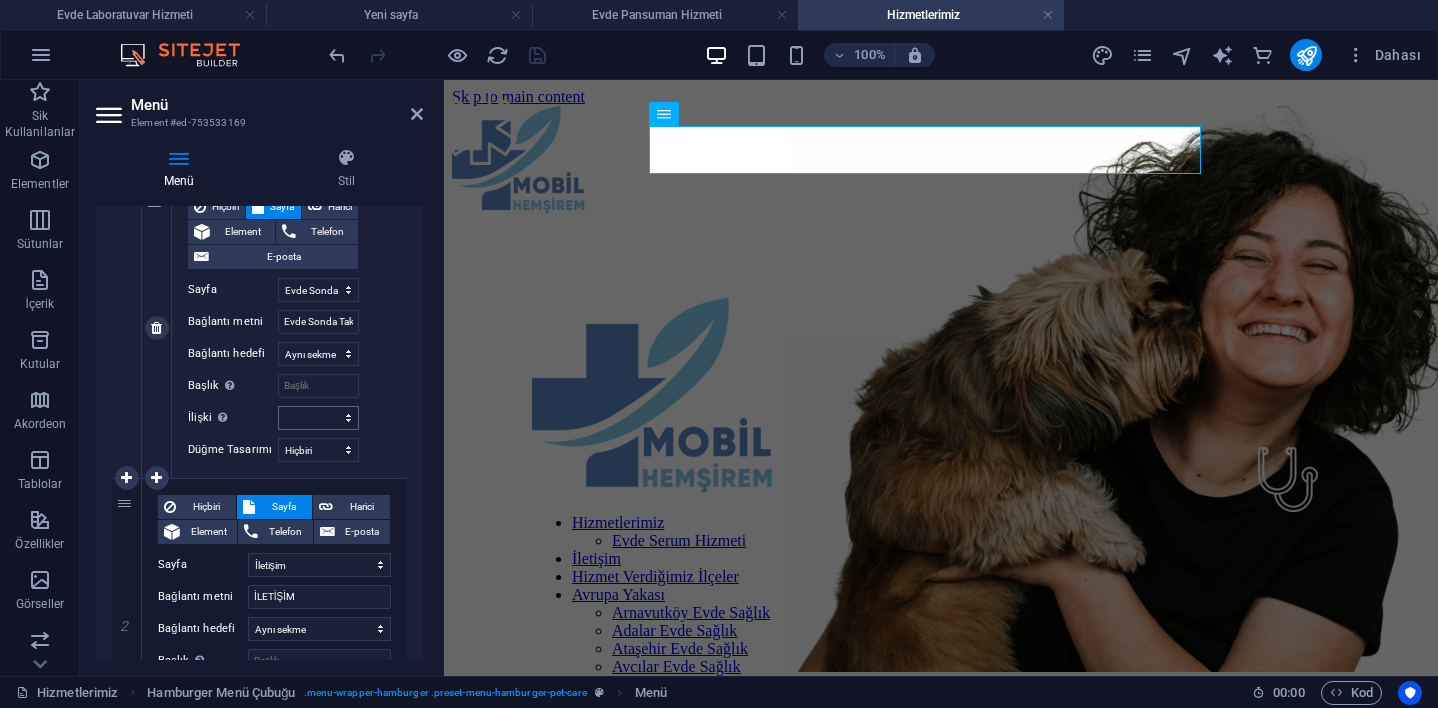 scroll, scrollTop: 1097, scrollLeft: 0, axis: vertical 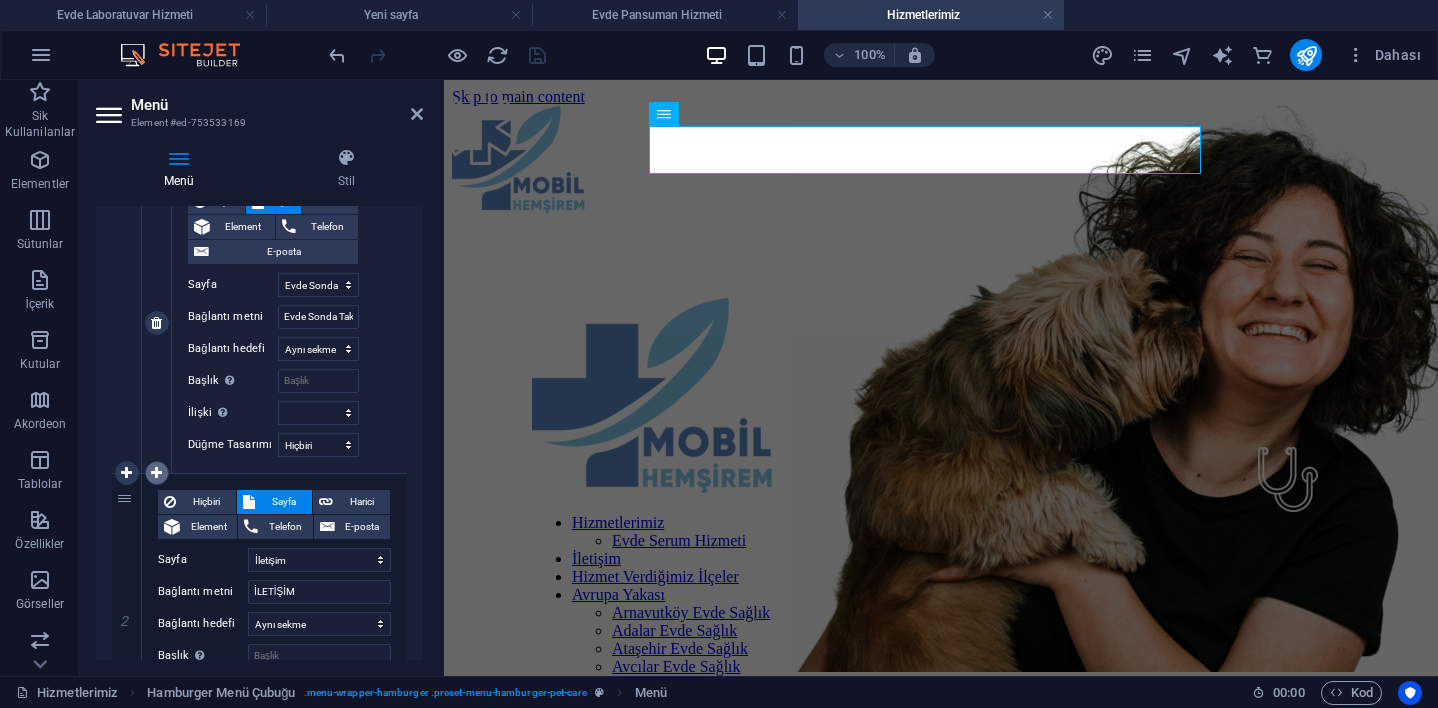 click at bounding box center (156, 473) 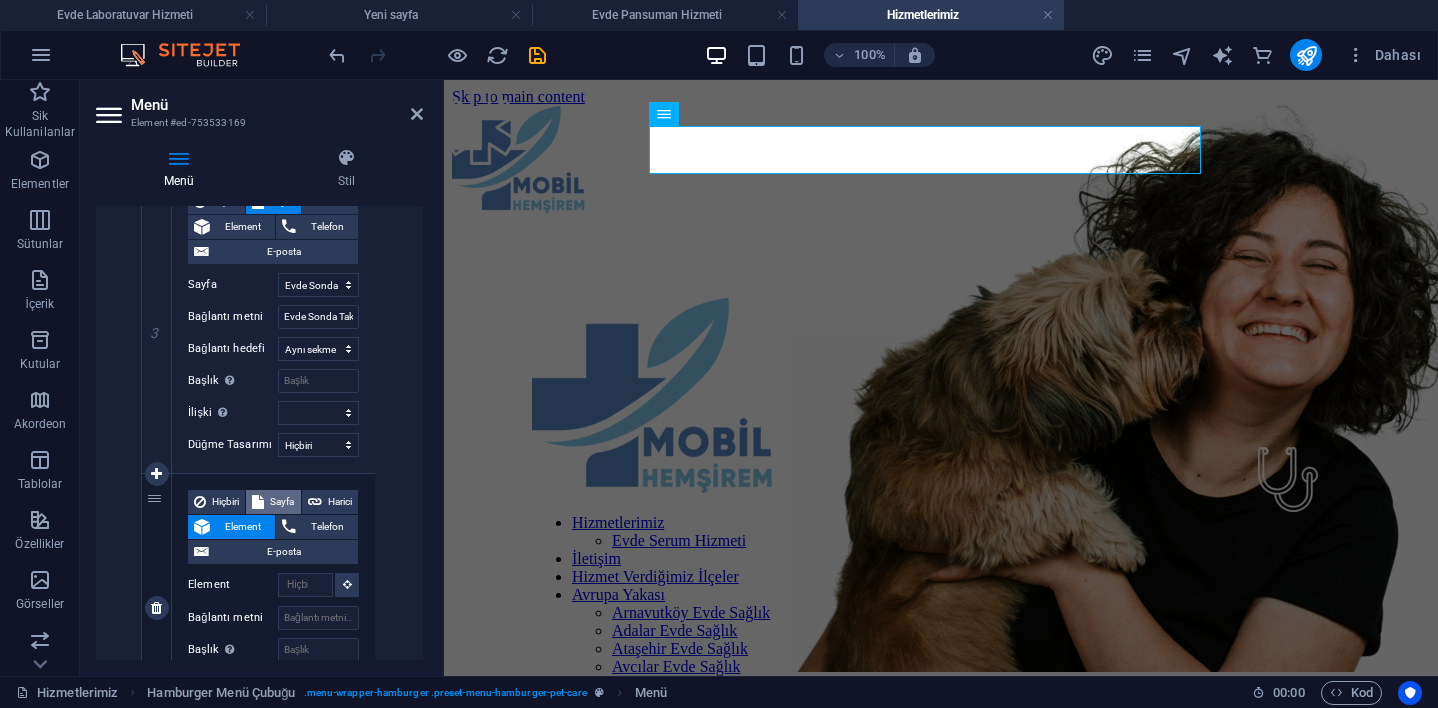 click on "Sayfa" at bounding box center [282, 502] 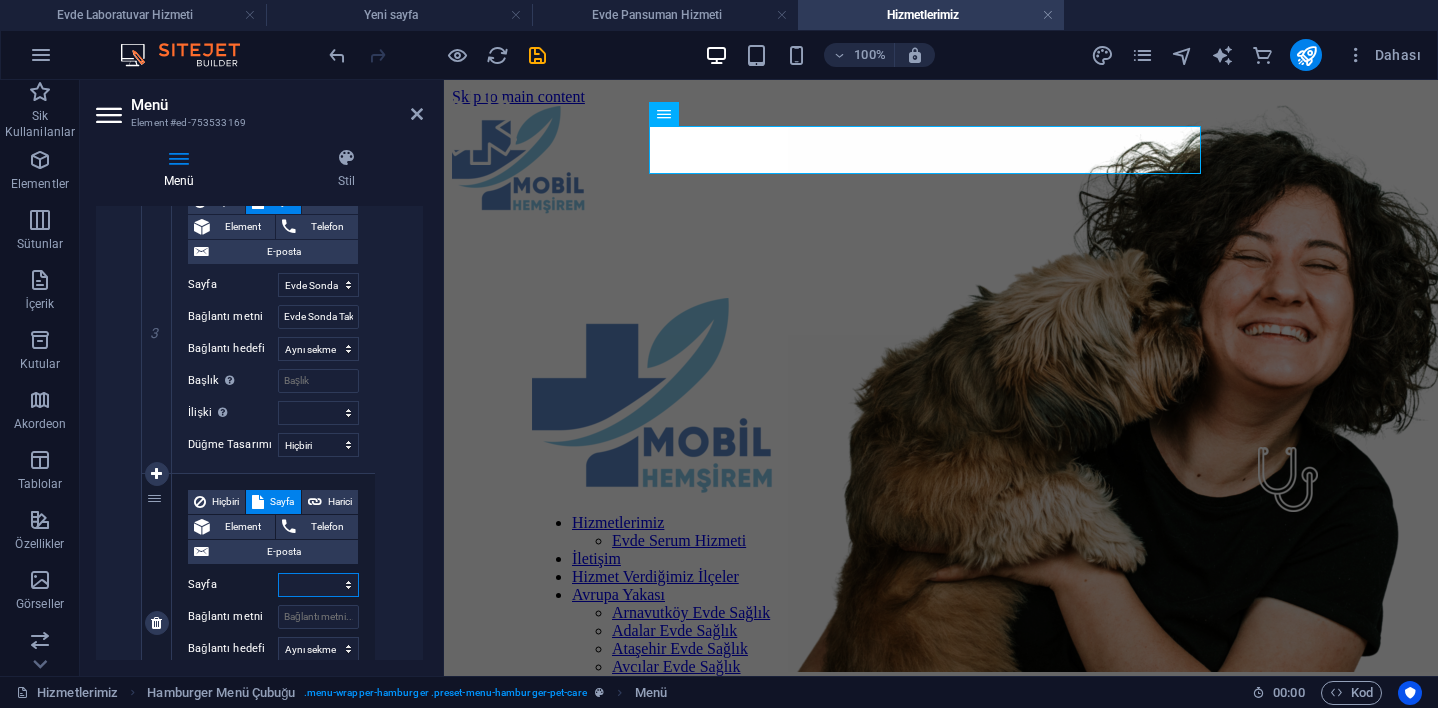select on "4" 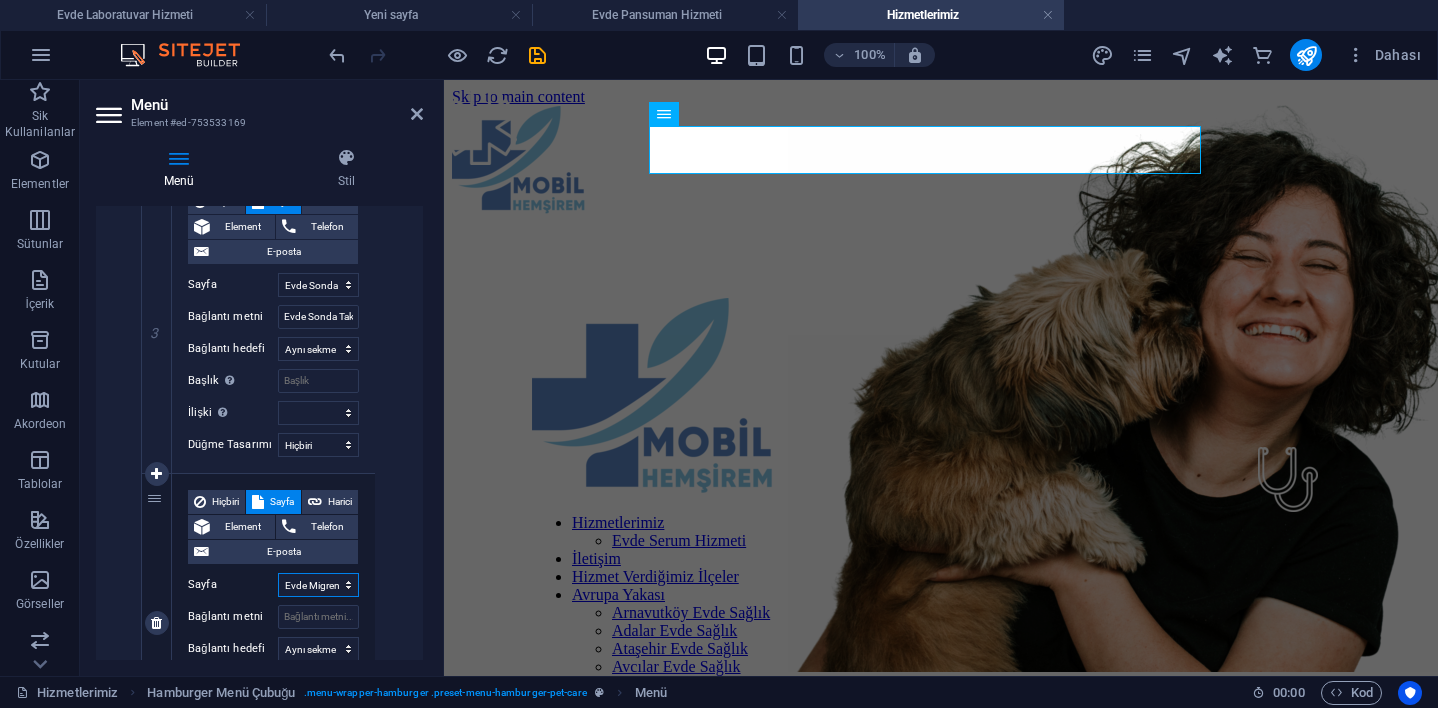 select 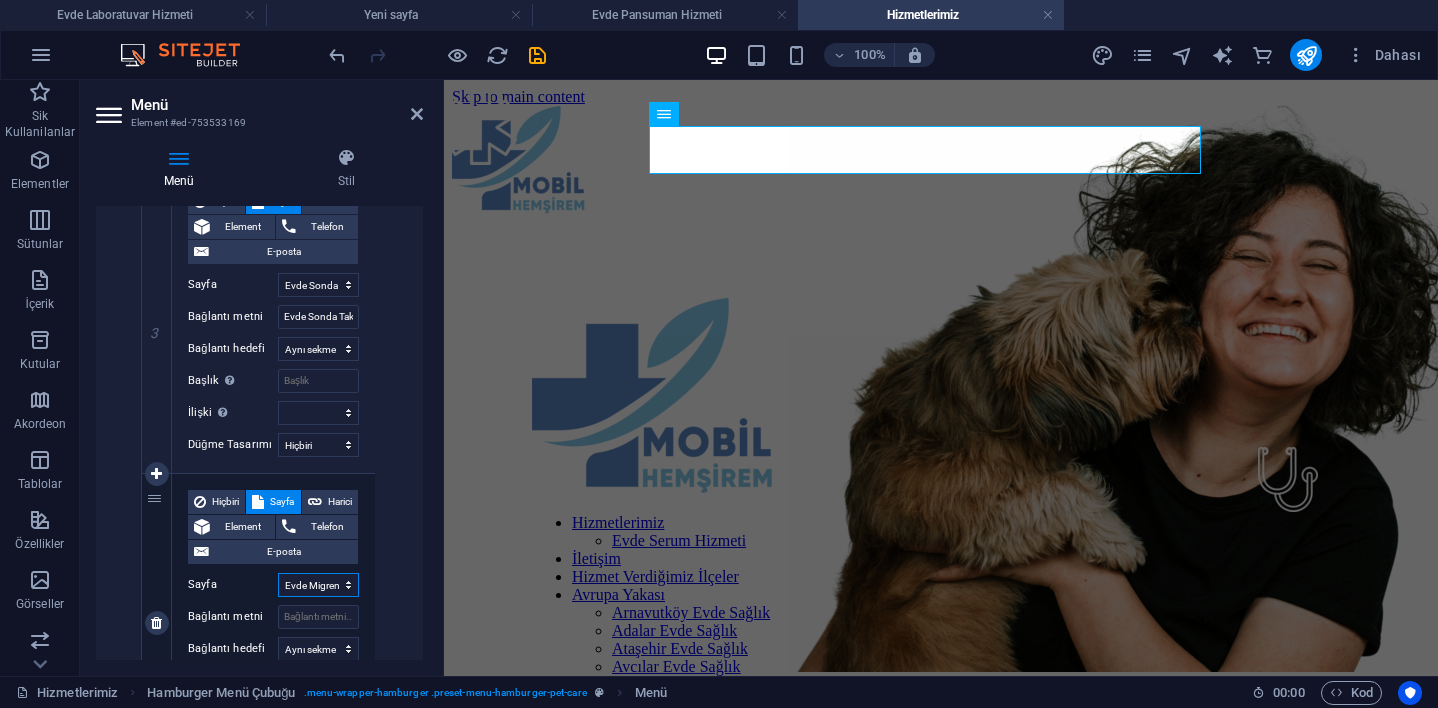 select 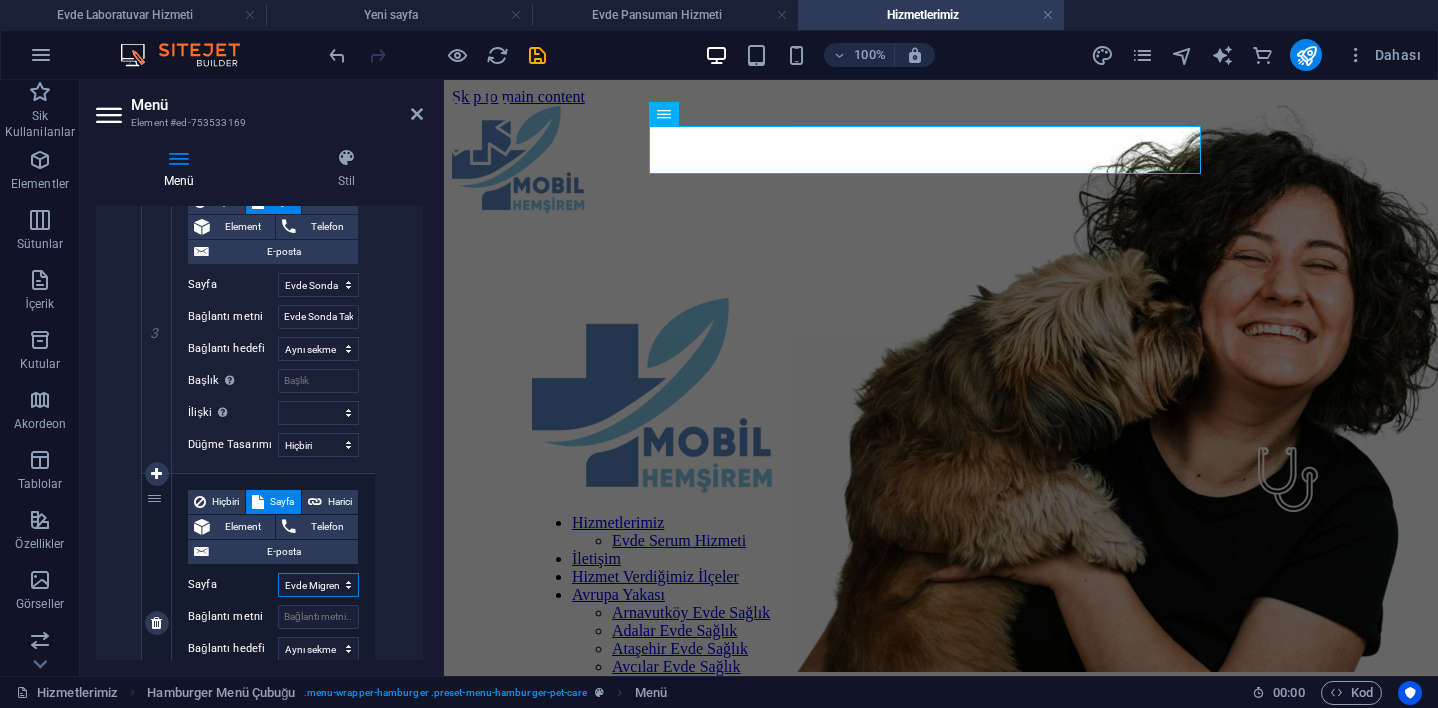 select 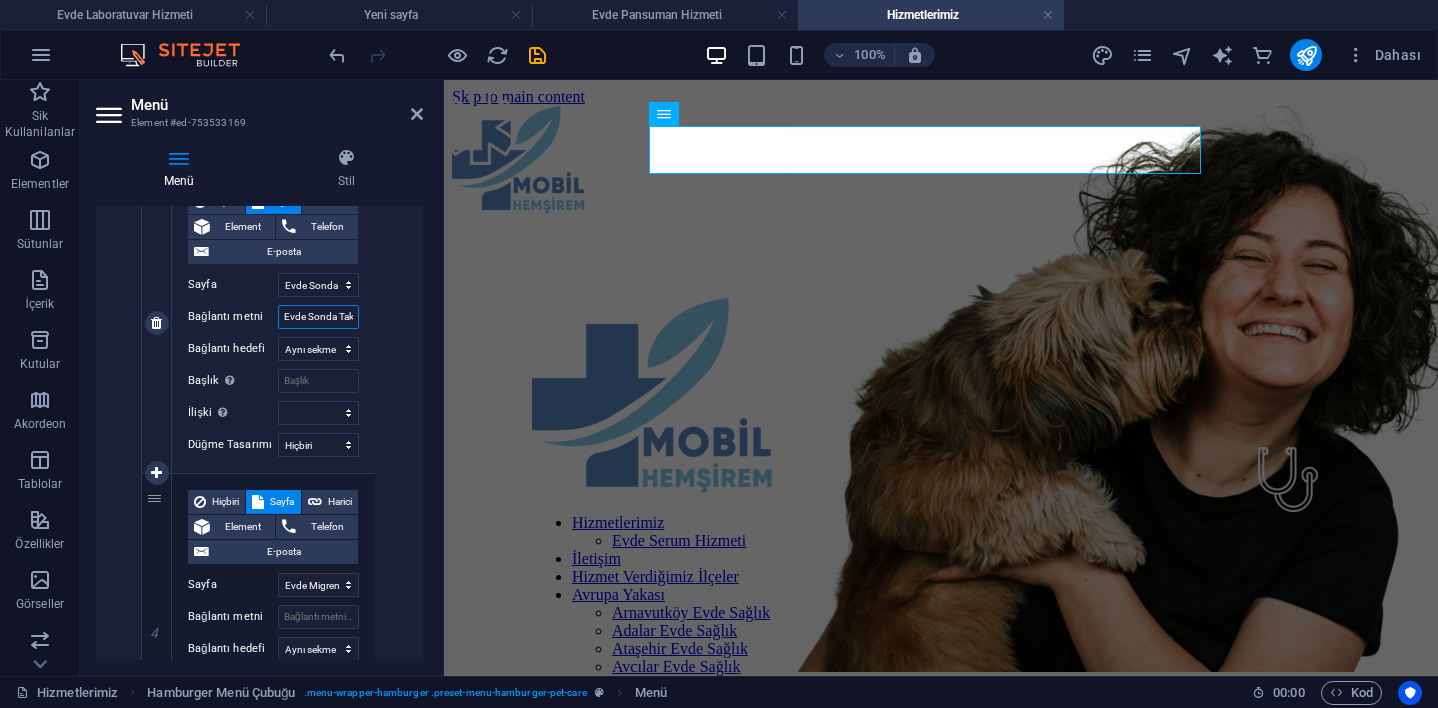 click on "Evde Sonda Takma" at bounding box center (318, 317) 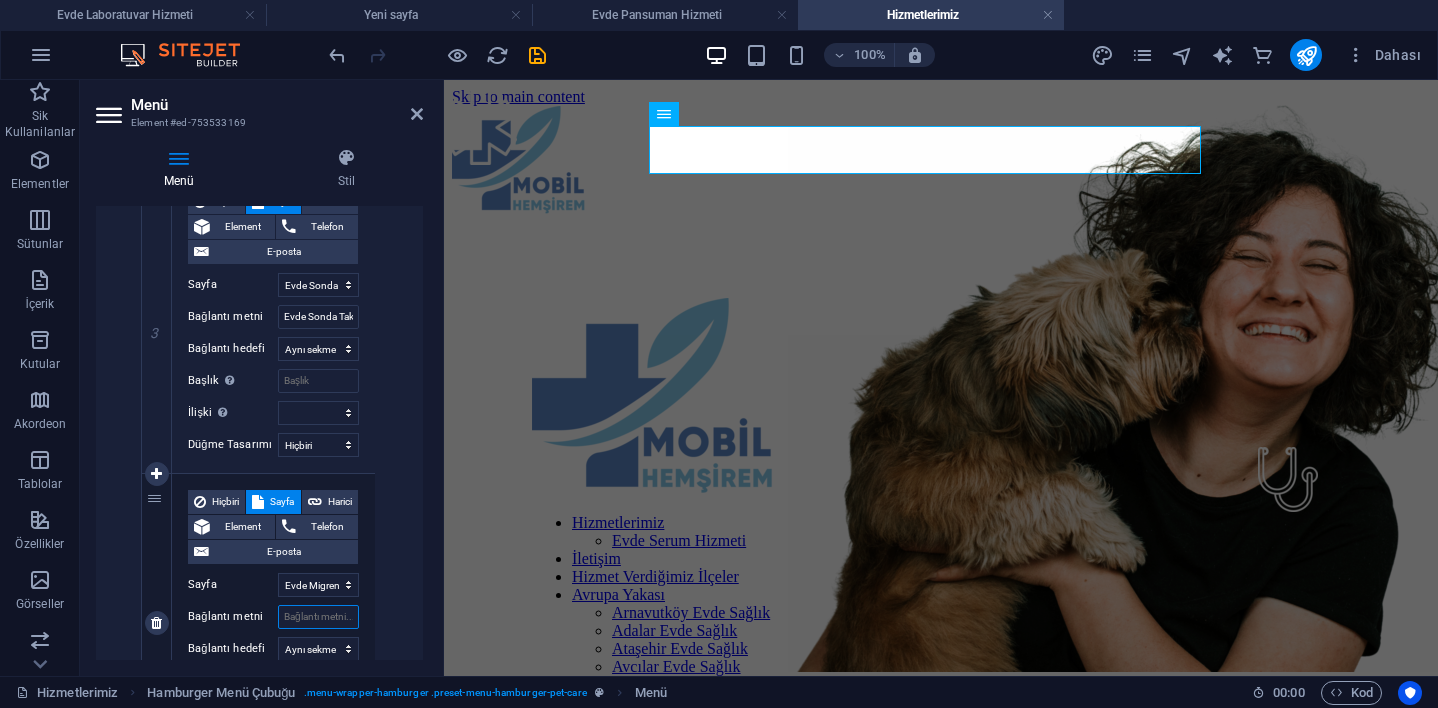 click on "Bağlantı metni" at bounding box center [318, 617] 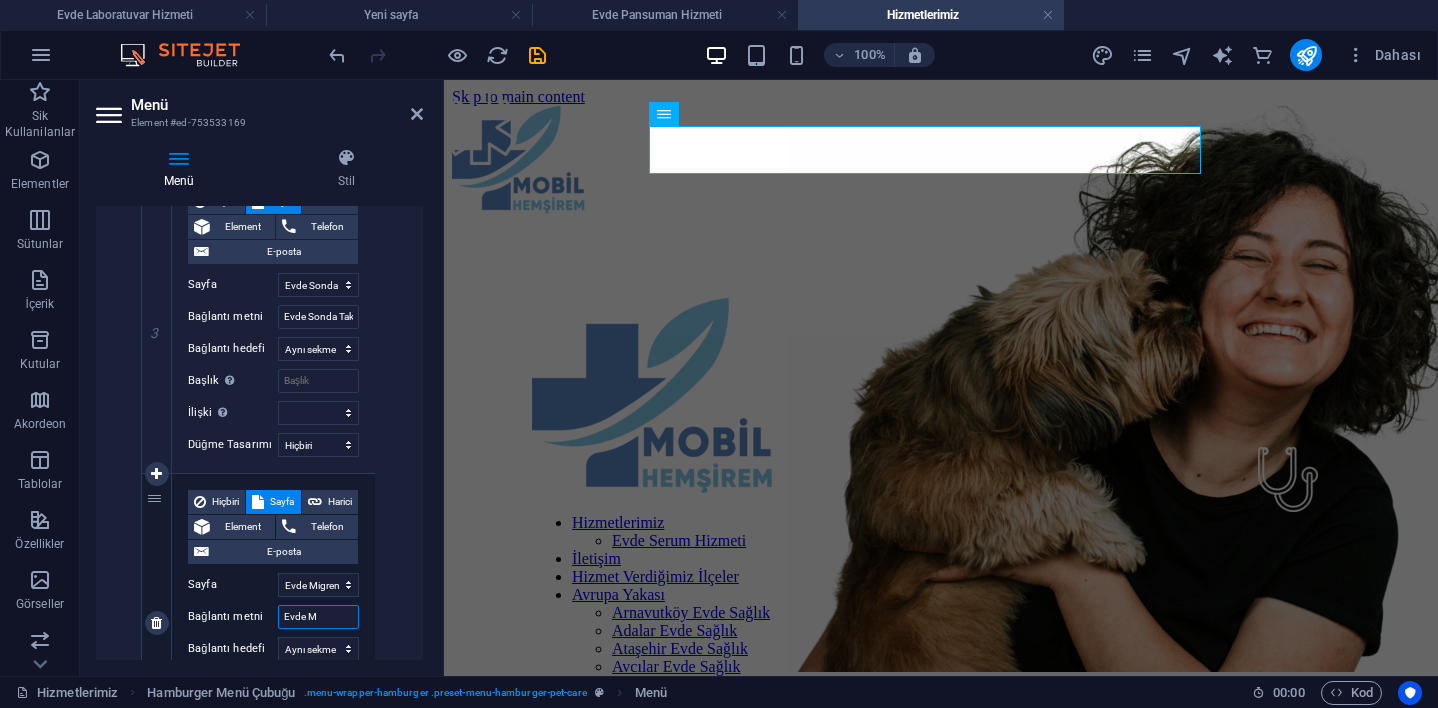 type on "Evde Mi" 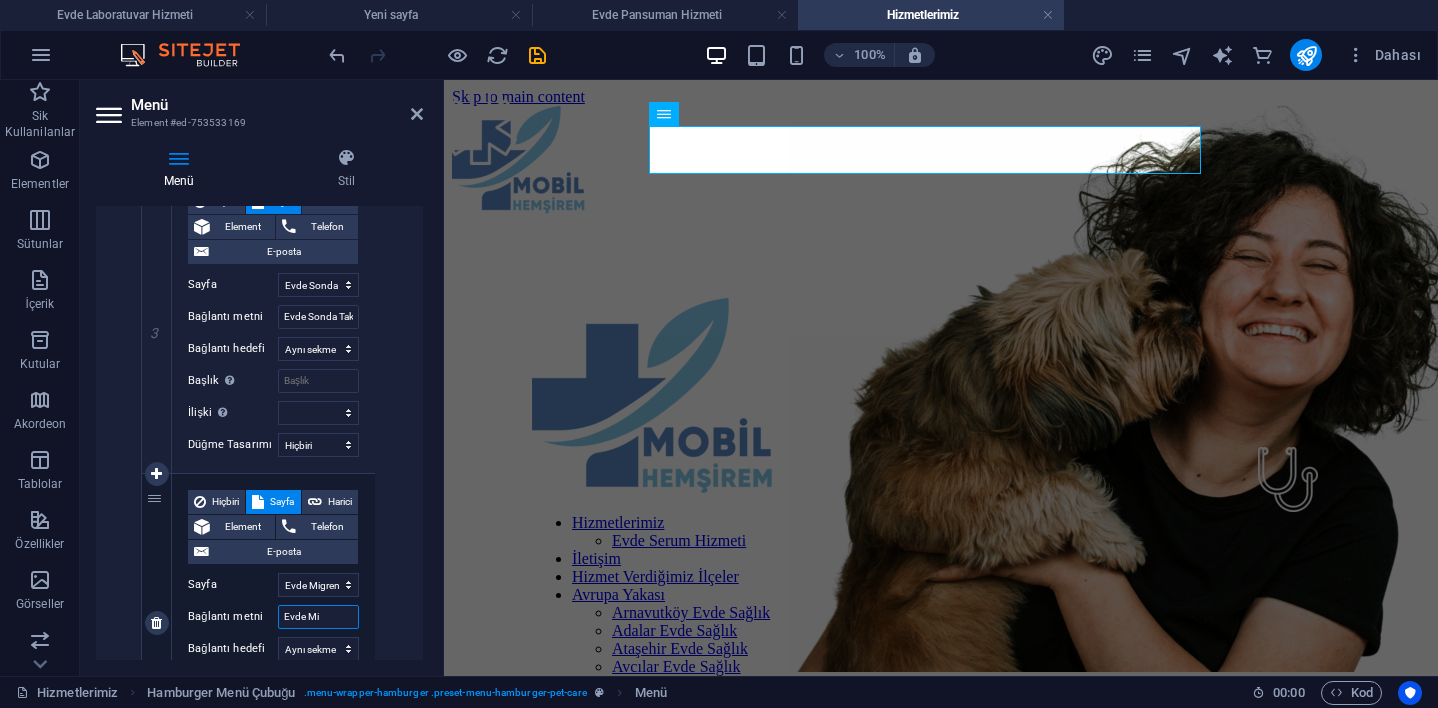 select 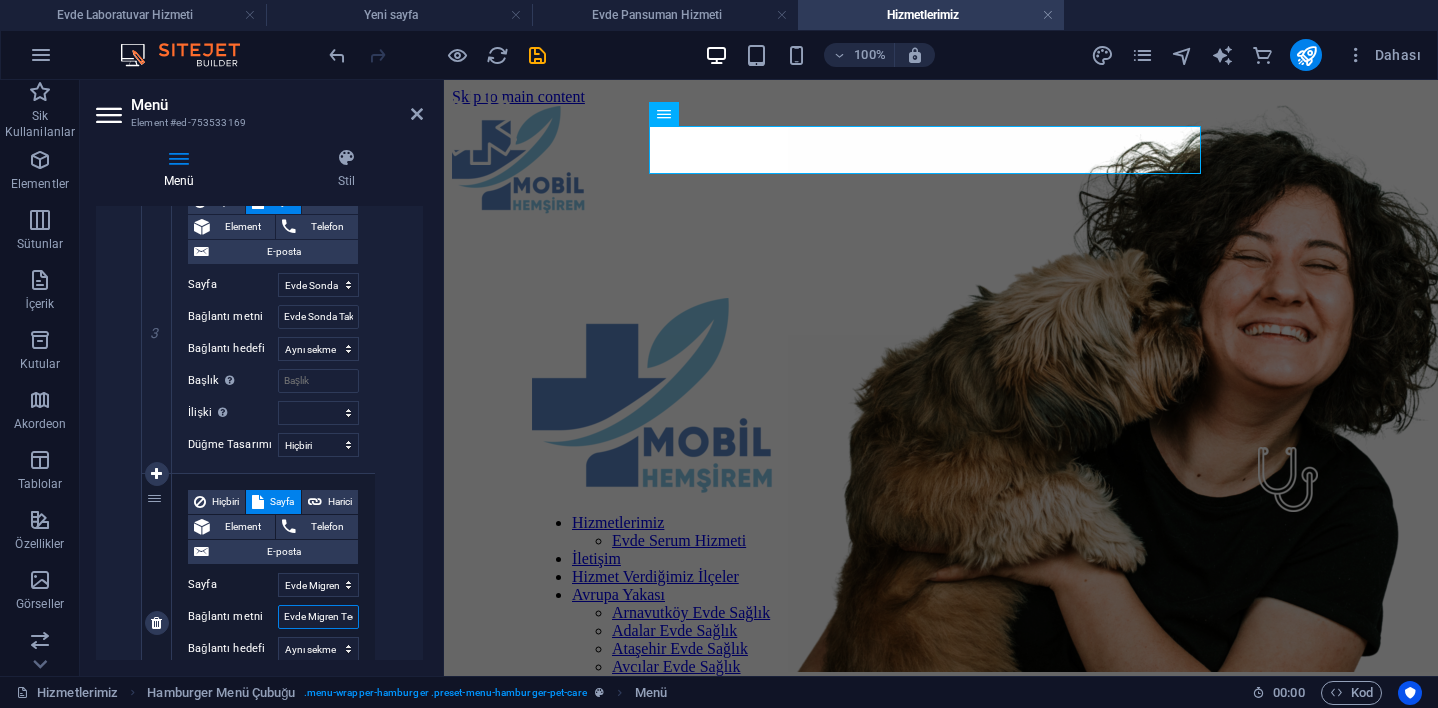 type on "Evde Migren Tedavisi" 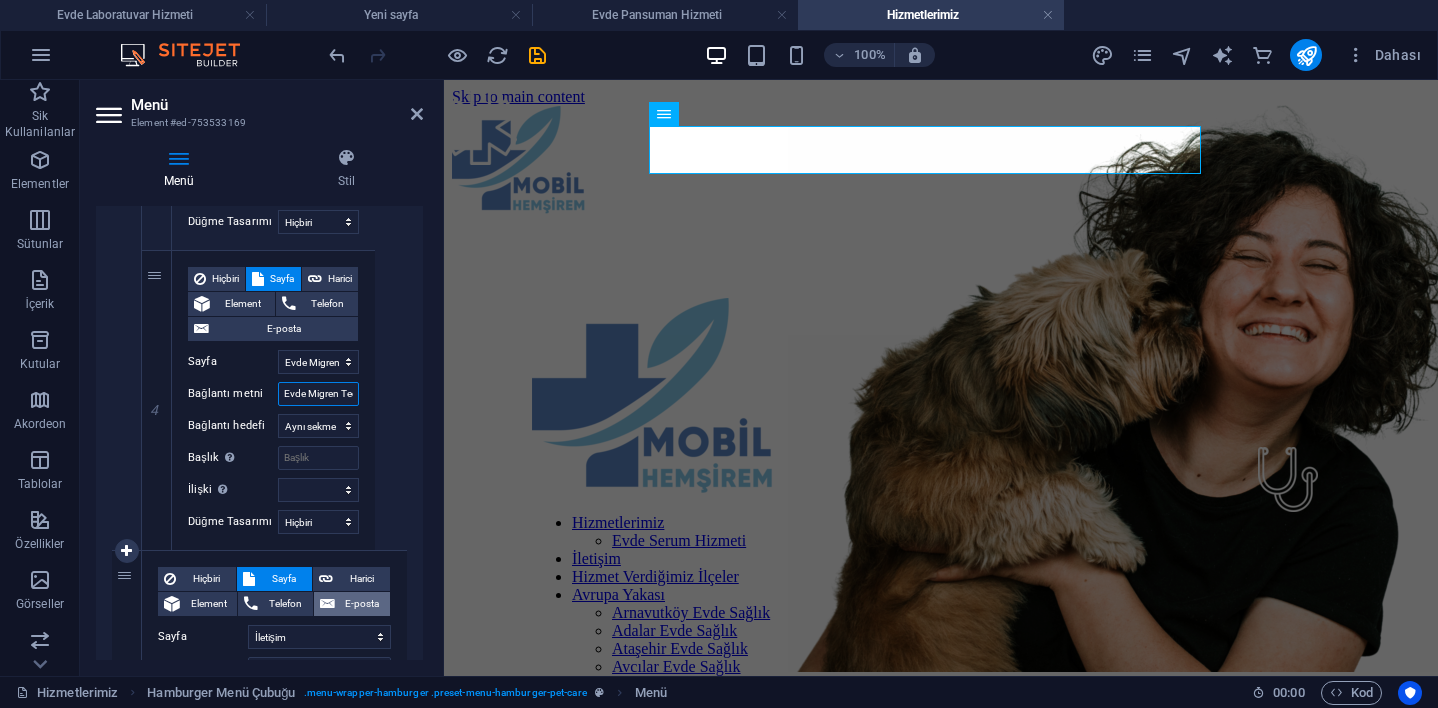 scroll, scrollTop: 1343, scrollLeft: 0, axis: vertical 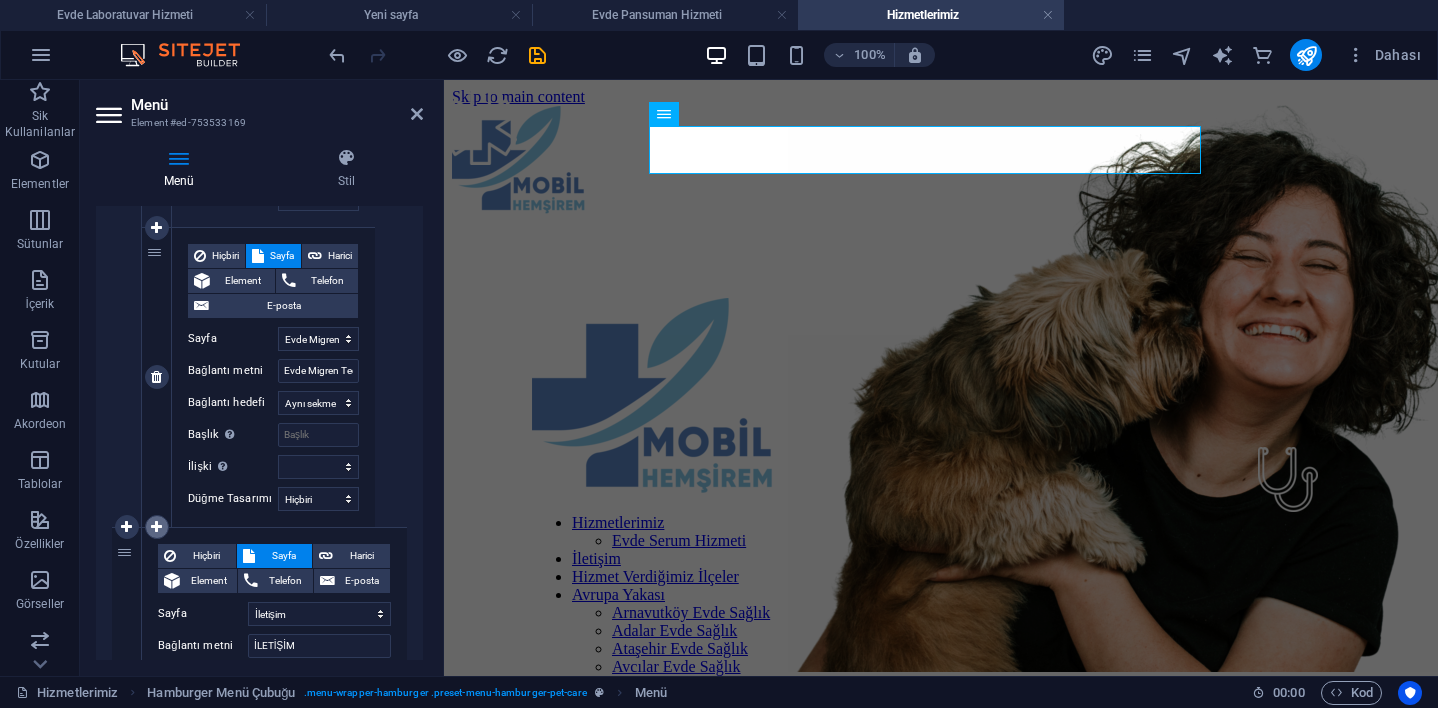click at bounding box center [156, 527] 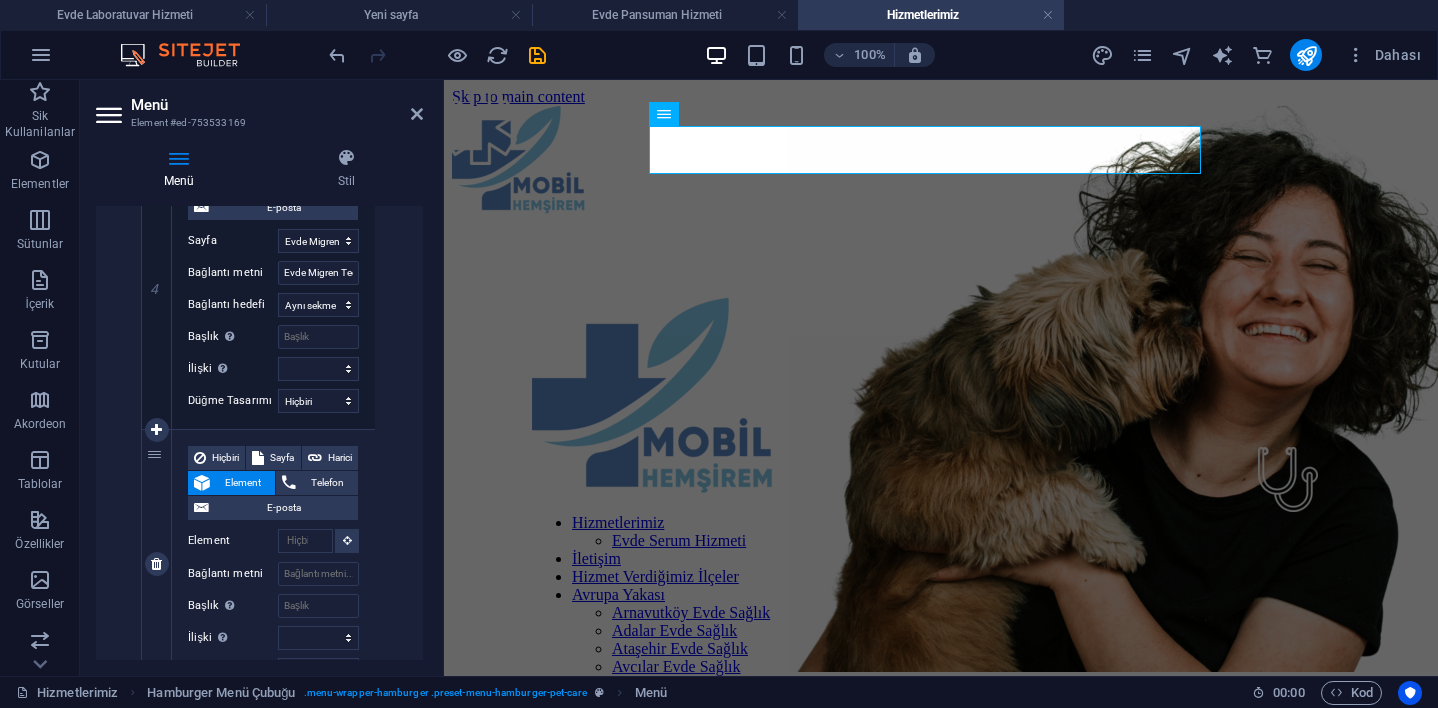 scroll, scrollTop: 1451, scrollLeft: 0, axis: vertical 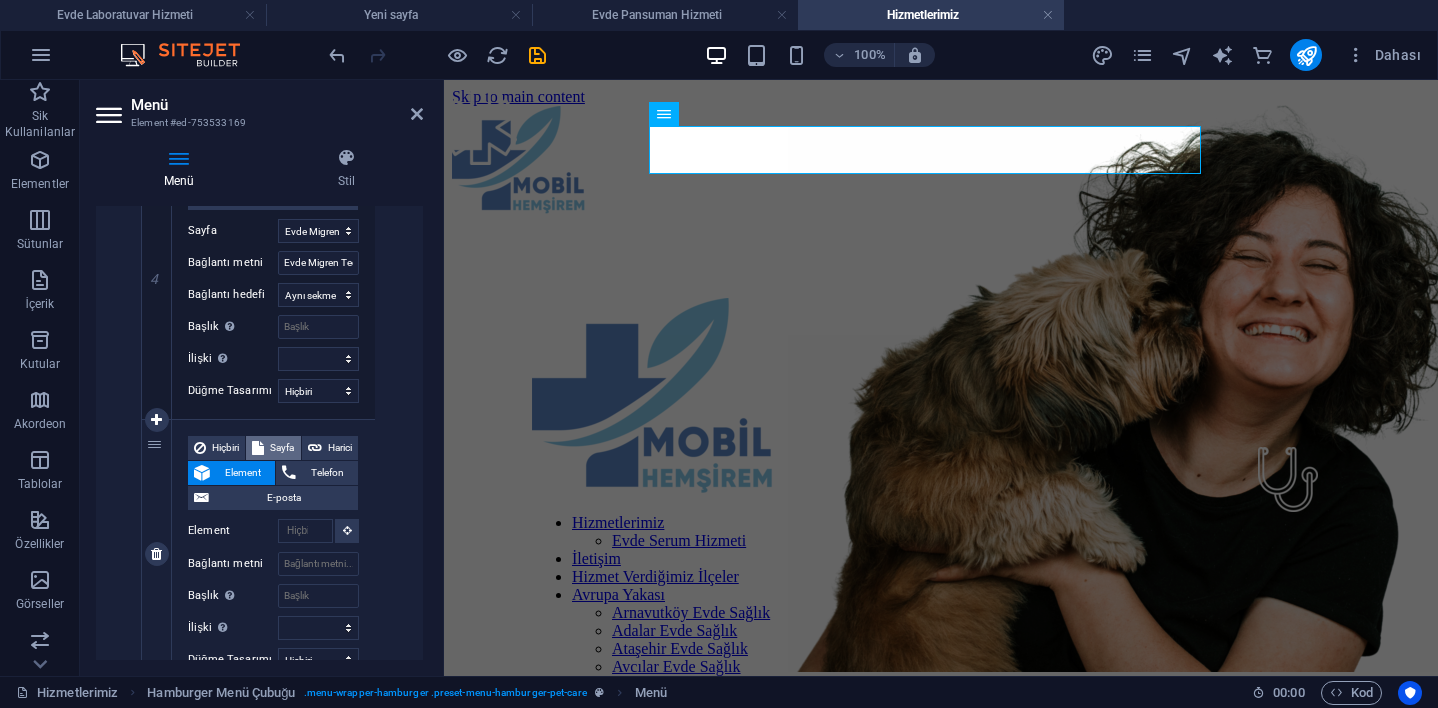click on "Sayfa" at bounding box center [282, 448] 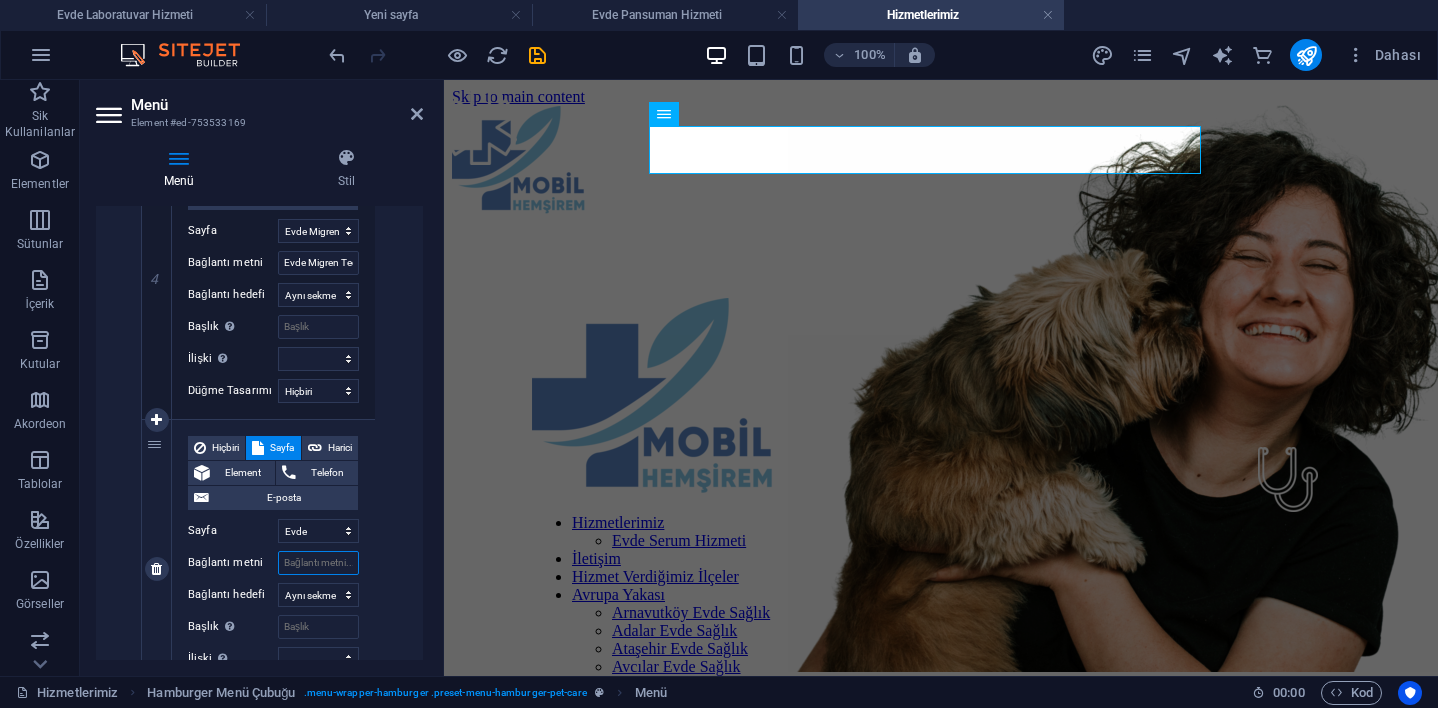 click on "Bağlantı metni" at bounding box center (318, 563) 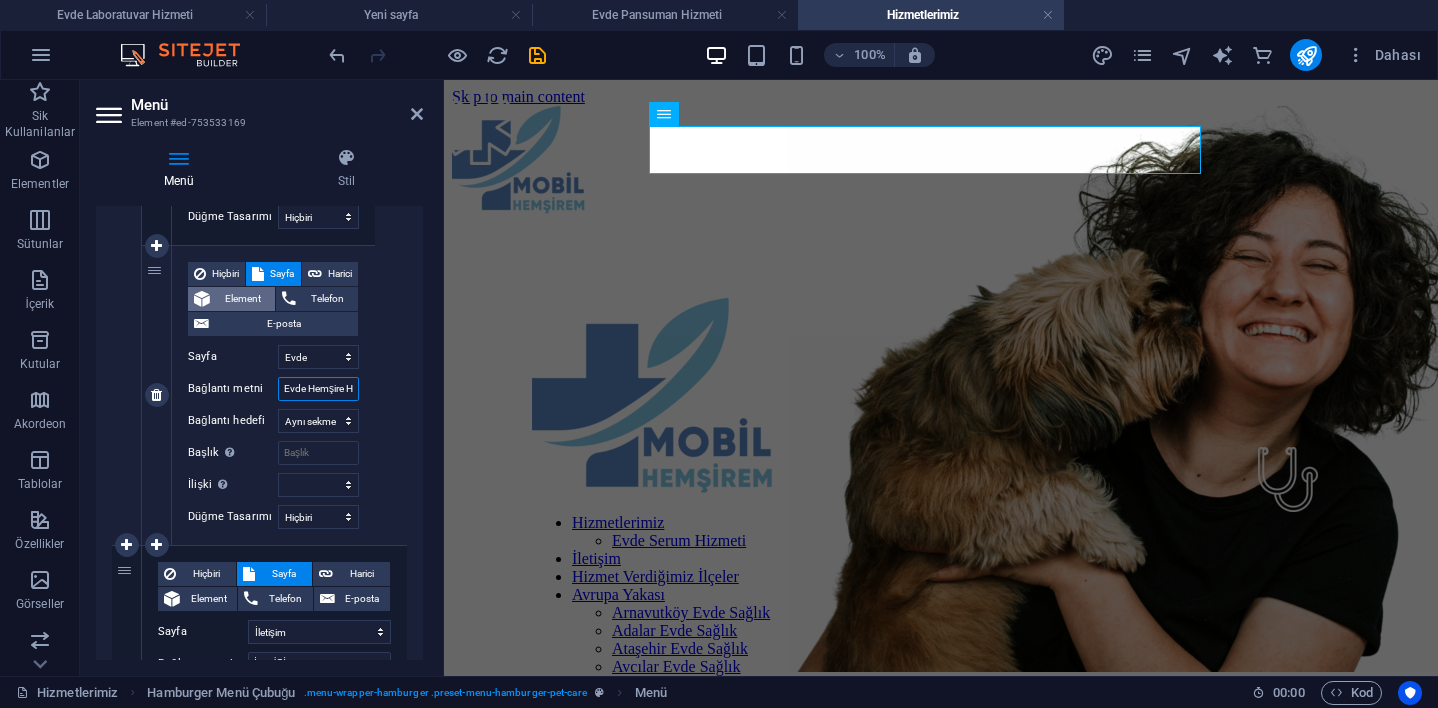 scroll, scrollTop: 1653, scrollLeft: 0, axis: vertical 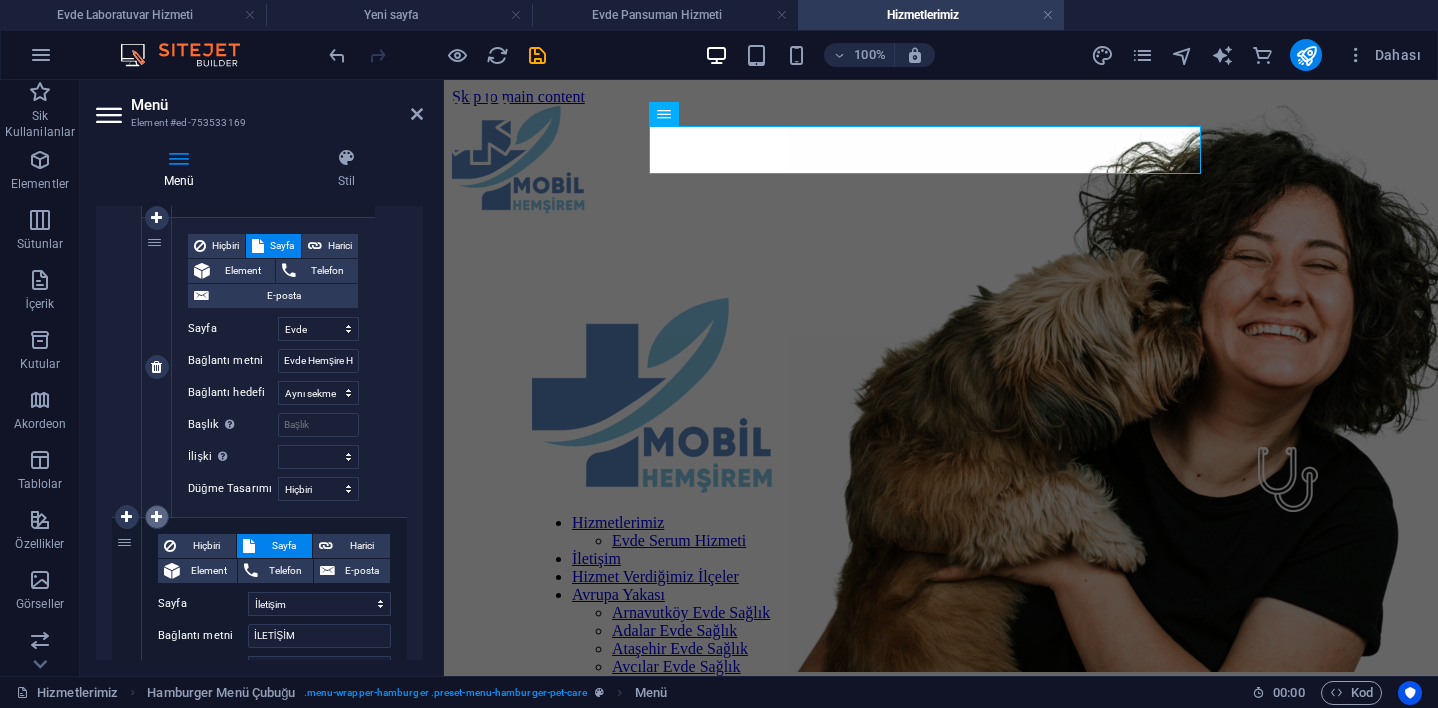 click at bounding box center (156, 517) 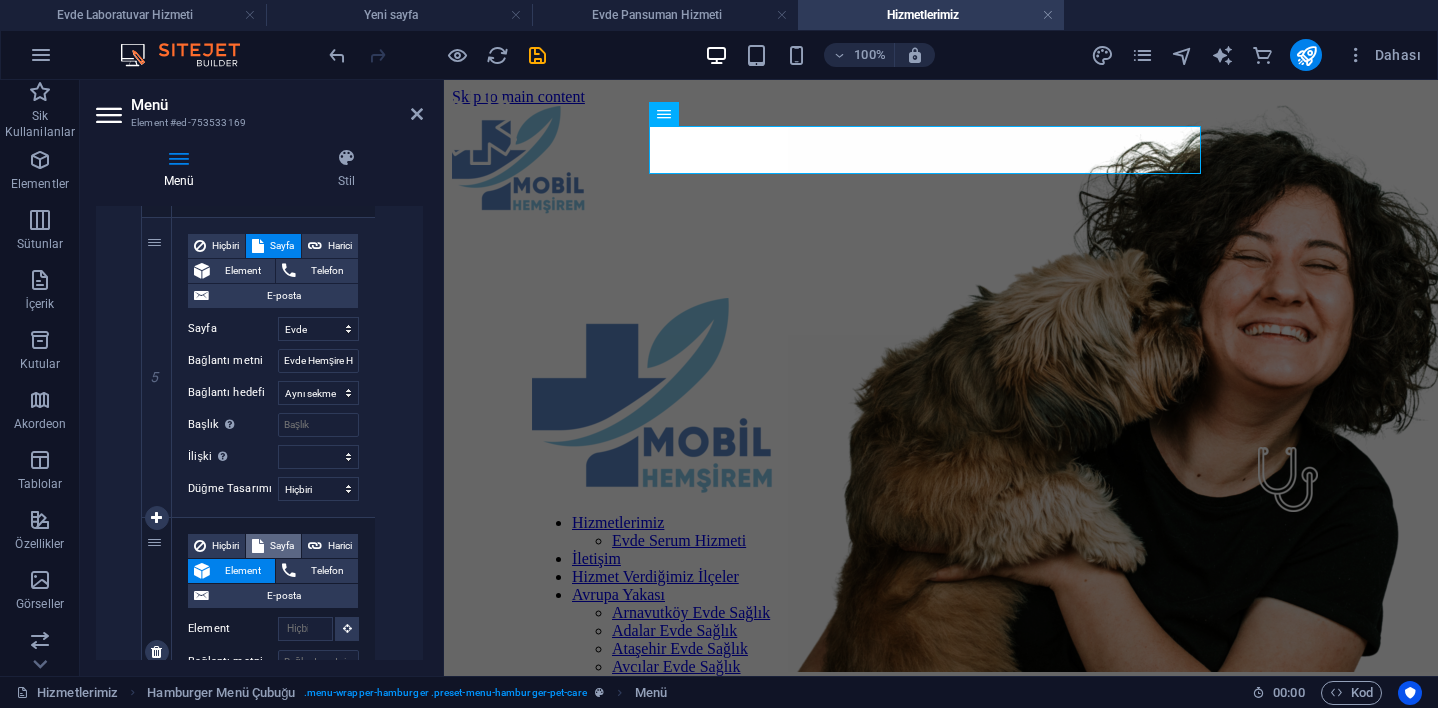click on "Sayfa" at bounding box center [282, 546] 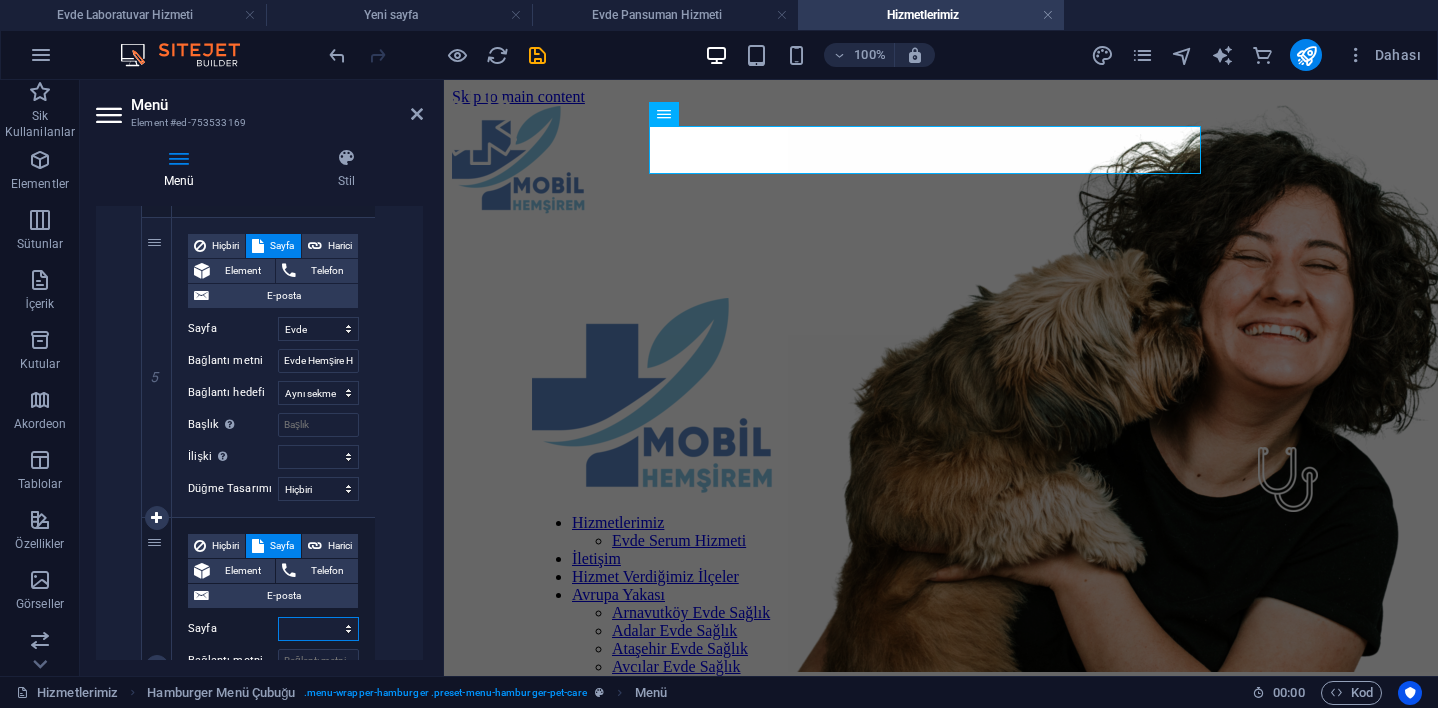 scroll, scrollTop: 1830, scrollLeft: 0, axis: vertical 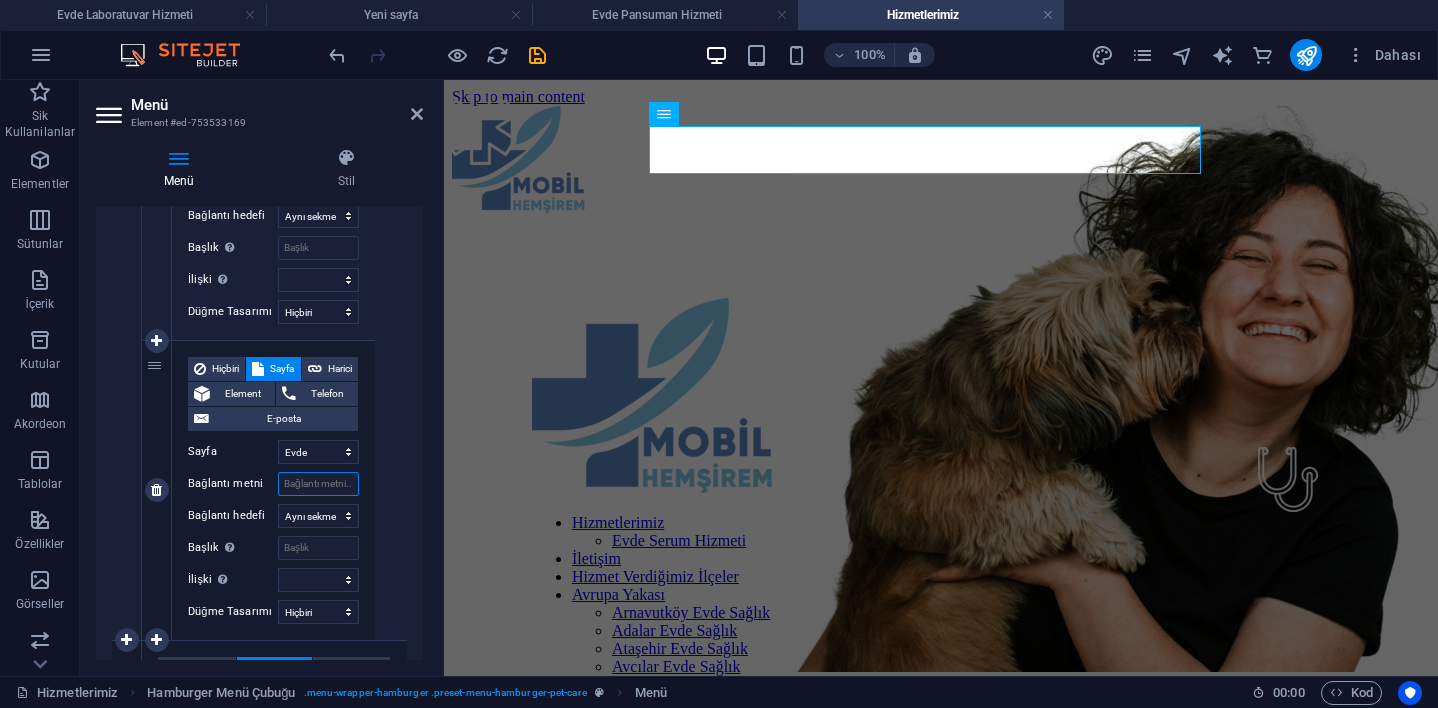 click on "Bağlantı metni" at bounding box center (318, 484) 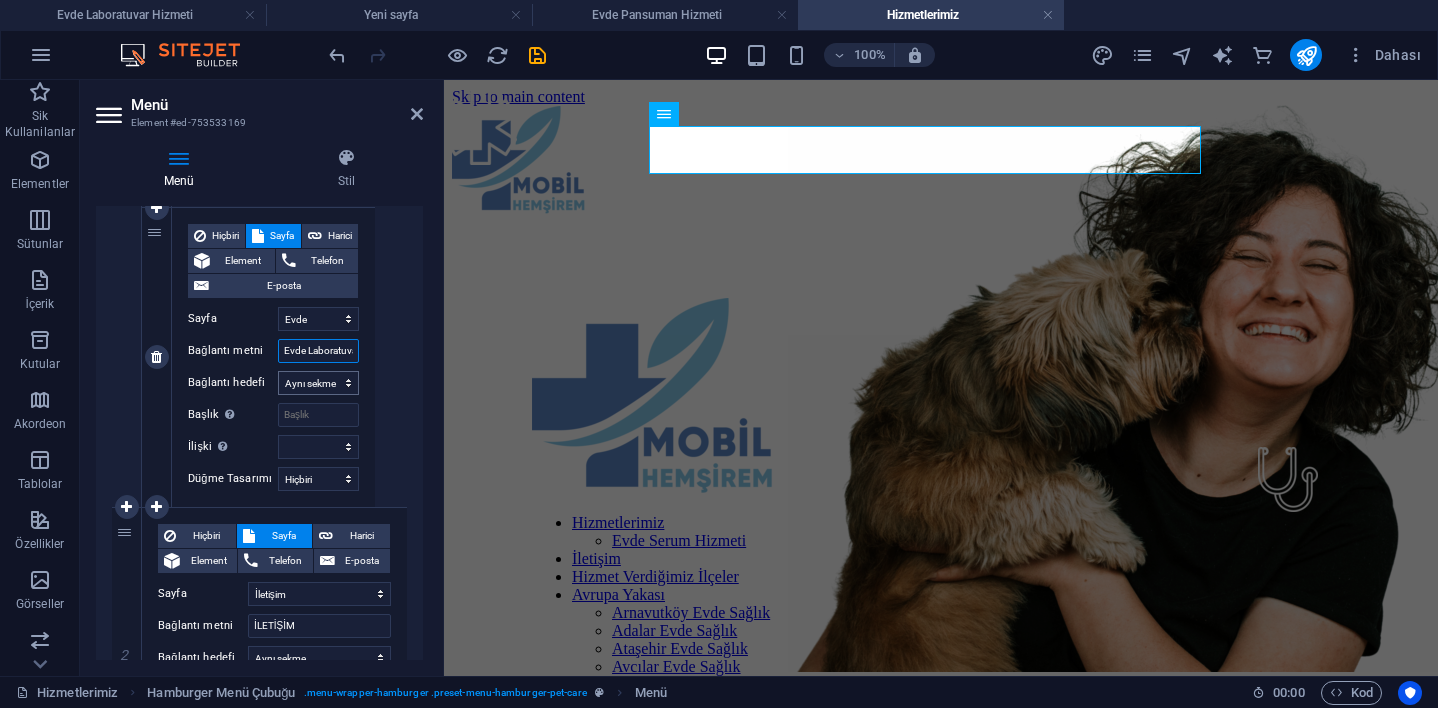 scroll, scrollTop: 1968, scrollLeft: 0, axis: vertical 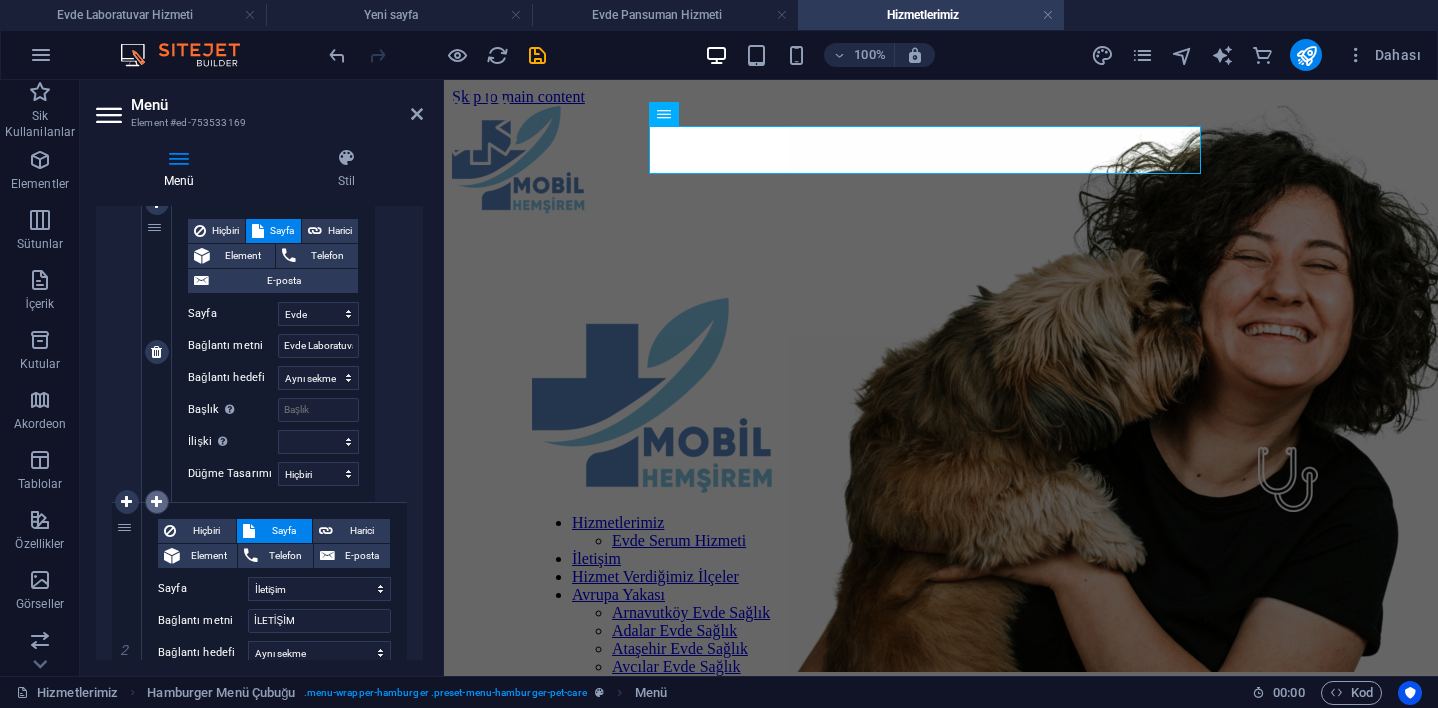 click at bounding box center (156, 502) 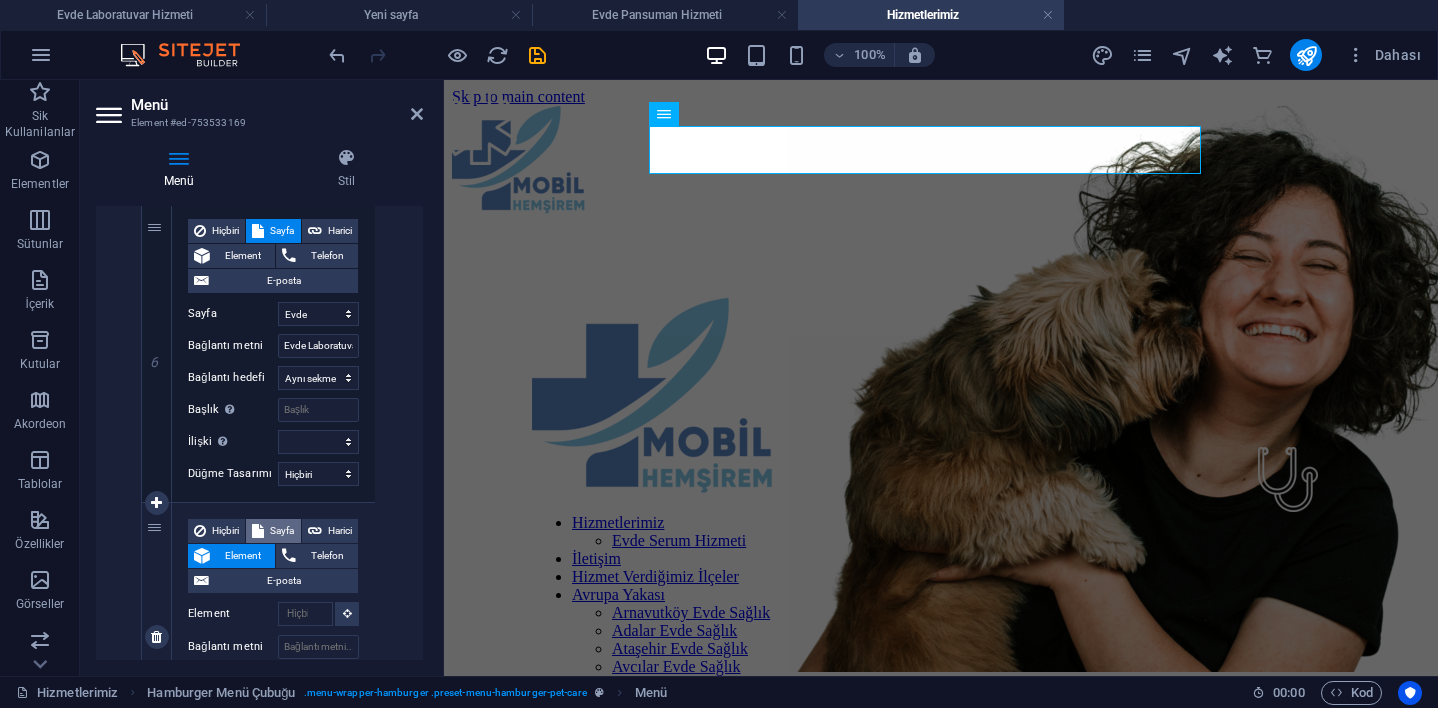 click on "Sayfa" at bounding box center [282, 531] 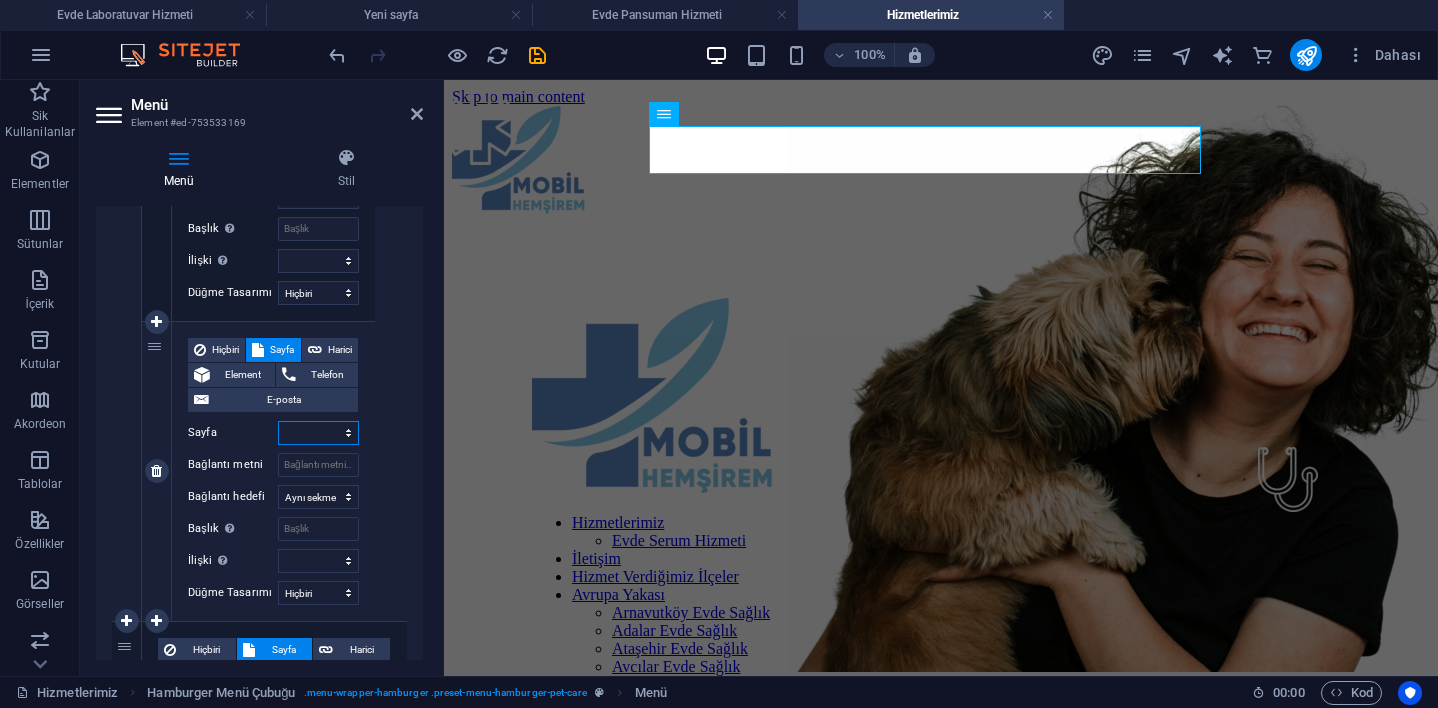 scroll, scrollTop: 2147, scrollLeft: 0, axis: vertical 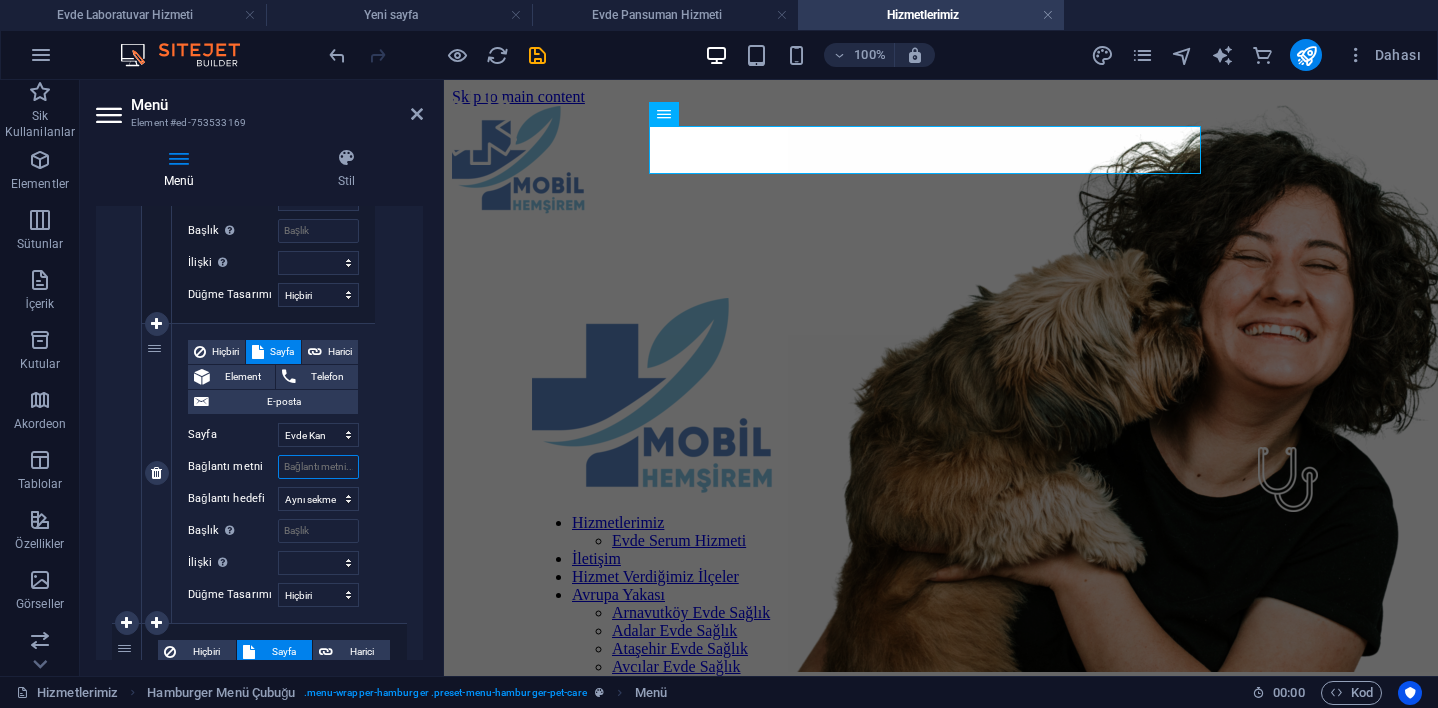 click on "Bağlantı metni" at bounding box center (318, 467) 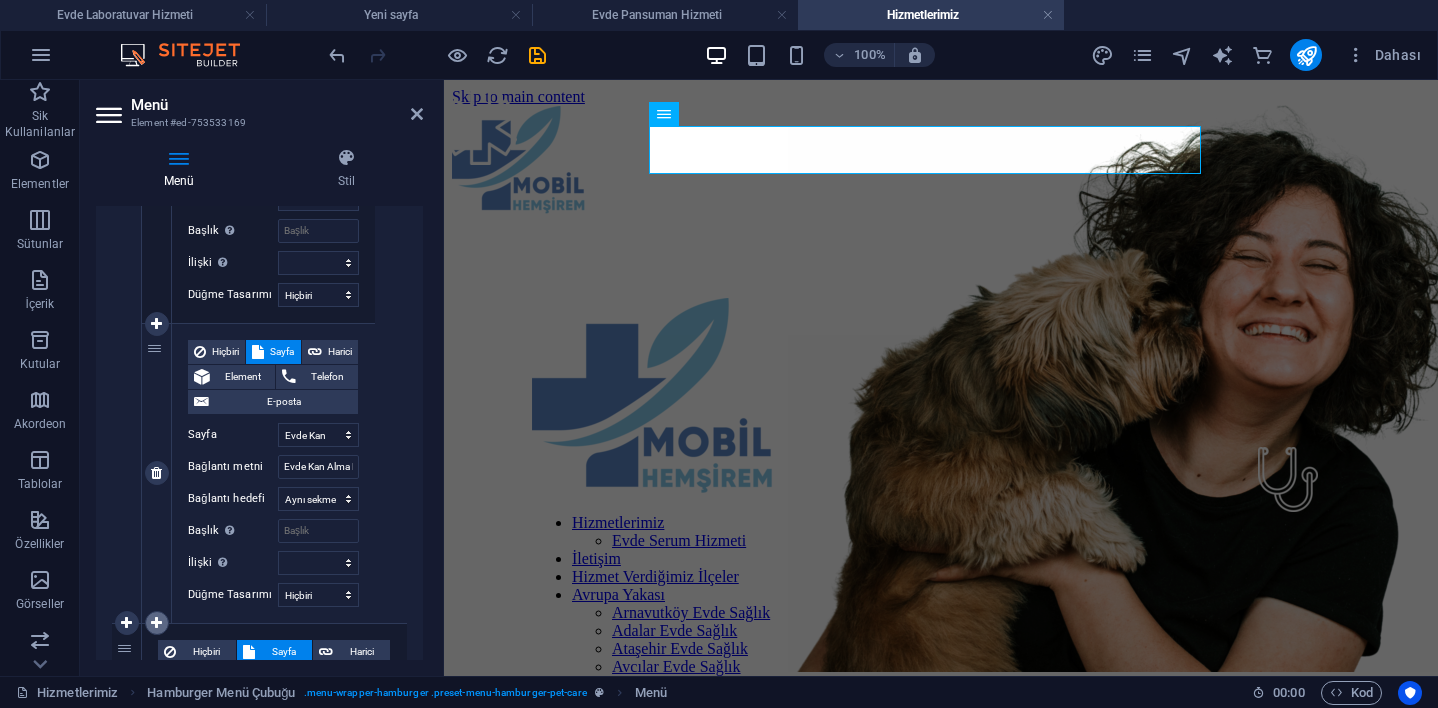 click at bounding box center (156, 623) 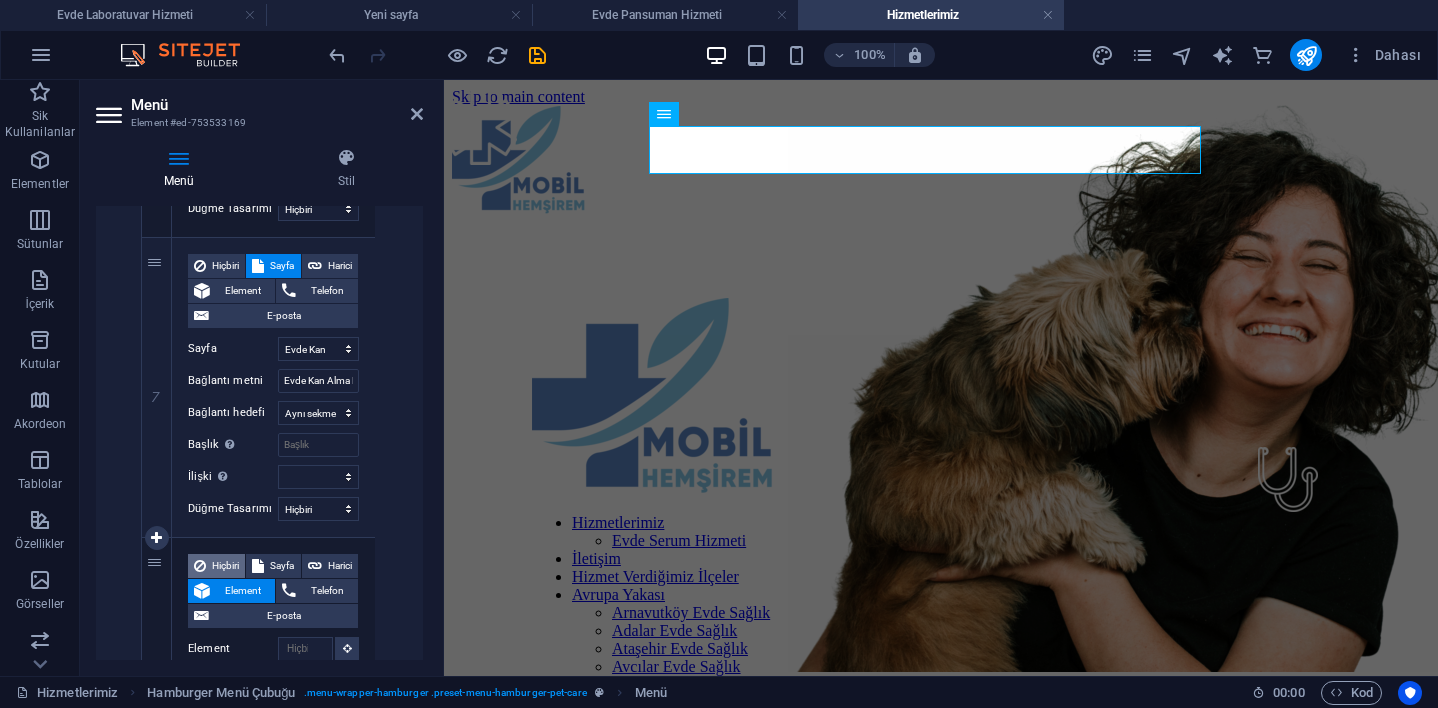 scroll, scrollTop: 2357, scrollLeft: 0, axis: vertical 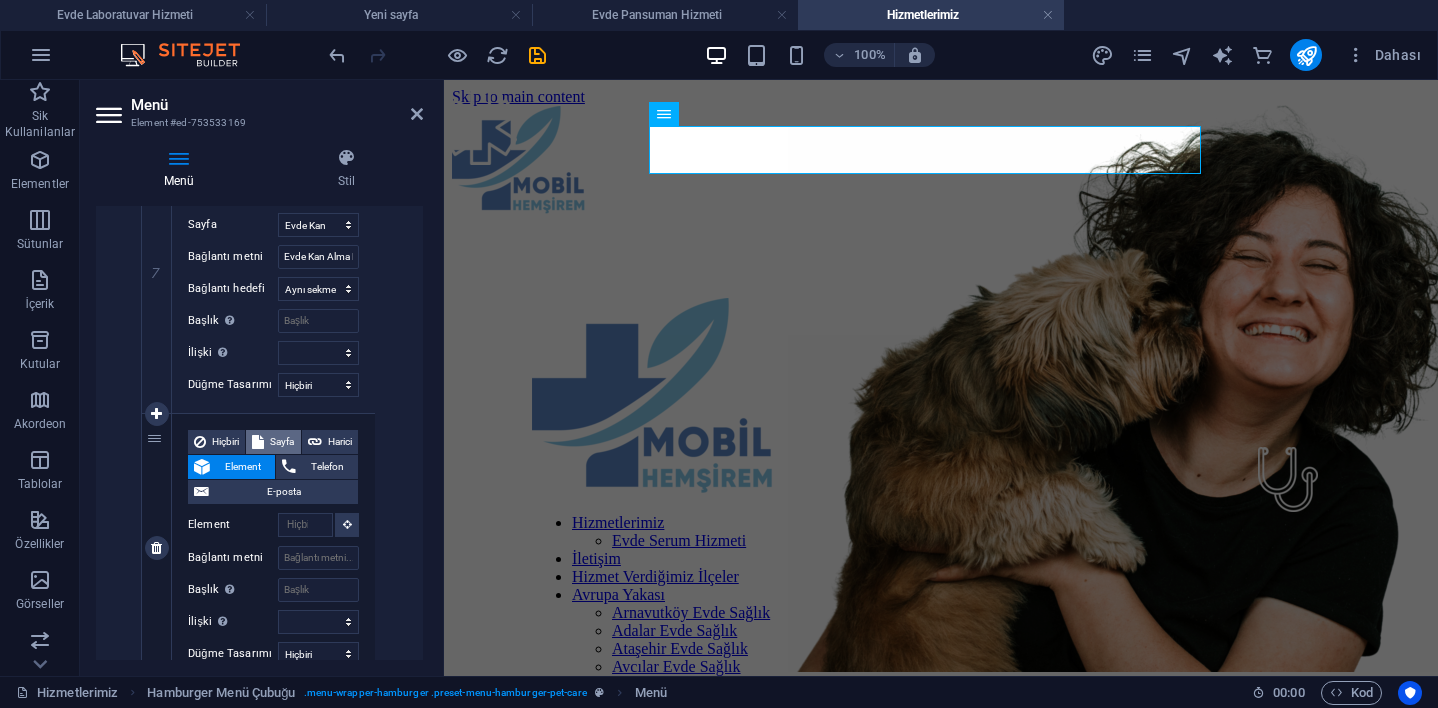 click on "Sayfa" at bounding box center [282, 442] 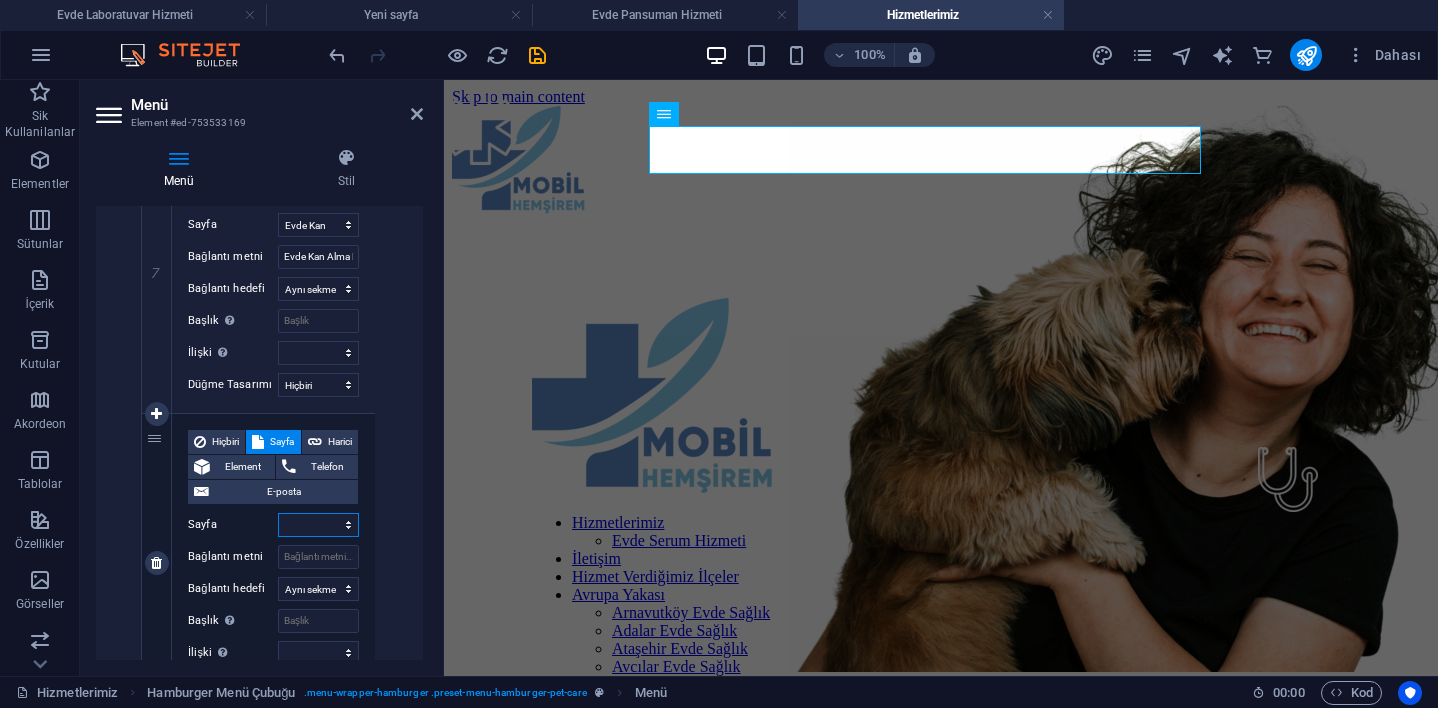scroll, scrollTop: 2446, scrollLeft: 0, axis: vertical 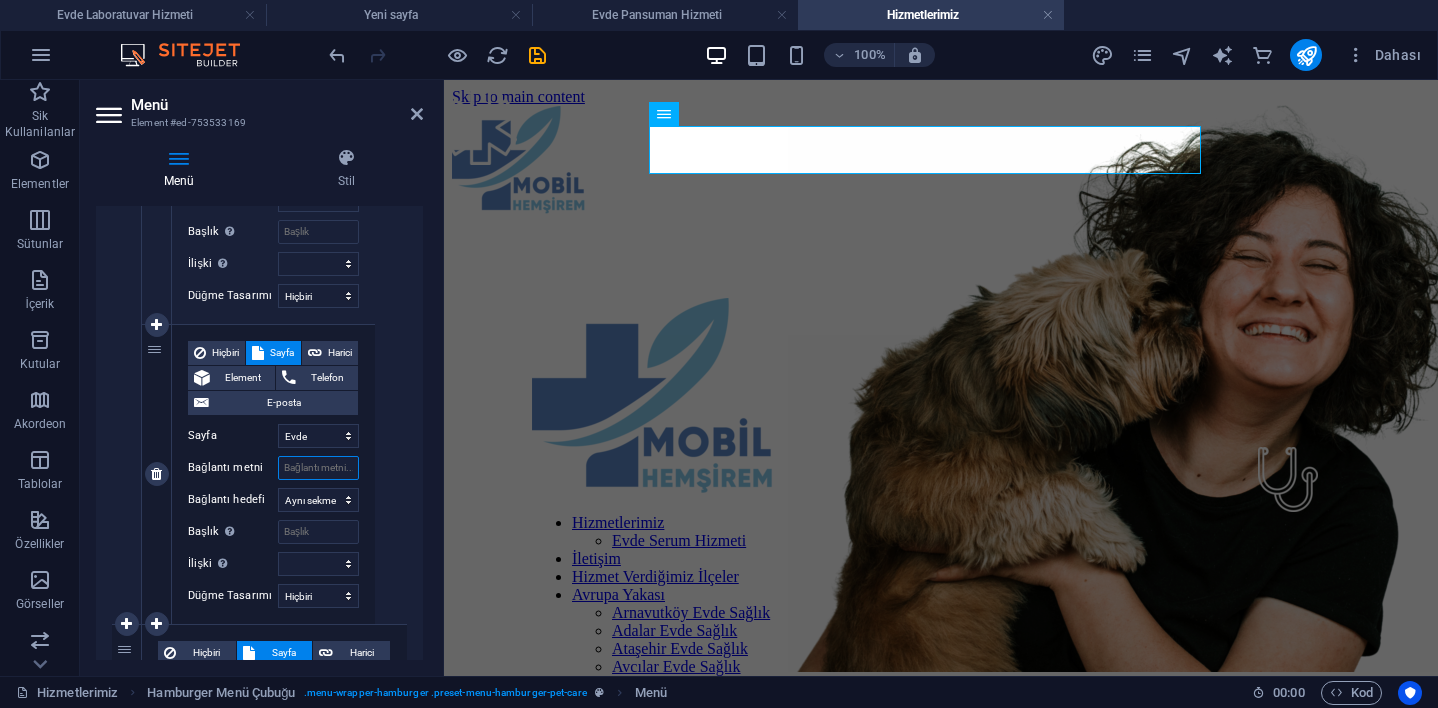 click on "Bağlantı metni" at bounding box center (318, 468) 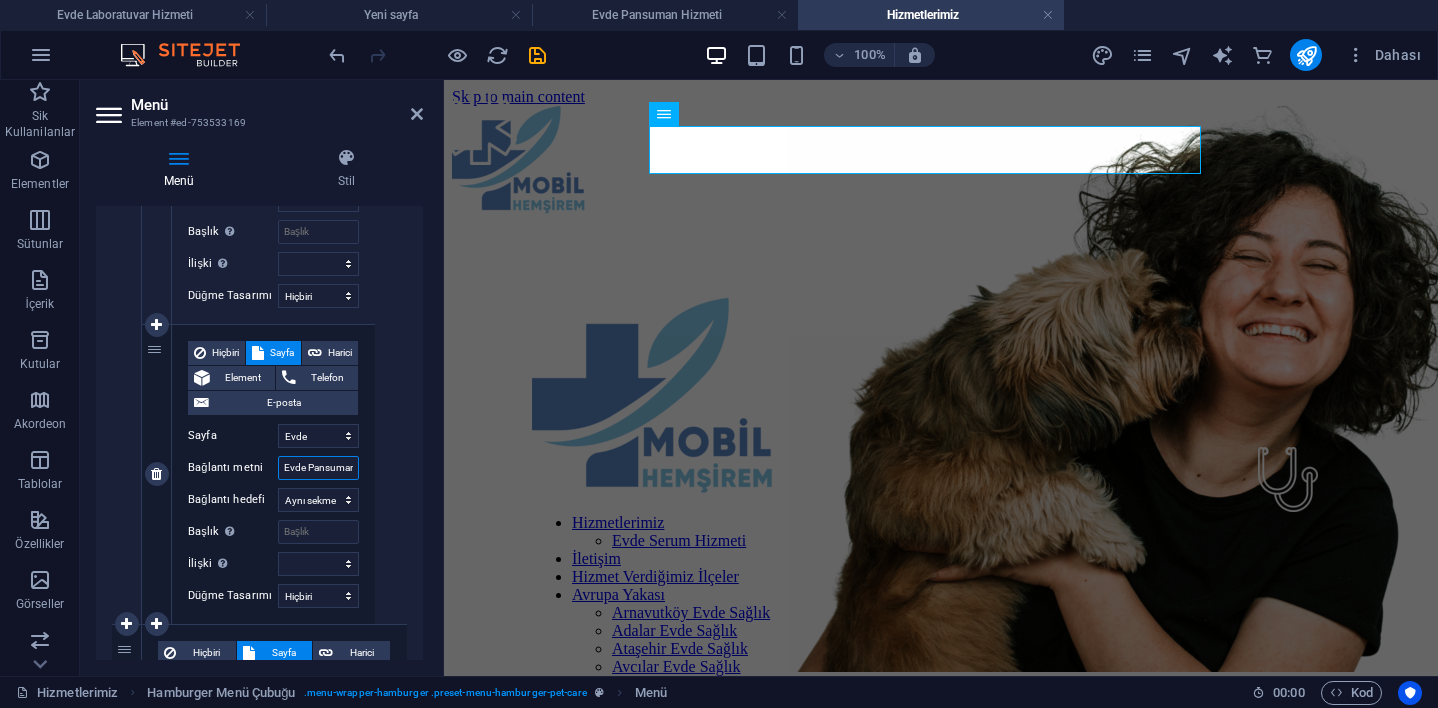scroll, scrollTop: 2571, scrollLeft: 0, axis: vertical 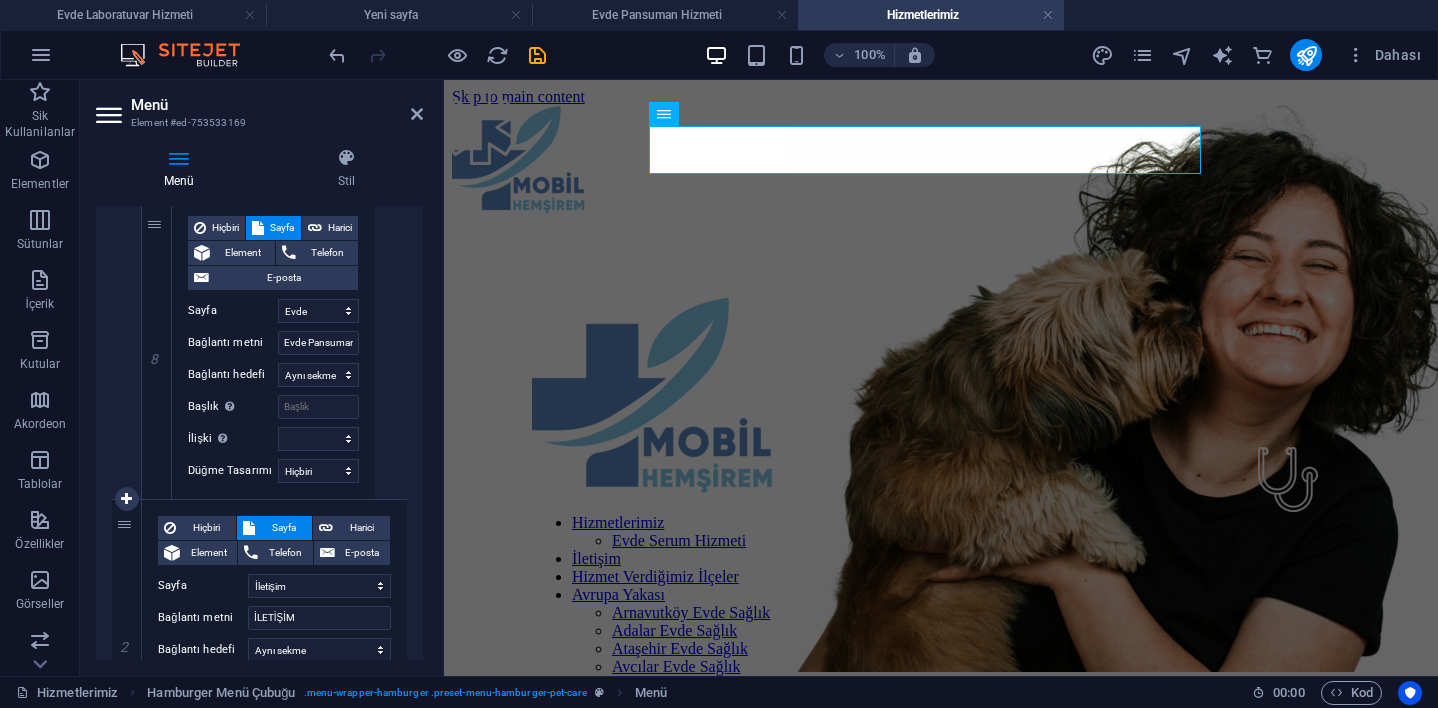 click on "Hiçbiri Sayfa Harici Element Telefon E-posta Sayfa Hizmetlerimiz Evde Serum Hizmeti Evde Doktor Muayenesi İstanbul  Evde Sonda Takma Hizmeti  Evde Migren Tedavisi  Evde Hemşire Hizmeti Evde Laboratuvar Hizmeti  Evde Kan Alma Hizmeti Evde Pansuman Hizmeti İletişim Hizmet Verdiğimiz İlçeler Avrupa Yakası Arnavutköy Evde Sağlık Adalar Evde Sağlık Ataşehir Evde Sağlık Avcılar Evde Sağlık Bağcılar Evde Sağlık Hizmeti  Bahçelievler Evde Sağlık Hizmeti Bakırköy Evde Sağlık Hizmeti  Başakşehir Evde Sağlık Hizmeti  Bayrampaşa Evde Sağlık Hizmeti Beşiktaş Evde Sağlık Hizmeti  Beykoz Evde Sağlık Hizmeti Beylikdüzü Evde Sağlık Hizmeti Beyoğlu Evde Sağlık Hizmeti Büyükçekmece Evde Sağlık Hizmeti  Çatalca Evde Sağlık Hizmeti Çekmeköy Evde Sağlık Hizmeti Esenler Evde Sağlık Hizmeti Esenyurt Evde Sağlık Hizmeti  Eyüpsultan Evde Sağlık Hizmeti Element
URL /14629650 Telefon E-posta Bağlantı metni HİZMETLERİMİZ Bağlantı hedefi 1" at bounding box center (274, -838) 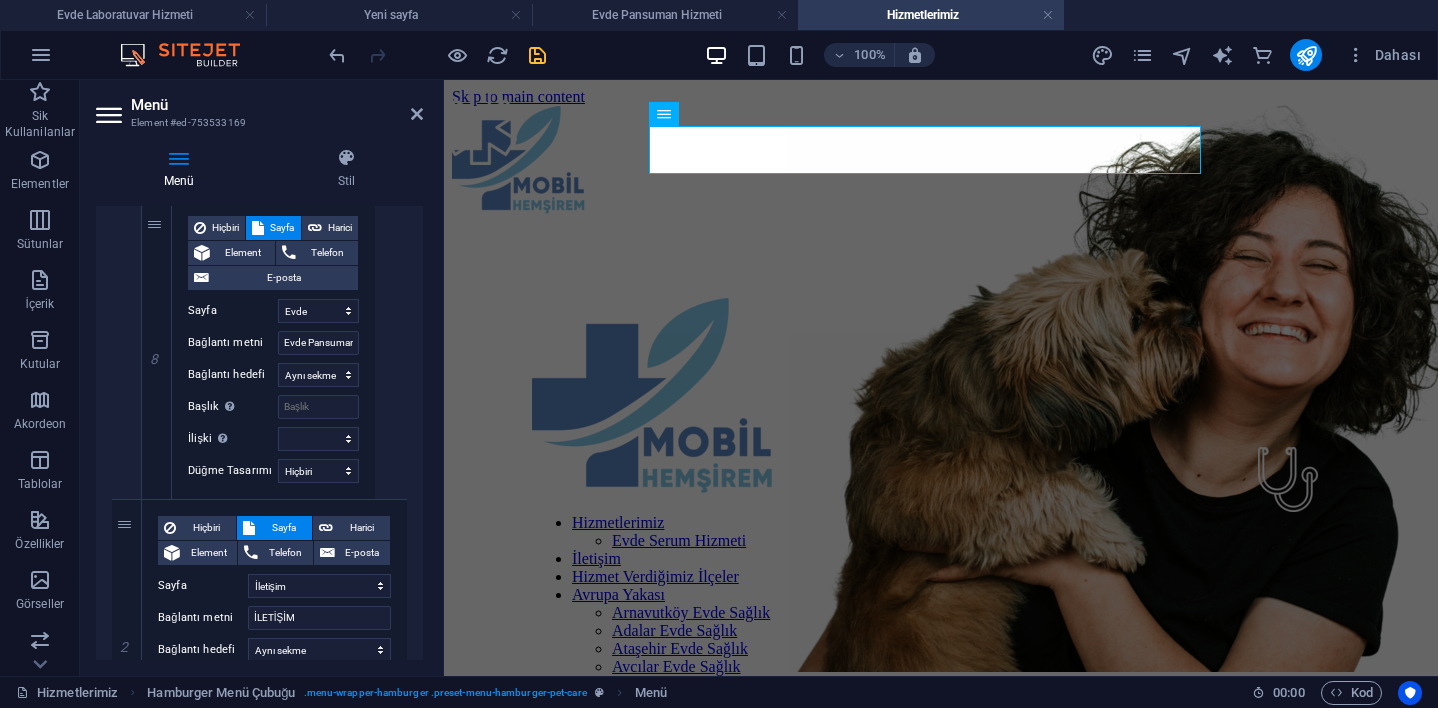 click at bounding box center [537, 55] 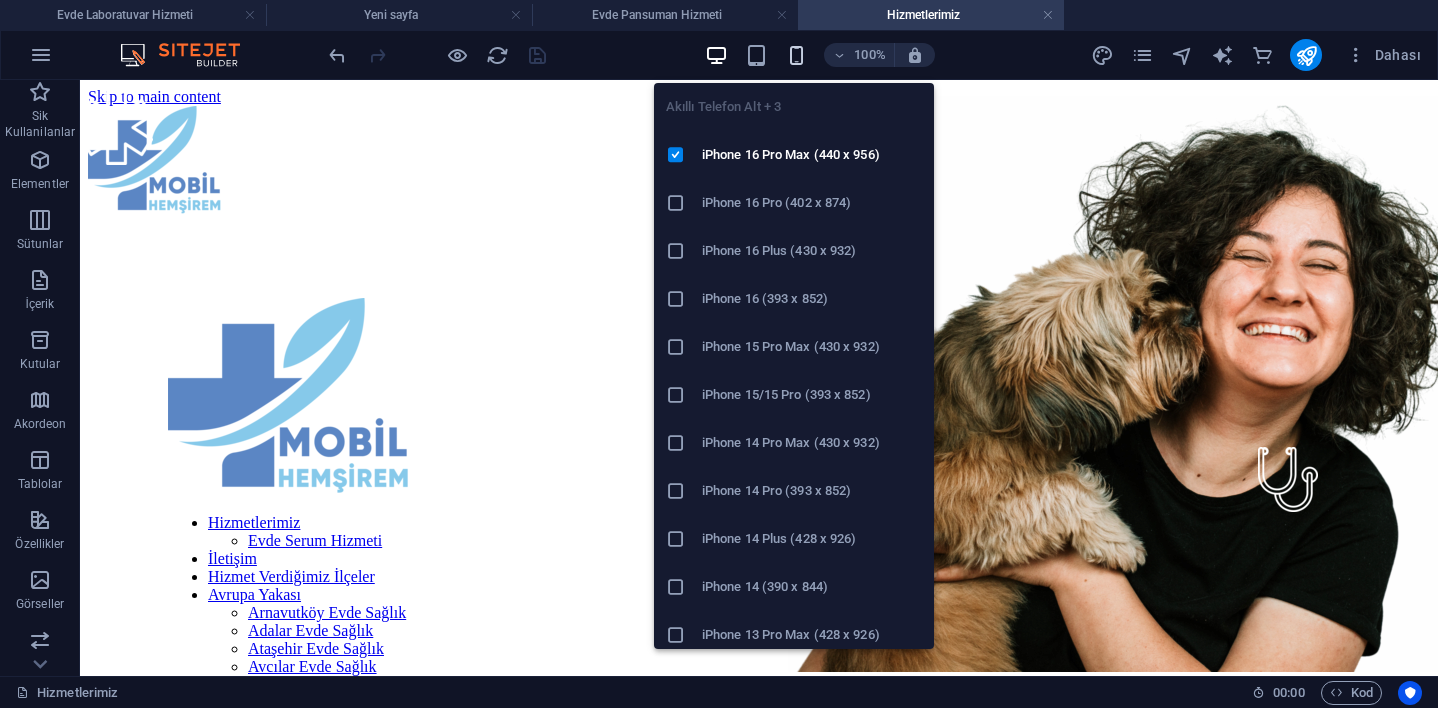 click at bounding box center (796, 55) 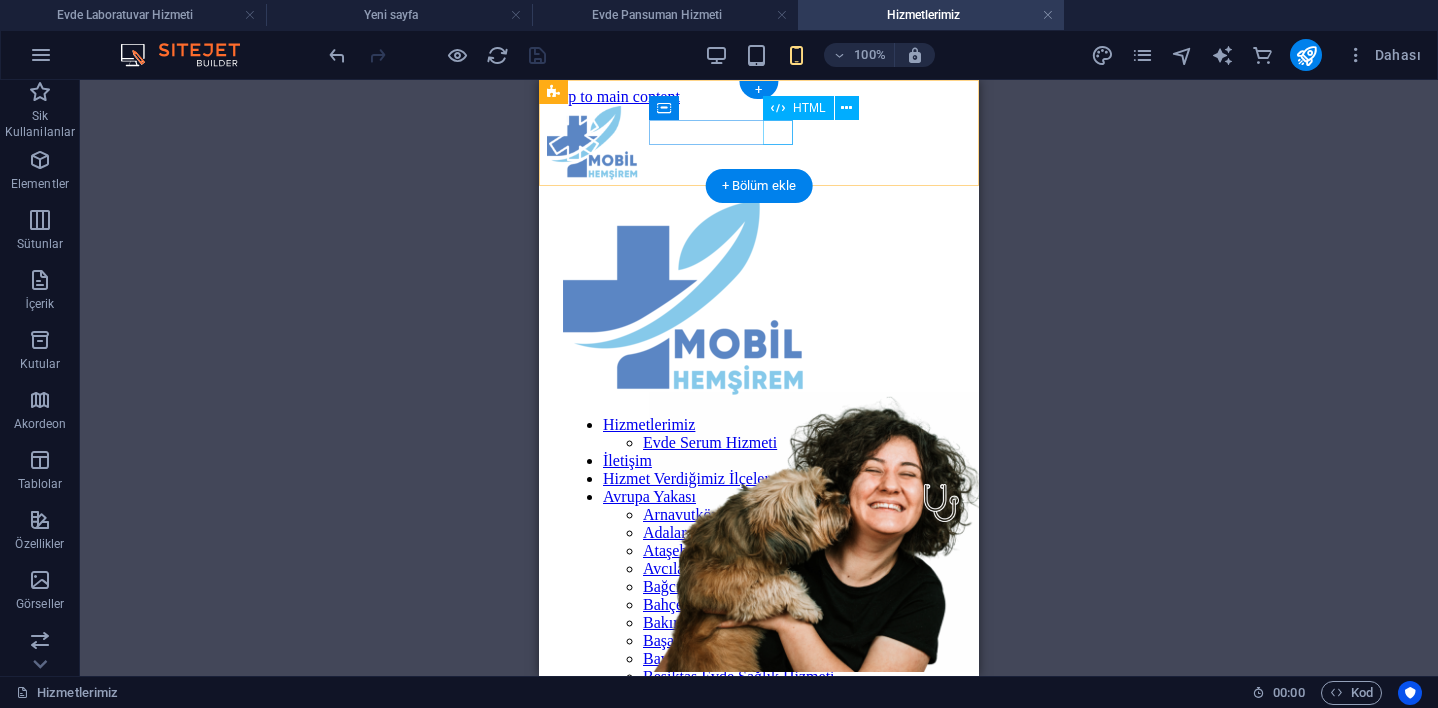 click at bounding box center (759, 184) 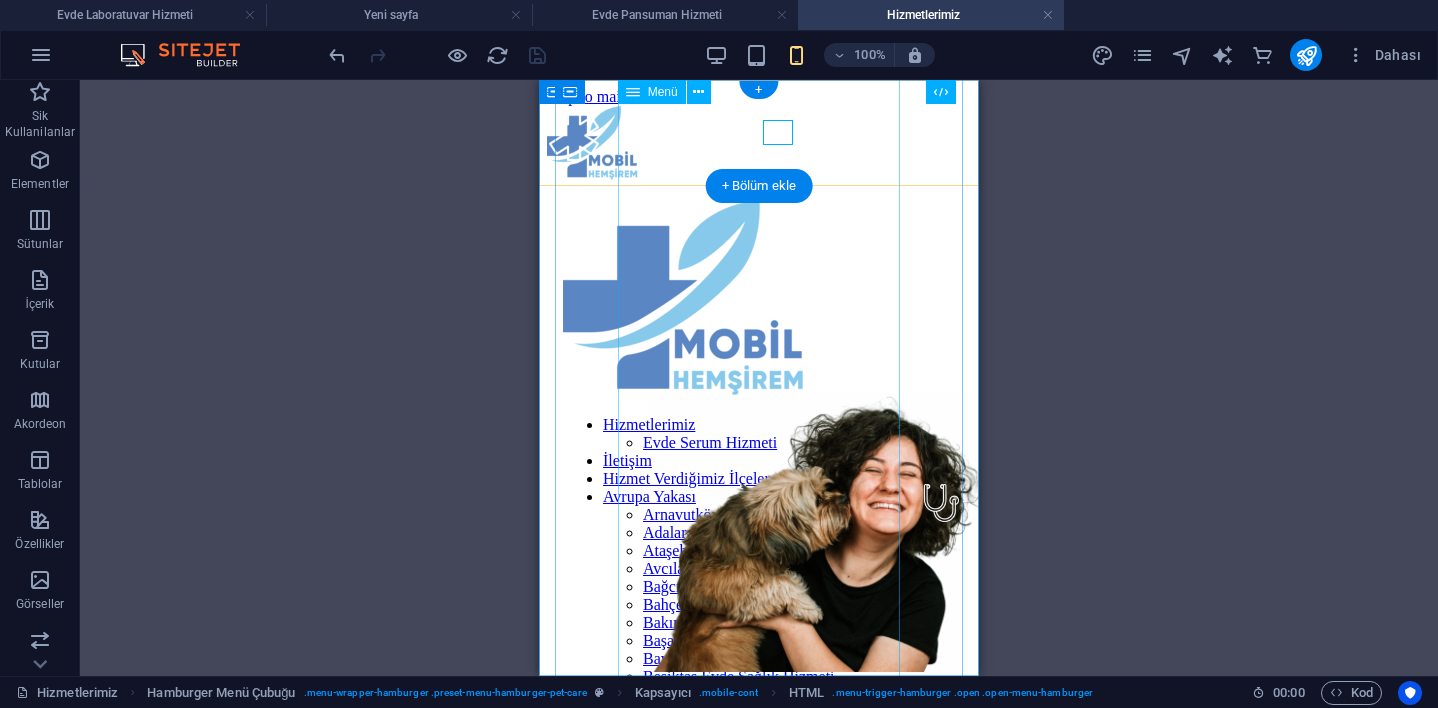 click on "Hizmetlerimiz Evde Serum Hizmeti İletişim Hizmet Verdiğimiz İlçeler Avrupa Yakası [DISTRICT] Evde Sağlık Adalar Evde Sağlık Ataşehir Evde Sağlık [DISTRICT] Evde Sağlık [DISTRICT] Evde Sağlık Hizmeti  Bahçelievler Evde Sağlık Hizmeti  Bakırköy Evde Sağlık Hizmeti  Başakşehir Evde Sağlık Hizmeti  Bayrampaşa Evde Sağlık Hizmeti  Beşiktaş Evde Sağlık Hizmeti  Beykoz Evde Sağlık Hizmeti  Beylikdüzü Evde Sağlık Beyoğlu Evde Sağlık Büyükçekmece Evde Sağlık Çatalca Evde Sağlık Çekmeköy Evde Sağlık Esenler Evde Sağlık Esenyurt Evde Sağlık Eyüpsultan Evde Sağlık" at bounding box center (759, 632) 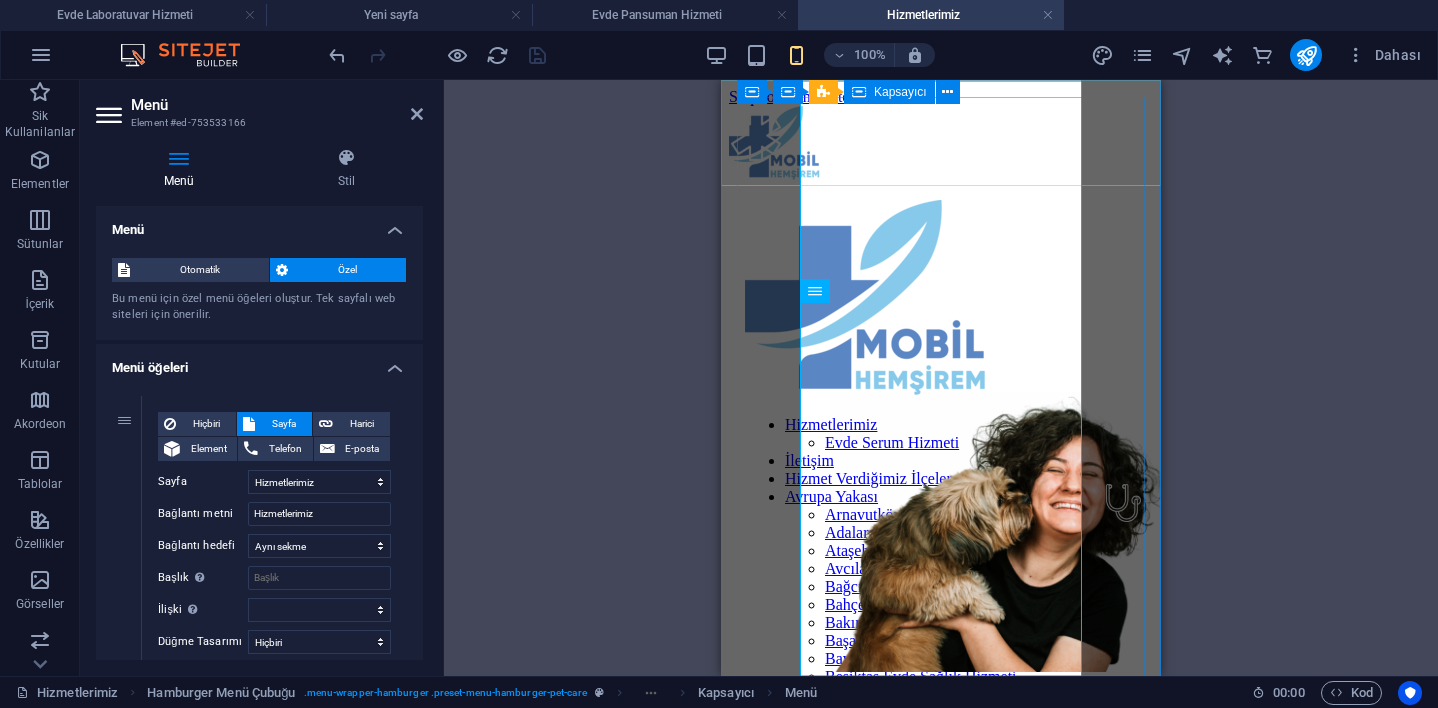 scroll, scrollTop: -532, scrollLeft: 0, axis: vertical 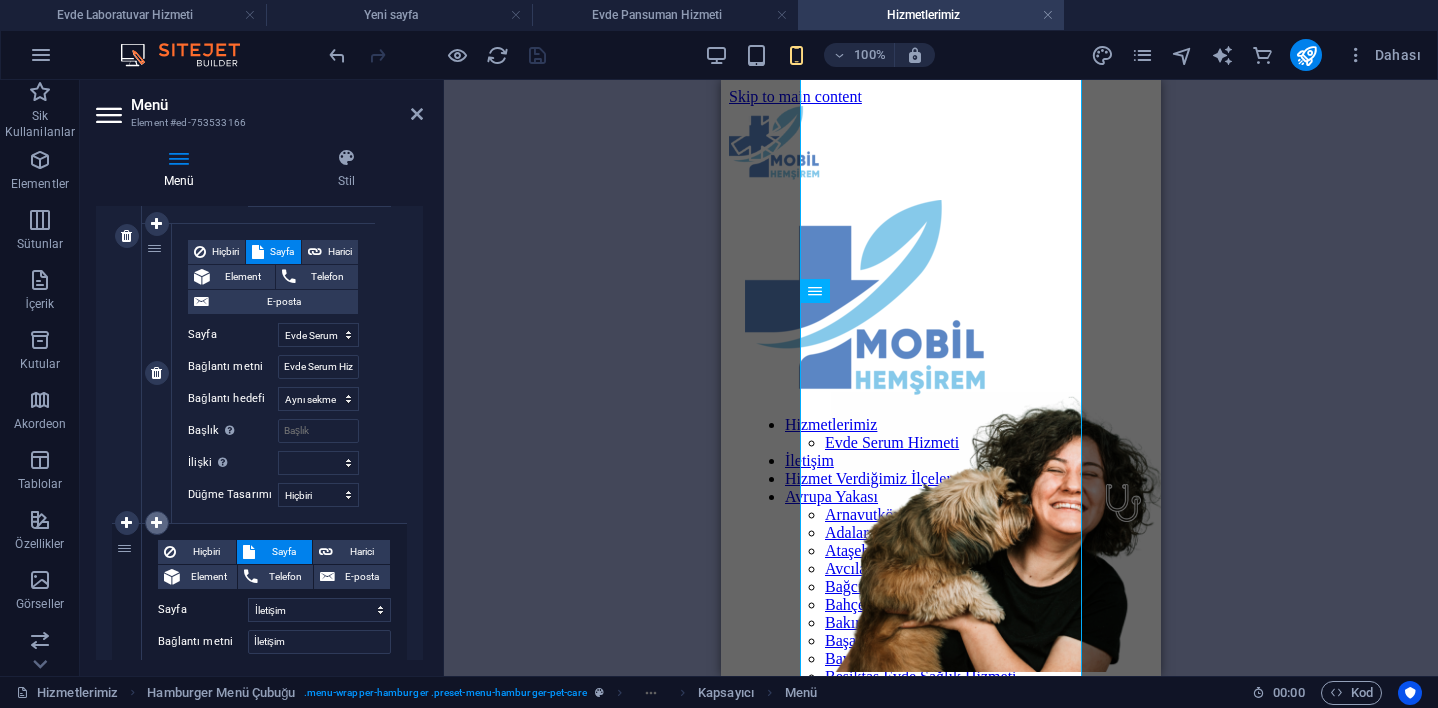 click at bounding box center [156, 523] 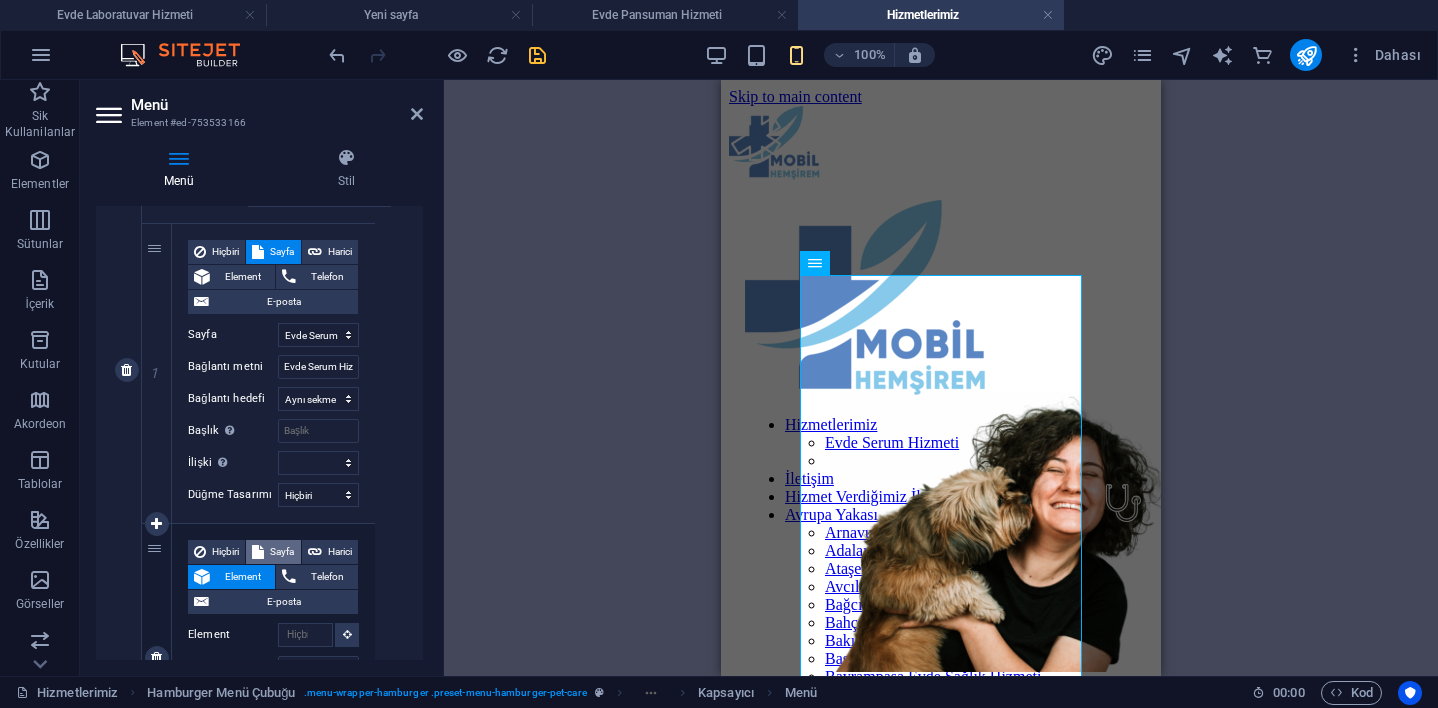 click on "Sayfa" at bounding box center (282, 552) 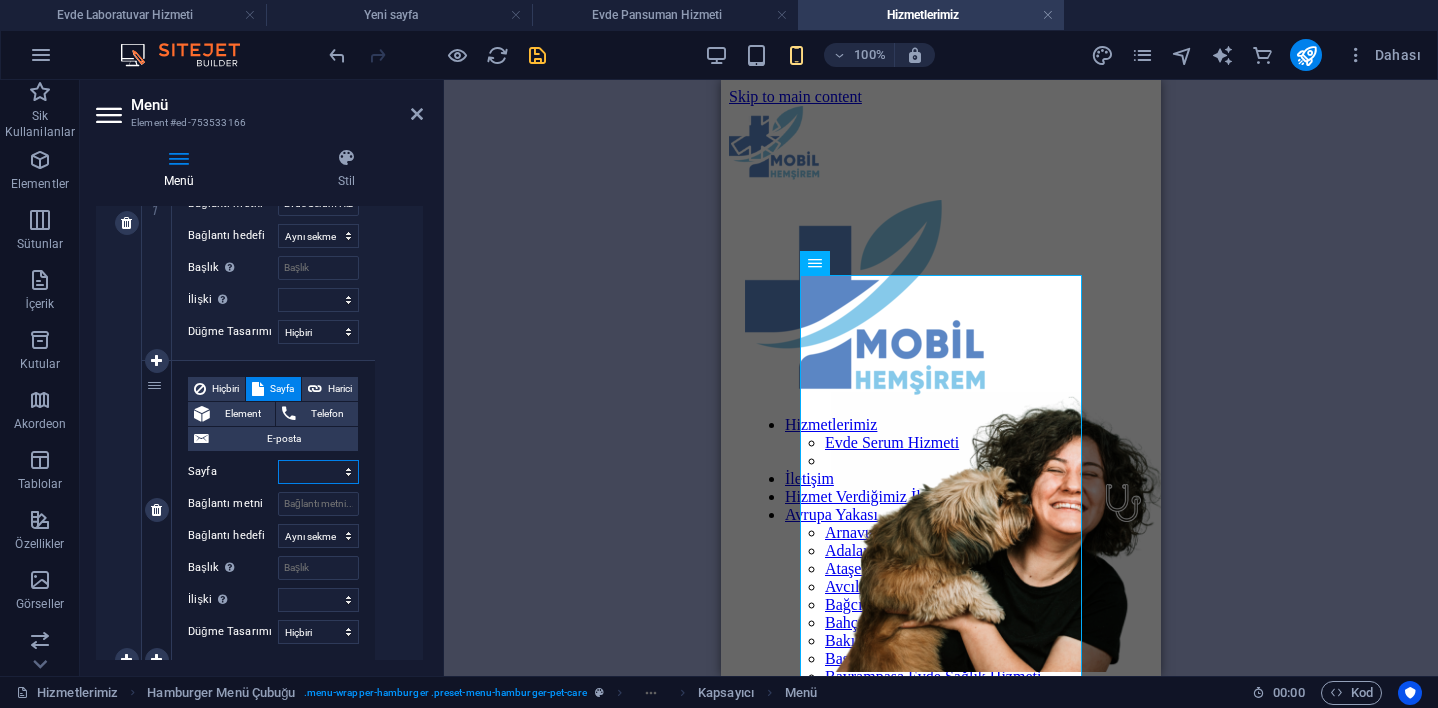 scroll, scrollTop: 610, scrollLeft: 0, axis: vertical 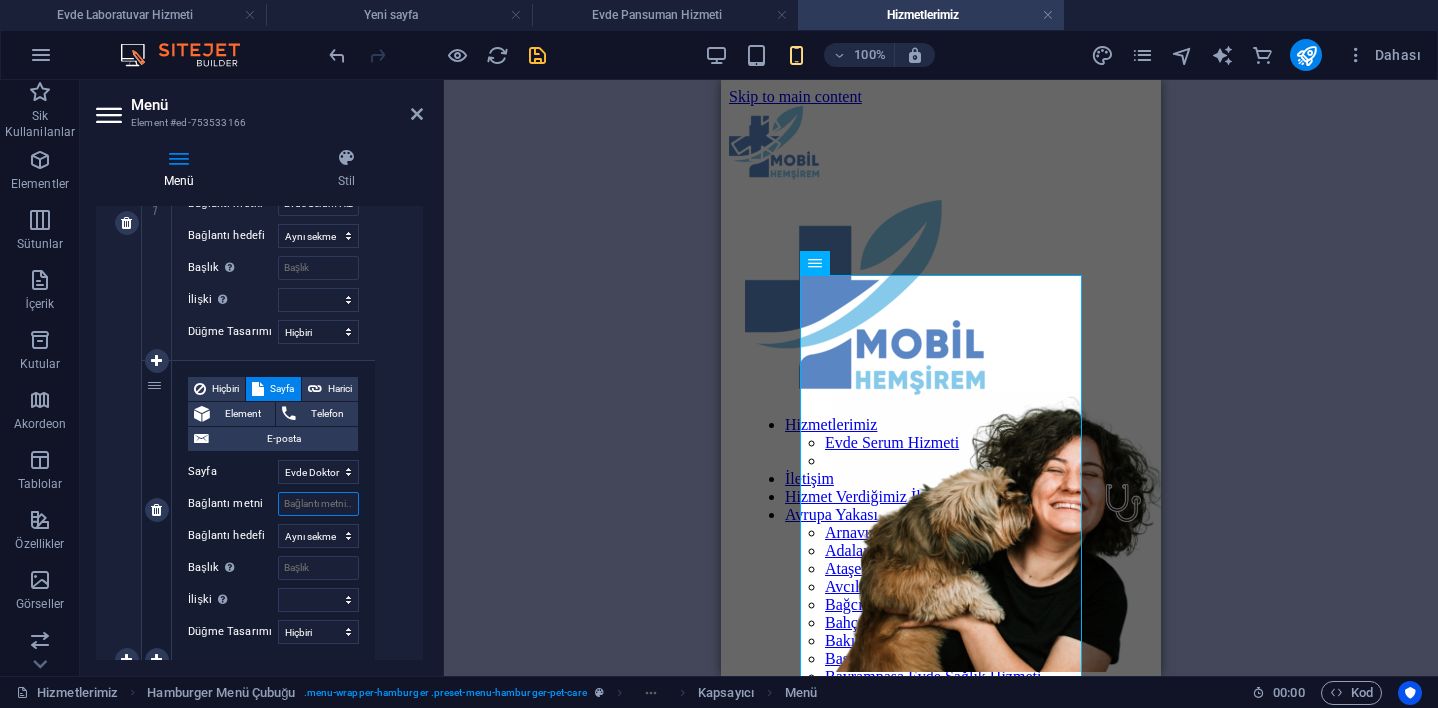 click on "Bağlantı metni" at bounding box center [318, 504] 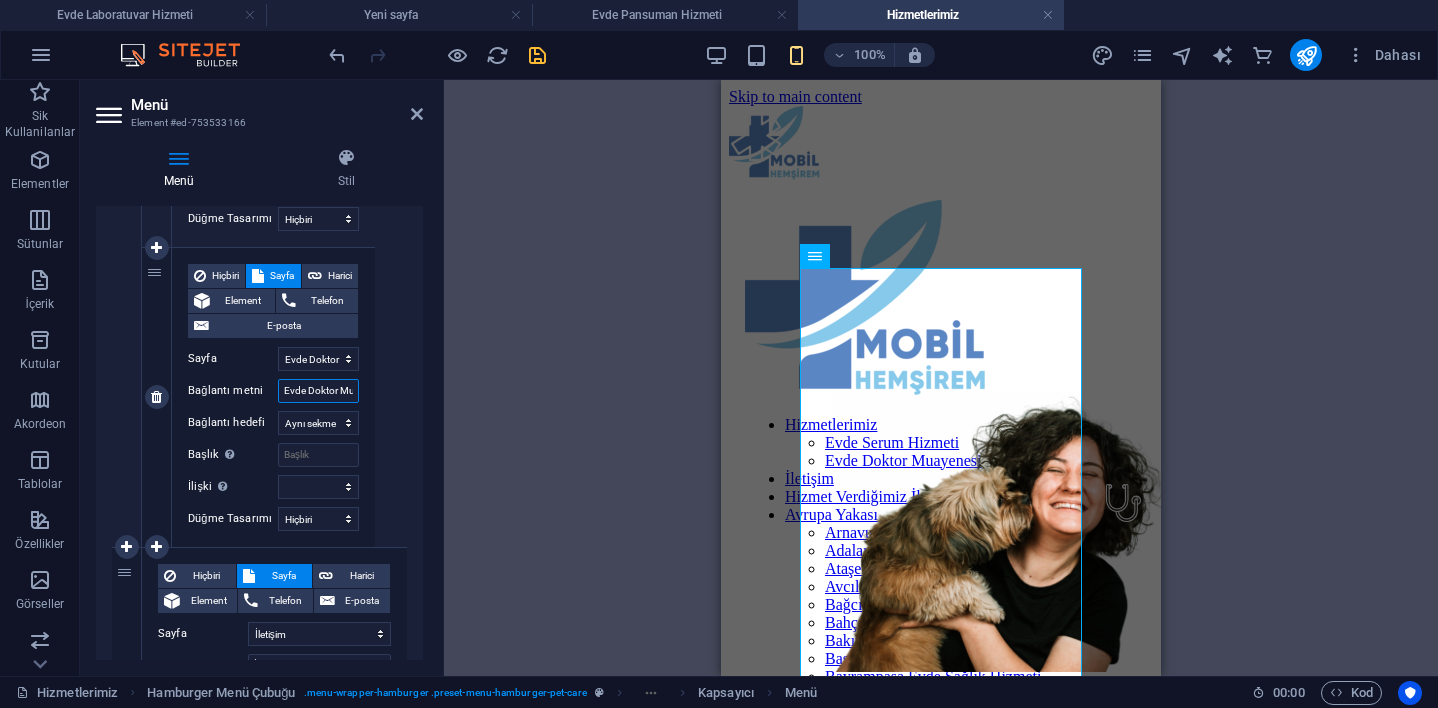 scroll, scrollTop: 722, scrollLeft: 0, axis: vertical 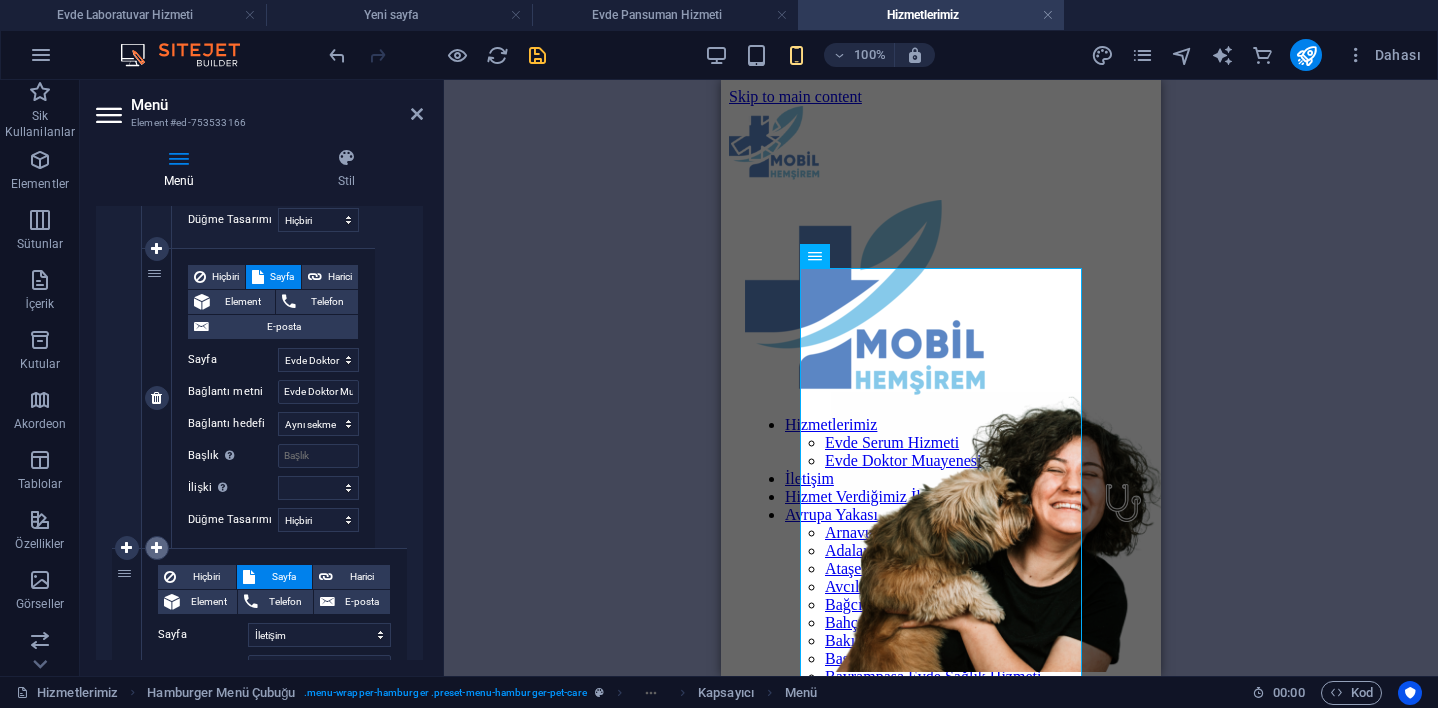 click at bounding box center [156, 548] 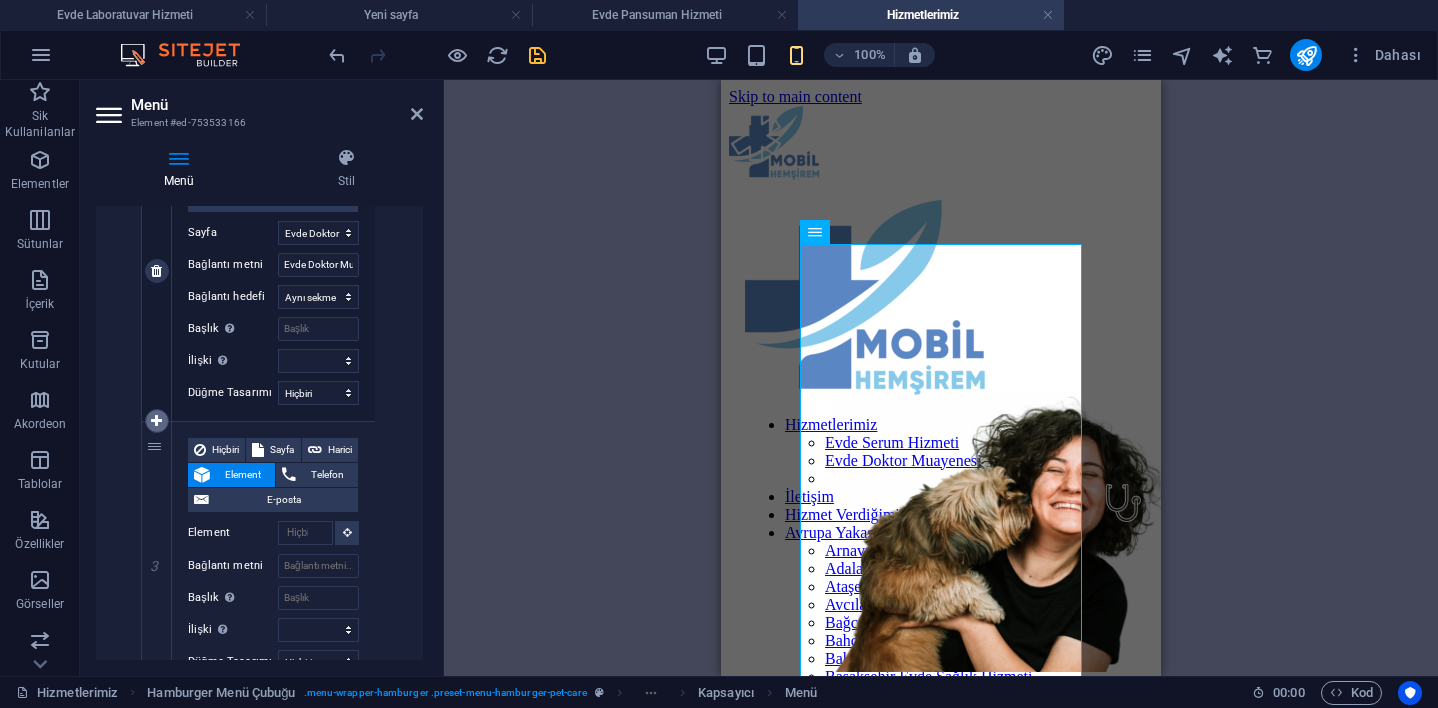 scroll, scrollTop: 862, scrollLeft: 0, axis: vertical 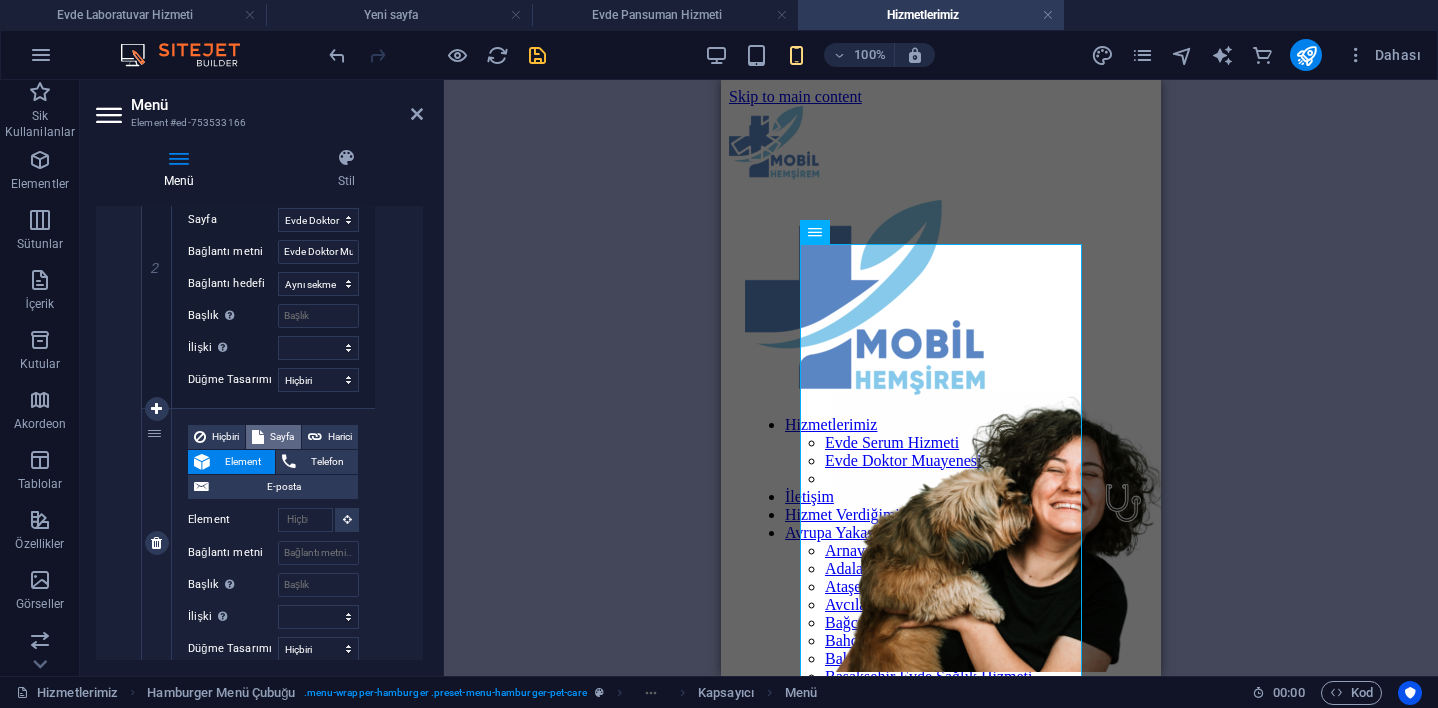 click on "Sayfa" at bounding box center (282, 437) 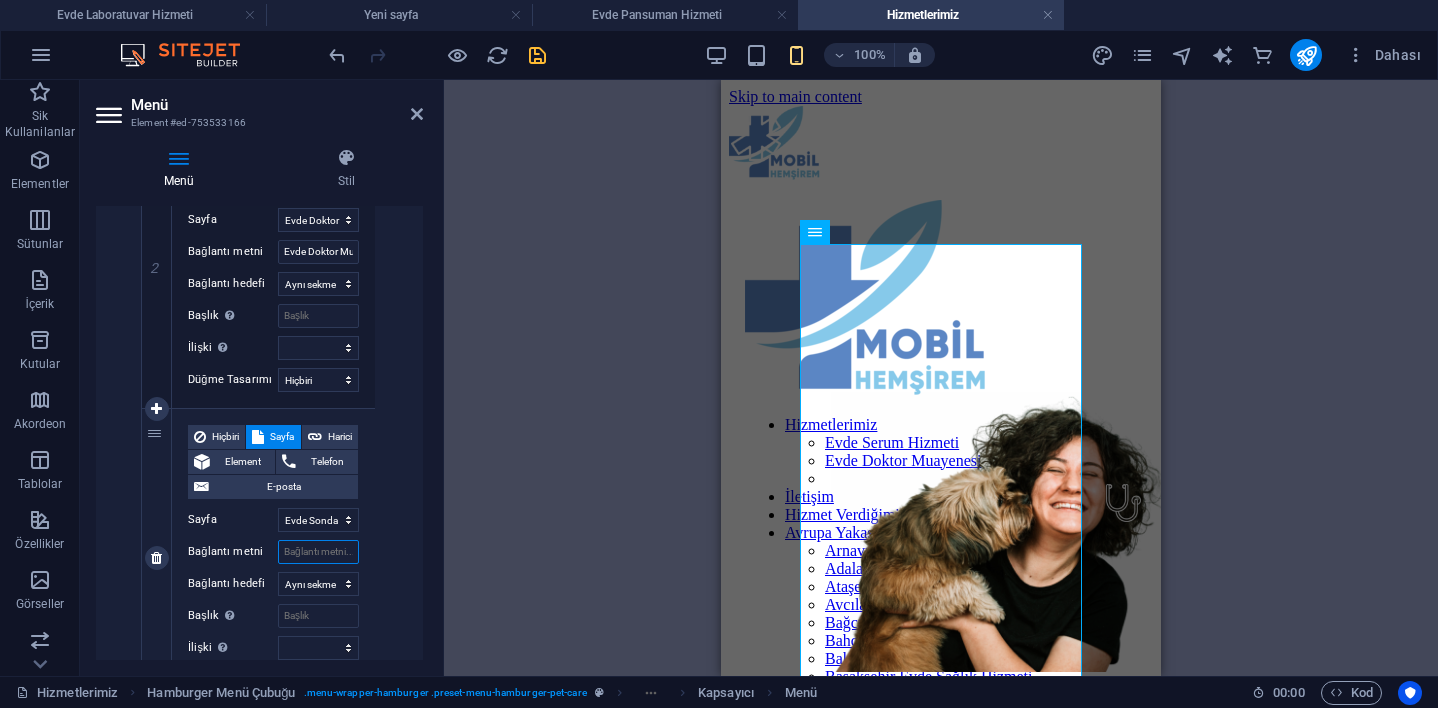 click on "Bağlantı metni" at bounding box center (318, 552) 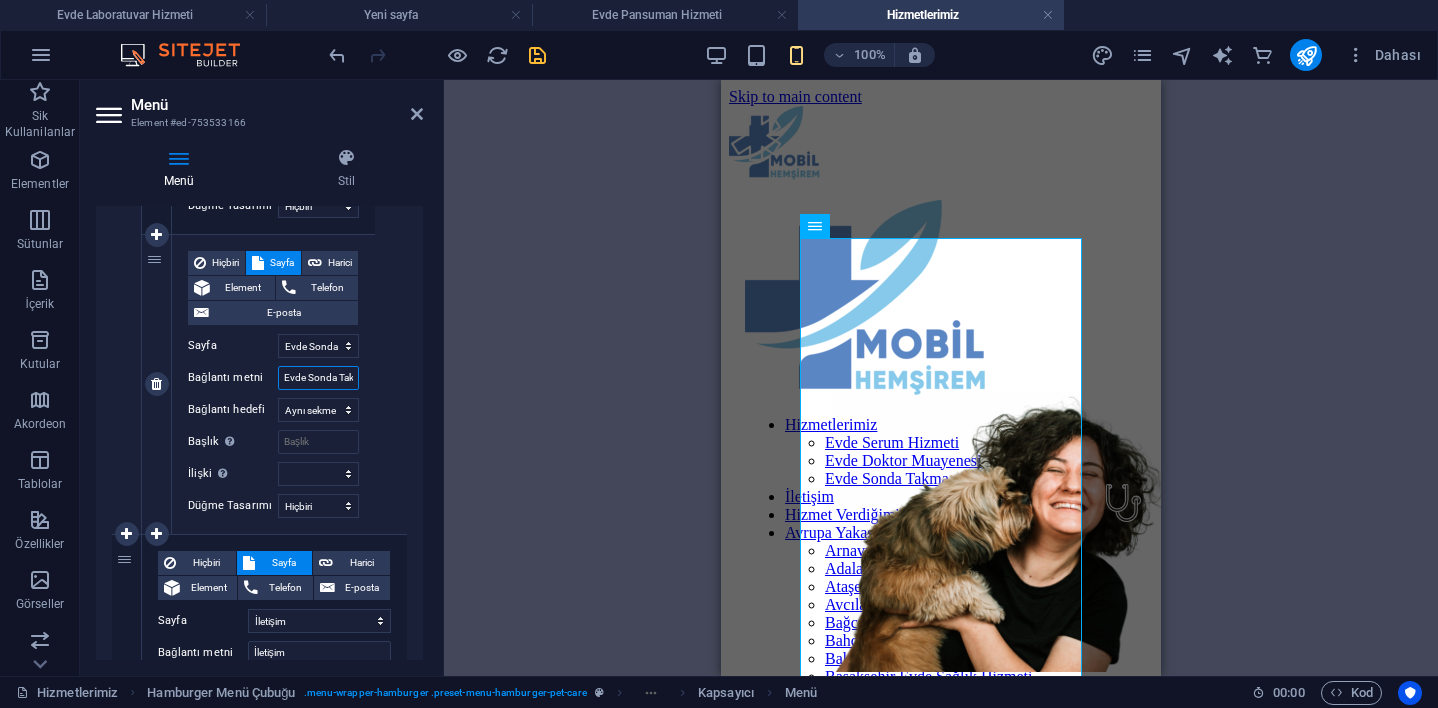 scroll, scrollTop: 1037, scrollLeft: 0, axis: vertical 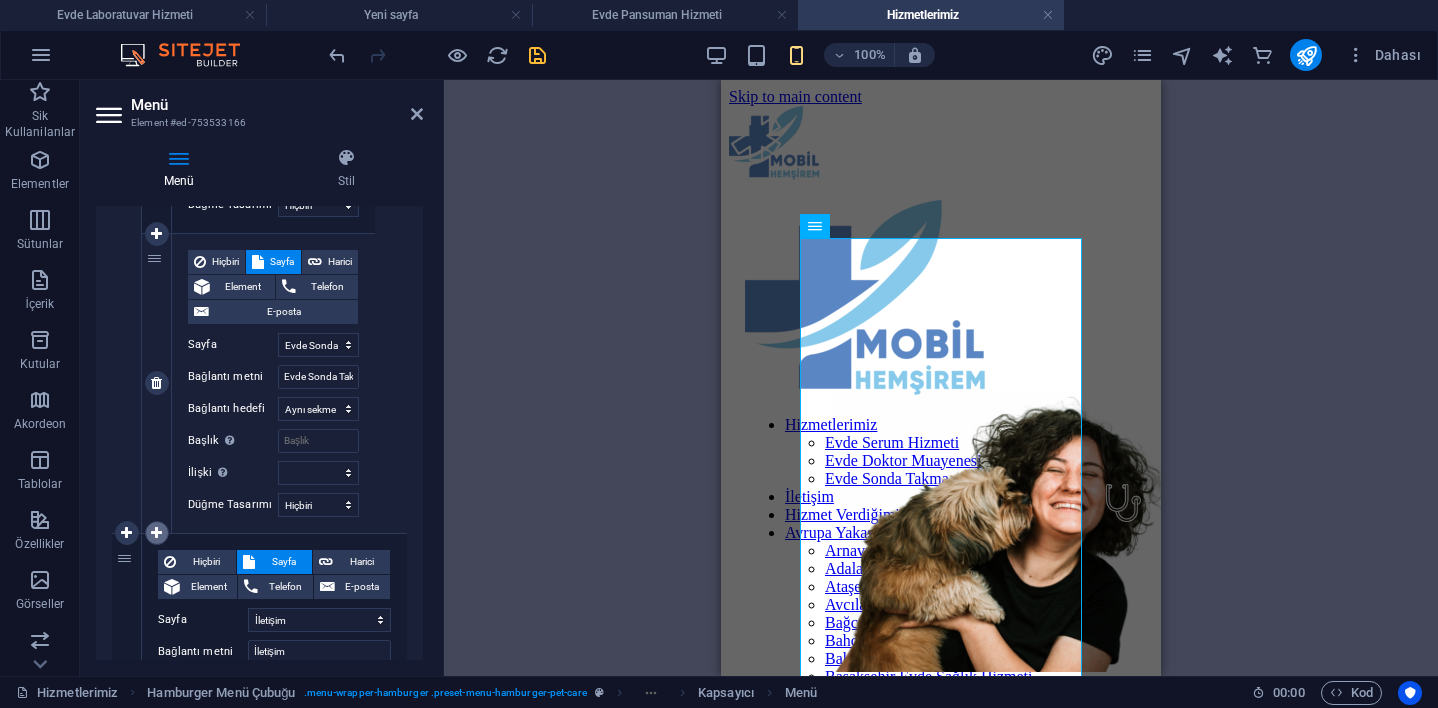 click at bounding box center [156, 533] 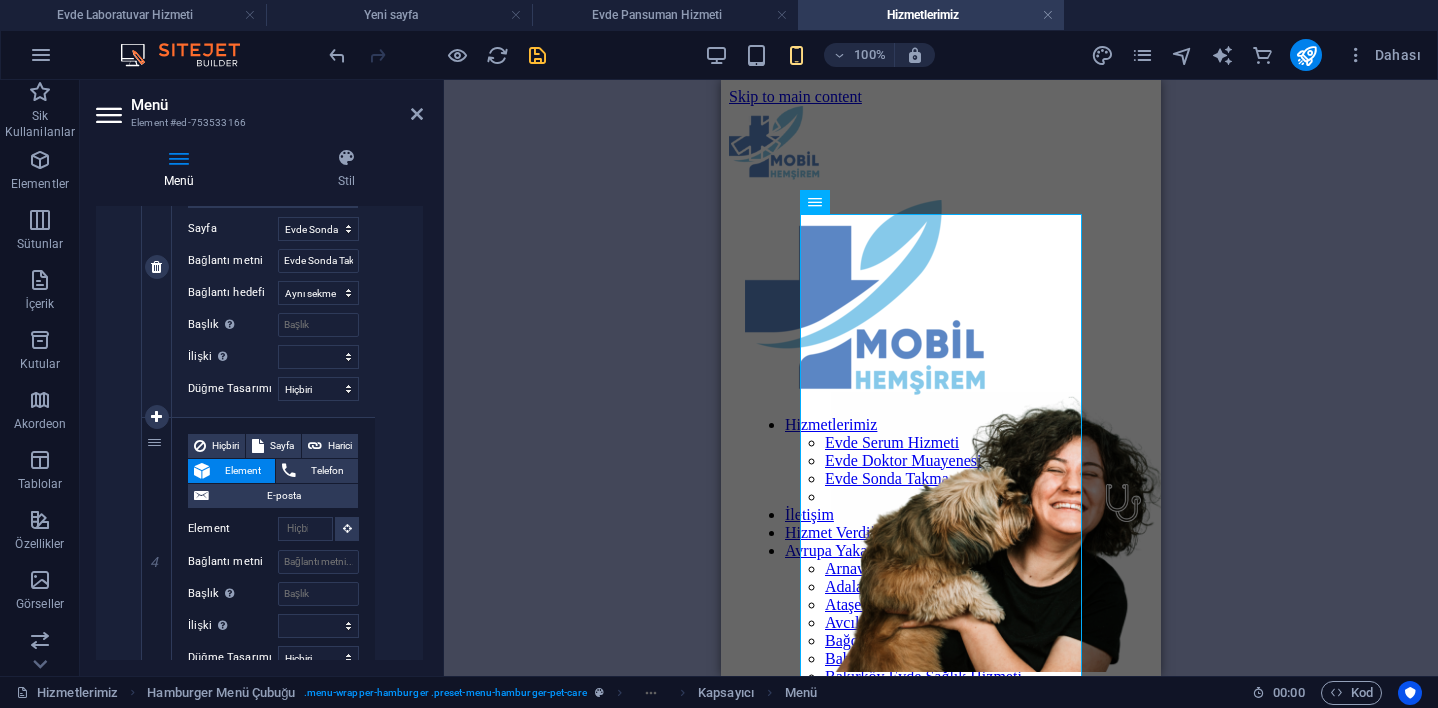 scroll, scrollTop: 1163, scrollLeft: 0, axis: vertical 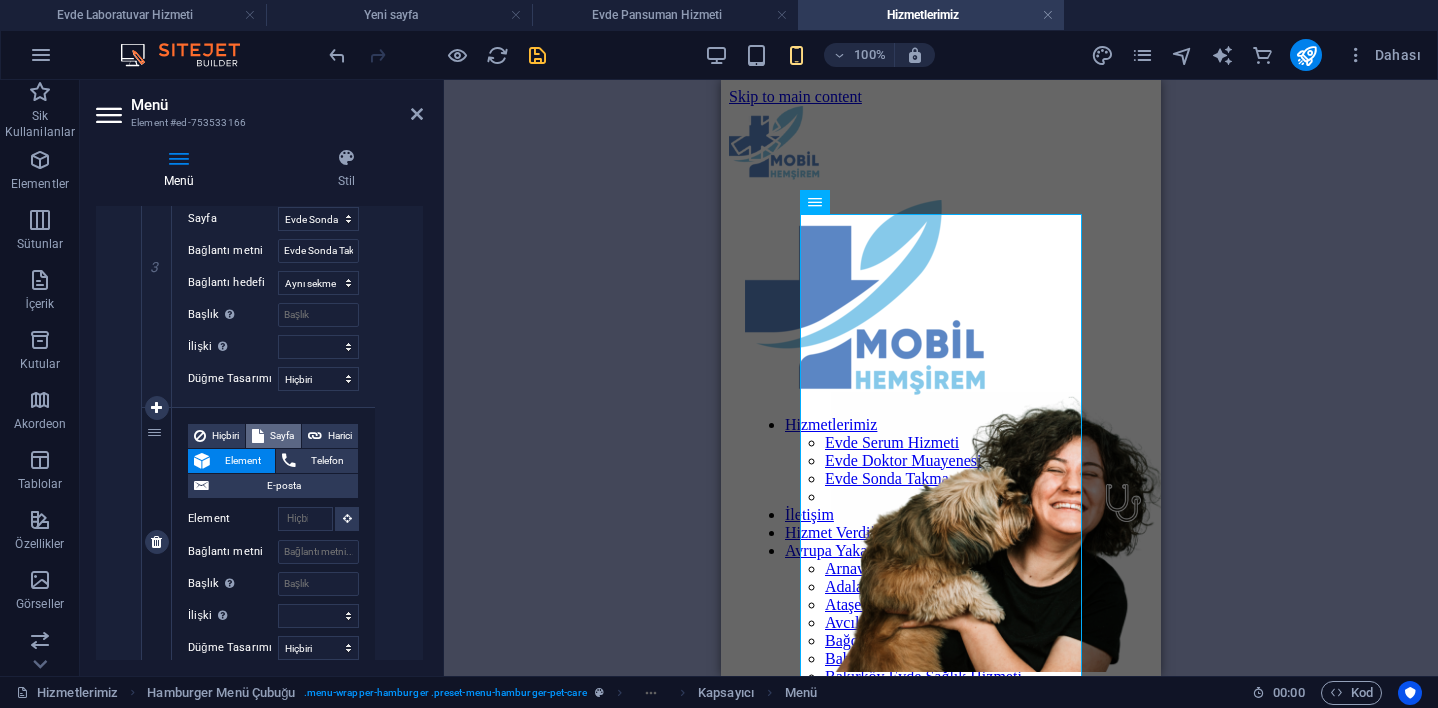 click on "Sayfa" at bounding box center (282, 436) 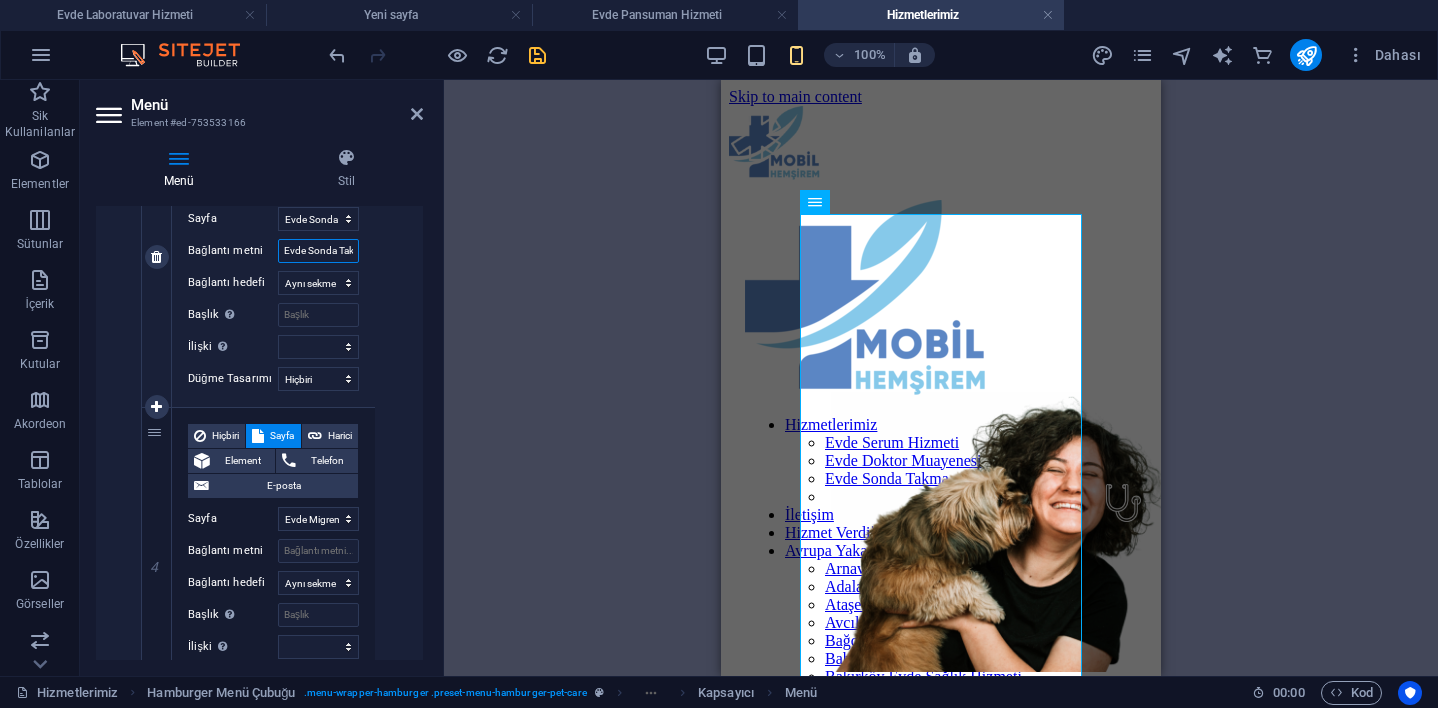 click on "Evde Sonda Takma" at bounding box center [318, 251] 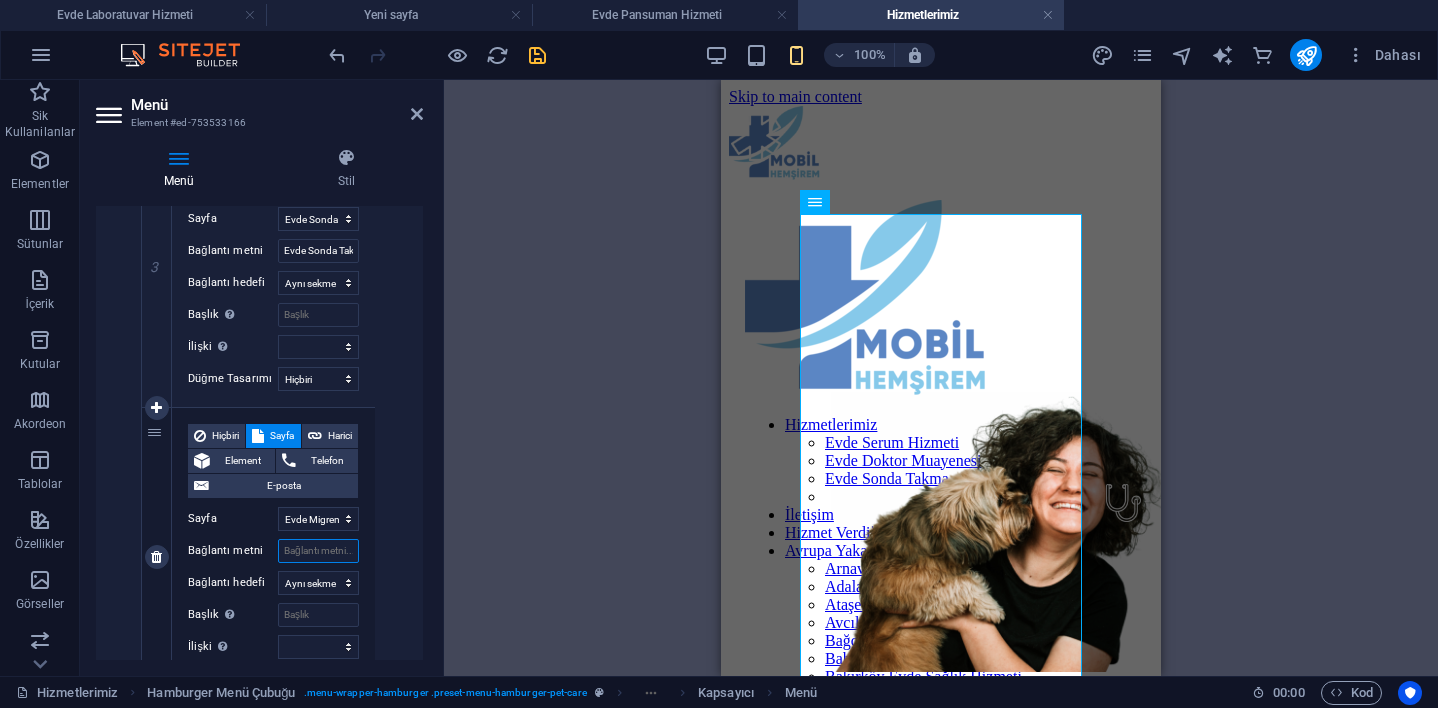 click on "Bağlantı metni" at bounding box center [318, 551] 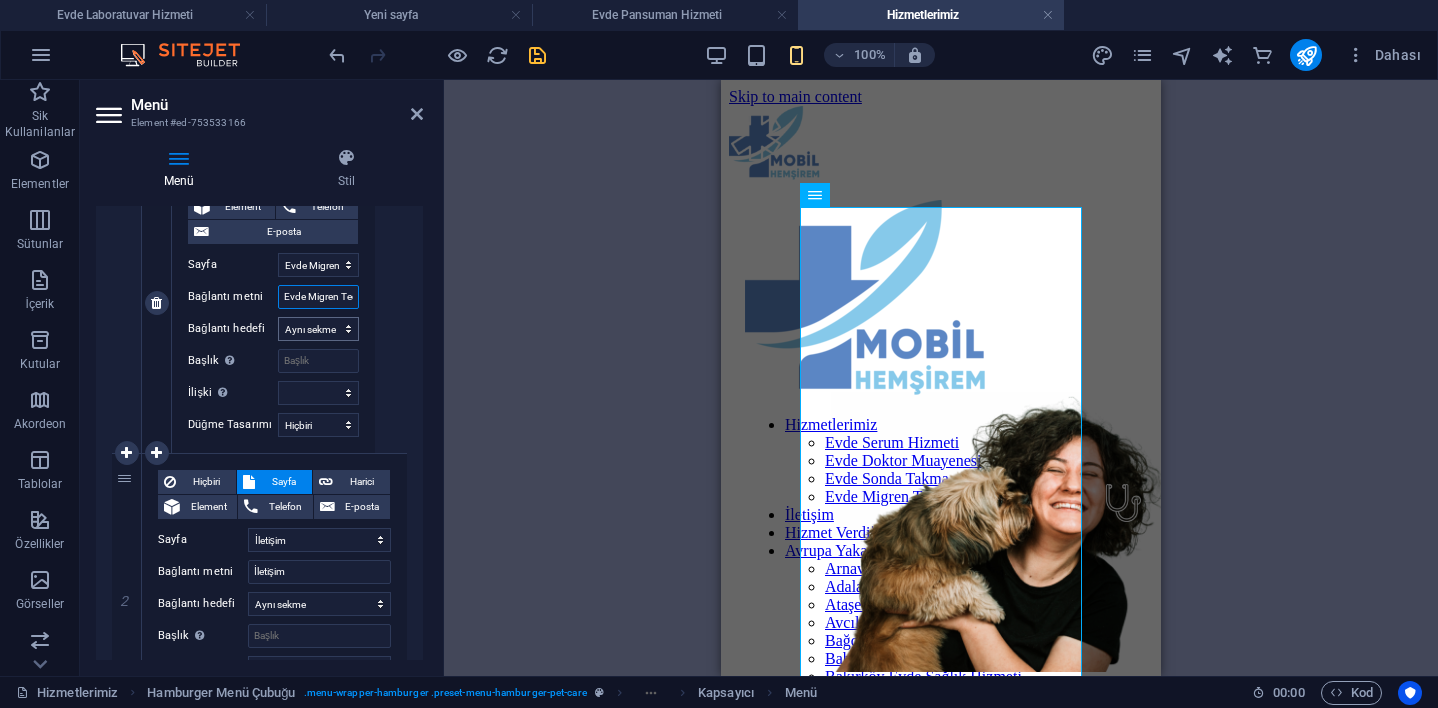scroll, scrollTop: 1416, scrollLeft: 0, axis: vertical 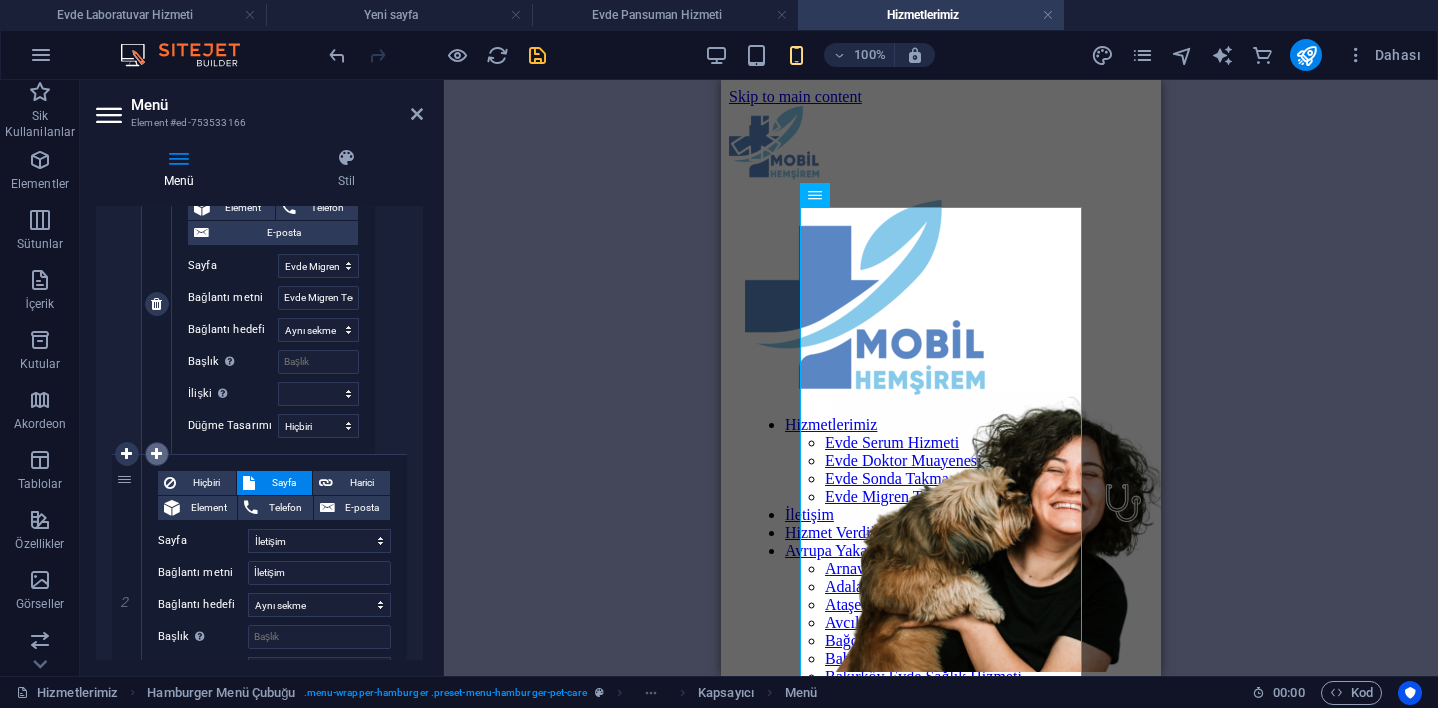 click at bounding box center (156, 454) 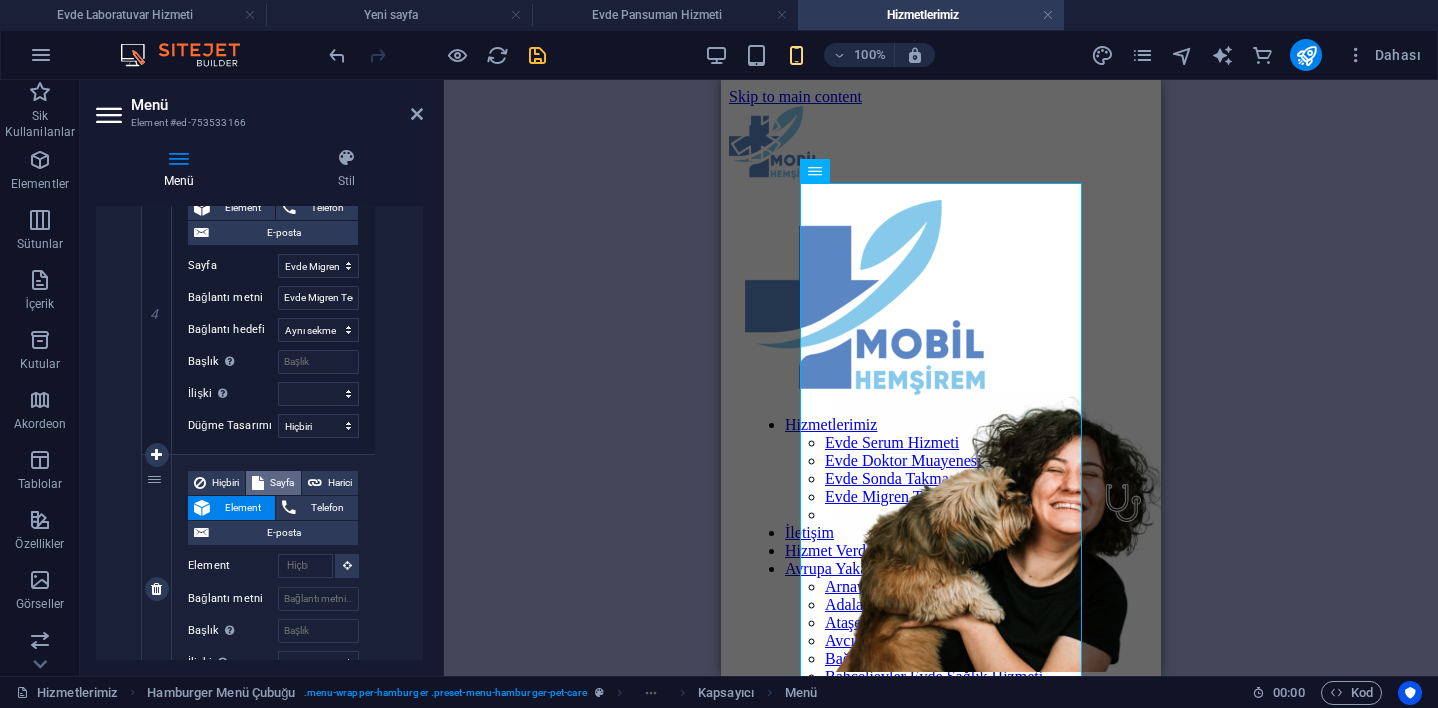 click on "Sayfa" at bounding box center (282, 483) 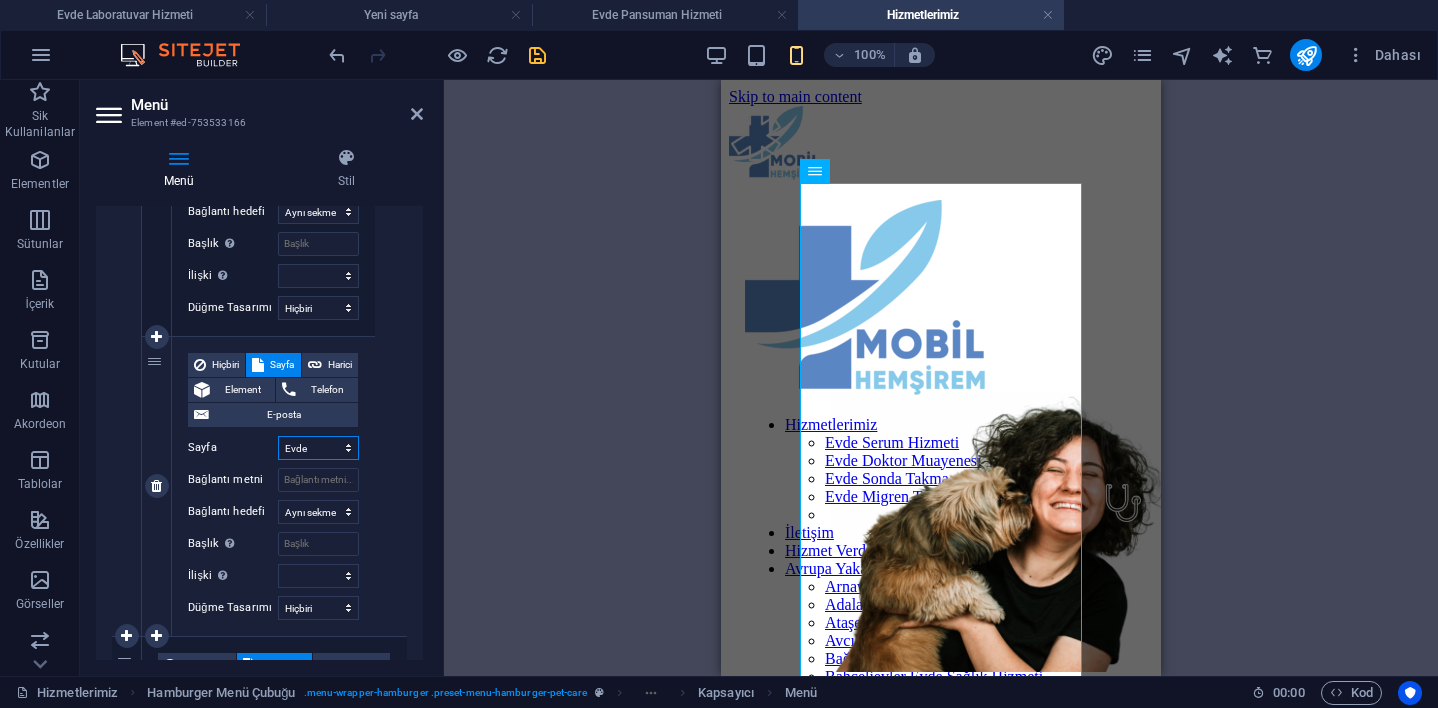 scroll, scrollTop: 1536, scrollLeft: 0, axis: vertical 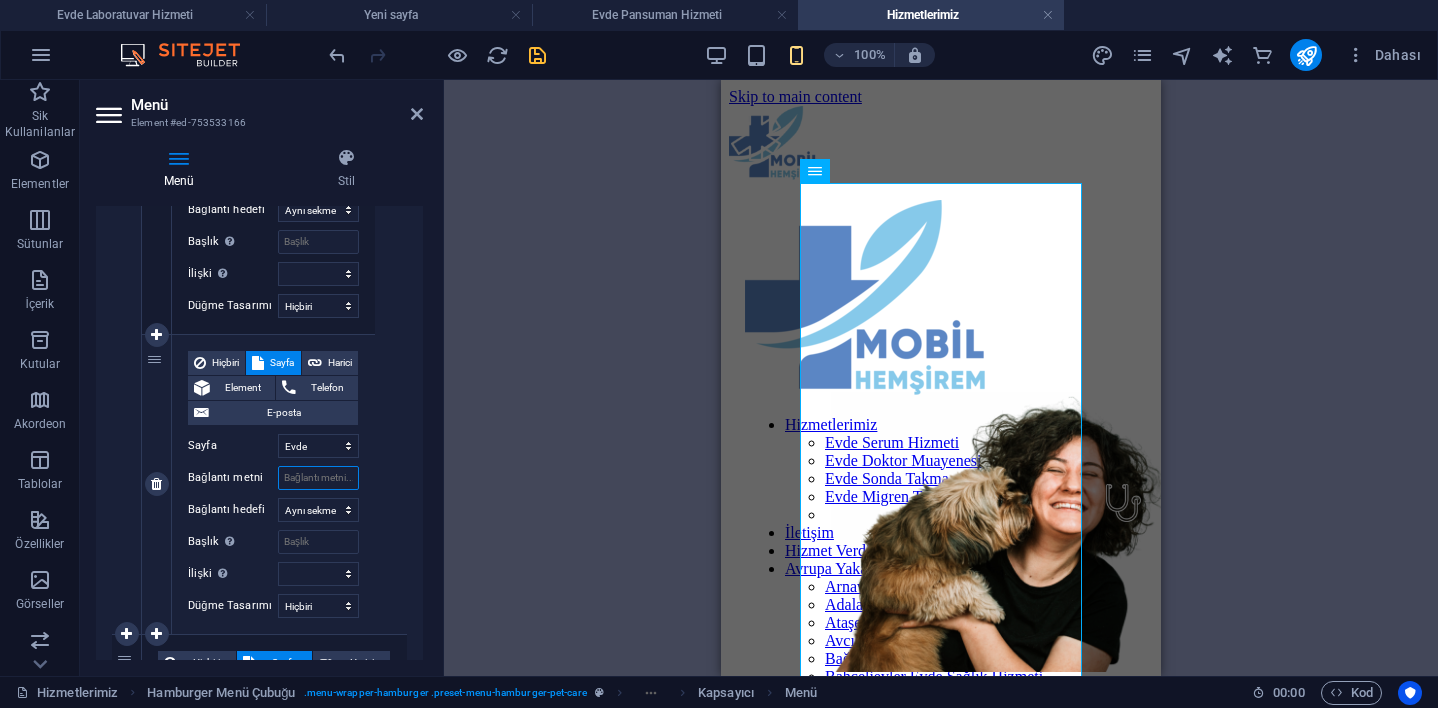 click on "Bağlantı metni" at bounding box center (318, 478) 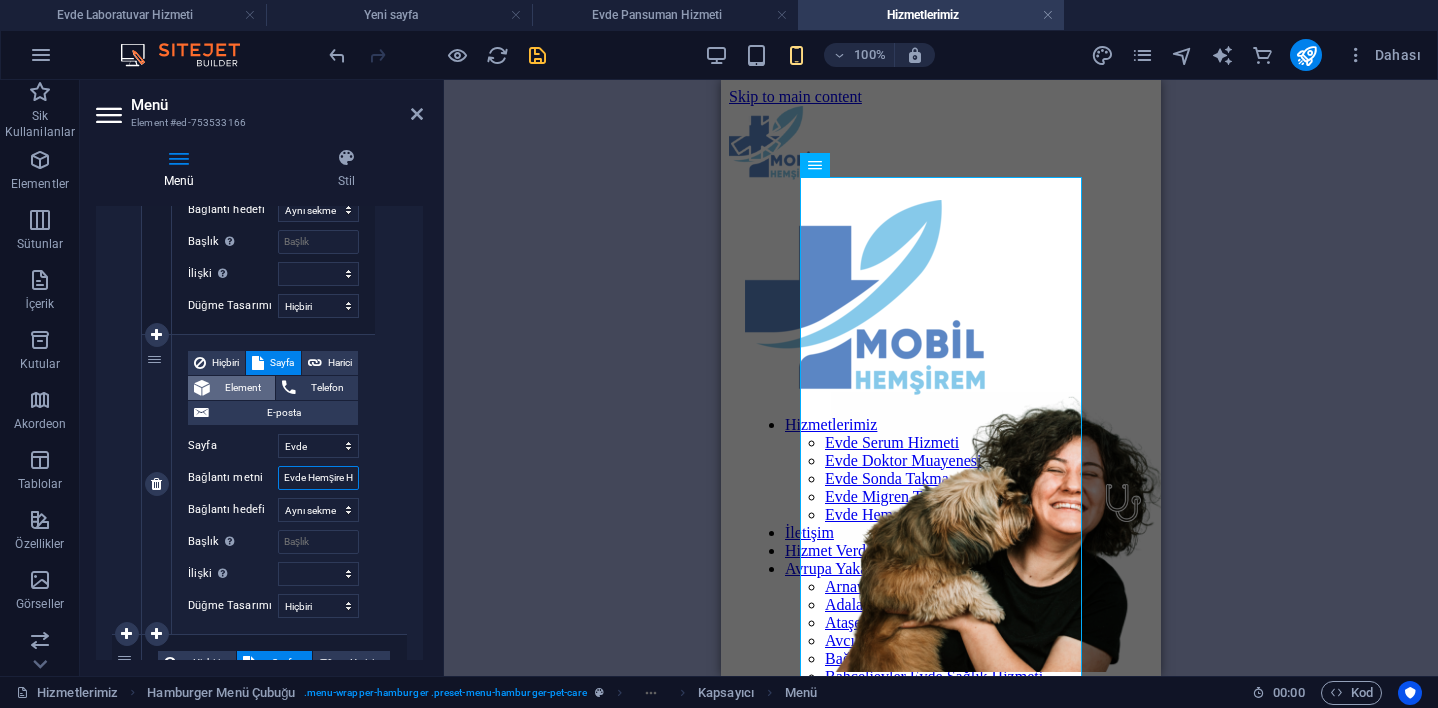scroll, scrollTop: 1706, scrollLeft: 0, axis: vertical 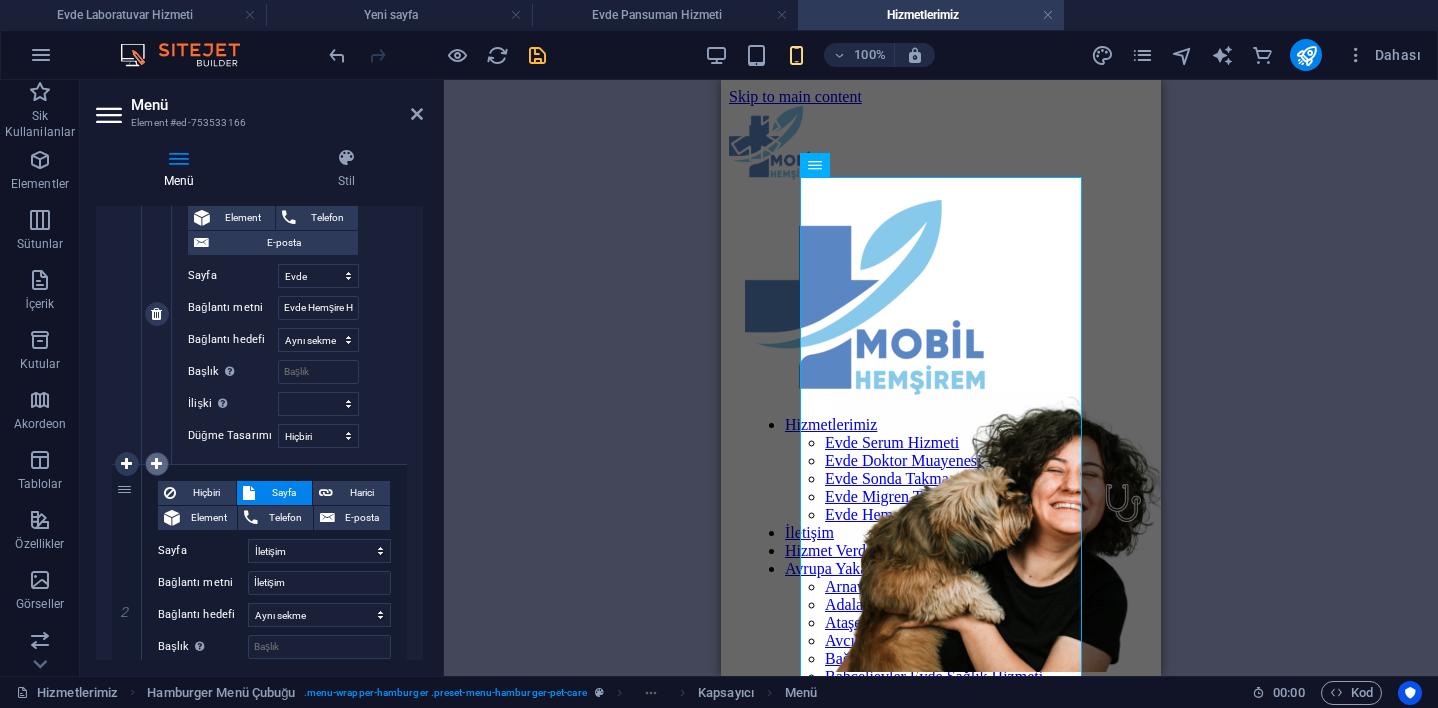 click at bounding box center [157, 464] 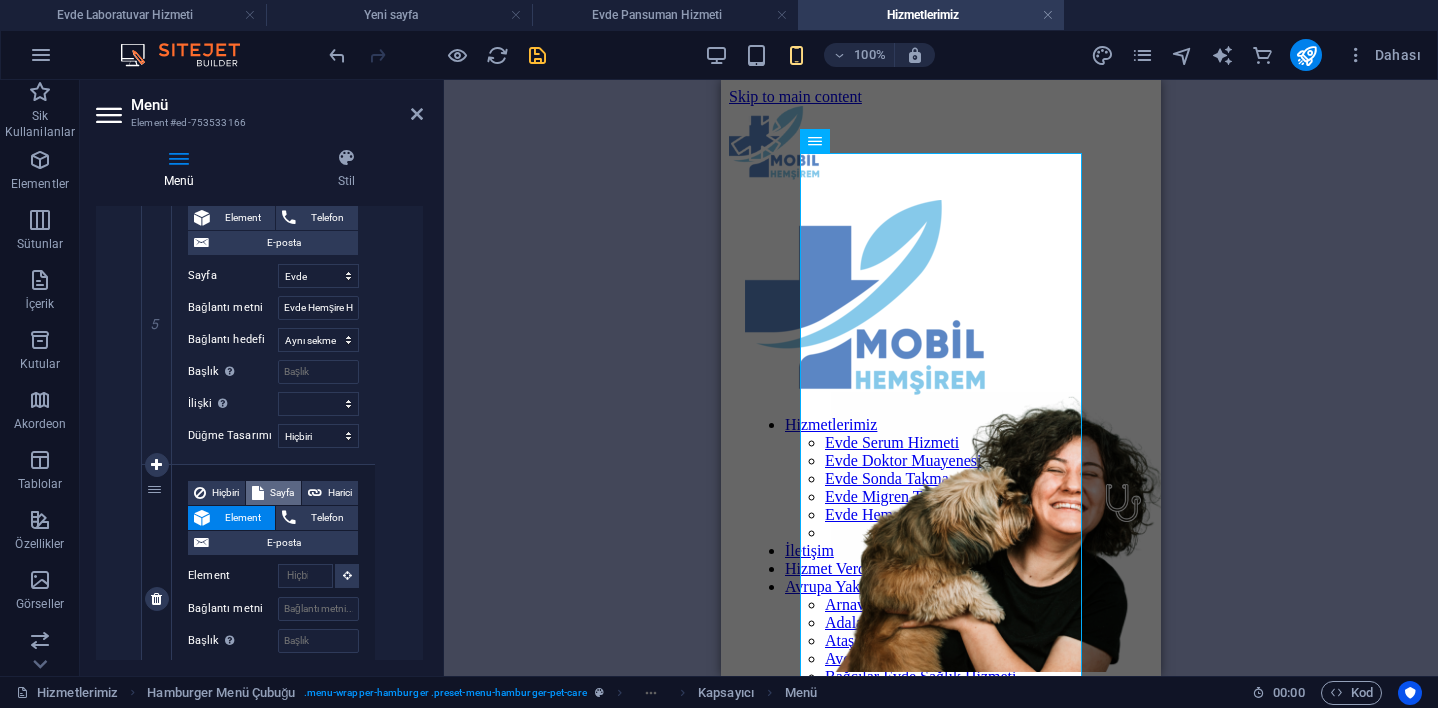 click on "Sayfa" at bounding box center [282, 493] 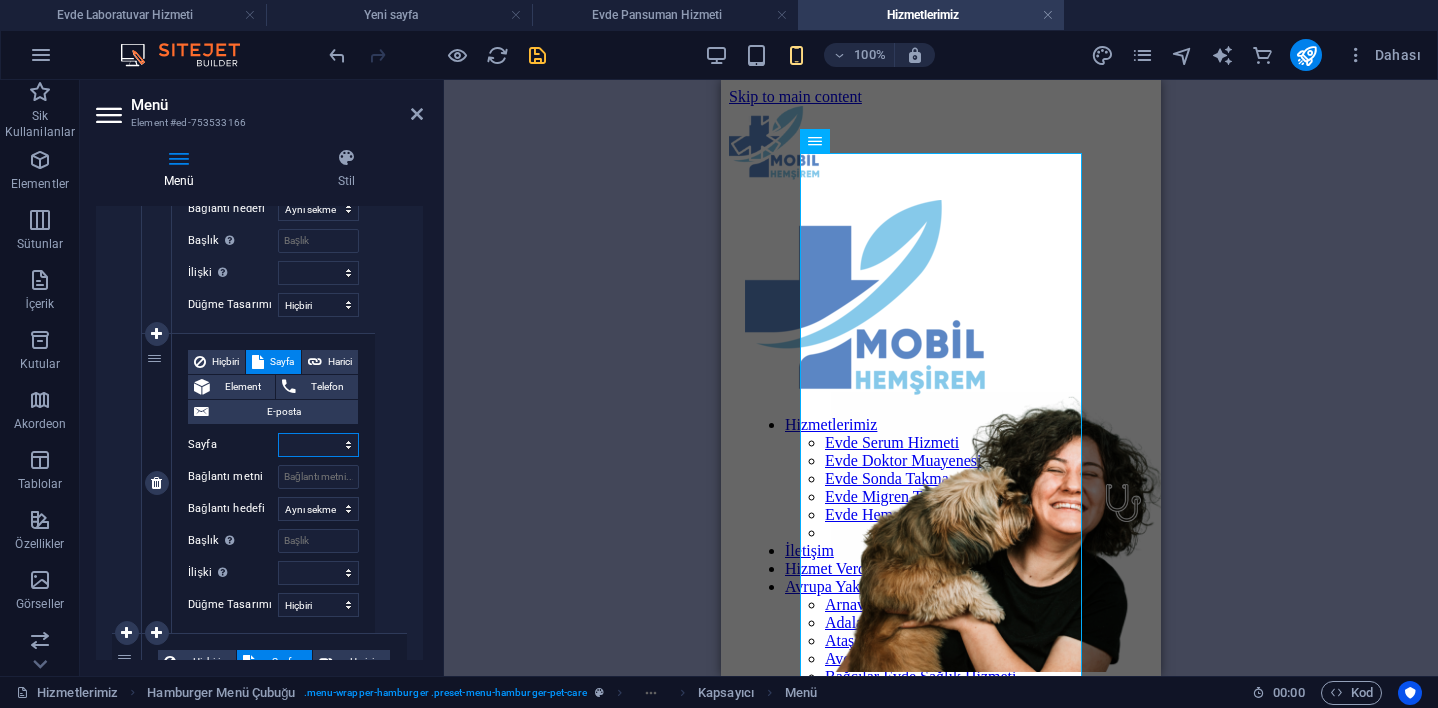 scroll, scrollTop: 1839, scrollLeft: 0, axis: vertical 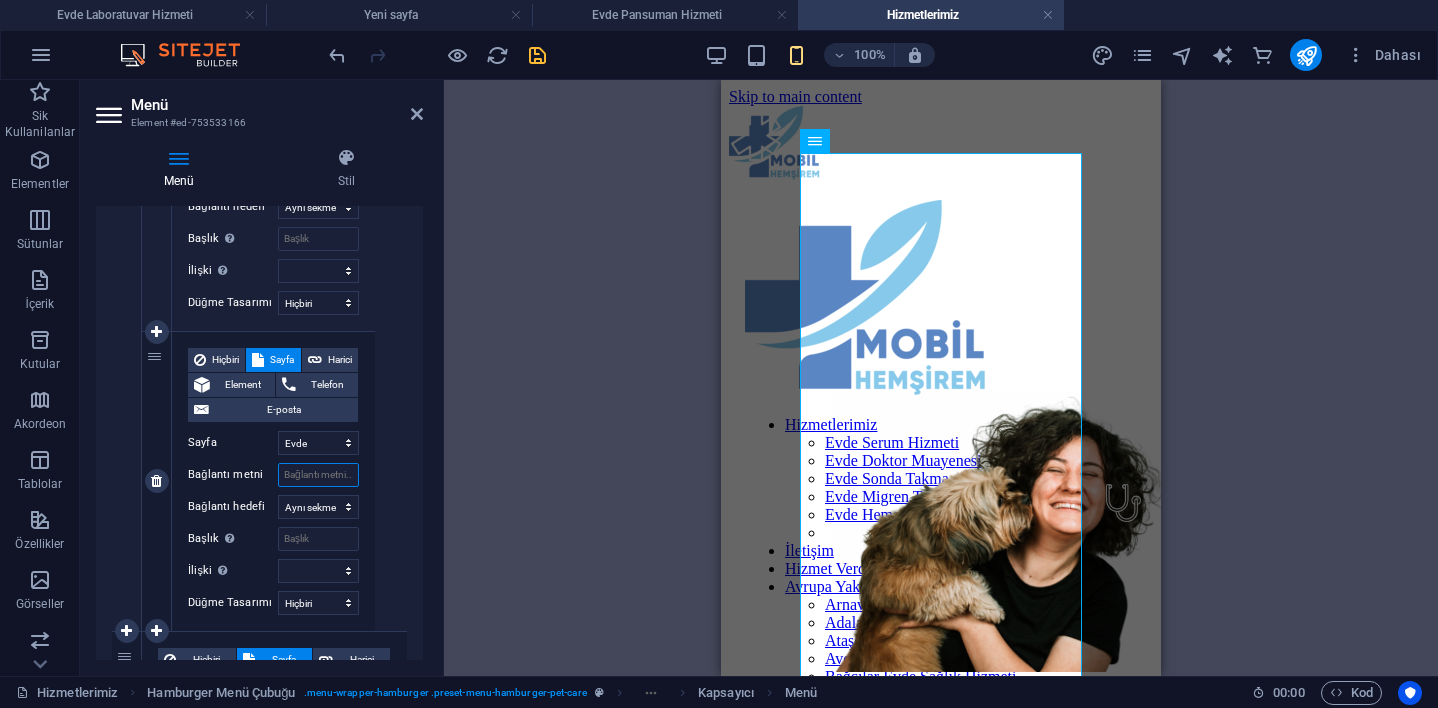 click on "Bağlantı metni" at bounding box center [318, 475] 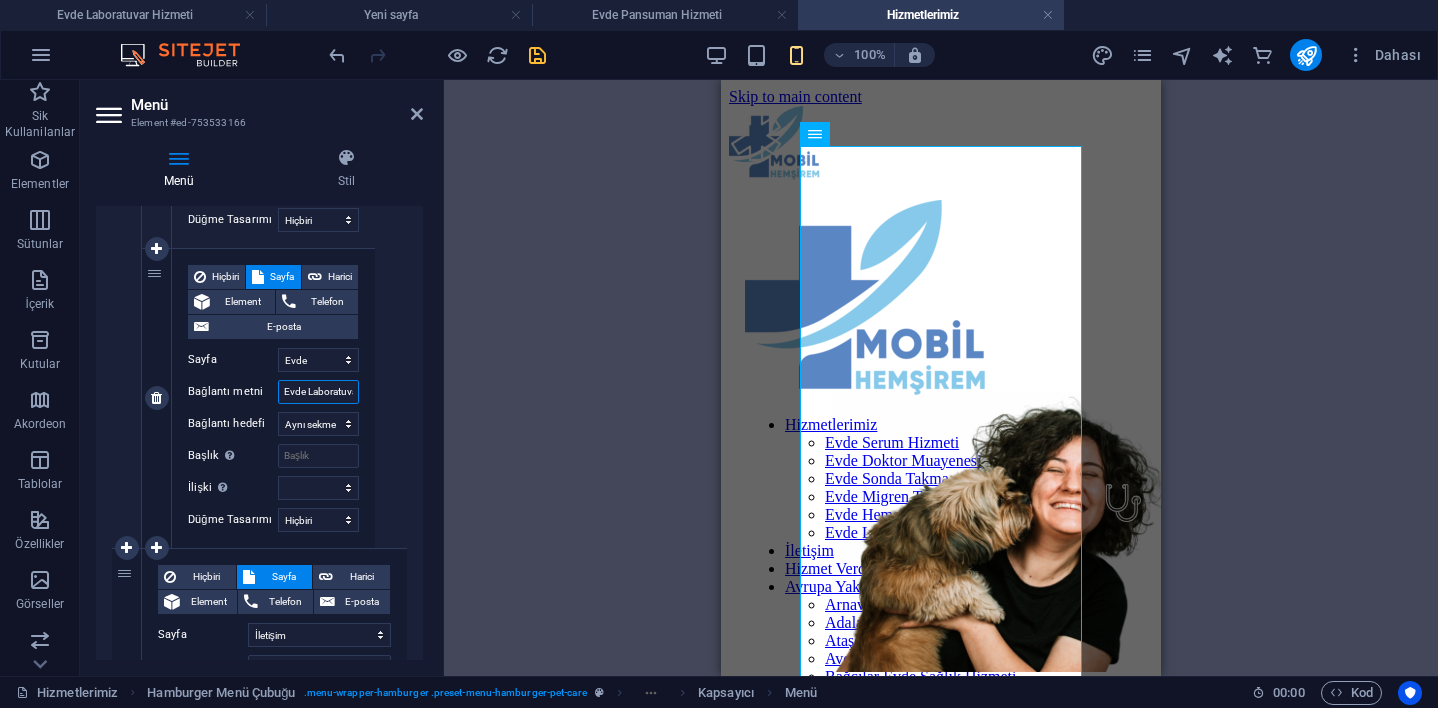 scroll, scrollTop: 1930, scrollLeft: 0, axis: vertical 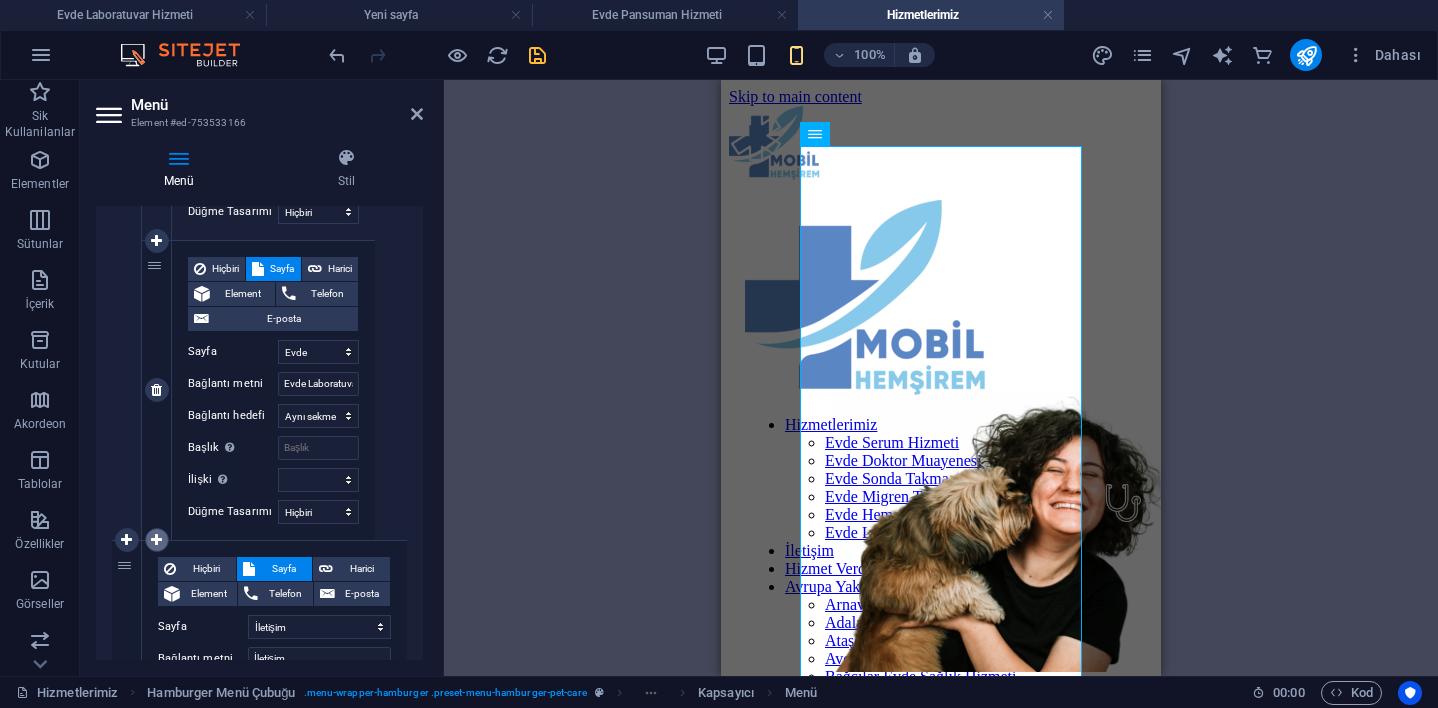 click at bounding box center [156, 540] 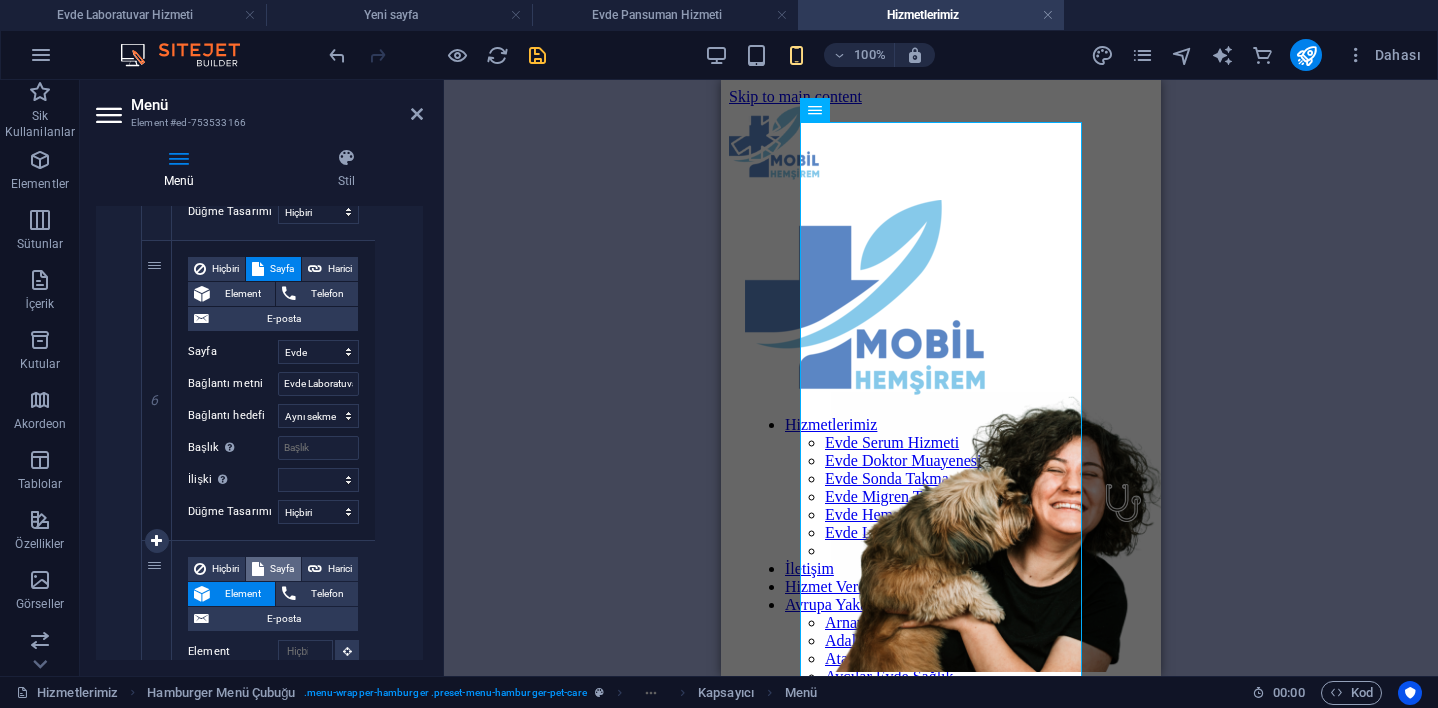 click on "Sayfa" at bounding box center [282, 569] 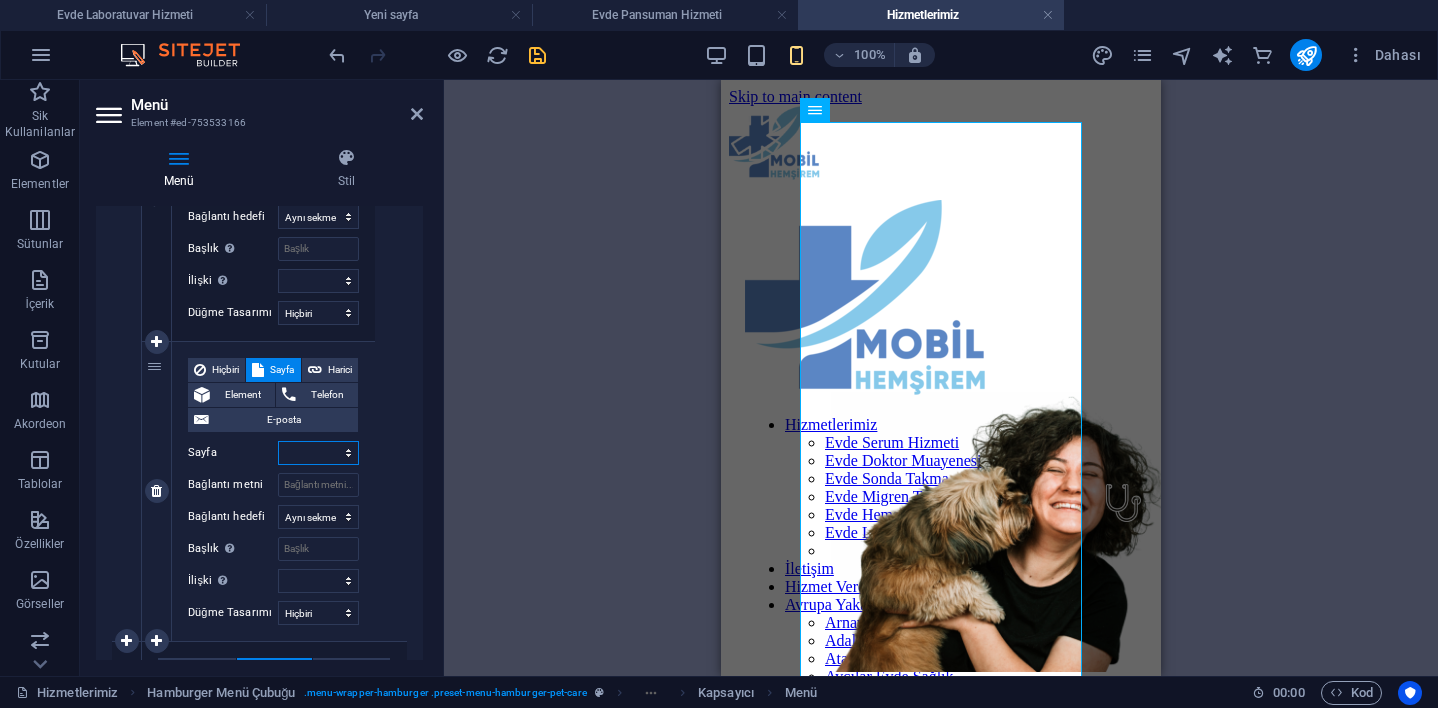 scroll, scrollTop: 2132, scrollLeft: 0, axis: vertical 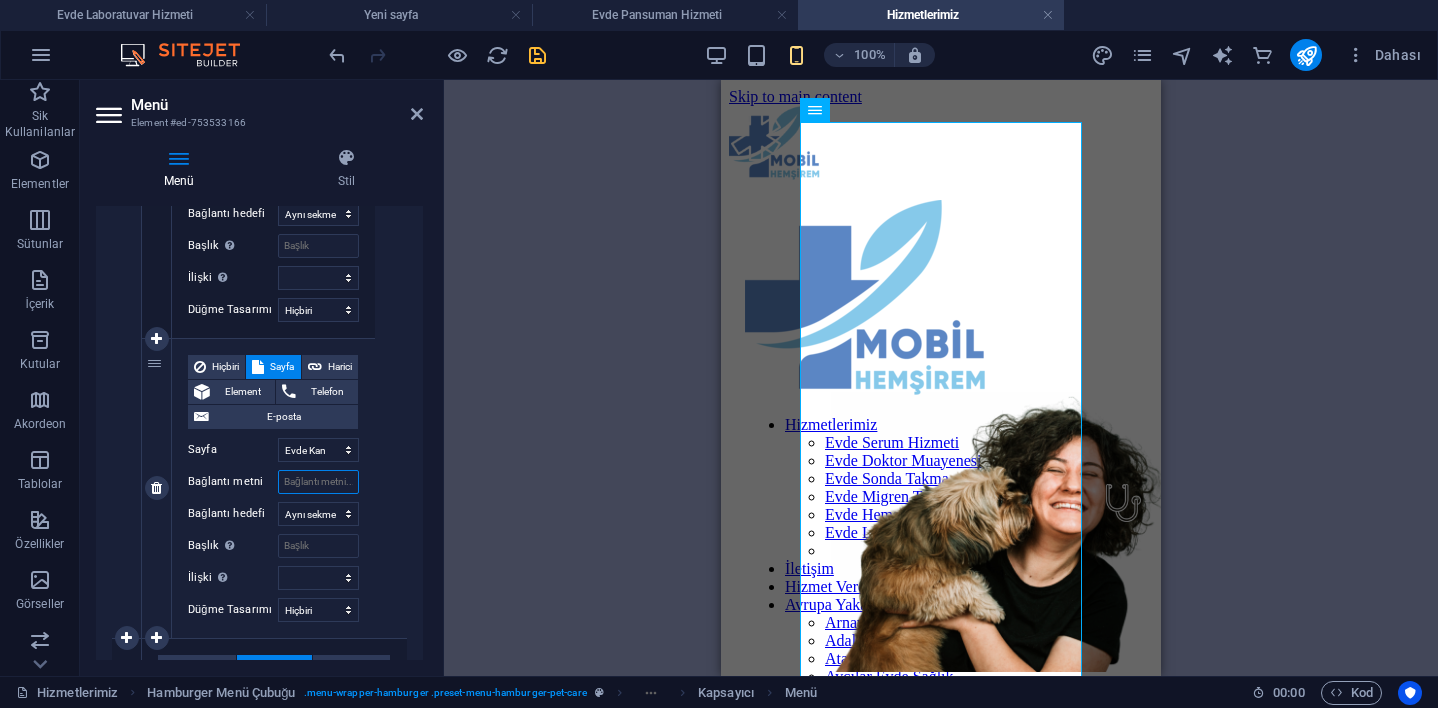 click on "Bağlantı metni" at bounding box center (318, 482) 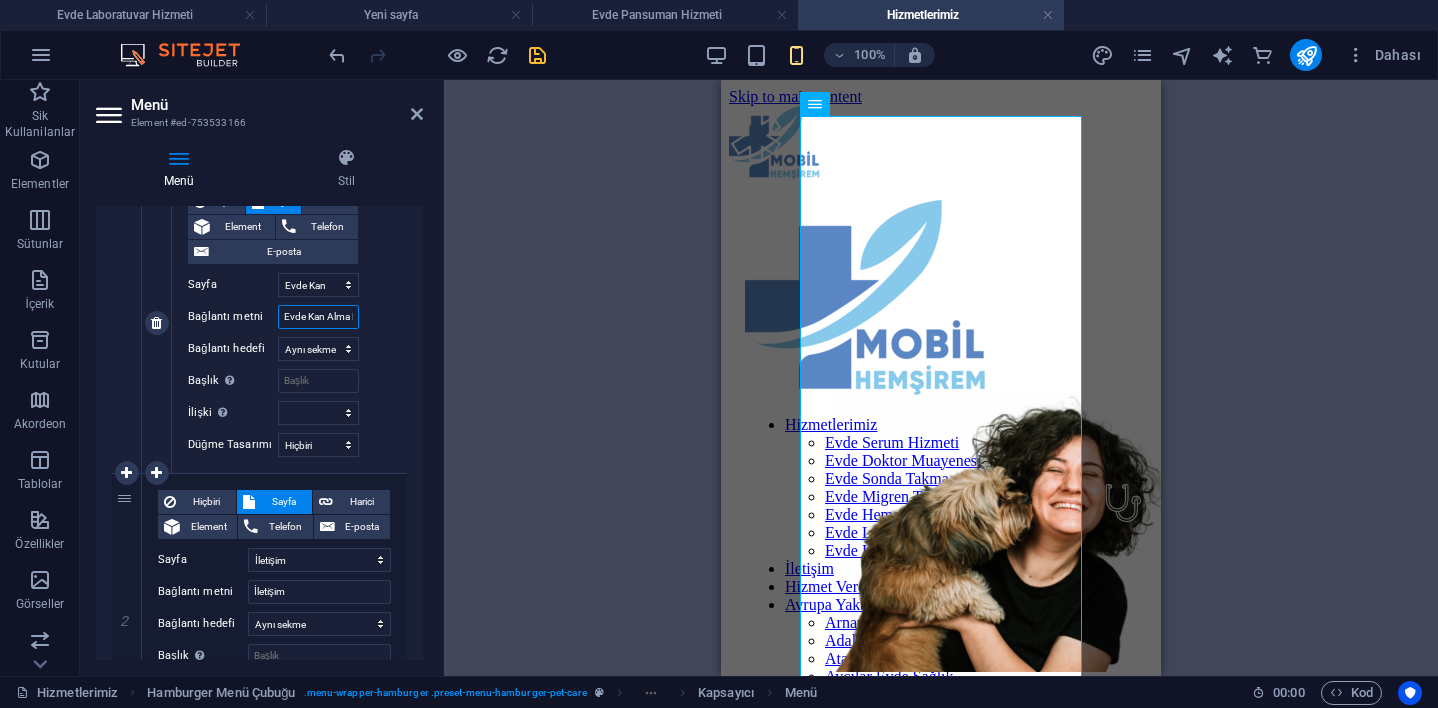 scroll, scrollTop: 2308, scrollLeft: 0, axis: vertical 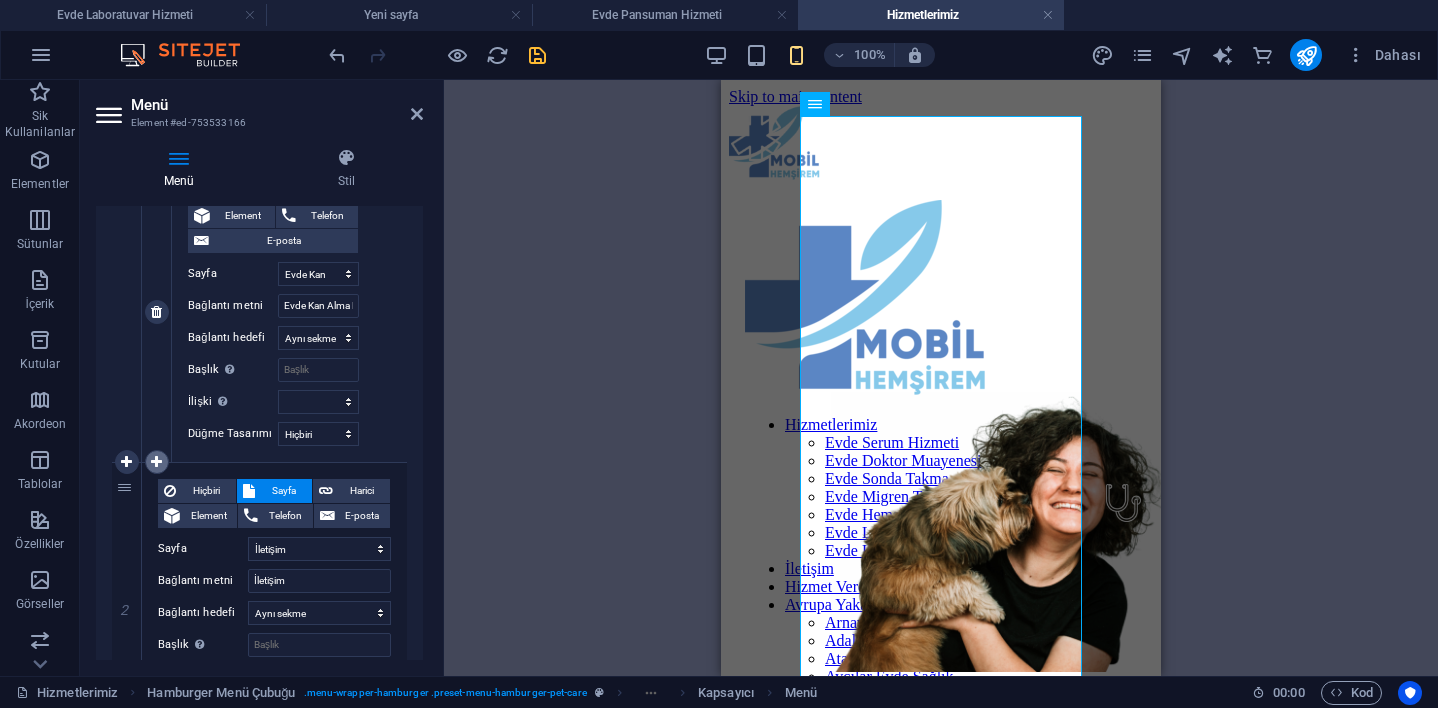 click at bounding box center [156, 462] 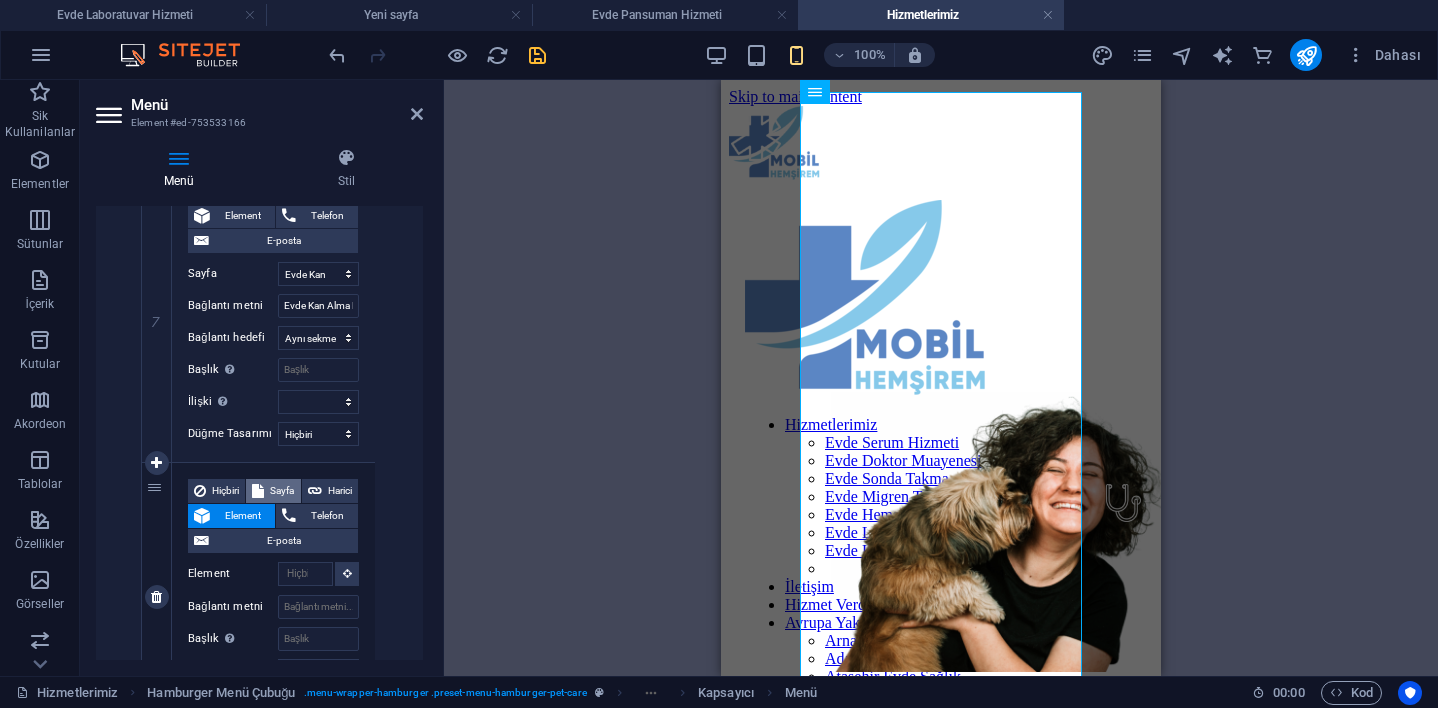 click on "Sayfa" at bounding box center (282, 491) 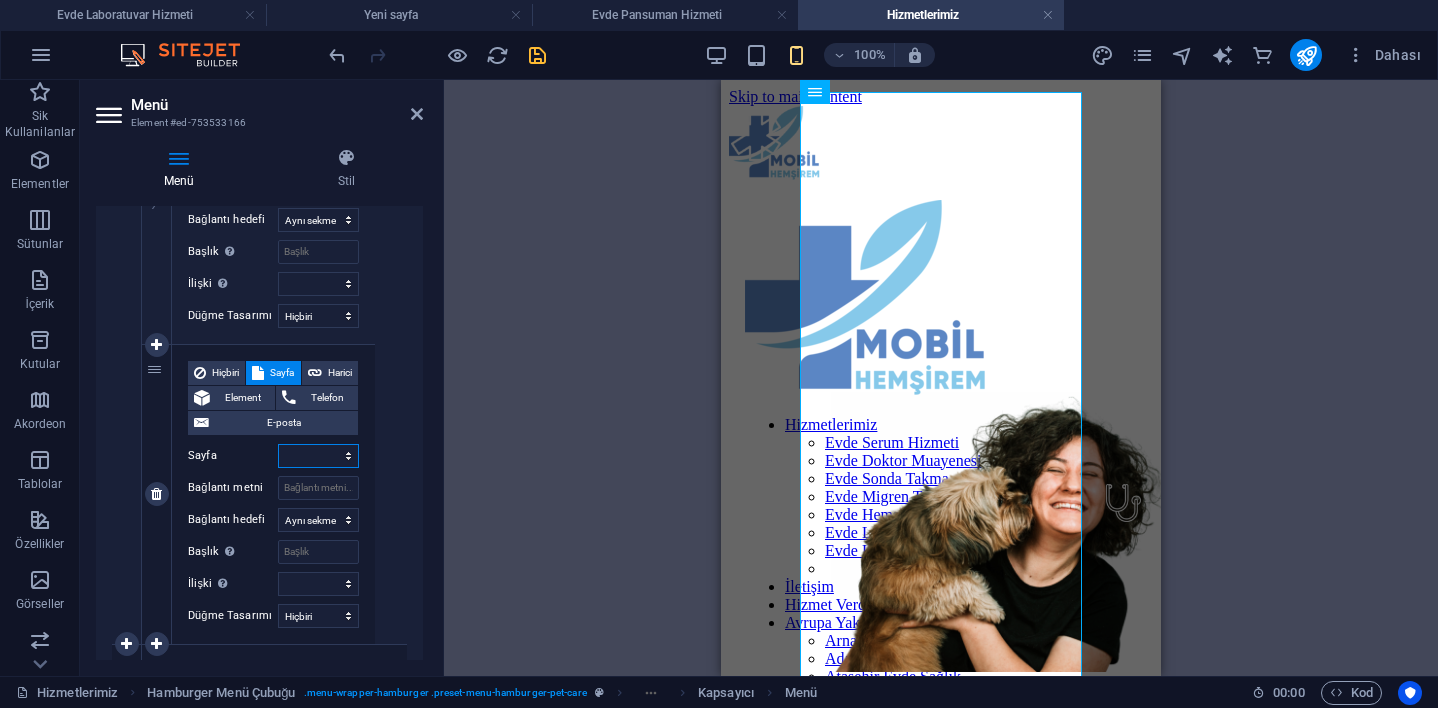 scroll, scrollTop: 2431, scrollLeft: 0, axis: vertical 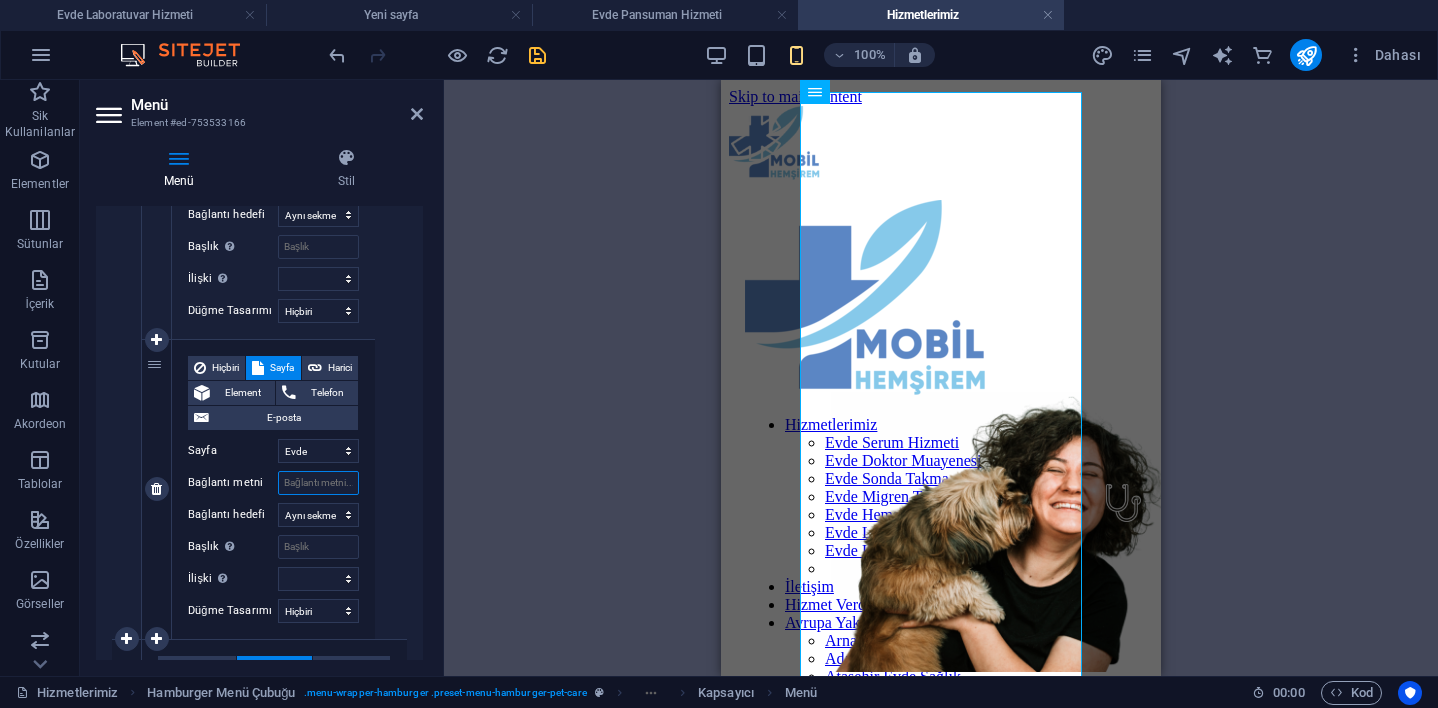 click on "Bağlantı metni" at bounding box center [318, 483] 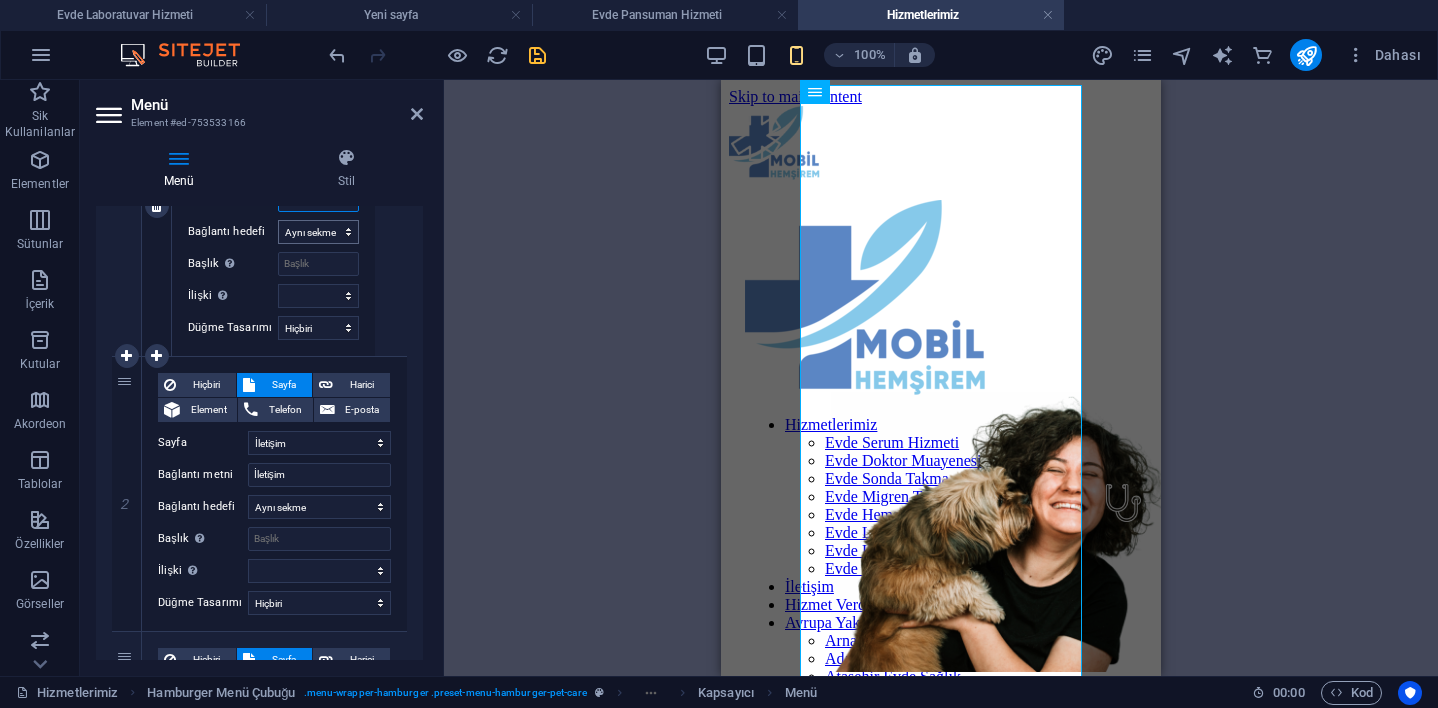 scroll, scrollTop: 2710, scrollLeft: 0, axis: vertical 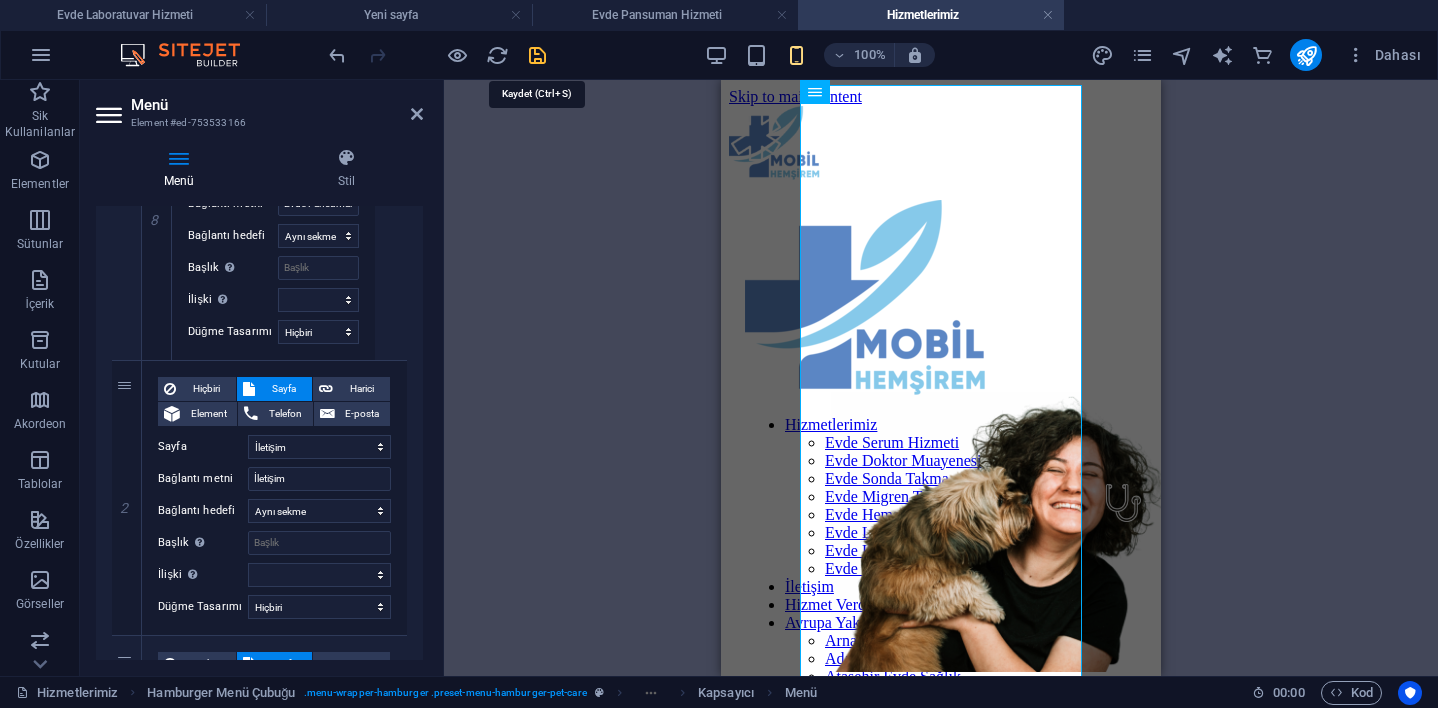 click at bounding box center (537, 55) 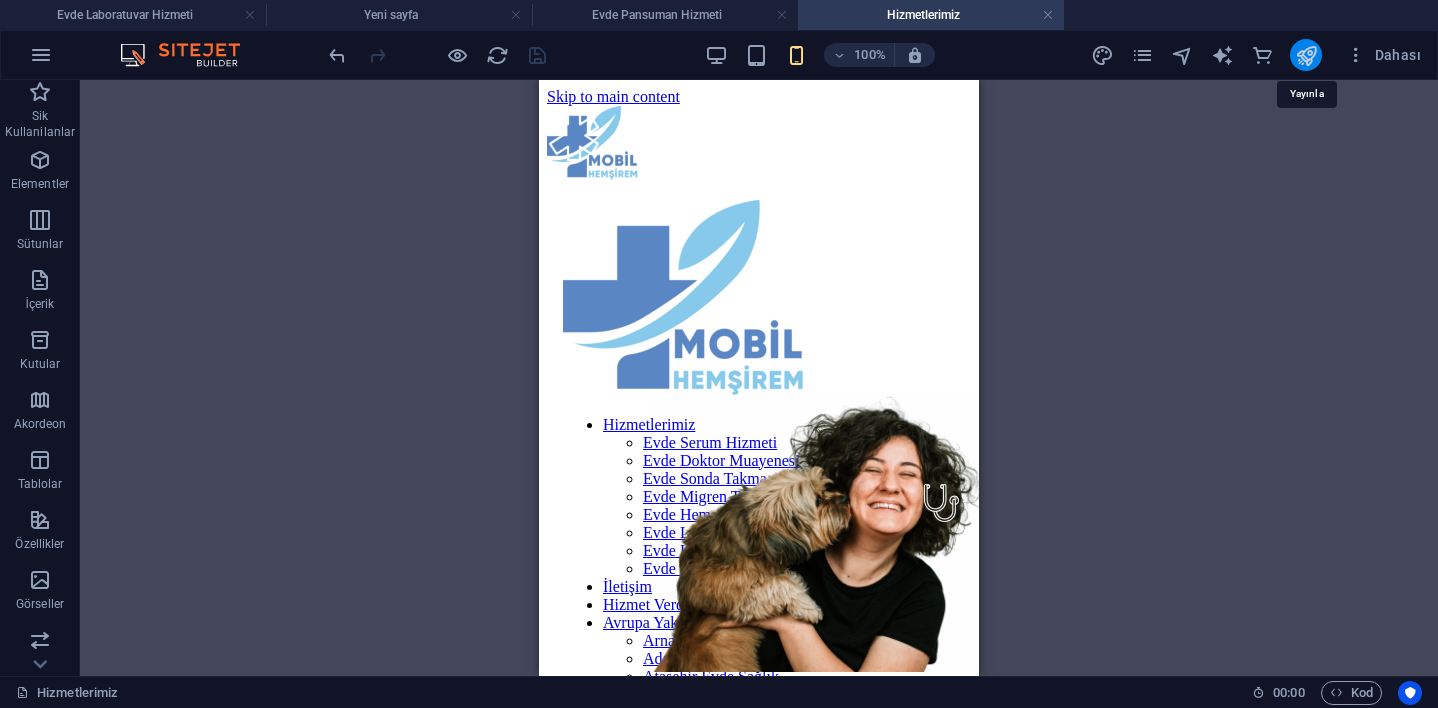 click at bounding box center [1306, 55] 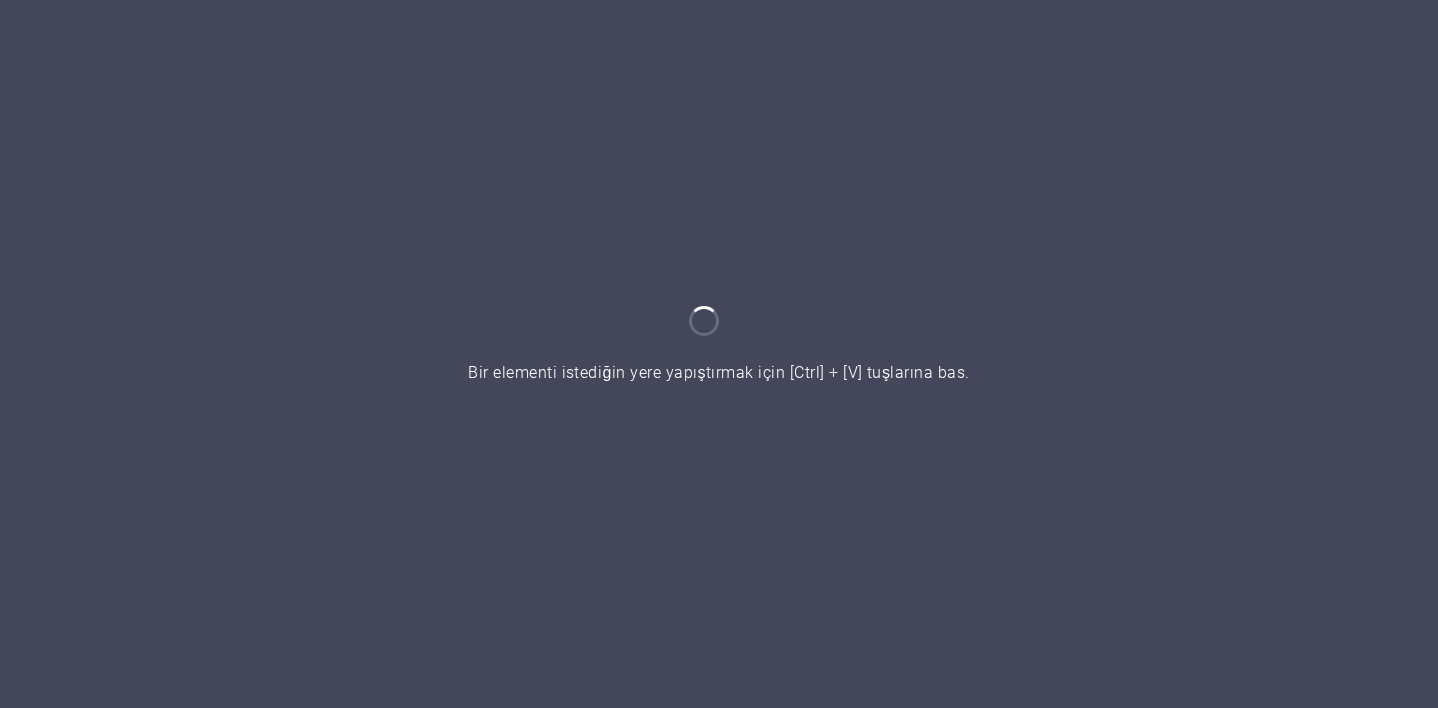 scroll, scrollTop: 0, scrollLeft: 0, axis: both 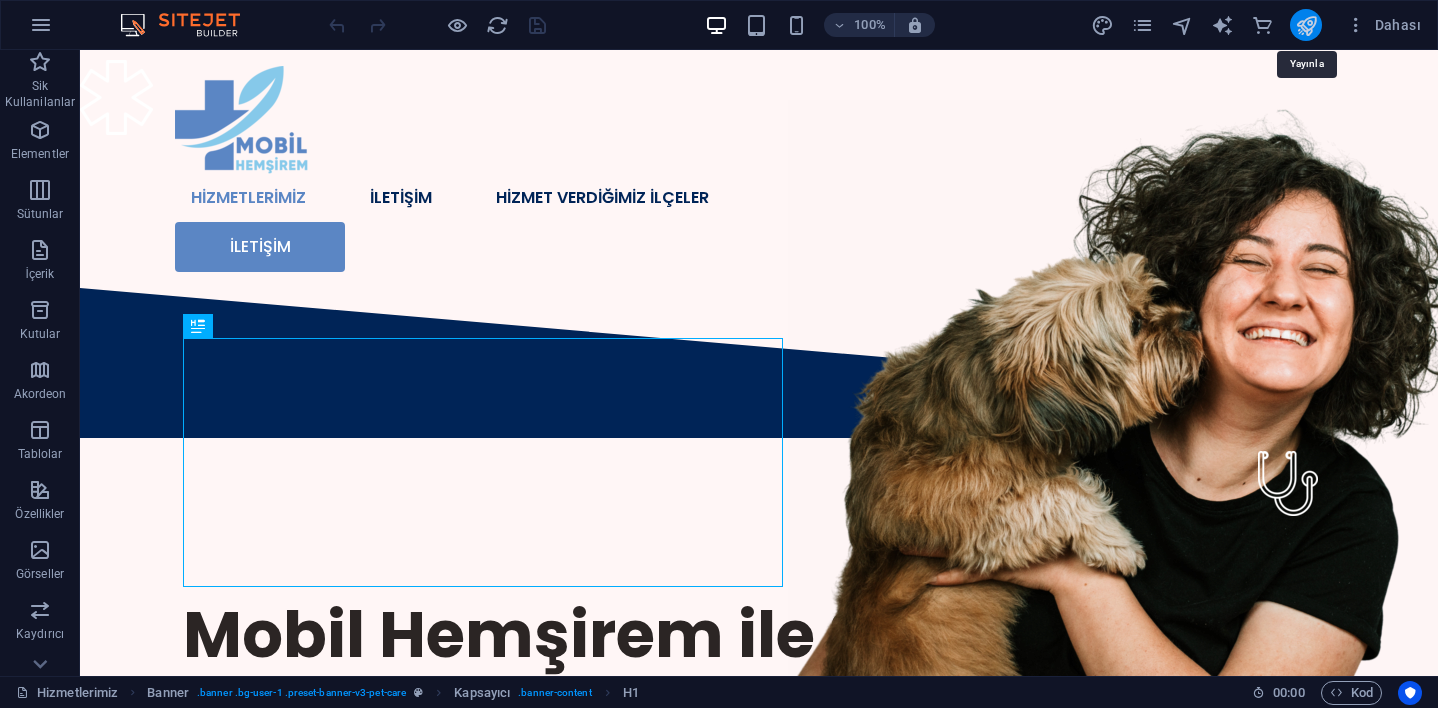 click at bounding box center (1306, 25) 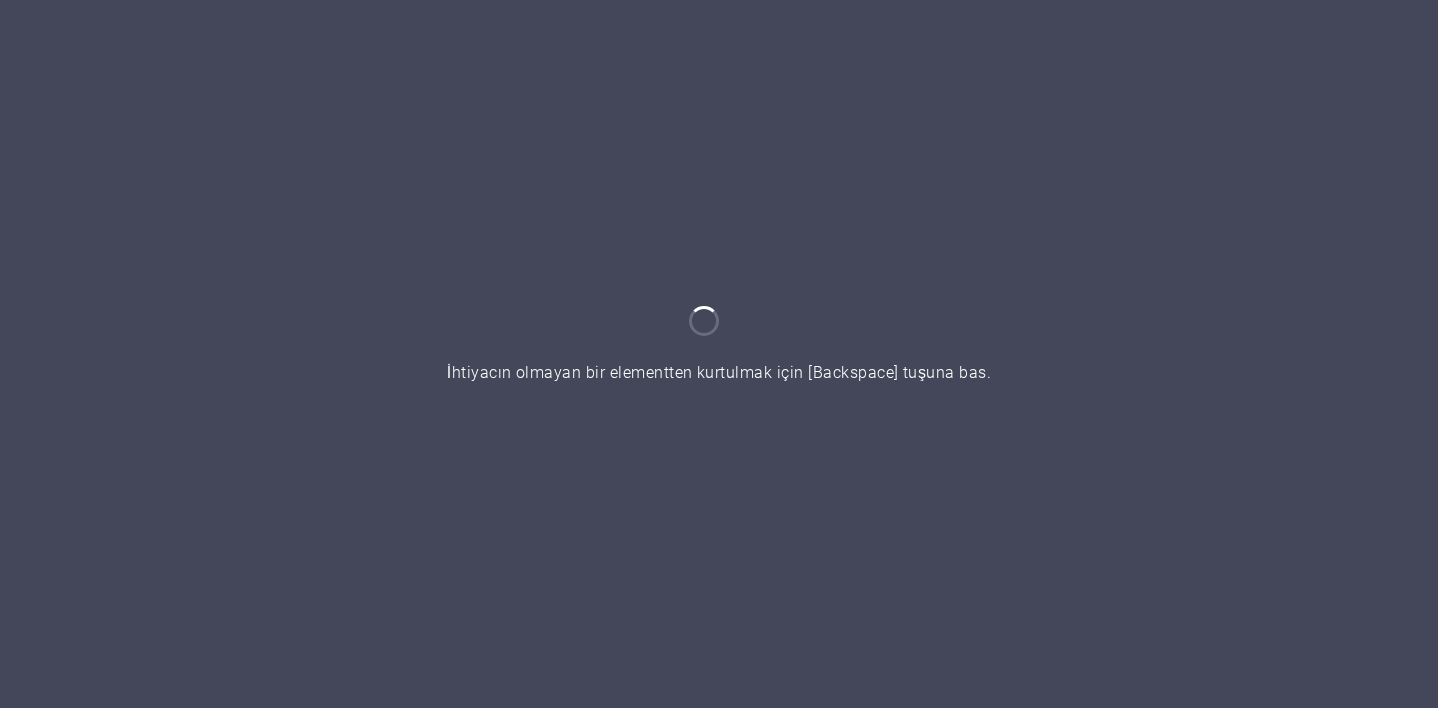 scroll, scrollTop: 0, scrollLeft: 0, axis: both 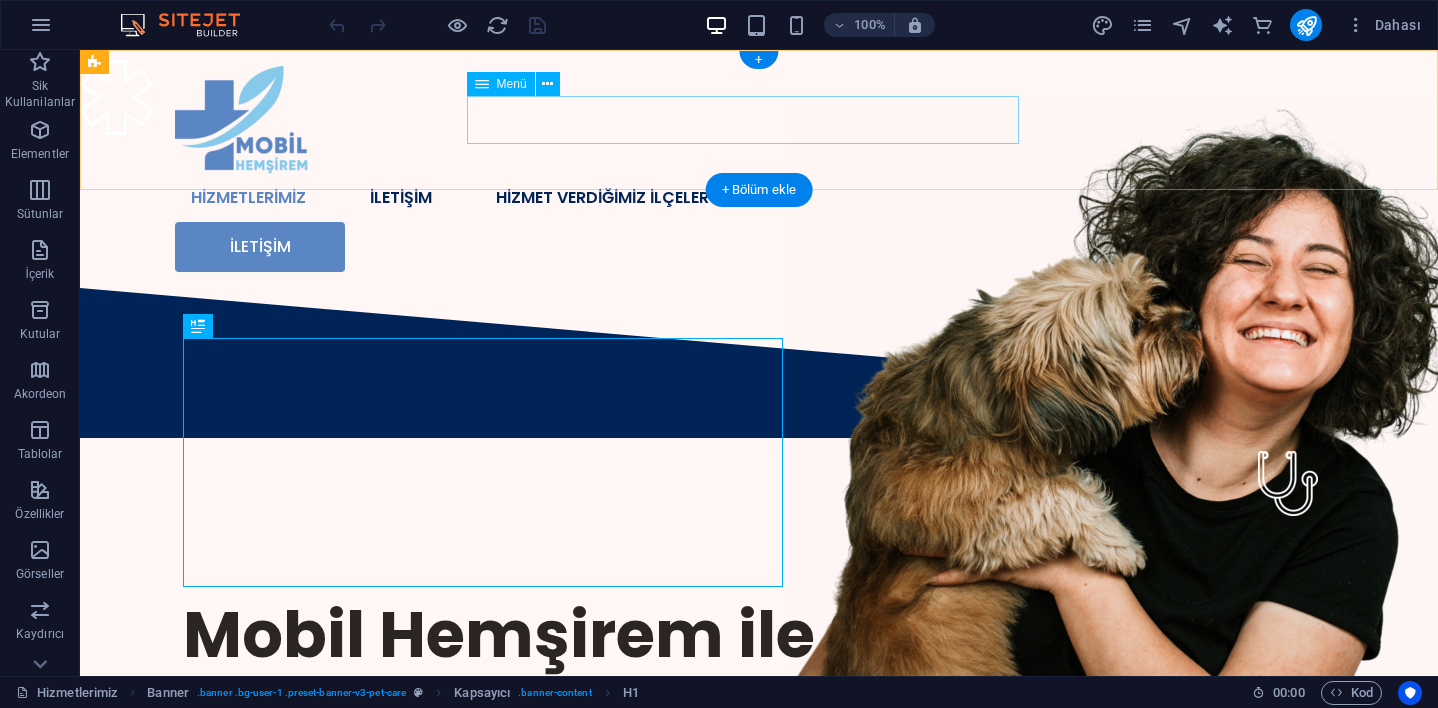 click on "HİZMETLERİMİZ Evde Serum Hizmeti Evde Doktor Muayenesi Evde Sonda Takma Evde Migren Tedavisi Evde Hemşire Hizmeti Evde Laboratuvar Hizmeti Evde Kan Alma Hizmeti Evde Pansuman Hizmeti İLETİŞİM HİZMET VERDİĞİMİZ İLÇELER Adalar Evde Sağlık Hizmeti  Ataşehir Evde Sağlık Hizmeti  Avcılar Evde Sağlık Hizmeti  Bağcılar Evde Sağlık Hizmeti  Bahçelievler Evde Sağlık Hizmeti  Bakırköy Evde Sağlık Hizmeti  Başakşehir Evde Sağlık Hizmeti  Bayrampaşa Evde Sağlık Hizmeti  Beşiktaş Evde Sağlık Hizmeti  Arnavutköy Evde Sağlık Beykoz Evde Sağlık Beylikdüzü Evde Sağlık Beyoğlu Evde Sağlık Büyükçekmece Evde Sağlık Çatalca Evde Sağlık Çekmeköy Evde Sağlık Esenler  Evde Sağlık Esenyurt Evde Sağlık Eyüpsultan Evde Sağlık" at bounding box center (759, 198) 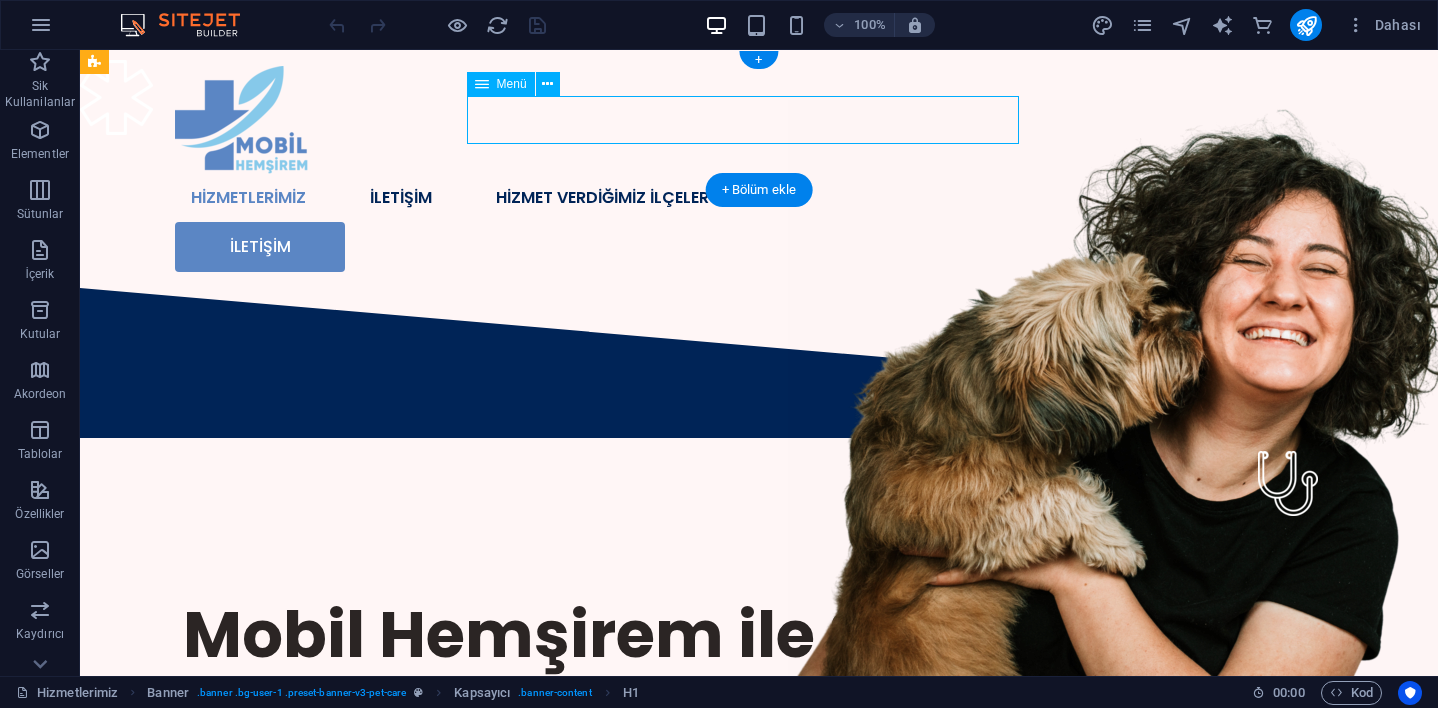 click on "HİZMETLERİMİZ Evde Serum Hizmeti Evde Doktor Muayenesi Evde Sonda Takma Evde Migren Tedavisi Evde Hemşire Hizmeti Evde Laboratuvar Hizmeti Evde Kan Alma Hizmeti Evde Pansuman Hizmeti İLETİŞİM HİZMET VERDİĞİMİZ İLÇELER Adalar Evde Sağlık Hizmeti  Ataşehir Evde Sağlık Hizmeti  Avcılar Evde Sağlık Hizmeti  Bağcılar Evde Sağlık Hizmeti  Bahçelievler Evde Sağlık Hizmeti  Bakırköy Evde Sağlık Hizmeti  Başakşehir Evde Sağlık Hizmeti  Bayrampaşa Evde Sağlık Hizmeti  Beşiktaş Evde Sağlık Hizmeti  Arnavutköy Evde Sağlık Beykoz Evde Sağlık Beylikdüzü Evde Sağlık Beyoğlu Evde Sağlık Büyükçekmece Evde Sağlık Çatalca Evde Sağlık Çekmeköy Evde Sağlık Esenler  Evde Sağlık Esenyurt Evde Sağlık Eyüpsultan Evde Sağlık" at bounding box center [759, 198] 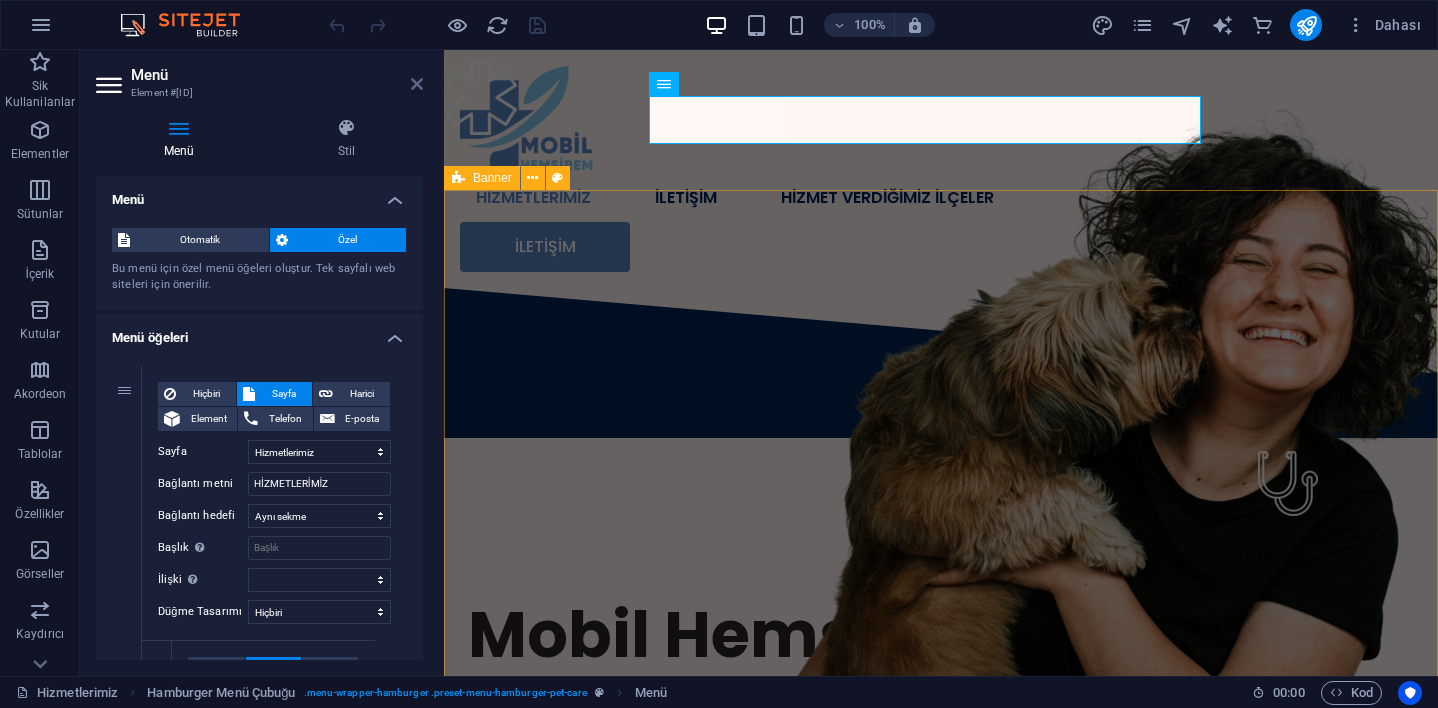 click at bounding box center (417, 84) 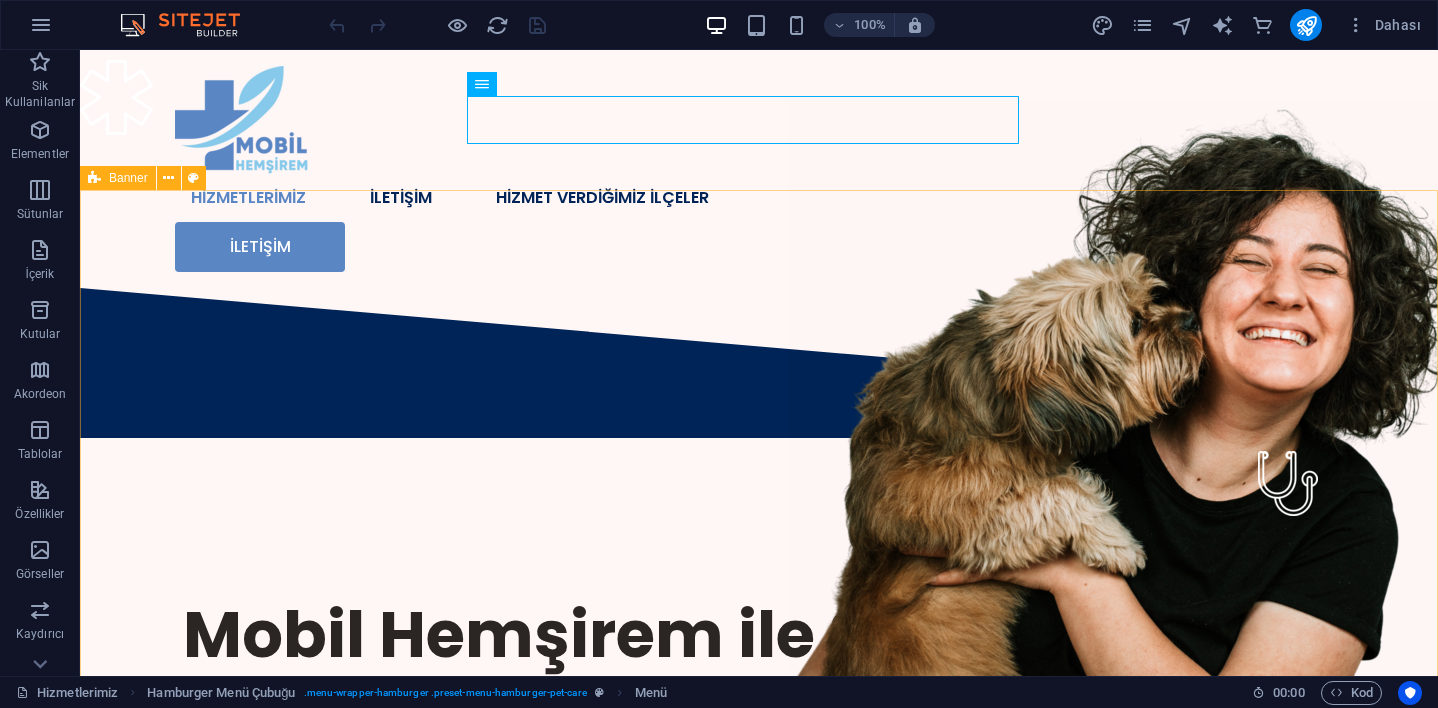 click on "100% Dahası" at bounding box center (719, 25) 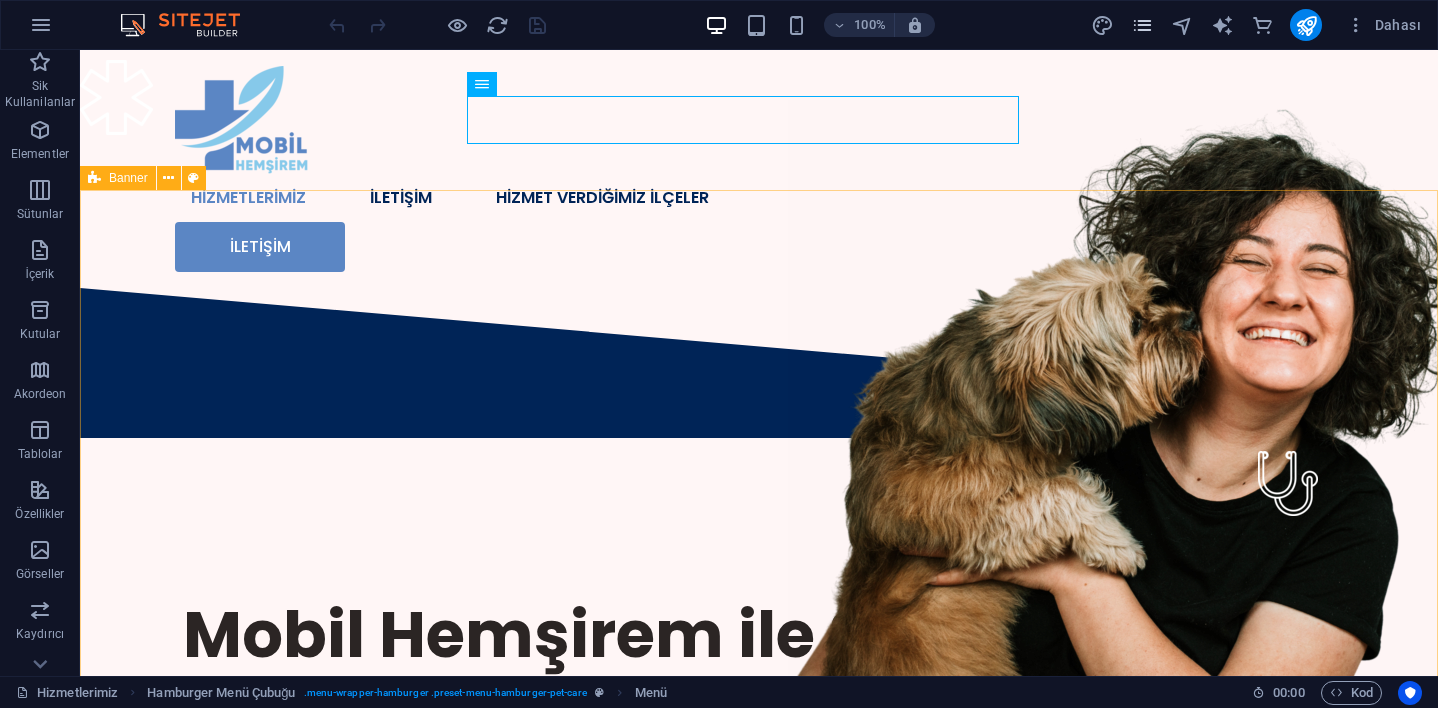 click at bounding box center [1142, 25] 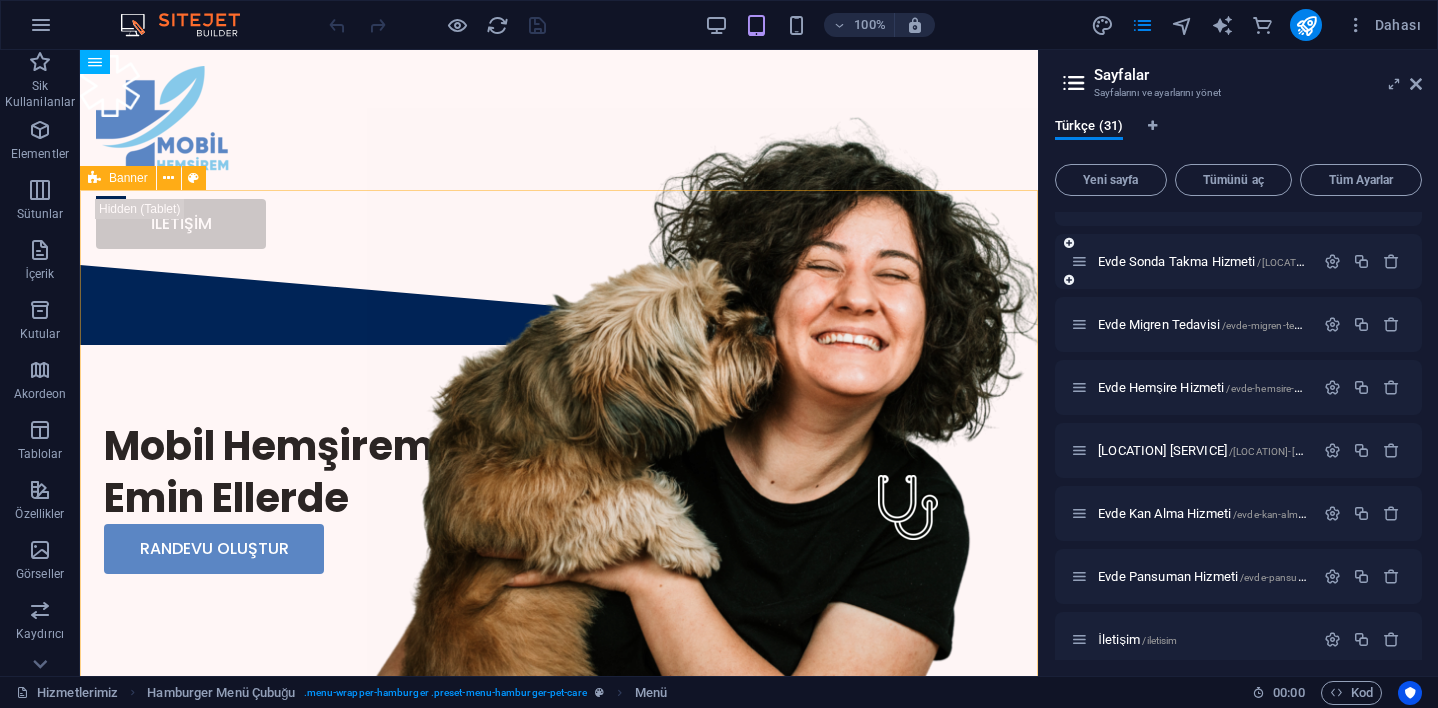 scroll, scrollTop: 168, scrollLeft: 0, axis: vertical 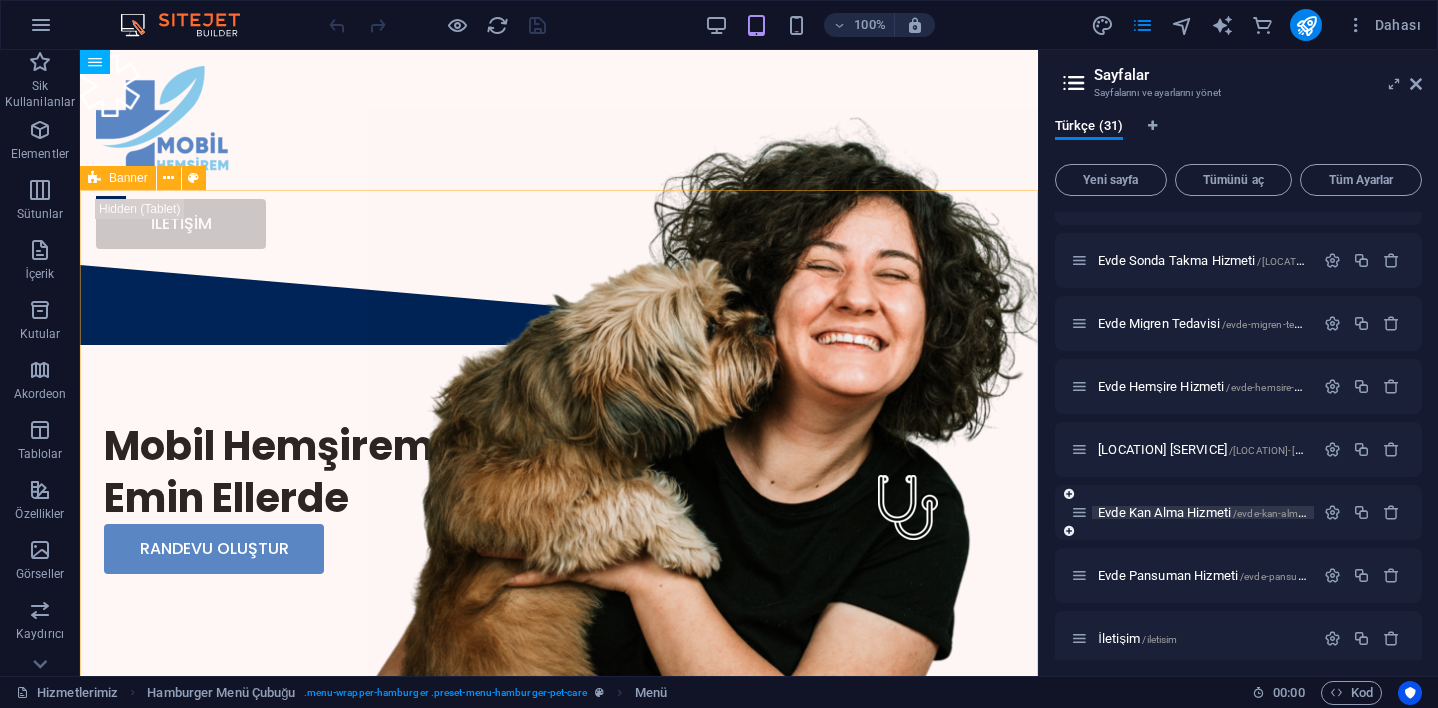 click on "Evde Kan Alma Hizmeti /evde-kan-alma-hizmeti" at bounding box center [1218, 512] 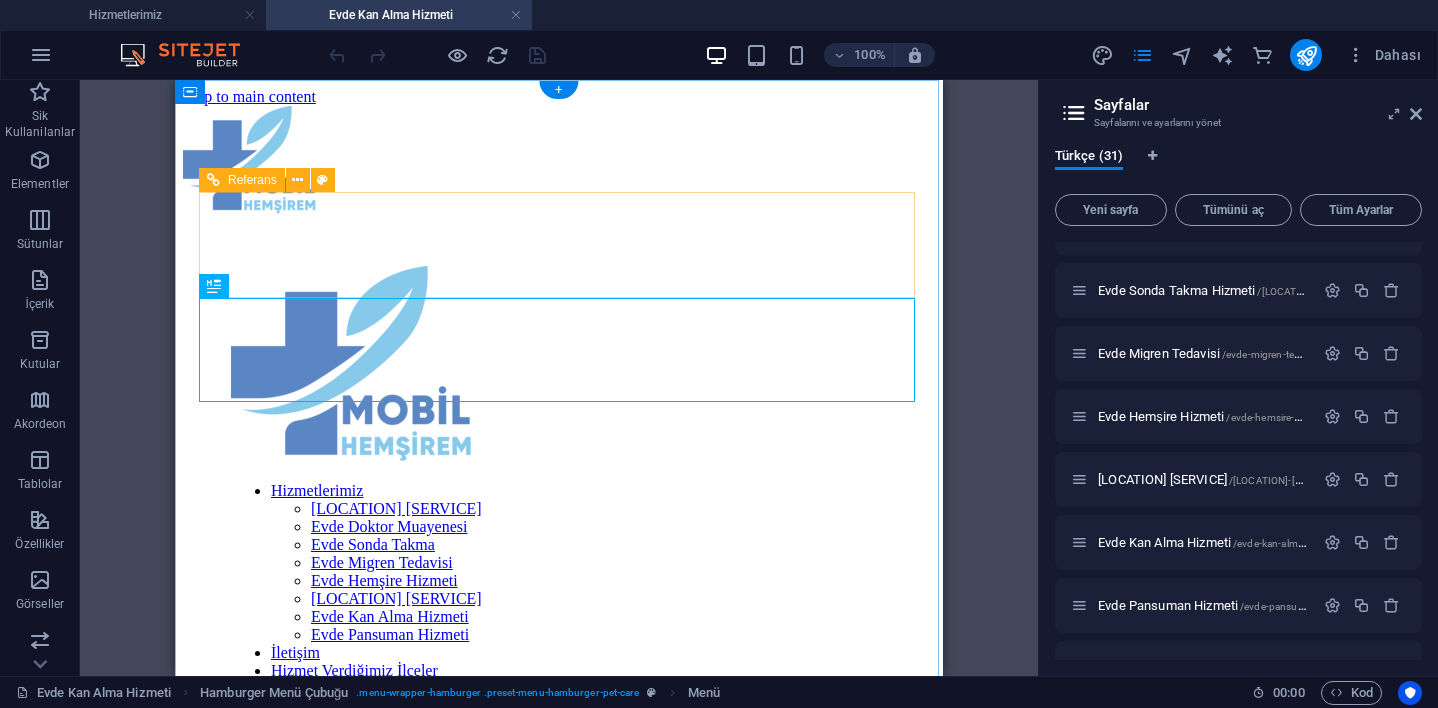 scroll, scrollTop: 0, scrollLeft: 0, axis: both 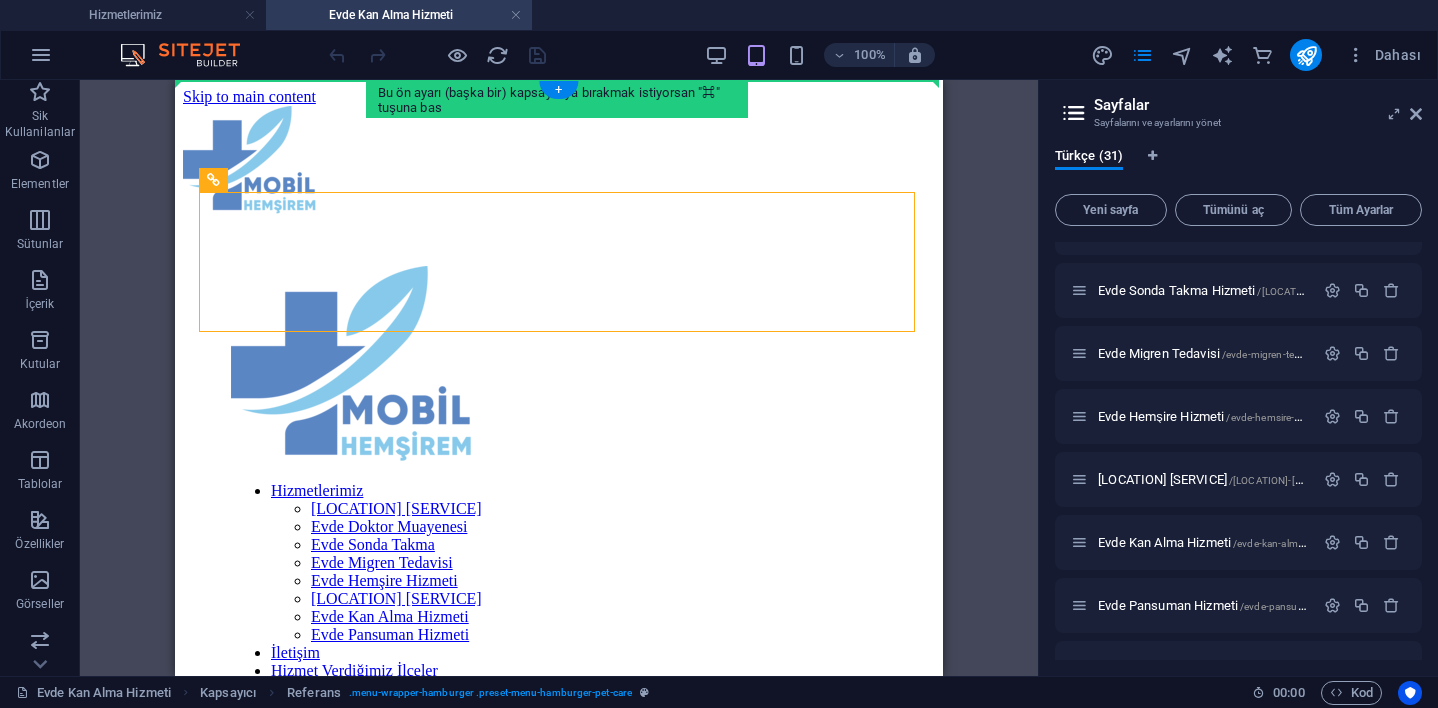 drag, startPoint x: 407, startPoint y: 254, endPoint x: 202, endPoint y: 85, distance: 265.68027 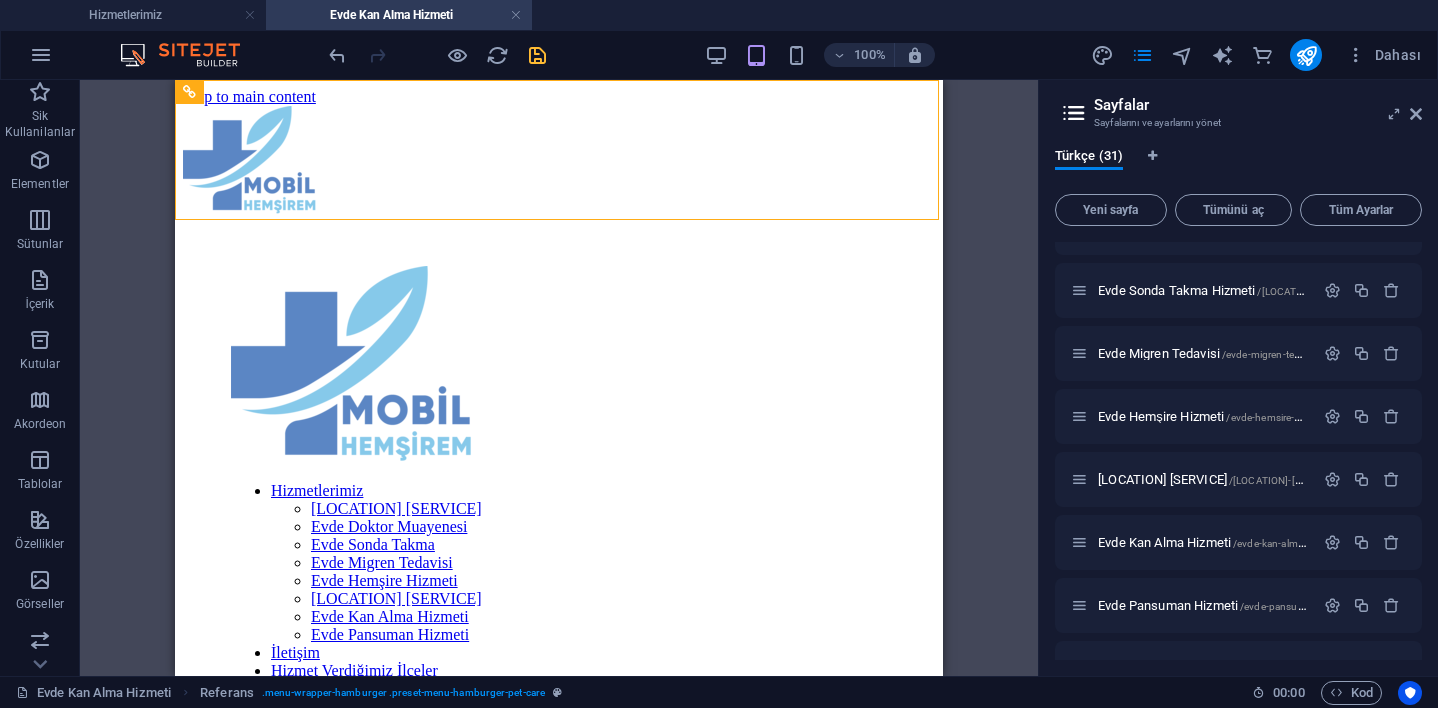 click at bounding box center [537, 55] 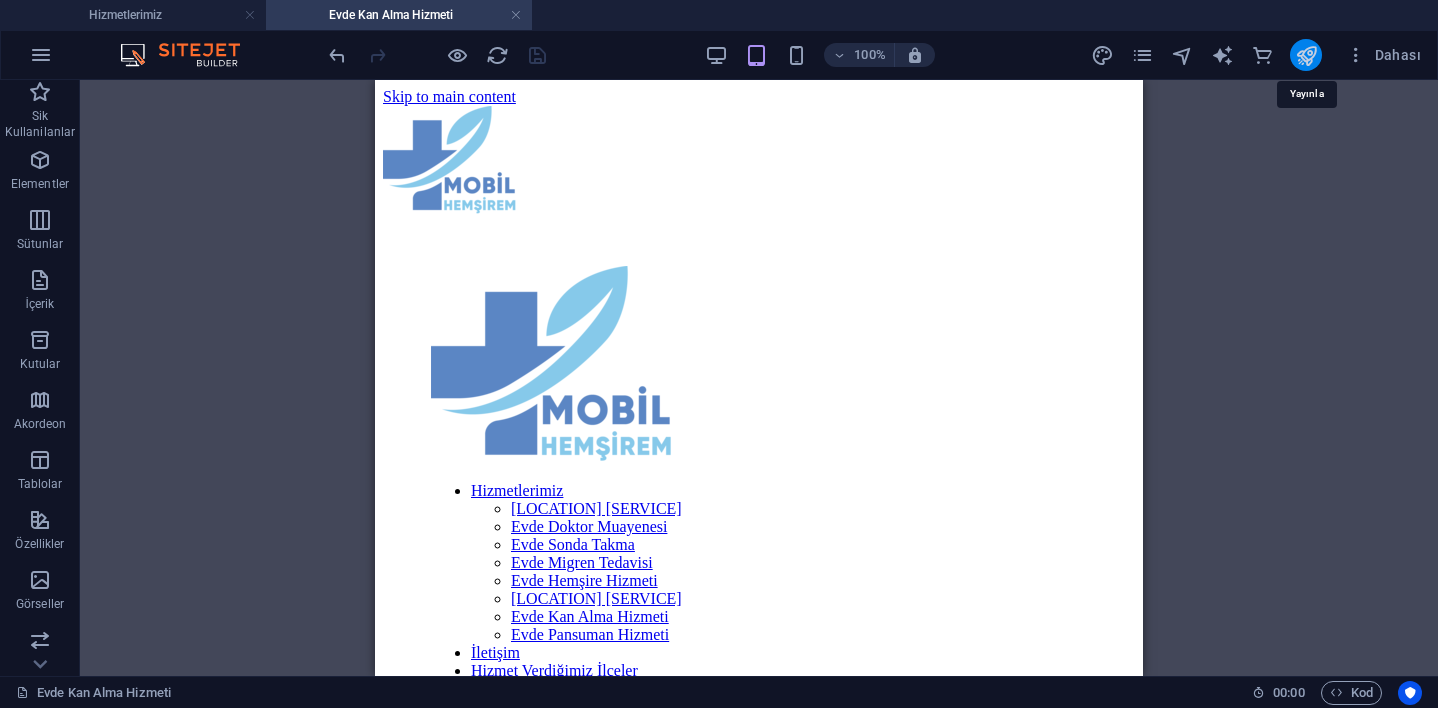 click at bounding box center (1306, 55) 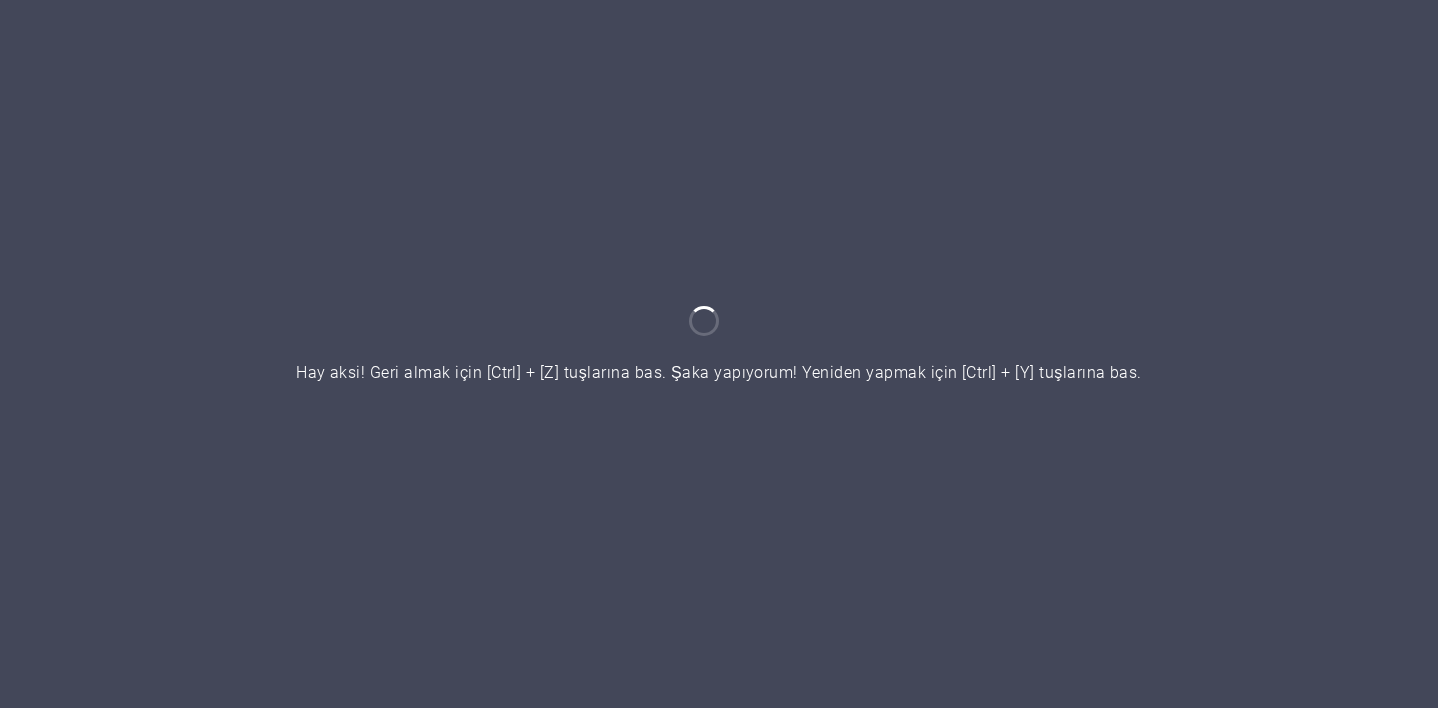 scroll, scrollTop: 0, scrollLeft: 0, axis: both 